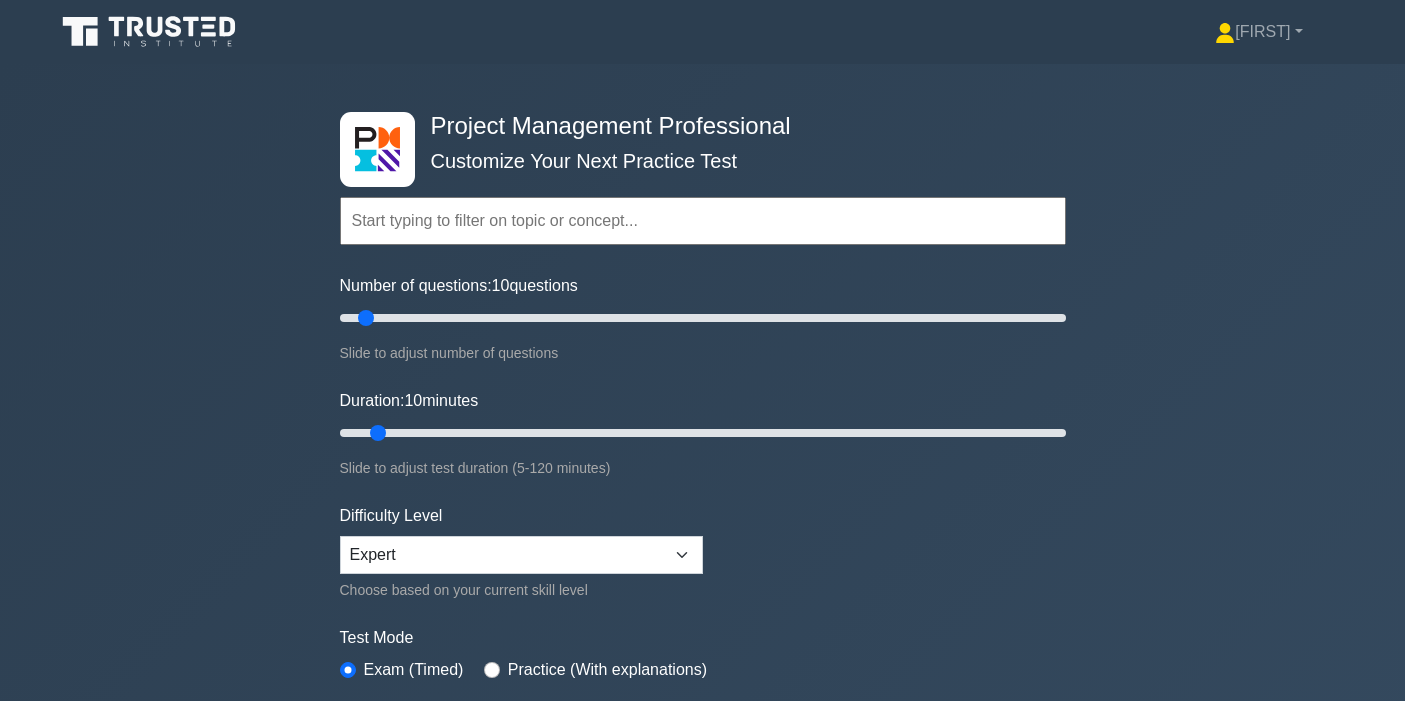 scroll, scrollTop: 5777, scrollLeft: 0, axis: vertical 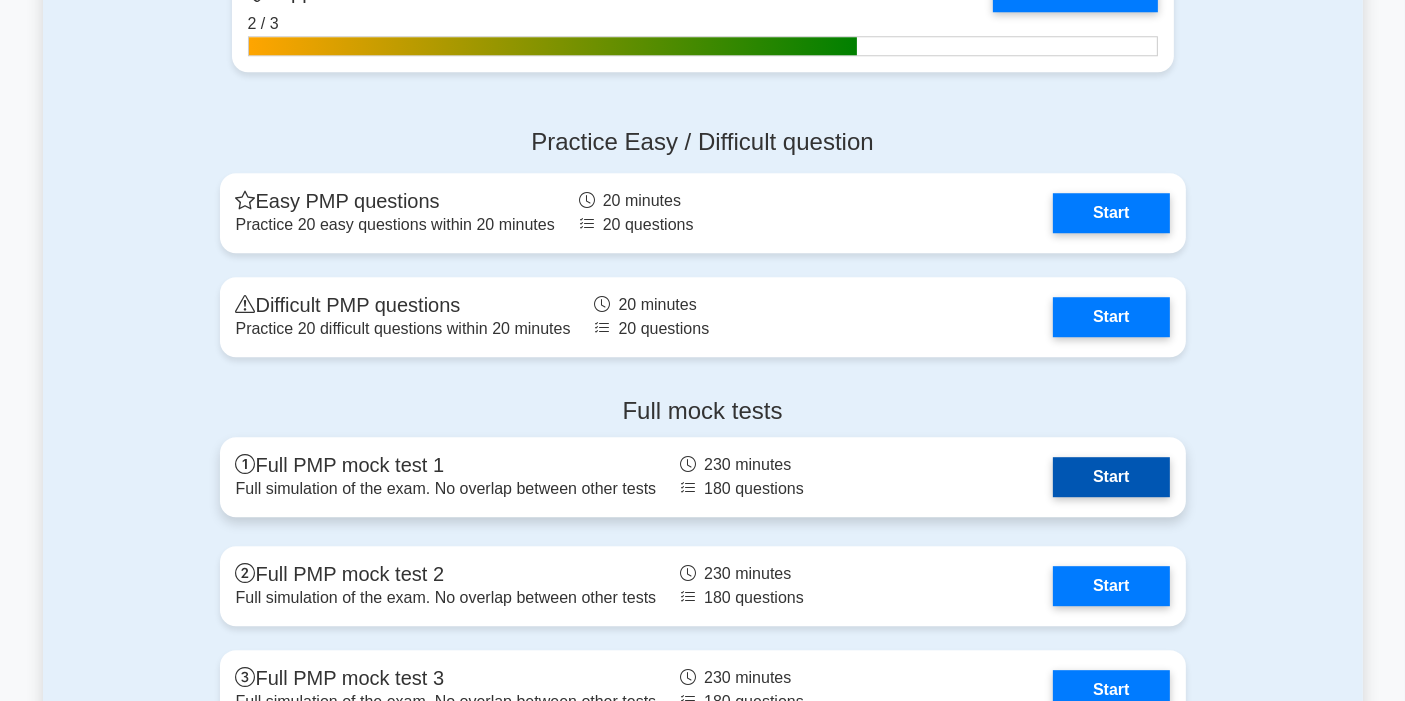 click on "Start" at bounding box center [1111, 477] 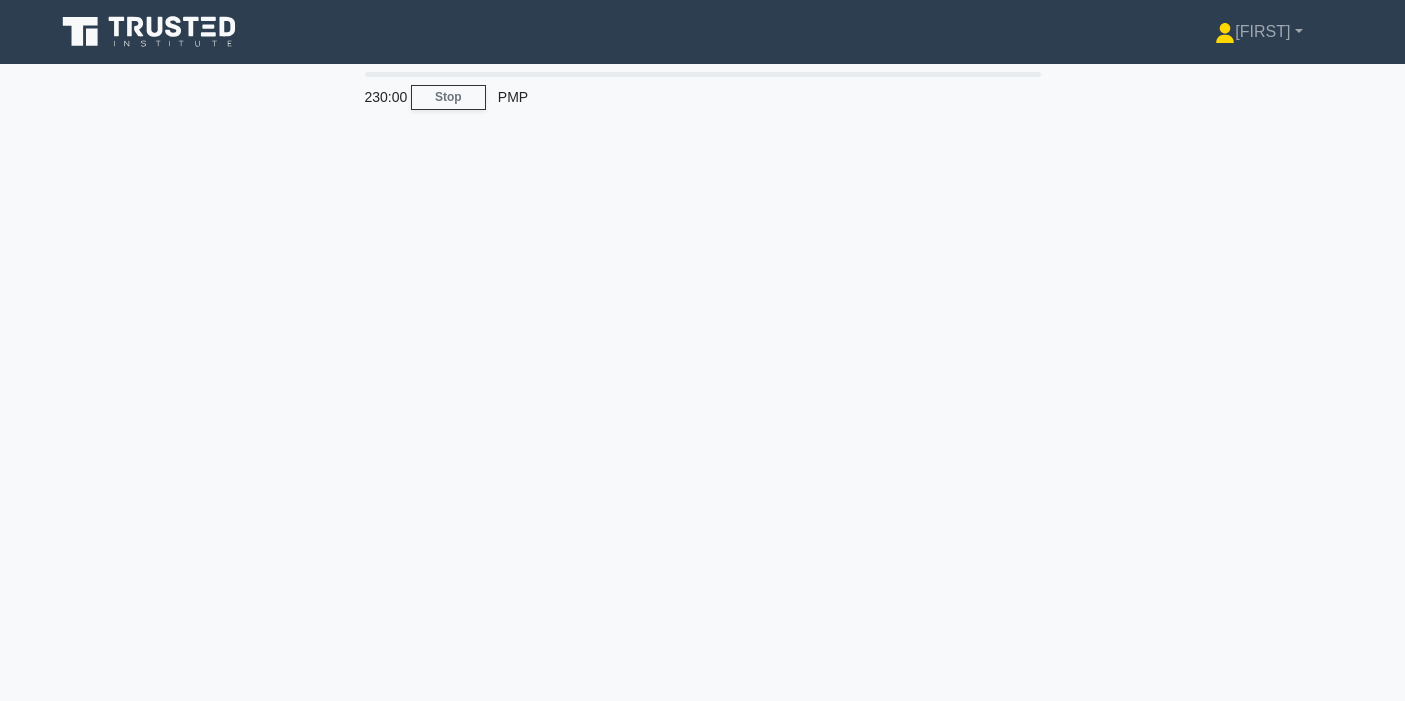 scroll, scrollTop: 0, scrollLeft: 0, axis: both 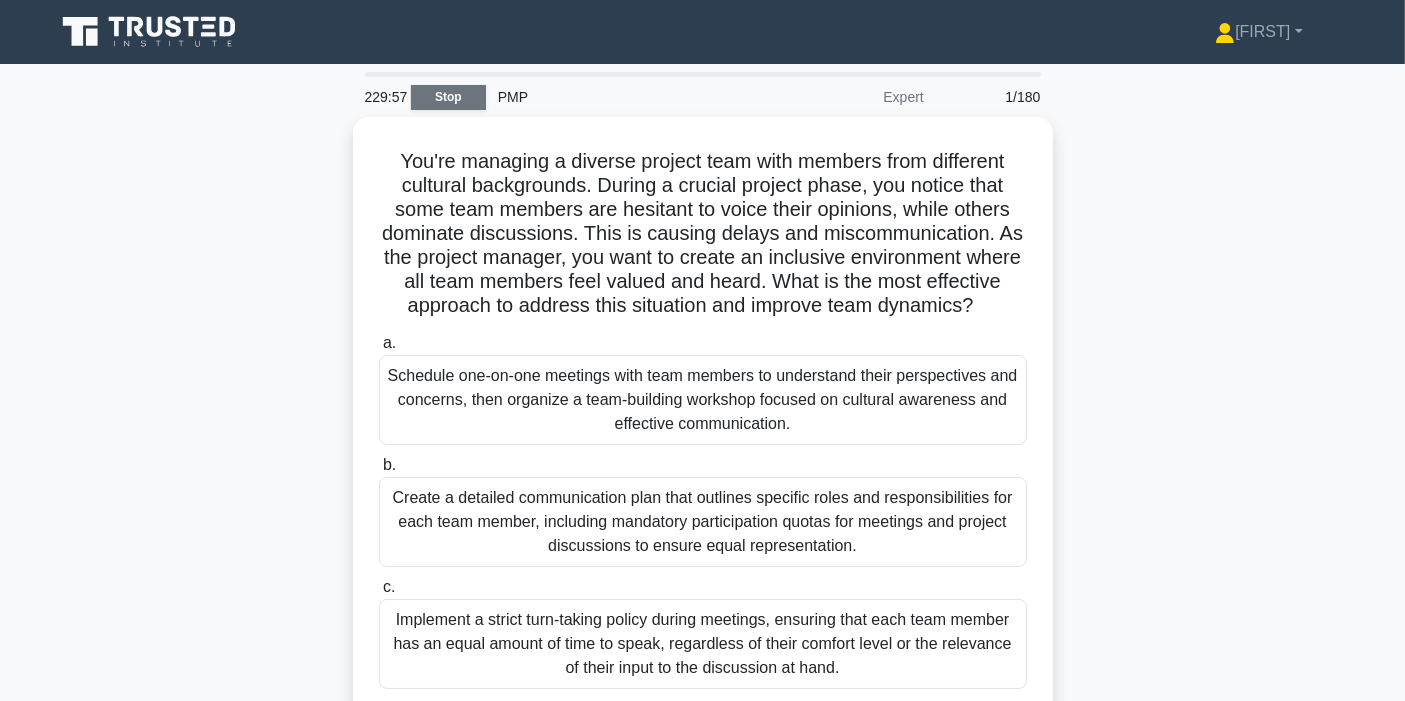 click on "Stop" at bounding box center (448, 97) 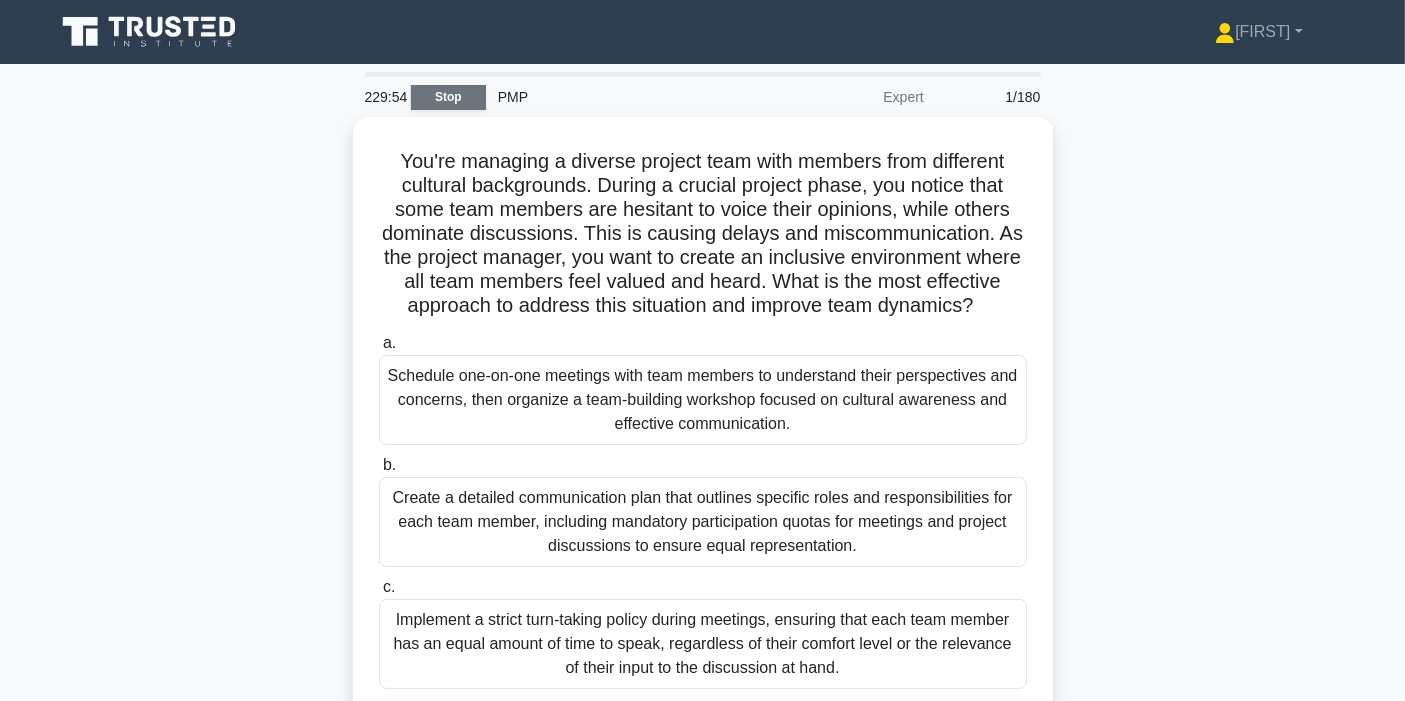 click on "Stop" at bounding box center [448, 97] 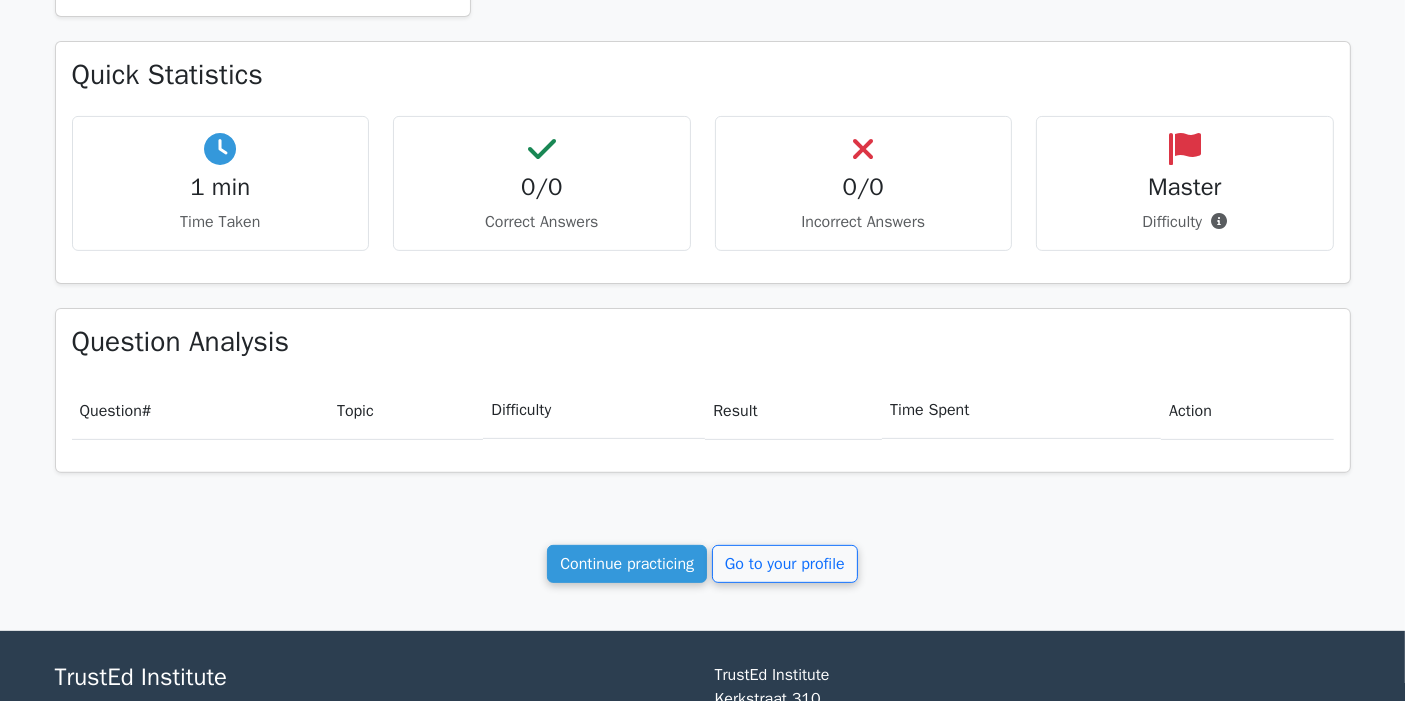 scroll, scrollTop: 666, scrollLeft: 0, axis: vertical 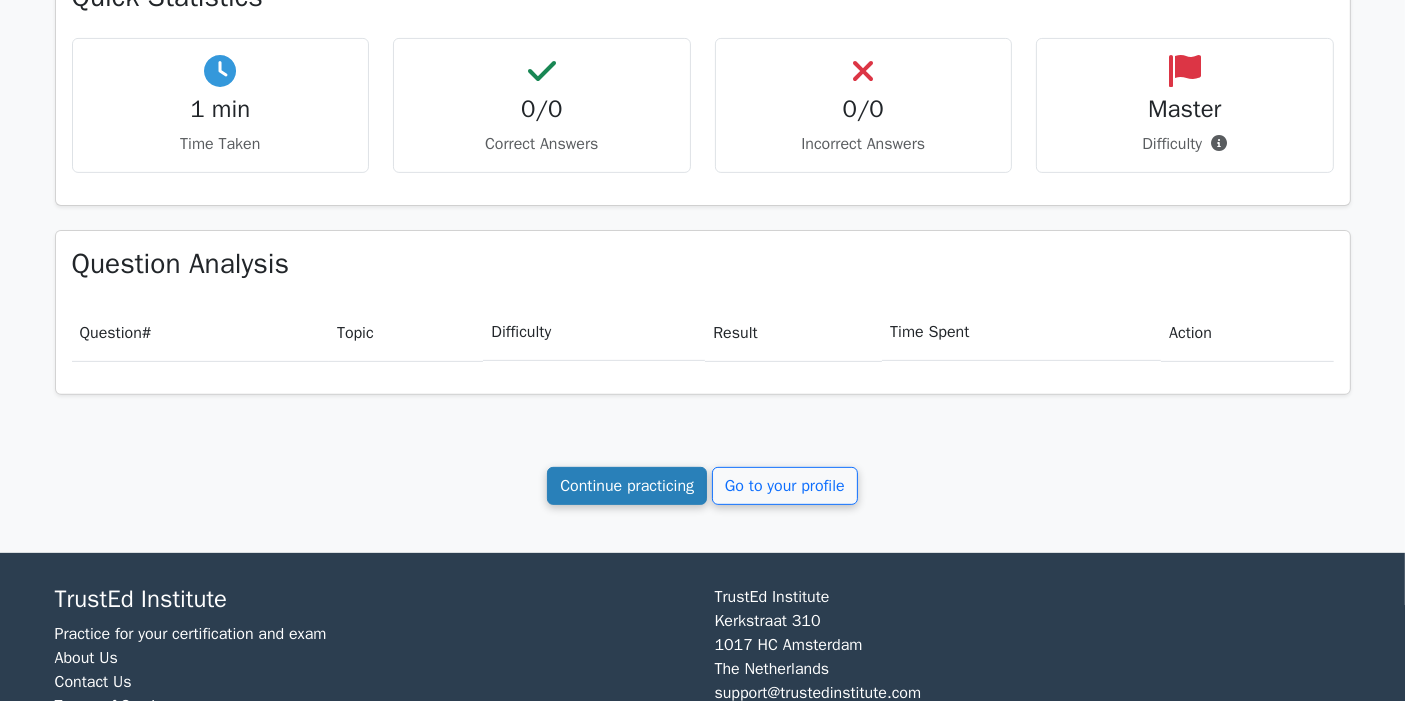 click on "Continue practicing" at bounding box center [627, 486] 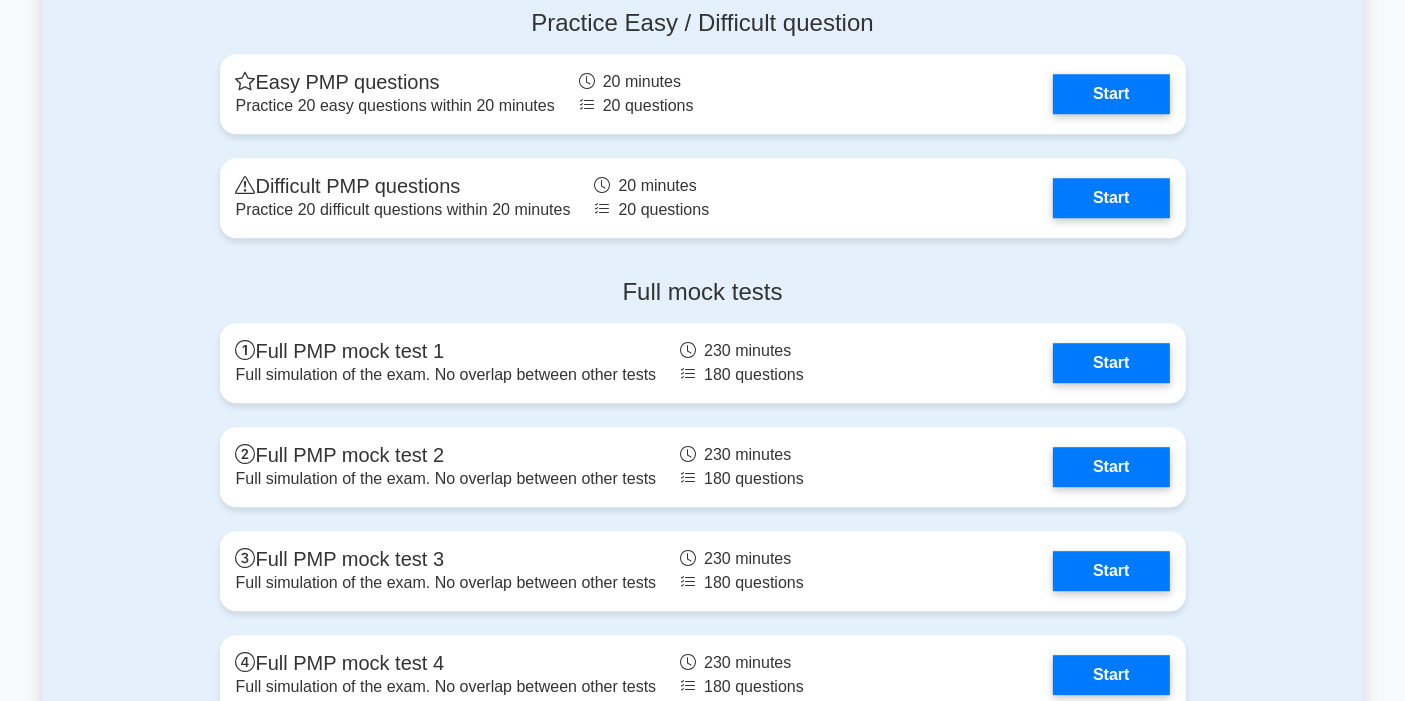 scroll, scrollTop: 5777, scrollLeft: 0, axis: vertical 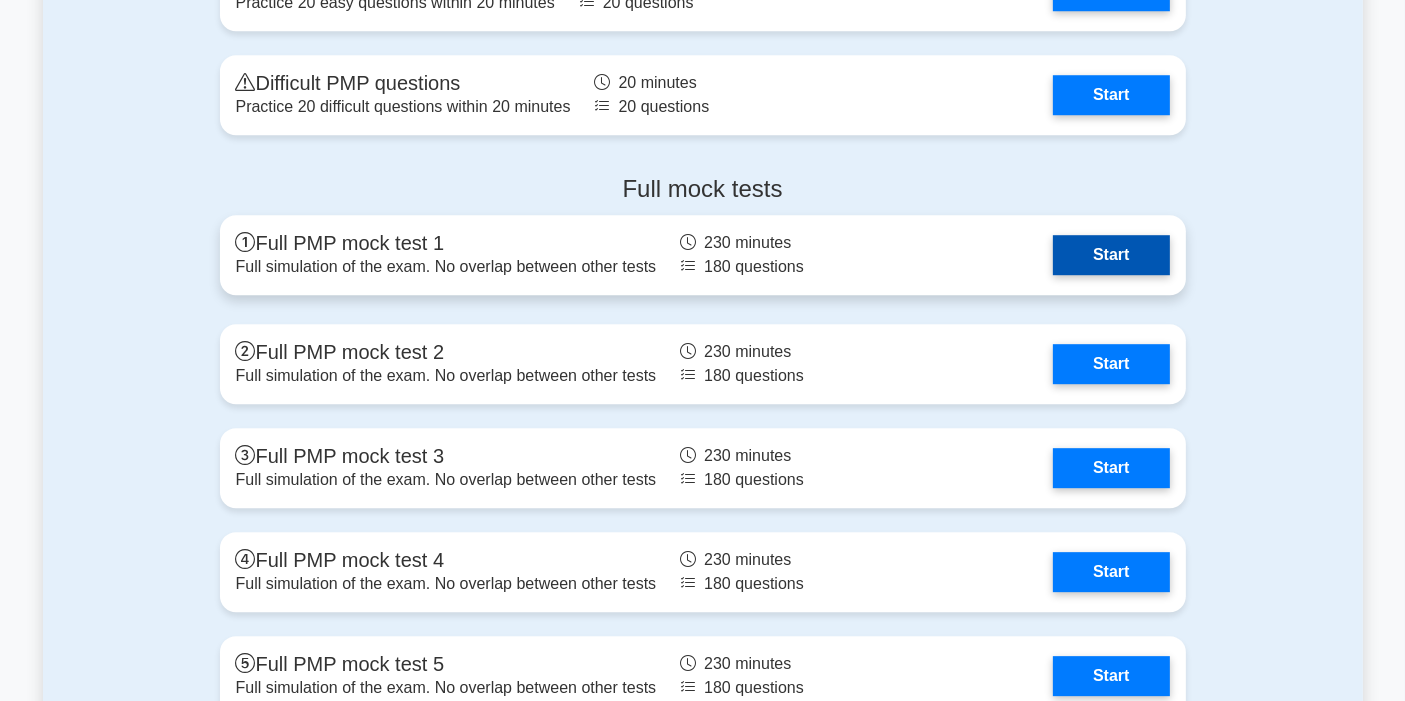 click on "Start" at bounding box center [1111, 255] 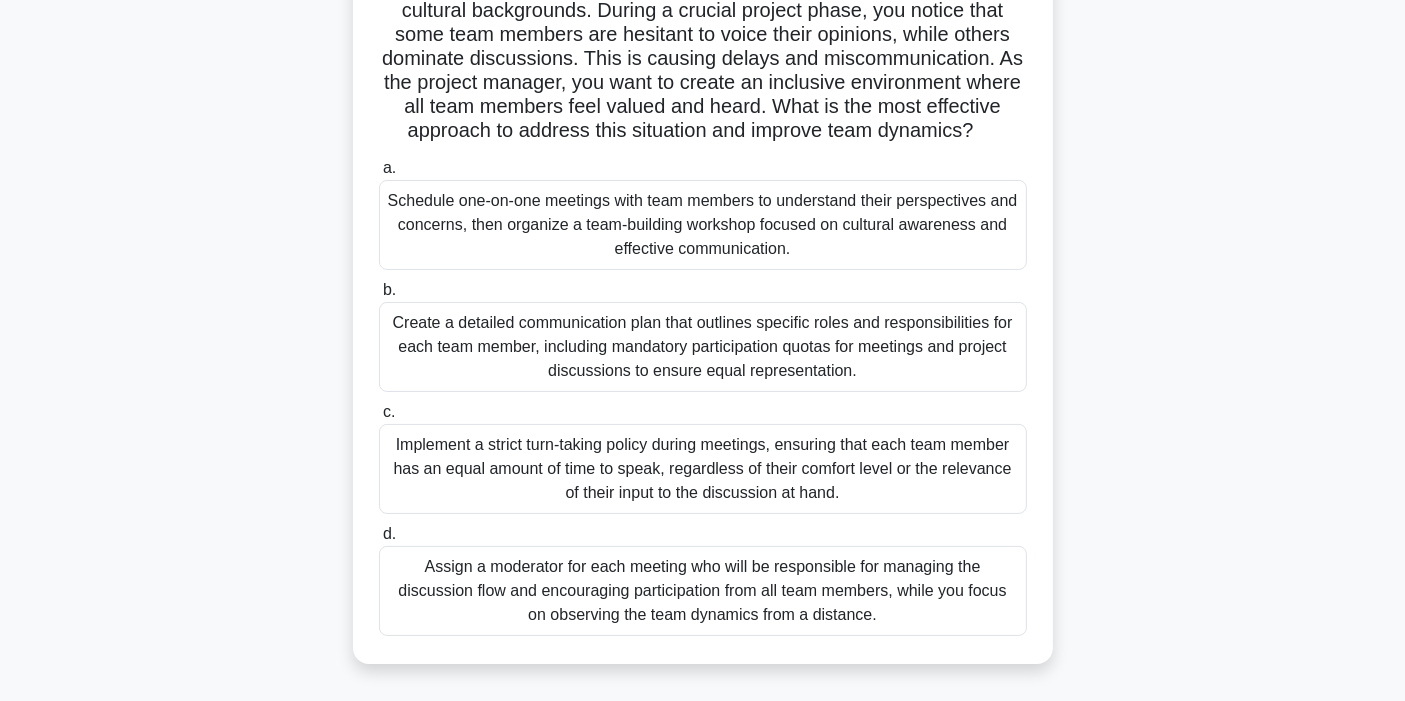 scroll, scrollTop: 222, scrollLeft: 0, axis: vertical 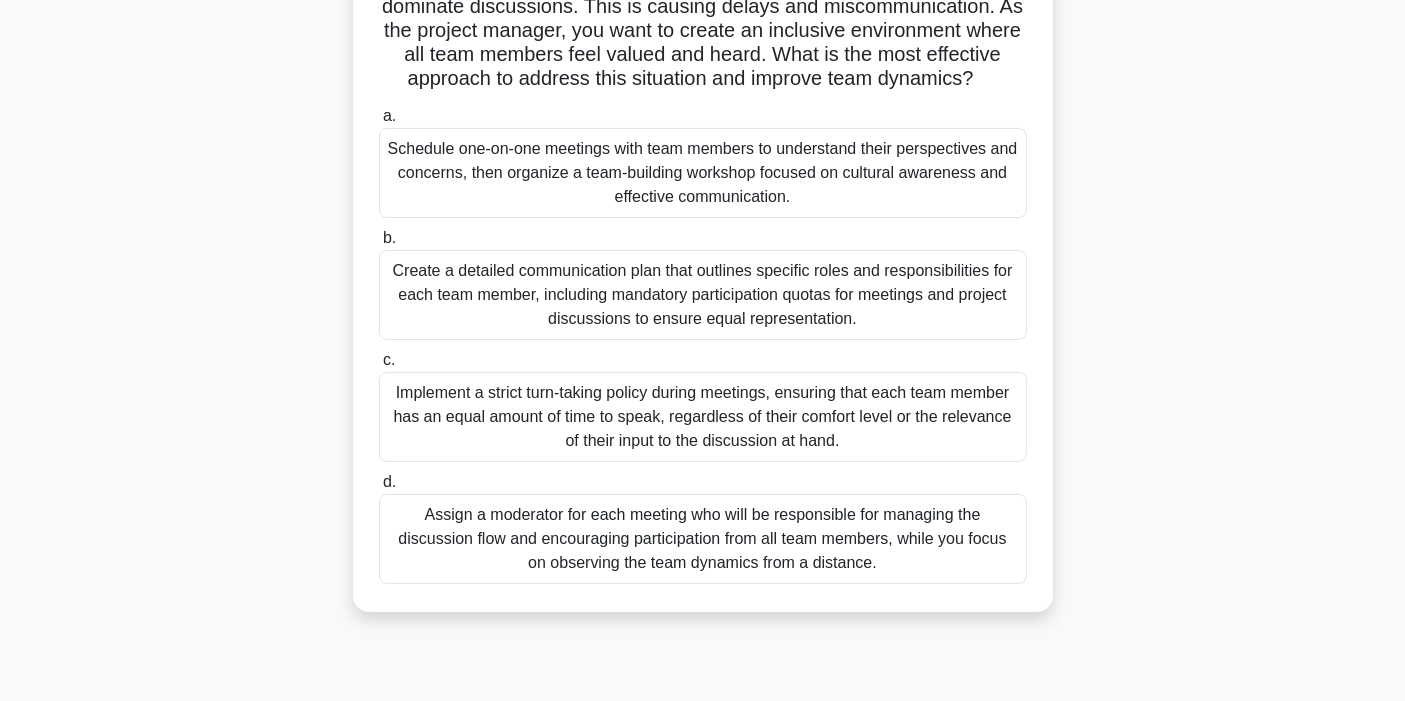 click on "Schedule one-on-one meetings with team members to understand their perspectives and concerns, then organize a team-building workshop focused on cultural awareness and effective communication." at bounding box center (703, 173) 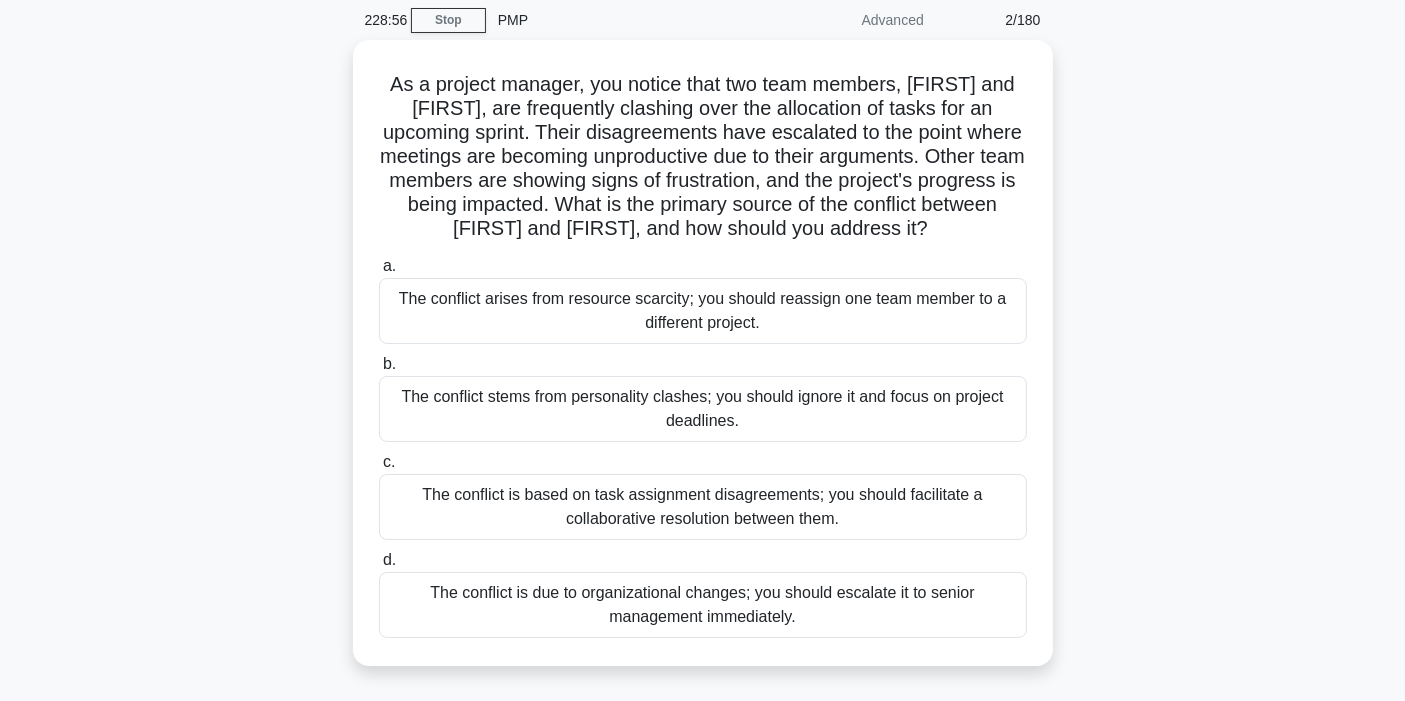 scroll, scrollTop: 111, scrollLeft: 0, axis: vertical 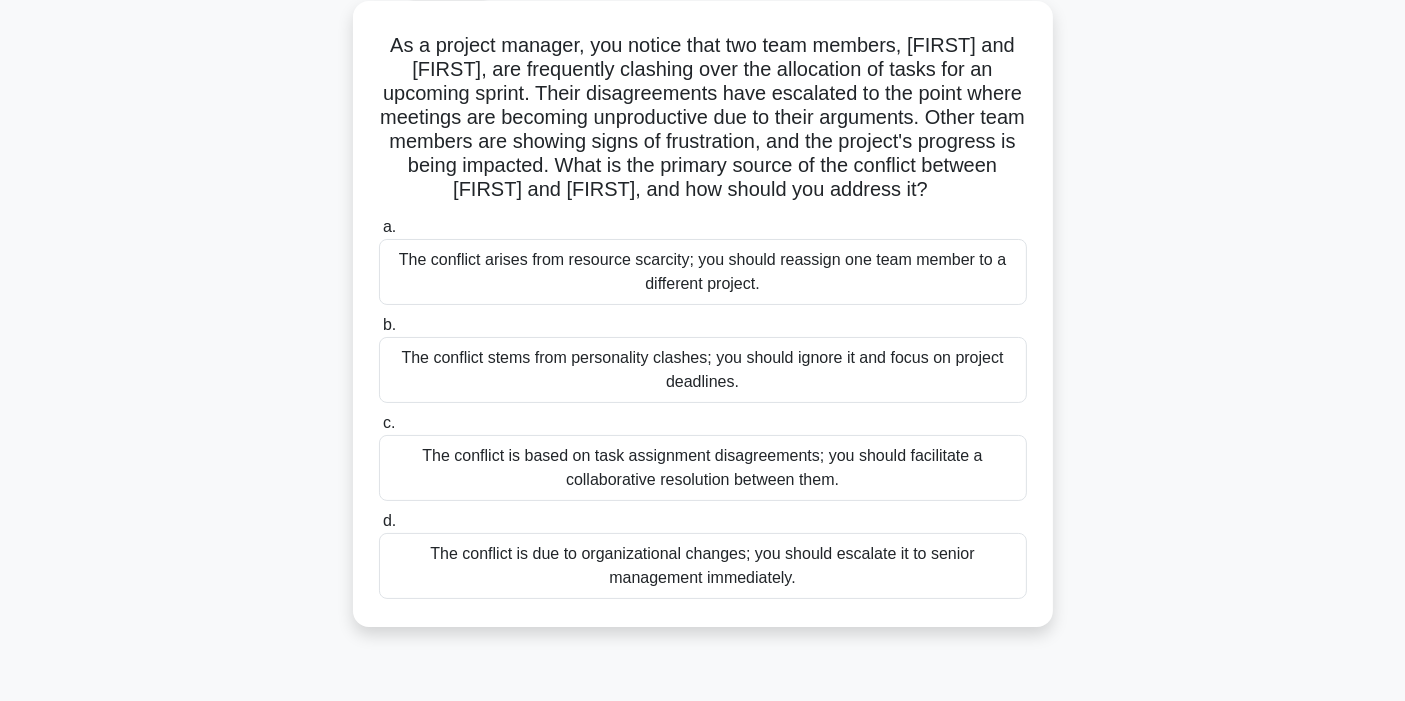 click on "The conflict is based on task assignment disagreements; you should facilitate a collaborative resolution between them." at bounding box center (703, 468) 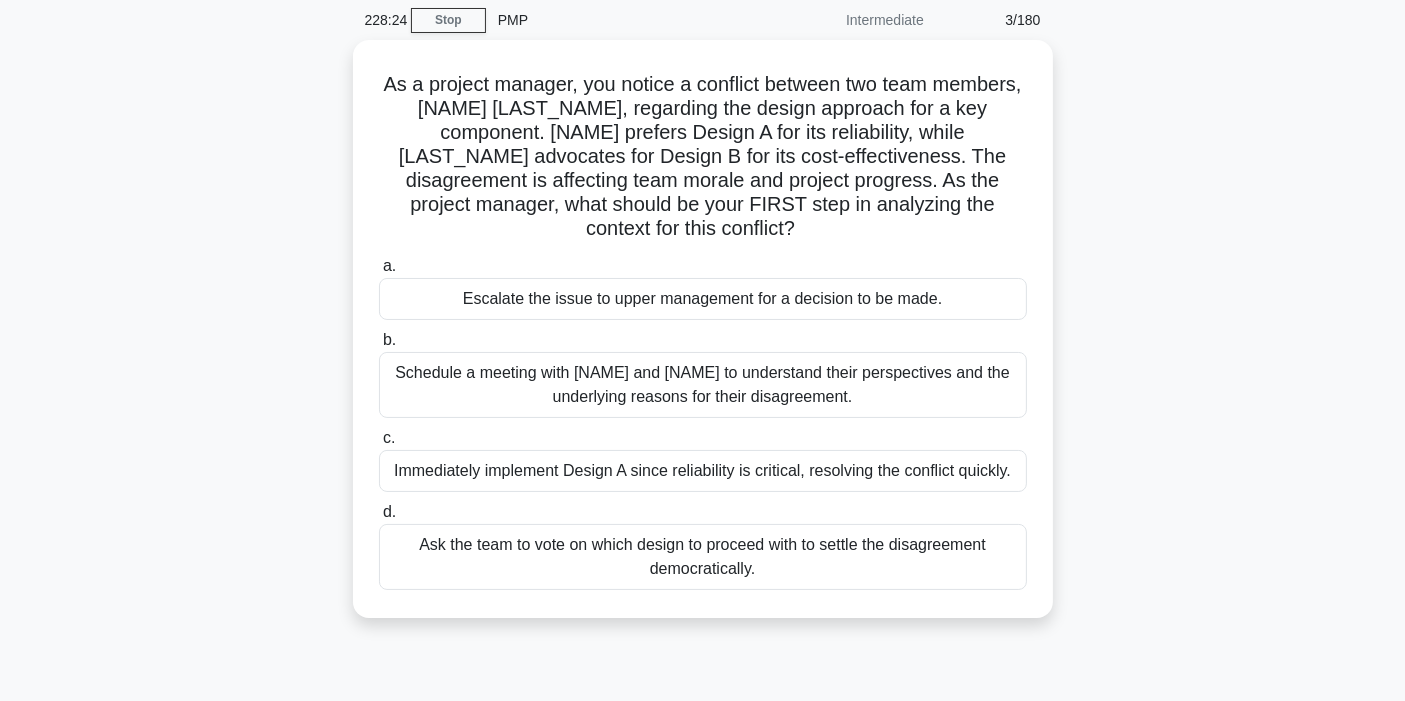 scroll, scrollTop: 111, scrollLeft: 0, axis: vertical 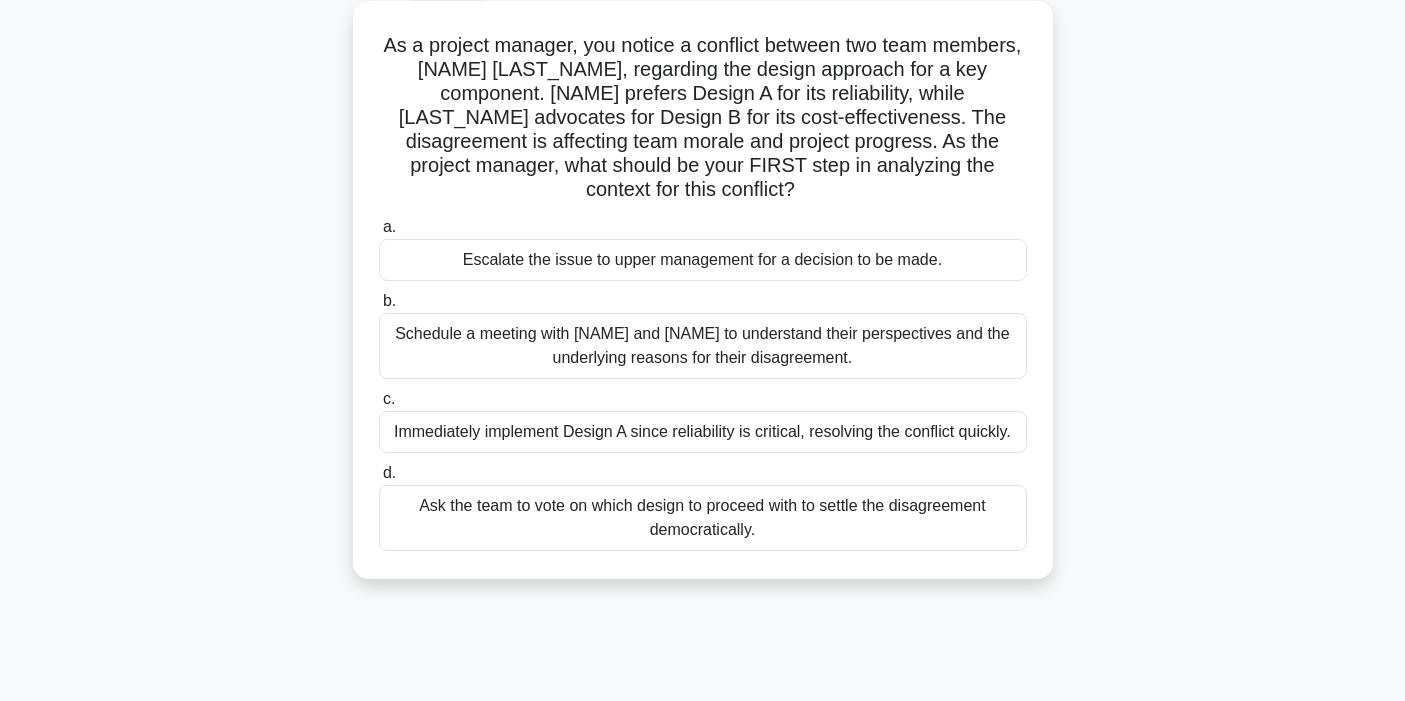 click on "Schedule a meeting with [NAME] and [NAME] to understand their perspectives and the underlying reasons for their disagreement." at bounding box center (703, 346) 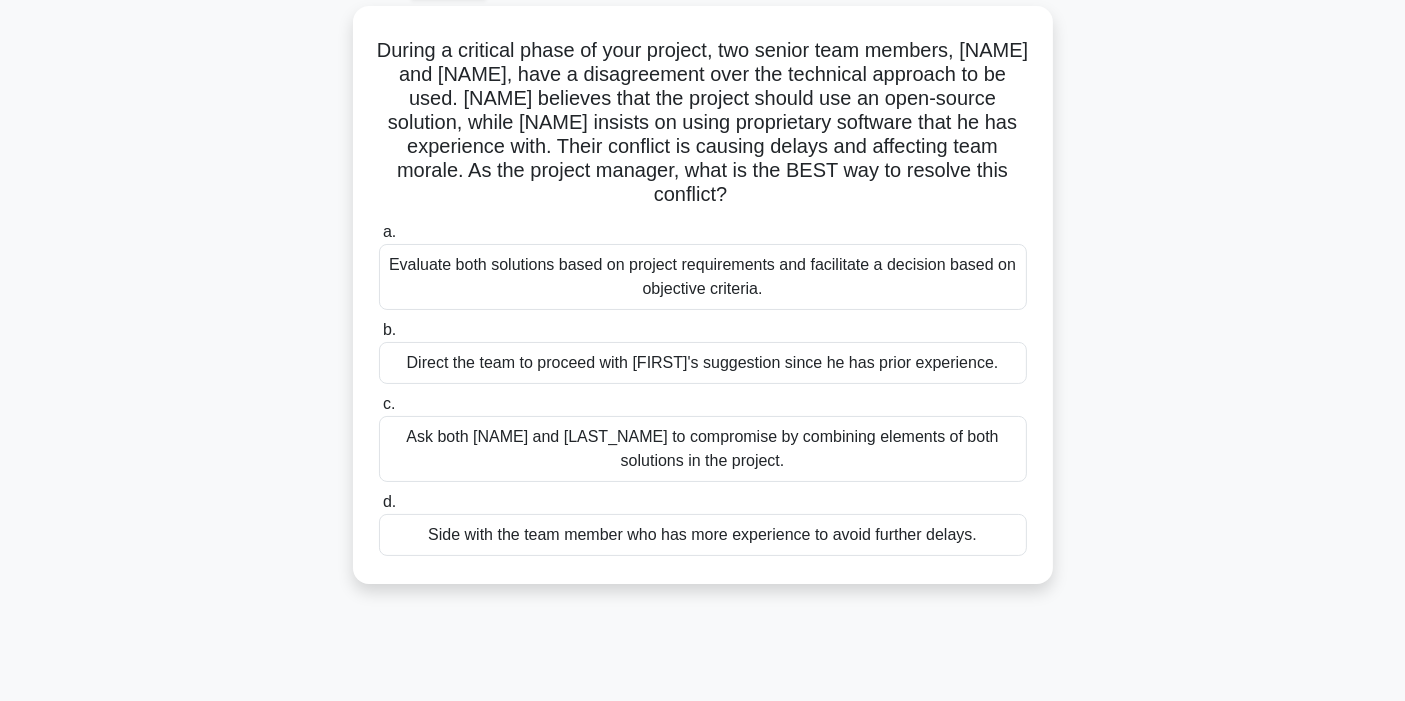 scroll, scrollTop: 0, scrollLeft: 0, axis: both 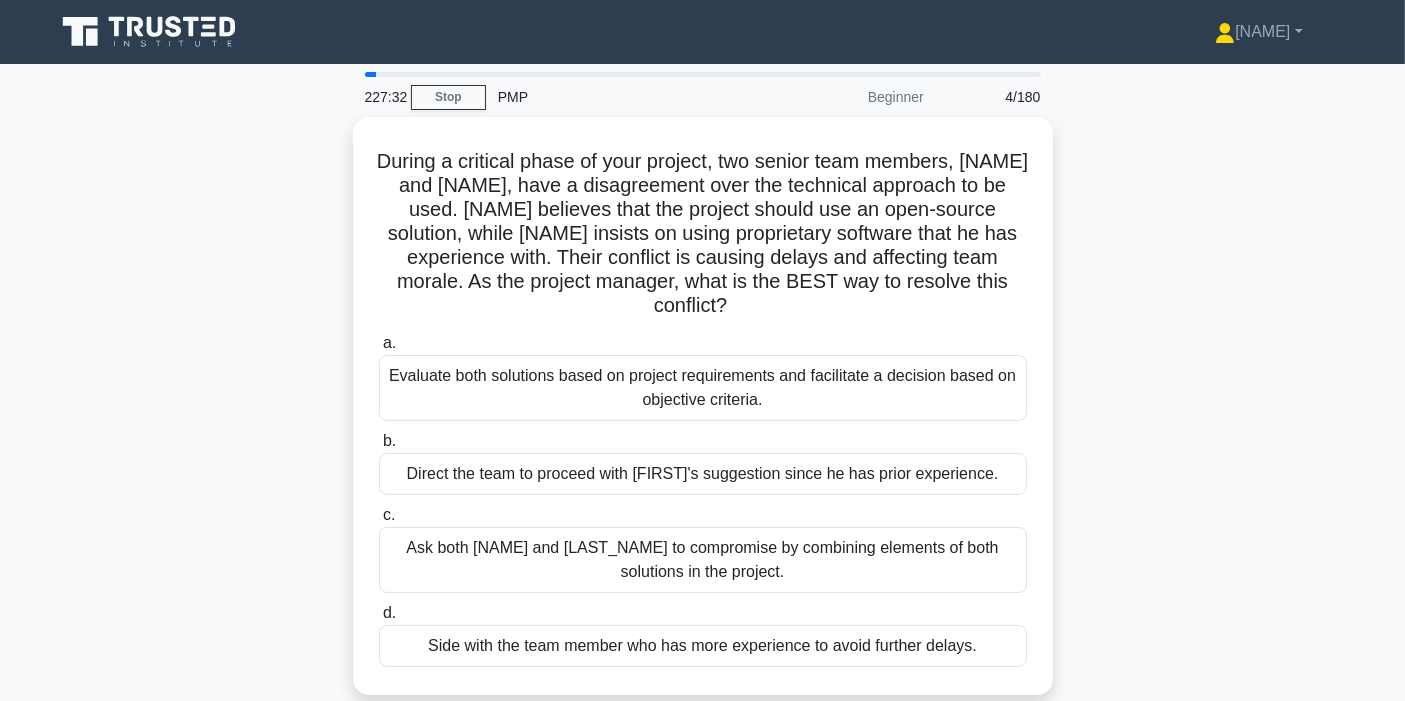 drag, startPoint x: 371, startPoint y: 75, endPoint x: 610, endPoint y: 67, distance: 239.13385 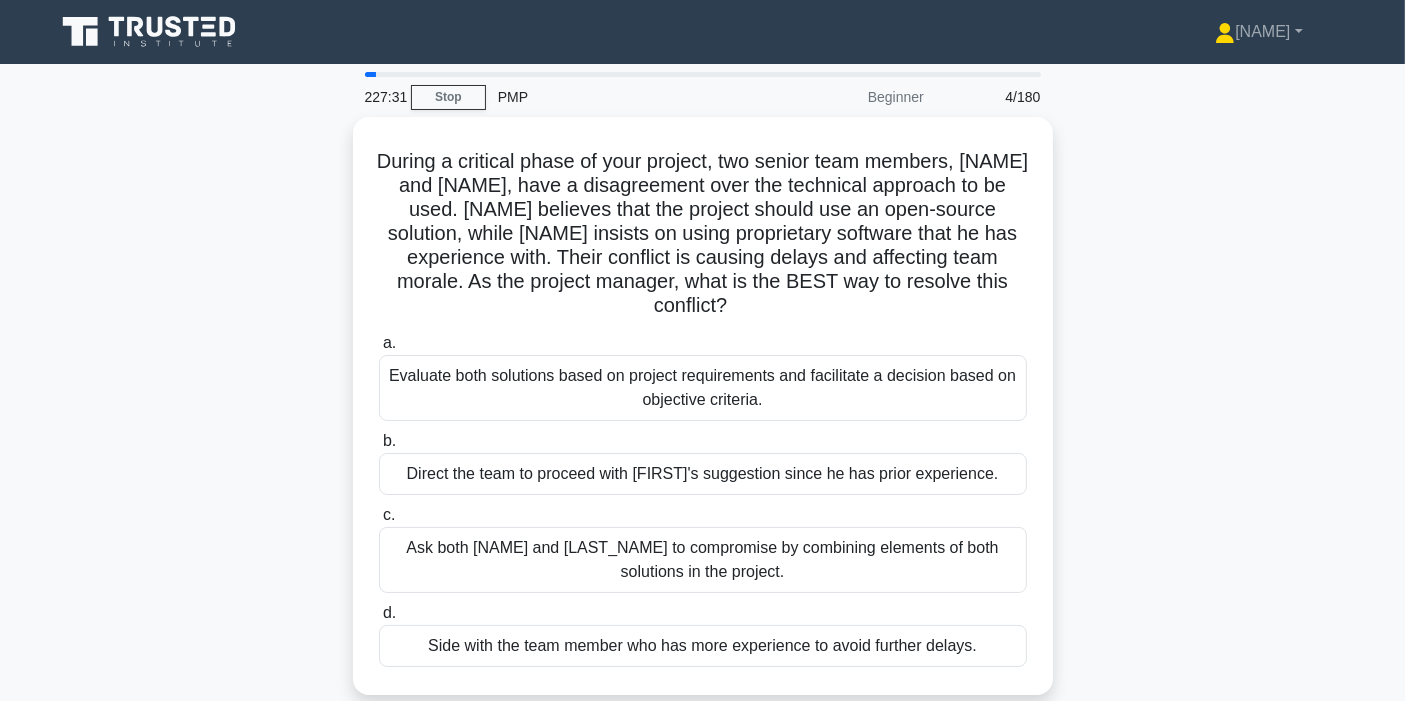 click at bounding box center [703, 74] 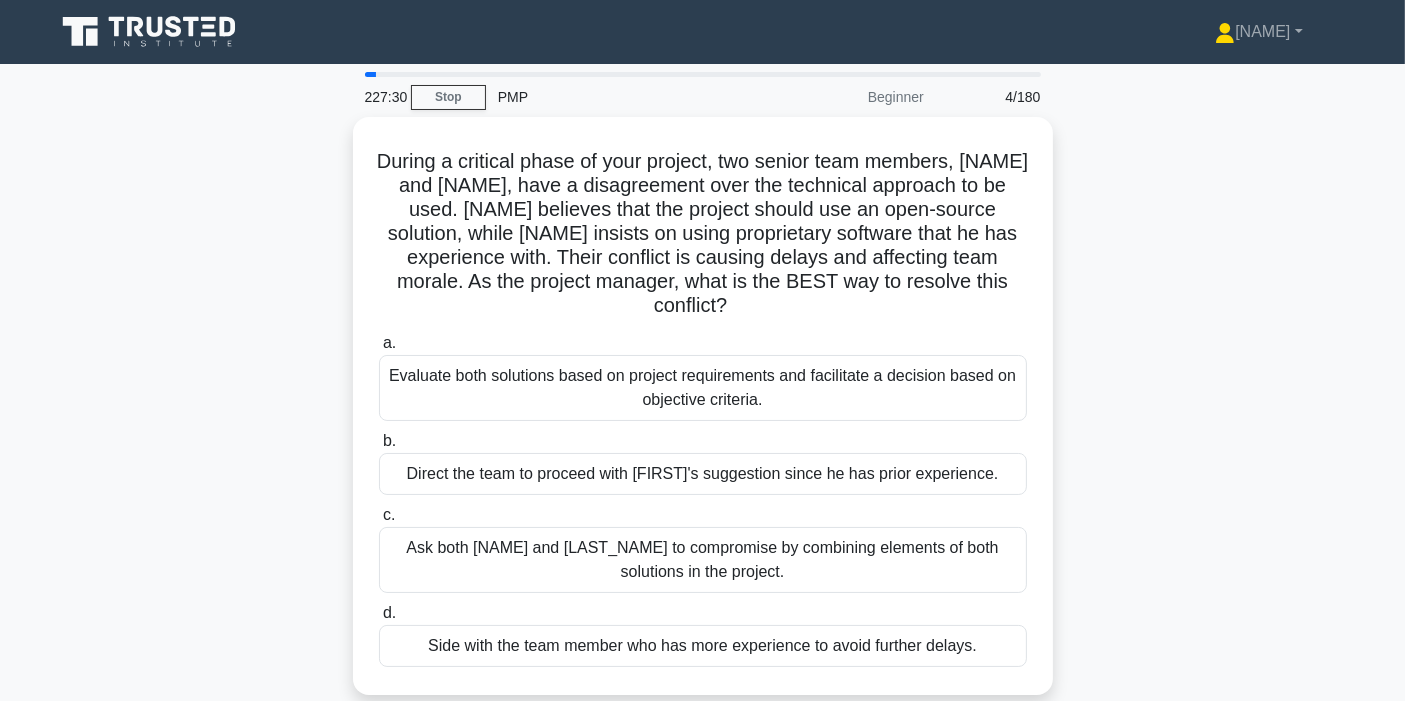 click on "Beginner" at bounding box center (848, 97) 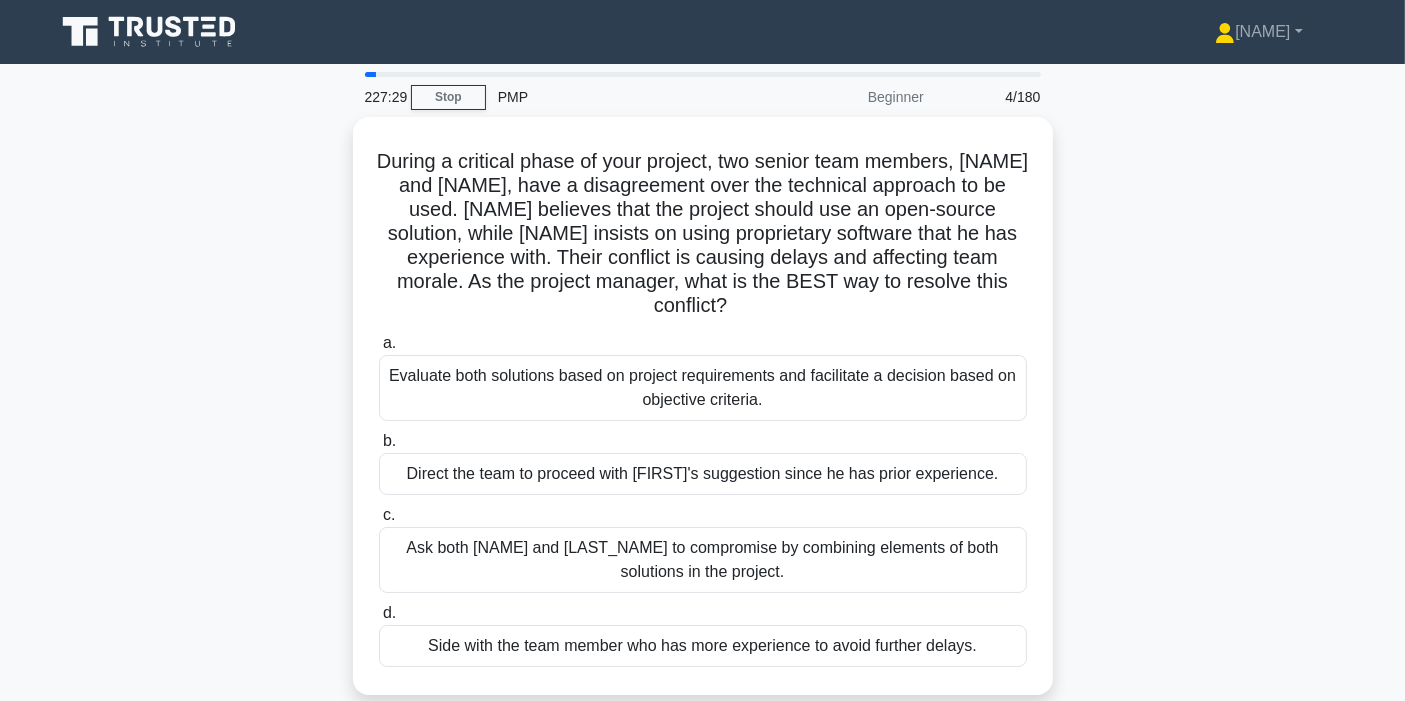 click on "4/180" at bounding box center [994, 97] 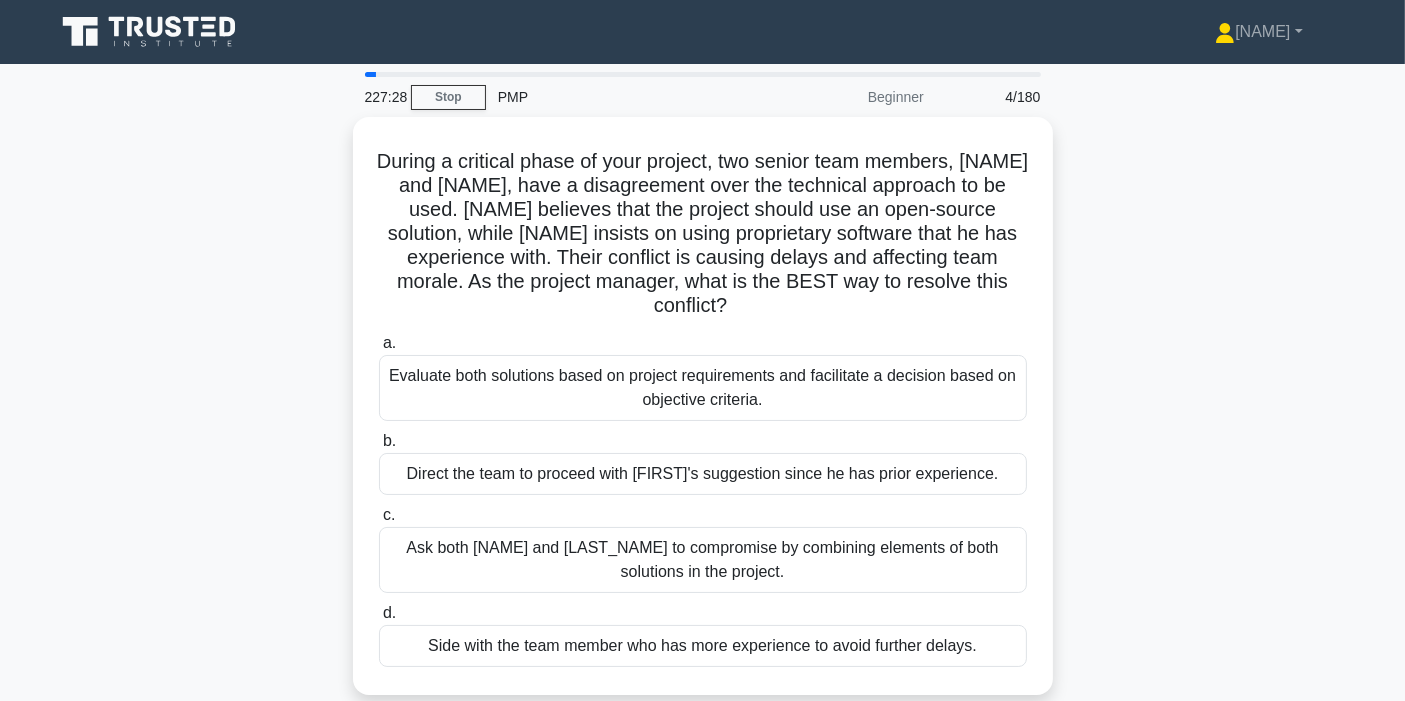 click on "4/180" at bounding box center (994, 97) 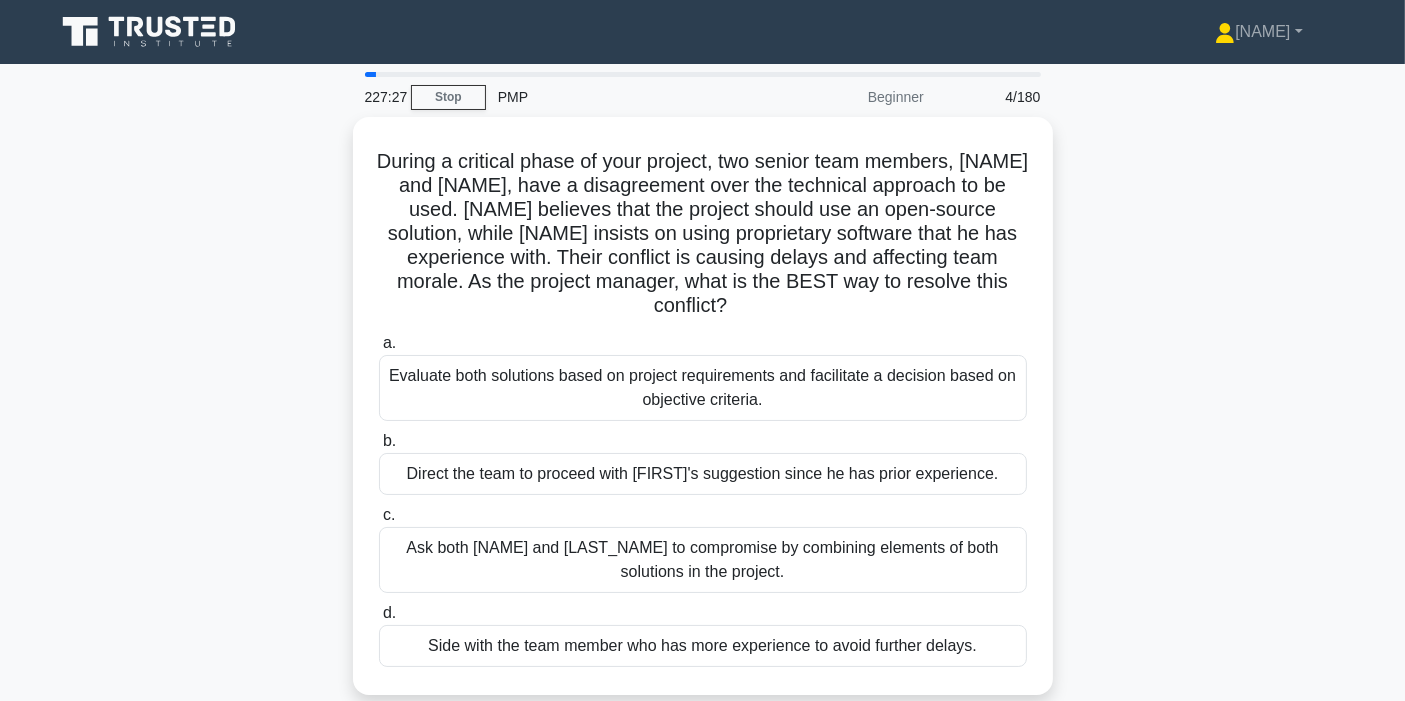 click at bounding box center (703, 74) 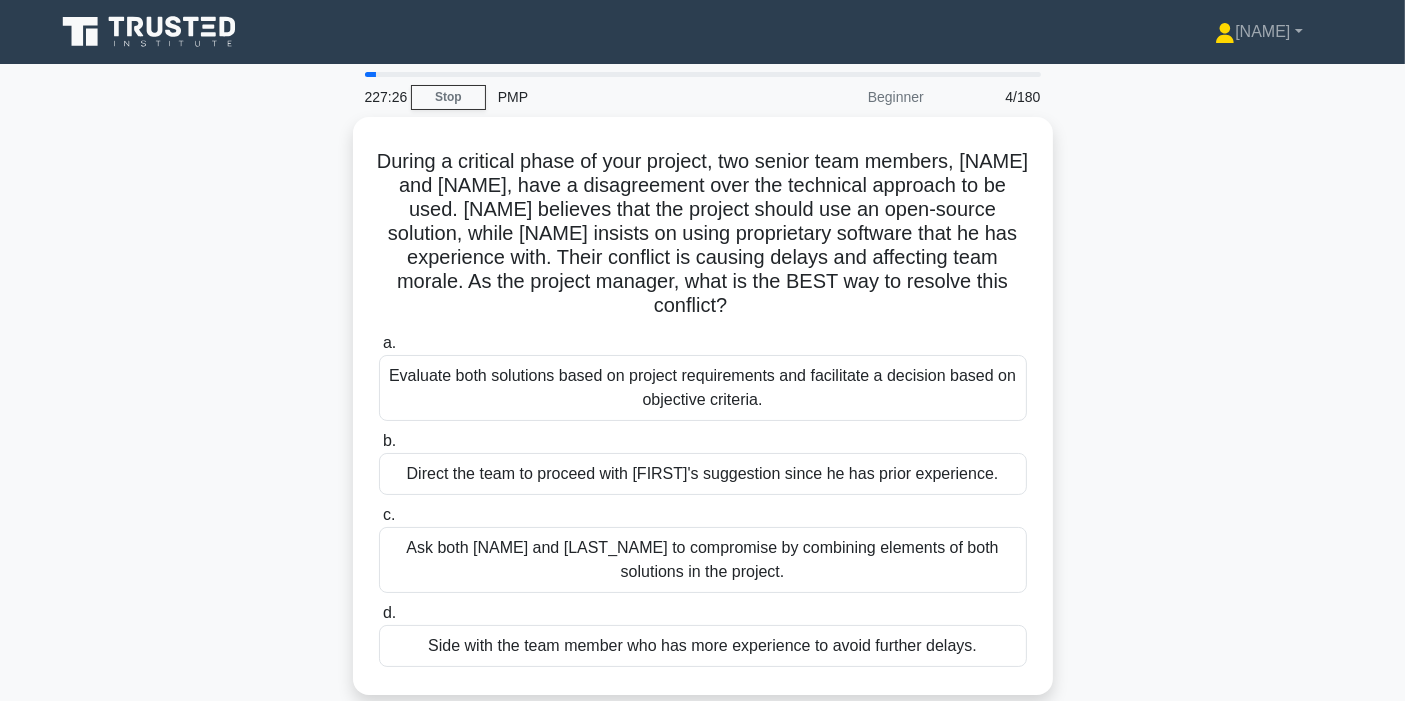 click on "Beginner" at bounding box center [848, 97] 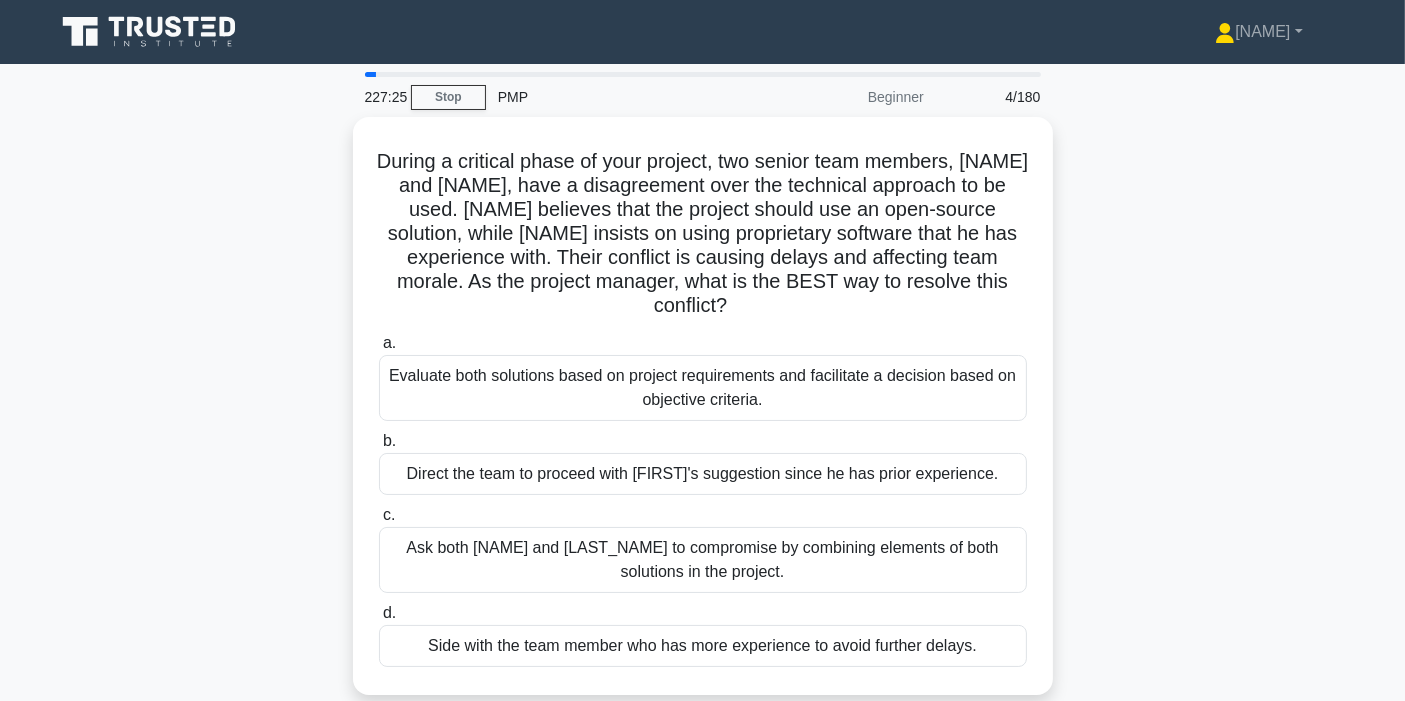click on "PMP" at bounding box center (623, 97) 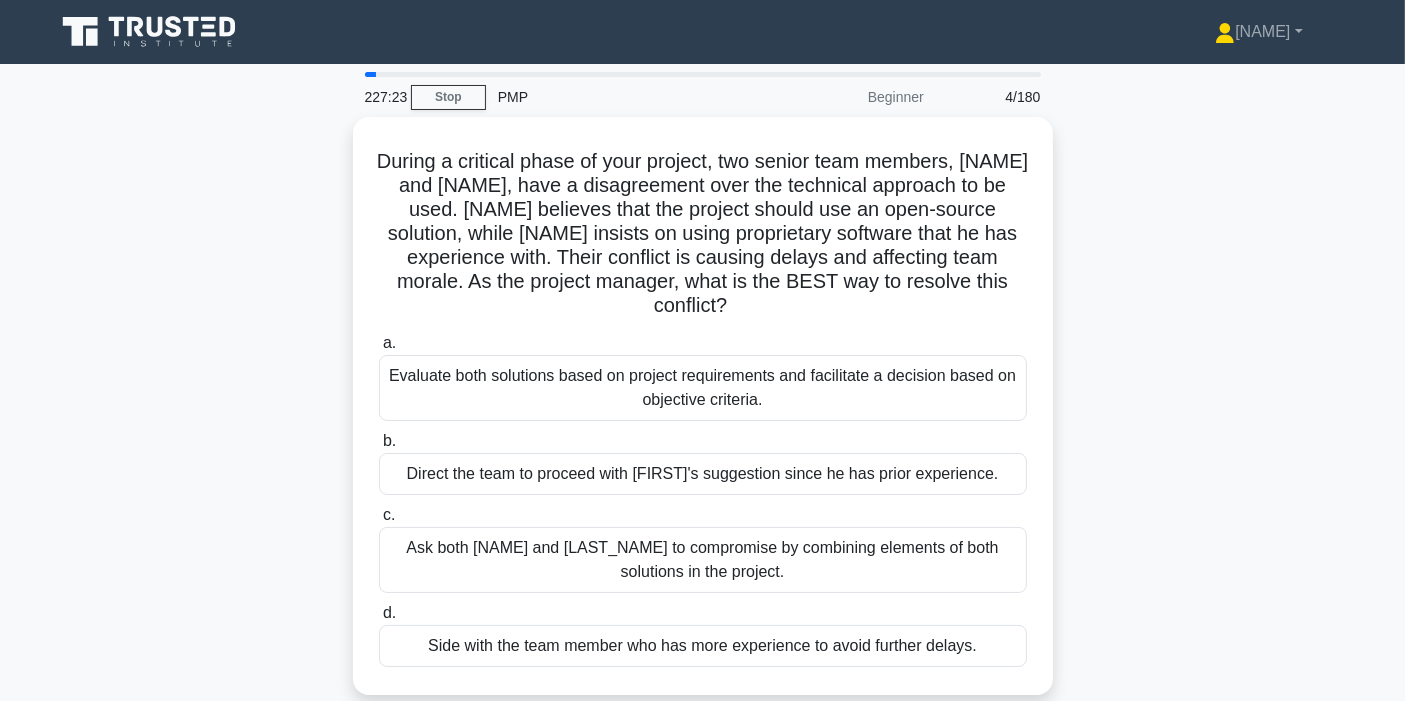 click on "PMP" at bounding box center [623, 97] 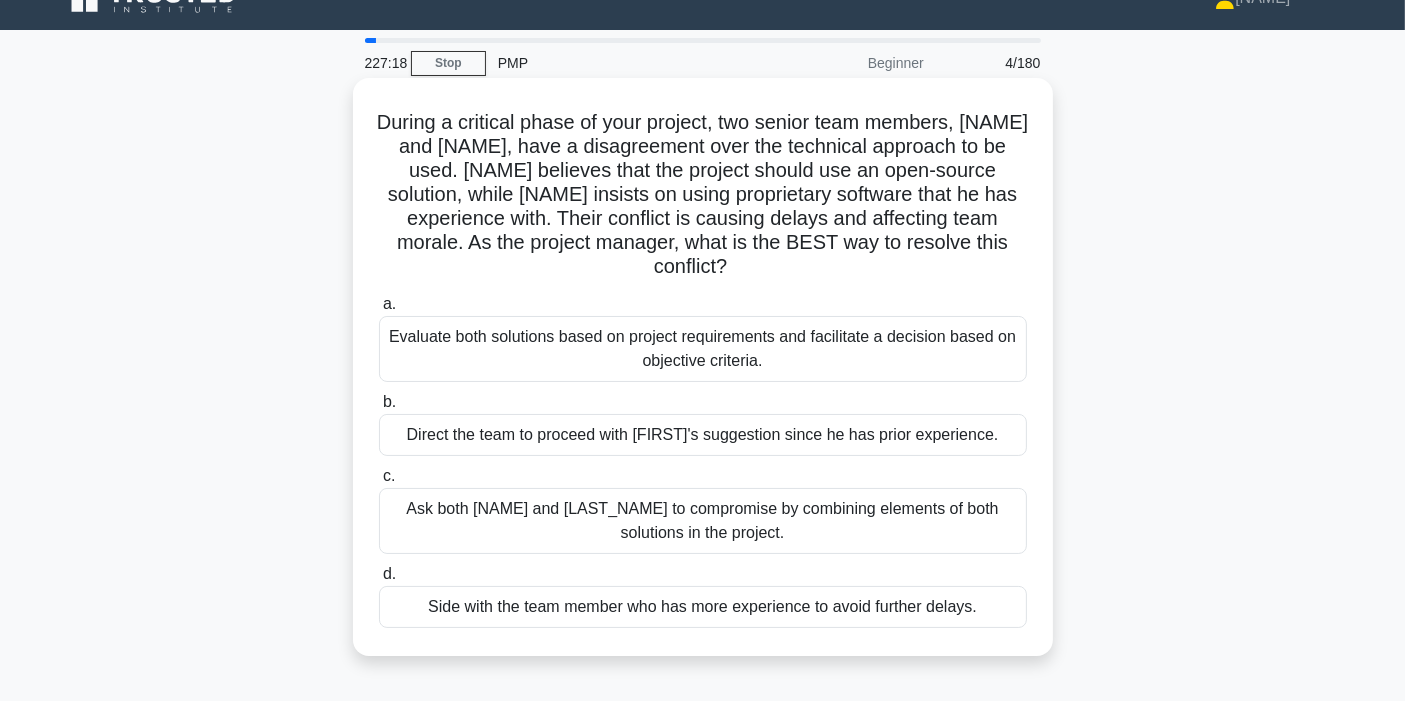 scroll, scrollTop: 0, scrollLeft: 0, axis: both 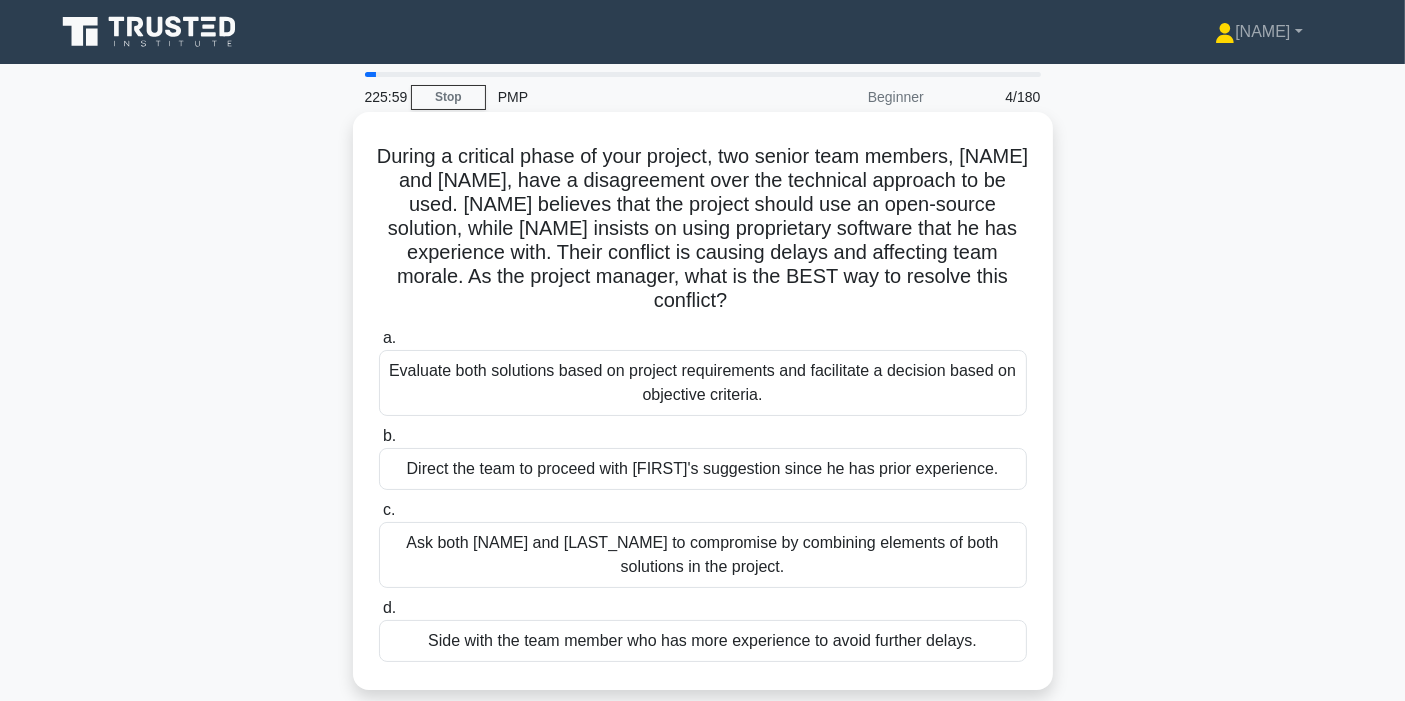 click on "Evaluate both solutions based on project requirements and facilitate a decision based on objective criteria." at bounding box center [703, 383] 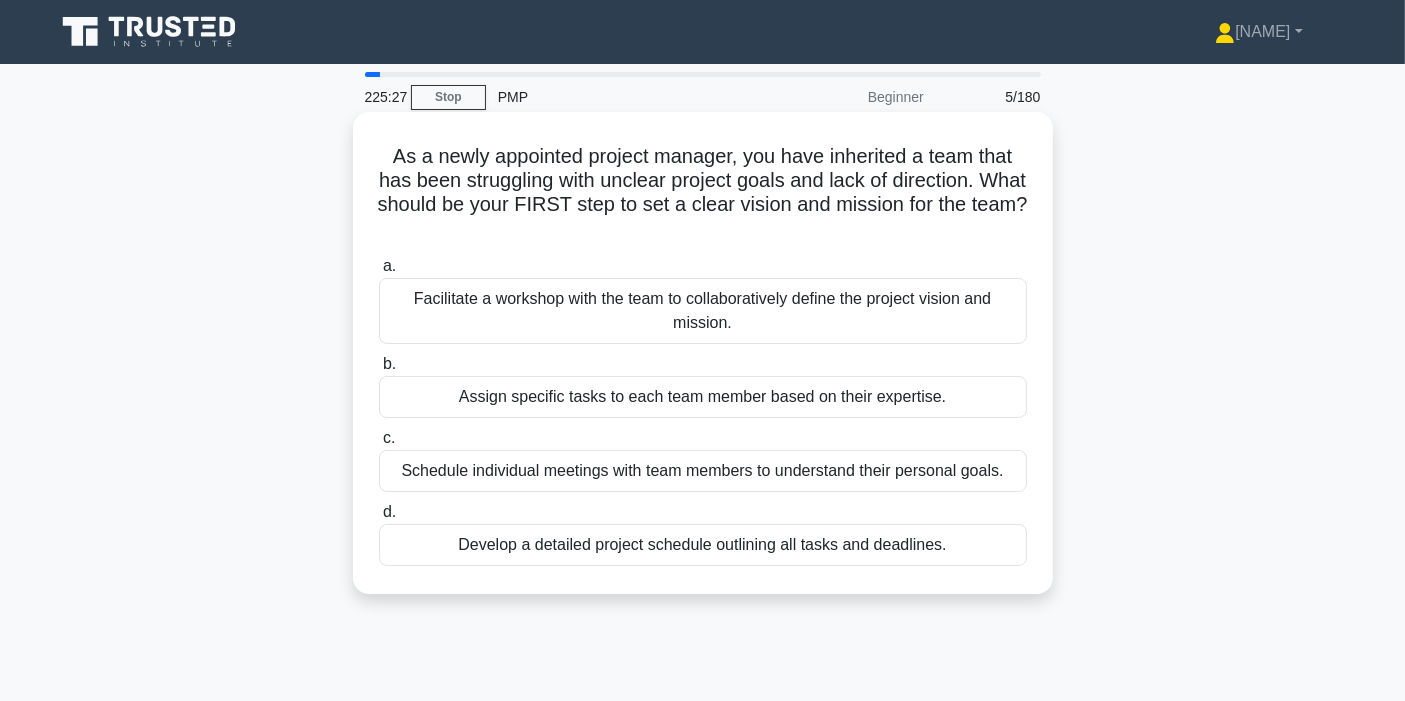 click on "As a newly appointed project manager, you have inherited a team that has been struggling with unclear project goals and lack of direction. What should be your FIRST step to set a clear vision and mission for the team?" at bounding box center (703, 193) 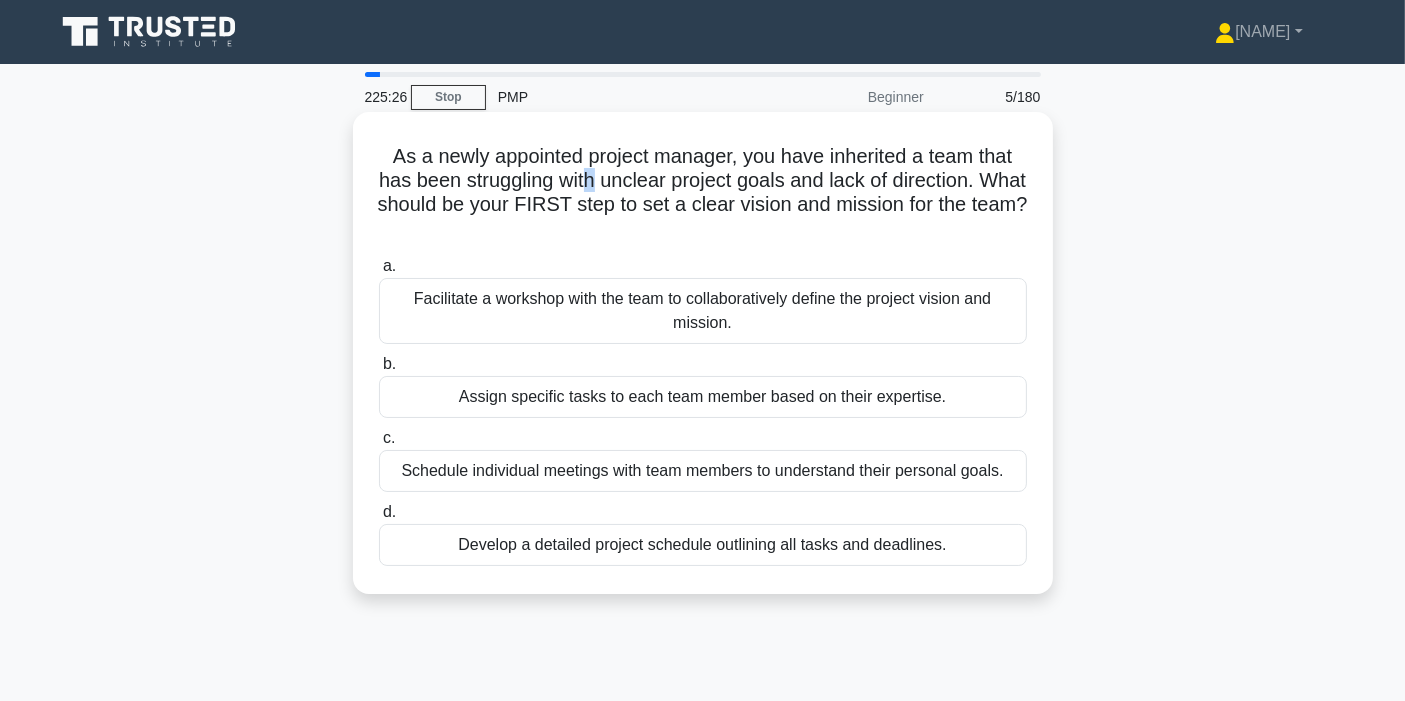 click on "As a newly appointed project manager, you have inherited a team that has been struggling with unclear project goals and lack of direction. What should be your FIRST step to set a clear vision and mission for the team?" at bounding box center [703, 193] 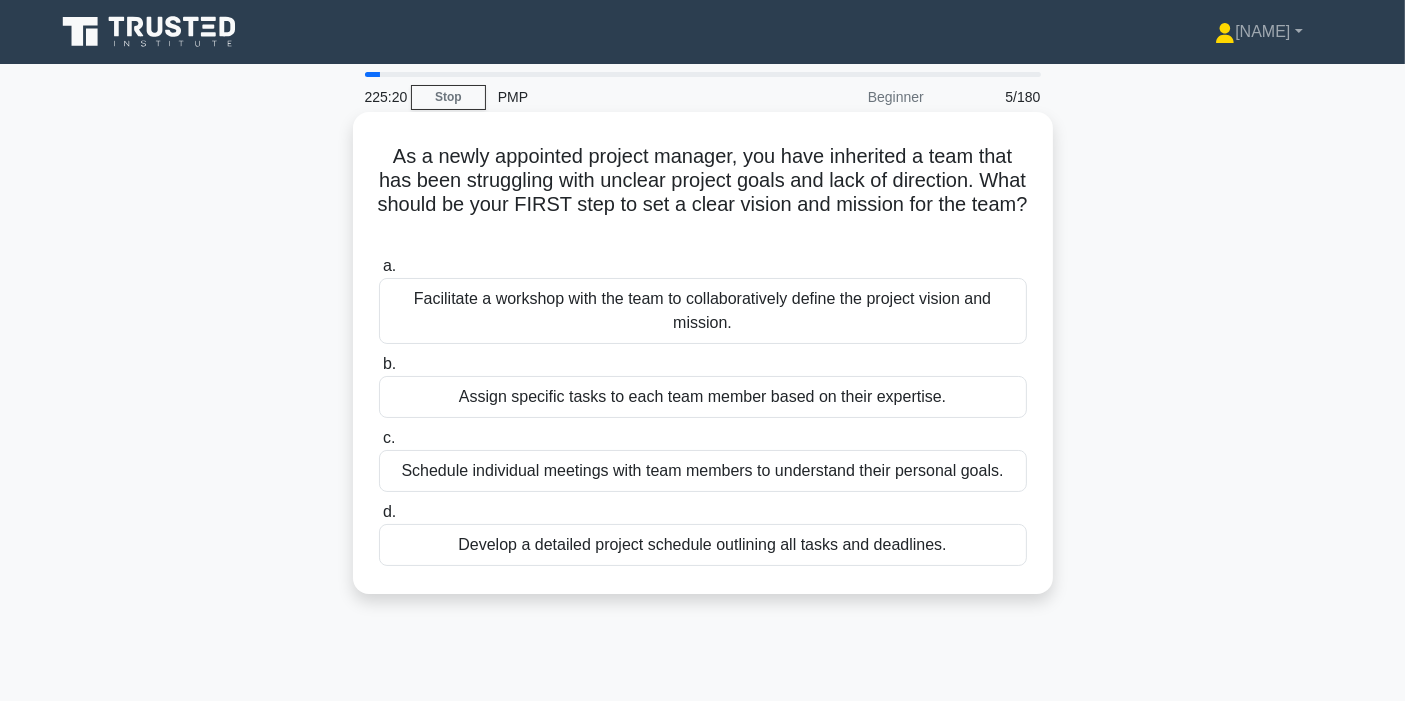 click on "As a newly appointed project manager, you have inherited a team that has been struggling with unclear project goals and lack of direction. What should be your FIRST step to set a clear vision and mission for the team?" at bounding box center (703, 193) 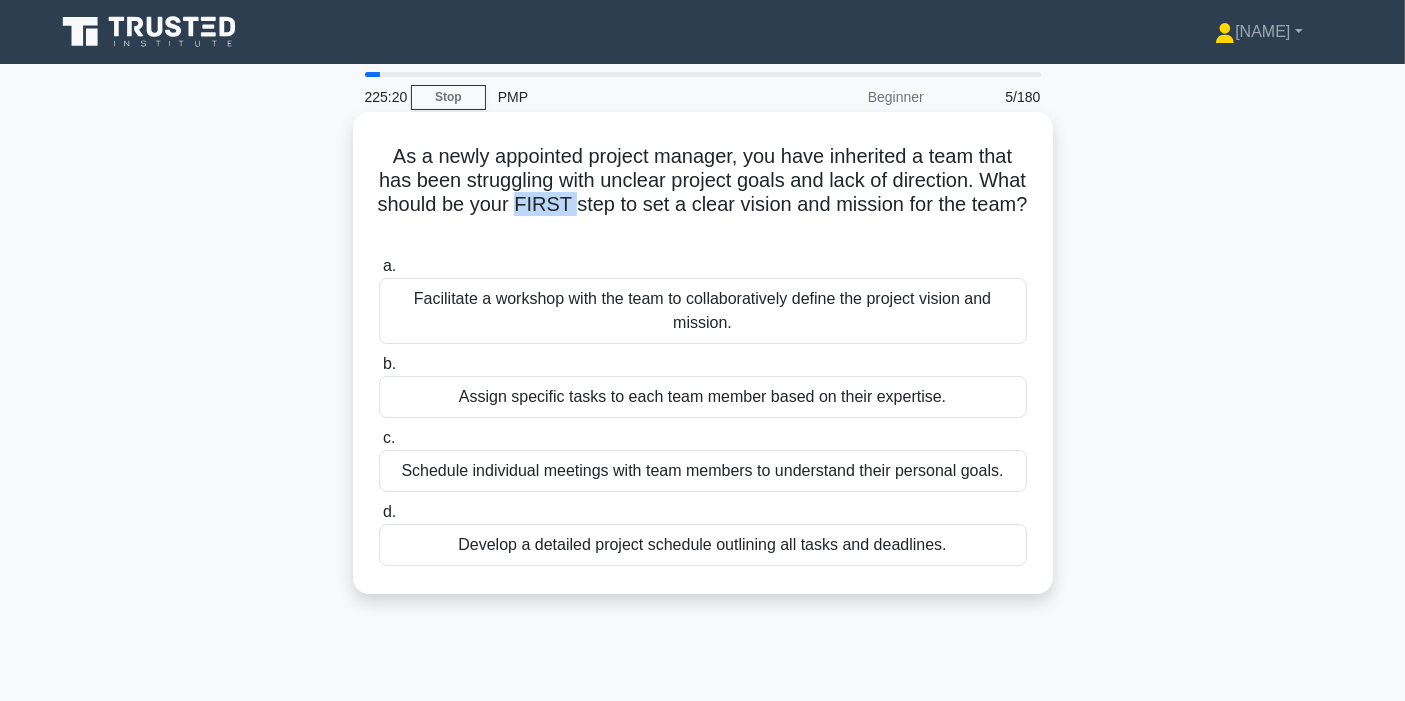 click on "As a newly appointed project manager, you have inherited a team that has been struggling with unclear project goals and lack of direction. What should be your FIRST step to set a clear vision and mission for the team?" at bounding box center [703, 193] 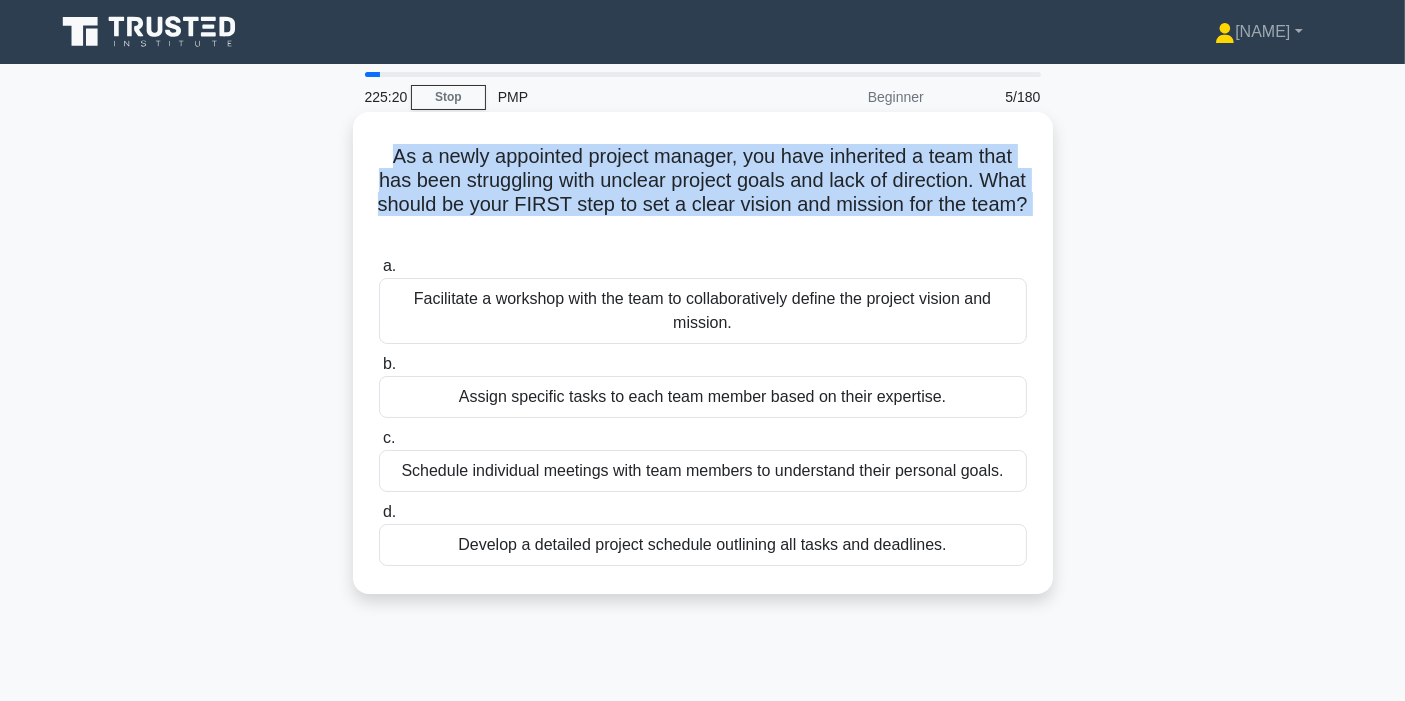 click on "As a newly appointed project manager, you have inherited a team that has been struggling with unclear project goals and lack of direction. What should be your FIRST step to set a clear vision and mission for the team?" at bounding box center [703, 193] 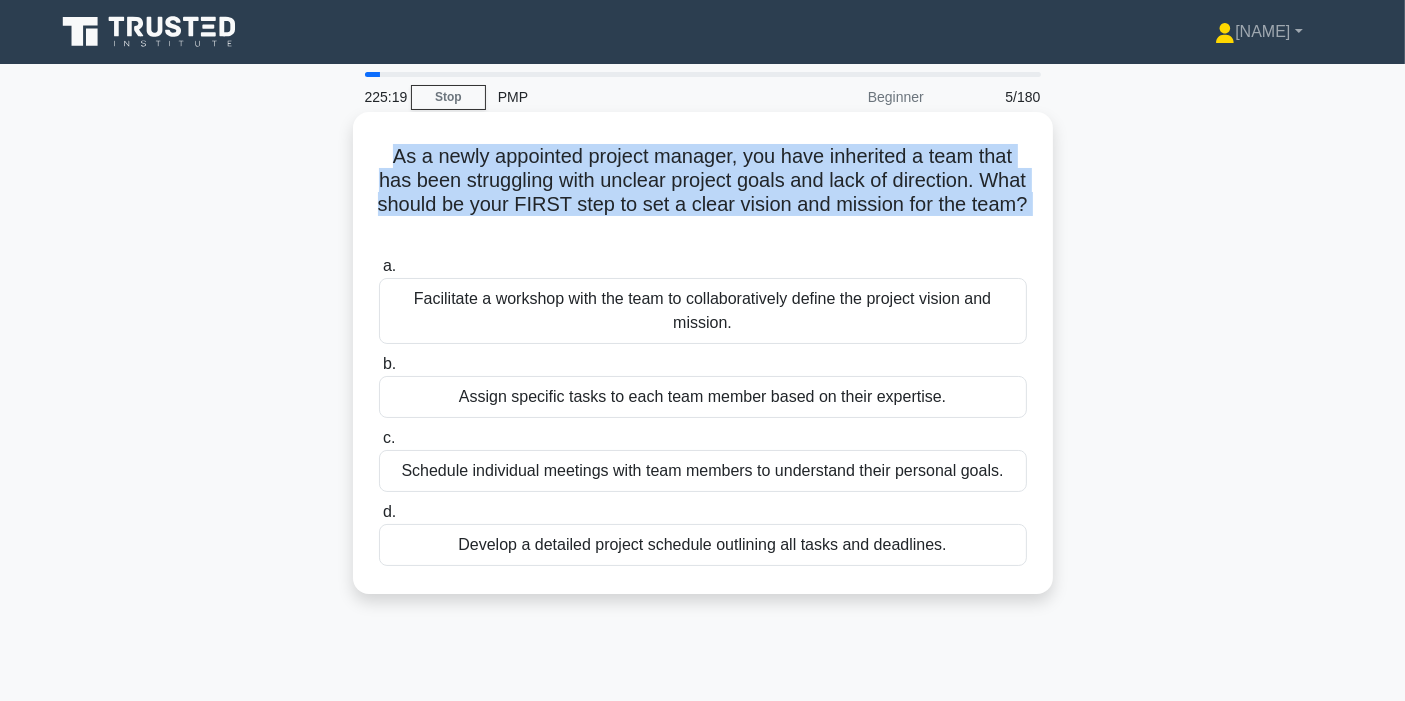click on "As a newly appointed project manager, you have inherited a team that has been struggling with unclear project goals and lack of direction. What should be your FIRST step to set a clear vision and mission for the team?" at bounding box center (703, 193) 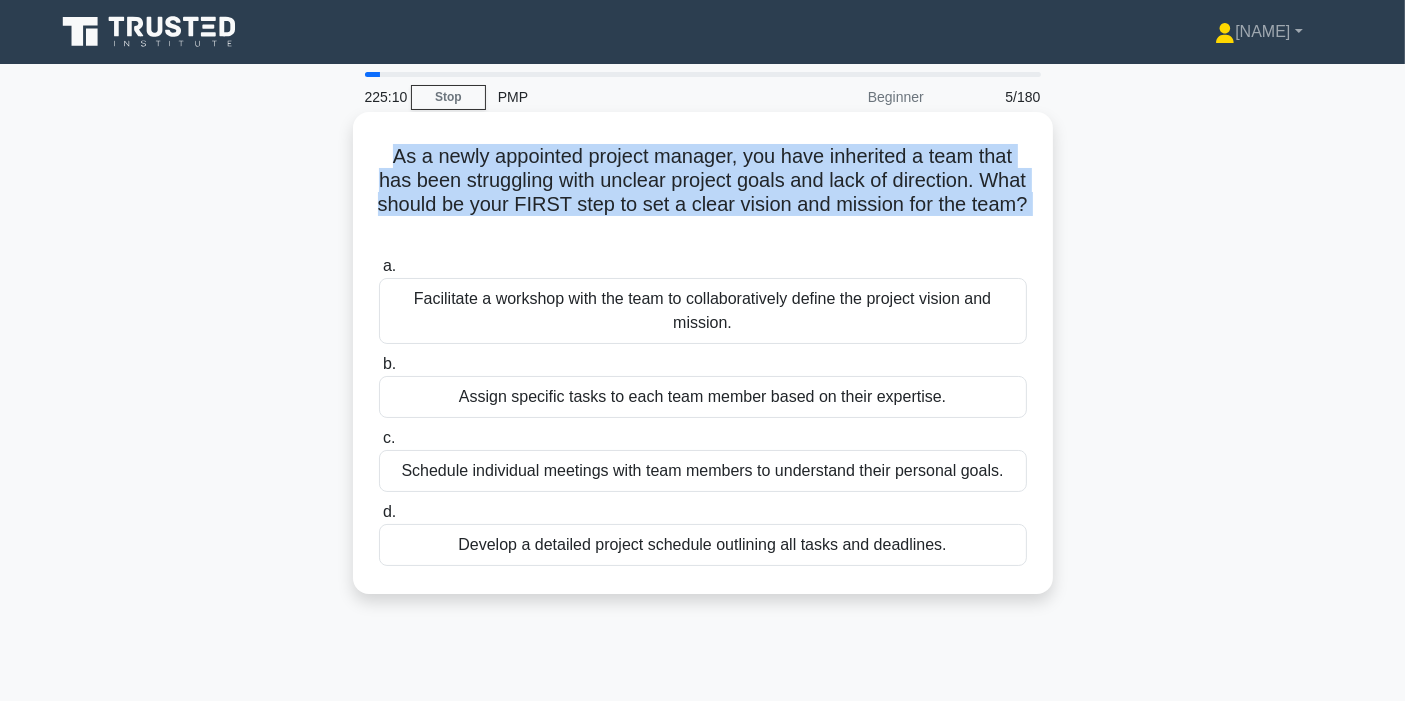 click on "As a newly appointed project manager, you have inherited a team that has been struggling with unclear project goals and lack of direction. What should be your FIRST step to set a clear vision and mission for the team?" at bounding box center (703, 193) 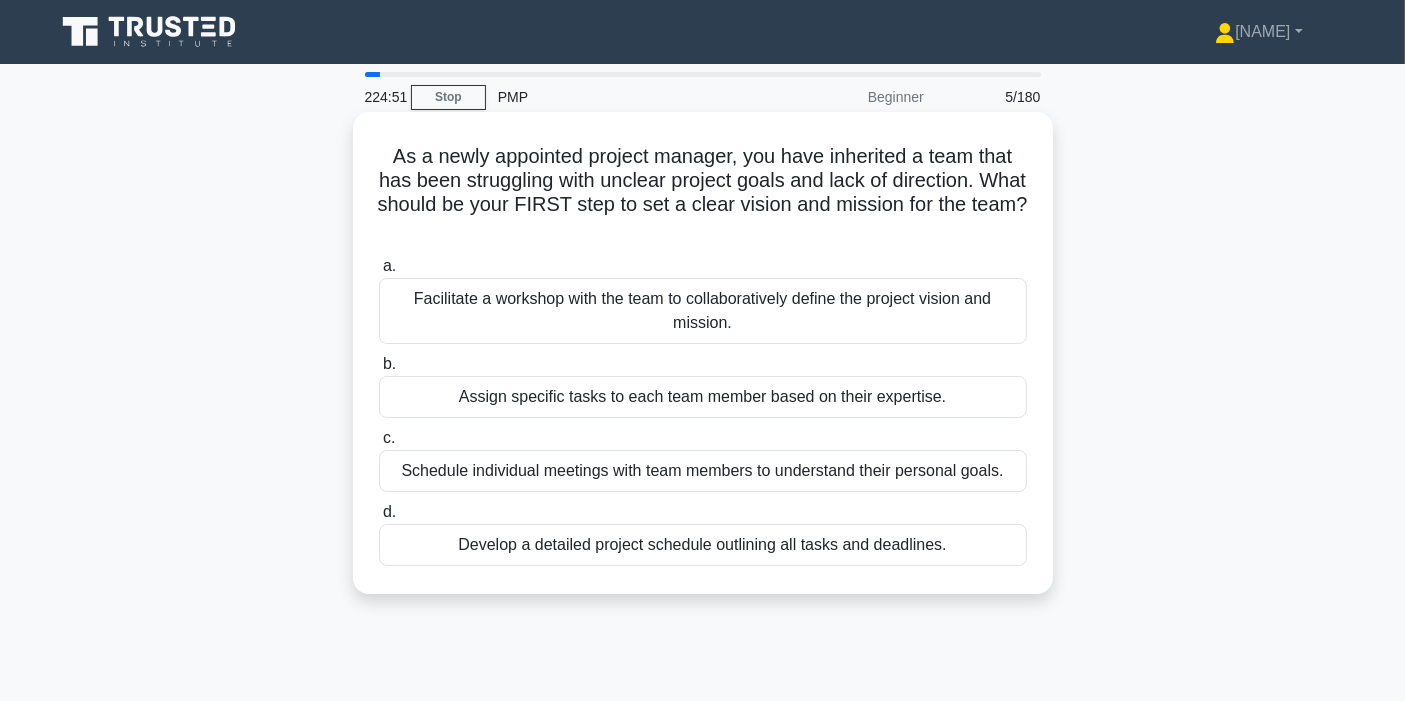 click on "Facilitate a workshop with the team to collaboratively define the project vision and mission." at bounding box center [703, 311] 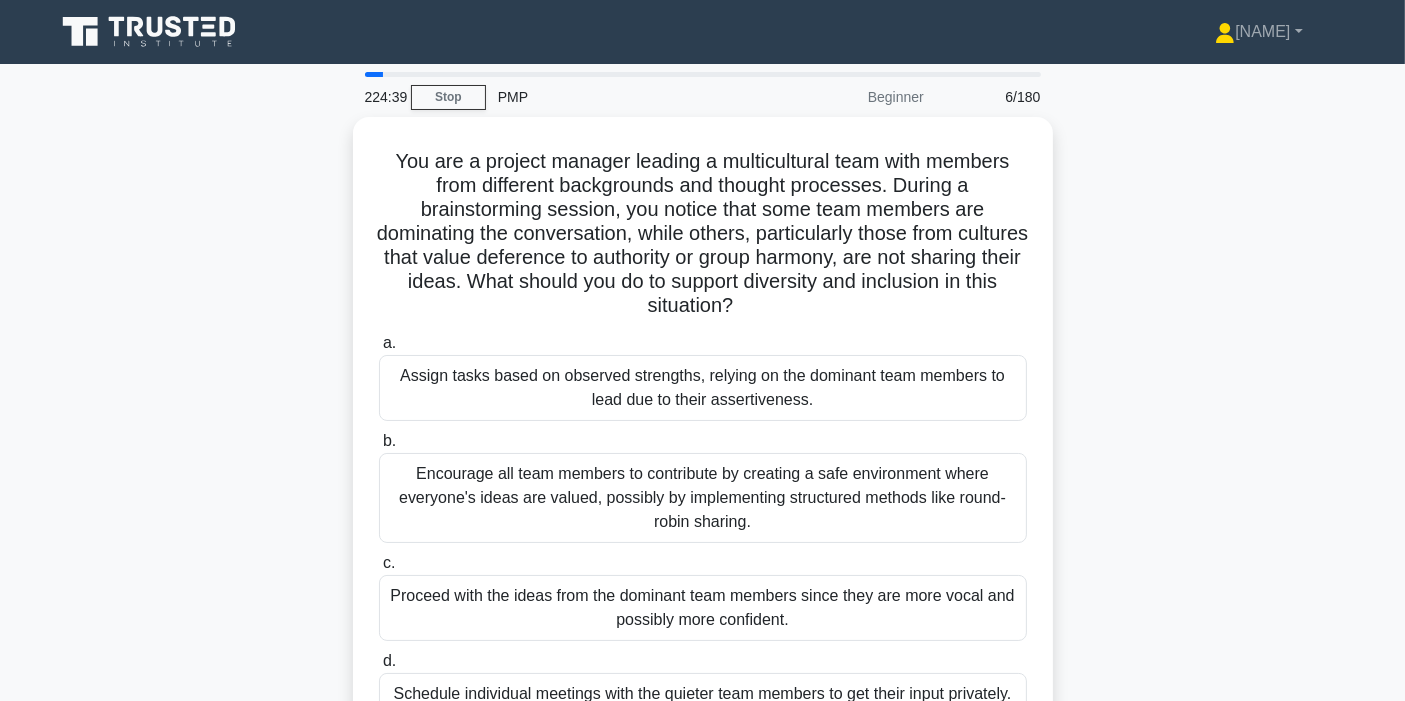 scroll, scrollTop: 111, scrollLeft: 0, axis: vertical 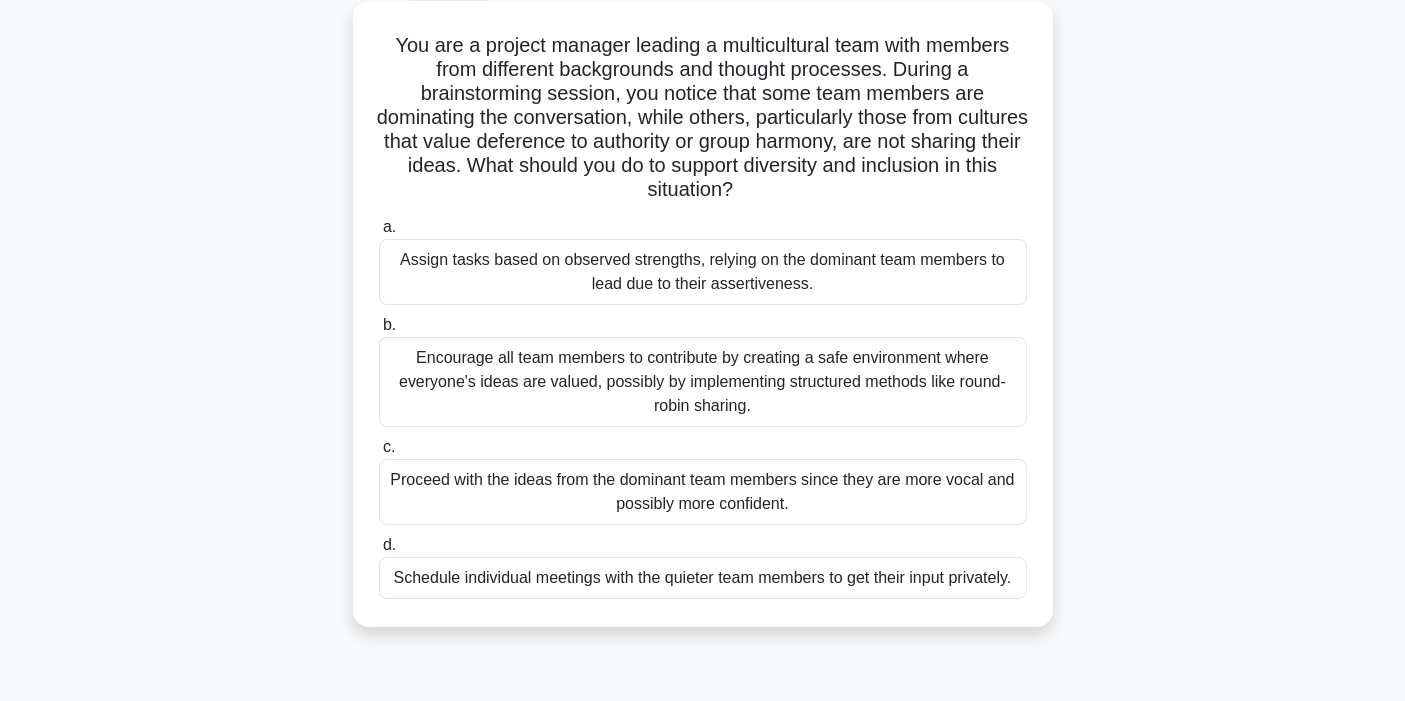 click on "Encourage all team members to contribute by creating a safe environment where everyone's ideas are valued, possibly by implementing structured methods like round-robin sharing." at bounding box center [703, 382] 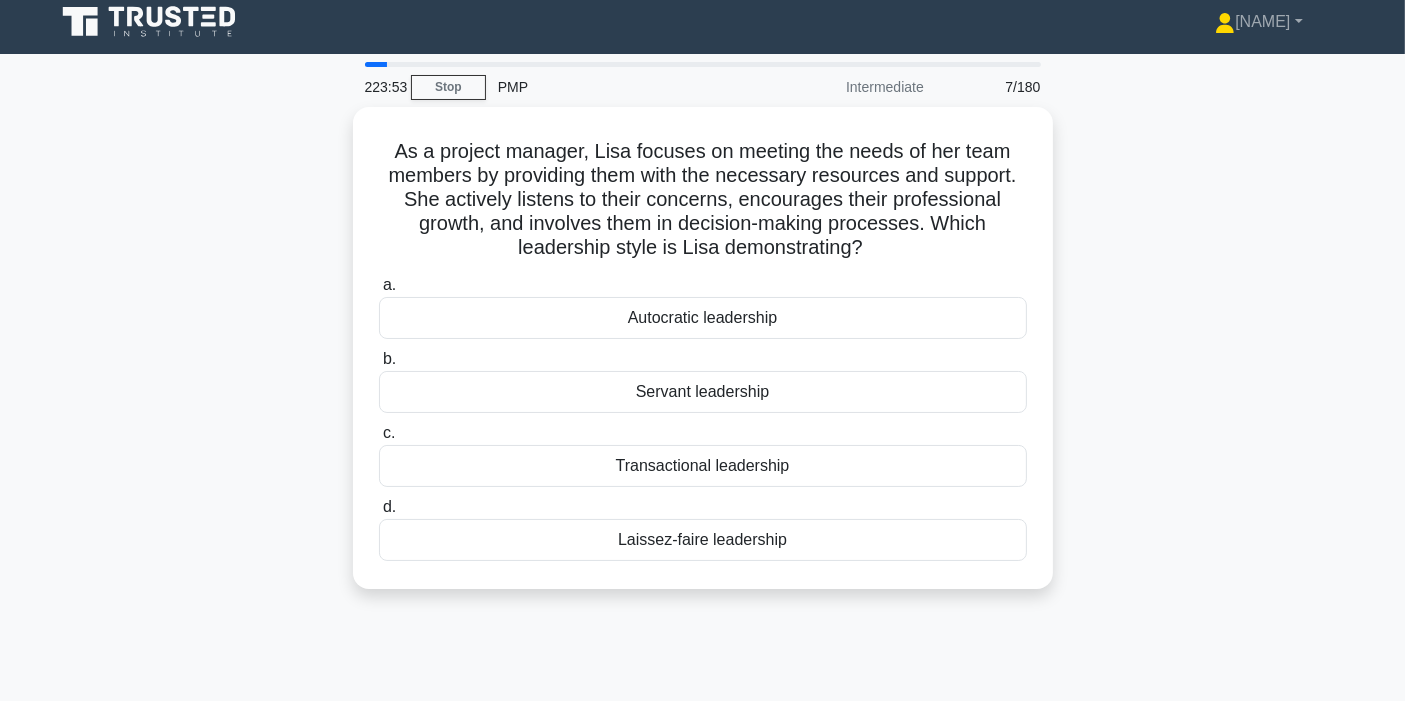 scroll, scrollTop: 0, scrollLeft: 0, axis: both 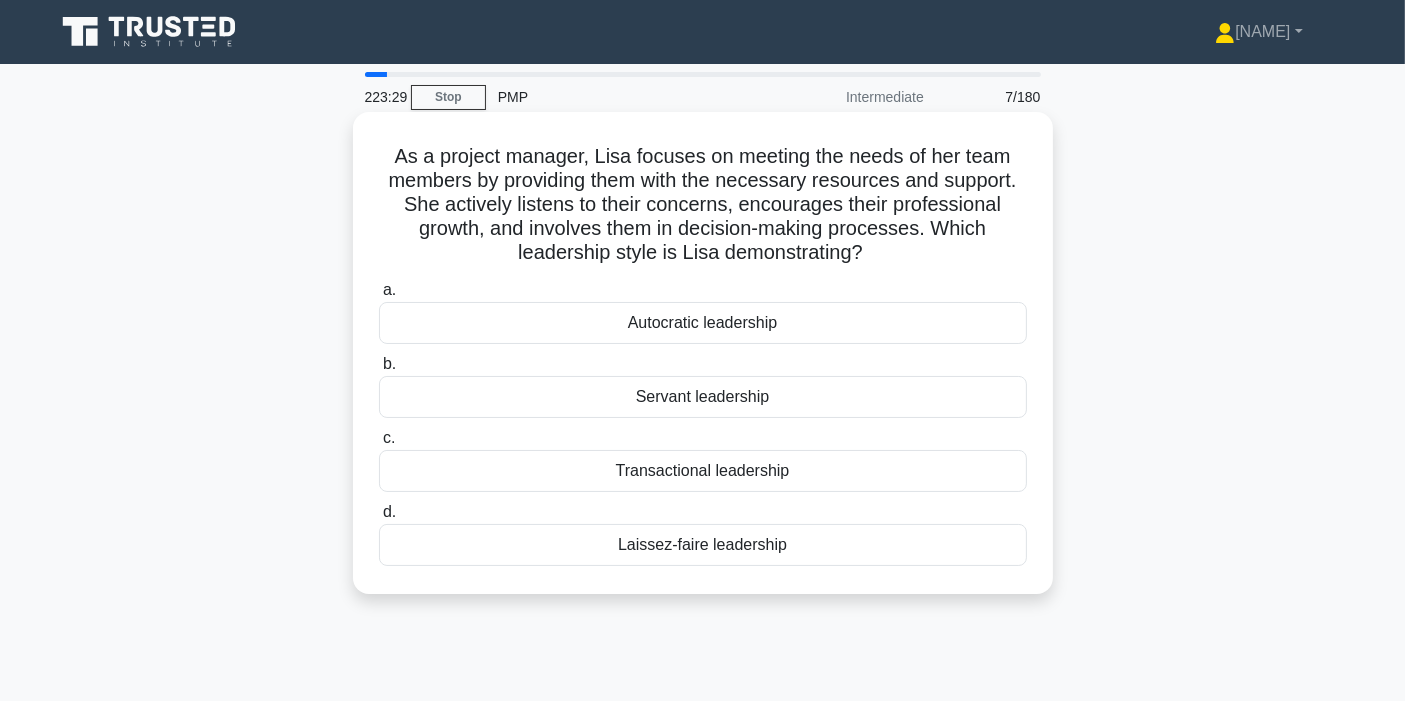 click on "Laissez-faire leadership" at bounding box center (703, 545) 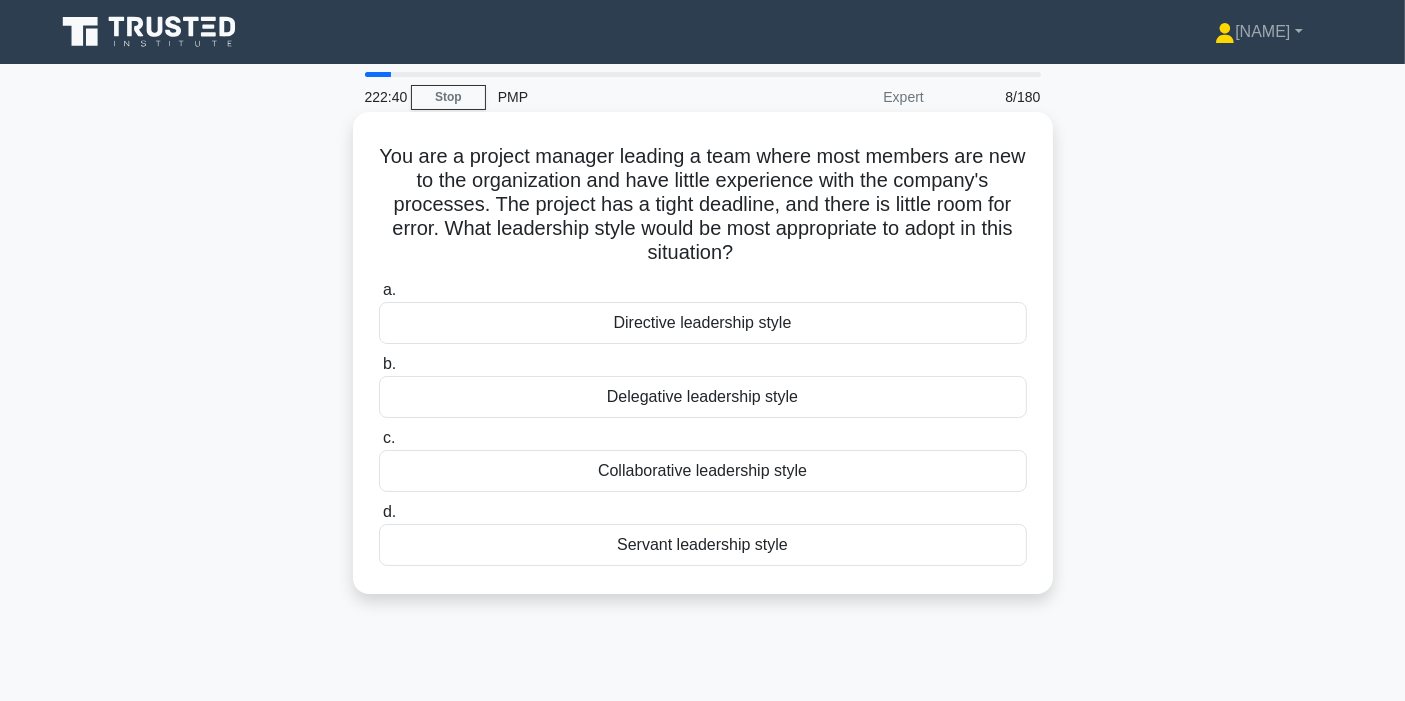 click on "Servant leadership style" at bounding box center (703, 545) 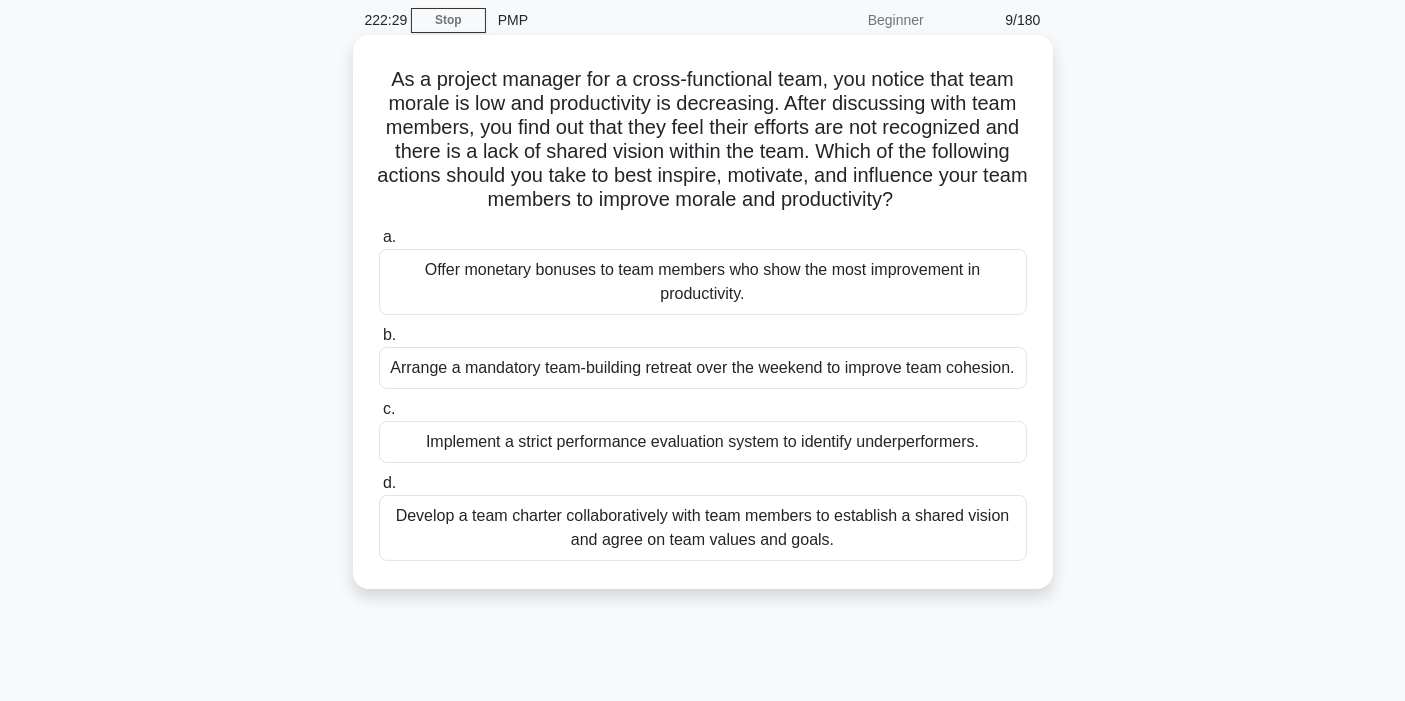 scroll, scrollTop: 111, scrollLeft: 0, axis: vertical 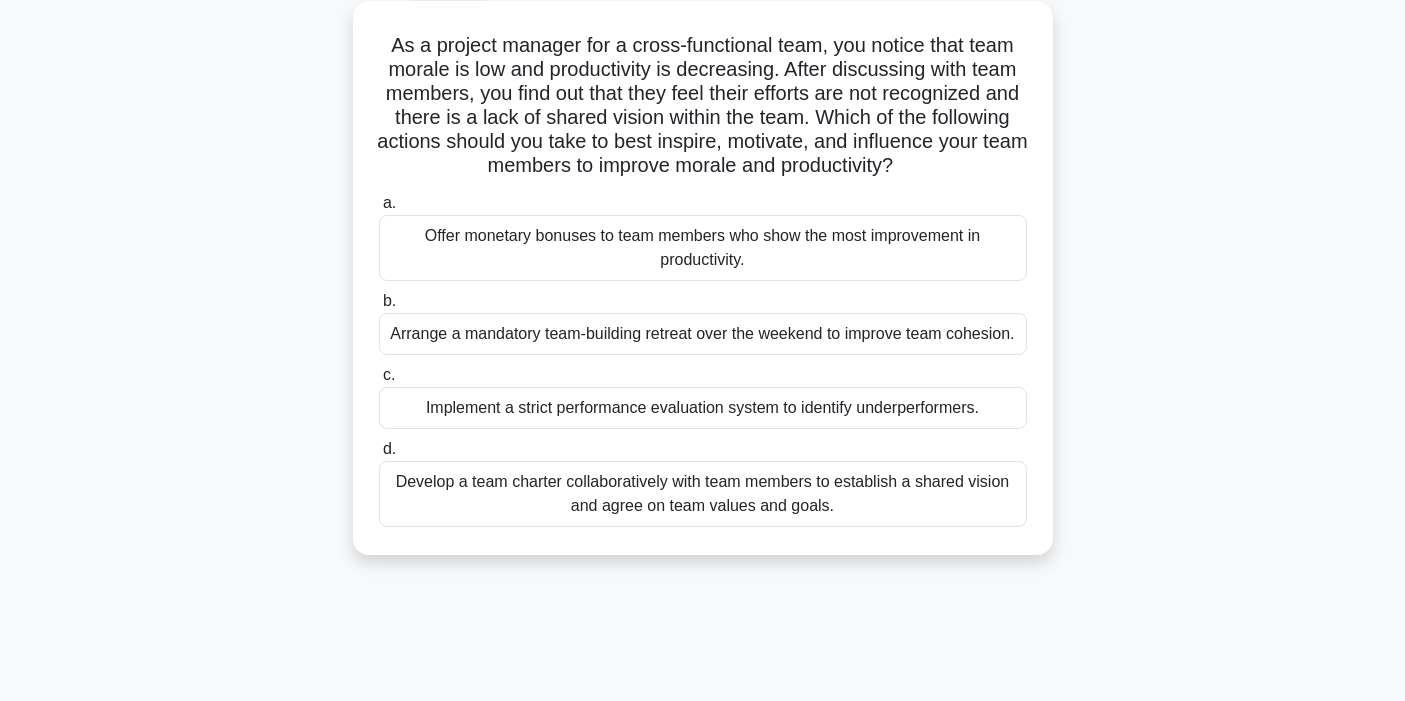 click on "Develop a team charter collaboratively with team members to establish a shared vision and agree on team values and goals." at bounding box center (703, 494) 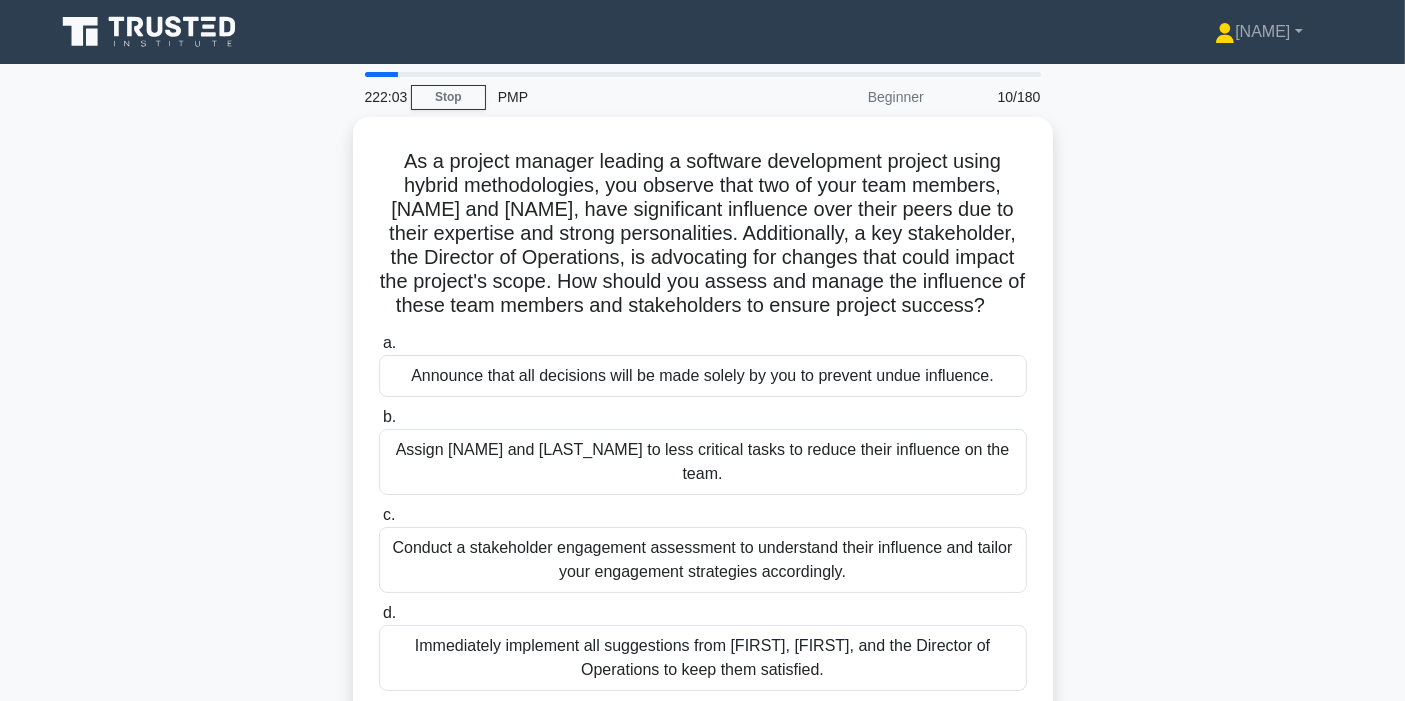 scroll, scrollTop: 111, scrollLeft: 0, axis: vertical 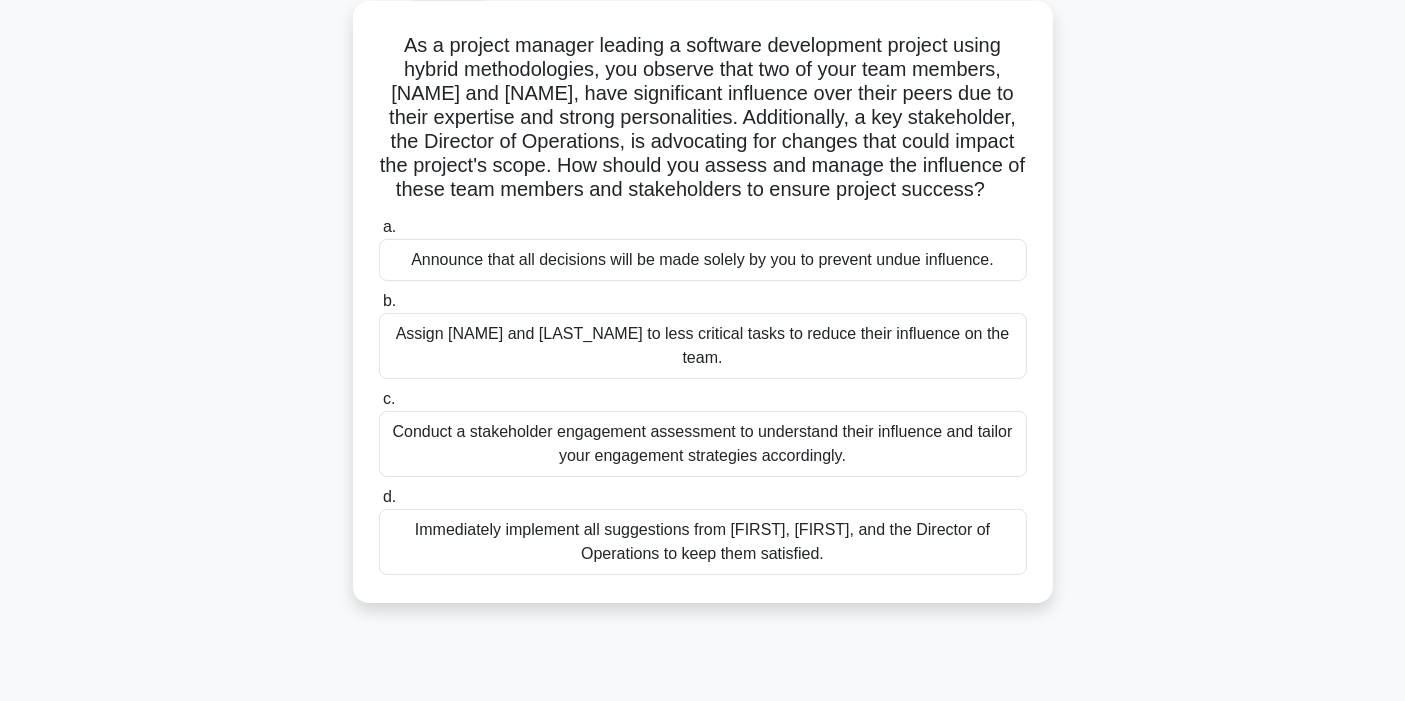 click on "Conduct a stakeholder engagement assessment to understand their influence and tailor your engagement strategies accordingly." at bounding box center (703, 444) 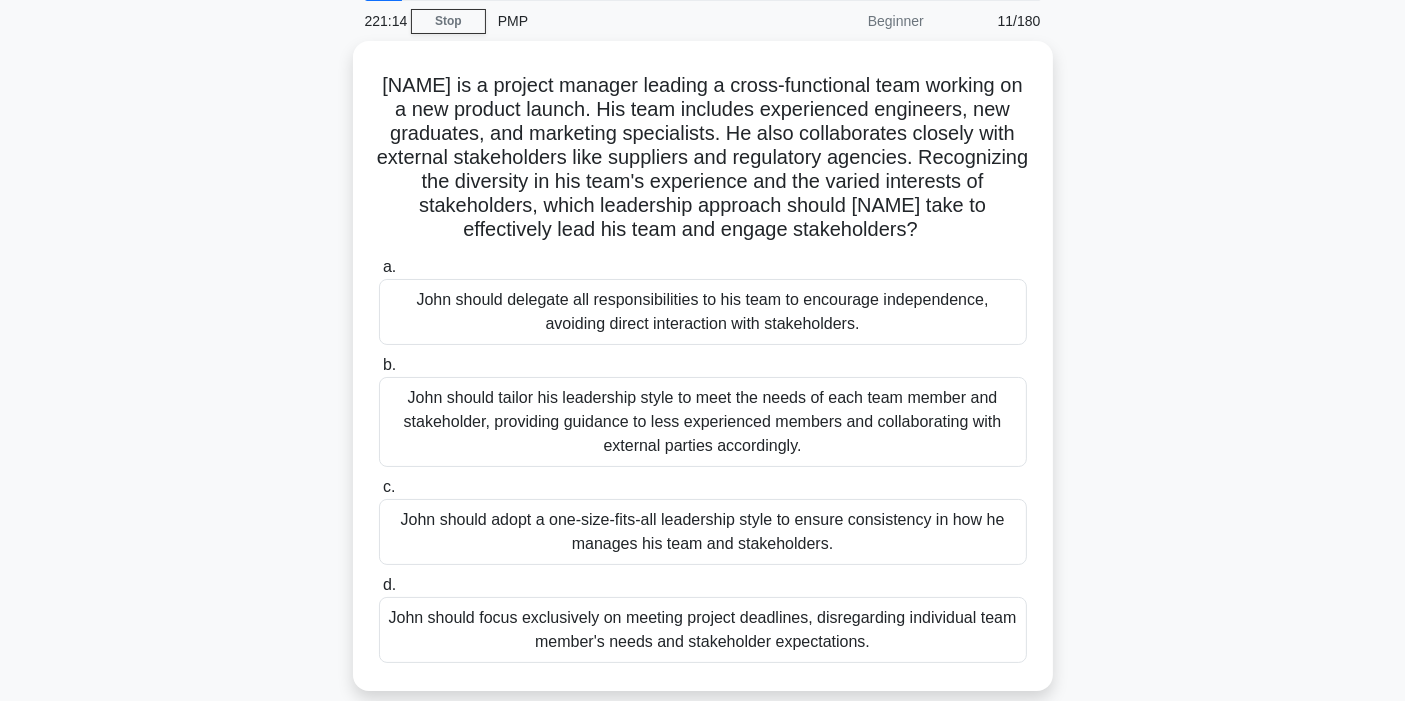 scroll, scrollTop: 111, scrollLeft: 0, axis: vertical 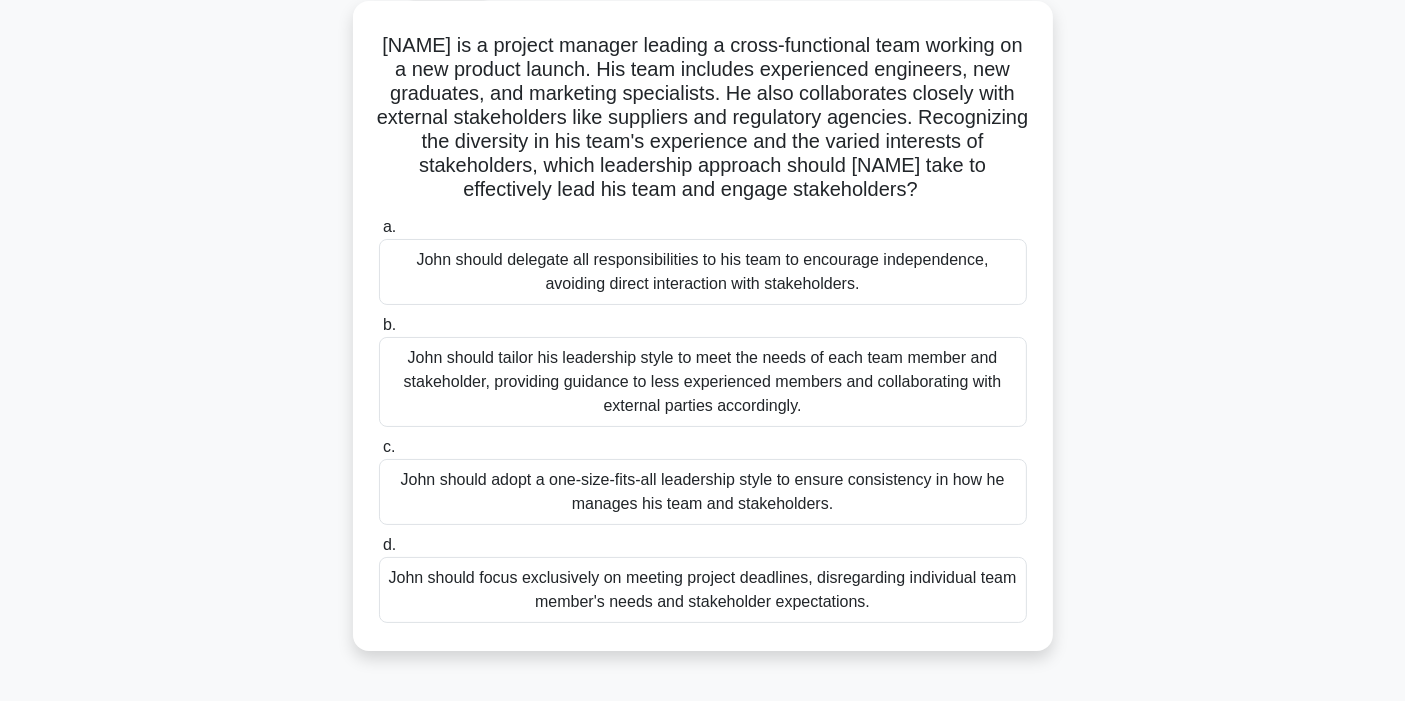 click on "John should tailor his leadership style to meet the needs of each team member and stakeholder, providing guidance to less experienced members and collaborating with external parties accordingly." at bounding box center (703, 382) 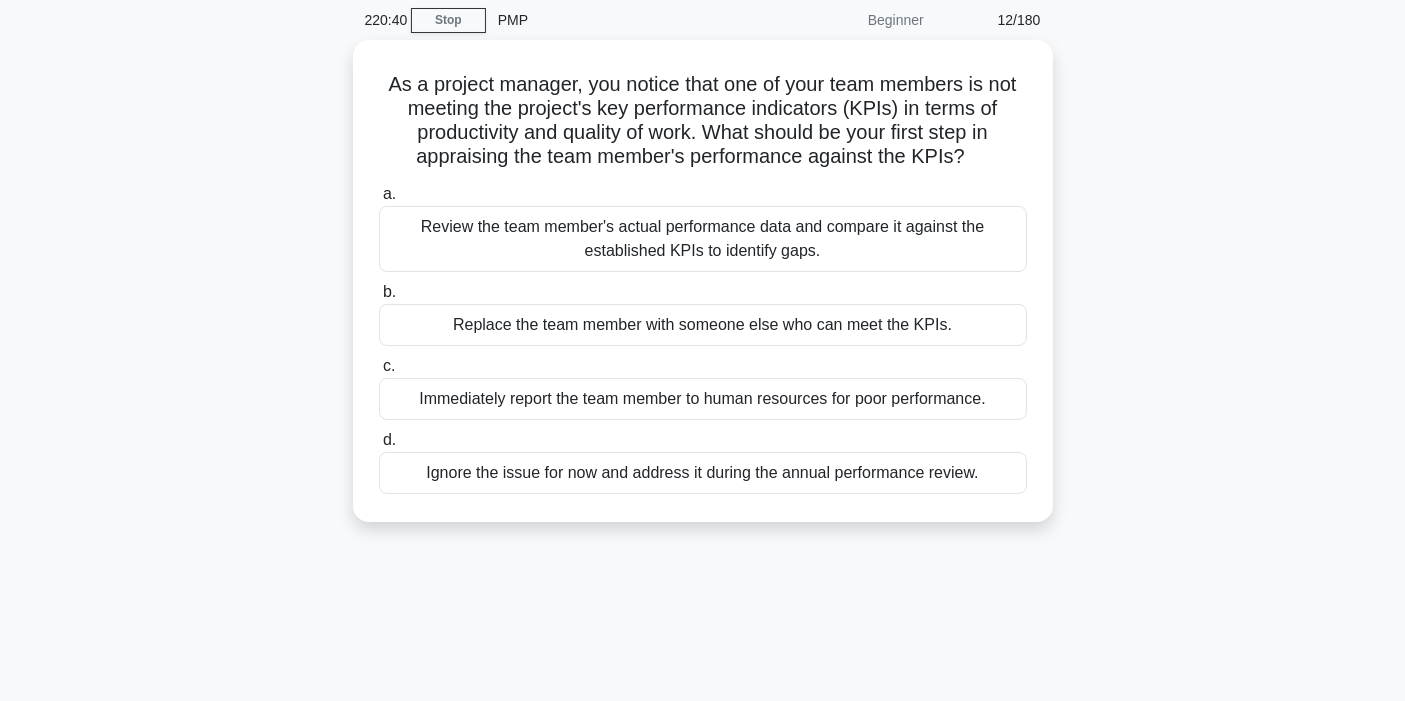 scroll, scrollTop: 111, scrollLeft: 0, axis: vertical 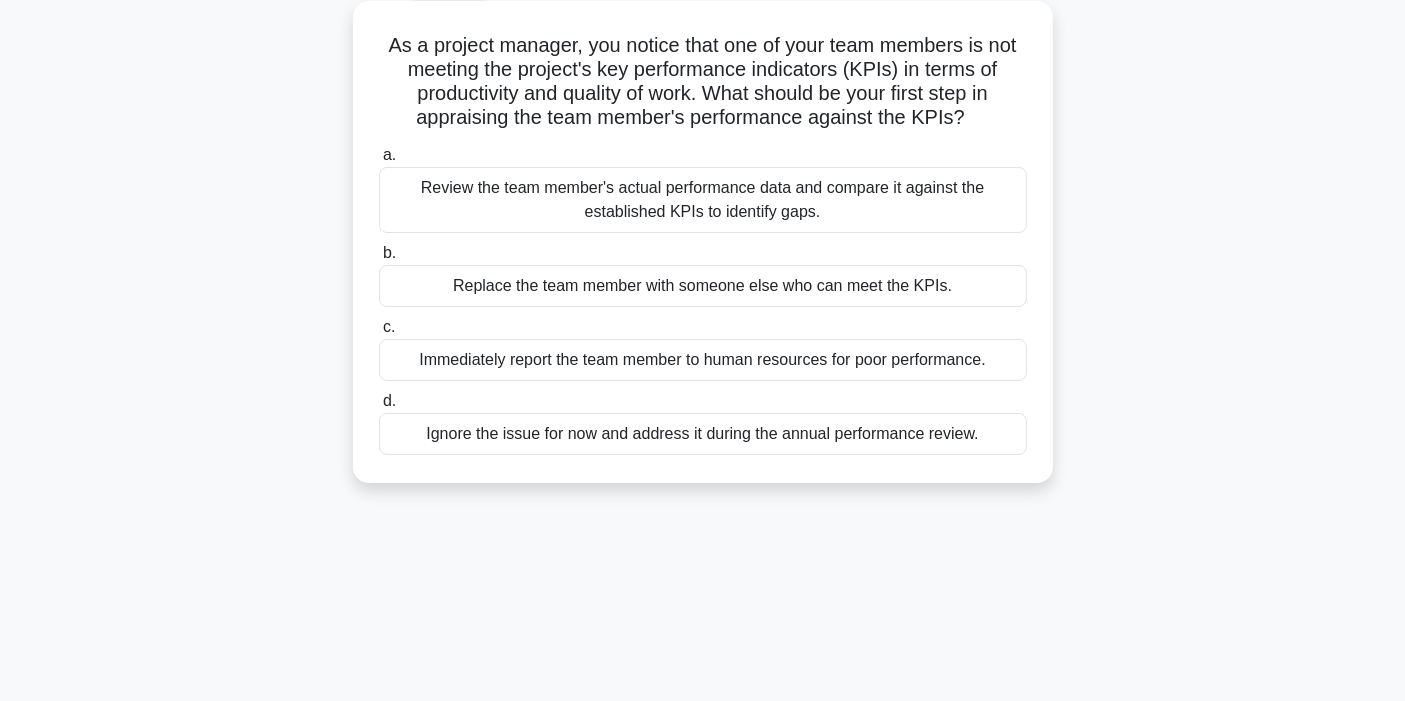 click on "Review the team member's actual performance data and compare it against the established KPIs to identify gaps." at bounding box center (703, 200) 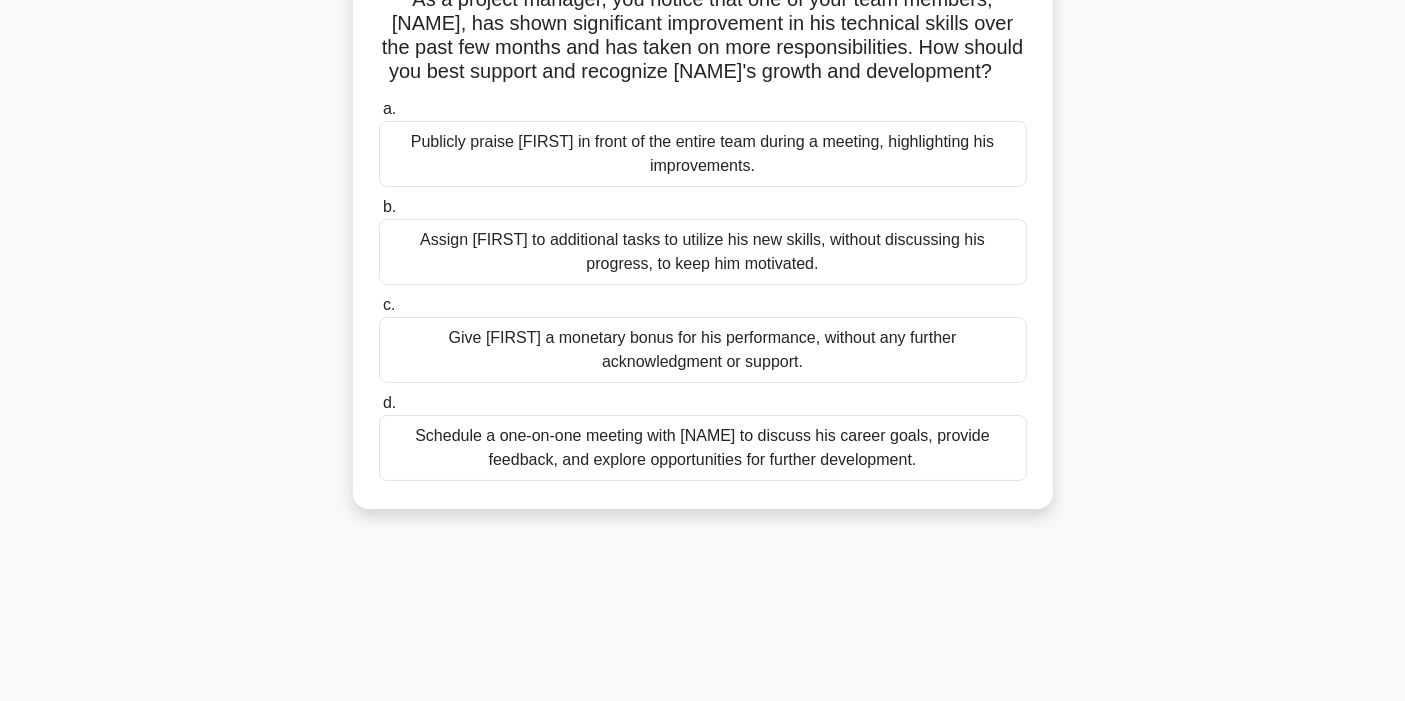 scroll, scrollTop: 45, scrollLeft: 0, axis: vertical 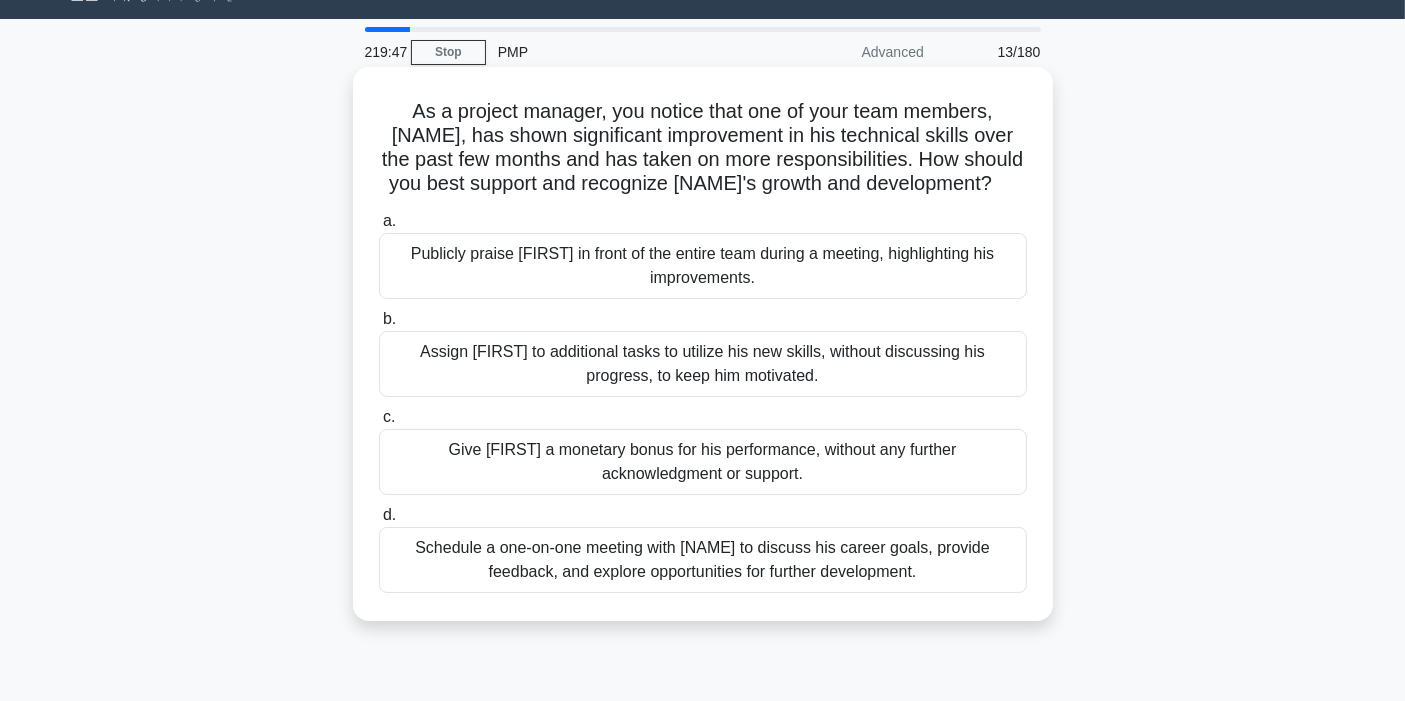 click on "Schedule a one-on-one meeting with [NAME] to discuss his career goals, provide feedback, and explore opportunities for further development." at bounding box center (703, 560) 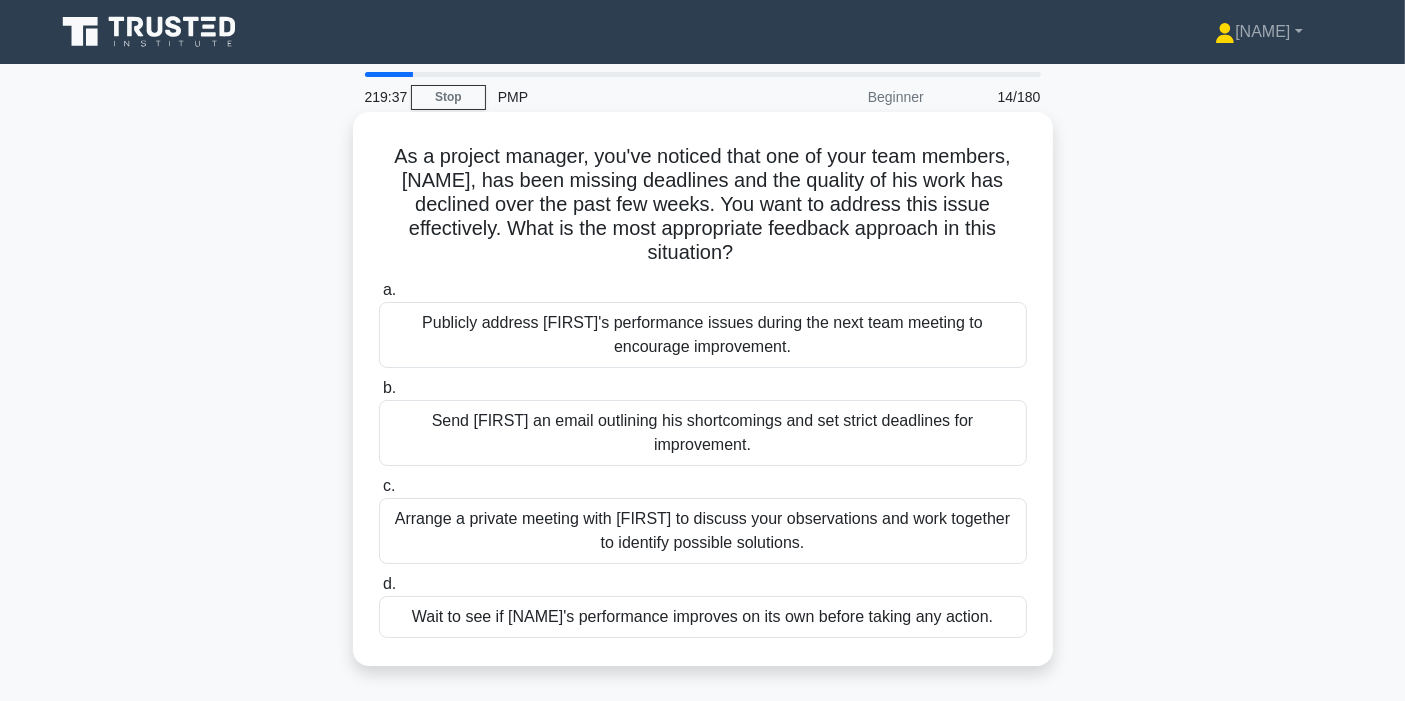 scroll, scrollTop: 111, scrollLeft: 0, axis: vertical 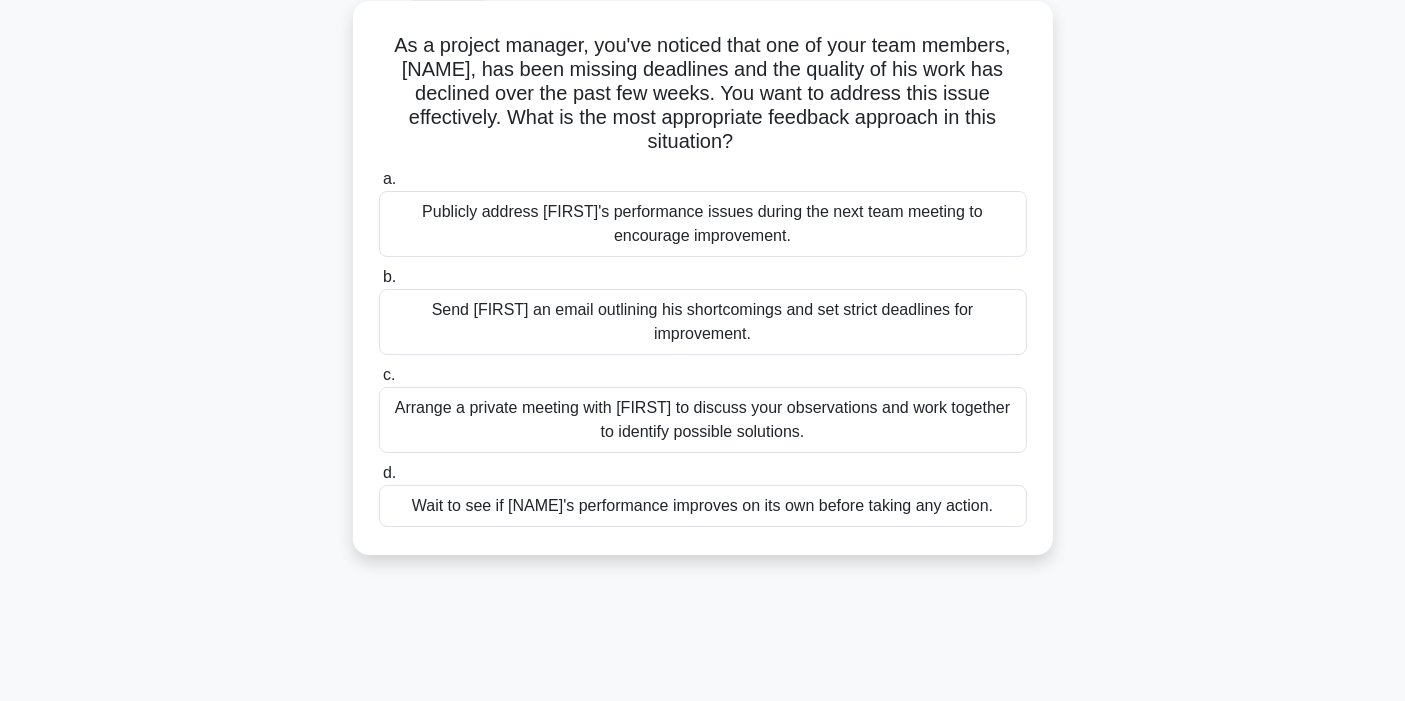 click on "Arrange a private meeting with [FIRST] to discuss your observations and work together to identify possible solutions." at bounding box center (703, 420) 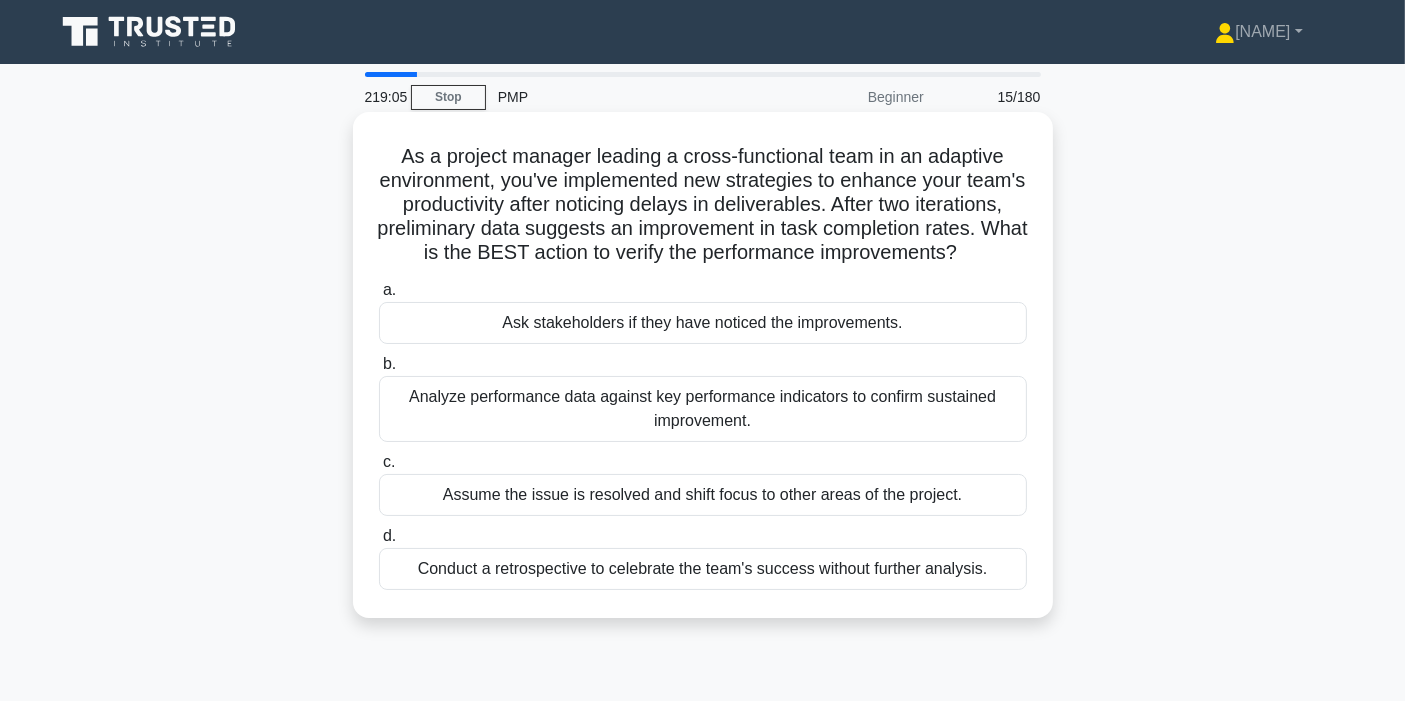 scroll, scrollTop: 111, scrollLeft: 0, axis: vertical 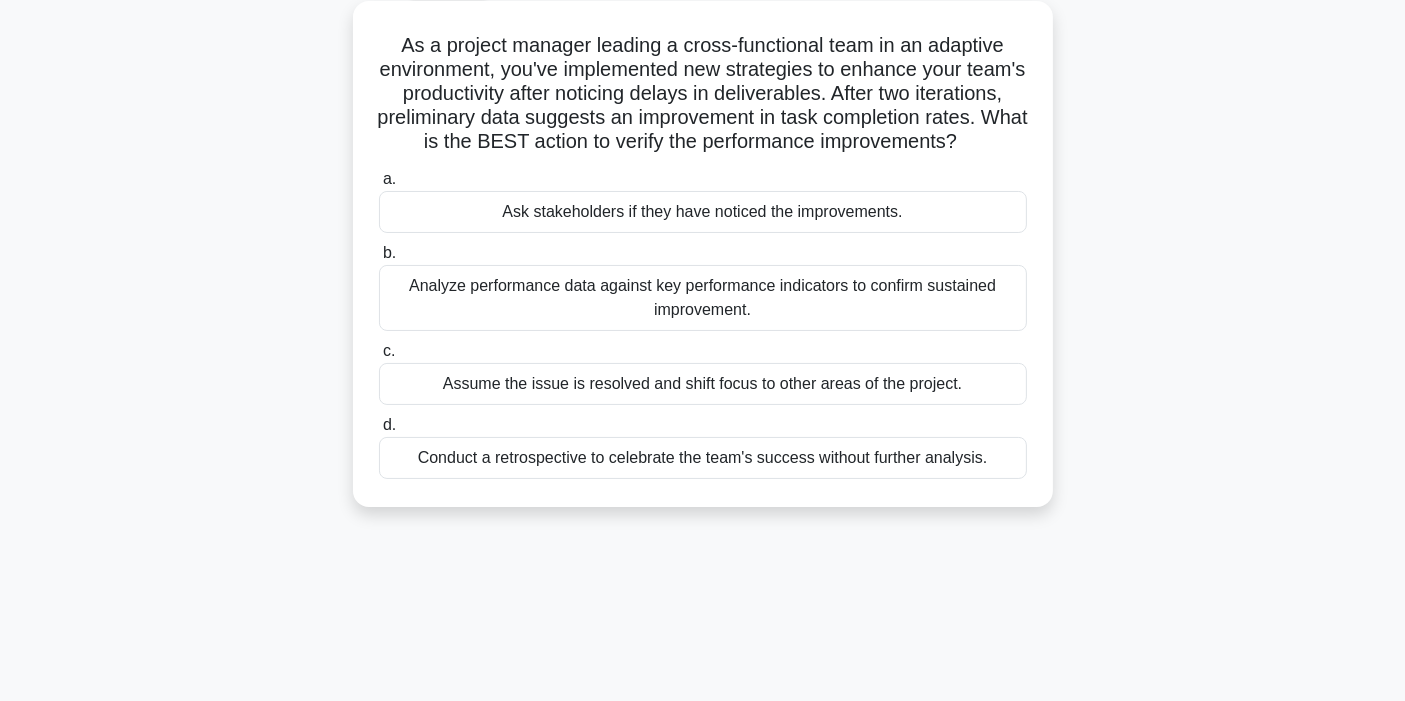 click on "Analyze performance data against key performance indicators to confirm sustained improvement." at bounding box center (703, 298) 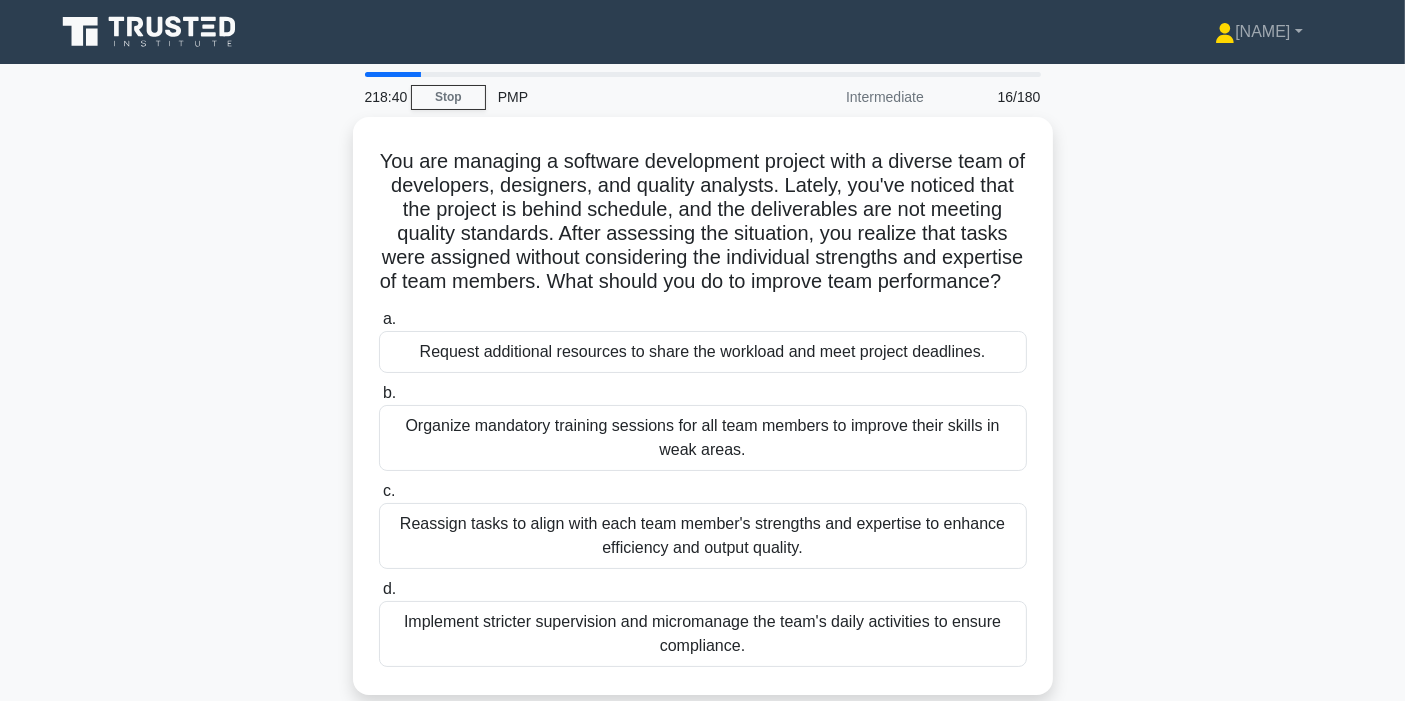 scroll, scrollTop: 111, scrollLeft: 0, axis: vertical 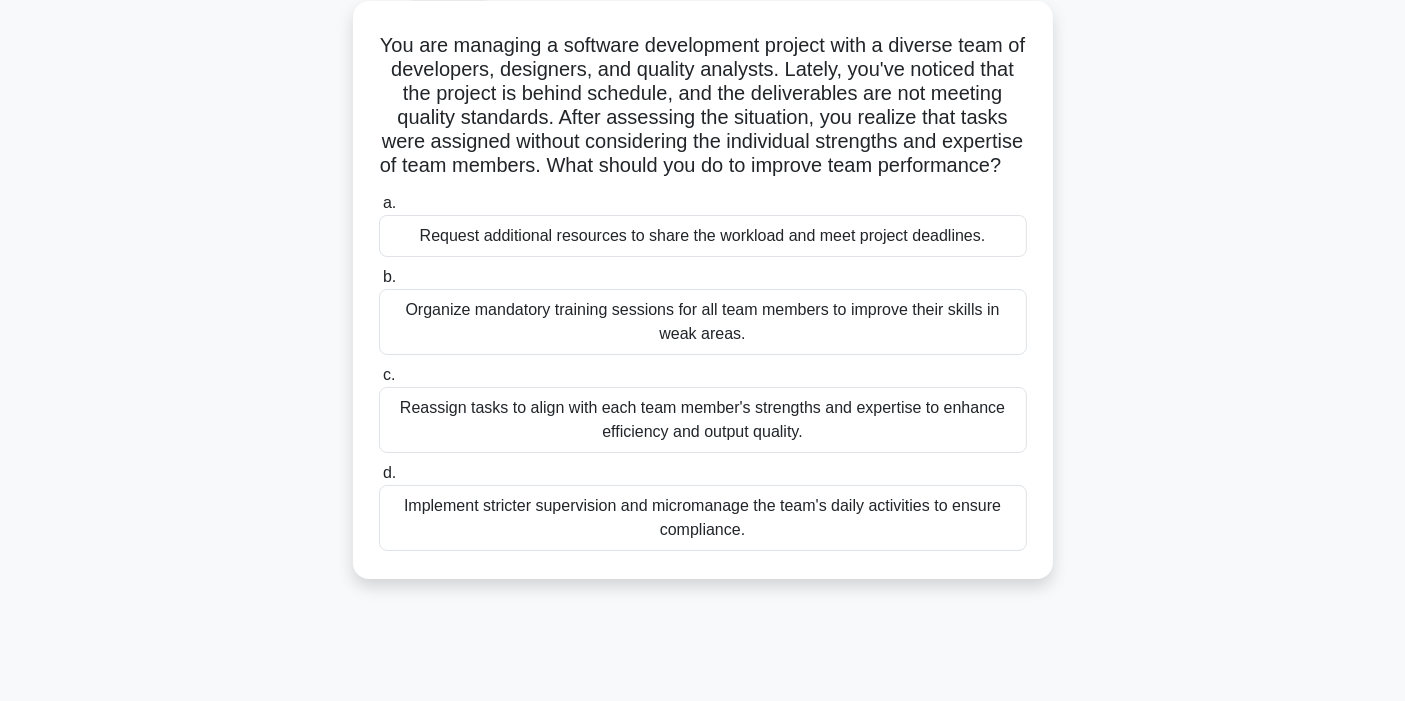 click on "Reassign tasks to align with each team member's strengths and expertise to enhance efficiency and output quality." at bounding box center (703, 420) 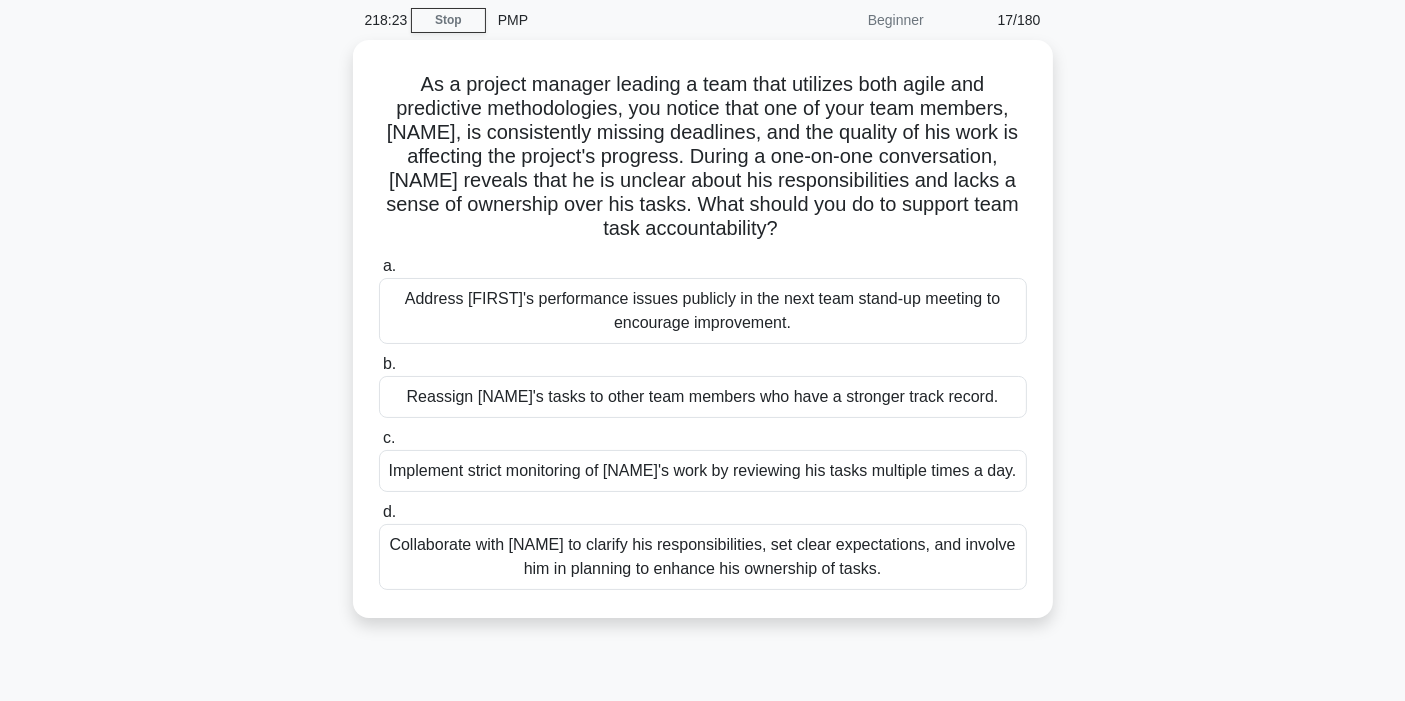 scroll, scrollTop: 111, scrollLeft: 0, axis: vertical 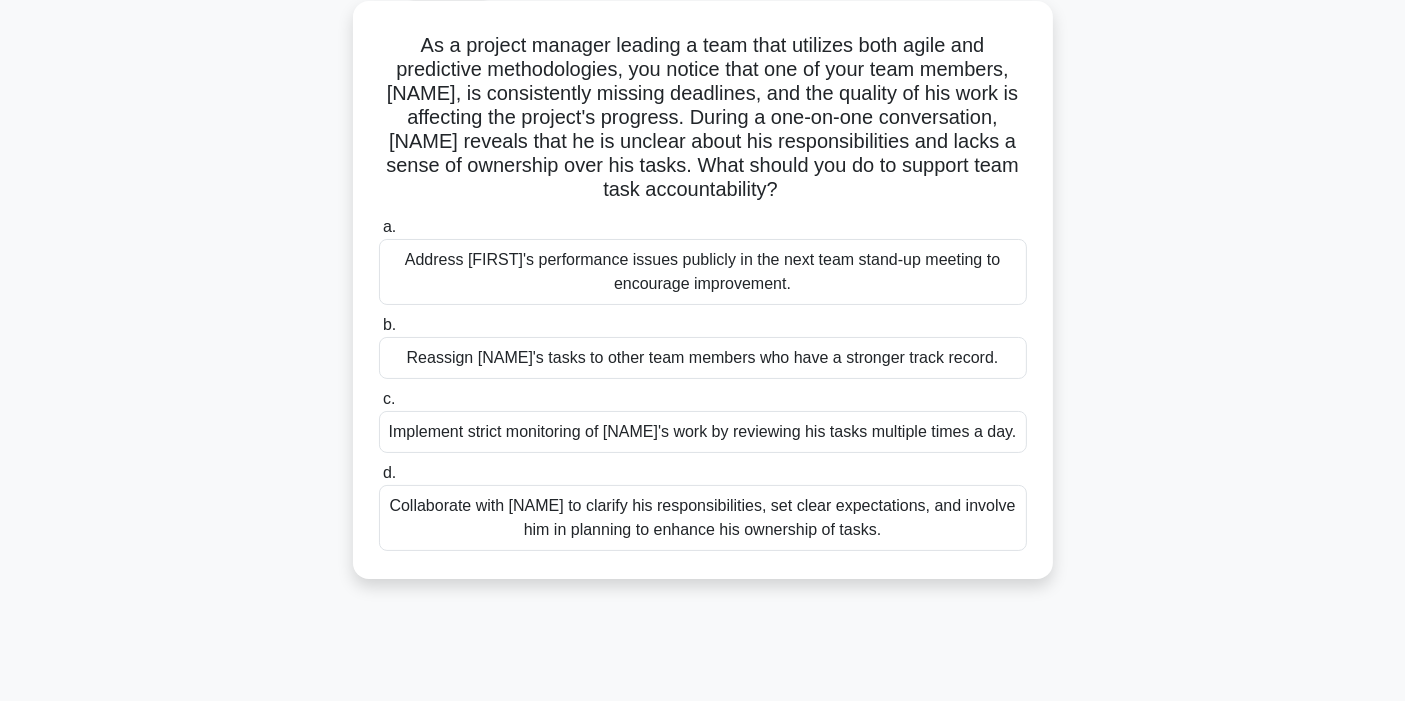 click on "Collaborate with [NAME] to clarify his responsibilities, set clear expectations, and involve him in planning to enhance his ownership of tasks." at bounding box center [703, 518] 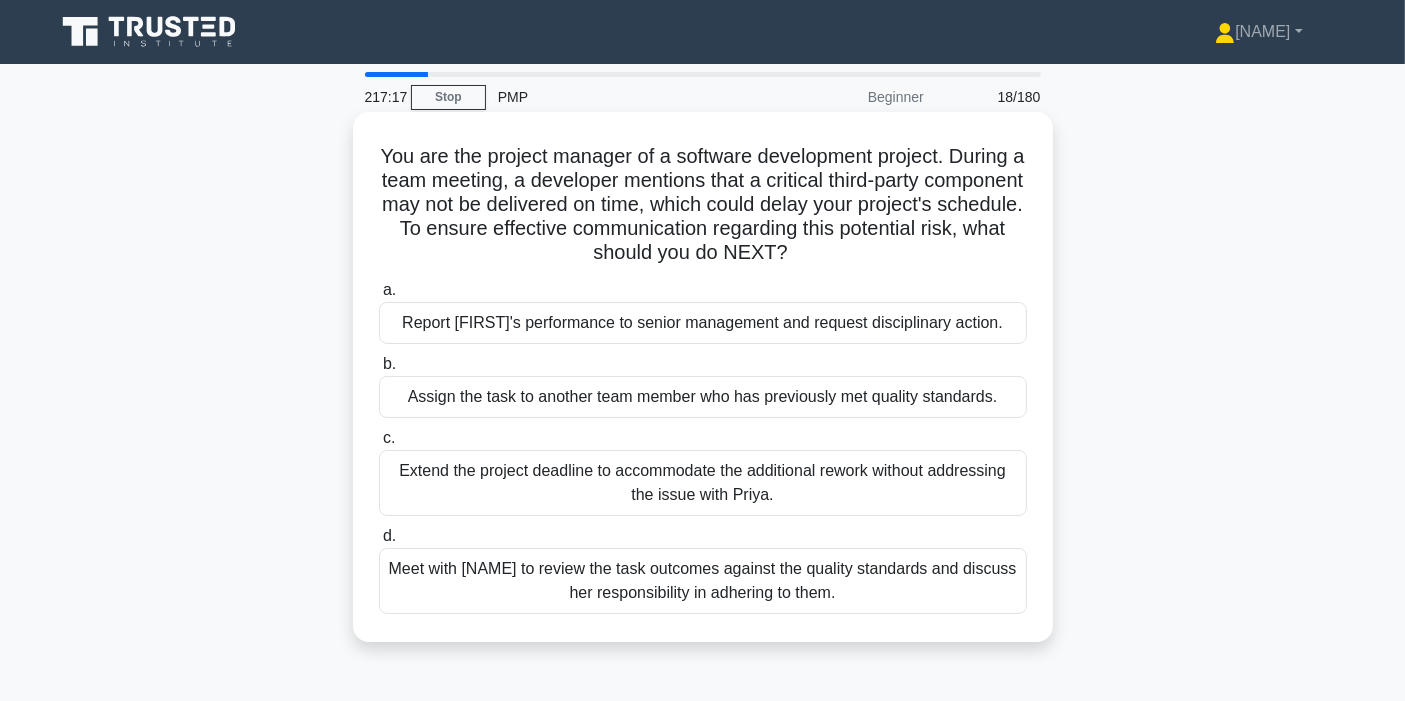 scroll, scrollTop: 111, scrollLeft: 0, axis: vertical 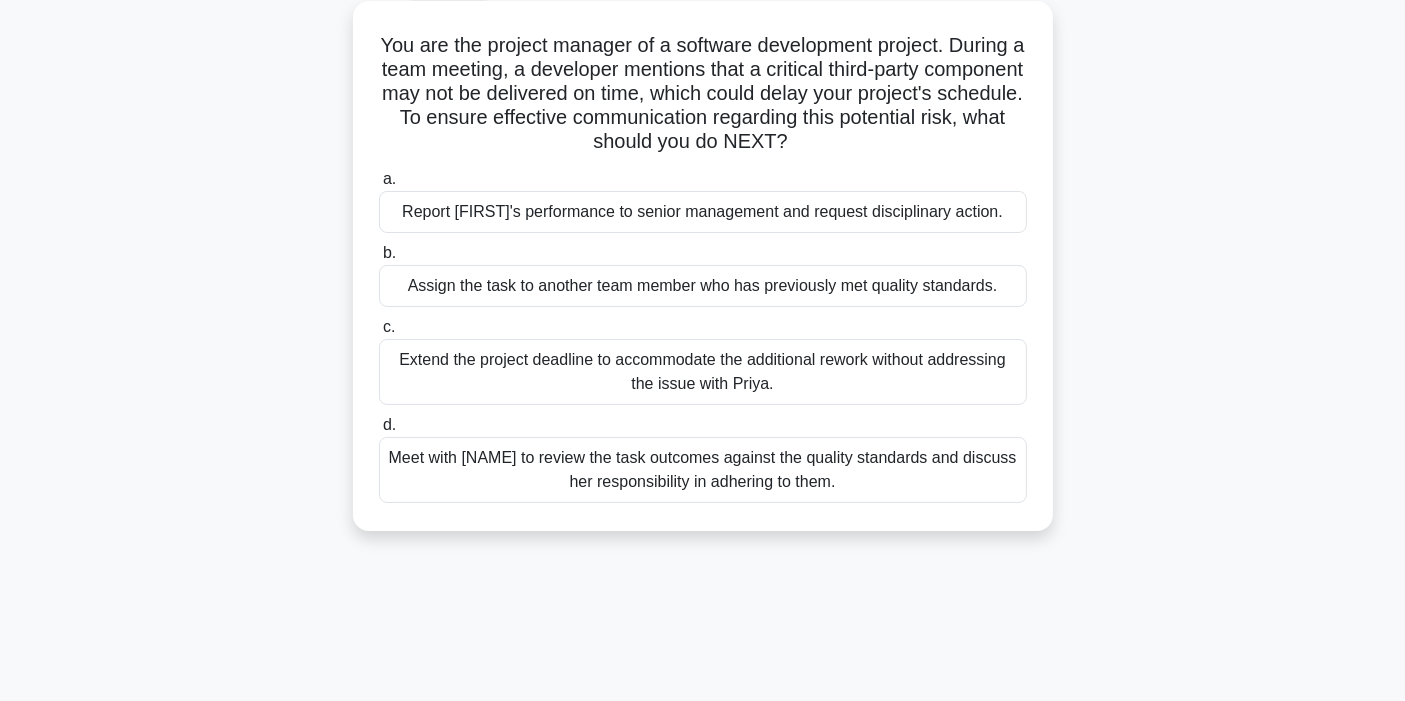 click on "Meet with [NAME] to review the task outcomes against the quality standards and discuss her responsibility in adhering to them." at bounding box center (703, 470) 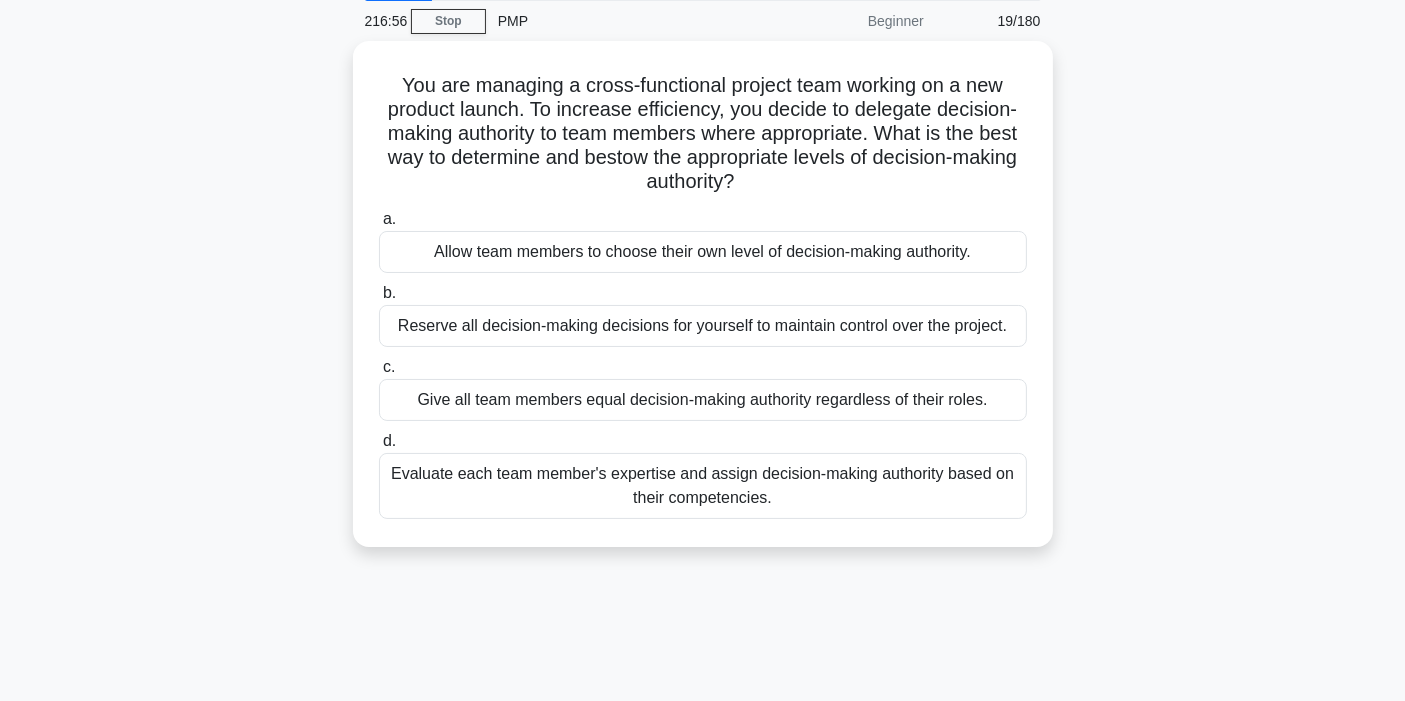 scroll, scrollTop: 111, scrollLeft: 0, axis: vertical 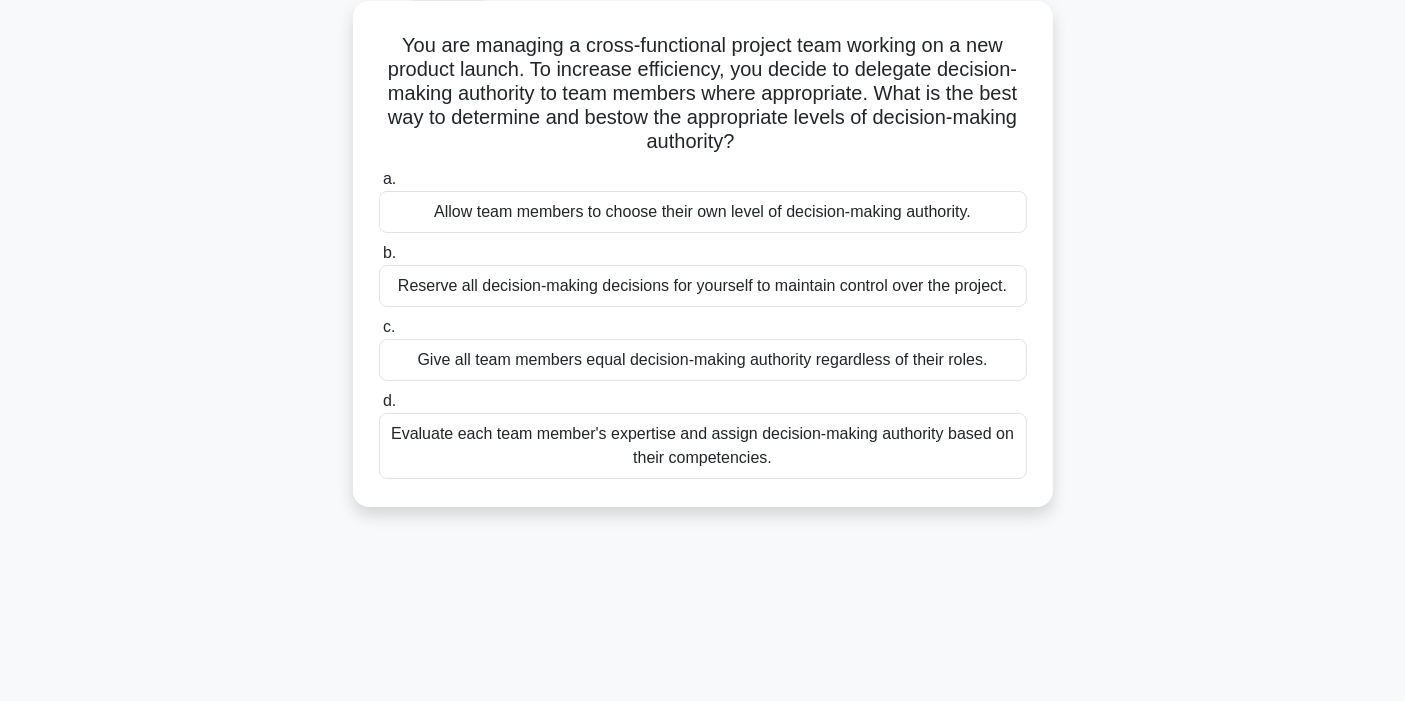 click on "Evaluate each team member's expertise and assign decision-making authority based on their competencies." at bounding box center (703, 446) 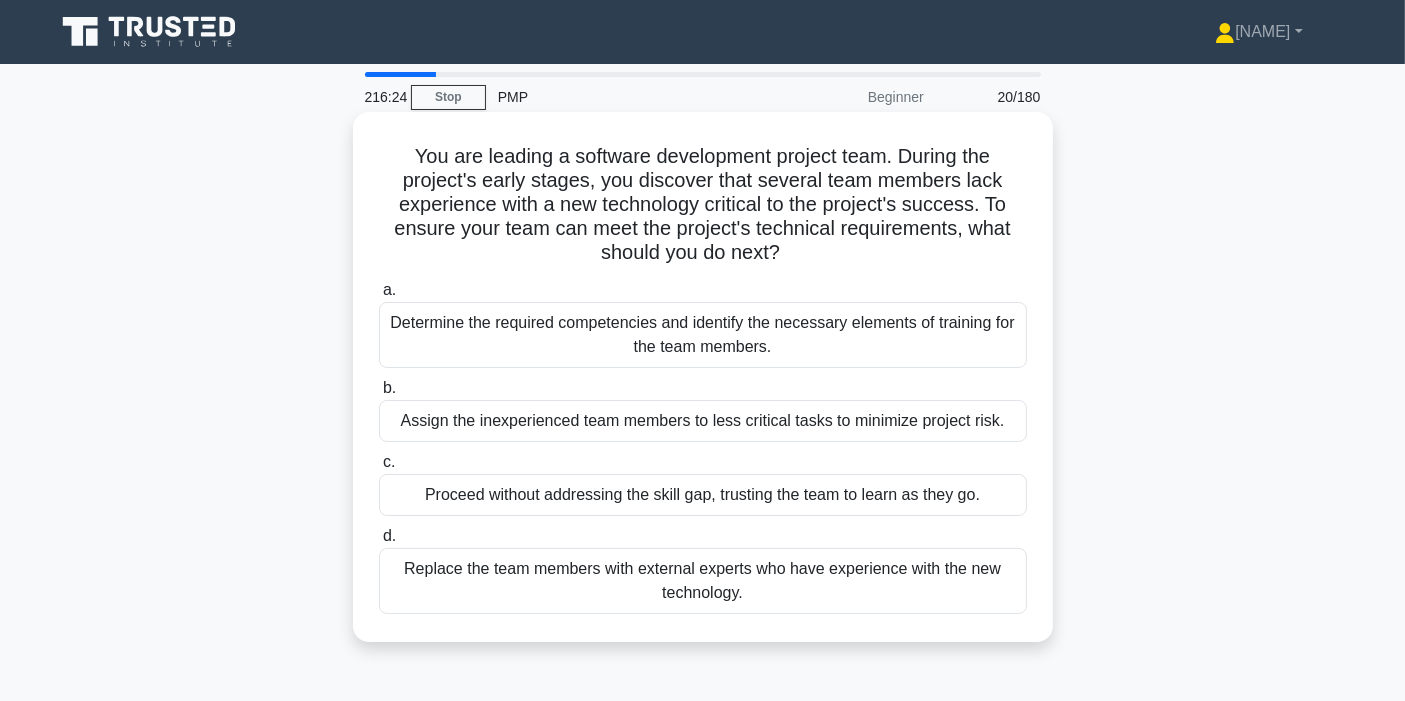 scroll, scrollTop: 111, scrollLeft: 0, axis: vertical 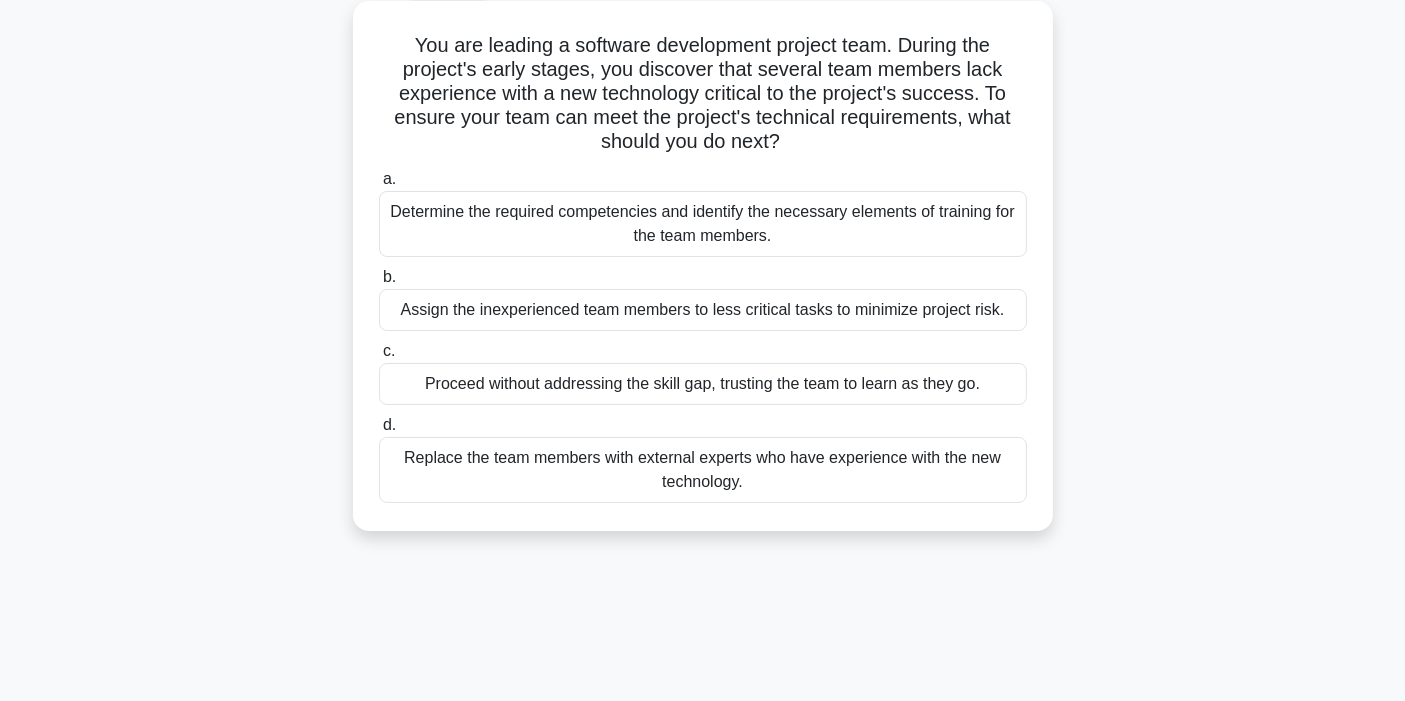 click on "Determine the required competencies and identify the necessary elements of training for the team members." at bounding box center (703, 224) 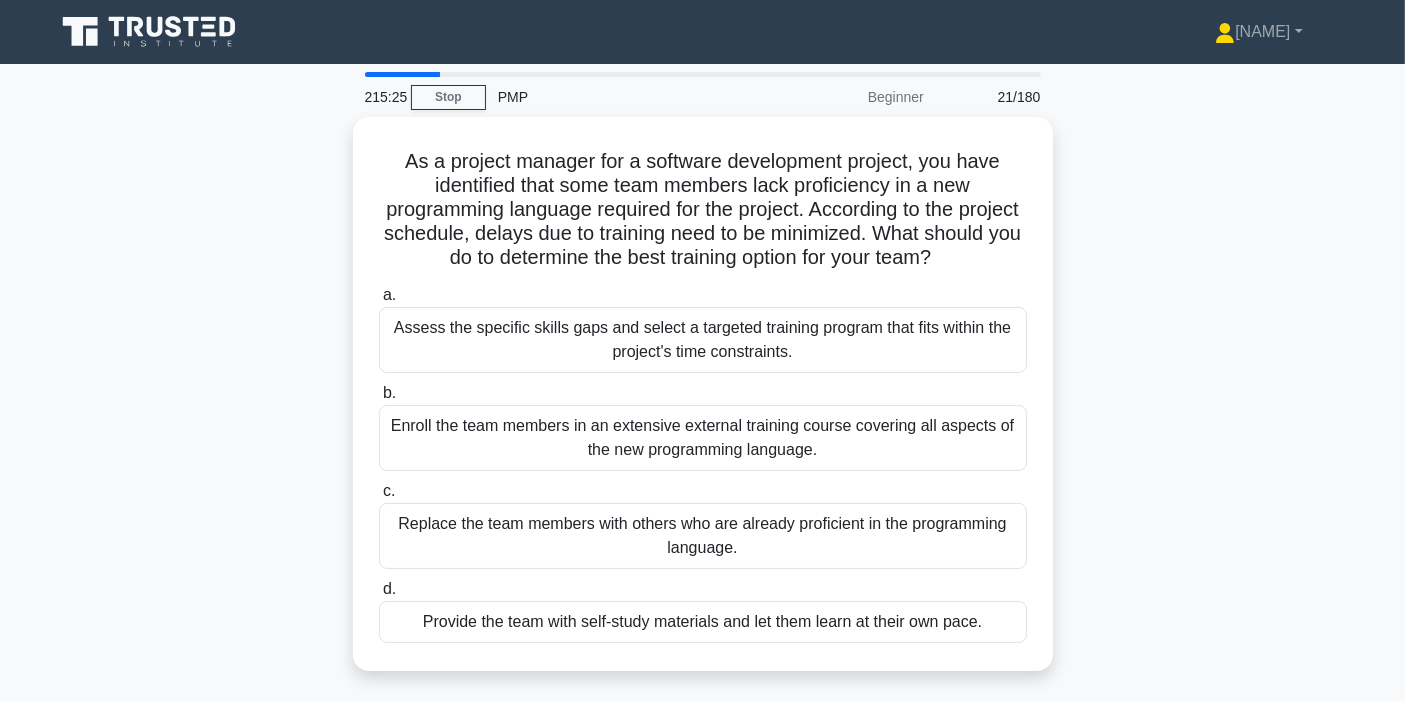 scroll, scrollTop: 111, scrollLeft: 0, axis: vertical 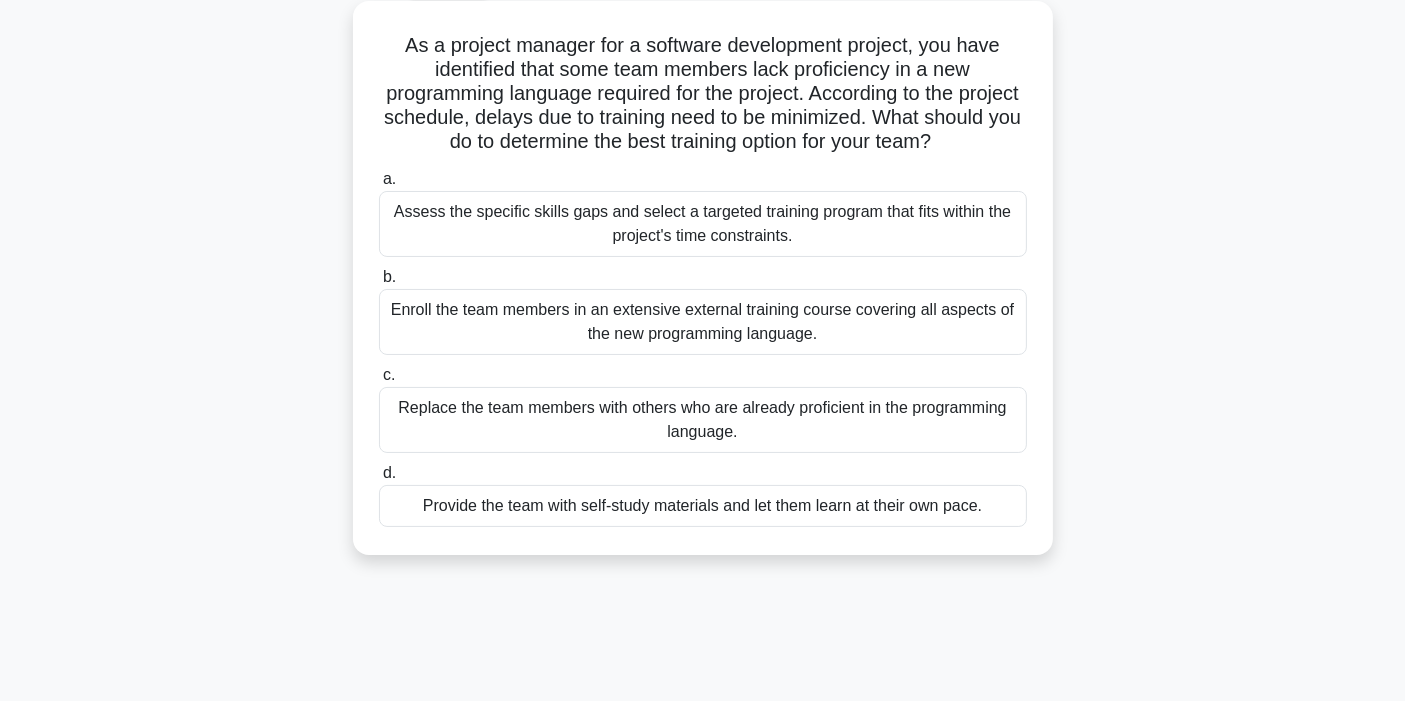 click on "Assess the specific skills gaps and select a targeted training program that fits within the project's time constraints." at bounding box center [703, 224] 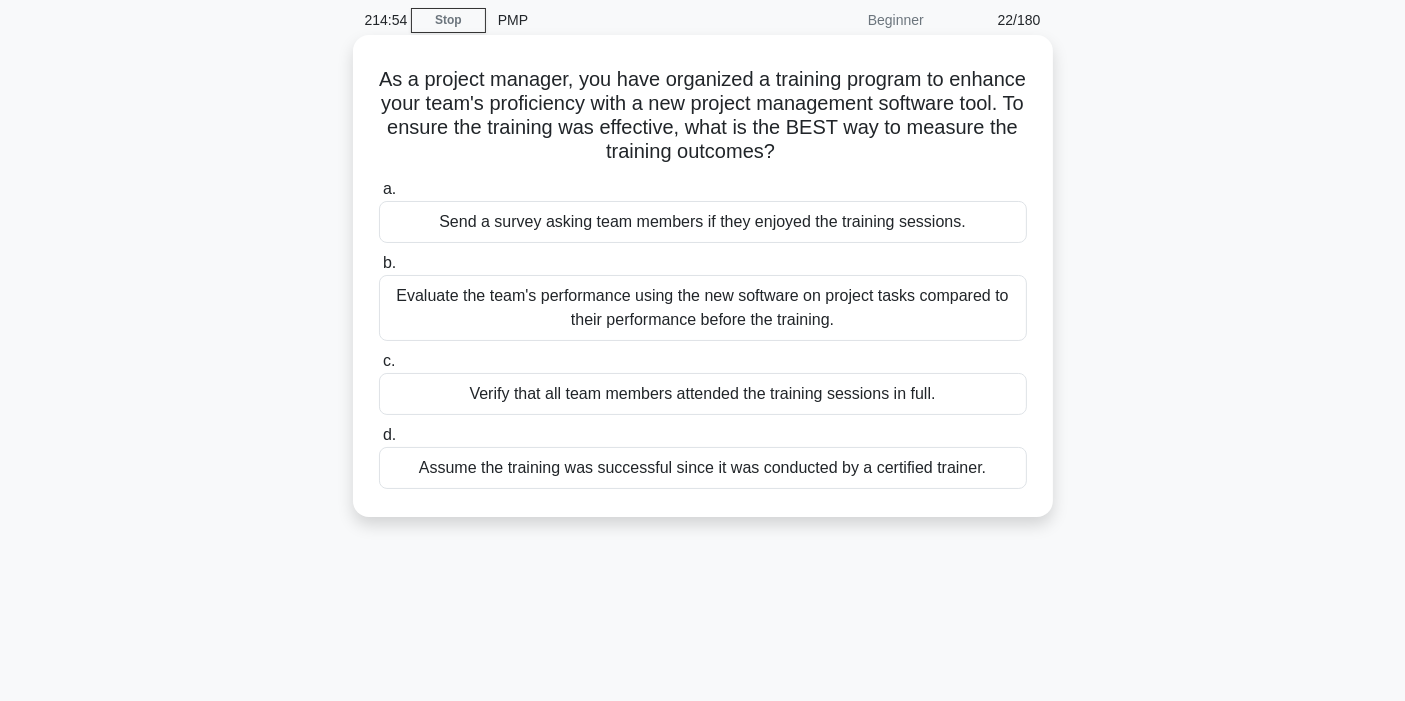scroll, scrollTop: 111, scrollLeft: 0, axis: vertical 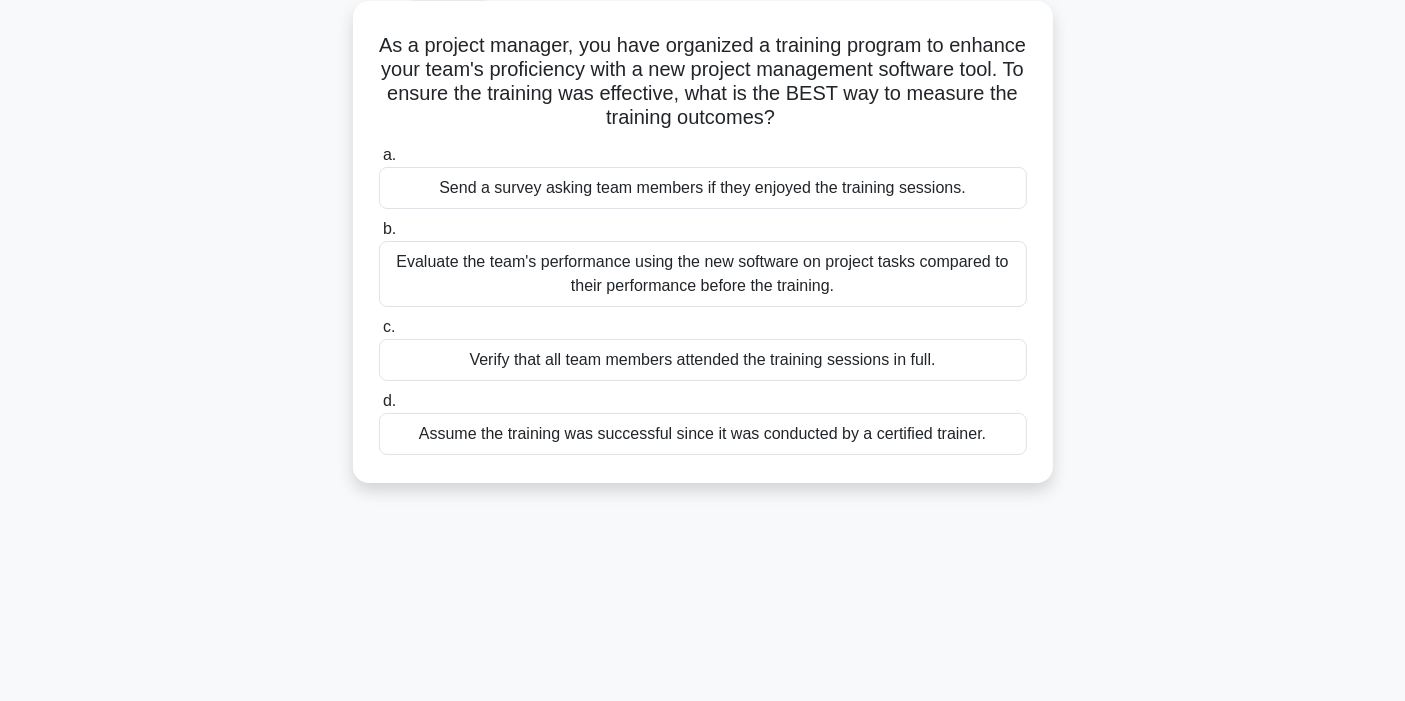 click on "Evaluate the team's performance using the new software on project tasks compared to their performance before the training." at bounding box center [703, 274] 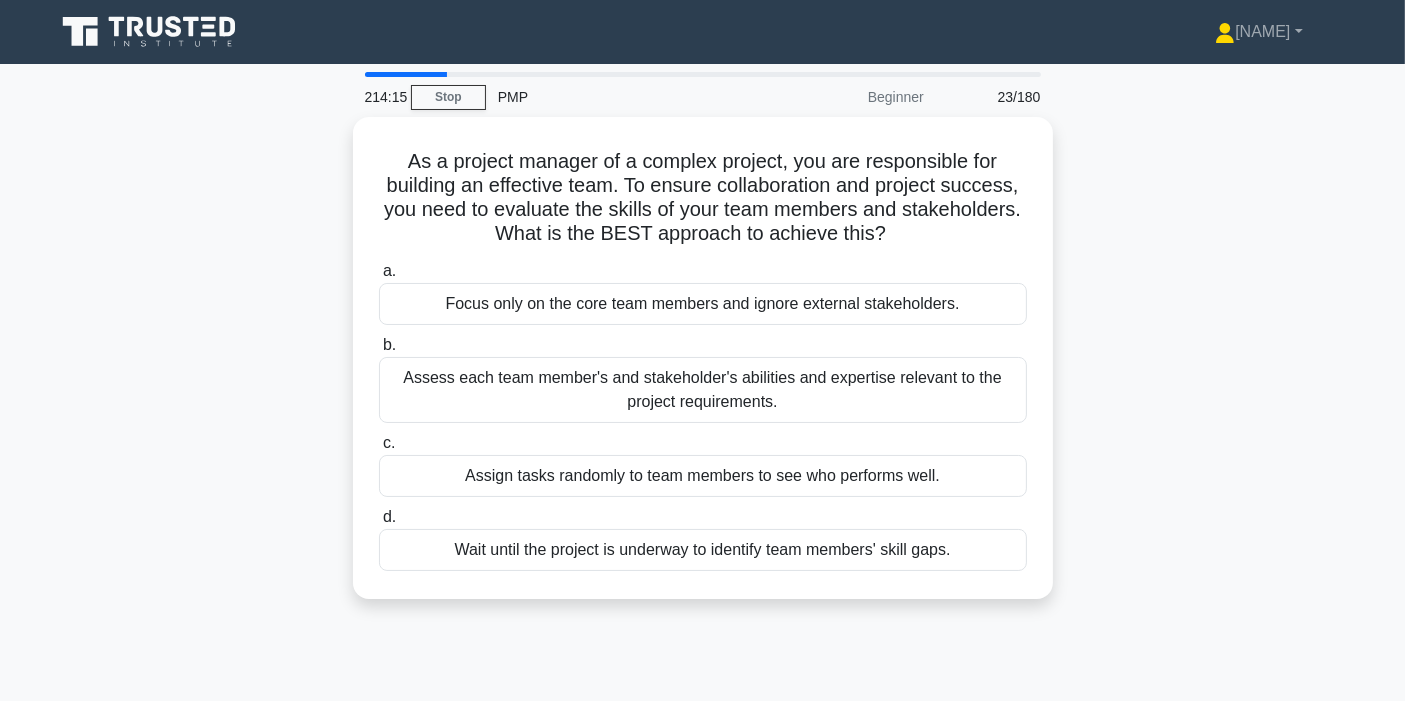 scroll, scrollTop: 111, scrollLeft: 0, axis: vertical 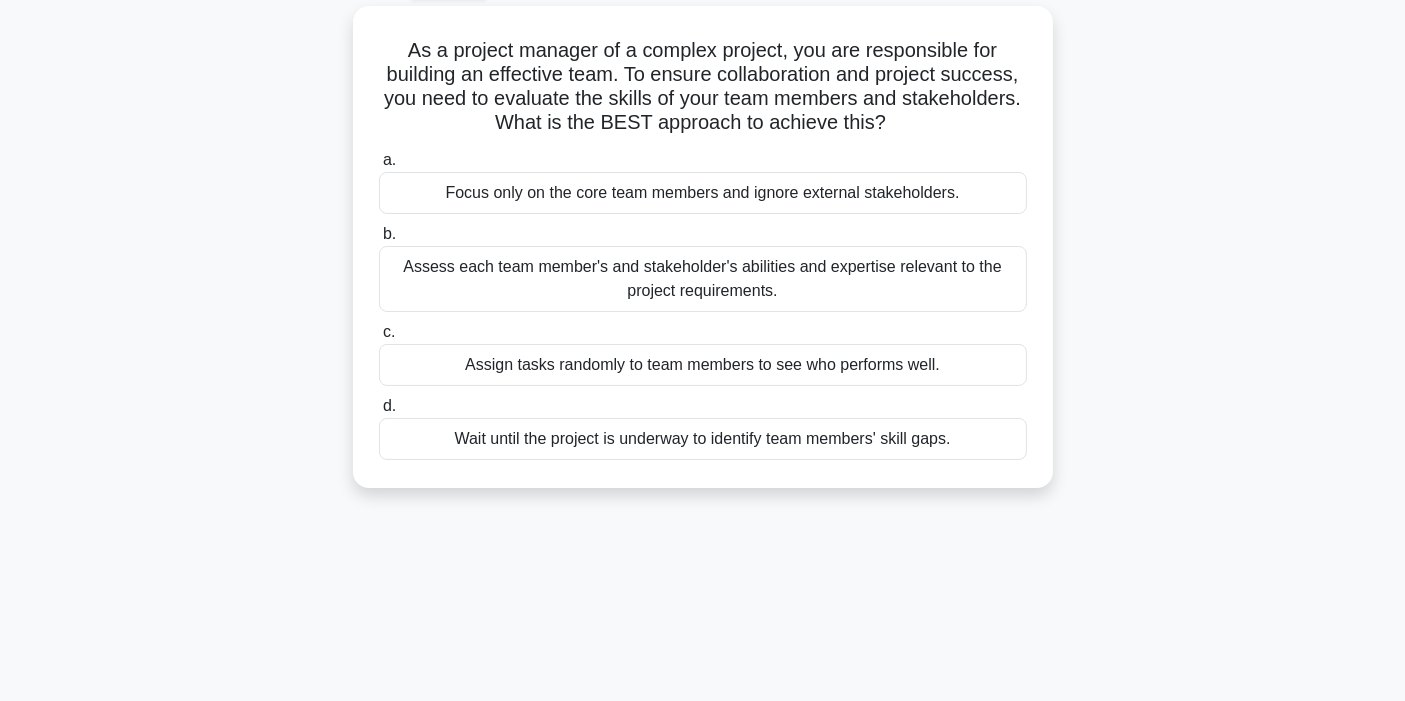 click on "Assess each team member's and stakeholder's abilities and expertise relevant to the project requirements." at bounding box center [703, 279] 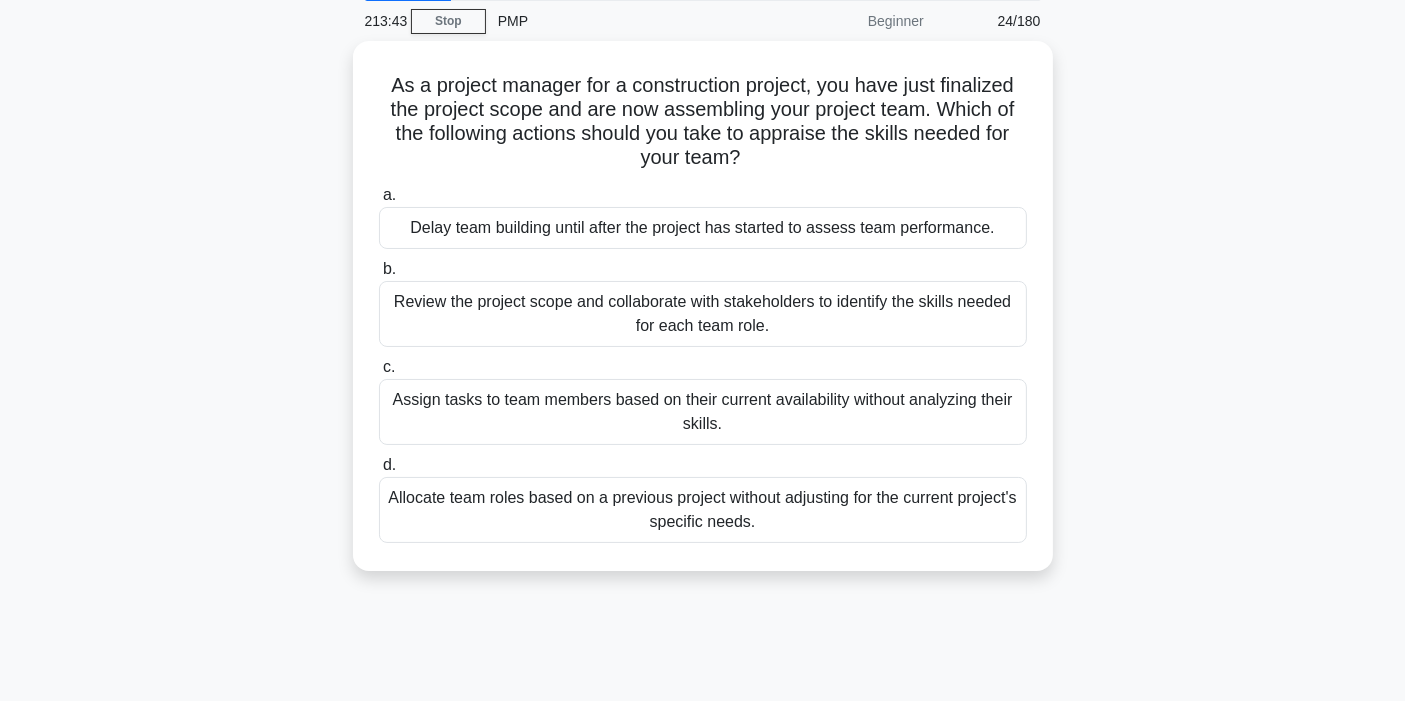 scroll, scrollTop: 111, scrollLeft: 0, axis: vertical 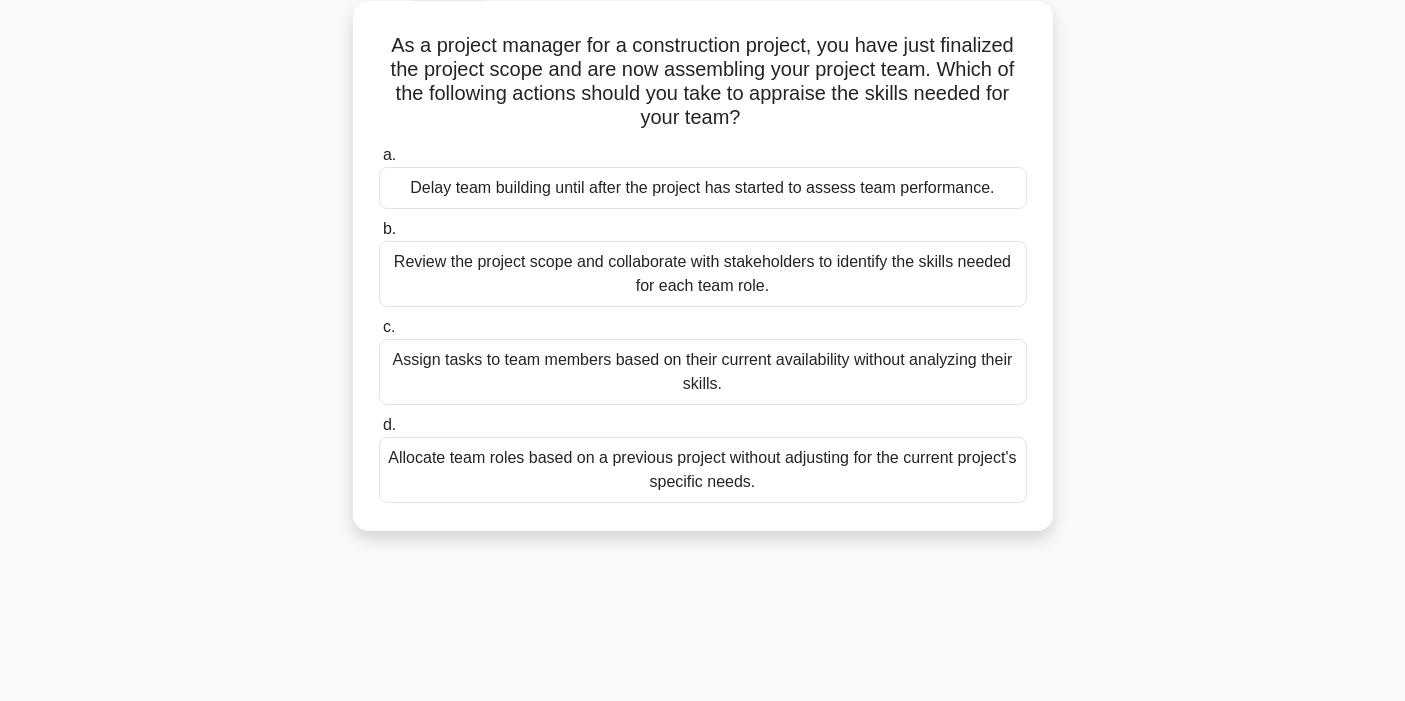 click on "Review the project scope and collaborate with stakeholders to identify the skills needed for each team role." at bounding box center [703, 274] 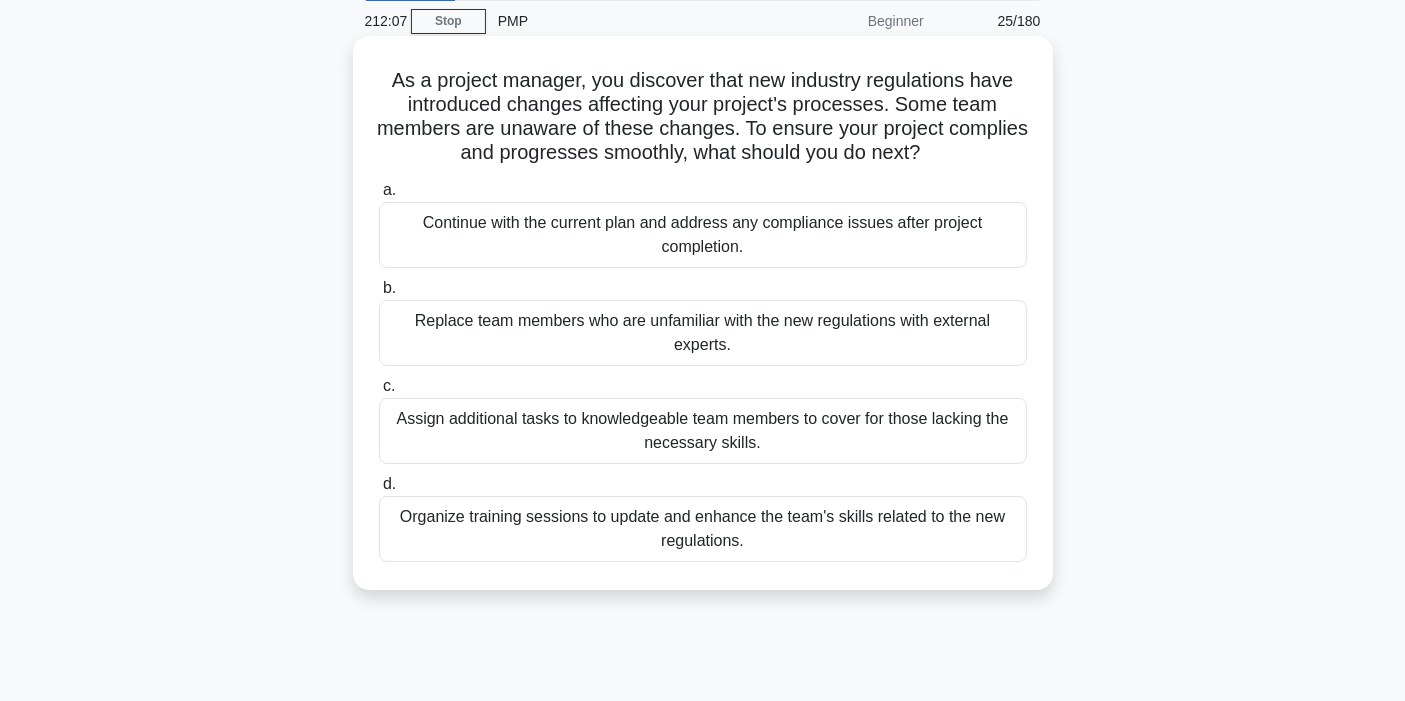 scroll, scrollTop: 111, scrollLeft: 0, axis: vertical 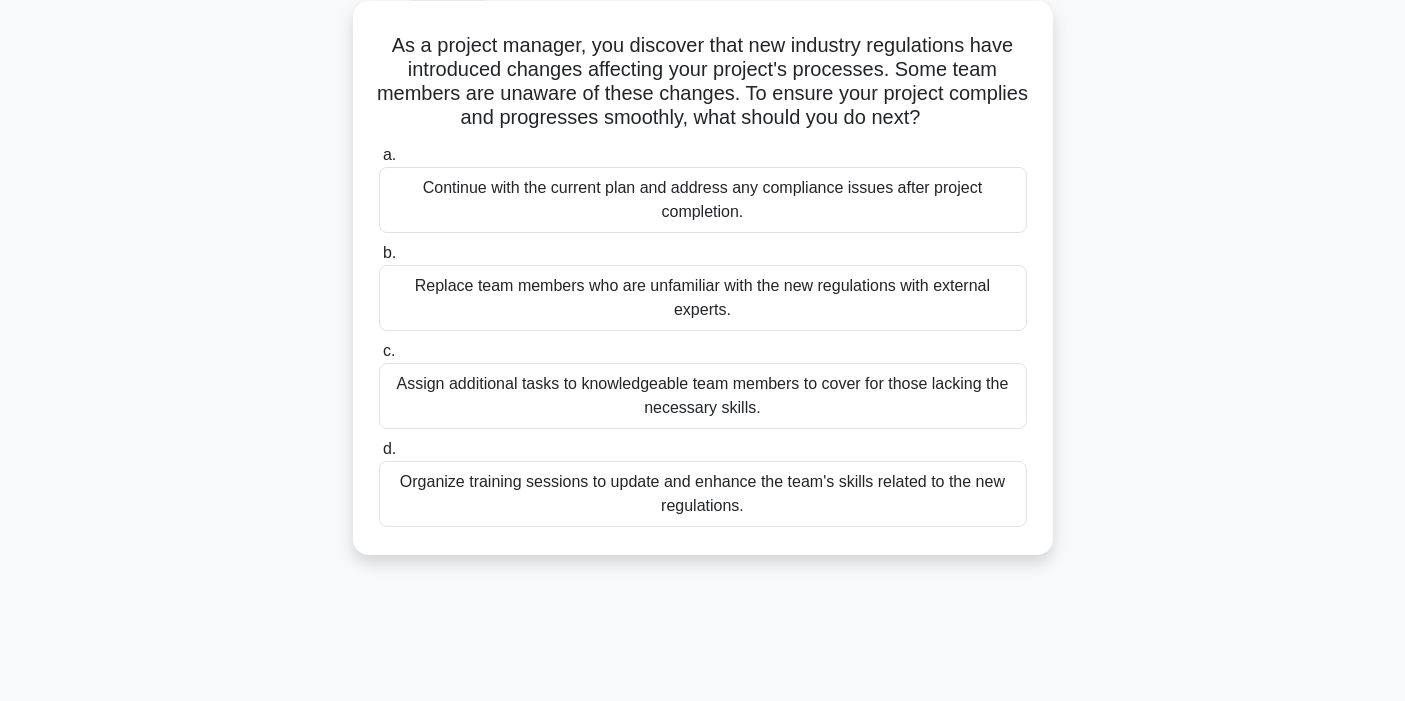 click on "Organize training sessions to update and enhance the team's skills related to the new regulations." at bounding box center (703, 494) 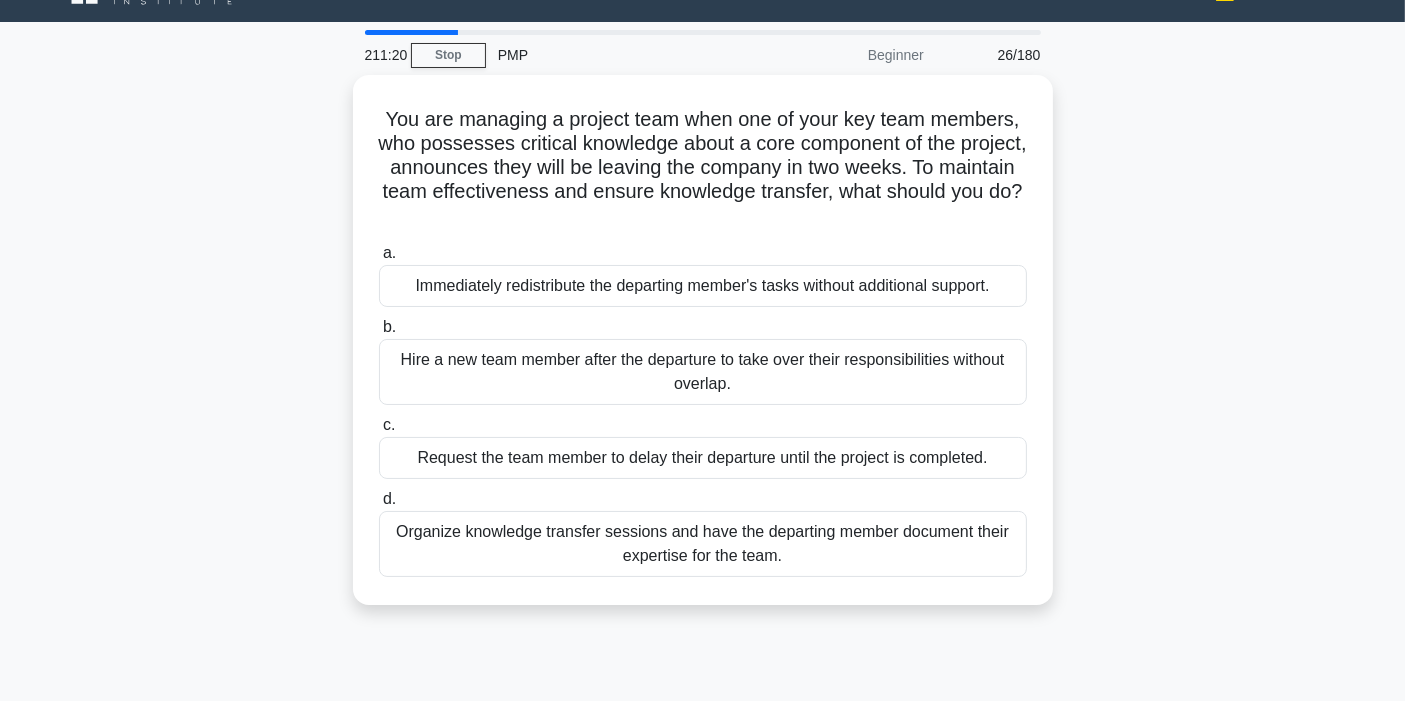 scroll, scrollTop: 0, scrollLeft: 0, axis: both 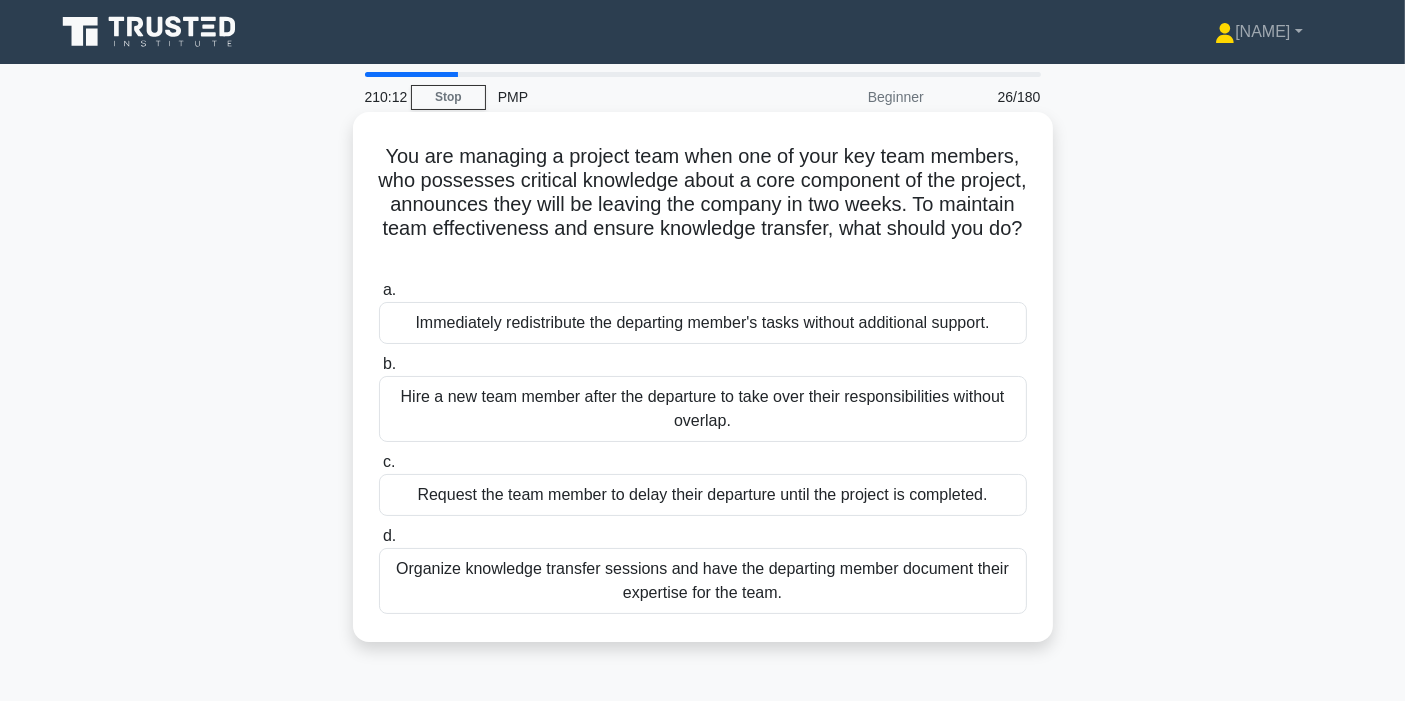 click on "Organize knowledge transfer sessions and have the departing member document their expertise for the team." at bounding box center [703, 581] 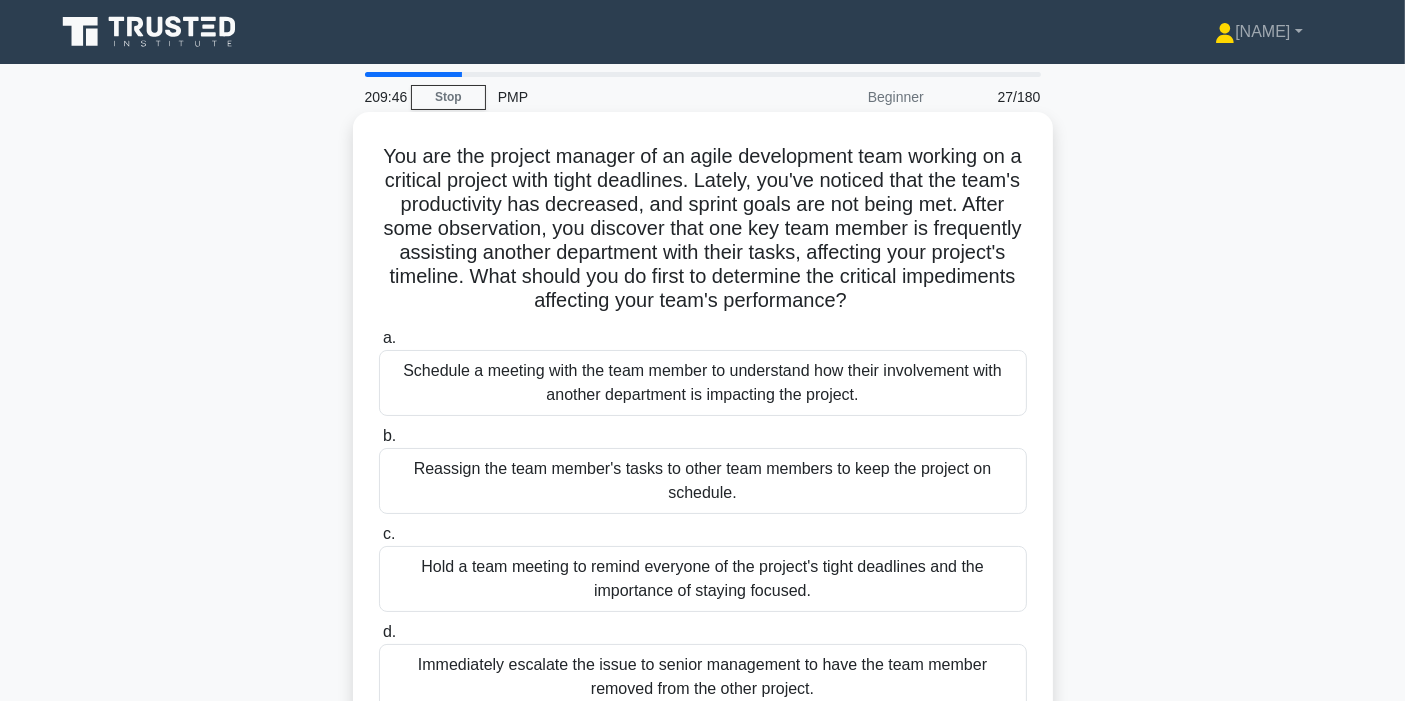 scroll, scrollTop: 111, scrollLeft: 0, axis: vertical 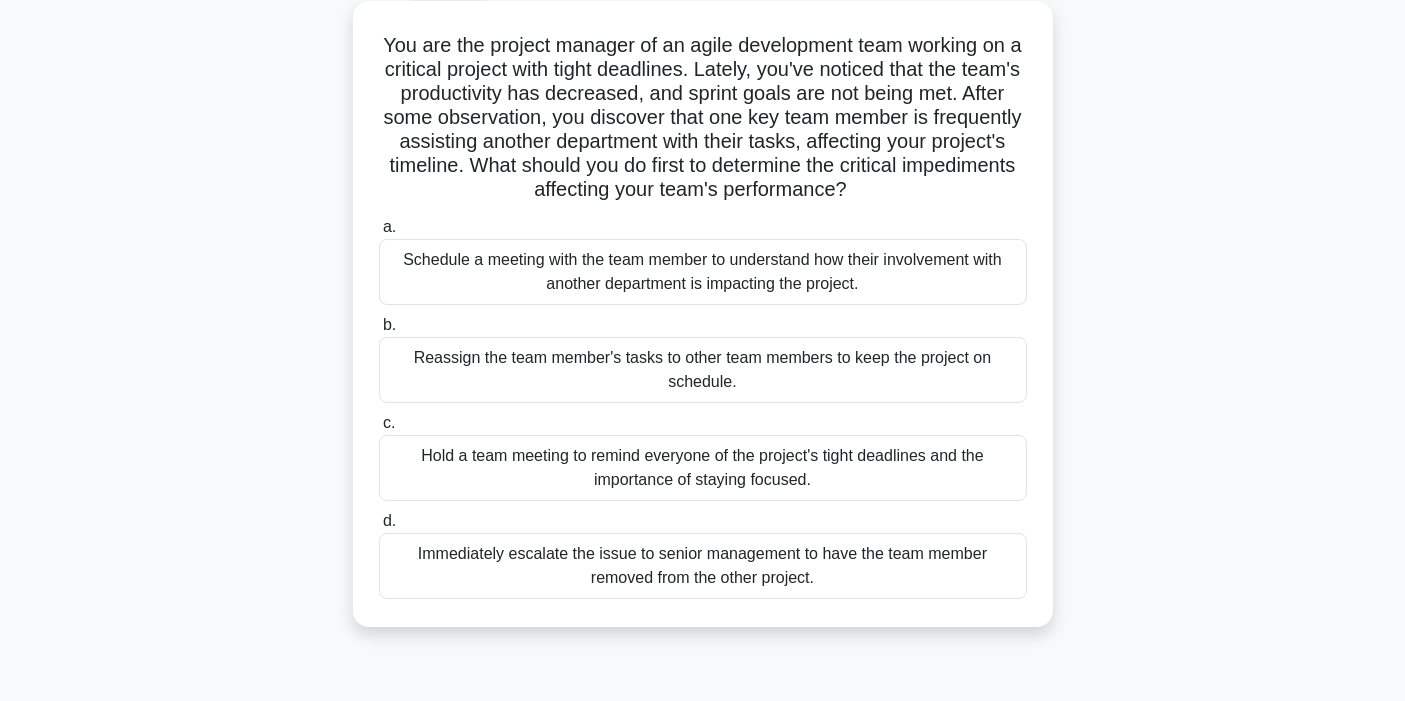 click on "Schedule a meeting with the team member to understand how their involvement with another department is impacting the project." at bounding box center (703, 272) 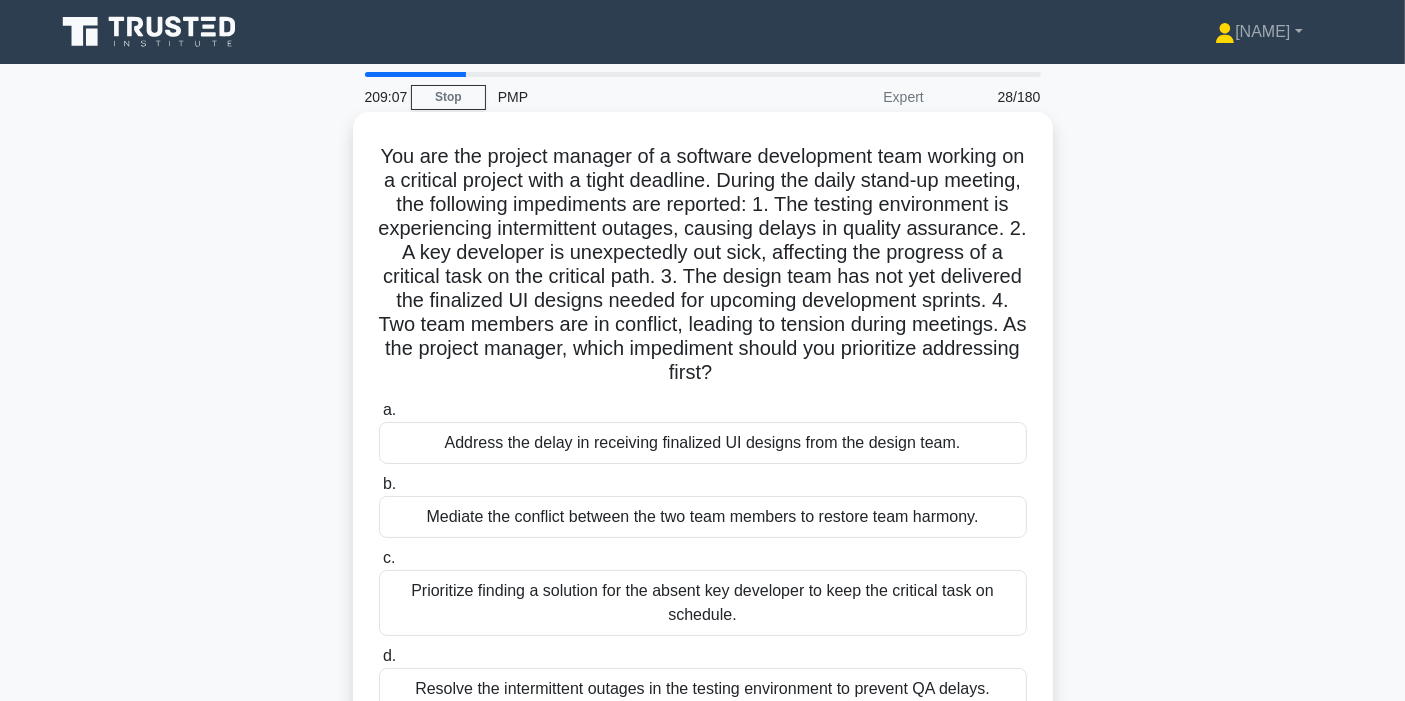 scroll, scrollTop: 111, scrollLeft: 0, axis: vertical 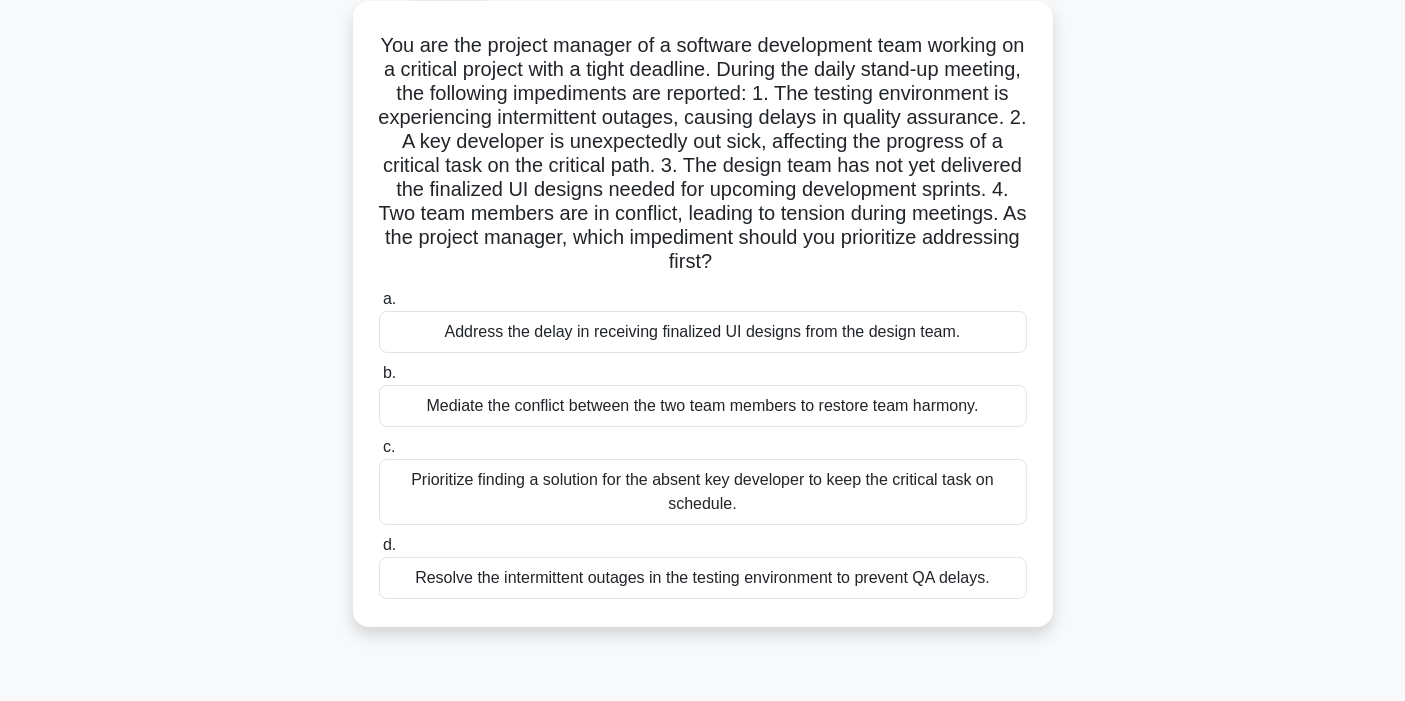 drag, startPoint x: 922, startPoint y: 238, endPoint x: 926, endPoint y: 253, distance: 15.524175 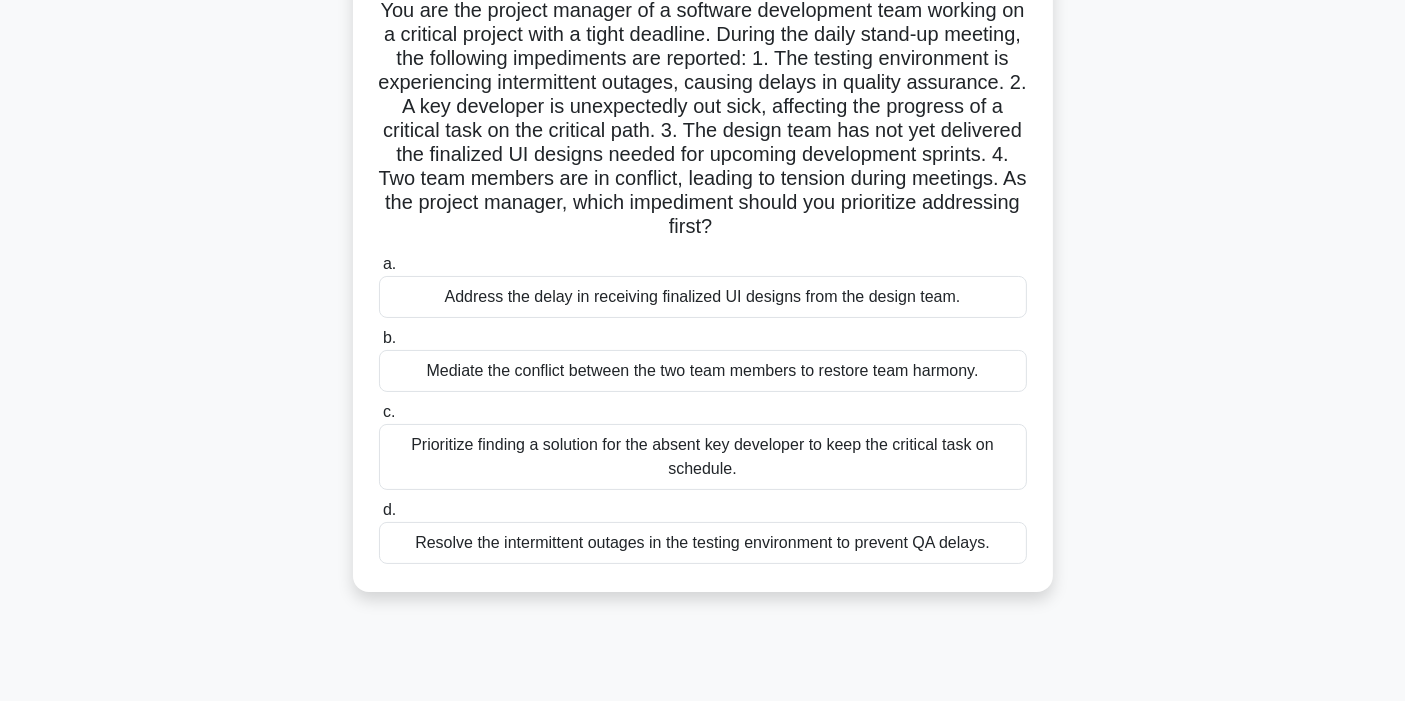 scroll, scrollTop: 111, scrollLeft: 0, axis: vertical 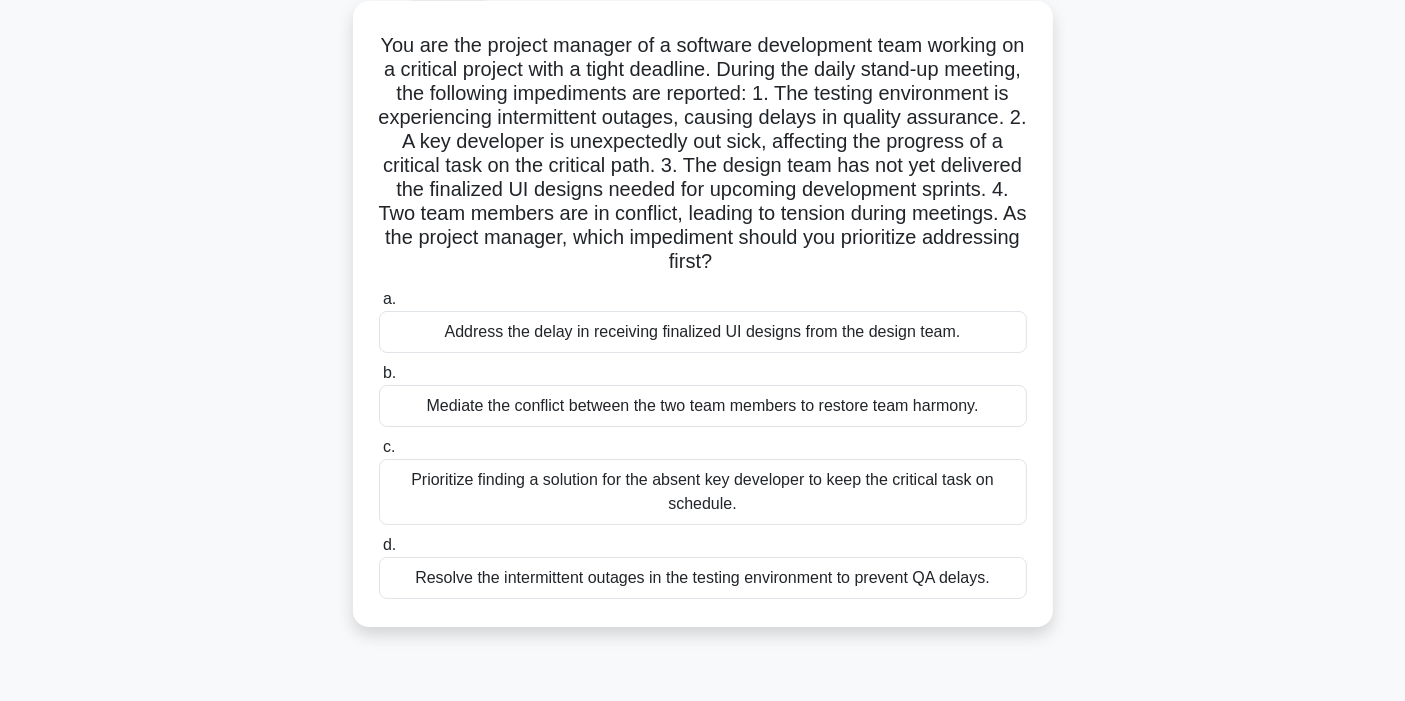 click on "Prioritize finding a solution for the absent key developer to keep the critical task on schedule." at bounding box center (703, 492) 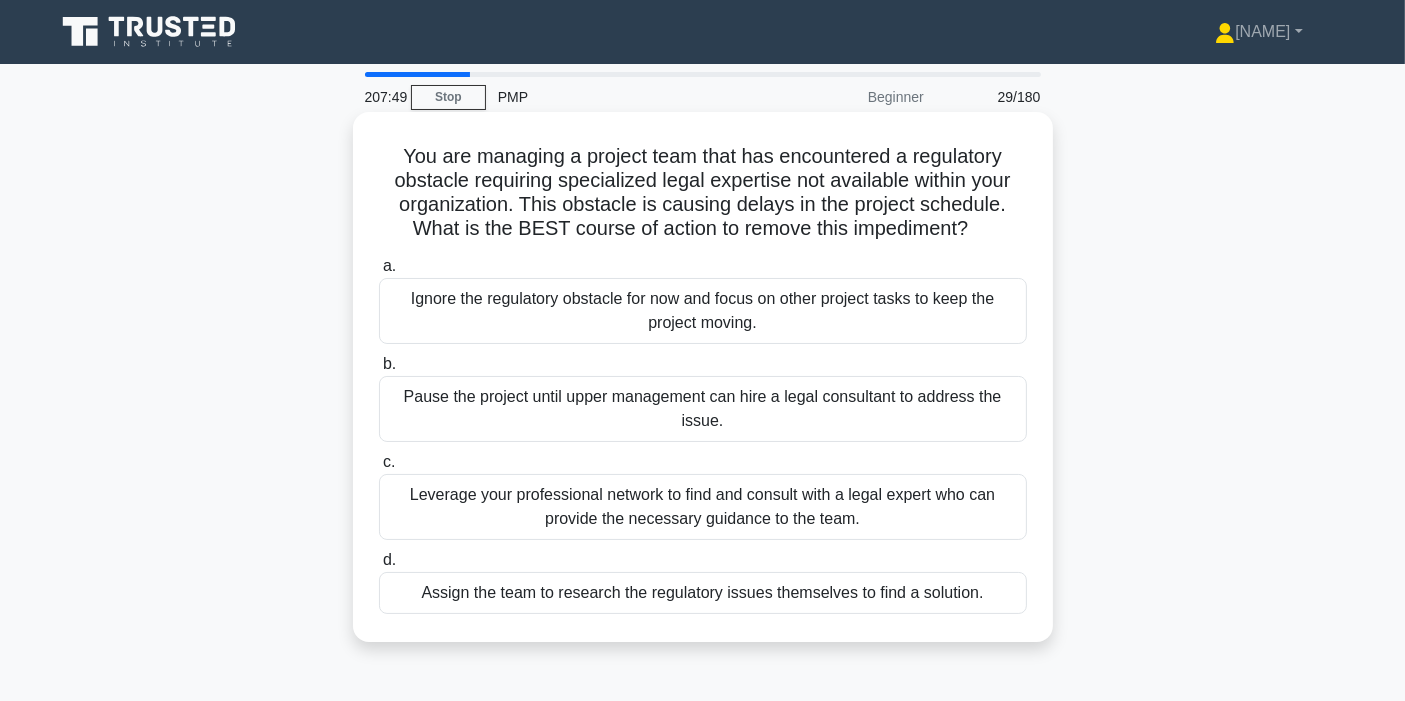 scroll, scrollTop: 111, scrollLeft: 0, axis: vertical 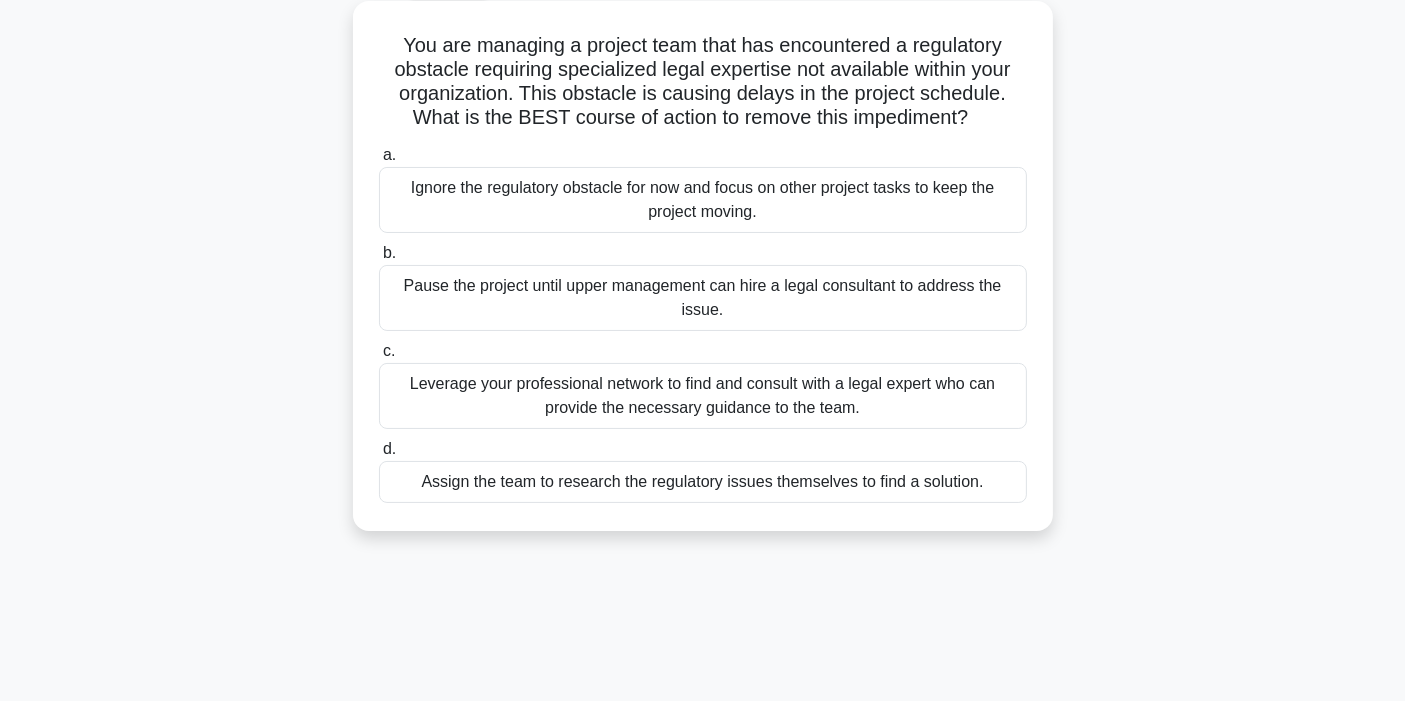 click on "Leverage your professional network to find and consult with a legal expert who can provide the necessary guidance to the team." at bounding box center [703, 396] 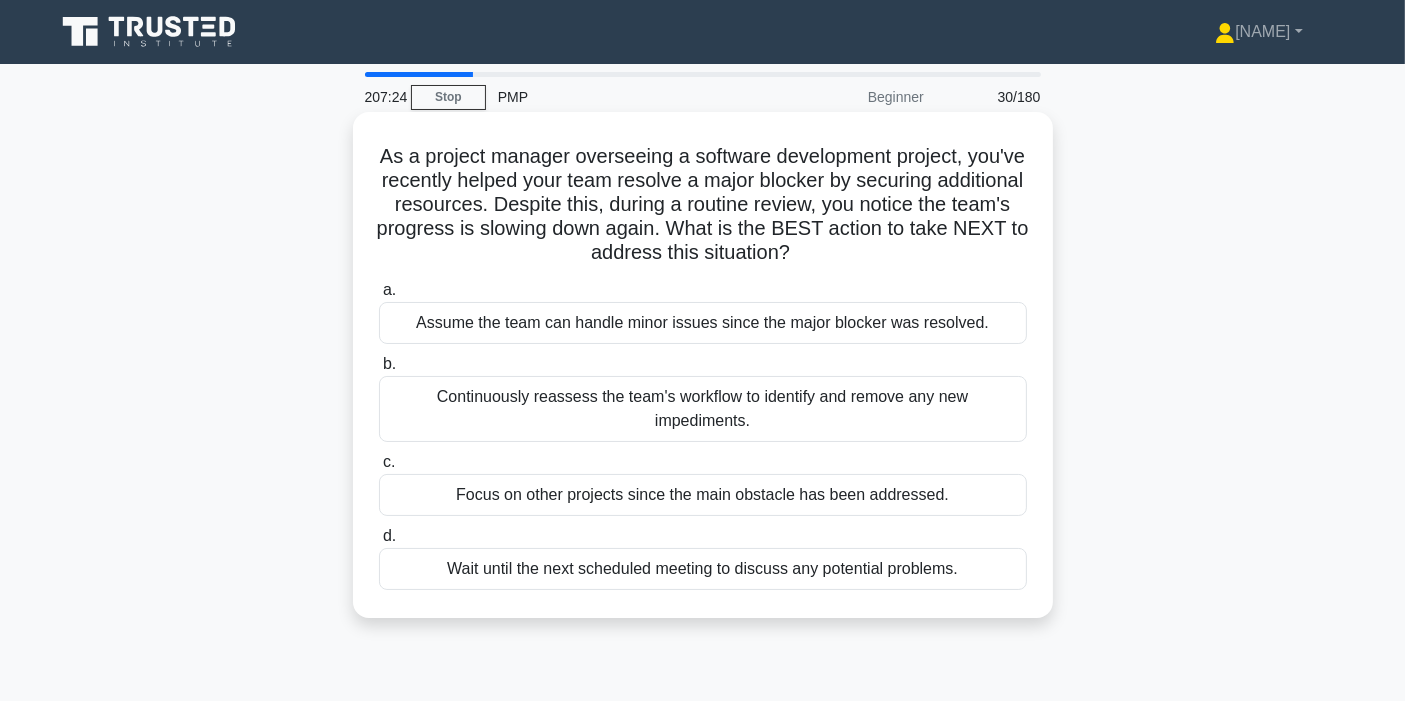 scroll, scrollTop: 111, scrollLeft: 0, axis: vertical 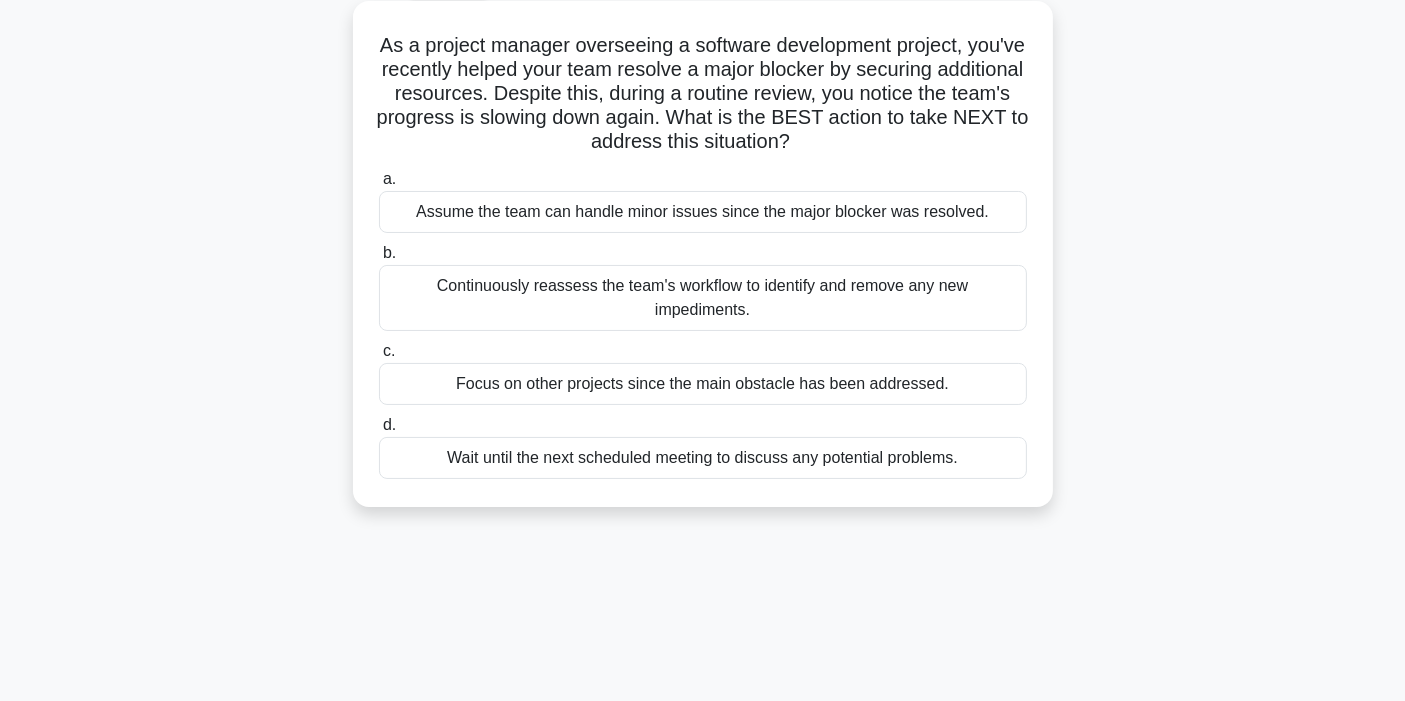 click on "Continuously reassess the team's workflow to identify and remove any new impediments." at bounding box center (703, 298) 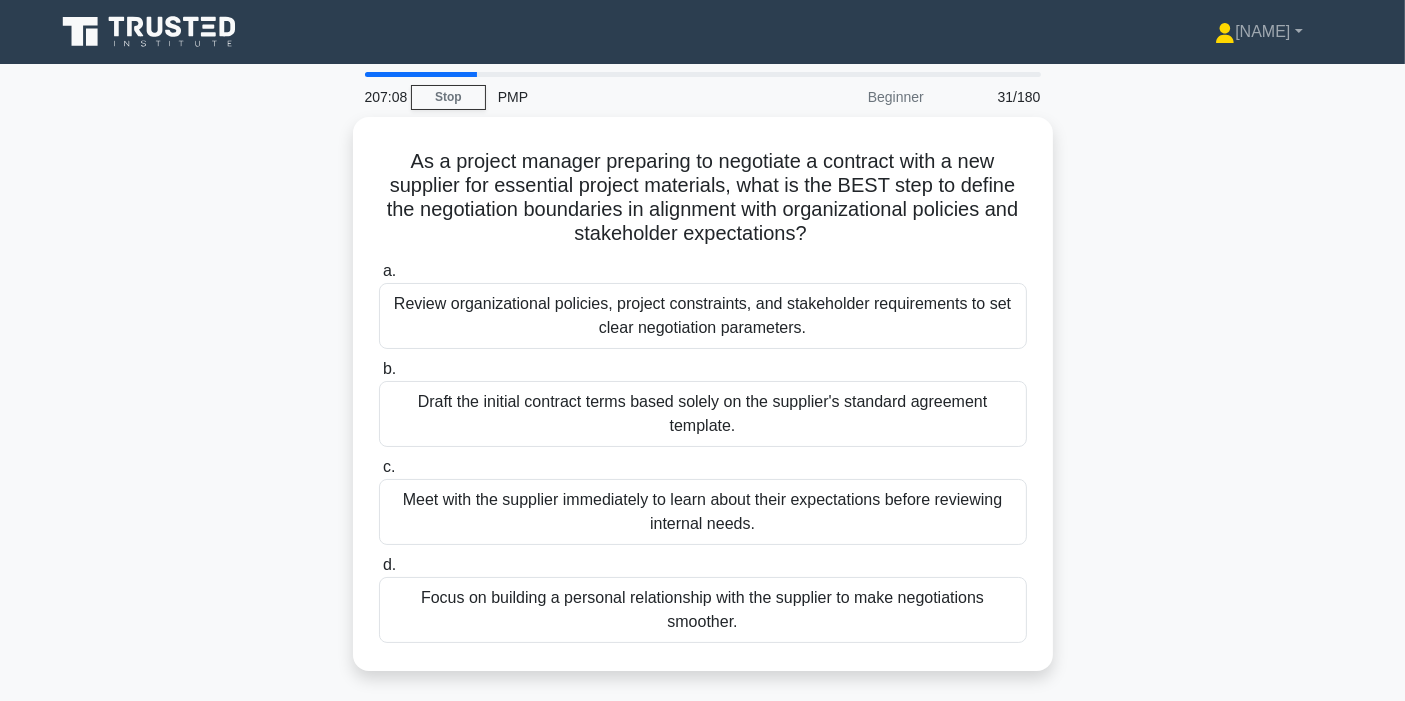 scroll, scrollTop: 111, scrollLeft: 0, axis: vertical 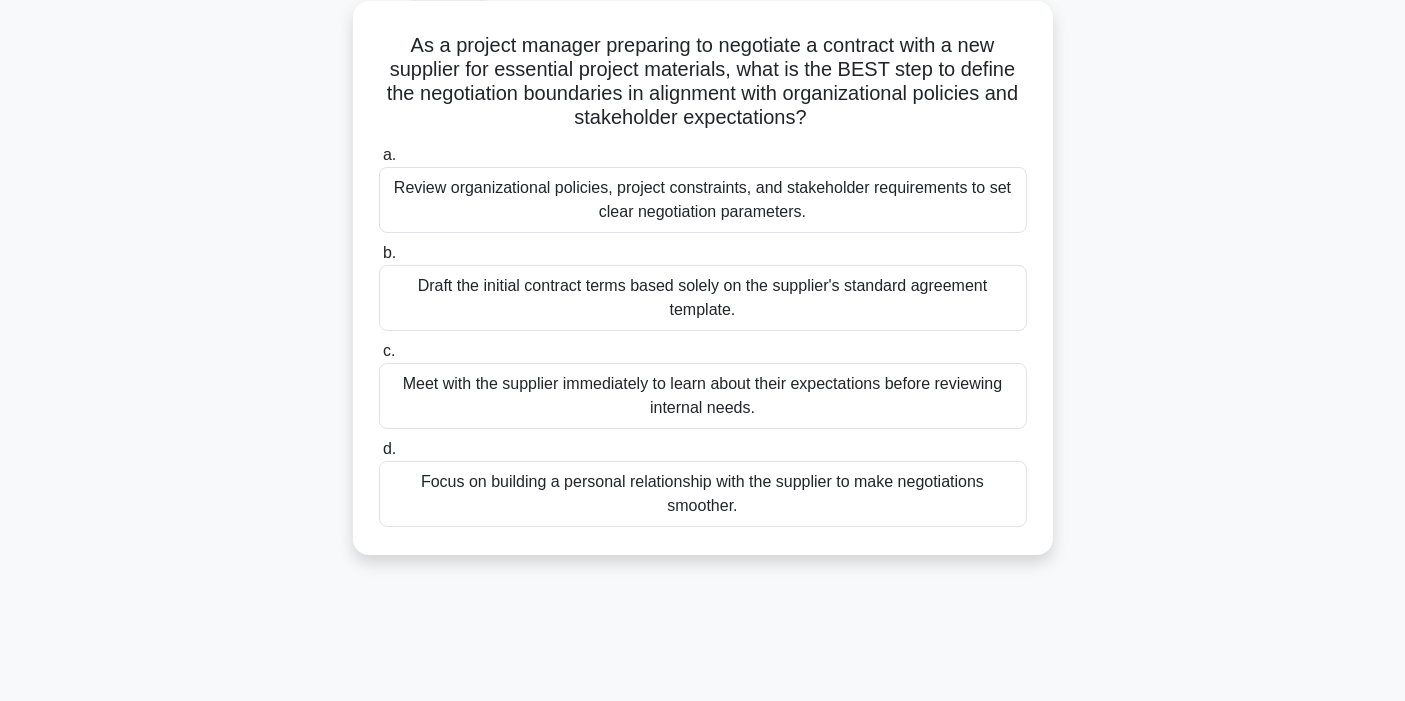 click on "Review organizational policies, project constraints, and stakeholder requirements to set clear negotiation parameters." at bounding box center (703, 200) 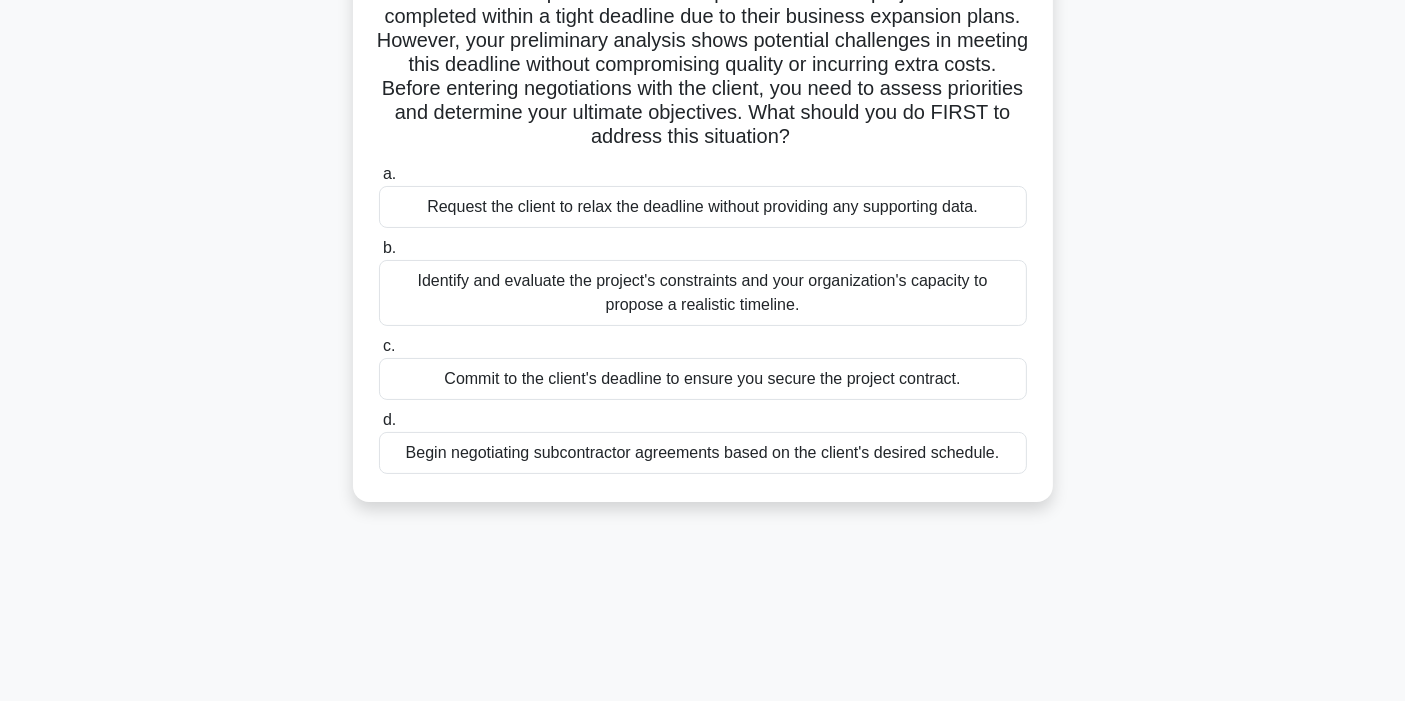 scroll, scrollTop: 222, scrollLeft: 0, axis: vertical 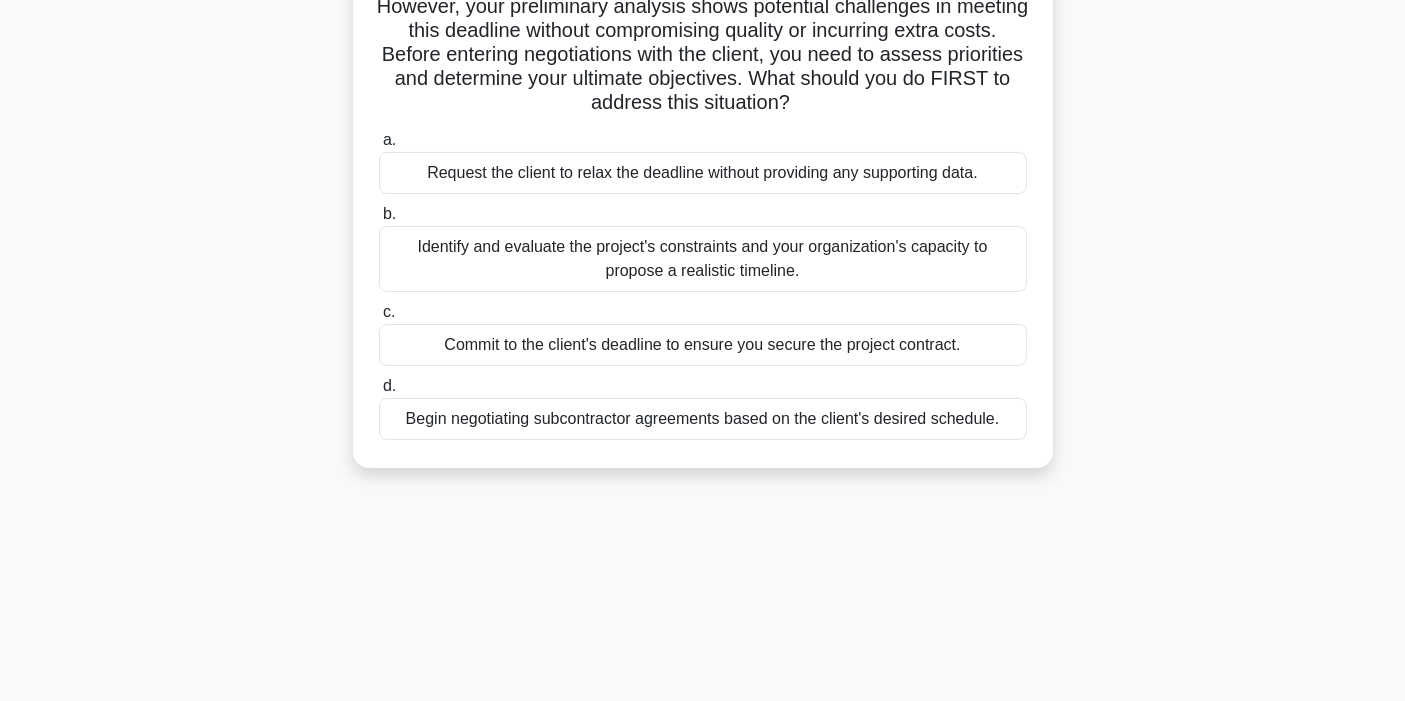 click on "Identify and evaluate the project's constraints and your organization's capacity to propose a realistic timeline." at bounding box center [703, 259] 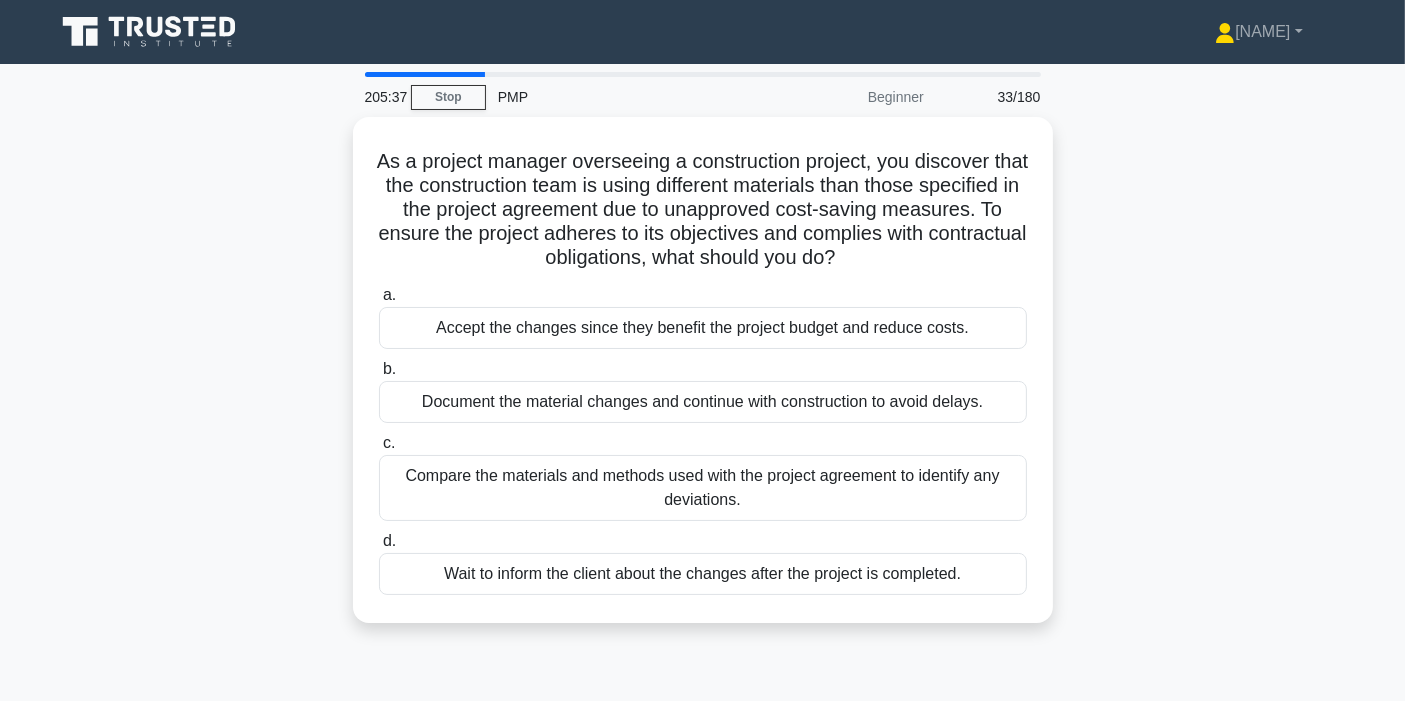 scroll, scrollTop: 111, scrollLeft: 0, axis: vertical 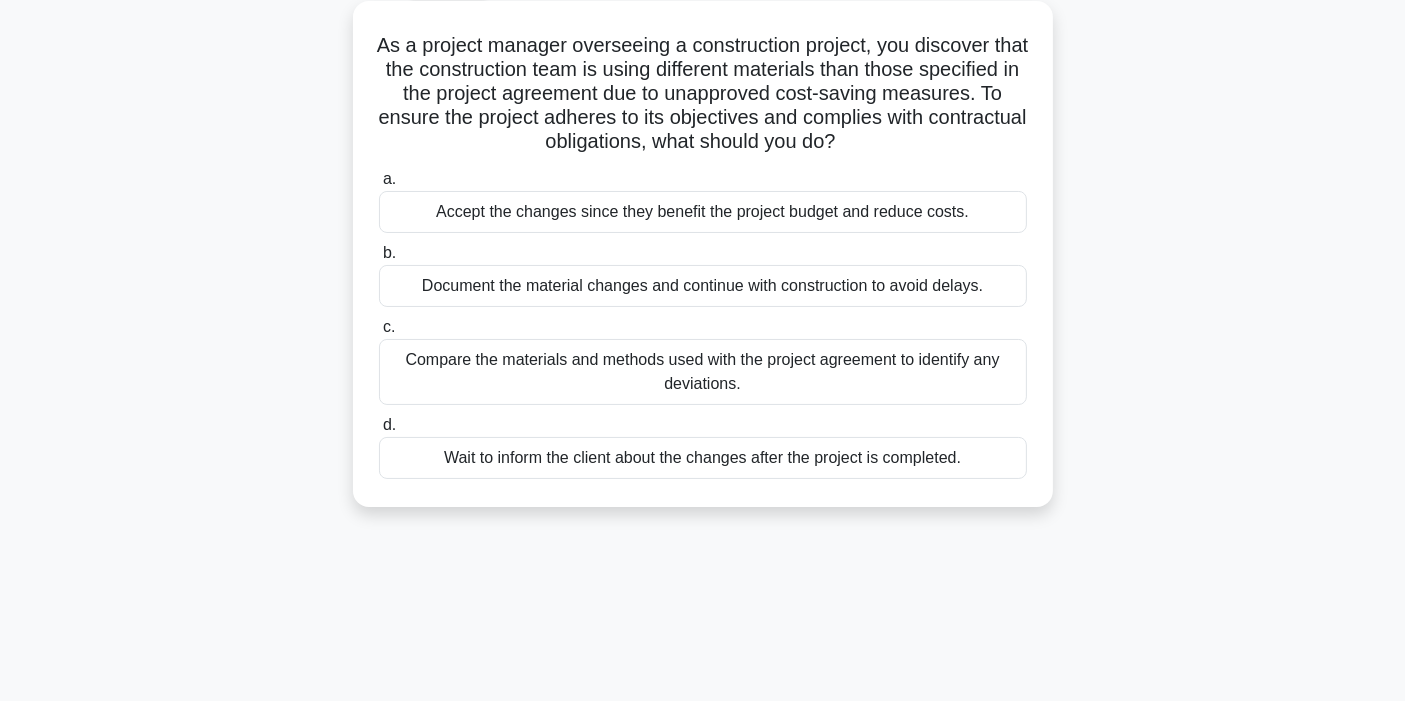 click on "Compare the materials and methods used with the project agreement to identify any deviations." at bounding box center [703, 372] 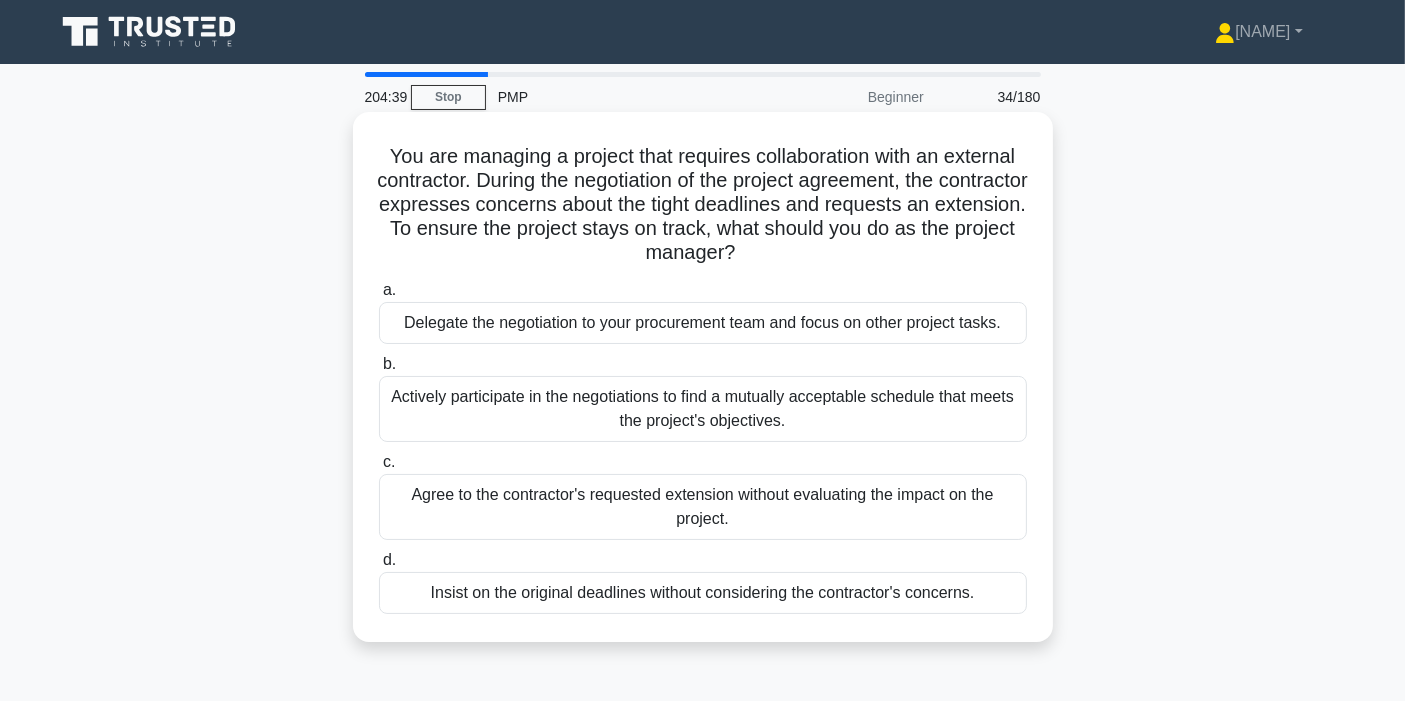 scroll, scrollTop: 111, scrollLeft: 0, axis: vertical 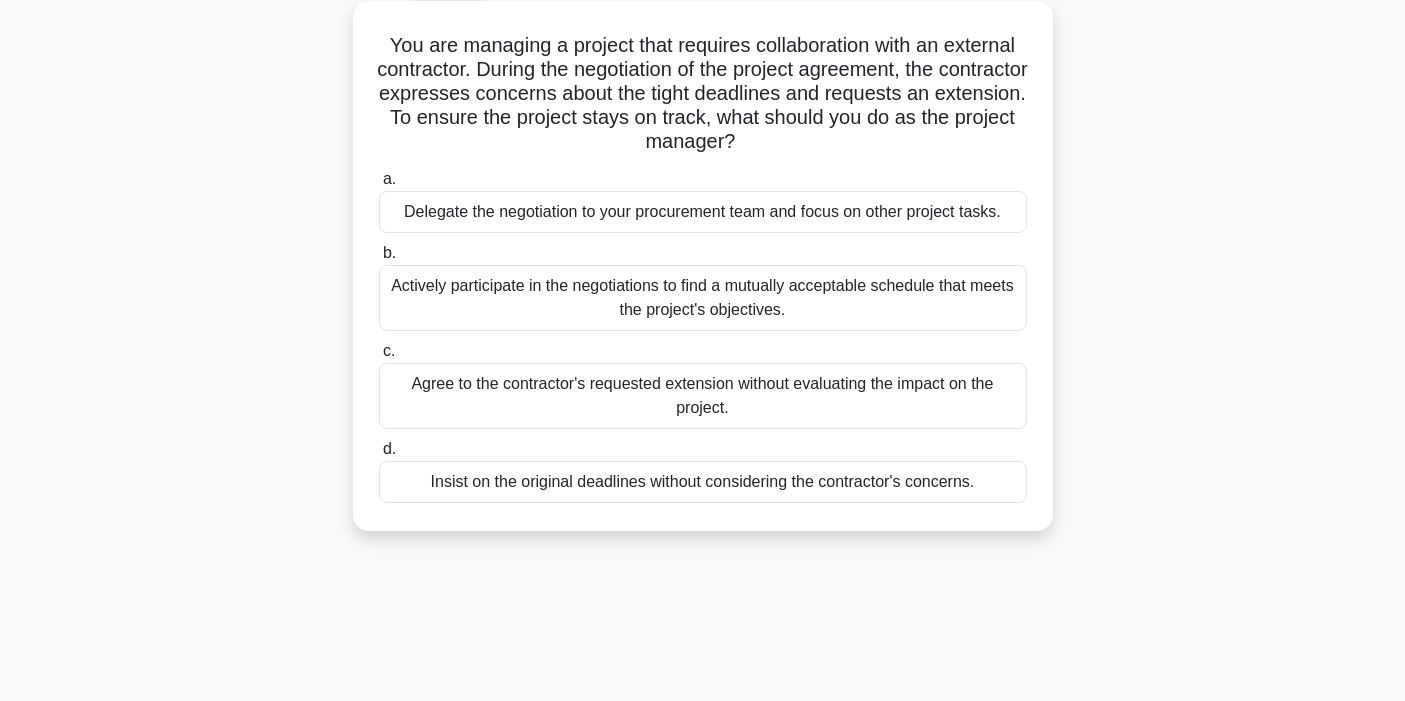 click on "Actively participate in the negotiations to find a mutually acceptable schedule that meets the project's objectives." at bounding box center [703, 298] 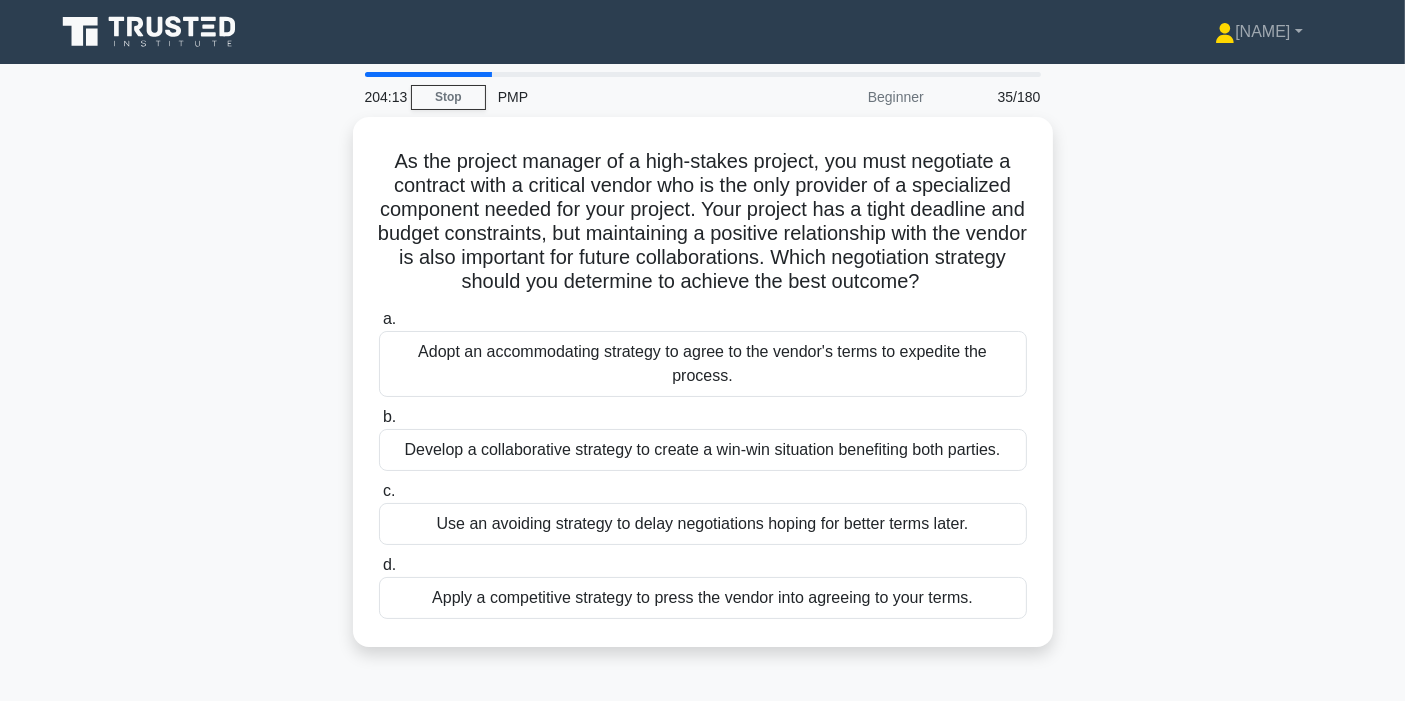 scroll, scrollTop: 111, scrollLeft: 0, axis: vertical 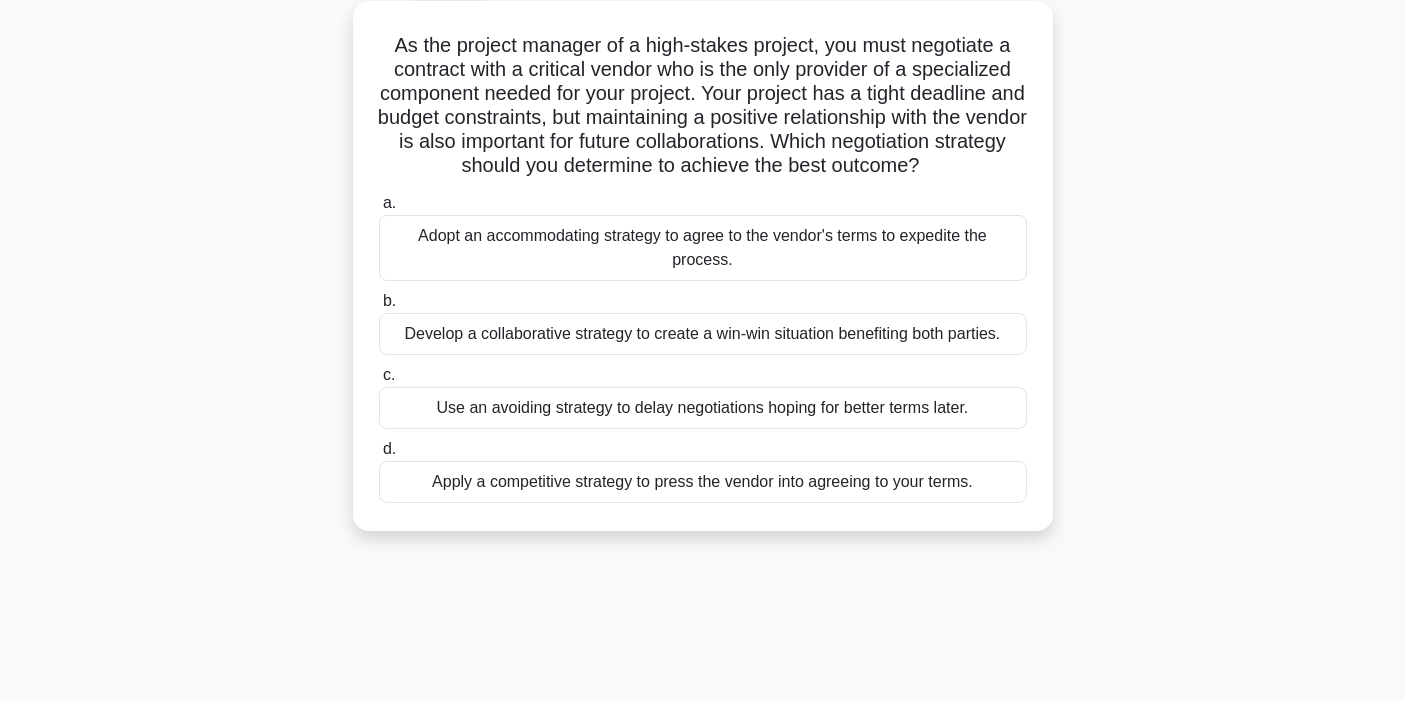 click on "As the project manager of a high-stakes project, you must negotiate a contract with a critical vendor who is the only provider of a specialized component needed for your project. Your project has a tight deadline and budget constraints, but maintaining a positive relationship with the vendor is also important for future collaborations. Which negotiation strategy should you determine to achieve the best outcome?" at bounding box center (703, 106) 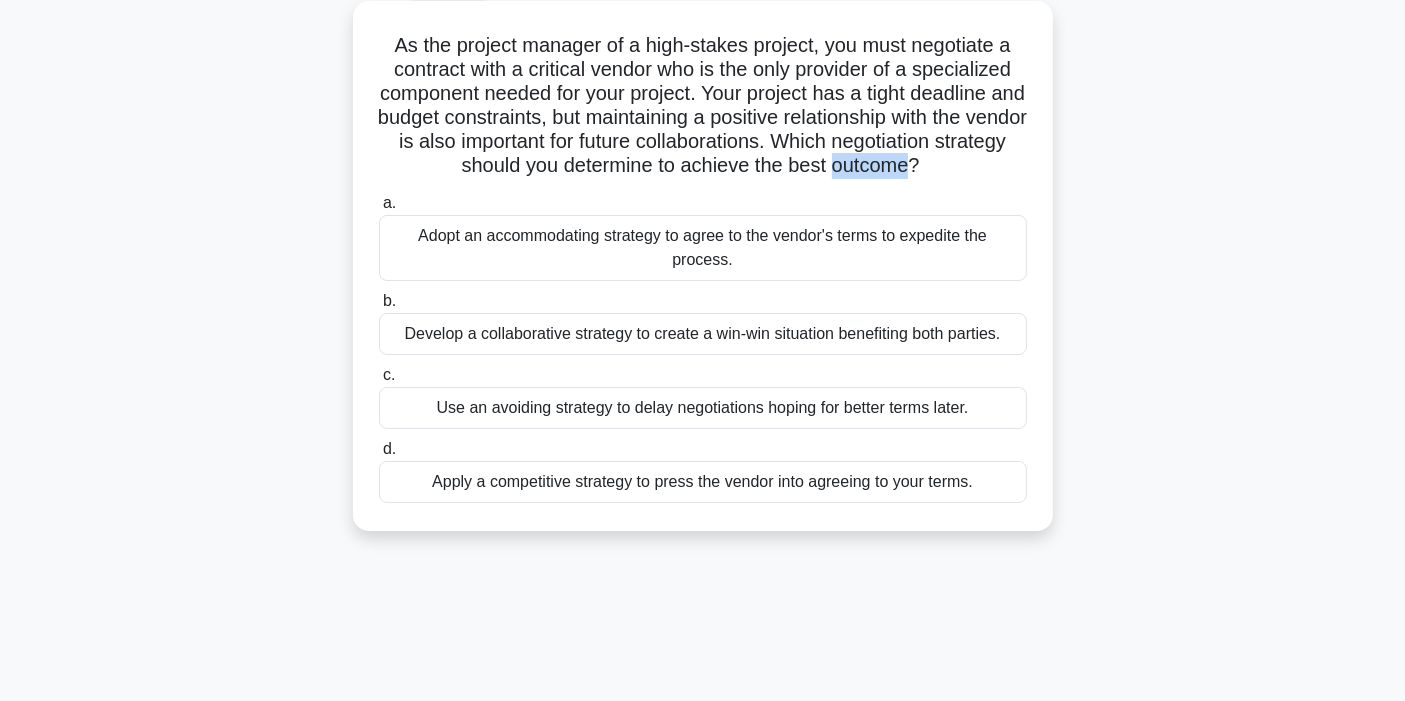 click on "As the project manager of a high-stakes project, you must negotiate a contract with a critical vendor who is the only provider of a specialized component needed for your project. Your project has a tight deadline and budget constraints, but maintaining a positive relationship with the vendor is also important for future collaborations. Which negotiation strategy should you determine to achieve the best outcome?" at bounding box center [703, 106] 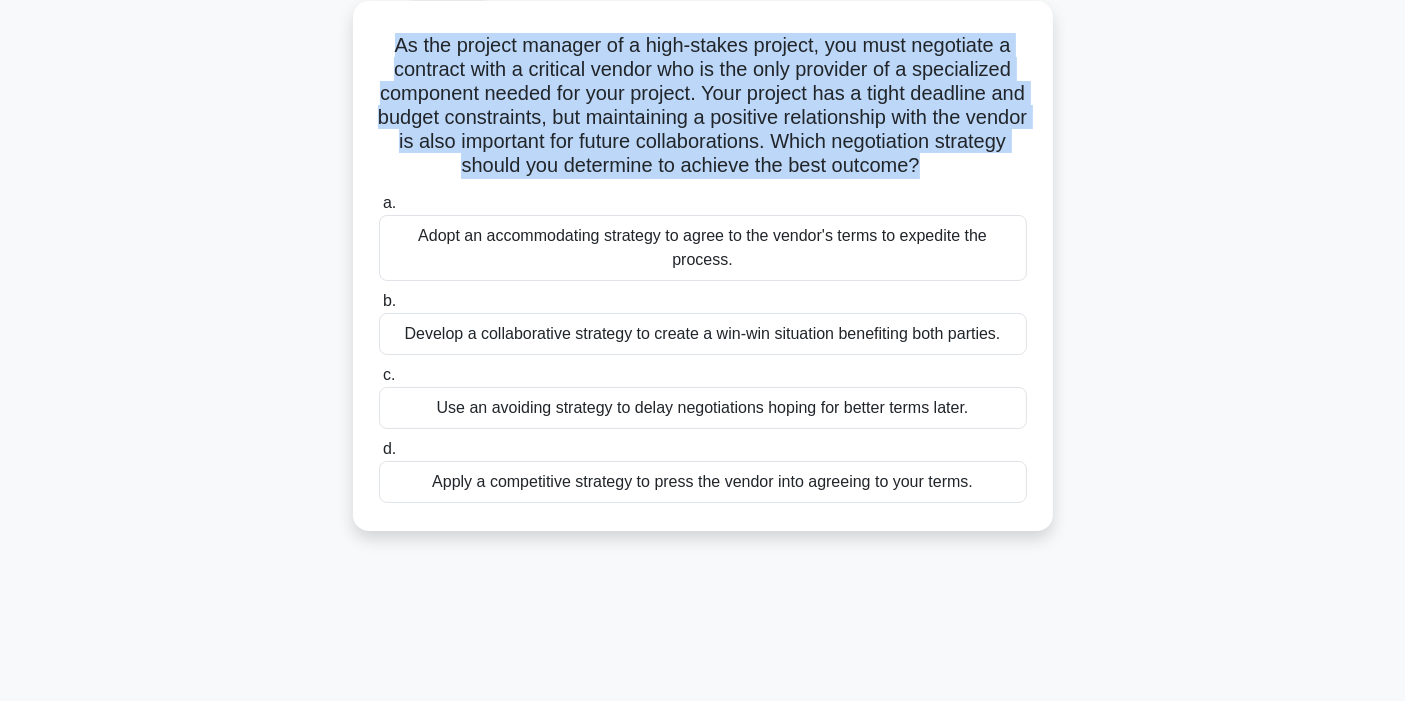 click on "As the project manager of a high-stakes project, you must negotiate a contract with a critical vendor who is the only provider of a specialized component needed for your project. Your project has a tight deadline and budget constraints, but maintaining a positive relationship with the vendor is also important for future collaborations. Which negotiation strategy should you determine to achieve the best outcome?" at bounding box center (703, 106) 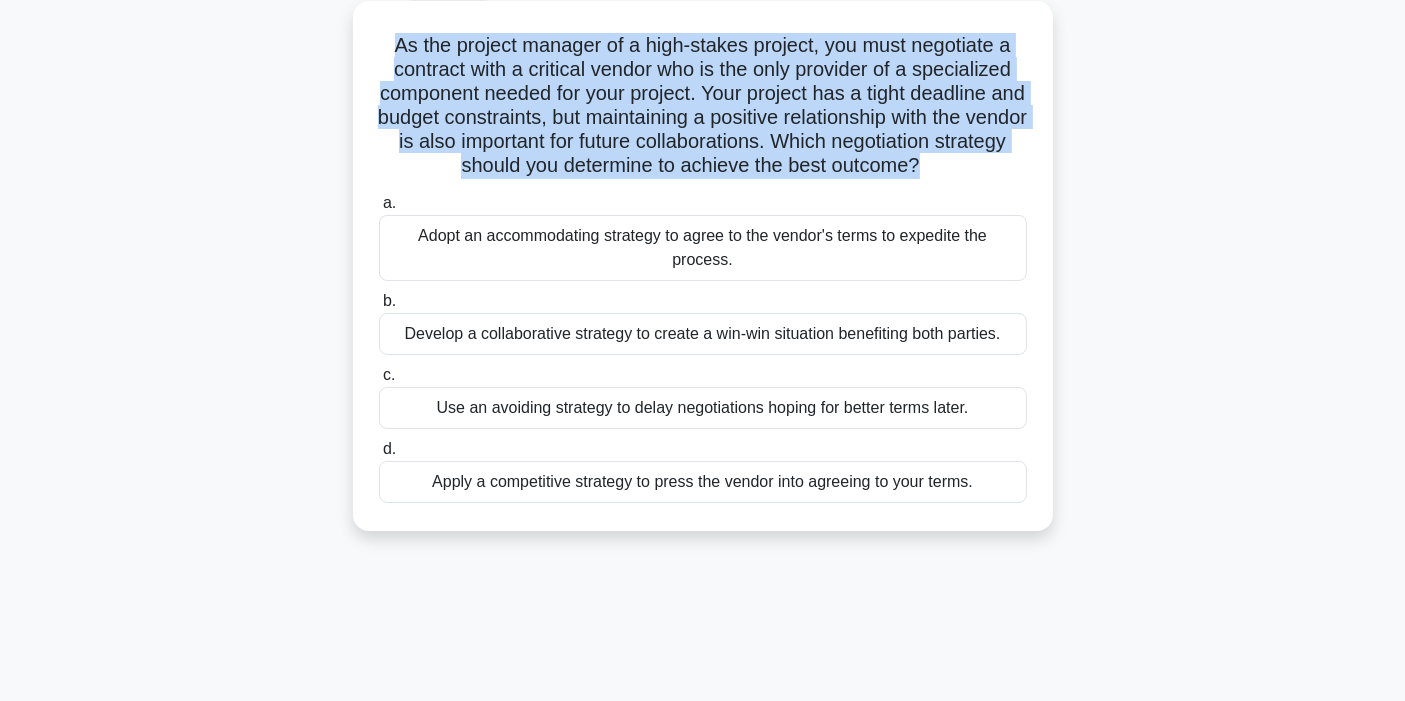 click on "As the project manager of a high-stakes project, you must negotiate a contract with a critical vendor who is the only provider of a specialized component needed for your project. Your project has a tight deadline and budget constraints, but maintaining a positive relationship with the vendor is also important for future collaborations. Which negotiation strategy should you determine to achieve the best outcome?" at bounding box center (703, 106) 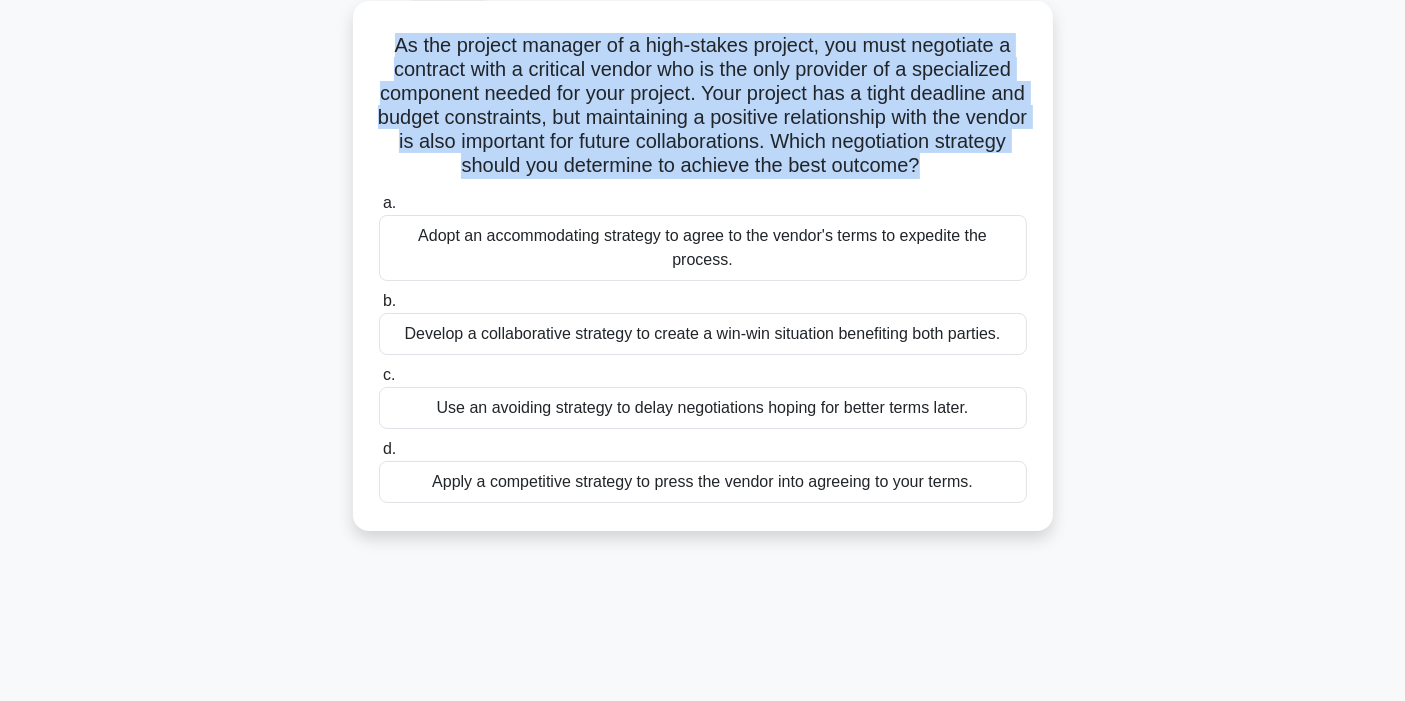 click on "As the project manager of a high-stakes project, you must negotiate a contract with a critical vendor who is the only provider of a specialized component needed for your project. Your project has a tight deadline and budget constraints, but maintaining a positive relationship with the vendor is also important for future collaborations. Which negotiation strategy should you determine to achieve the best outcome?" at bounding box center (703, 106) 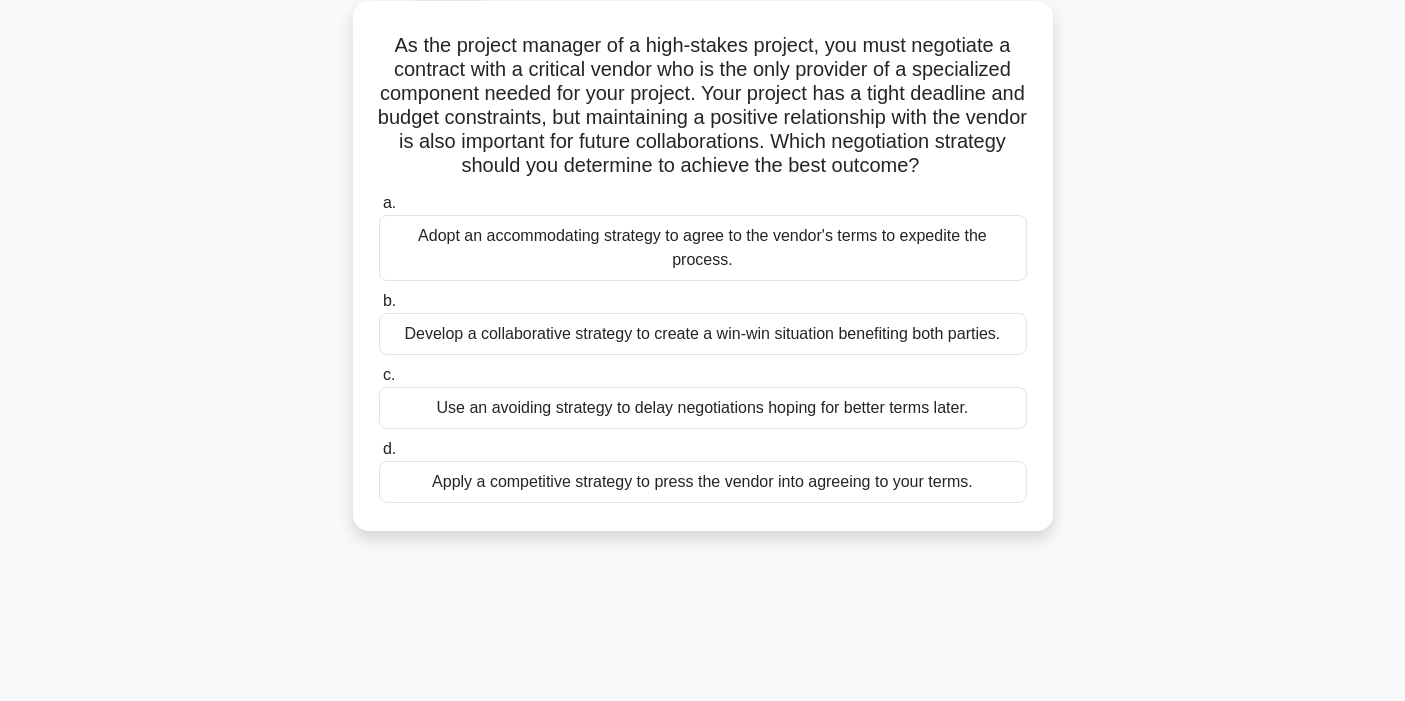click on "Develop a collaborative strategy to create a win-win situation benefiting both parties." at bounding box center (703, 334) 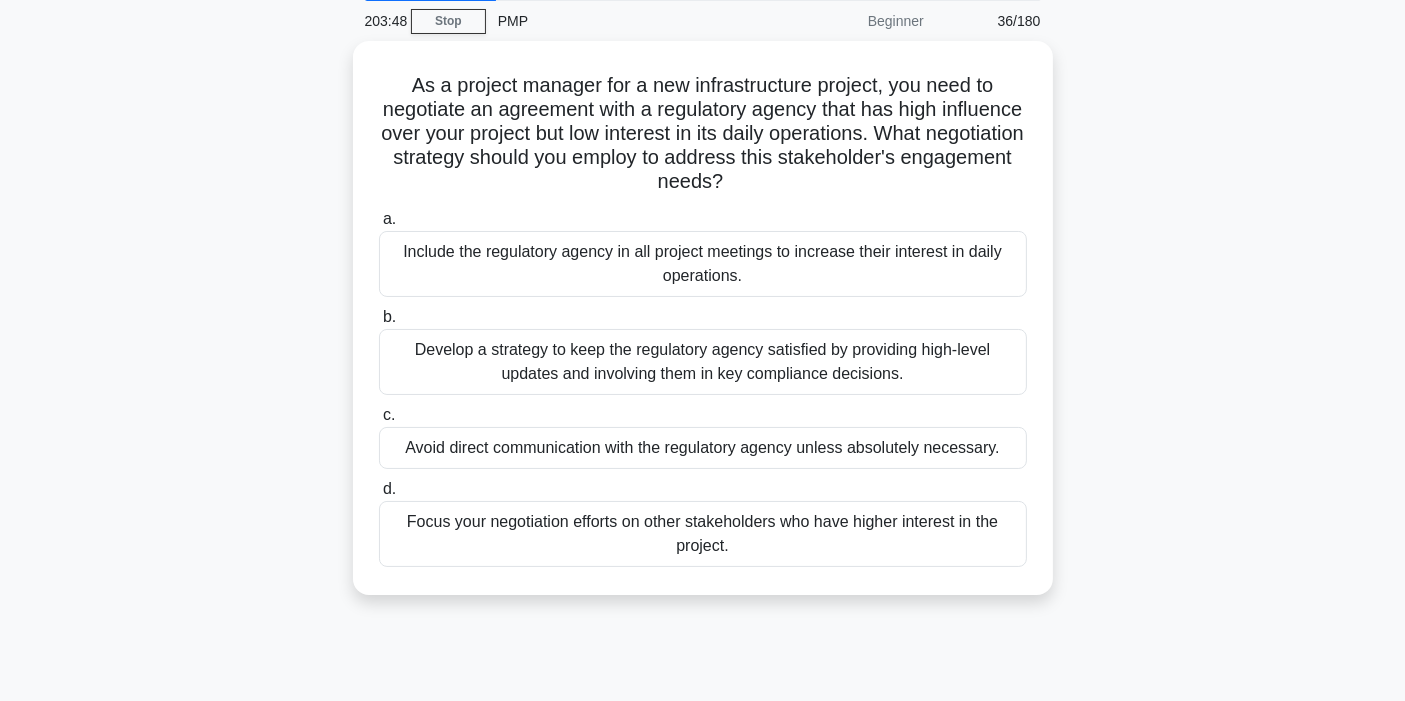 scroll, scrollTop: 111, scrollLeft: 0, axis: vertical 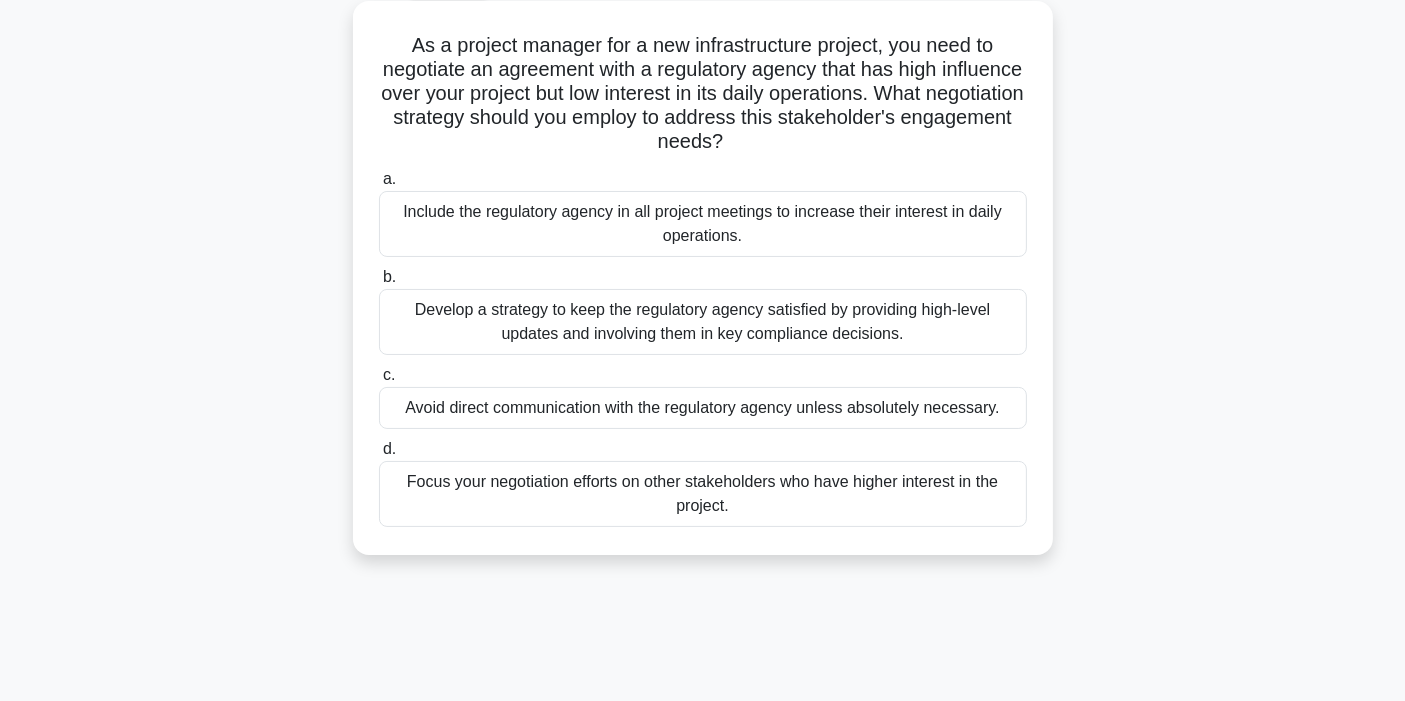 click on "Develop a strategy to keep the regulatory agency satisfied by providing high-level updates and involving them in key compliance decisions." at bounding box center (703, 322) 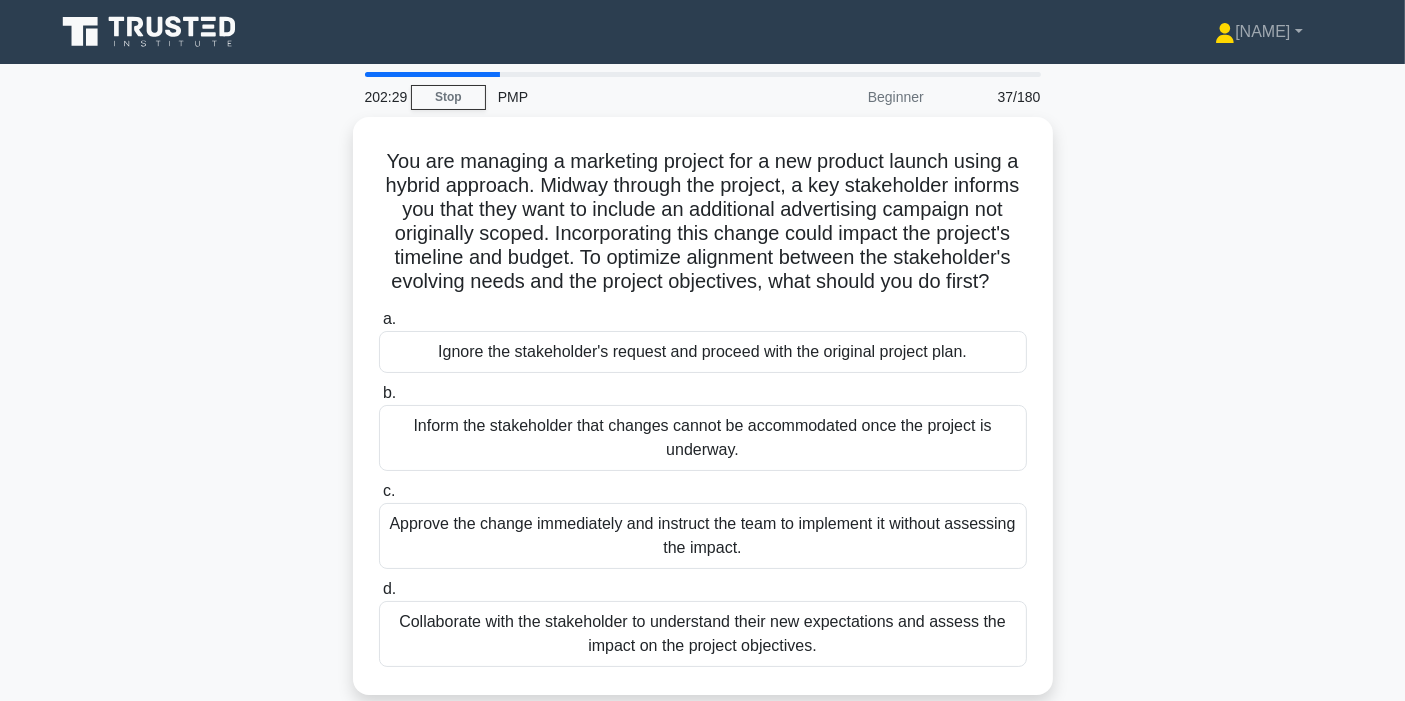 scroll, scrollTop: 111, scrollLeft: 0, axis: vertical 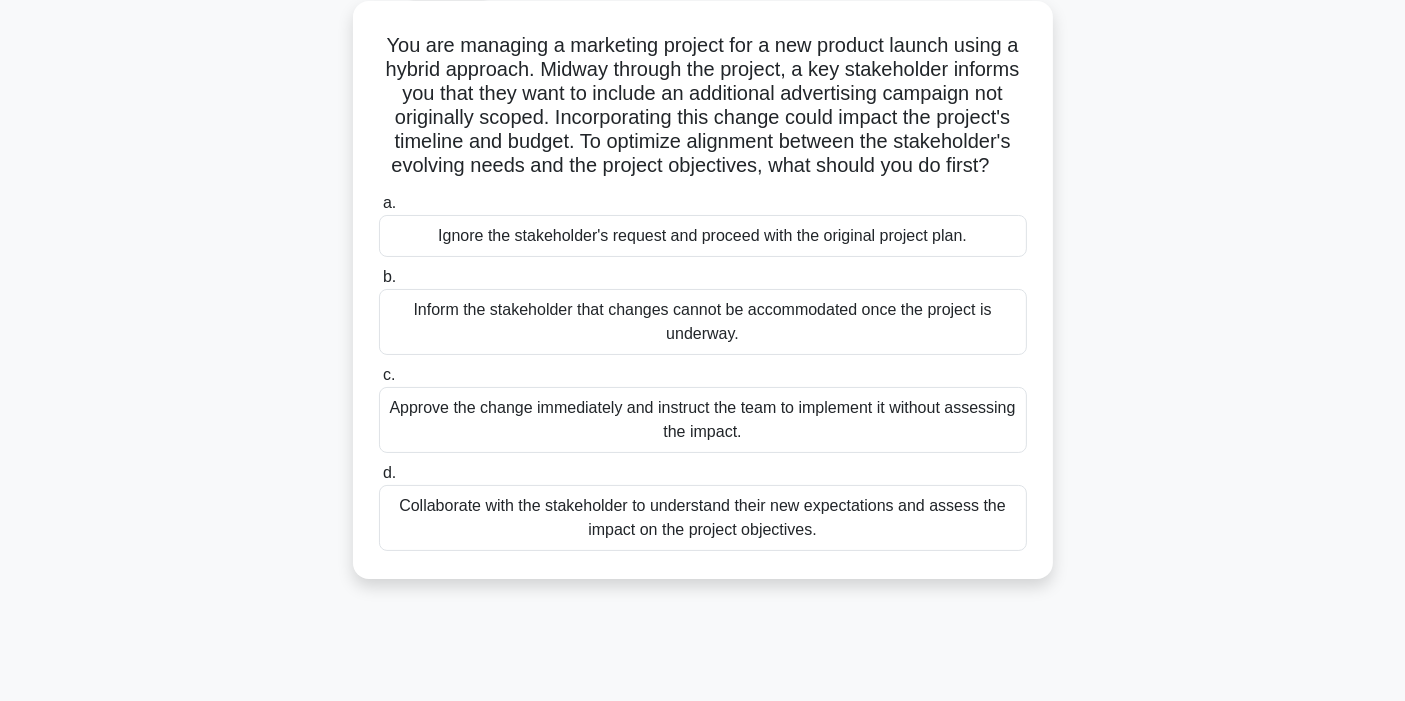 click on "Collaborate with the stakeholder to understand their new expectations and assess the impact on the project objectives." at bounding box center [703, 518] 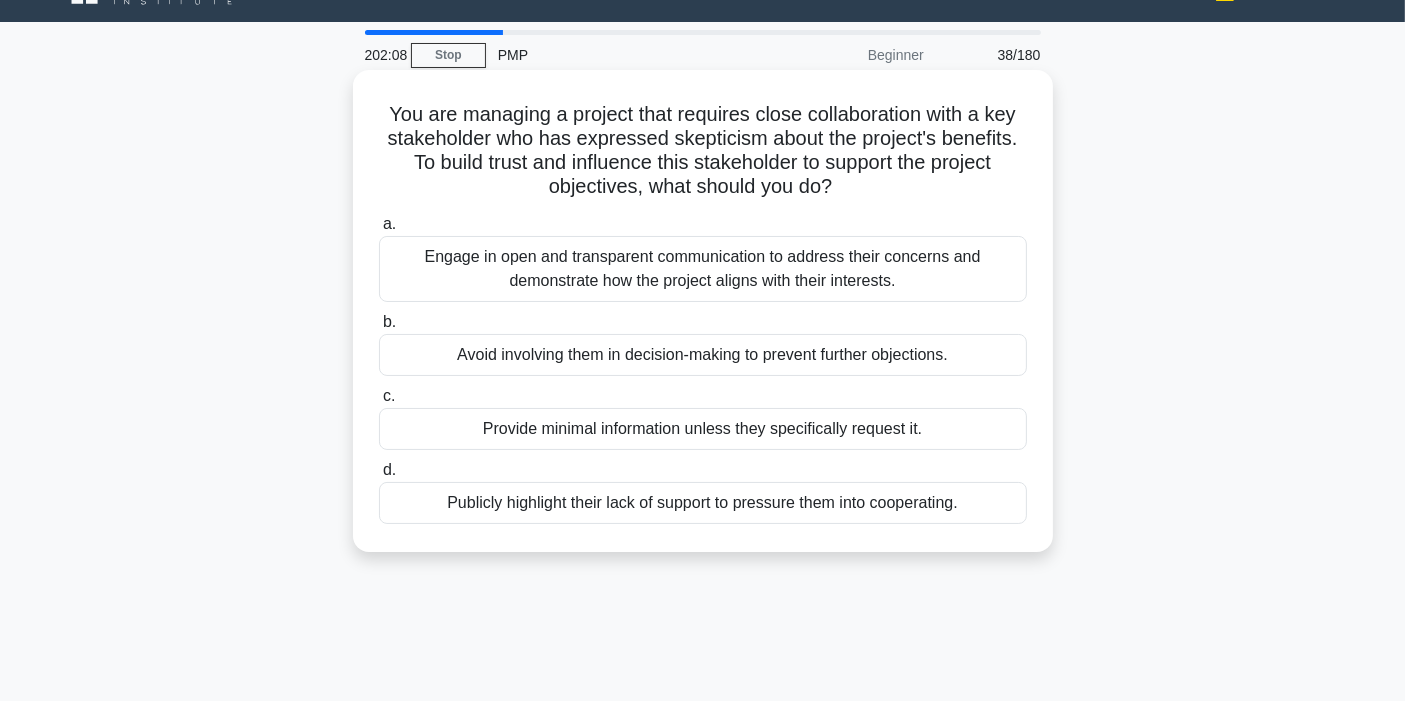 scroll, scrollTop: 0, scrollLeft: 0, axis: both 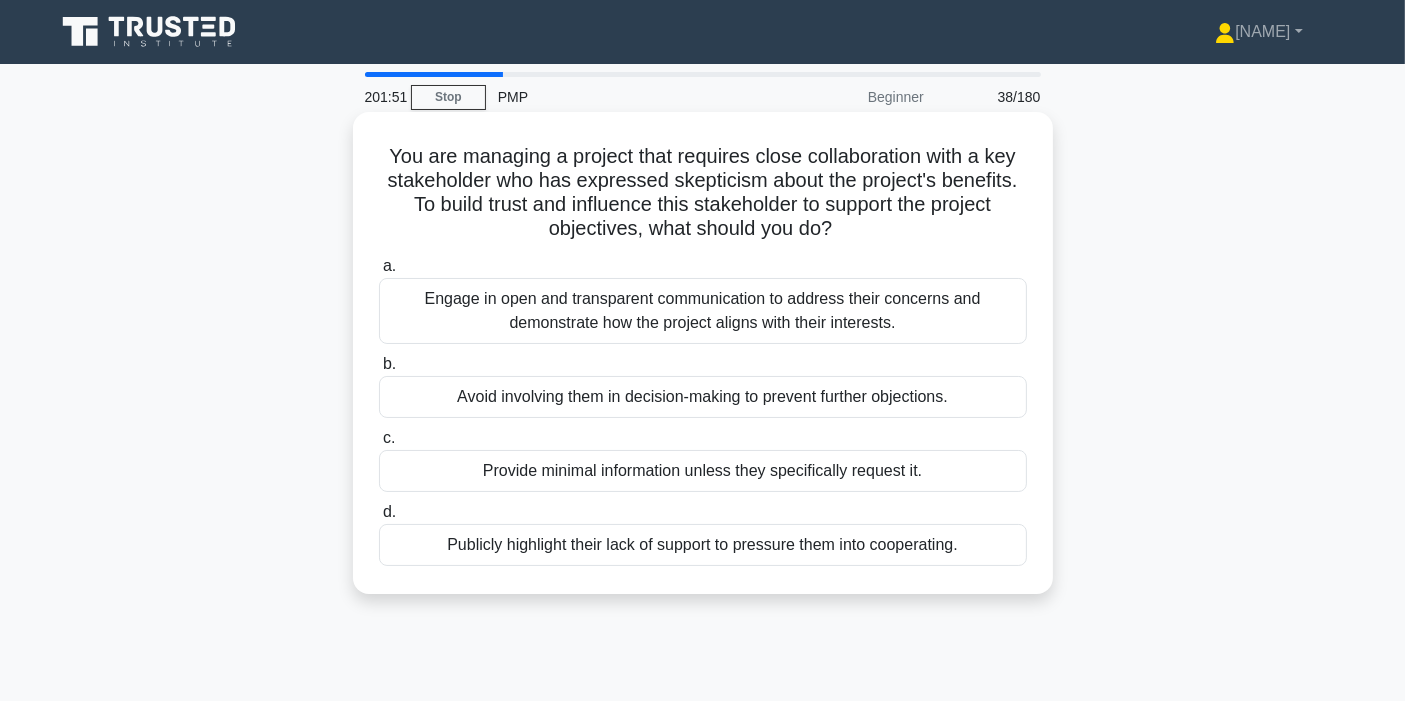 click on "Engage in open and transparent communication to address their concerns and demonstrate how the project aligns with their interests." at bounding box center (703, 311) 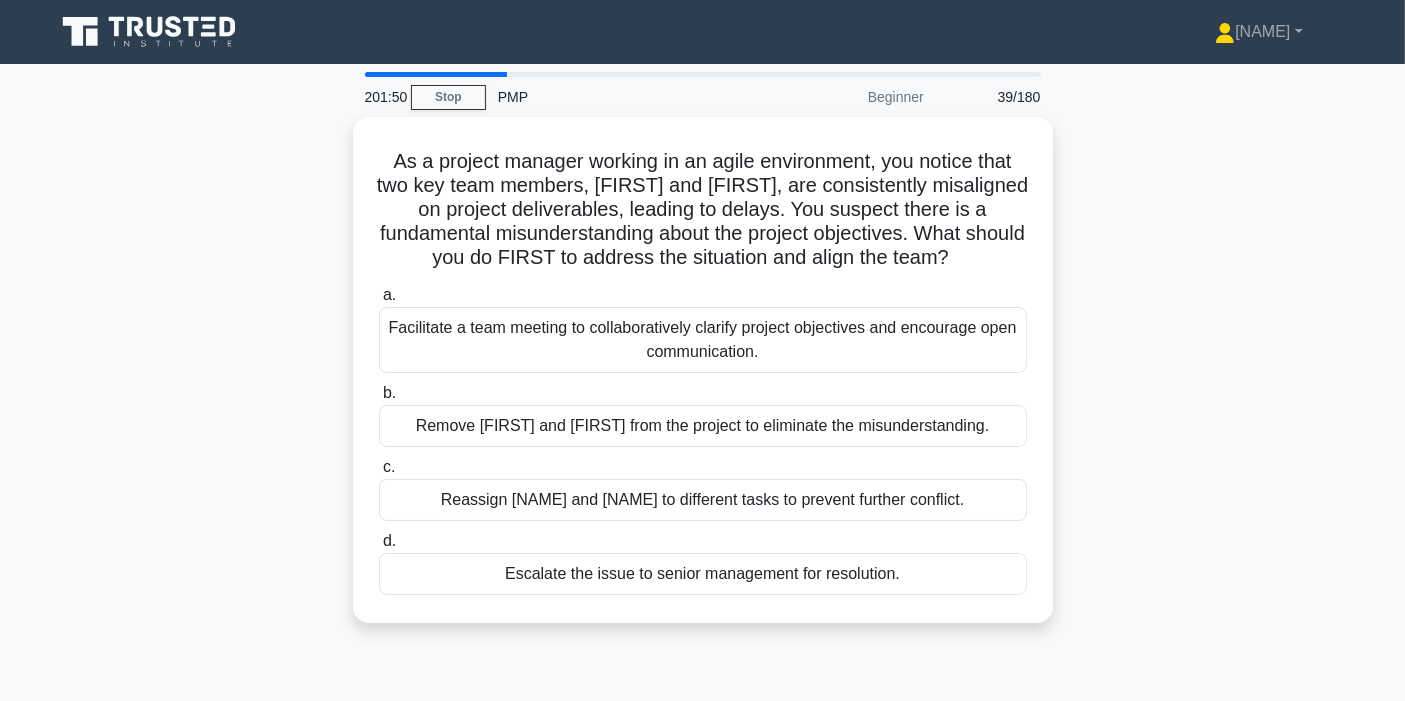 scroll, scrollTop: 111, scrollLeft: 0, axis: vertical 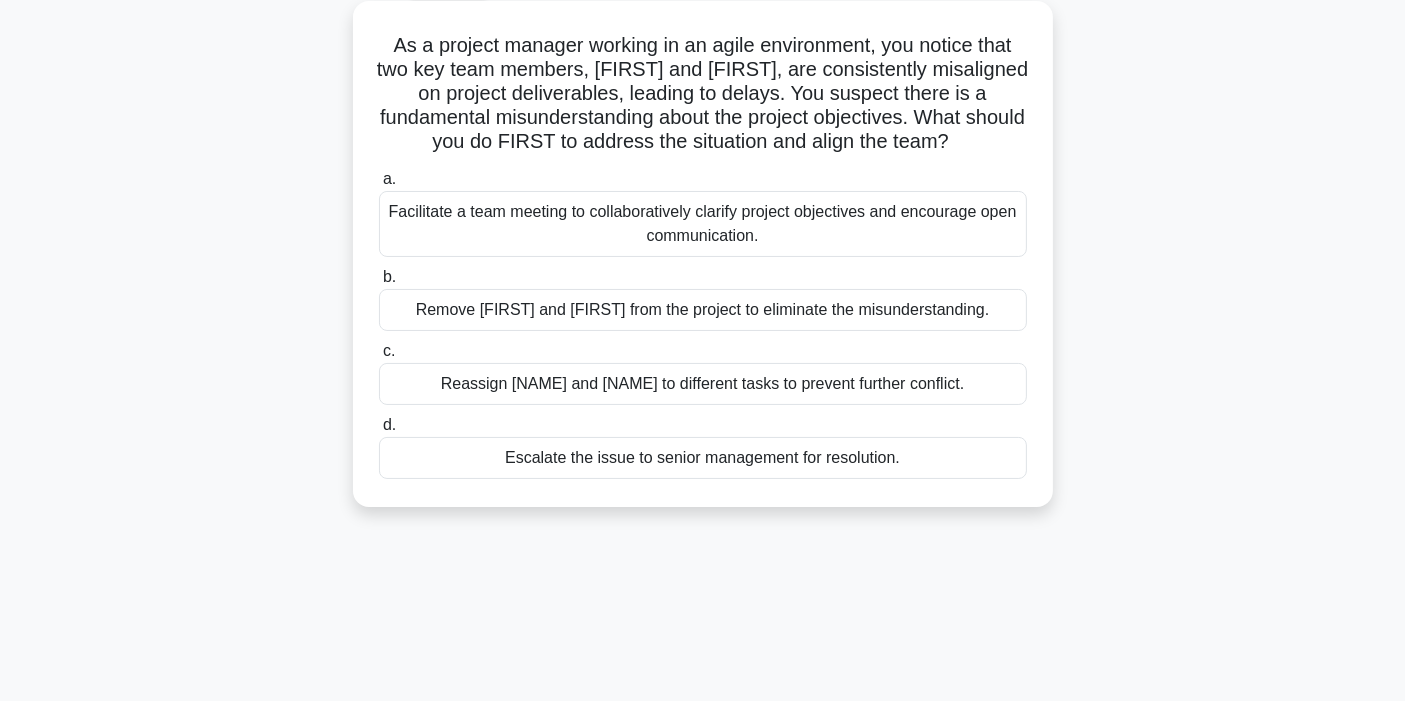 click on "Facilitate a team meeting to collaboratively clarify project objectives and encourage open communication." at bounding box center [703, 224] 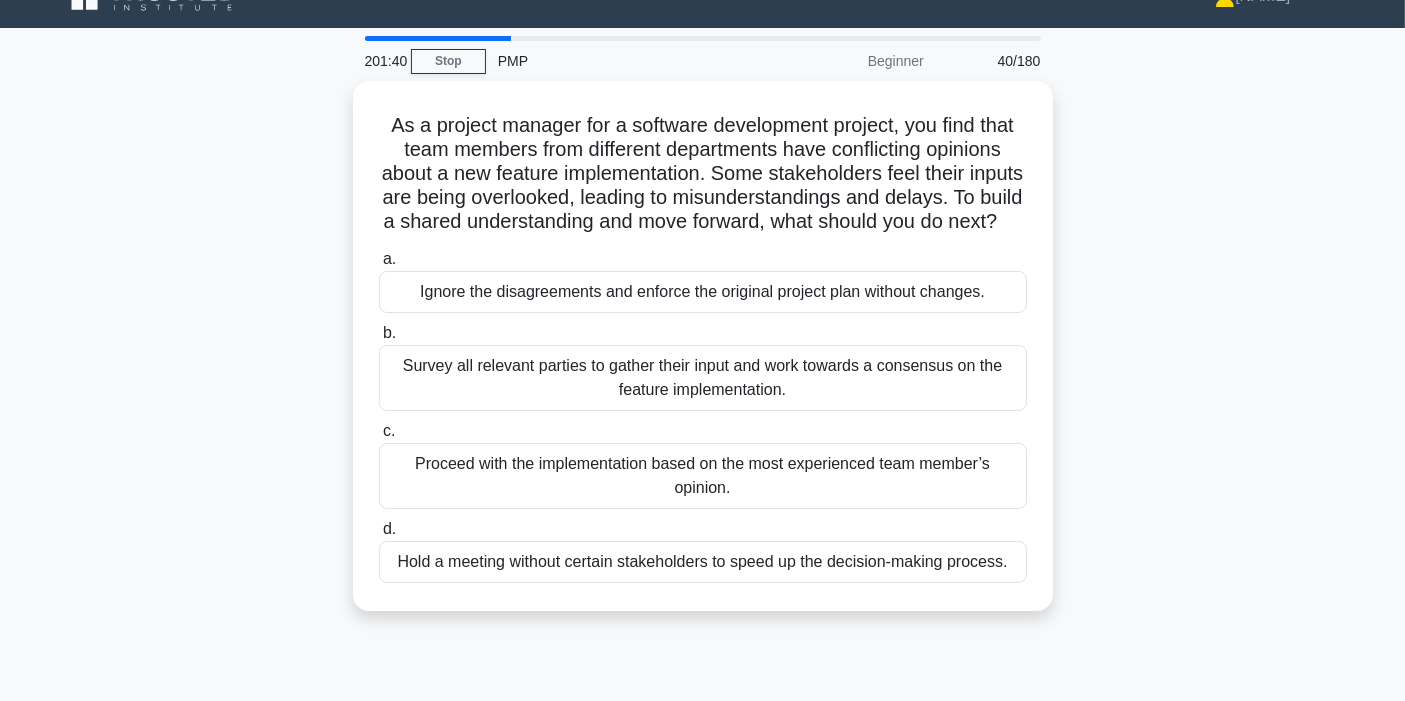 scroll, scrollTop: 118, scrollLeft: 0, axis: vertical 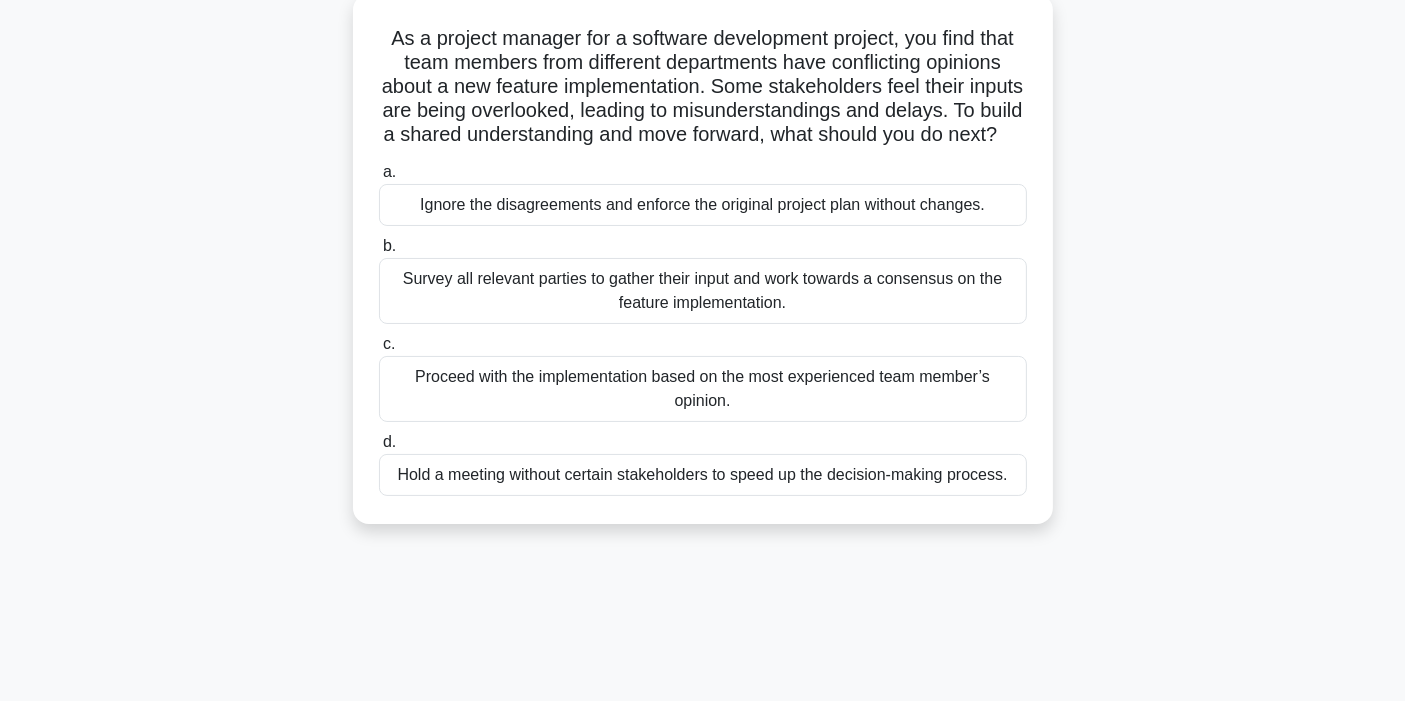 click on "Survey all relevant parties to gather their input and work towards a consensus on the feature implementation." at bounding box center (703, 291) 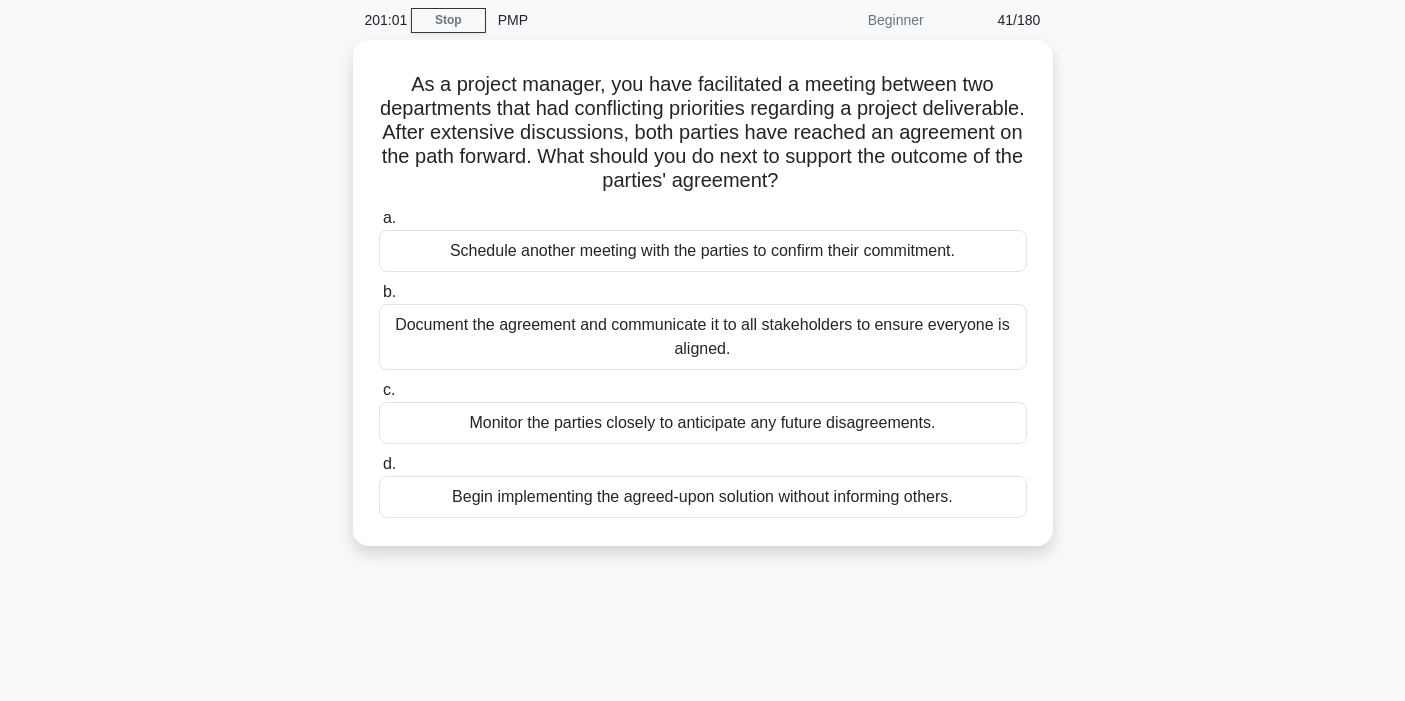 scroll, scrollTop: 111, scrollLeft: 0, axis: vertical 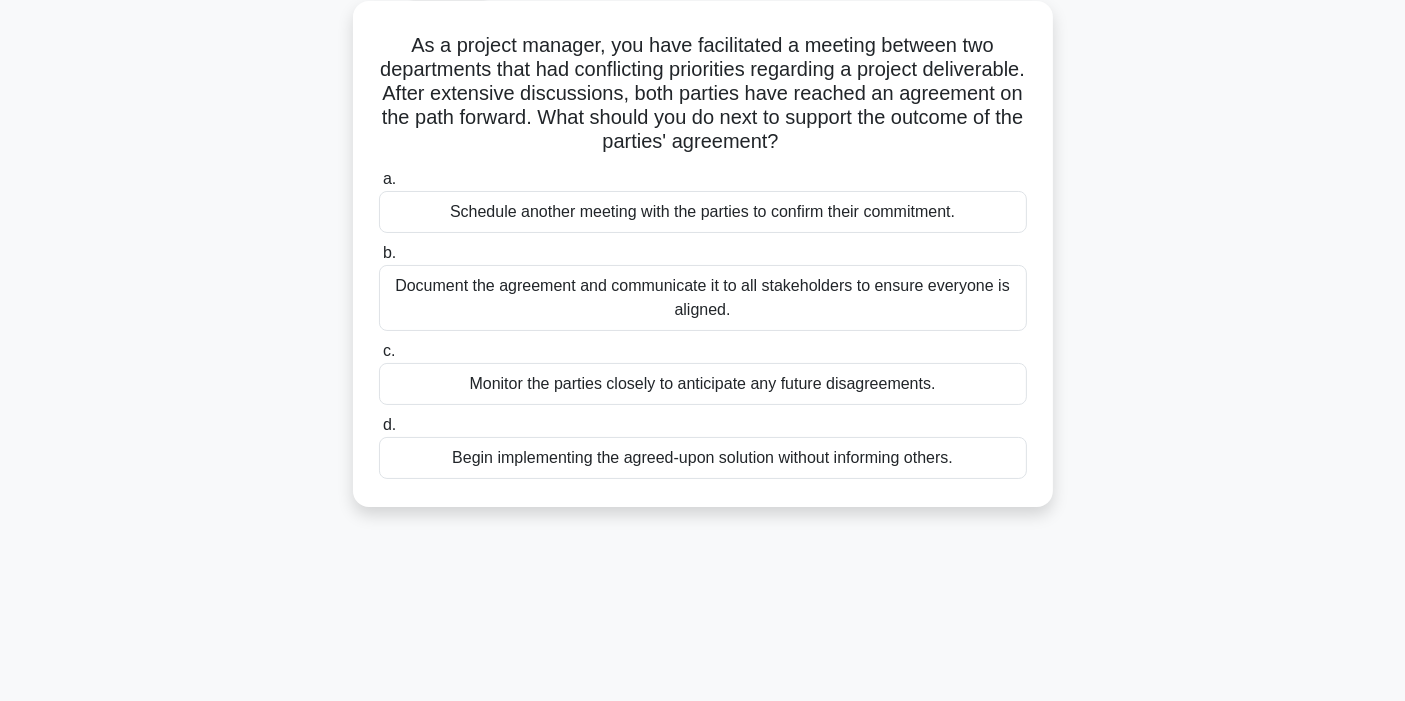 click on "Document the agreement and communicate it to all stakeholders to ensure everyone is aligned." at bounding box center [703, 298] 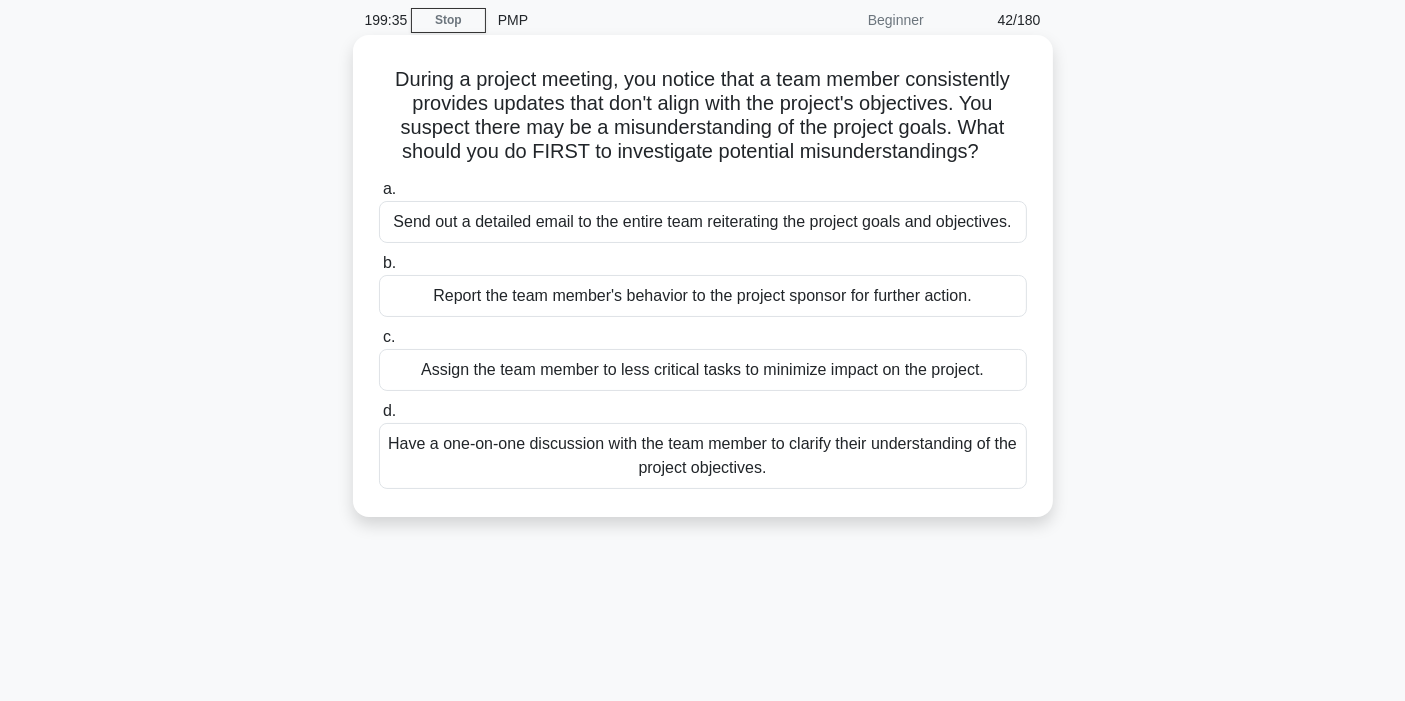 scroll, scrollTop: 111, scrollLeft: 0, axis: vertical 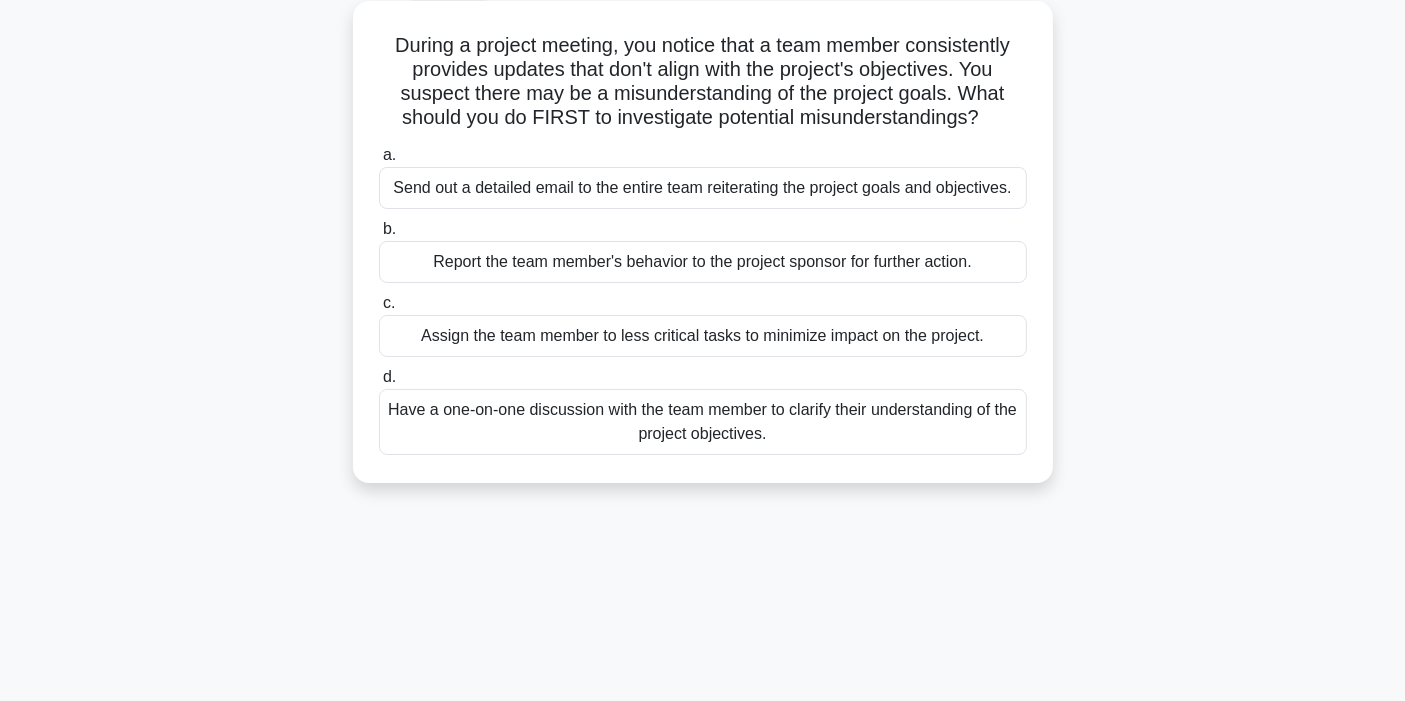 click on "Have a one-on-one discussion with the team member to clarify their understanding of the project objectives." at bounding box center [703, 422] 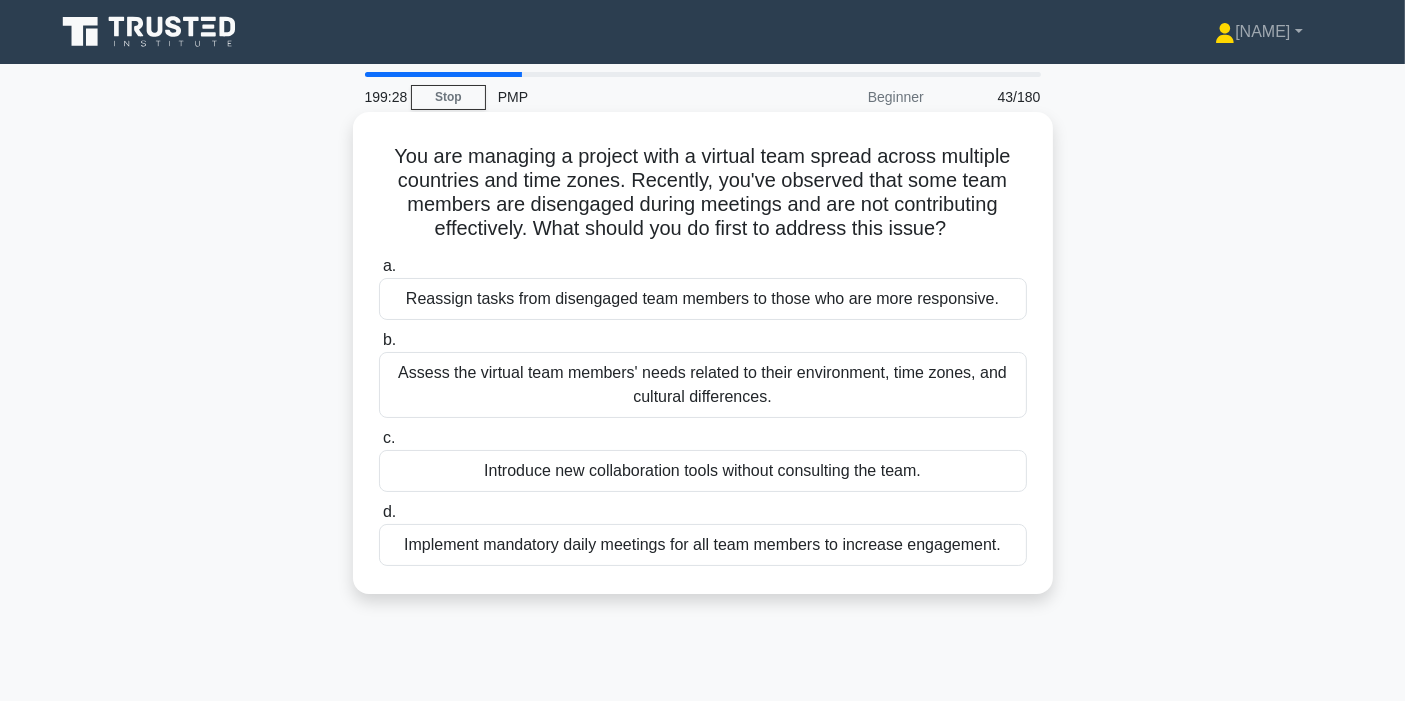 scroll, scrollTop: 111, scrollLeft: 0, axis: vertical 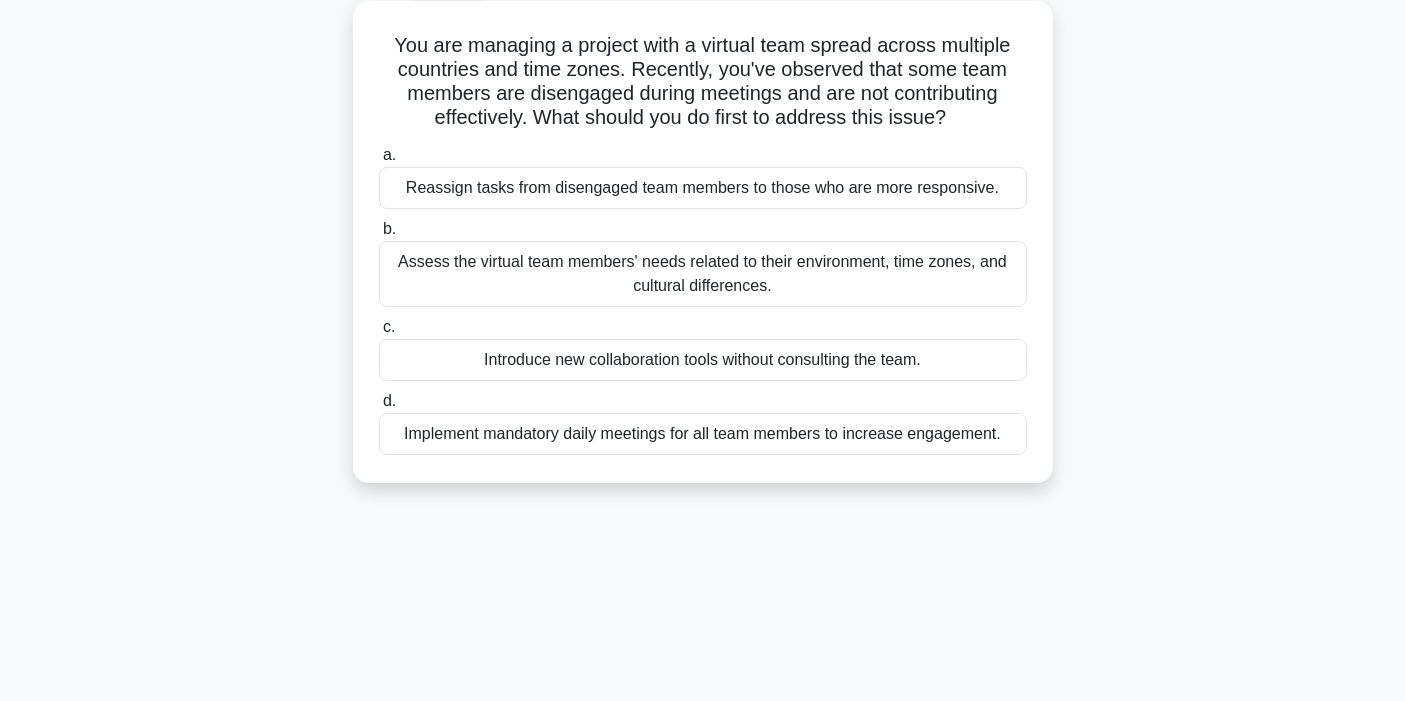 click on "Assess the virtual team members' needs related to their environment, time zones, and cultural differences." at bounding box center (703, 274) 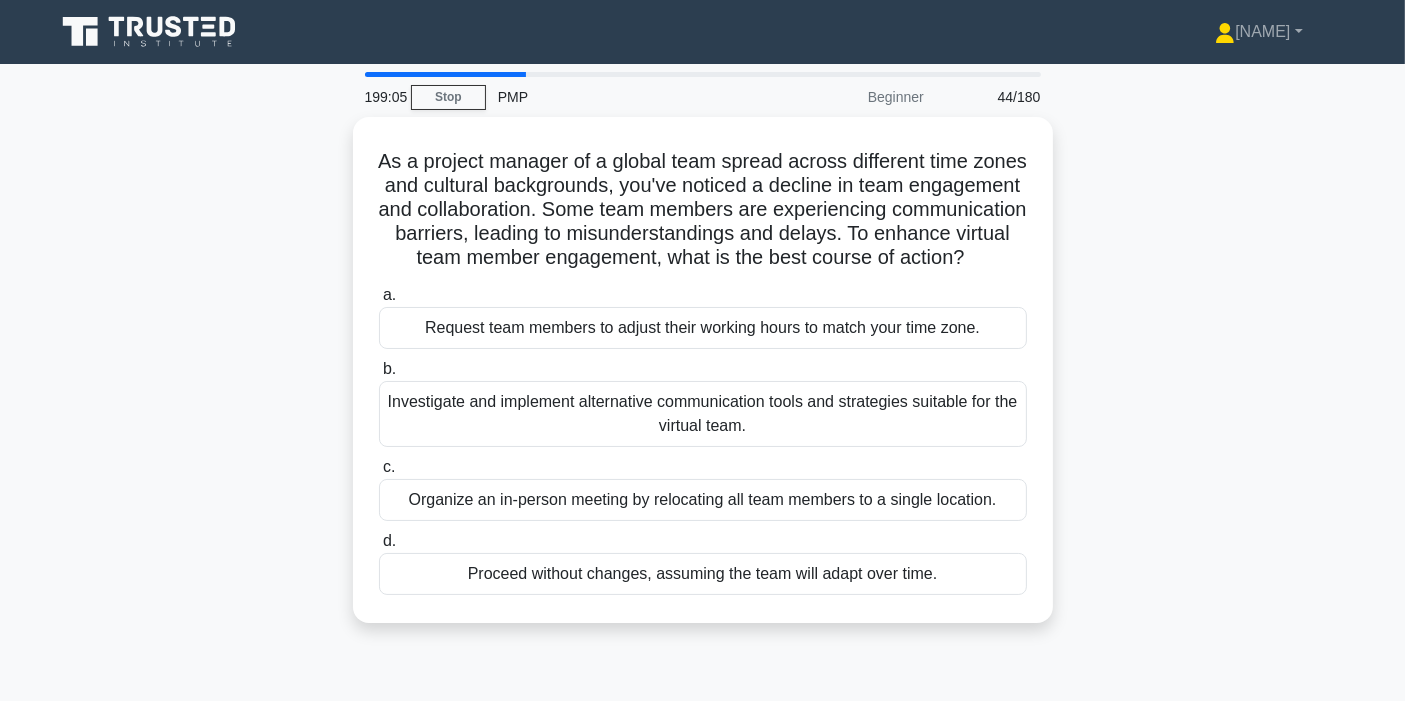 scroll, scrollTop: 111, scrollLeft: 0, axis: vertical 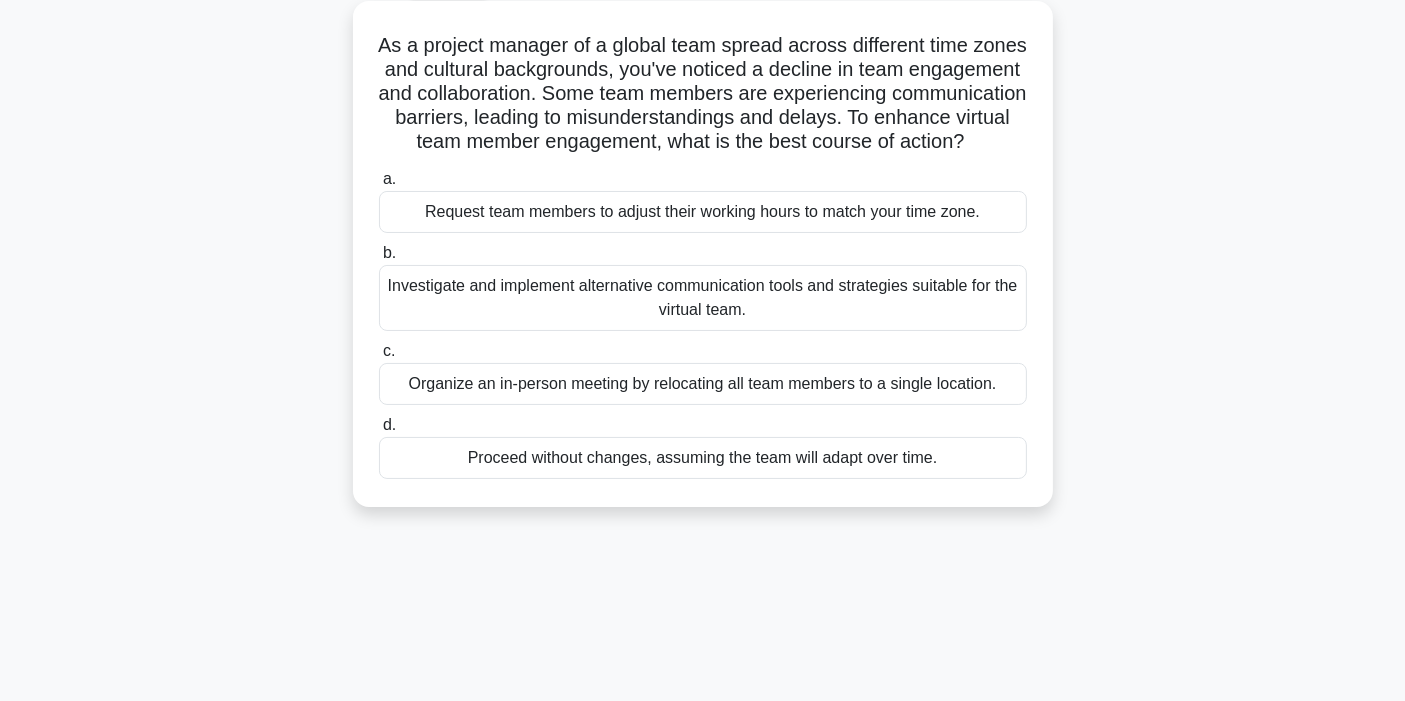 click on "Investigate and implement alternative communication tools and strategies suitable for the virtual team." at bounding box center (703, 298) 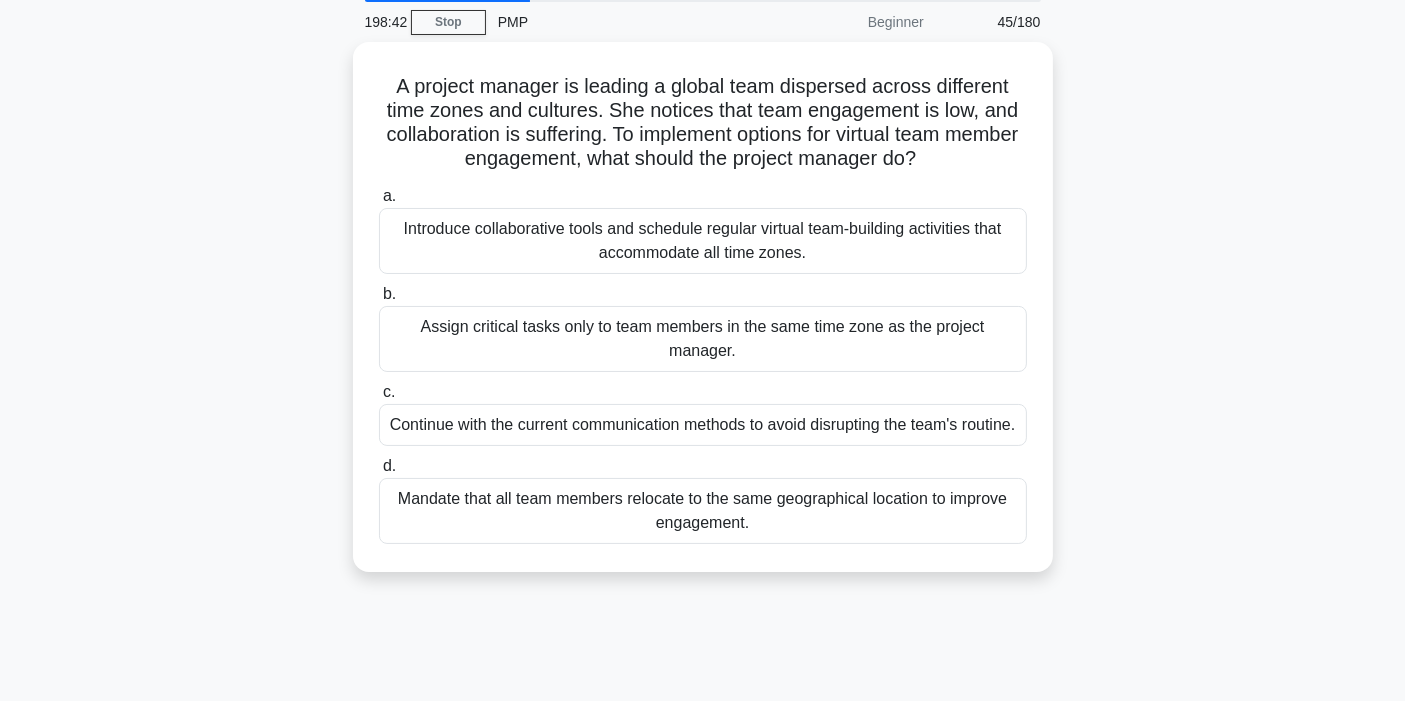 scroll, scrollTop: 111, scrollLeft: 0, axis: vertical 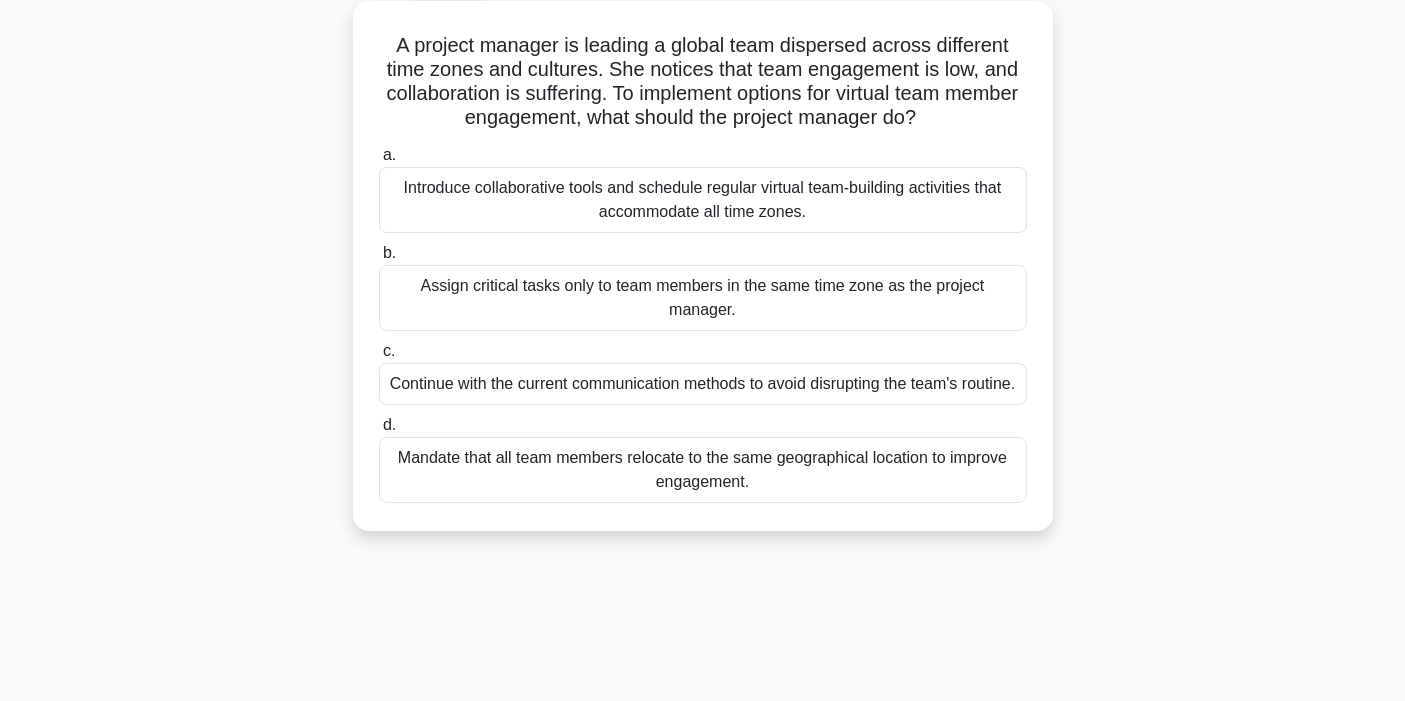 click on "Introduce collaborative tools and schedule regular virtual team-building activities that accommodate all time zones." at bounding box center [703, 200] 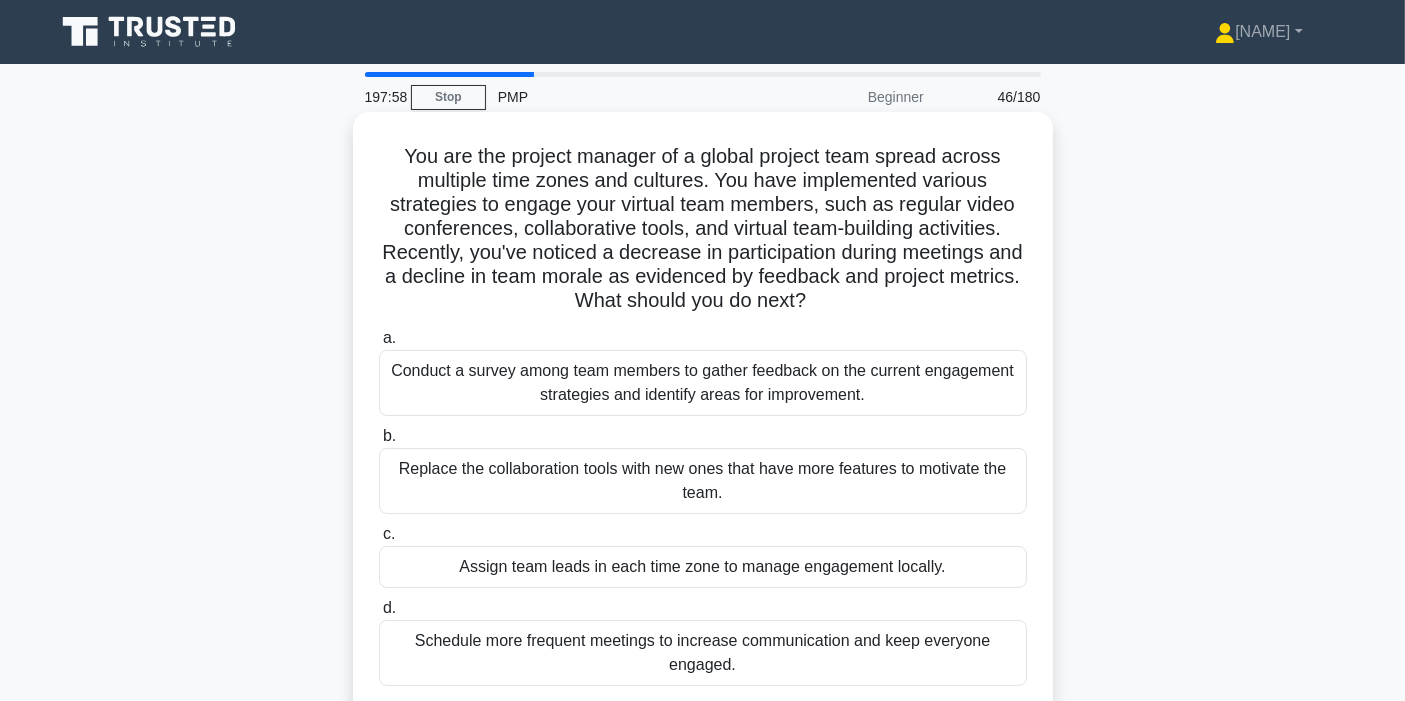 scroll, scrollTop: 111, scrollLeft: 0, axis: vertical 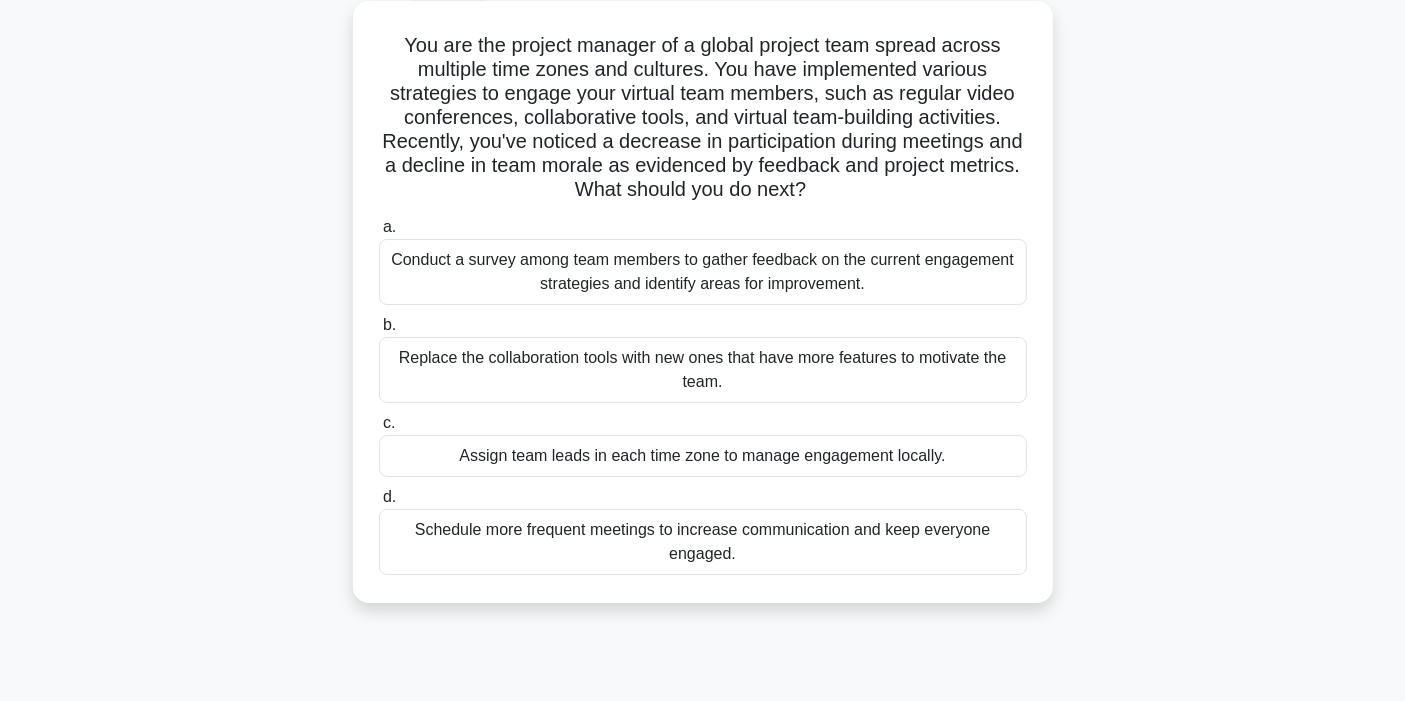 click on "Conduct a survey among team members to gather feedback on the current engagement strategies and identify areas for improvement." at bounding box center [703, 272] 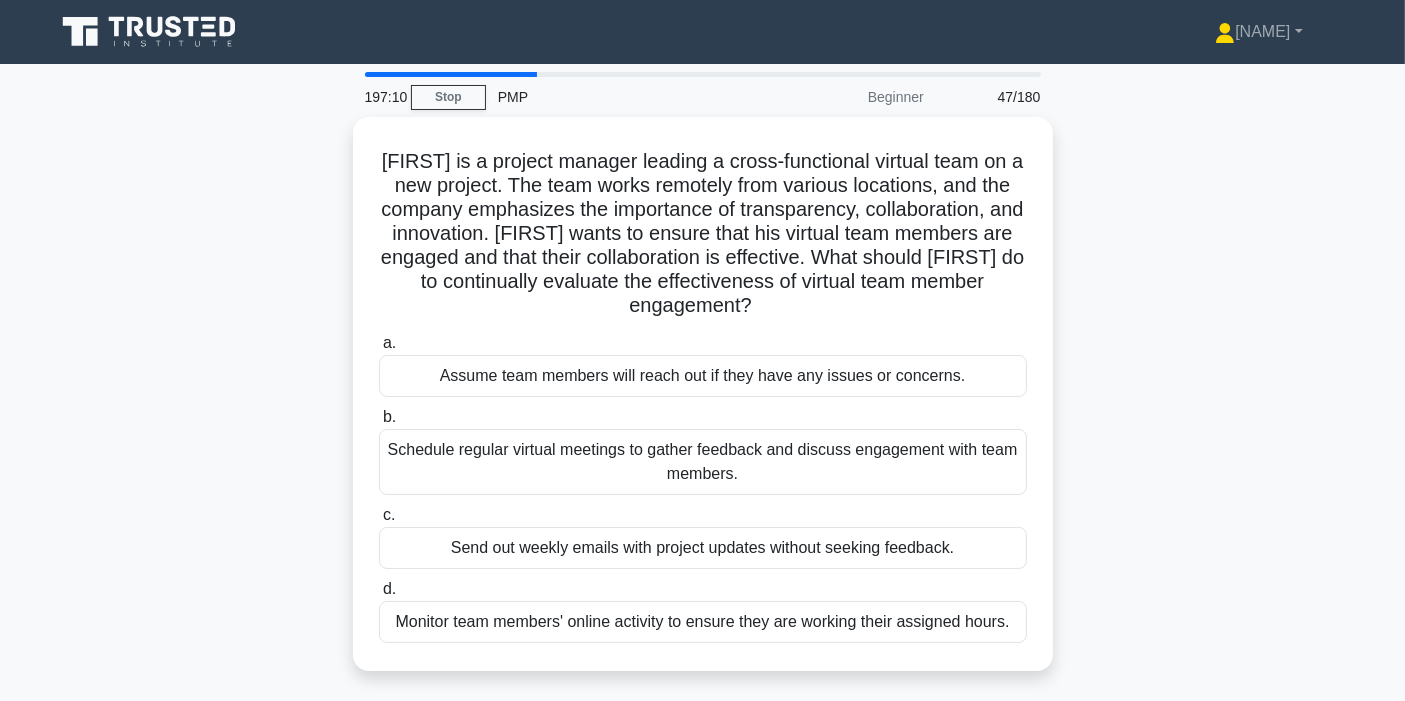 scroll, scrollTop: 111, scrollLeft: 0, axis: vertical 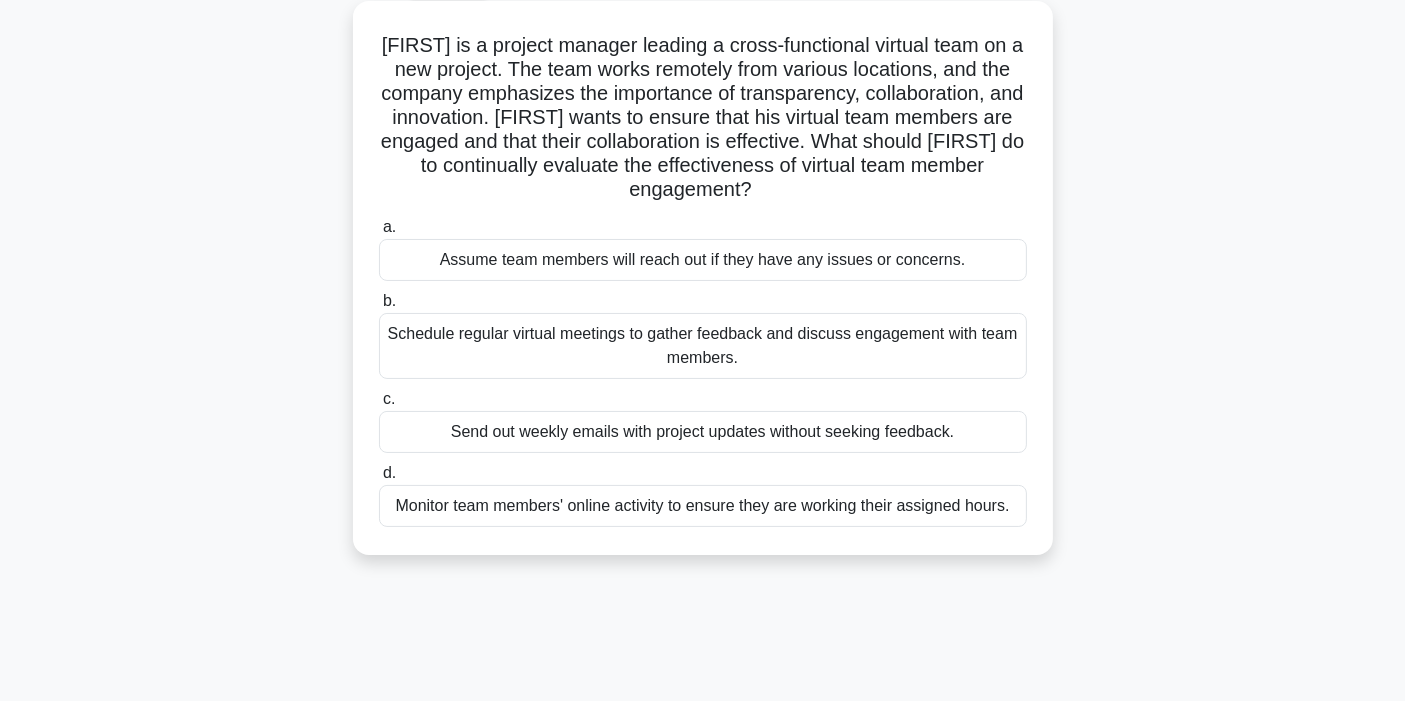 click on "Schedule regular virtual meetings to gather feedback and discuss engagement with team members." at bounding box center [703, 346] 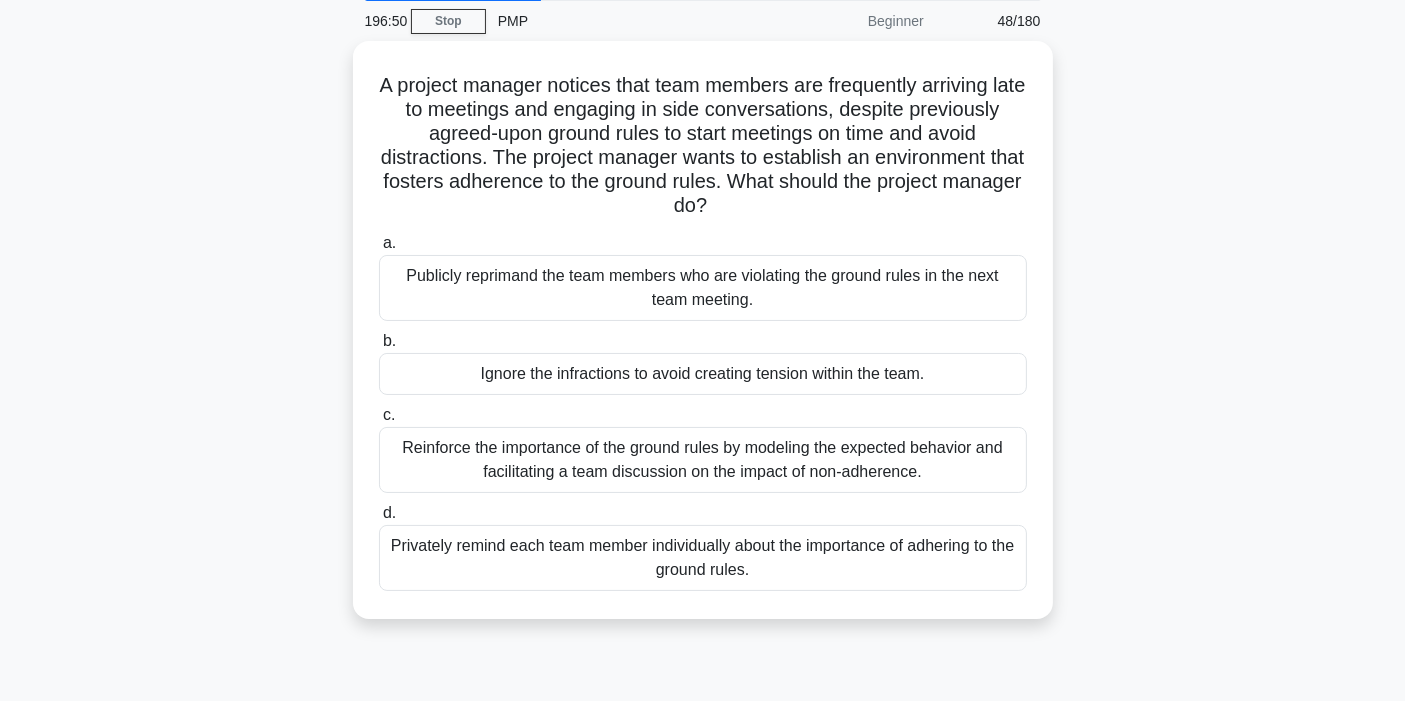 scroll, scrollTop: 111, scrollLeft: 0, axis: vertical 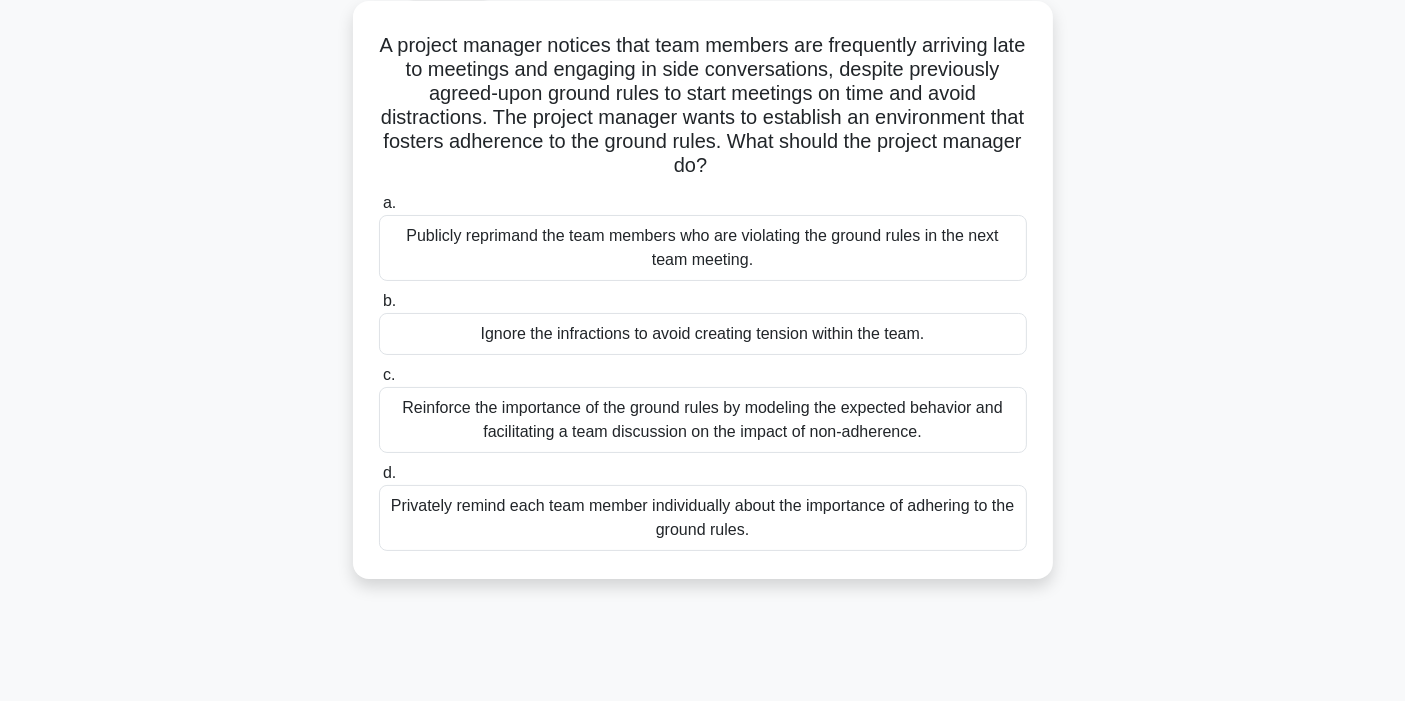 click on "Reinforce the importance of the ground rules by modeling the expected behavior and facilitating a team discussion on the impact of non-adherence." at bounding box center (703, 420) 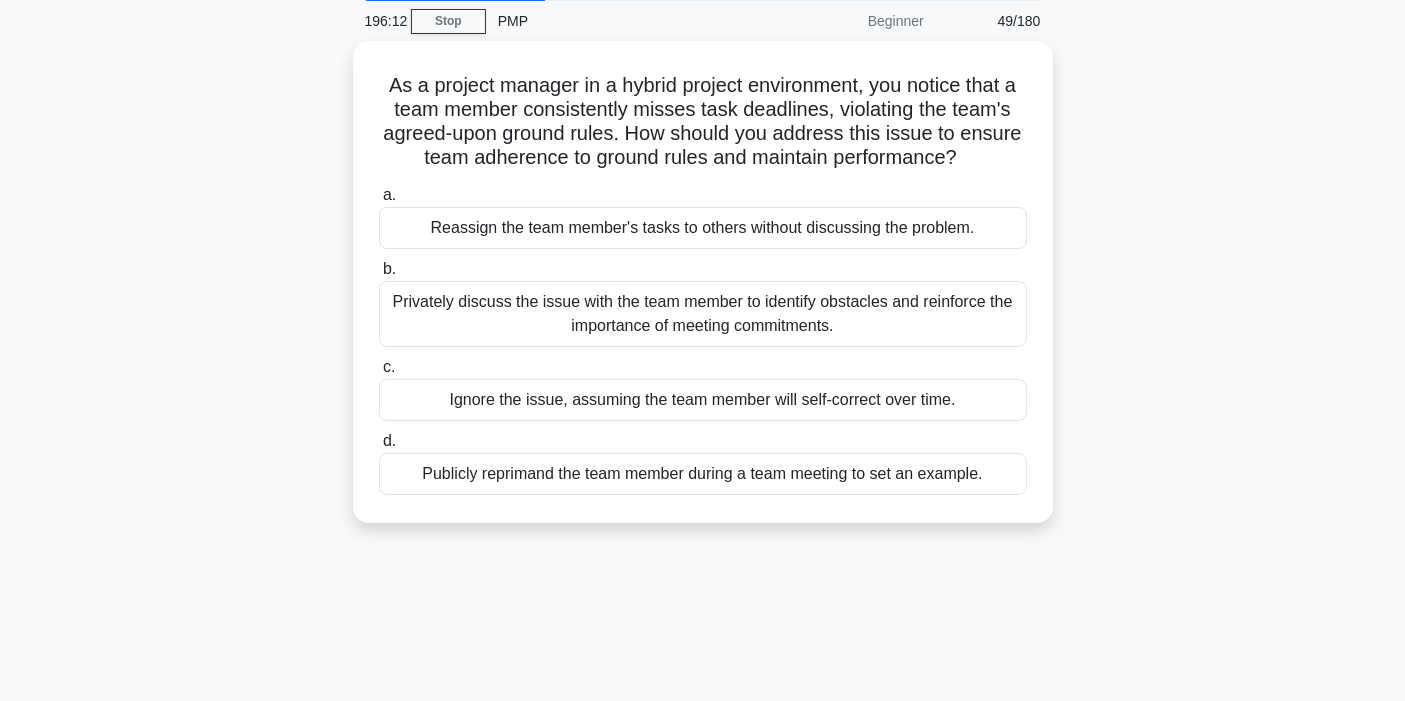 scroll, scrollTop: 111, scrollLeft: 0, axis: vertical 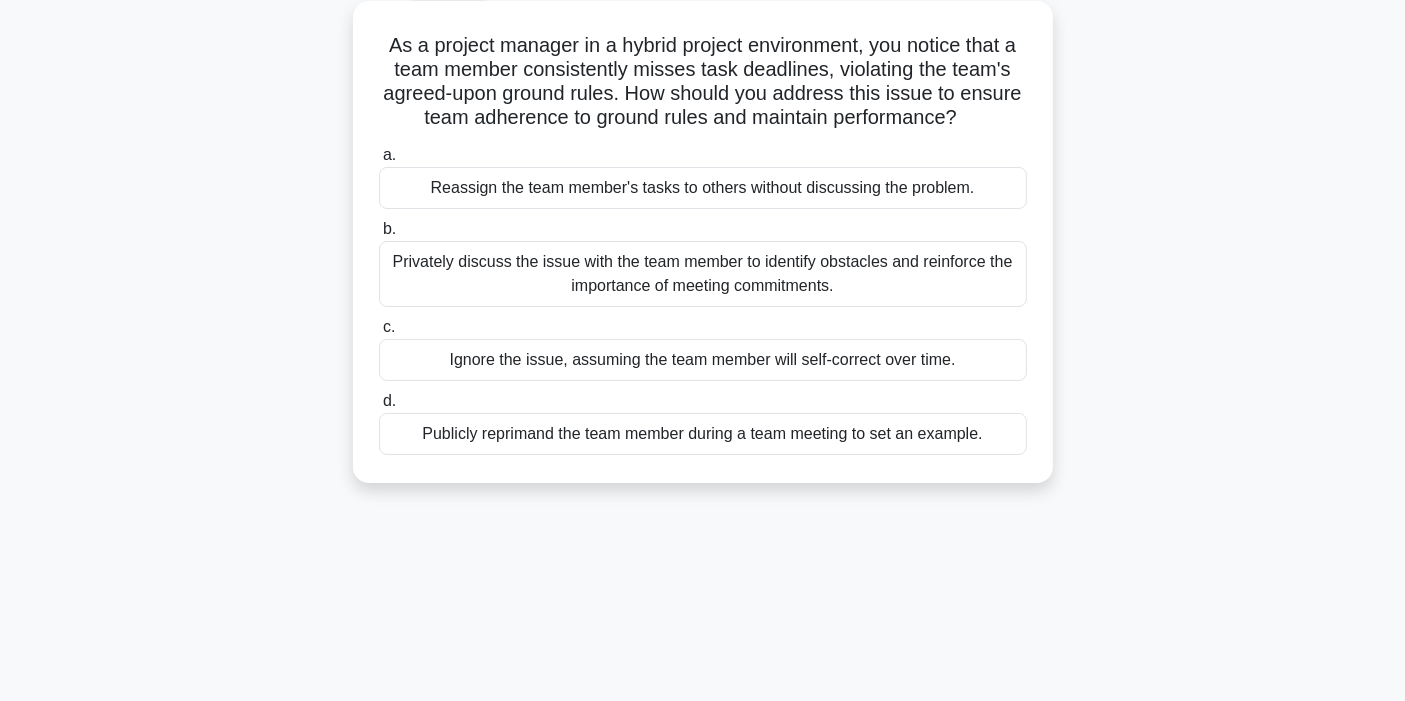 click on "Privately discuss the issue with the team member to identify obstacles and reinforce the importance of meeting commitments." at bounding box center [703, 274] 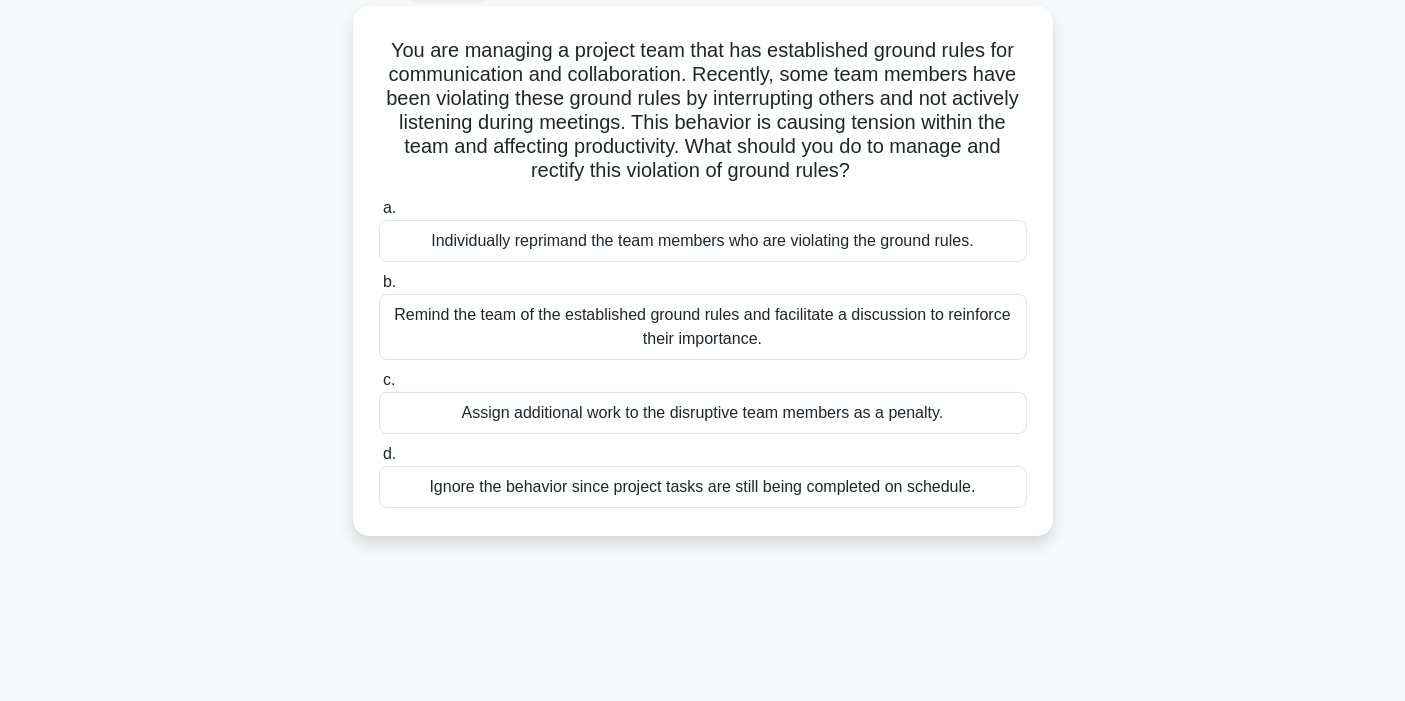 scroll, scrollTop: 0, scrollLeft: 0, axis: both 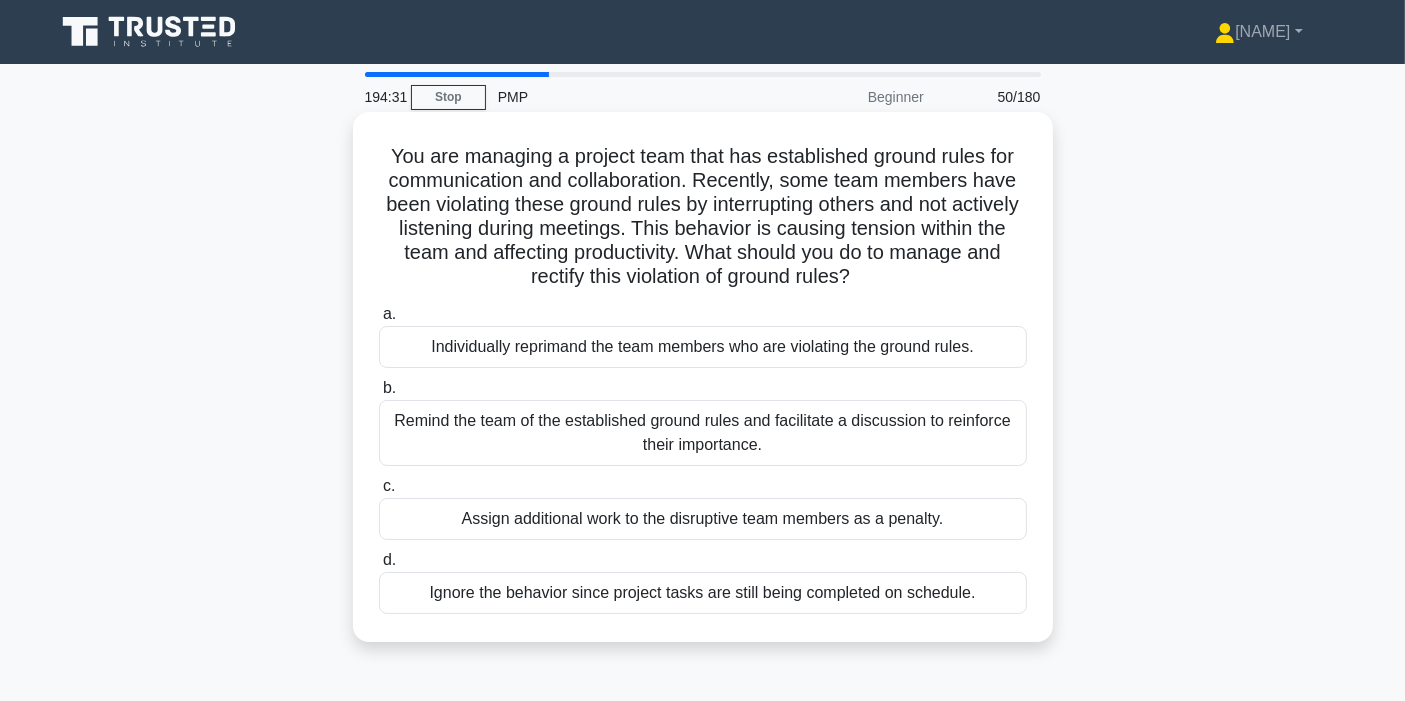 click on "Remind the team of the established ground rules and facilitate a discussion to reinforce their importance." at bounding box center (703, 433) 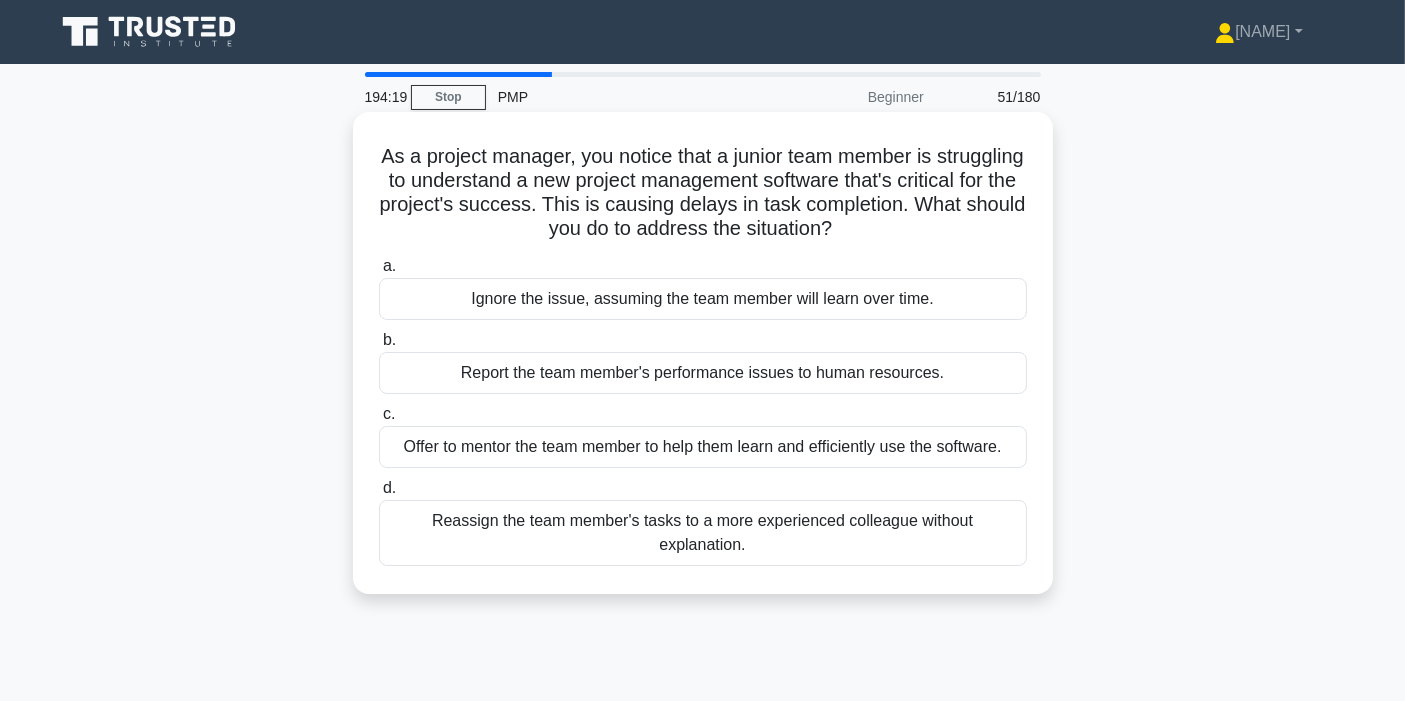 click on "Offer to mentor the team member to help them learn and efficiently use the software." at bounding box center [703, 447] 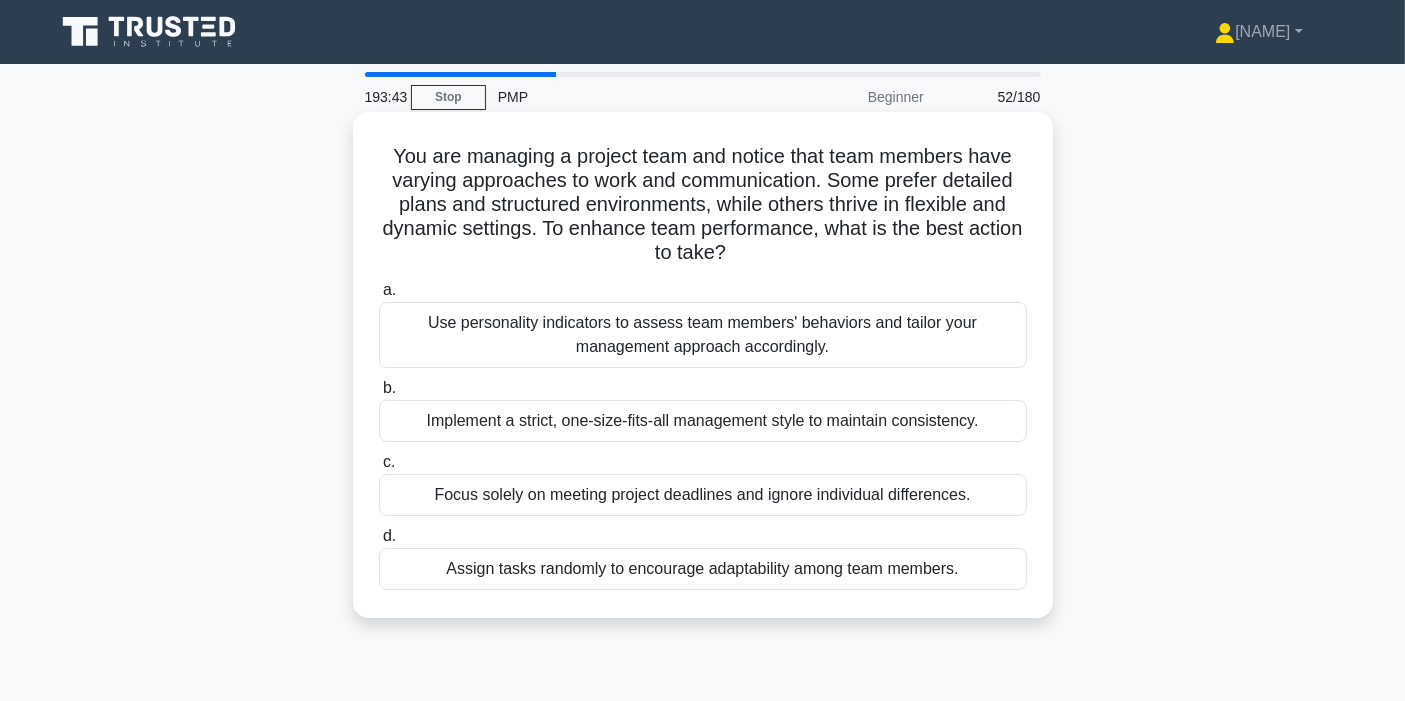 click on "Use personality indicators to assess team members' behaviors and tailor your management approach accordingly." at bounding box center (703, 335) 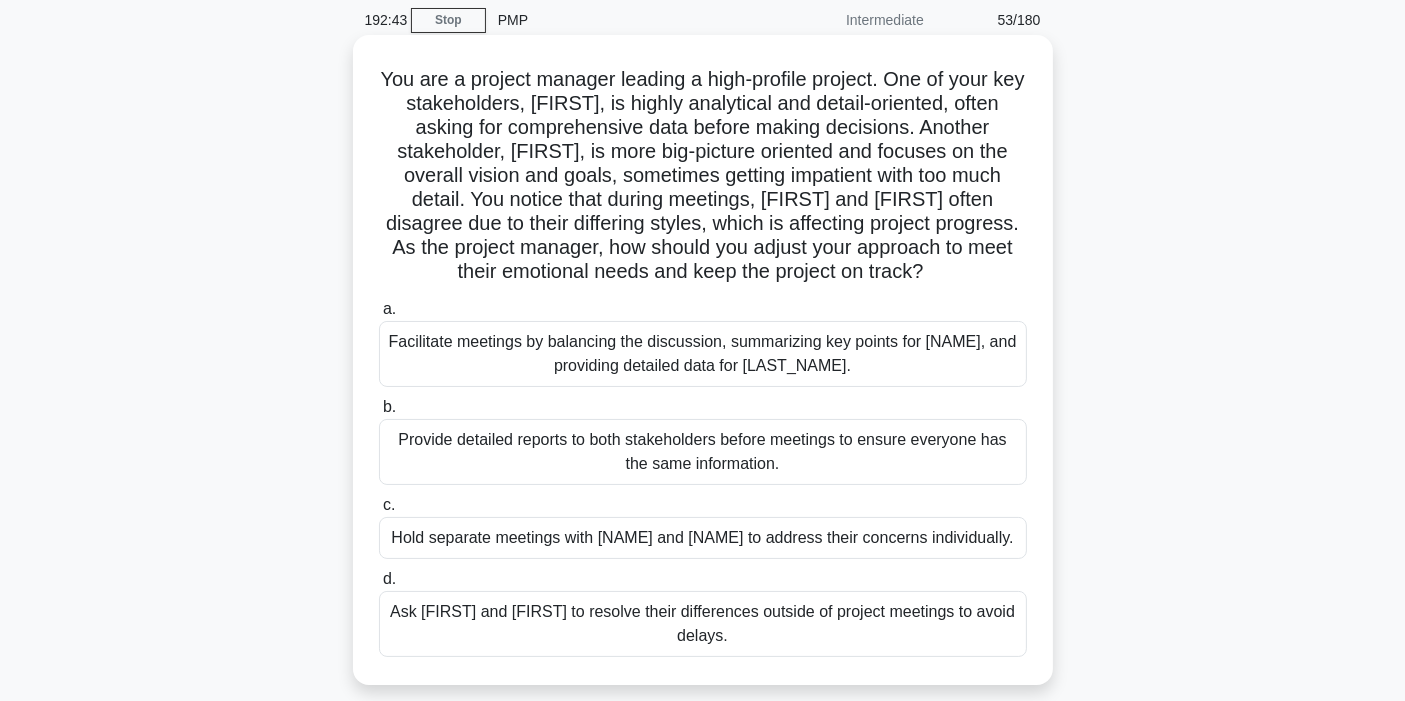 scroll, scrollTop: 111, scrollLeft: 0, axis: vertical 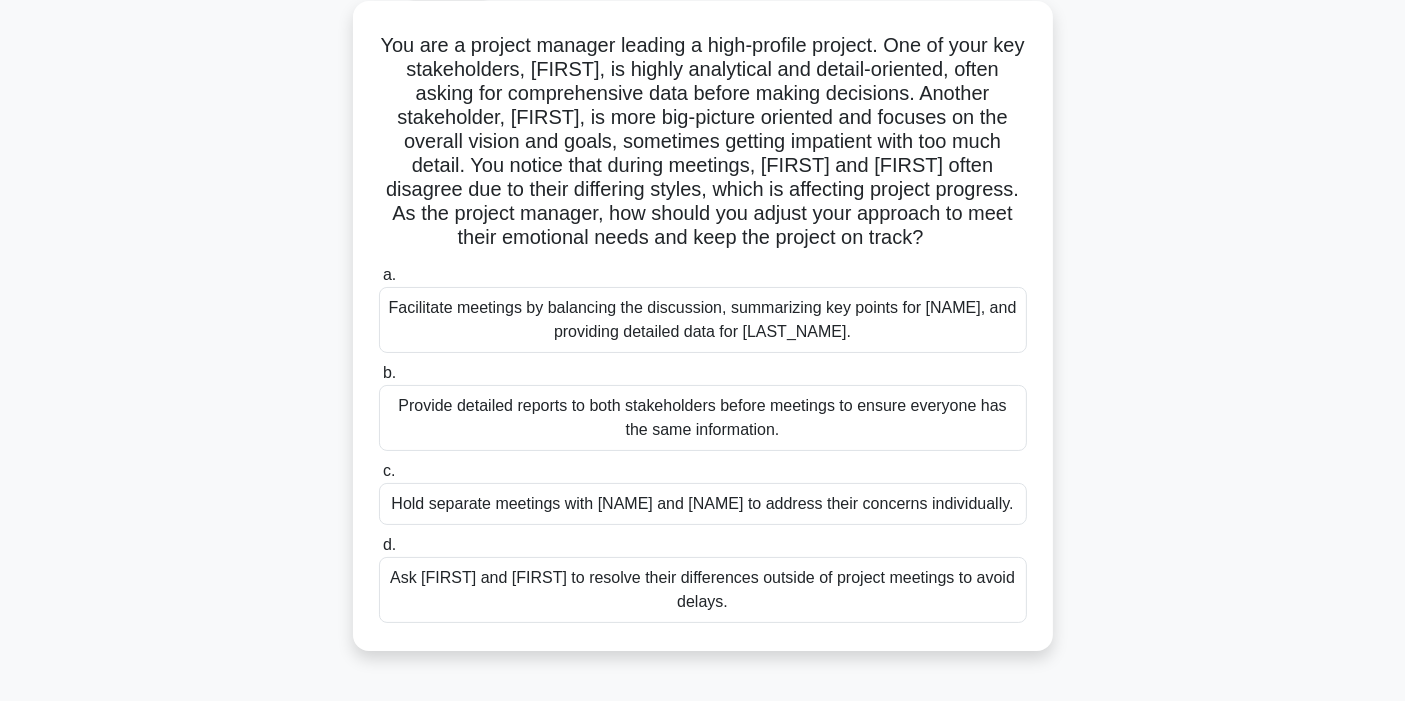 click on "Hold separate meetings with [NAME] and [NAME] to address their concerns individually." at bounding box center [703, 504] 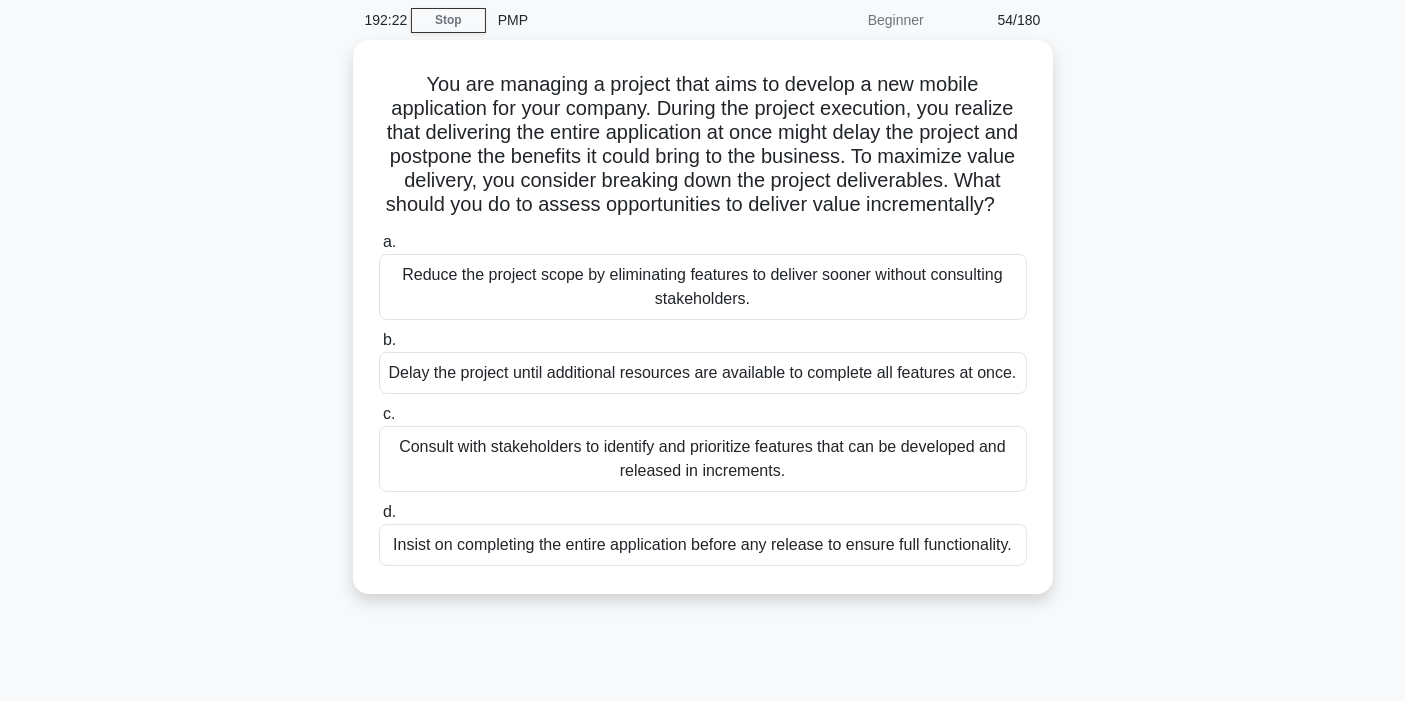scroll, scrollTop: 111, scrollLeft: 0, axis: vertical 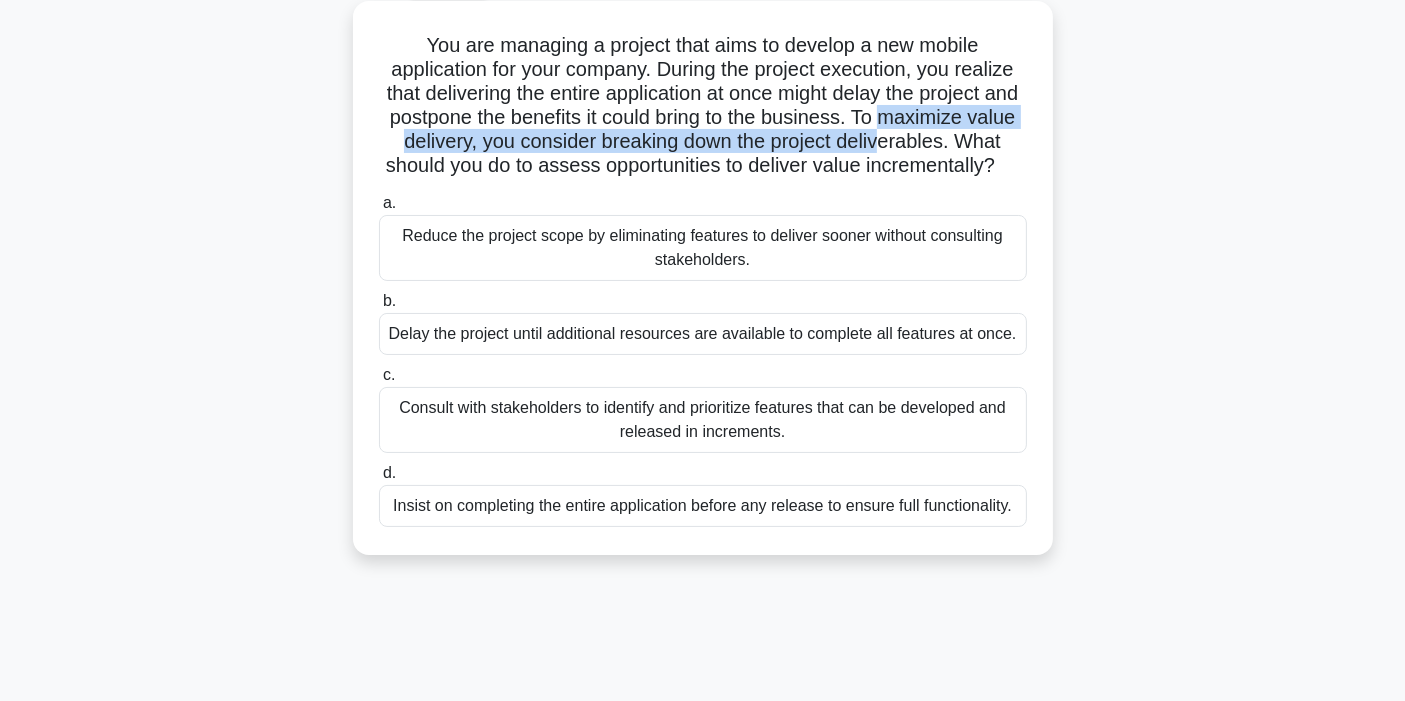 drag, startPoint x: 933, startPoint y: 115, endPoint x: 937, endPoint y: 150, distance: 35.22783 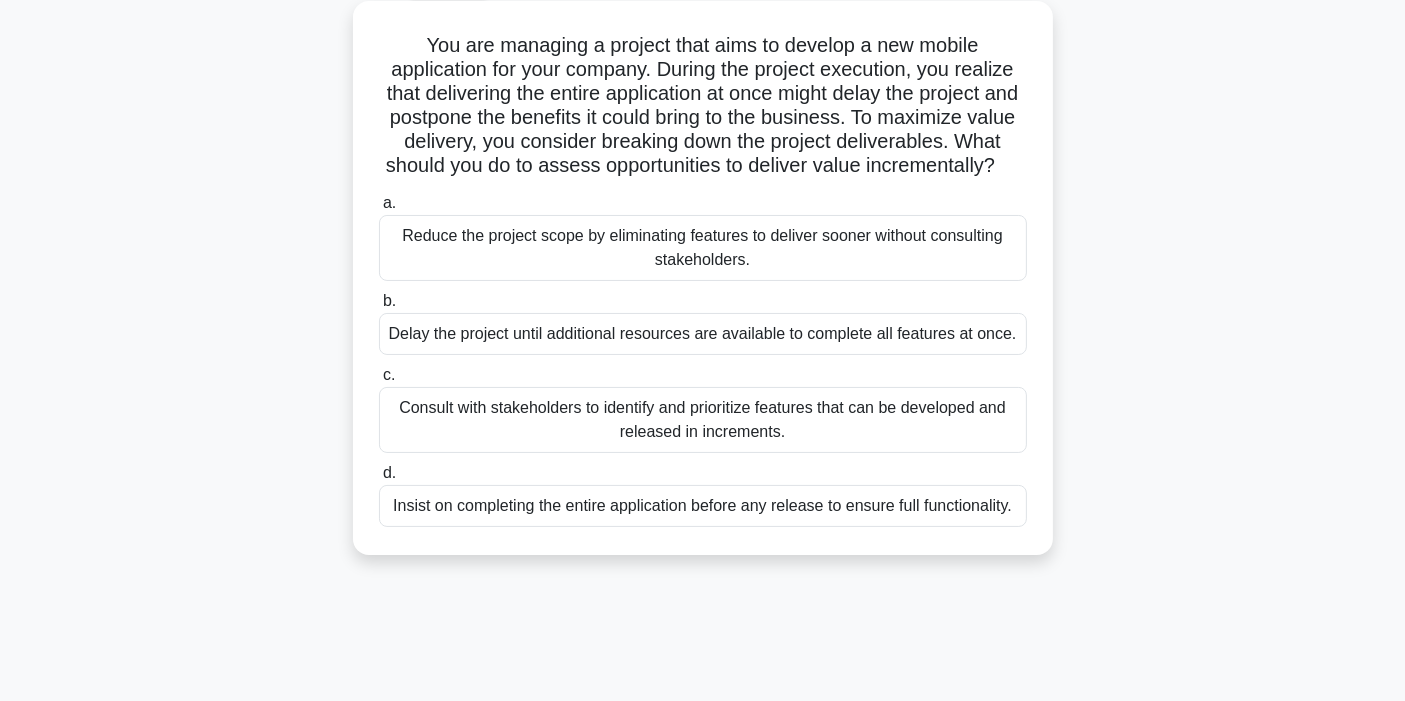 click on "You are managing a project that aims to develop a new mobile application for your company. During the project execution, you realize that delivering the entire application at once might delay the project and postpone the benefits it could bring to the business. To maximize value delivery, you consider breaking down the project deliverables. What should you do to assess opportunities to deliver value incrementally?
.spinner_0XTQ{transform-origin:center;animation:spinner_0XTQ .75s linear infinite}@keyframes spinner_0XTQ{100%{transform:rotate(360deg)}}" at bounding box center [703, 106] 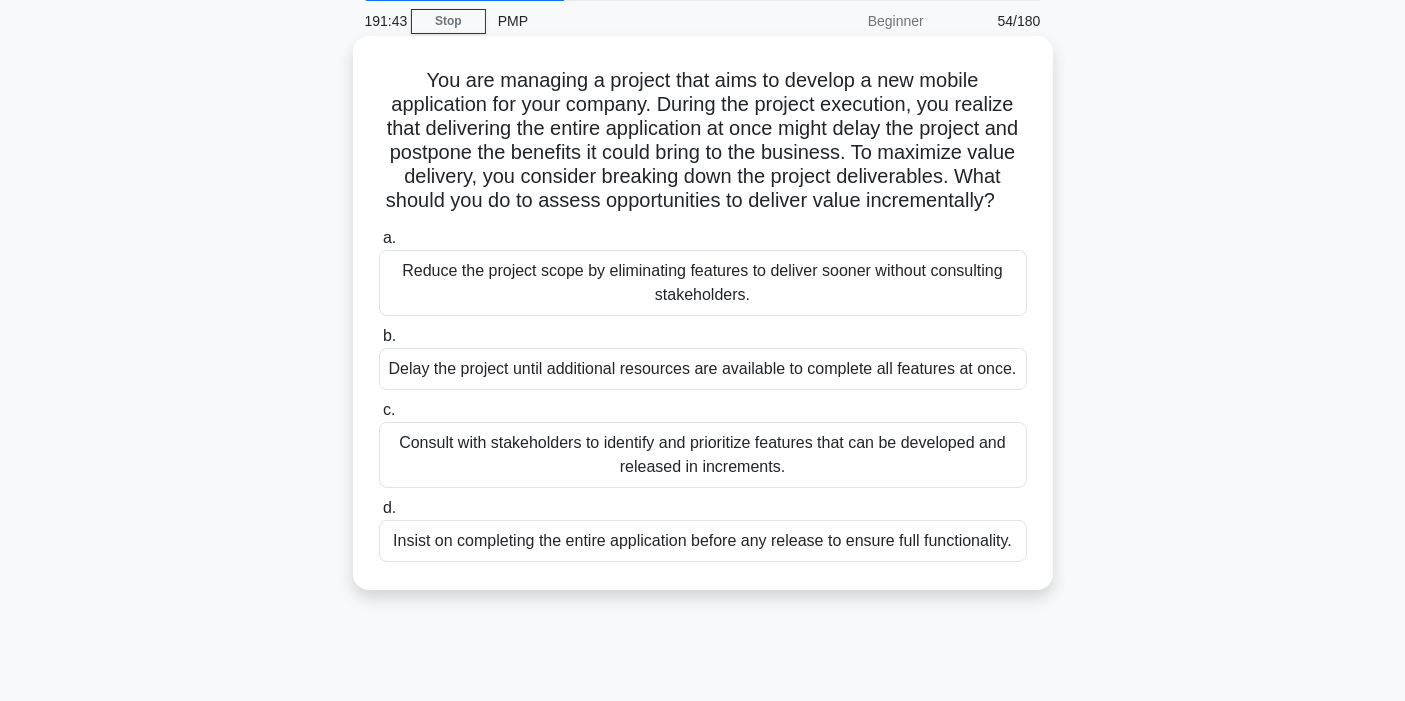 scroll, scrollTop: 111, scrollLeft: 0, axis: vertical 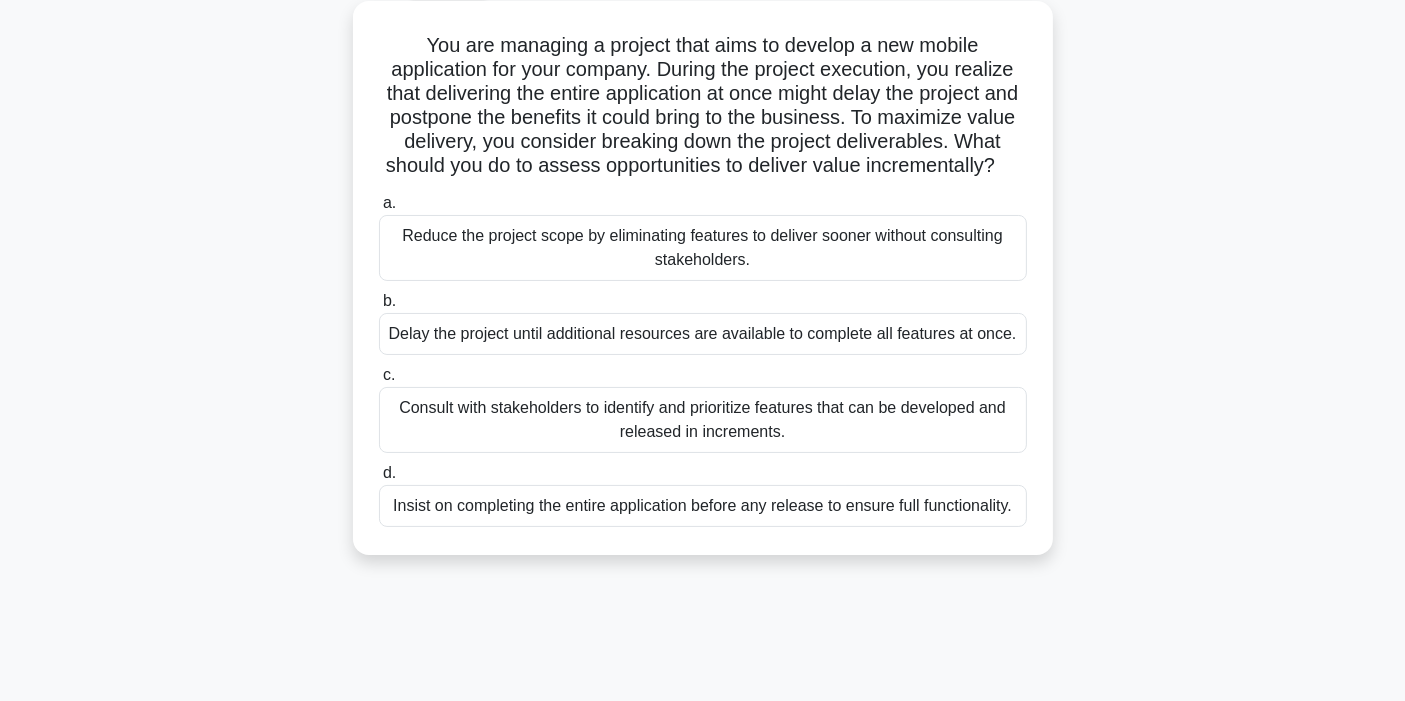 click on "Consult with stakeholders to identify and prioritize features that can be developed and released in increments." at bounding box center (703, 420) 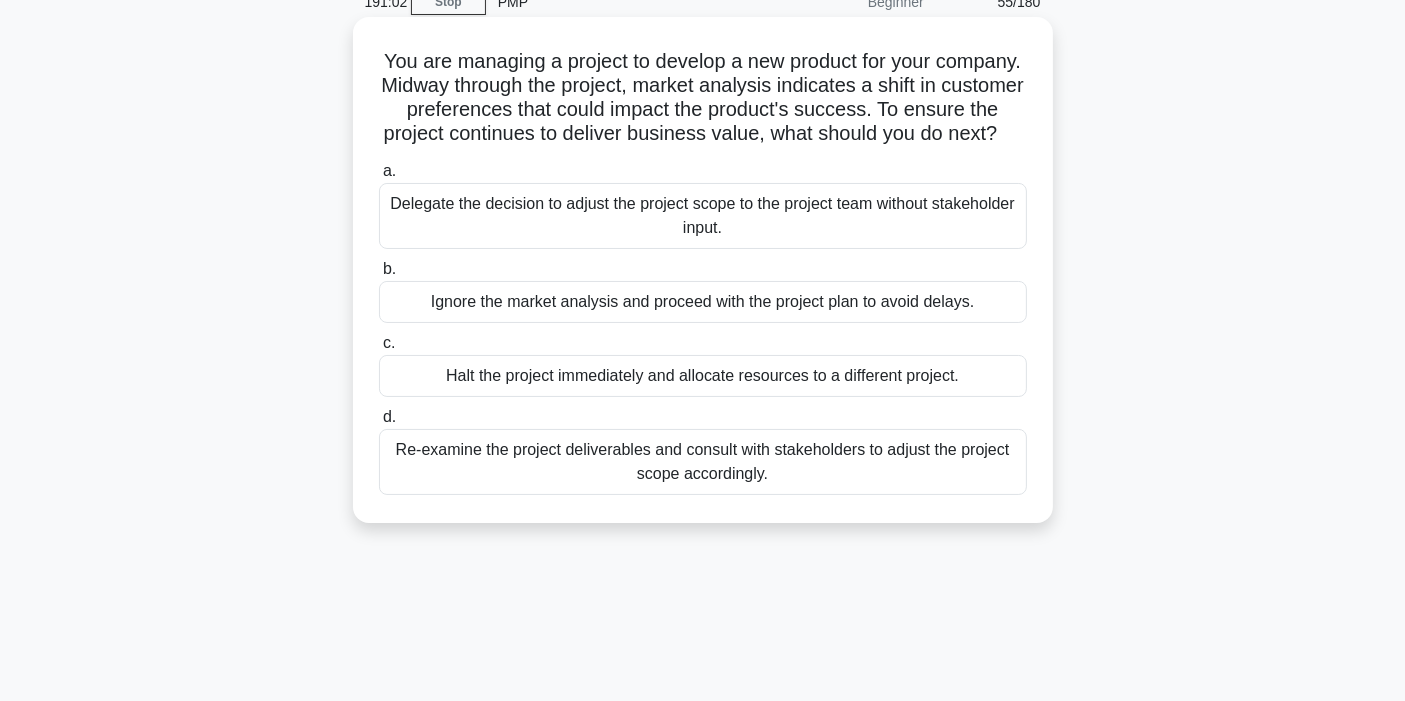 scroll, scrollTop: 0, scrollLeft: 0, axis: both 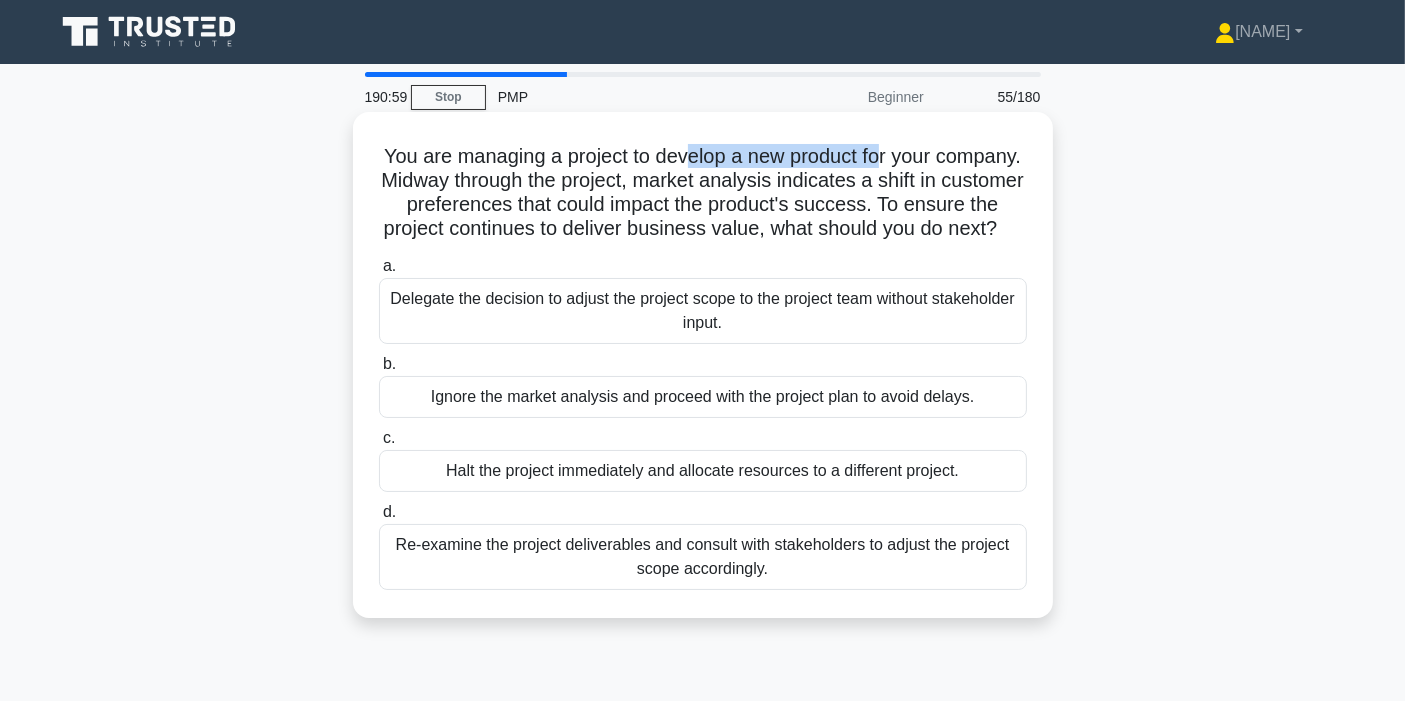 drag, startPoint x: 750, startPoint y: 163, endPoint x: 926, endPoint y: 168, distance: 176.07101 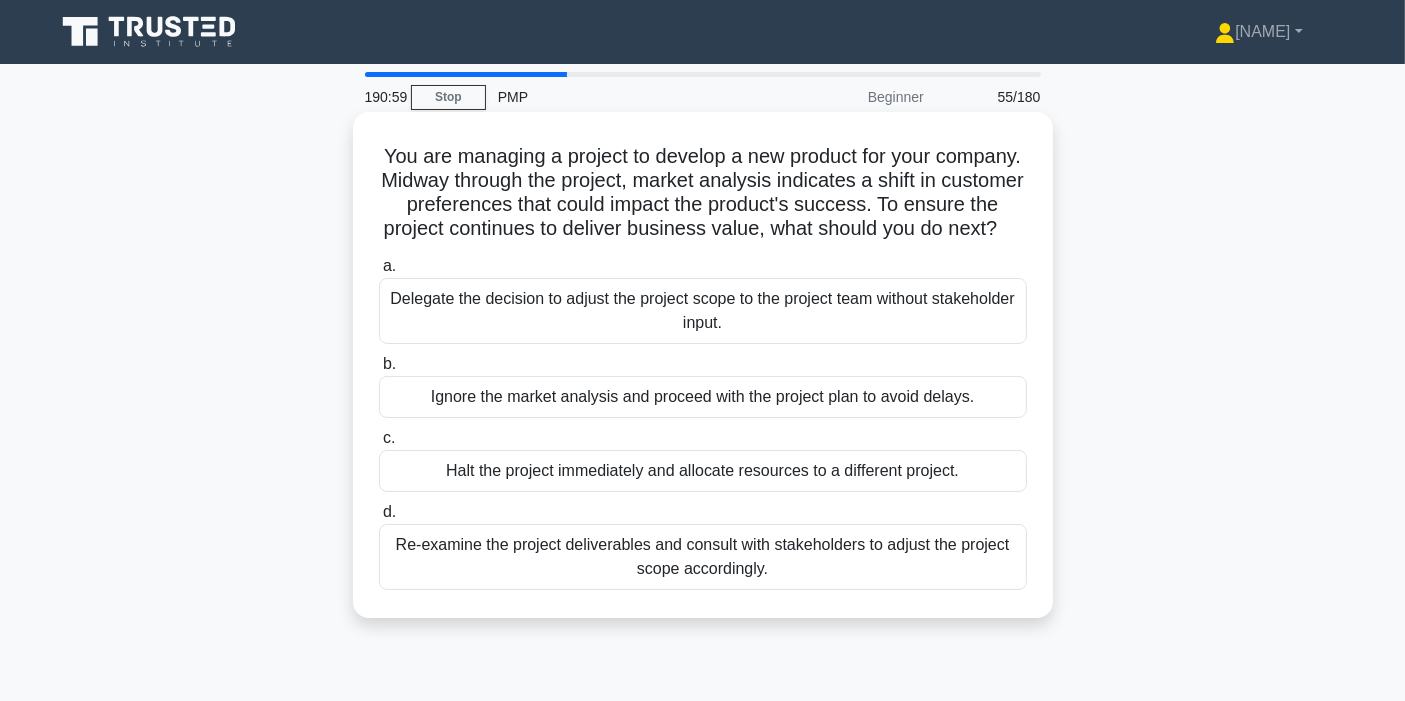 click on "You are managing a project to develop a new product for your company. Midway through the project, market analysis indicates a shift in customer preferences that could impact the product's success. To ensure the project continues to deliver business value, what should you do next?
.spinner_0XTQ{transform-origin:center;animation:spinner_y6GP .75s linear infinite}@keyframes spinner_y6GP{100%{transform:rotate(360deg)}}" at bounding box center [703, 193] 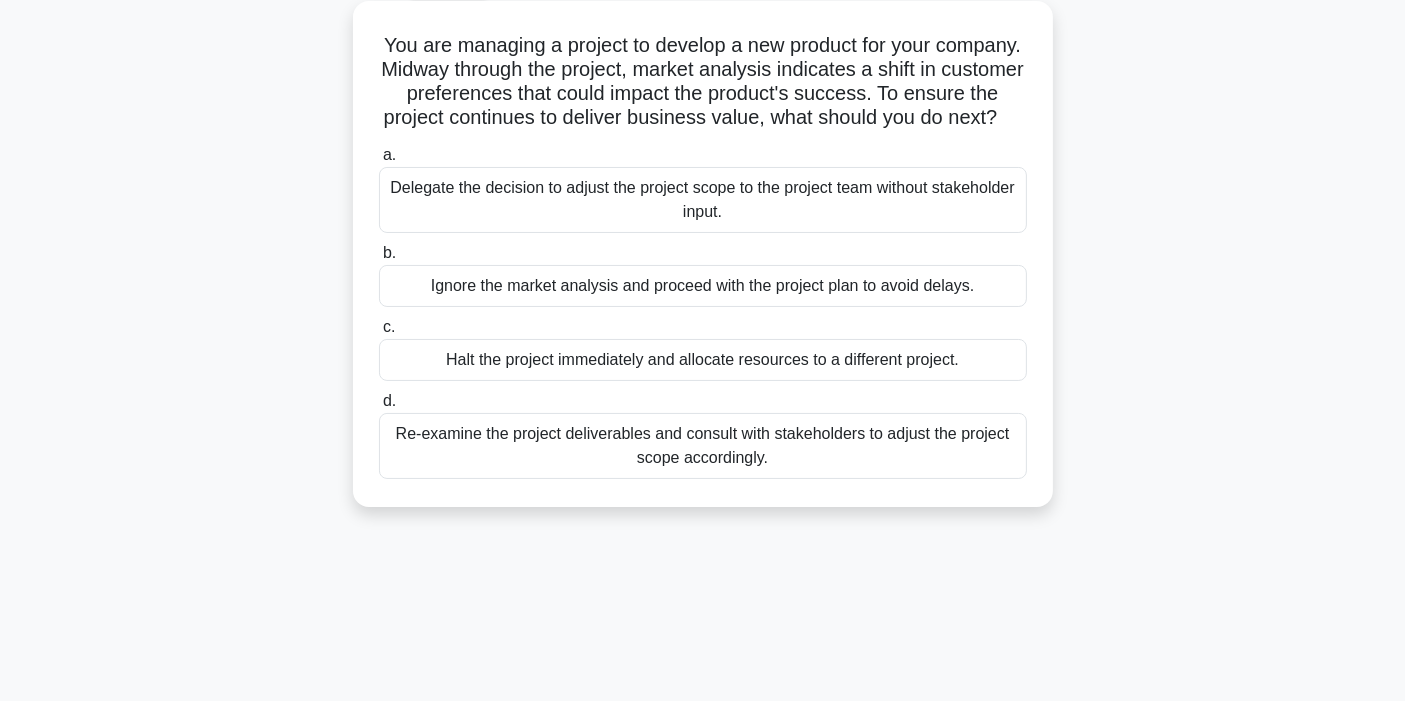 scroll, scrollTop: 222, scrollLeft: 0, axis: vertical 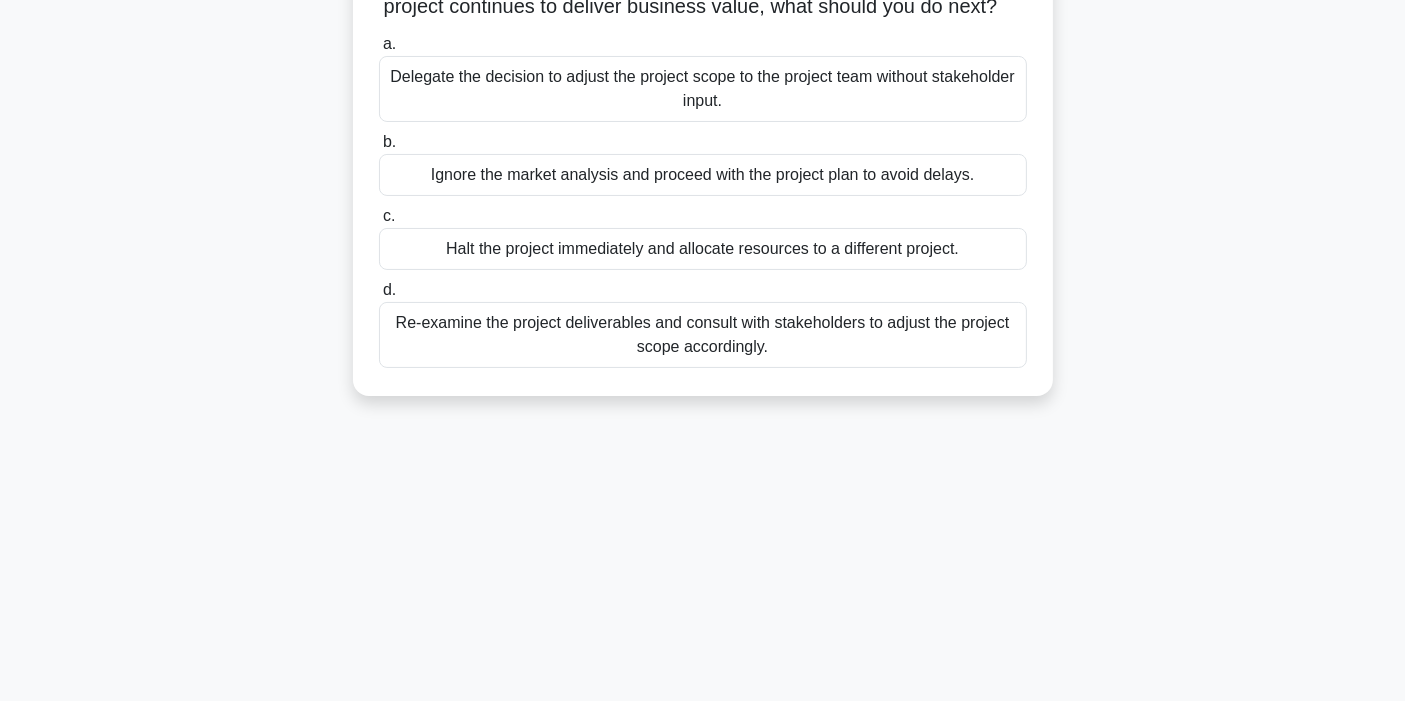 click on "Re-examine the project deliverables and consult with stakeholders to adjust the project scope accordingly." at bounding box center (703, 335) 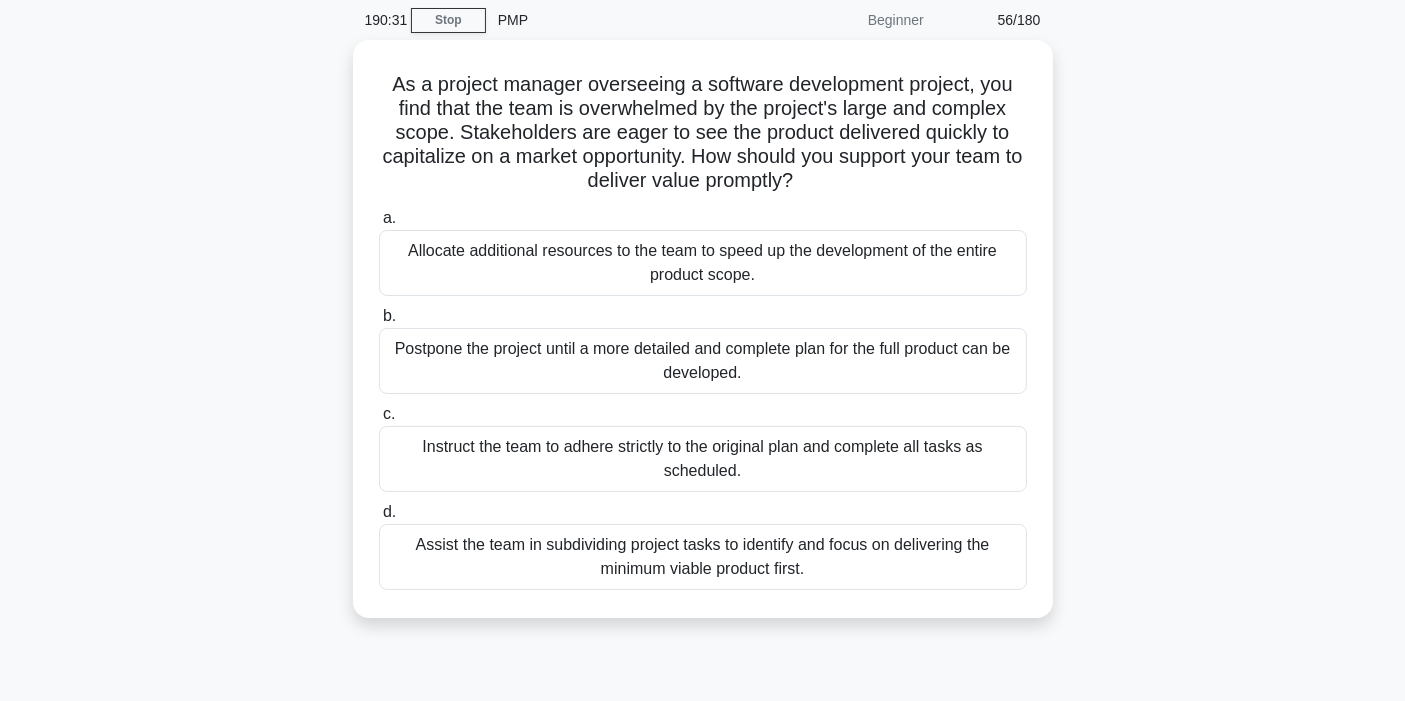 scroll, scrollTop: 111, scrollLeft: 0, axis: vertical 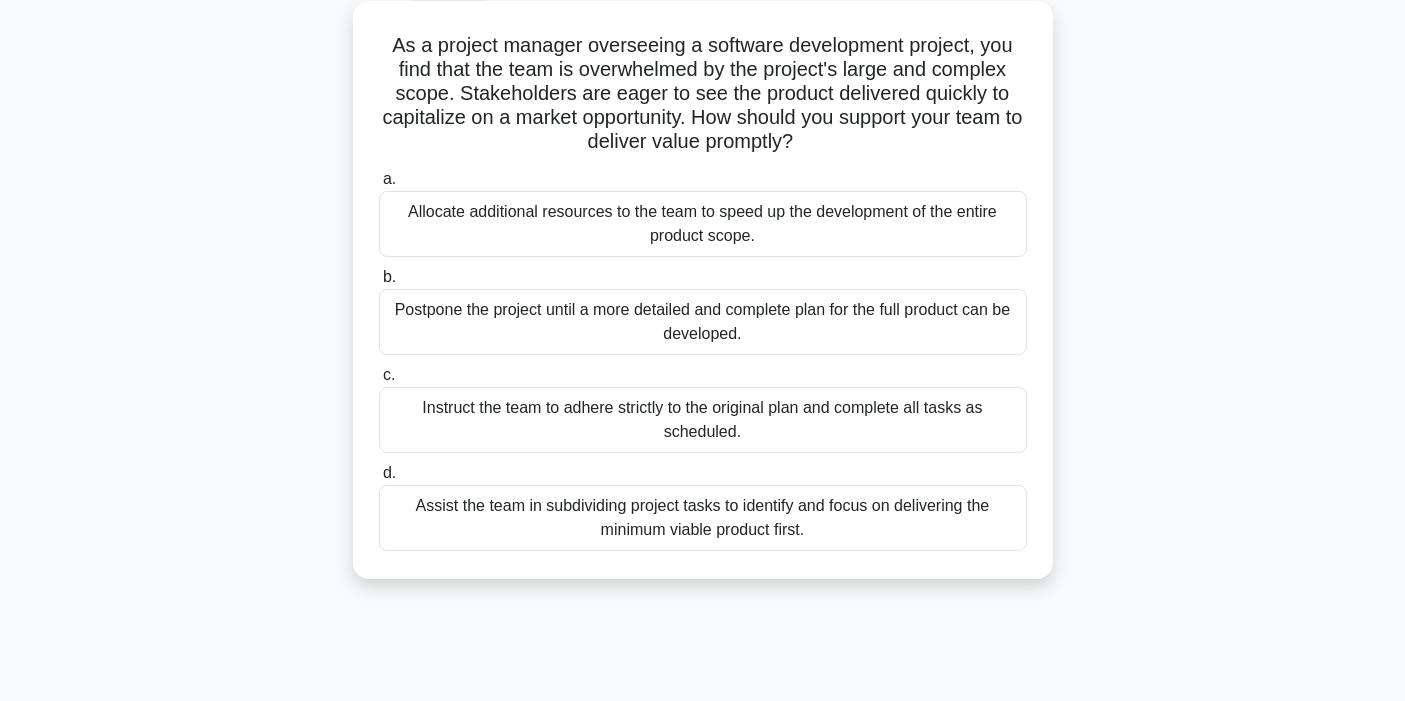 click on "Assist the team in subdividing project tasks to identify and focus on delivering the minimum viable product first." at bounding box center [703, 518] 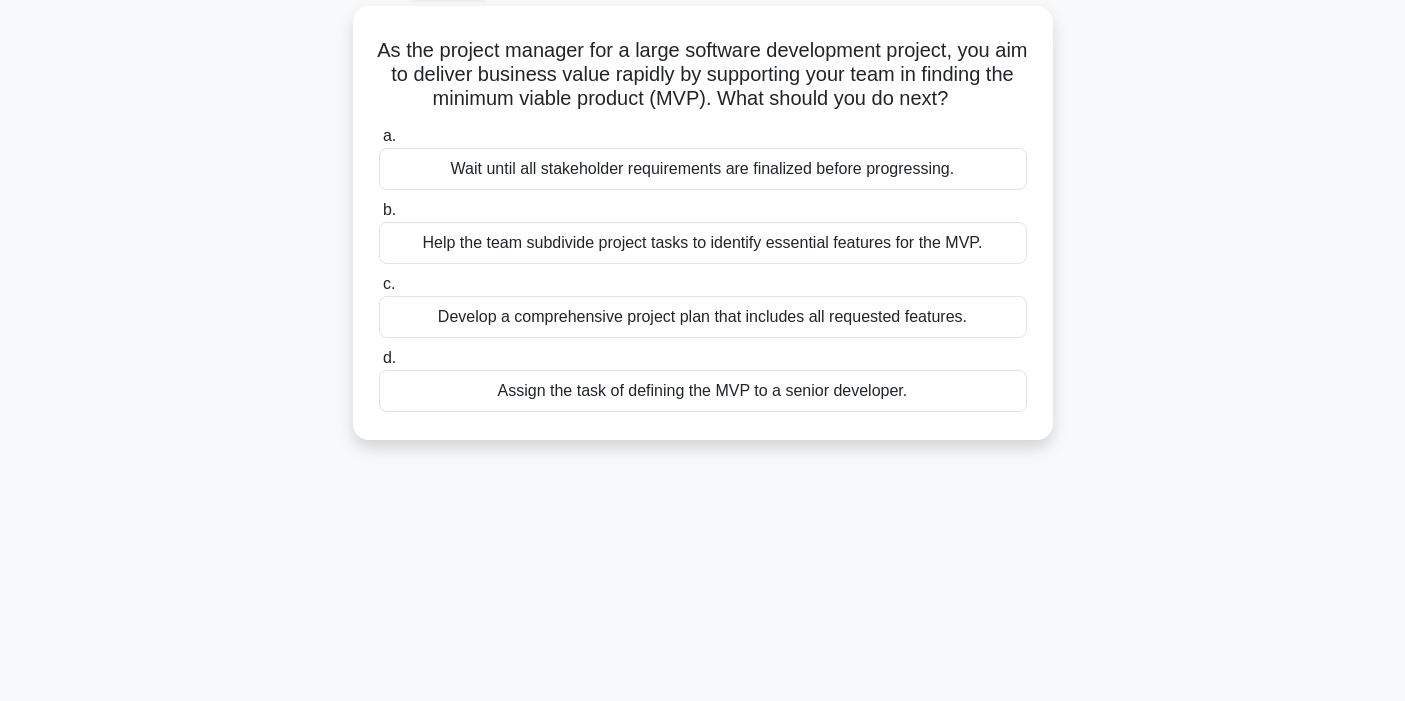 scroll, scrollTop: 0, scrollLeft: 0, axis: both 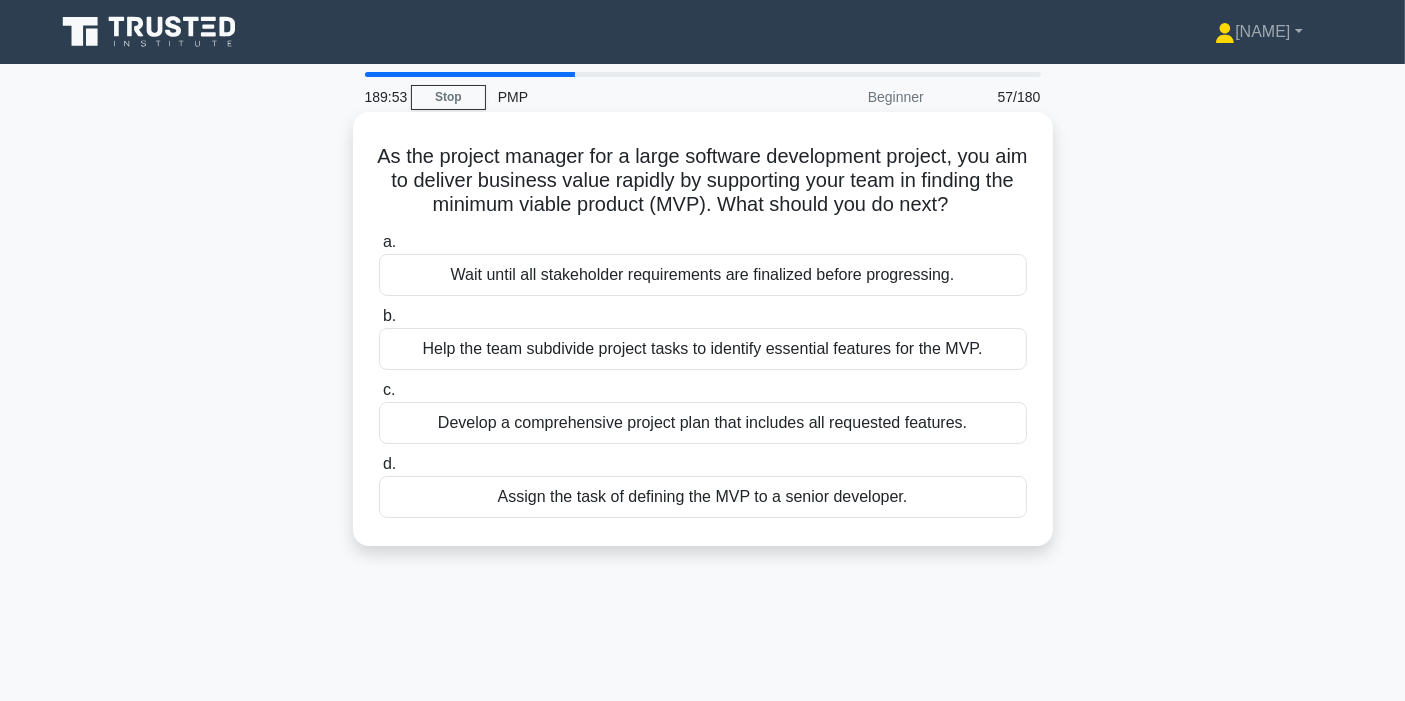 click on "As the project manager for a large software development project, you aim to deliver business value rapidly by supporting your team in finding the minimum viable product (MVP). What should you do next?
.spinner_0XTQ{transform-origin:center;animation:spinner_0XTQ .75s linear infinite}@keyframes spinner_0XTQ{100%{transform:rotate(360deg)}}" at bounding box center (703, 181) 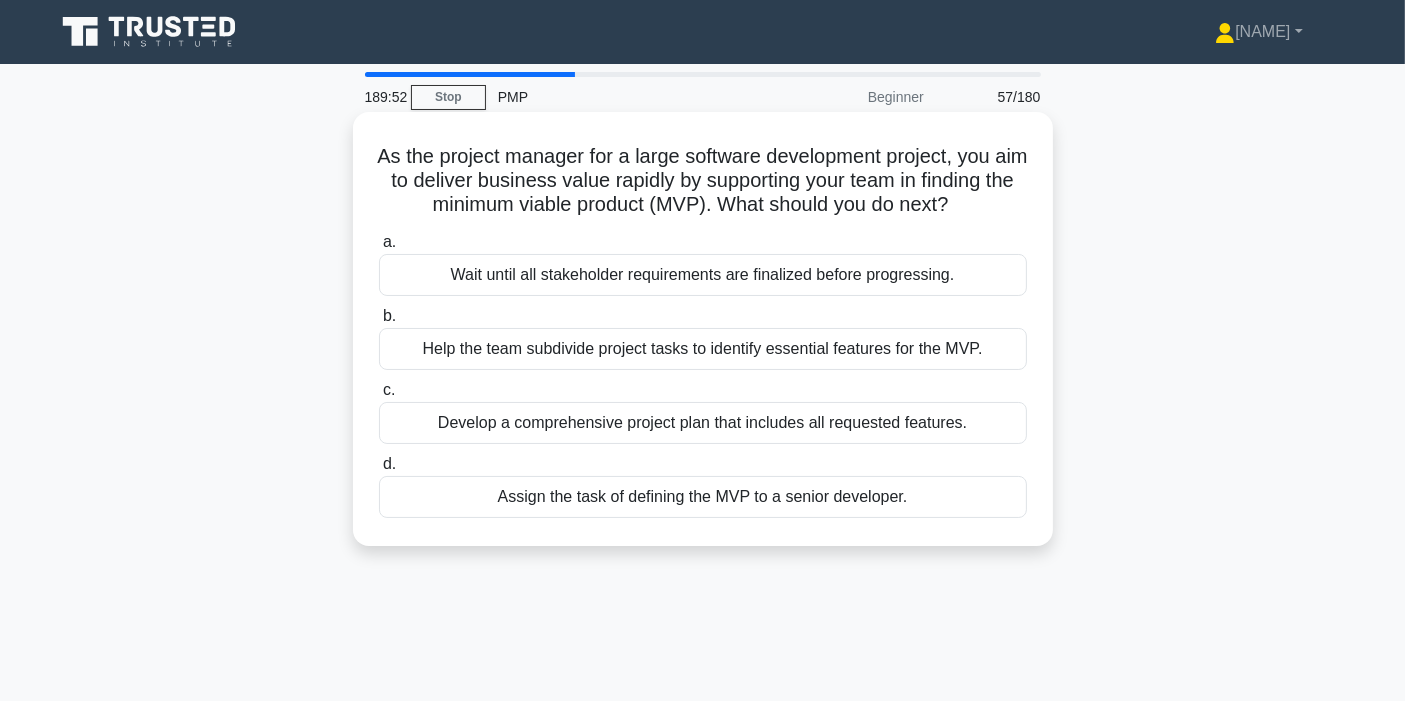 click on "As the project manager for a large software development project, you aim to deliver business value rapidly by supporting your team in finding the minimum viable product (MVP). What should you do next?
.spinner_0XTQ{transform-origin:center;animation:spinner_0XTQ .75s linear infinite}@keyframes spinner_0XTQ{100%{transform:rotate(360deg)}}" at bounding box center [703, 181] 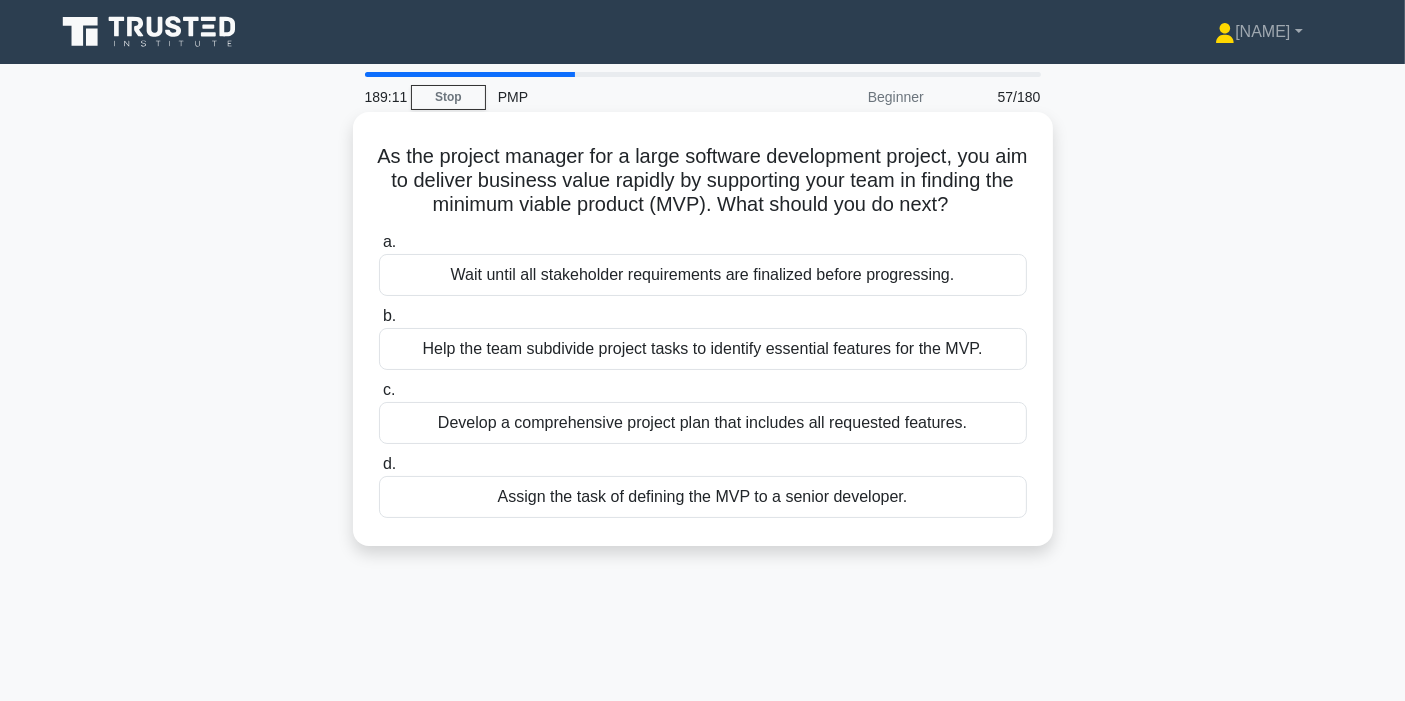 click on "Help the team subdivide project tasks to identify essential features for the MVP." at bounding box center [703, 349] 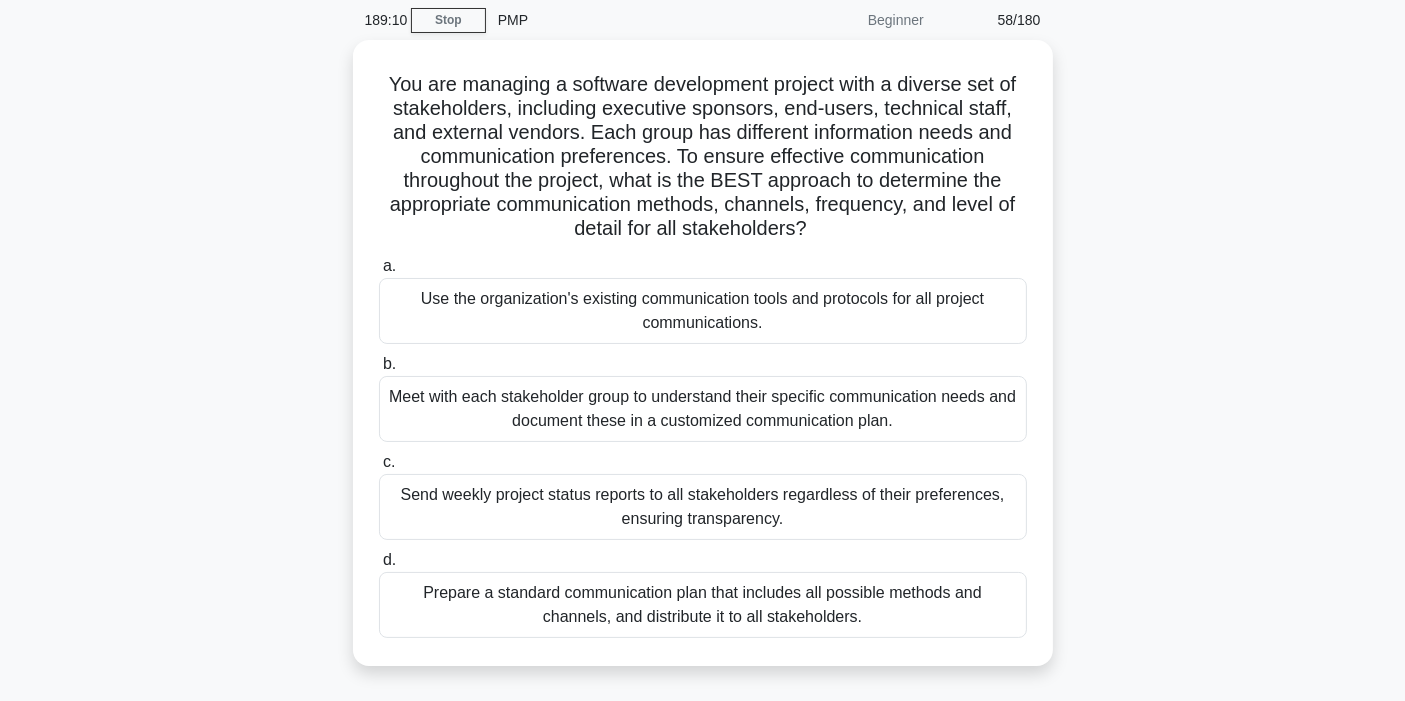 scroll, scrollTop: 111, scrollLeft: 0, axis: vertical 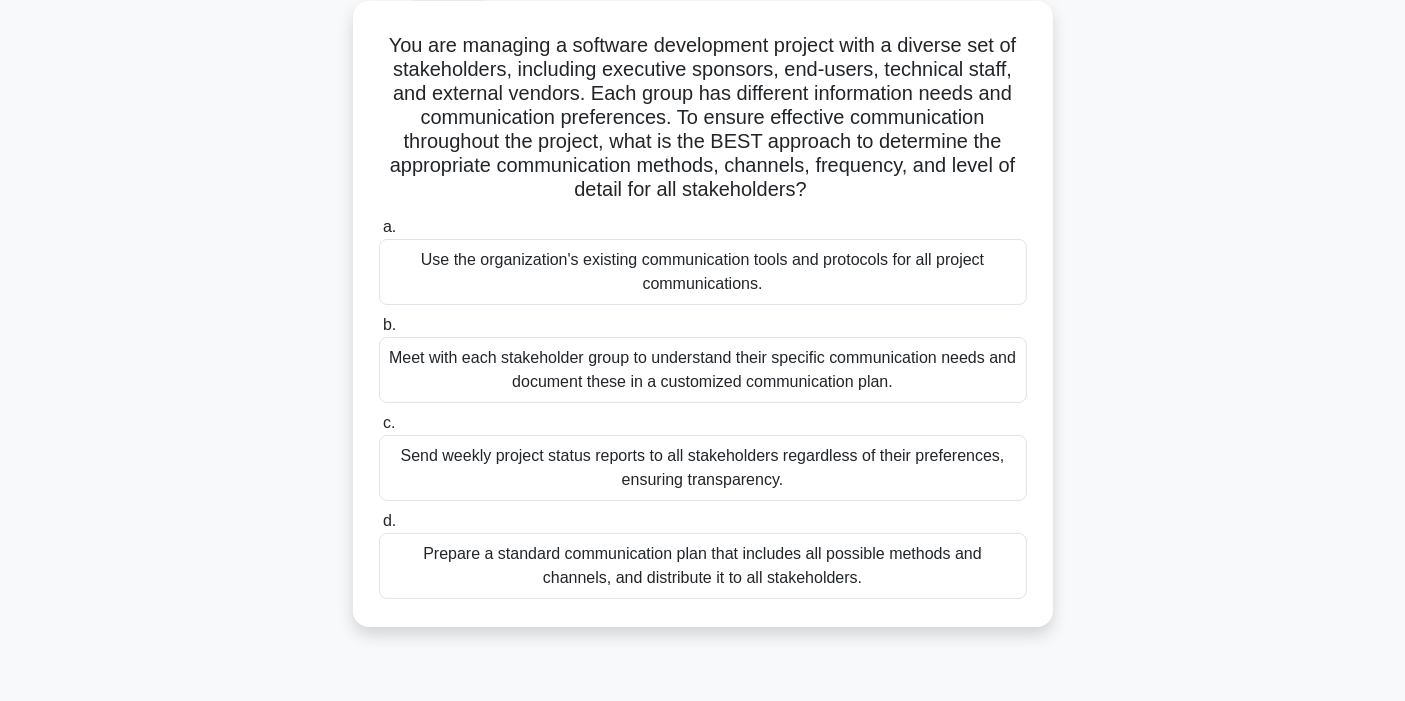 click on "Meet with each stakeholder group to understand their specific communication needs and document these in a customized communication plan." at bounding box center (703, 370) 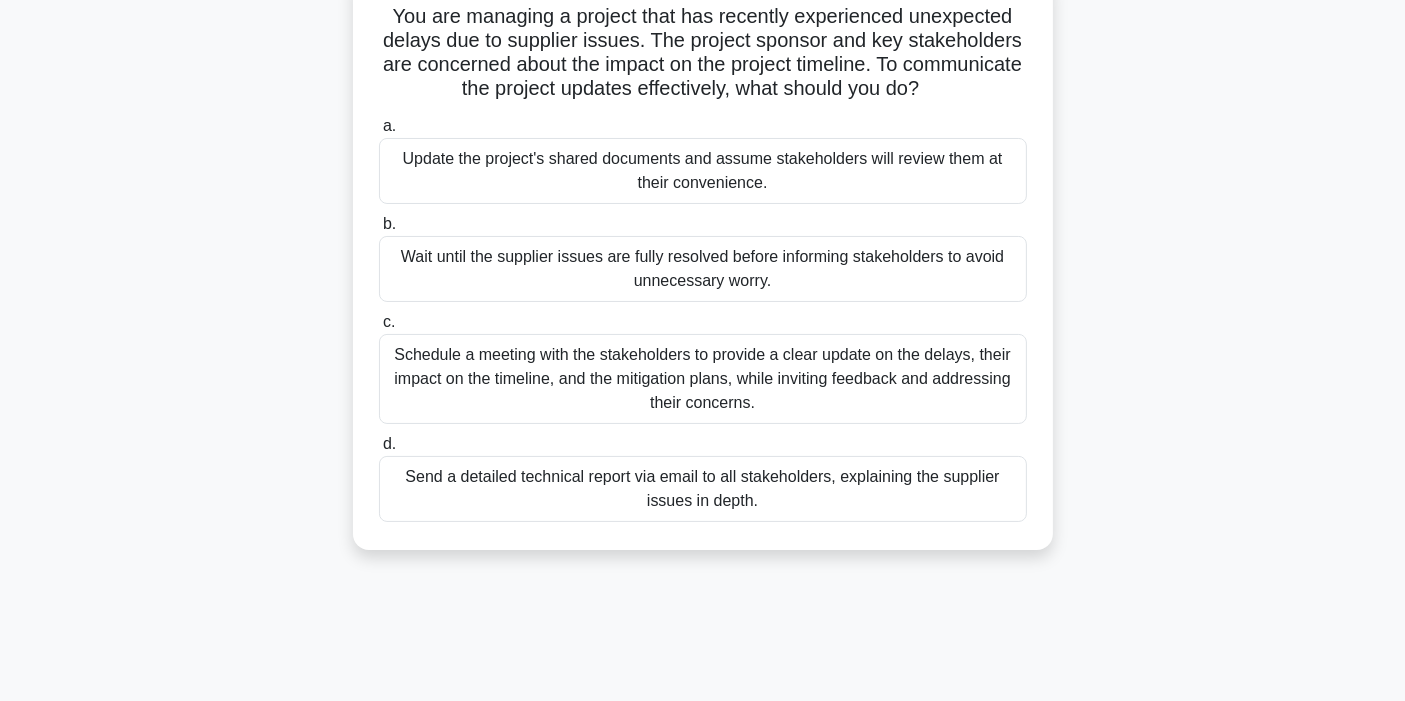 scroll, scrollTop: 111, scrollLeft: 0, axis: vertical 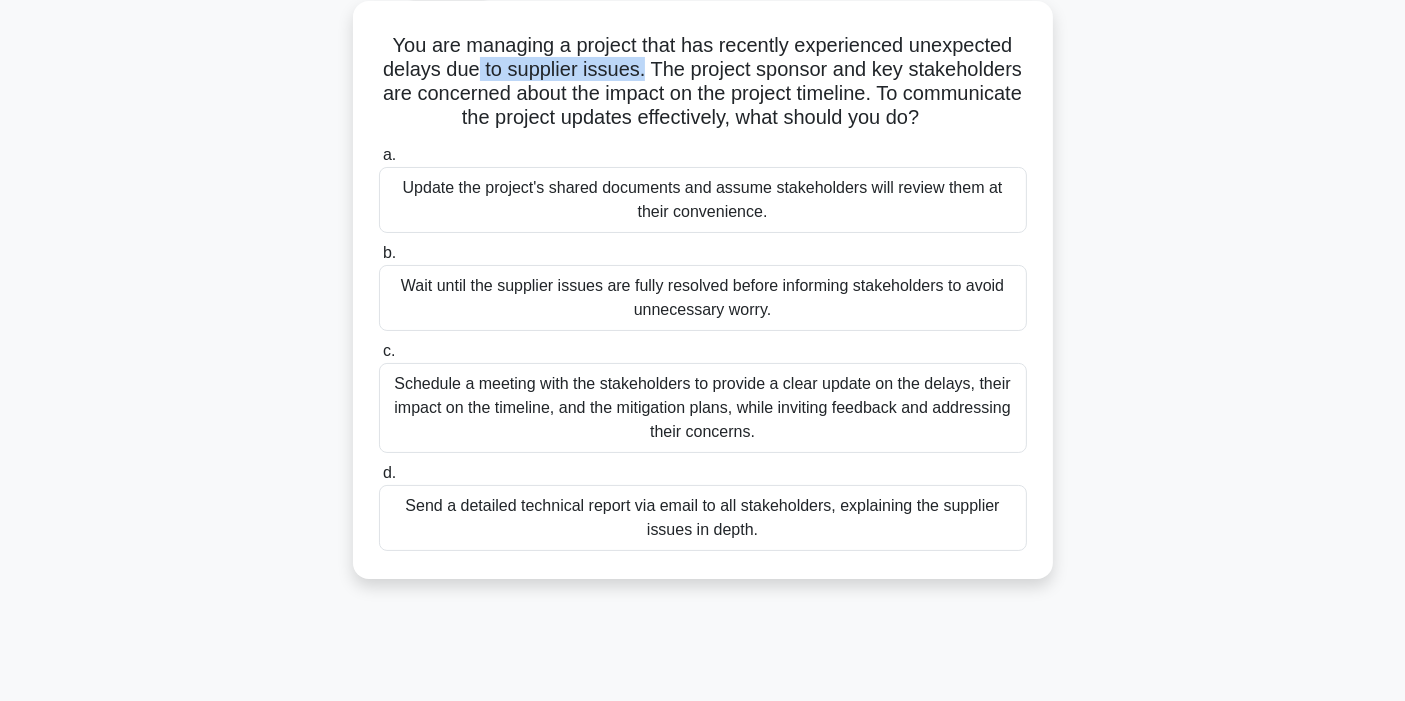 drag, startPoint x: 476, startPoint y: 71, endPoint x: 645, endPoint y: 68, distance: 169.02663 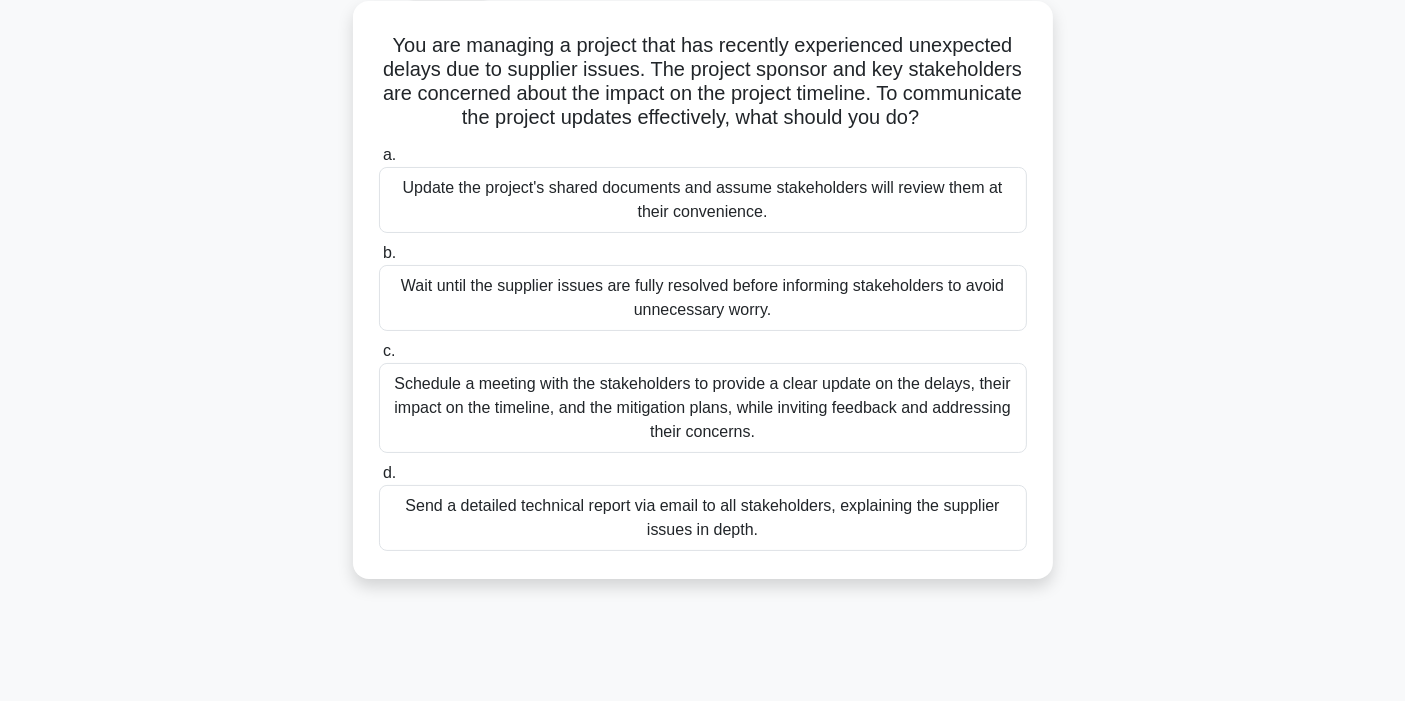 click on "You are managing a project that has recently experienced unexpected delays due to supplier issues. The project sponsor and key stakeholders are concerned about the impact on the project timeline. To communicate the project updates effectively, what should you do?
.spinner_0XTQ{transform-origin:center;animation:spinner_y6GP .75s linear infinite}@keyframes spinner_y6GP{100%{transform:rotate(360deg)}}" at bounding box center (703, 82) 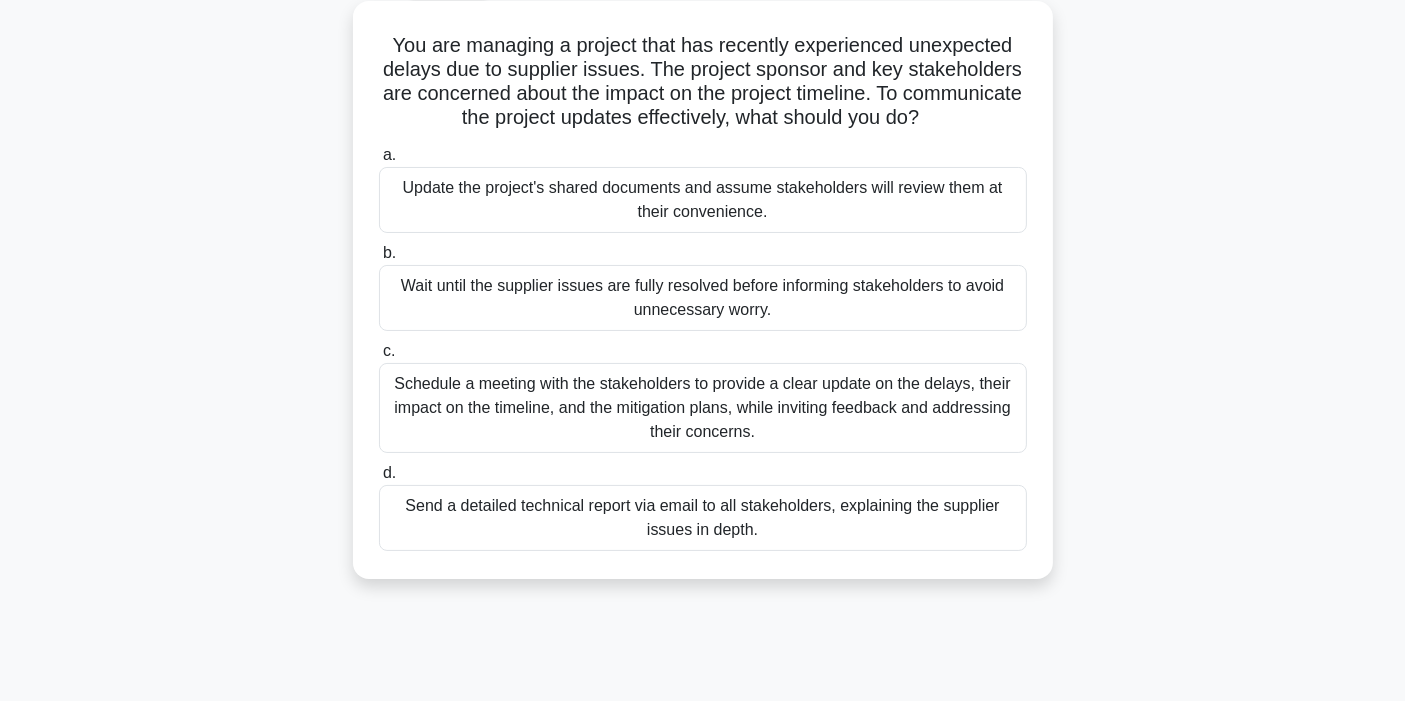 click on "You are managing a project that has recently experienced unexpected delays due to supplier issues. The project sponsor and key stakeholders are concerned about the impact on the project timeline. To communicate the project updates effectively, what should you do?
.spinner_0XTQ{transform-origin:center;animation:spinner_y6GP .75s linear infinite}@keyframes spinner_y6GP{100%{transform:rotate(360deg)}}" at bounding box center [703, 82] 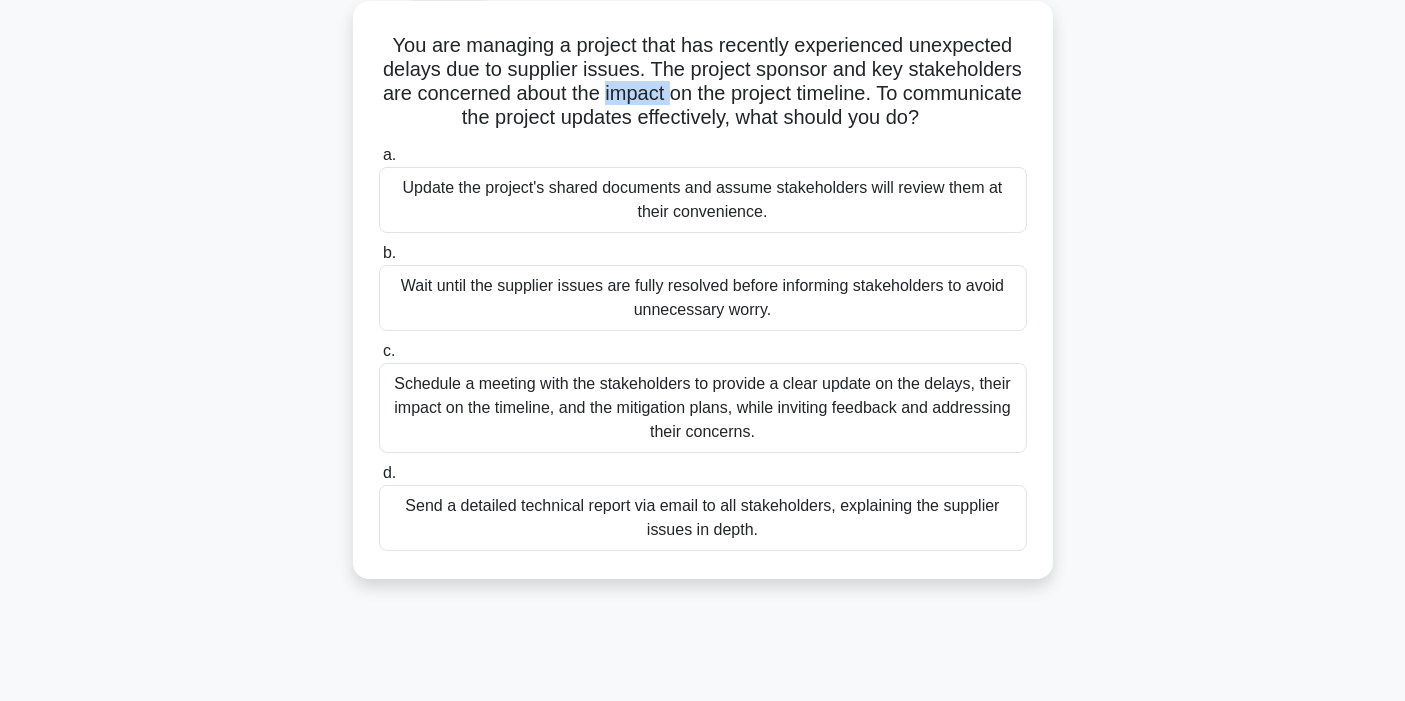 click on "You are managing a project that has recently experienced unexpected delays due to supplier issues. The project sponsor and key stakeholders are concerned about the impact on the project timeline. To communicate the project updates effectively, what should you do?
.spinner_0XTQ{transform-origin:center;animation:spinner_y6GP .75s linear infinite}@keyframes spinner_y6GP{100%{transform:rotate(360deg)}}" at bounding box center (703, 82) 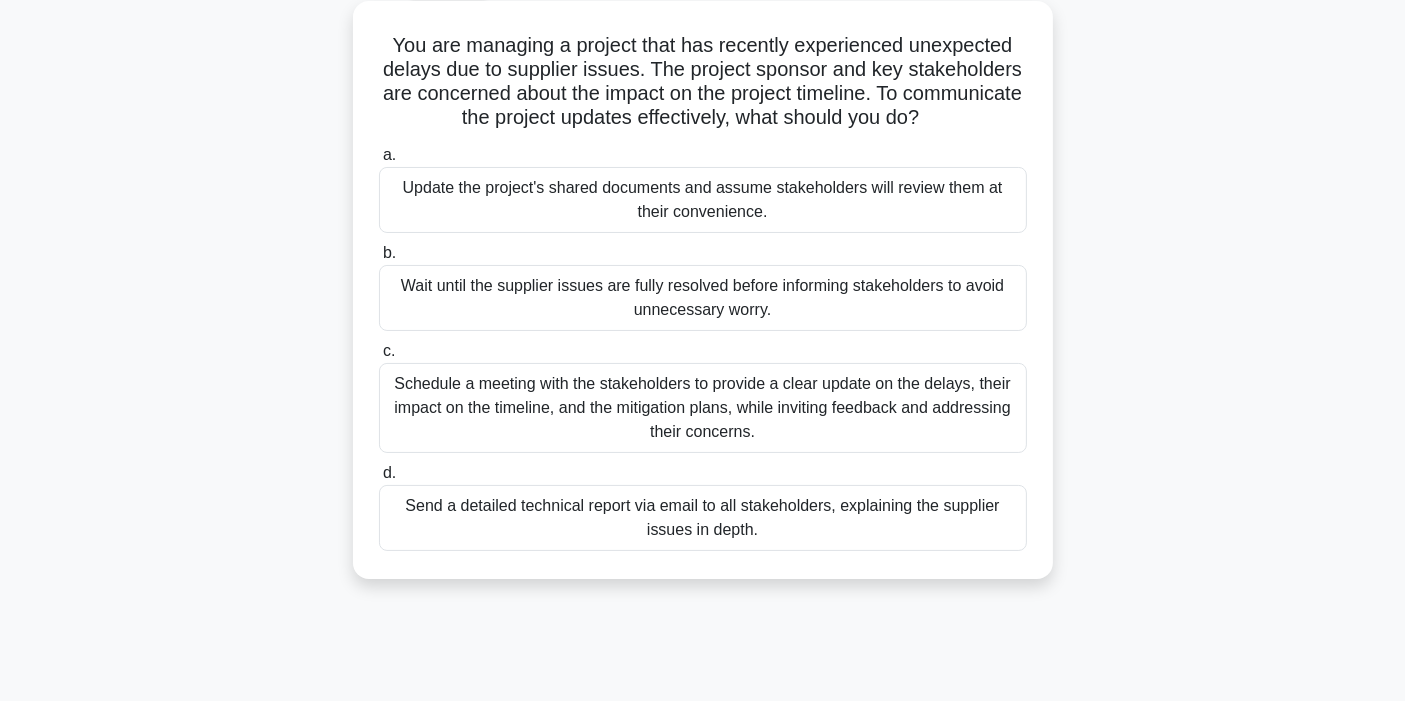 click on "You are managing a project that has recently experienced unexpected delays due to supplier issues. The project sponsor and key stakeholders are concerned about the impact on the project timeline. To communicate the project updates effectively, what should you do?
.spinner_0XTQ{transform-origin:center;animation:spinner_y6GP .75s linear infinite}@keyframes spinner_y6GP{100%{transform:rotate(360deg)}}" at bounding box center [703, 82] 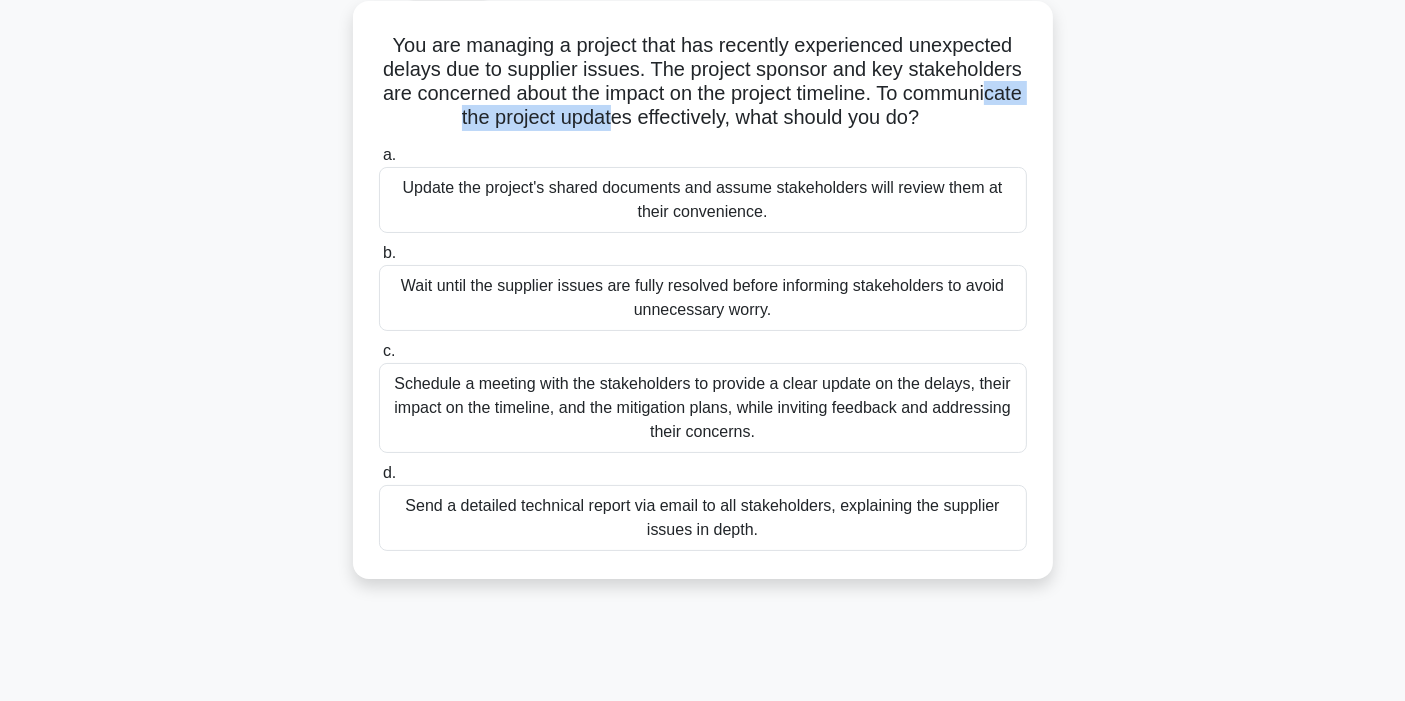 drag, startPoint x: 475, startPoint y: 122, endPoint x: 671, endPoint y: 120, distance: 196.01021 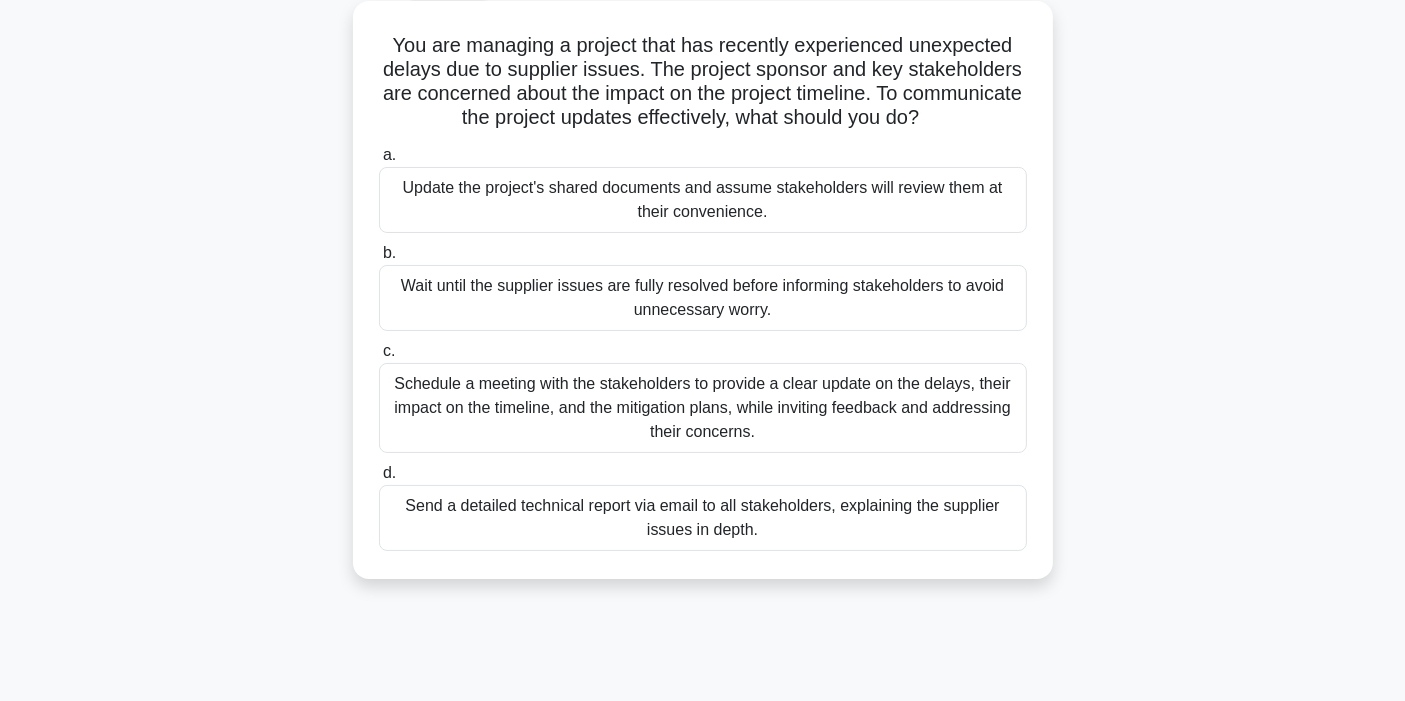 click on "You are managing a project that has recently experienced unexpected delays due to supplier issues. The project sponsor and key stakeholders are concerned about the impact on the project timeline. To communicate the project updates effectively, what should you do?
.spinner_0XTQ{transform-origin:center;animation:spinner_y6GP .75s linear infinite}@keyframes spinner_y6GP{100%{transform:rotate(360deg)}}" at bounding box center (703, 82) 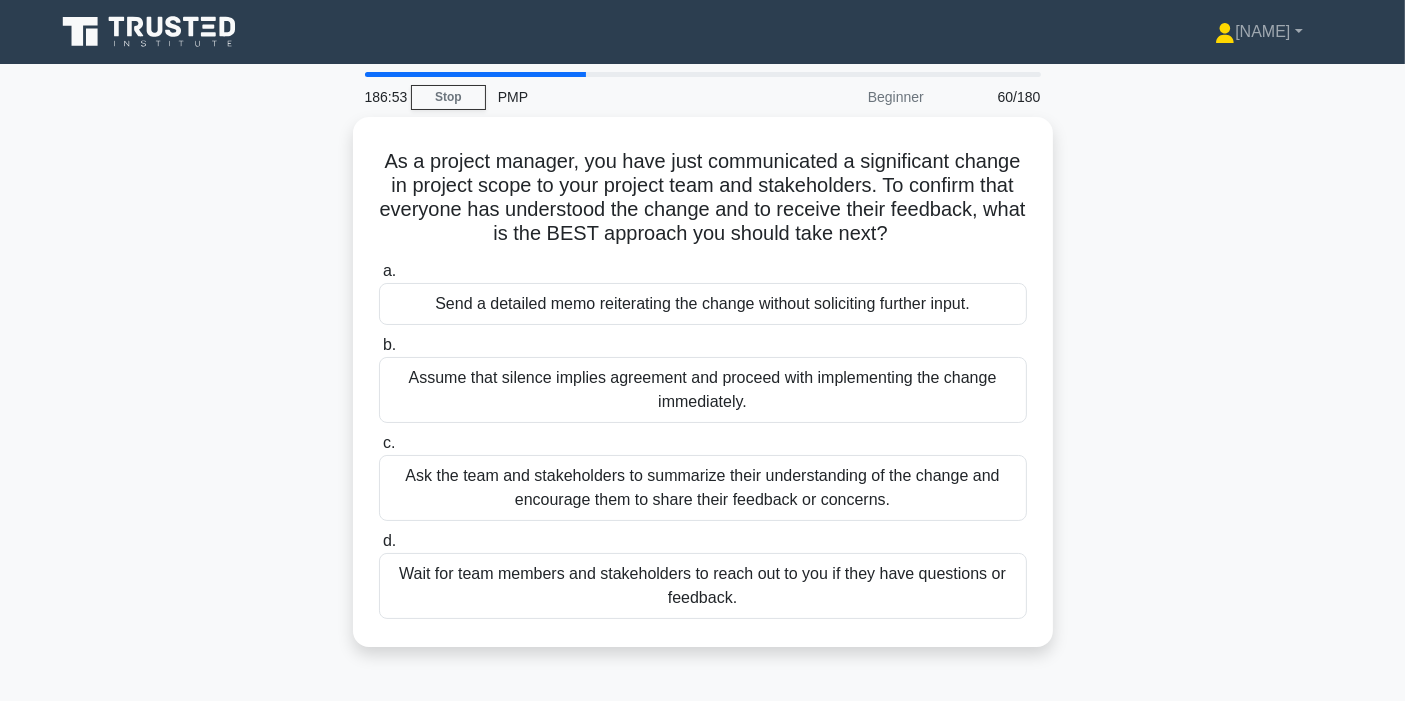 scroll, scrollTop: 111, scrollLeft: 0, axis: vertical 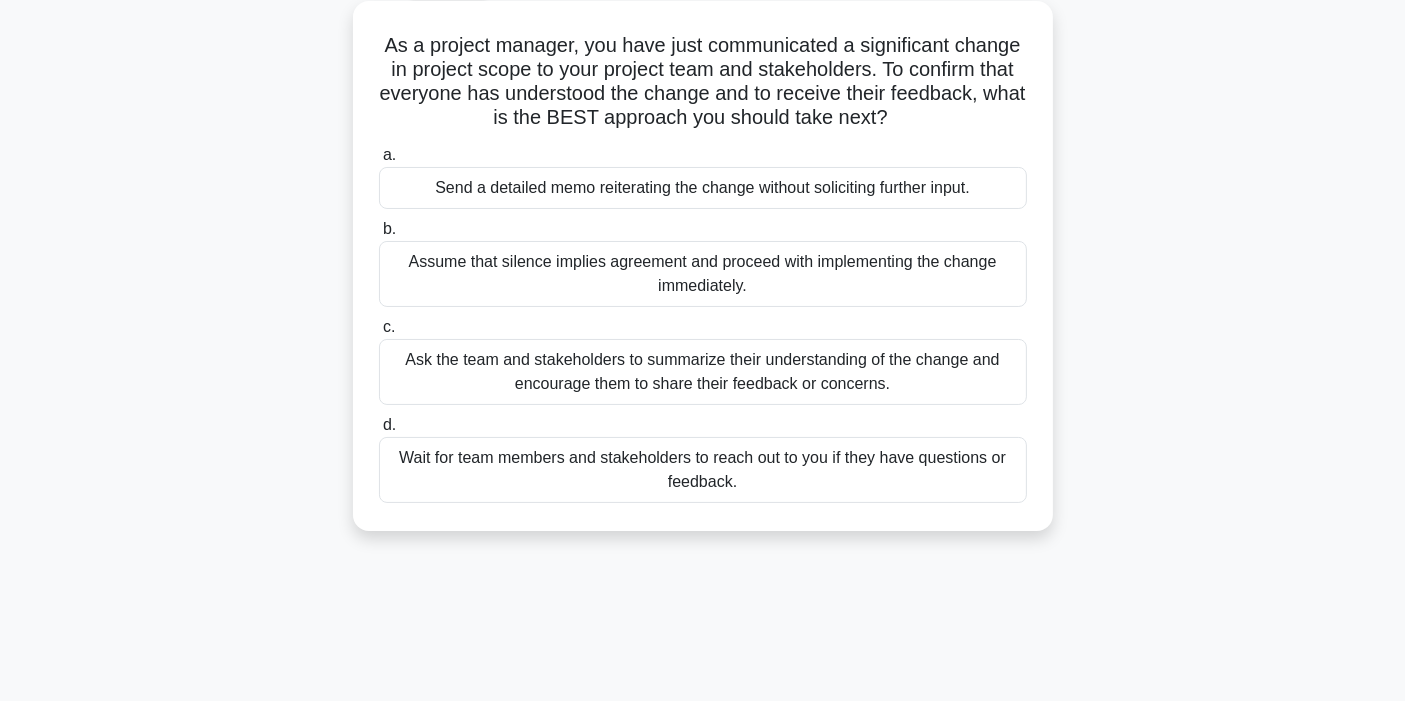 click on "Ask the team and stakeholders to summarize their understanding of the change and encourage them to share their feedback or concerns." at bounding box center (703, 372) 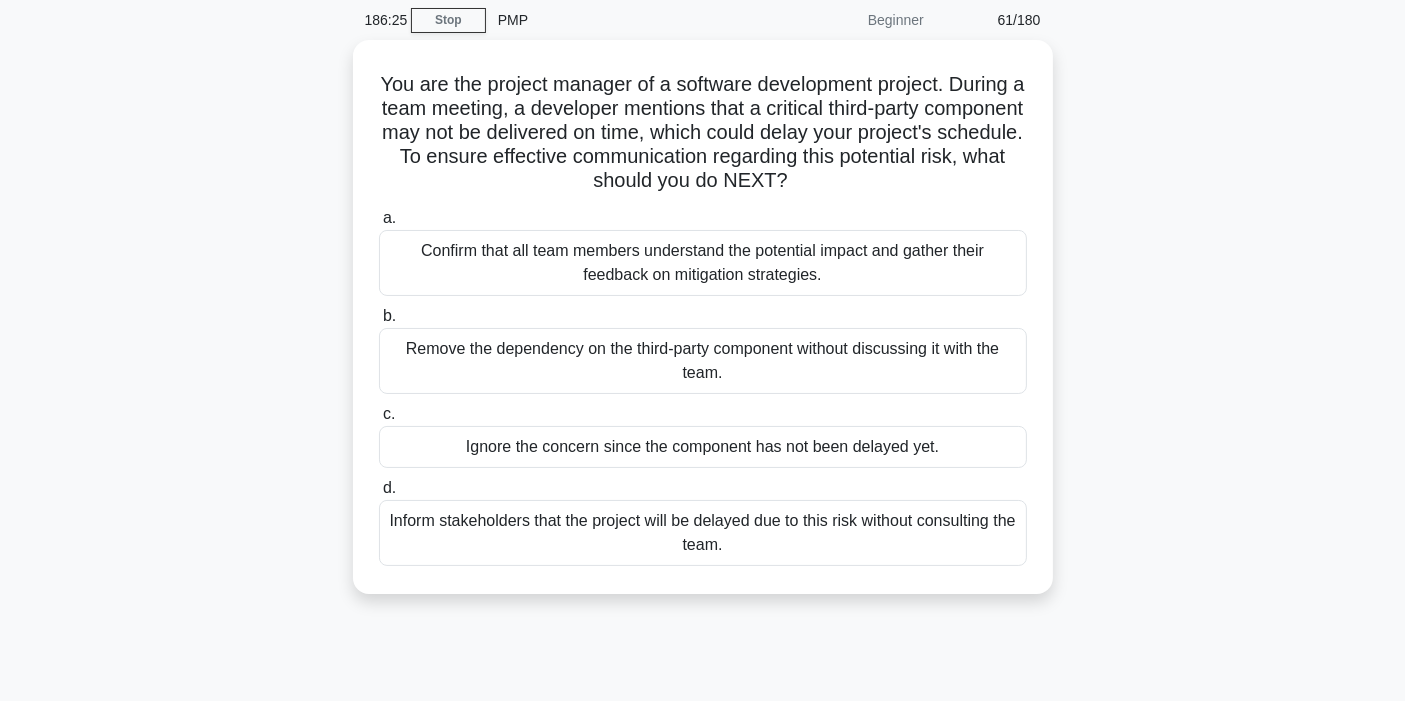 scroll, scrollTop: 111, scrollLeft: 0, axis: vertical 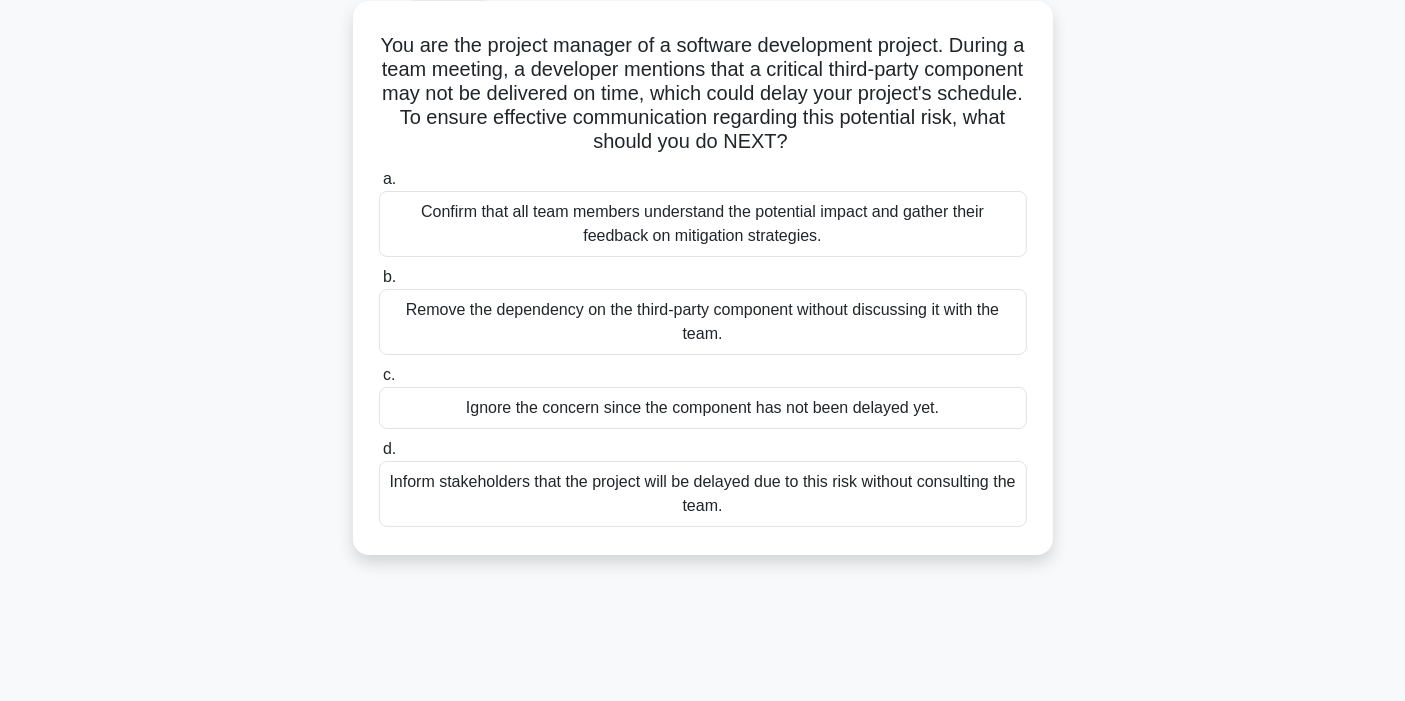 click on "You are the project manager of a software development project. During a team meeting, a developer mentions that a critical third-party component may not be delivered on time, which could delay your project's schedule. To ensure effective communication regarding this potential risk, what should you do NEXT?
.spinner_0XTQ{transform-origin:center;animation:spinner_y6GP .75s linear infinite}@keyframes spinner_y6GP{100%{transform:rotate(360deg)}}" at bounding box center (703, 94) 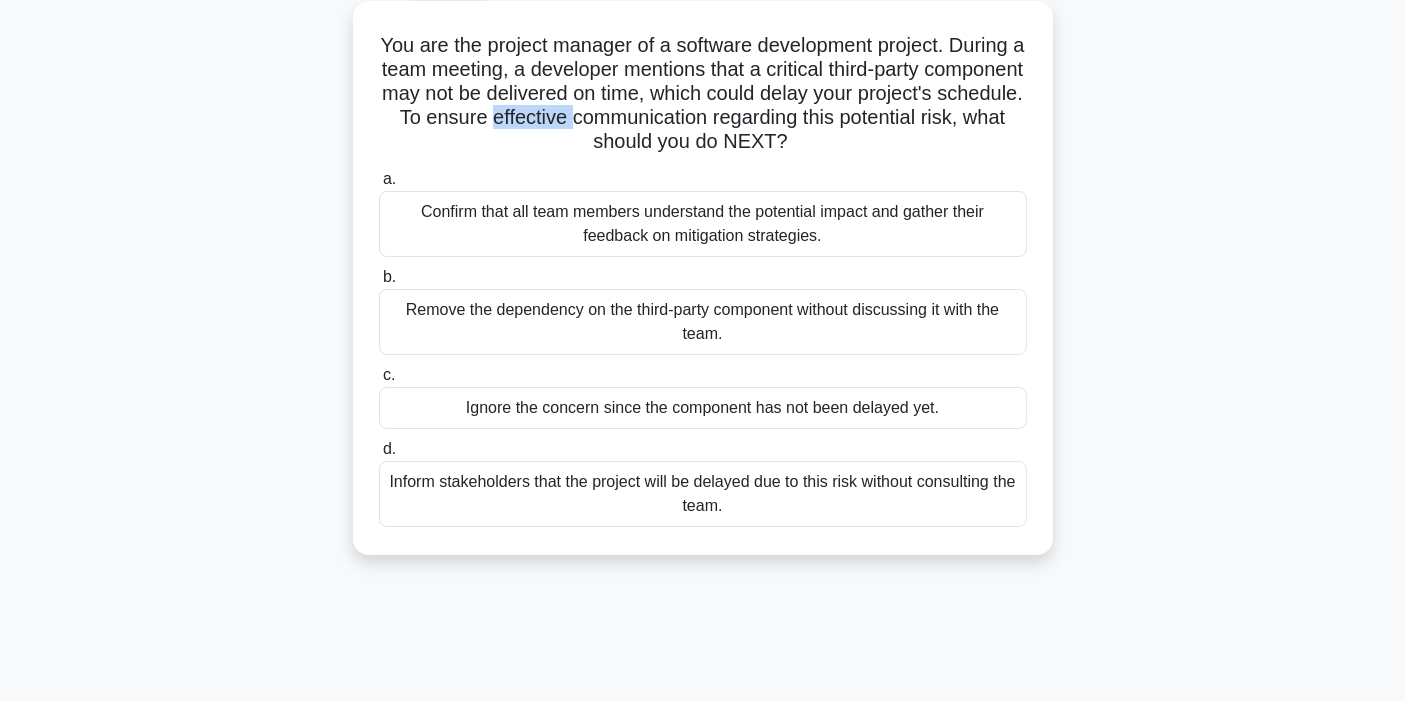 click on "You are the project manager of a software development project. During a team meeting, a developer mentions that a critical third-party component may not be delivered on time, which could delay your project's schedule. To ensure effective communication regarding this potential risk, what should you do NEXT?
.spinner_0XTQ{transform-origin:center;animation:spinner_y6GP .75s linear infinite}@keyframes spinner_y6GP{100%{transform:rotate(360deg)}}" at bounding box center (703, 94) 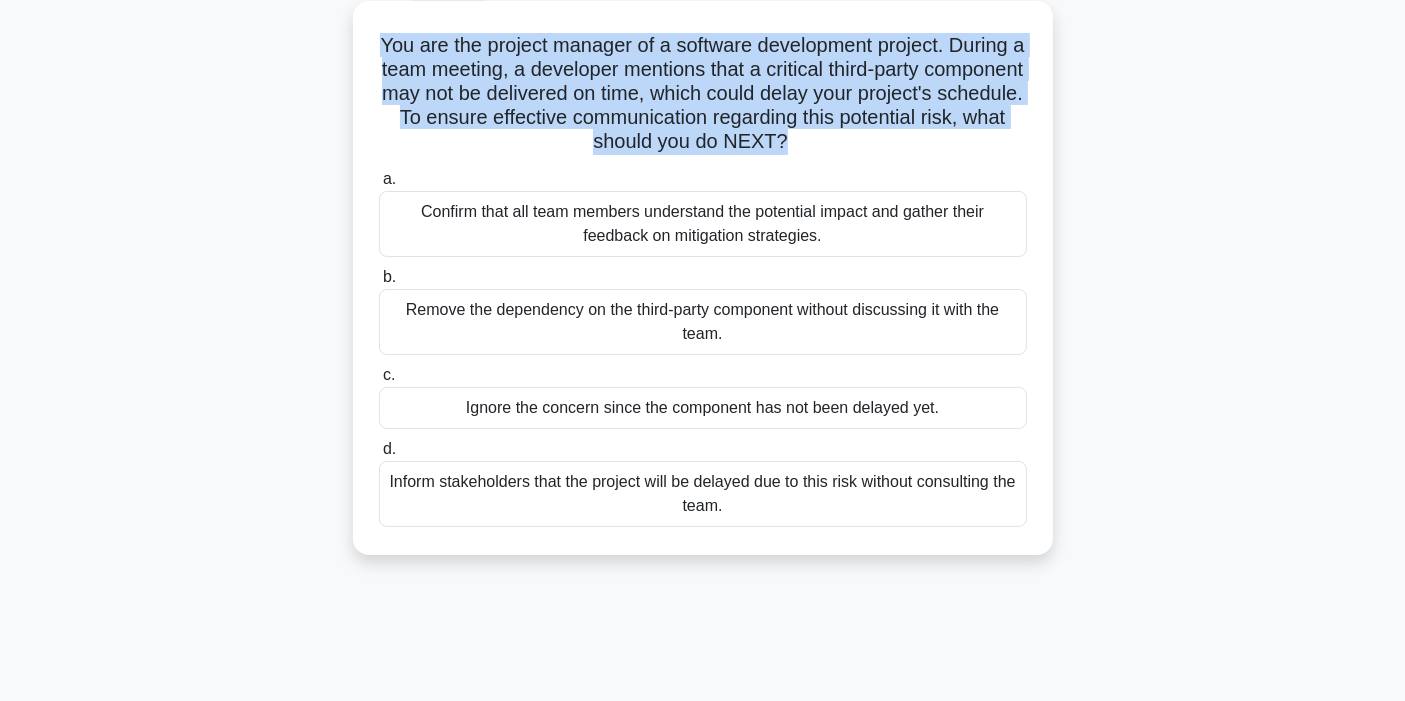 click on "You are the project manager of a software development project. During a team meeting, a developer mentions that a critical third-party component may not be delivered on time, which could delay your project's schedule. To ensure effective communication regarding this potential risk, what should you do NEXT?
.spinner_0XTQ{transform-origin:center;animation:spinner_y6GP .75s linear infinite}@keyframes spinner_y6GP{100%{transform:rotate(360deg)}}" at bounding box center [703, 94] 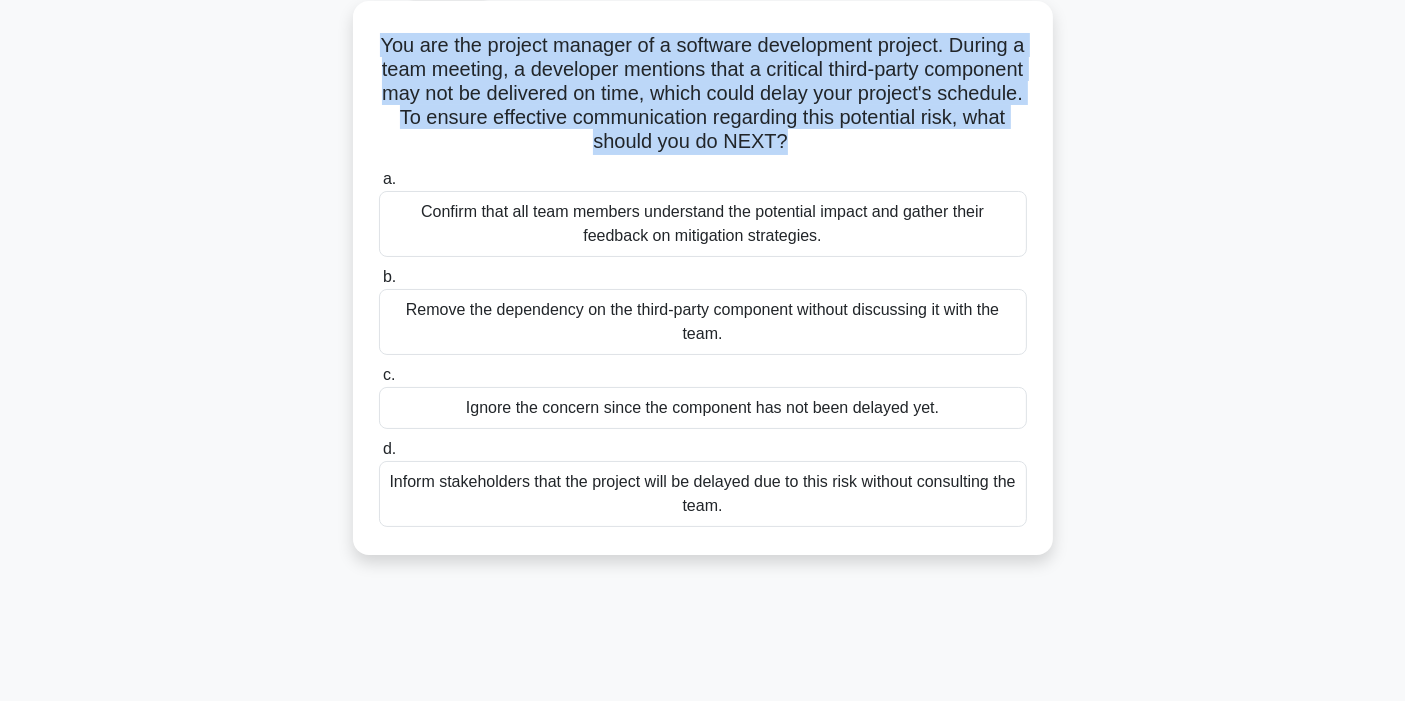 click on "You are the project manager of a software development project. During a team meeting, a developer mentions that a critical third-party component may not be delivered on time, which could delay your project's schedule. To ensure effective communication regarding this potential risk, what should you do NEXT?
.spinner_0XTQ{transform-origin:center;animation:spinner_y6GP .75s linear infinite}@keyframes spinner_y6GP{100%{transform:rotate(360deg)}}" at bounding box center (703, 94) 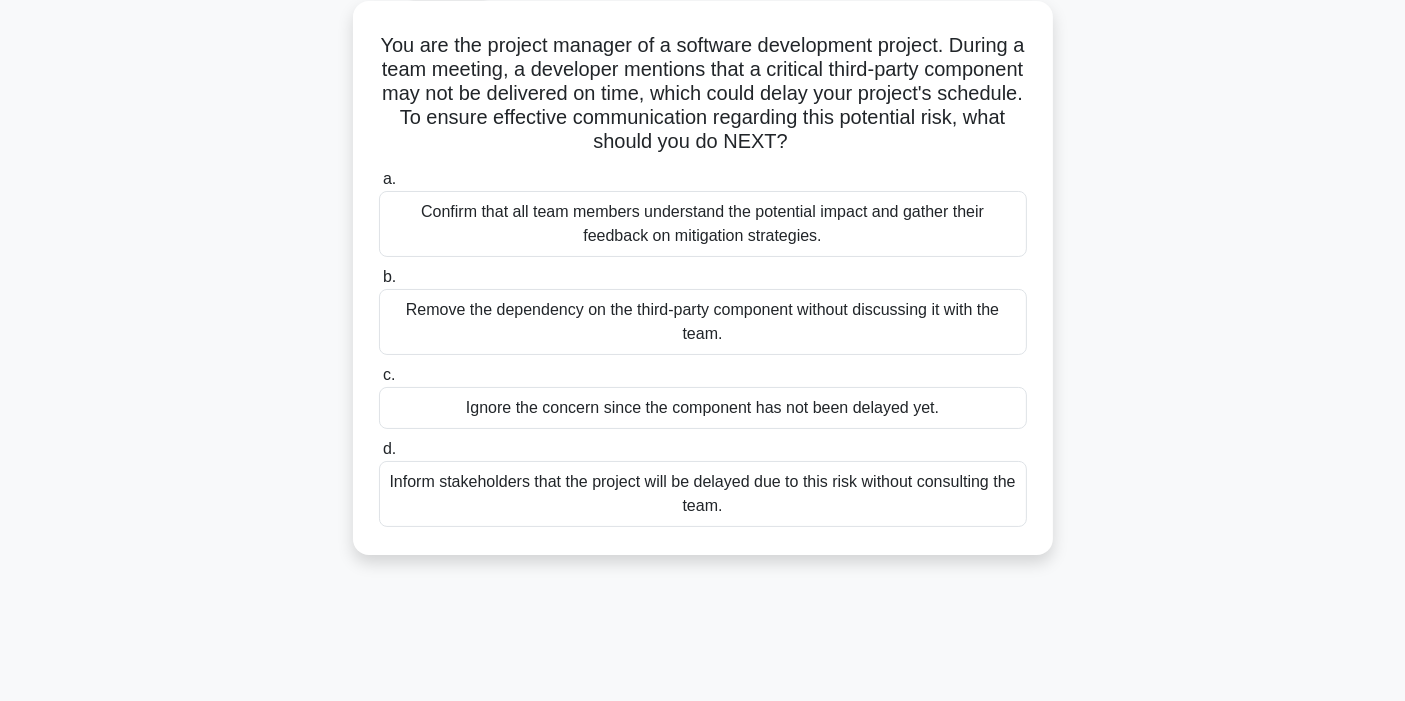 click on "Confirm that all team members understand the potential impact and gather their feedback on mitigation strategies." at bounding box center [703, 224] 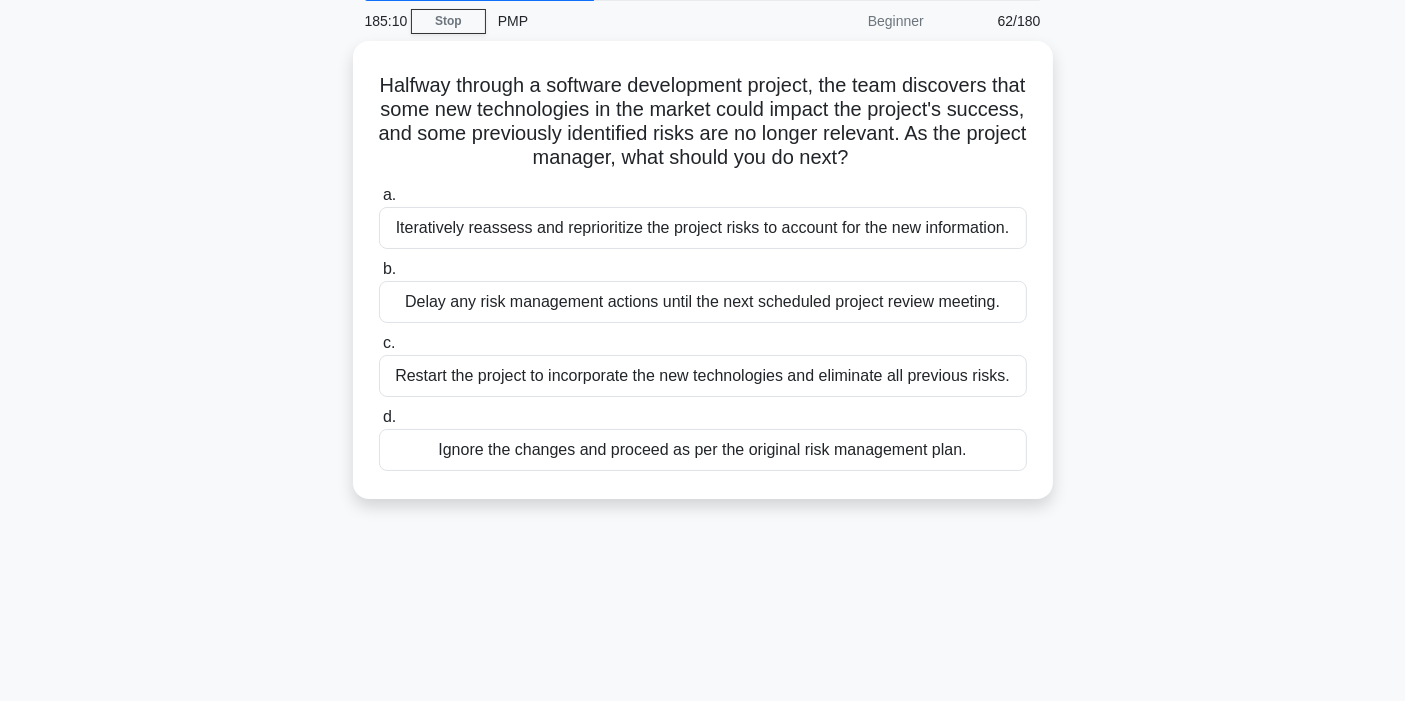scroll, scrollTop: 111, scrollLeft: 0, axis: vertical 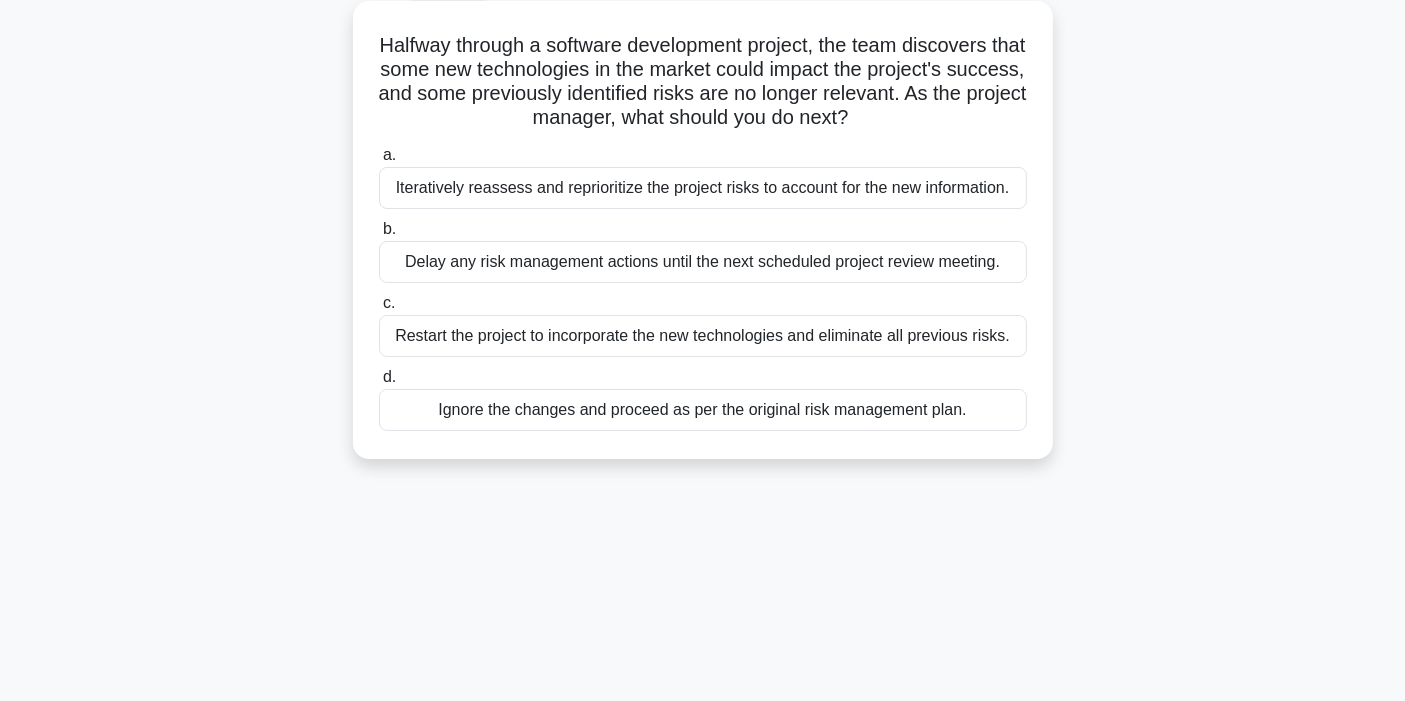 click on "Iteratively reassess and reprioritize the project risks to account for the new information." at bounding box center [703, 188] 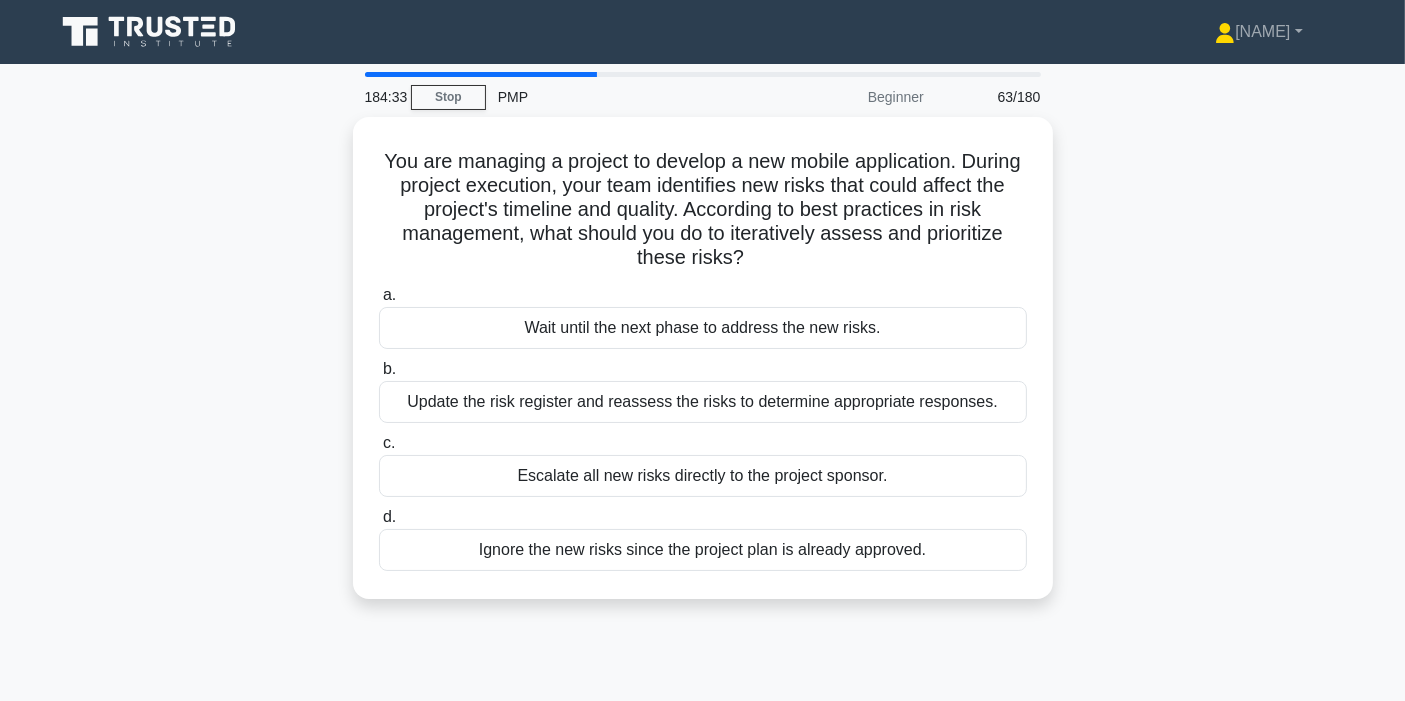 scroll, scrollTop: 111, scrollLeft: 0, axis: vertical 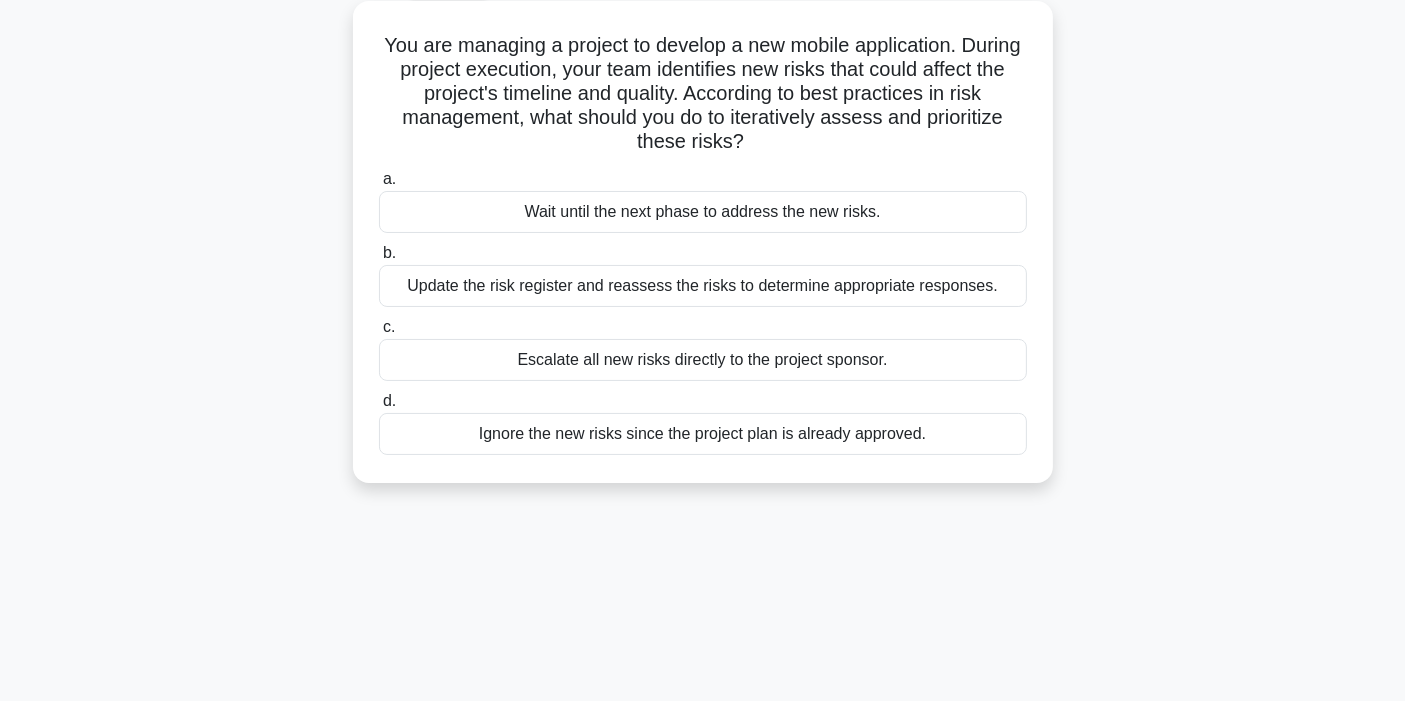 click on "Update the risk register and reassess the risks to determine appropriate responses." at bounding box center (703, 286) 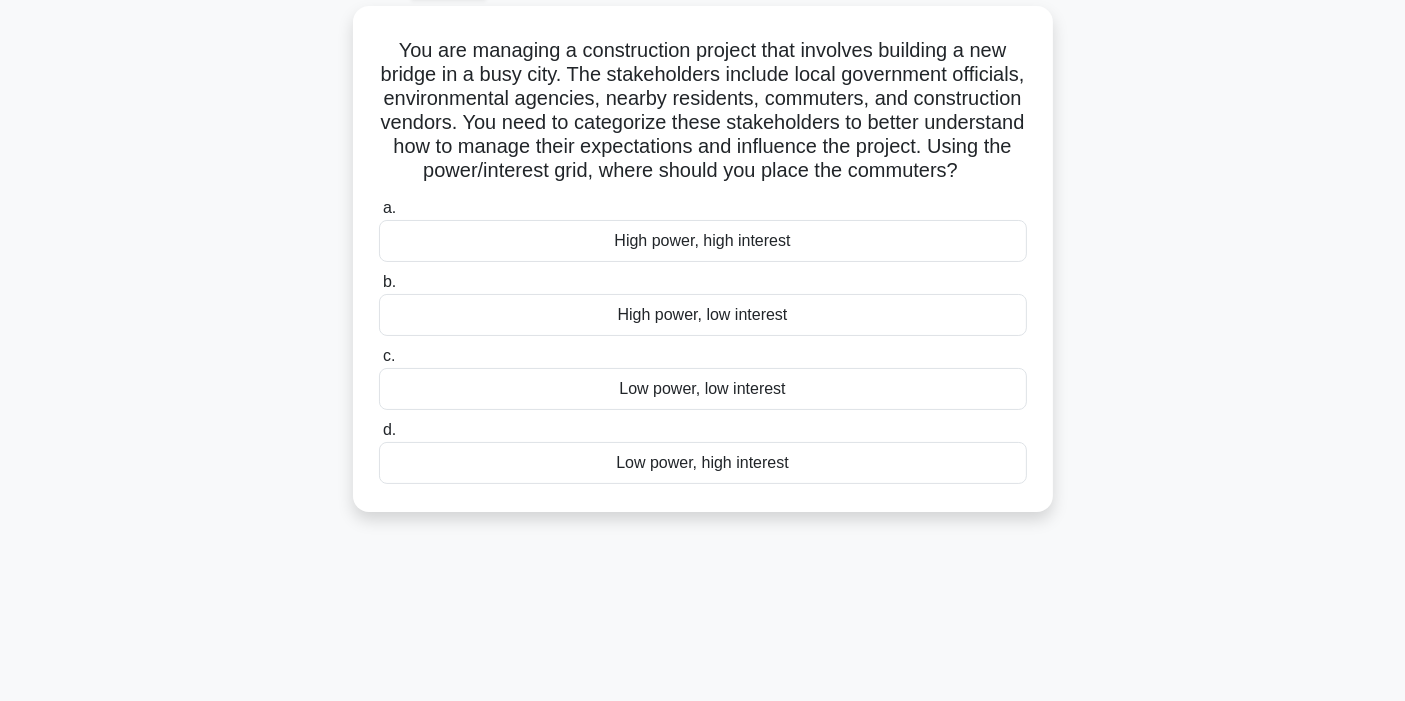 scroll, scrollTop: 0, scrollLeft: 0, axis: both 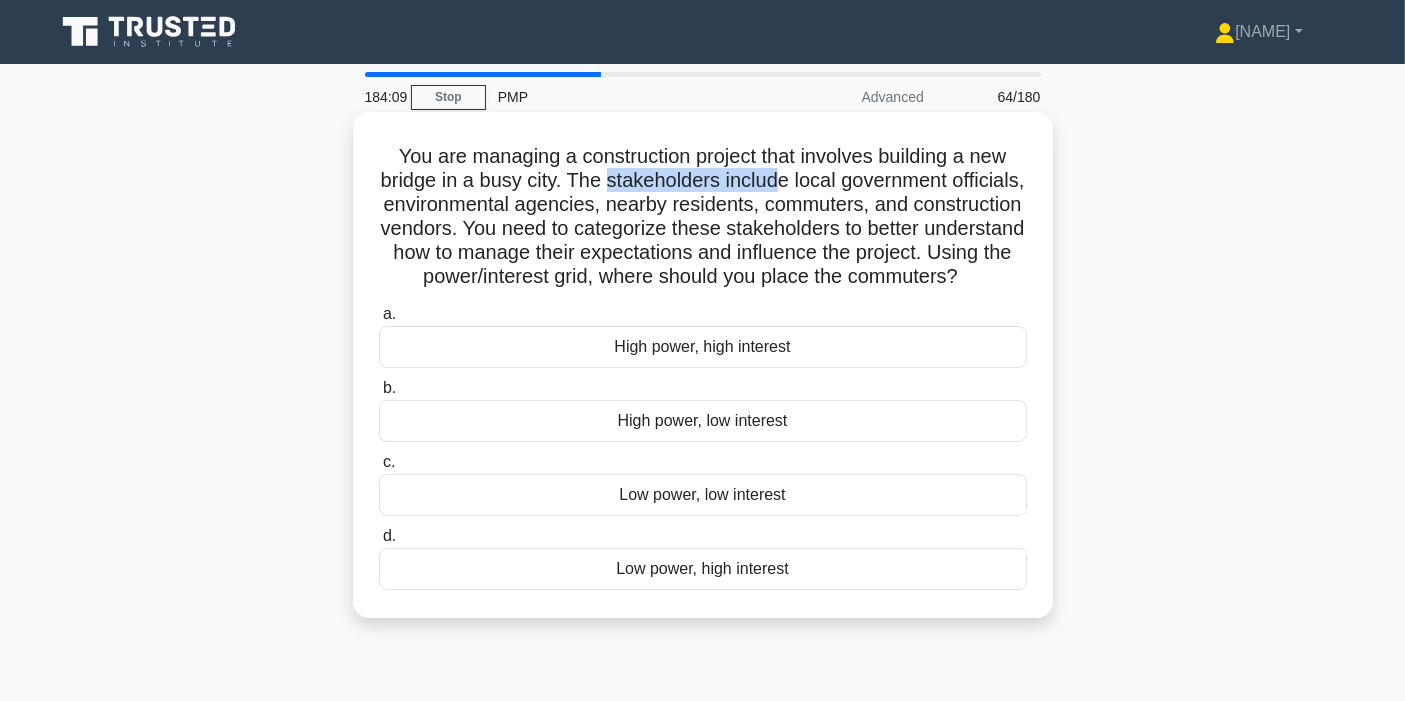 drag, startPoint x: 645, startPoint y: 184, endPoint x: 815, endPoint y: 183, distance: 170.00294 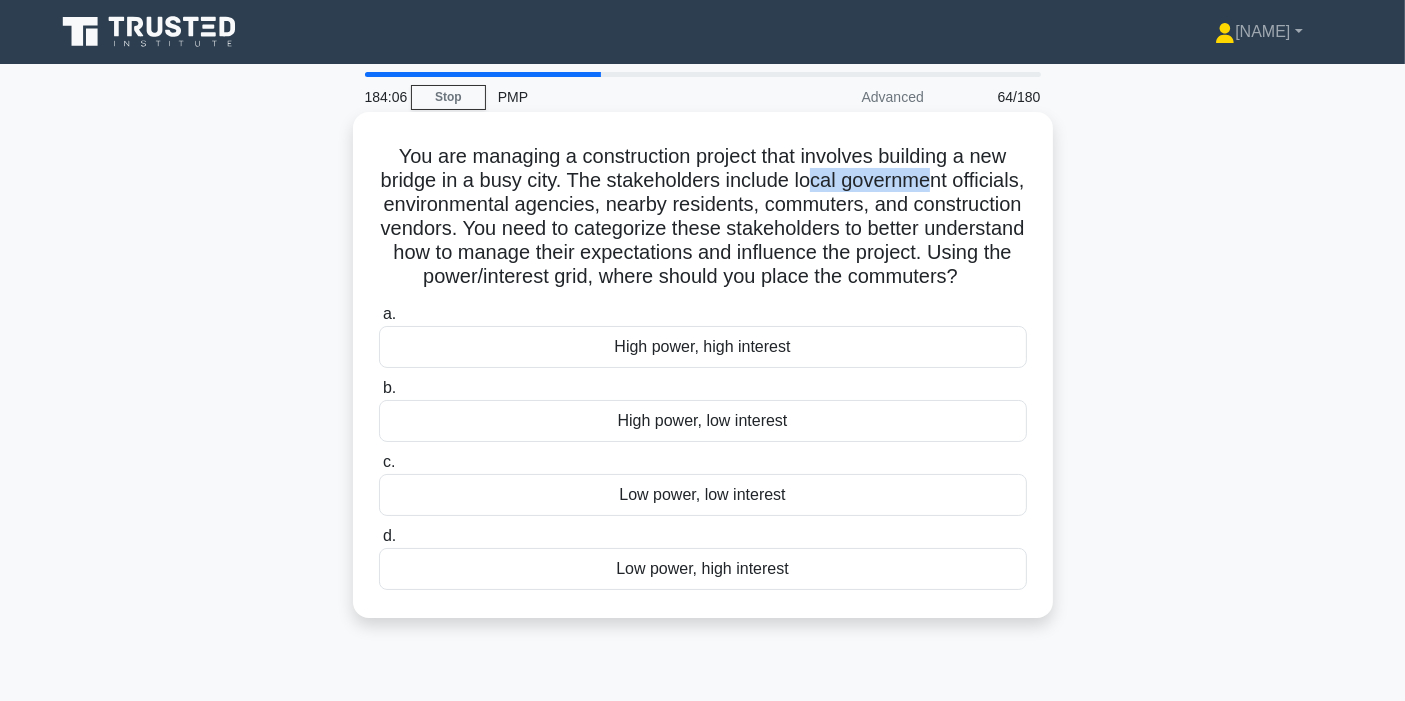 drag, startPoint x: 849, startPoint y: 178, endPoint x: 971, endPoint y: 181, distance: 122.03688 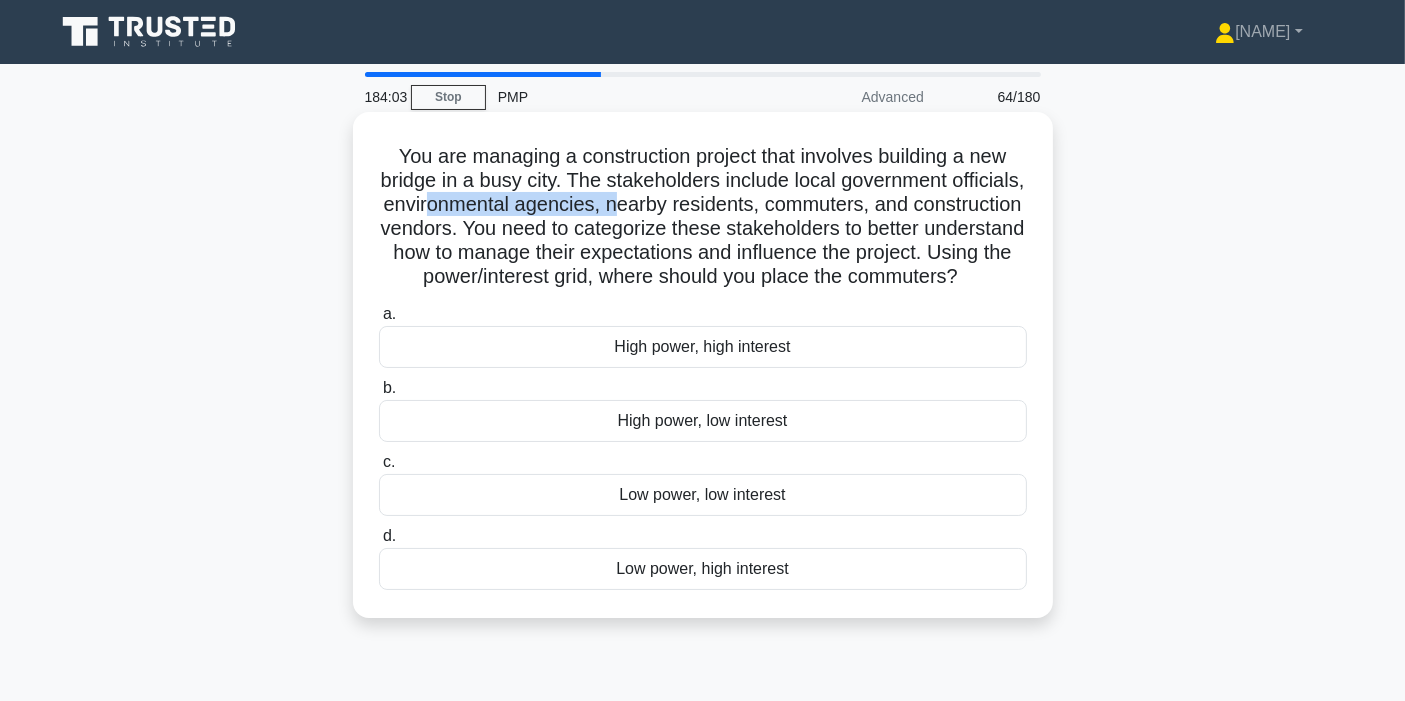drag, startPoint x: 522, startPoint y: 211, endPoint x: 710, endPoint y: 209, distance: 188.01064 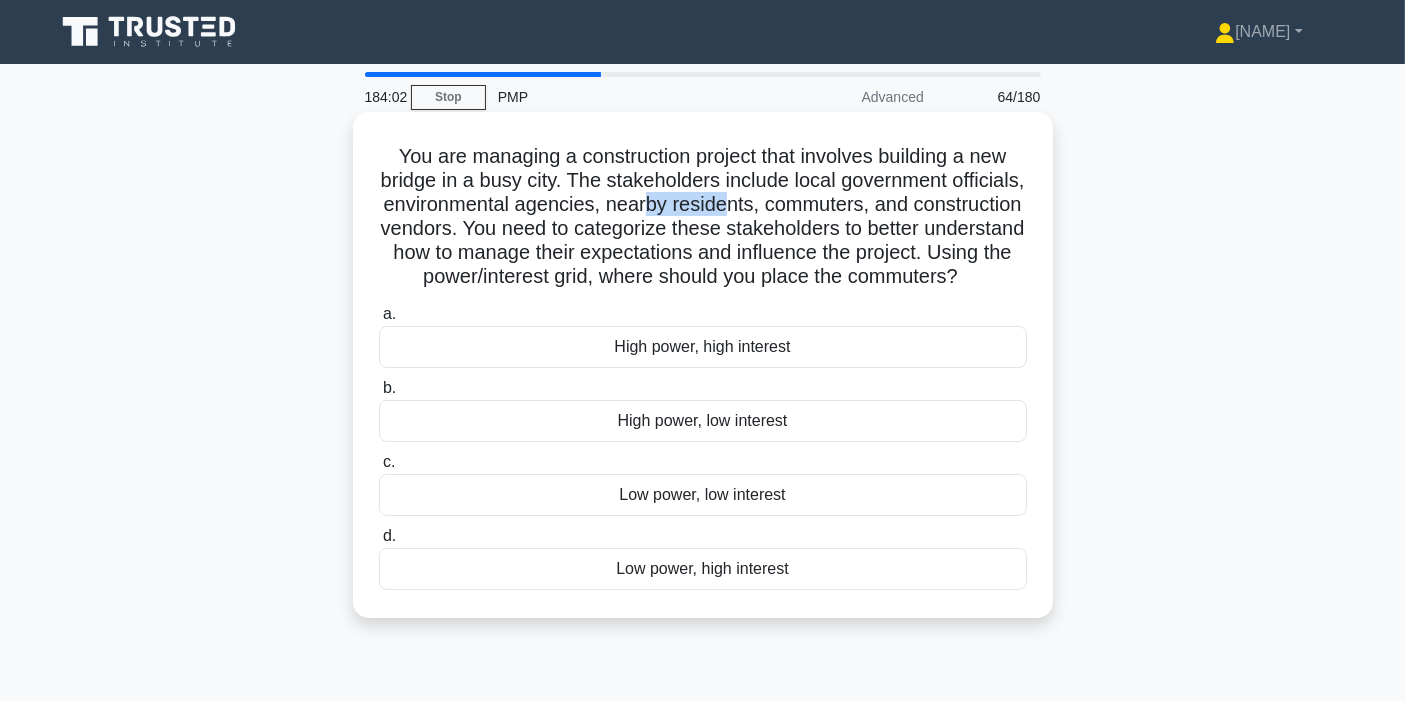 drag, startPoint x: 748, startPoint y: 207, endPoint x: 822, endPoint y: 204, distance: 74.06078 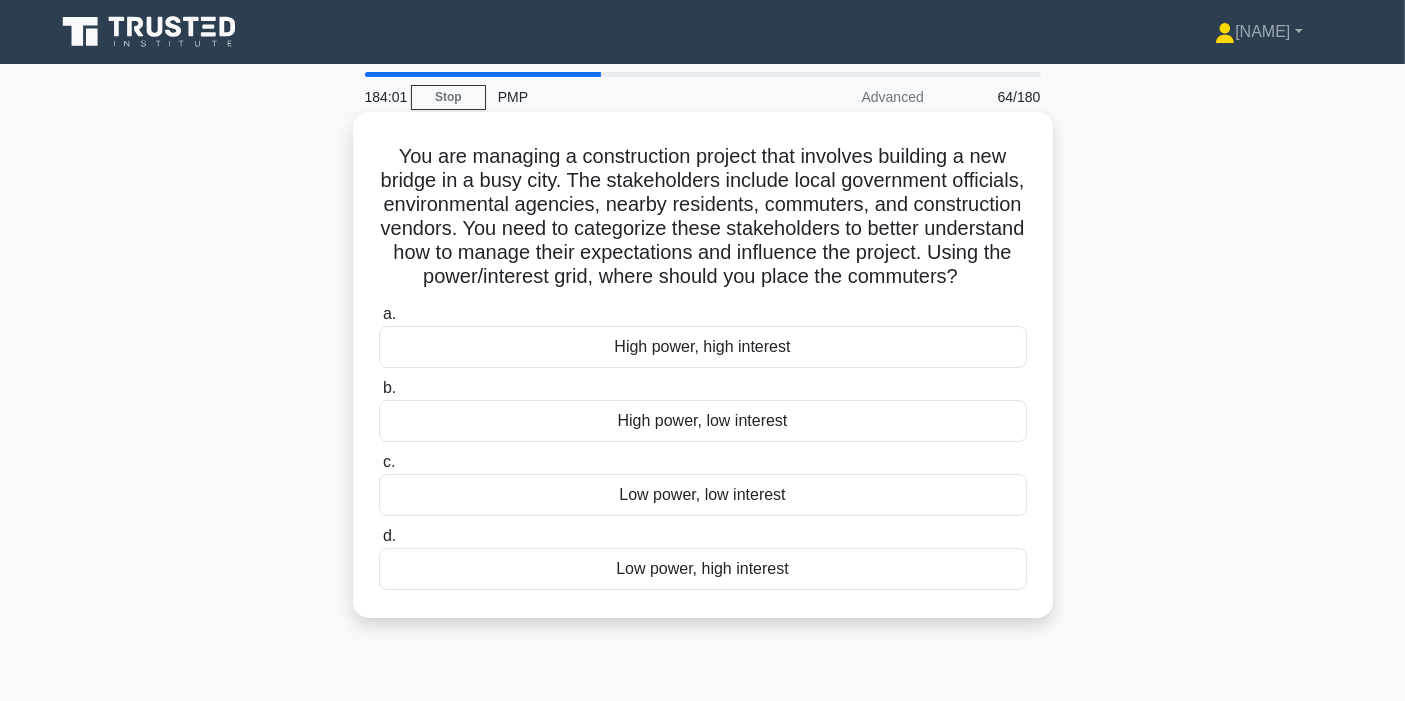 click on "You are managing a construction project that involves building a new bridge in a busy city. The stakeholders include local government officials, environmental agencies, nearby residents, commuters, and construction vendors. You need to categorize these stakeholders to better understand how to manage their expectations and influence the project. Using the power/interest grid, where should you place the commuters?
.spinner_0XTQ{transform-origin:center;animation:spinner_y6GP .75s linear infinite}@keyframes spinner_y6GP{100%{transform:rotate(360deg)}}" at bounding box center (703, 217) 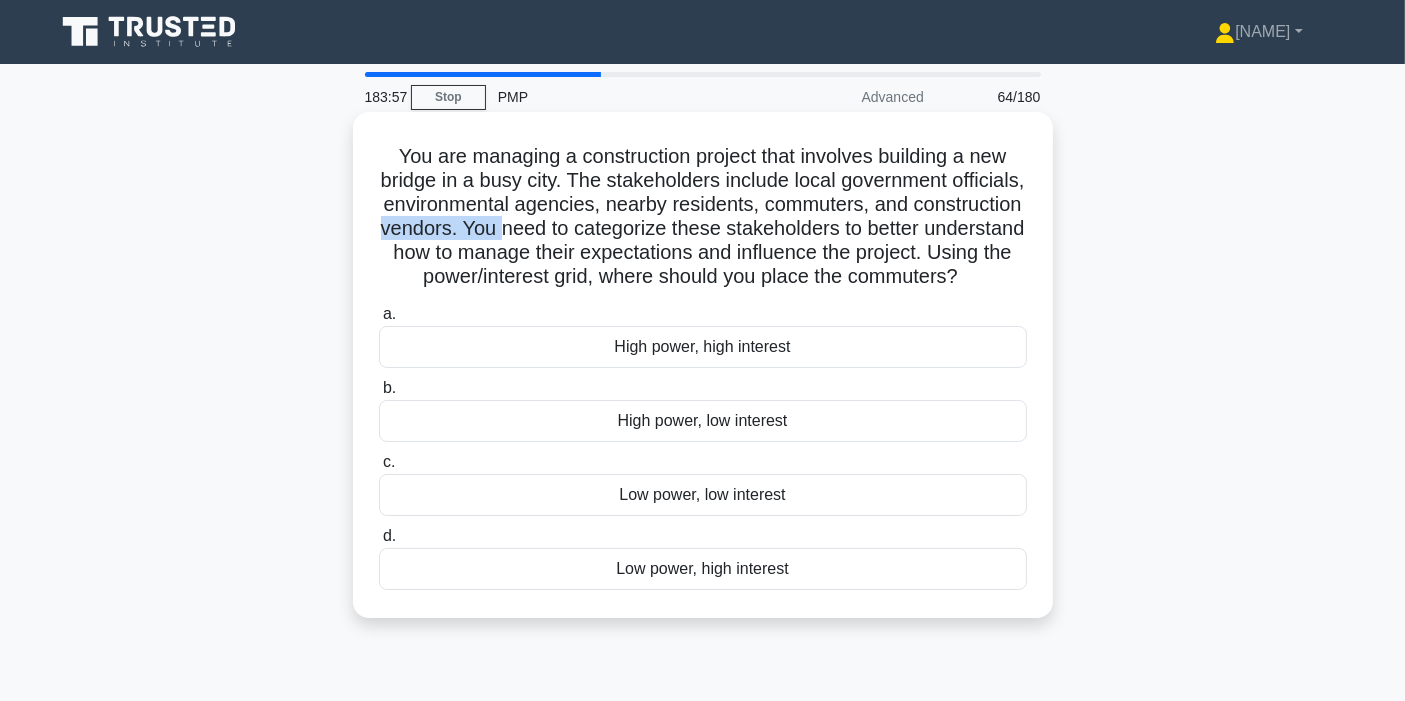 drag, startPoint x: 522, startPoint y: 232, endPoint x: 644, endPoint y: 232, distance: 122 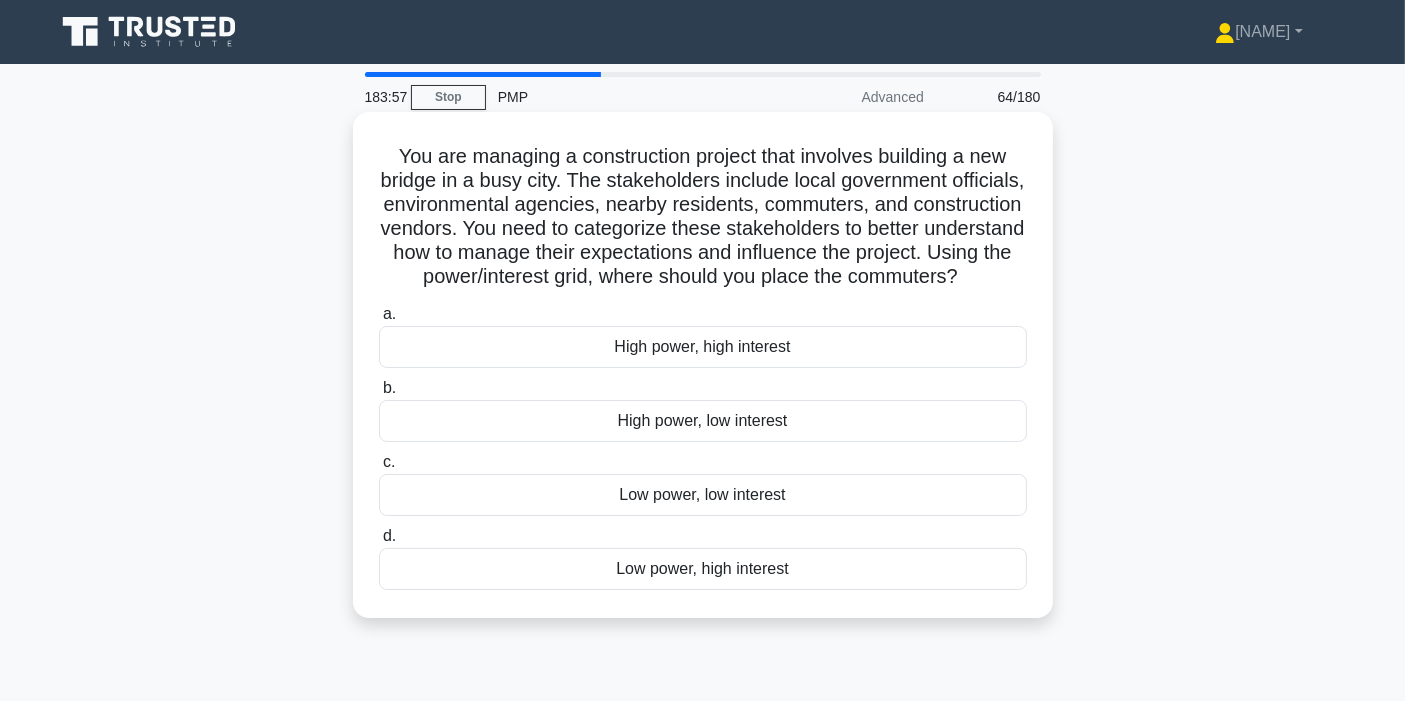 click on "You are managing a construction project that involves building a new bridge in a busy city. The stakeholders include local government officials, environmental agencies, nearby residents, commuters, and construction vendors. You need to categorize these stakeholders to better understand how to manage their expectations and influence the project. Using the power/interest grid, where should you place the commuters?
.spinner_0XTQ{transform-origin:center;animation:spinner_y6GP .75s linear infinite}@keyframes spinner_y6GP{100%{transform:rotate(360deg)}}" at bounding box center (703, 217) 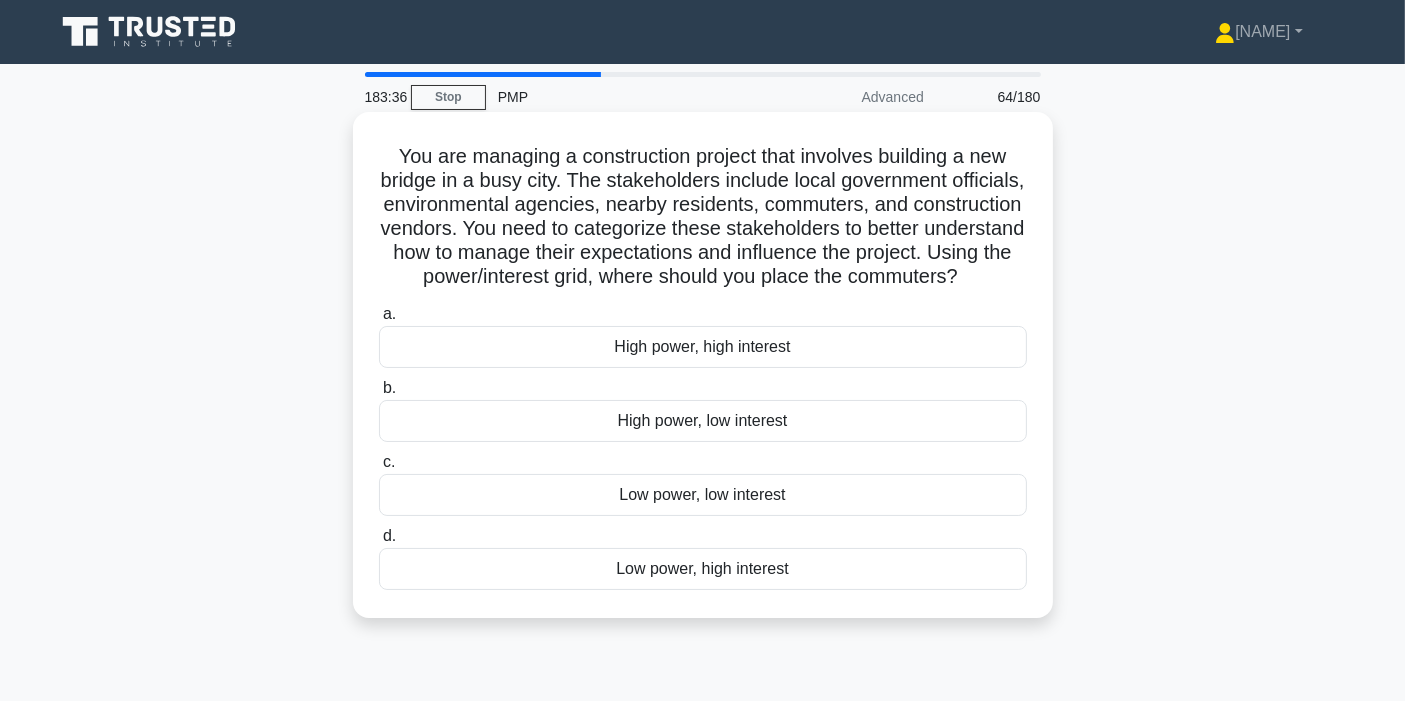 click on "Low power, high interest" at bounding box center (703, 569) 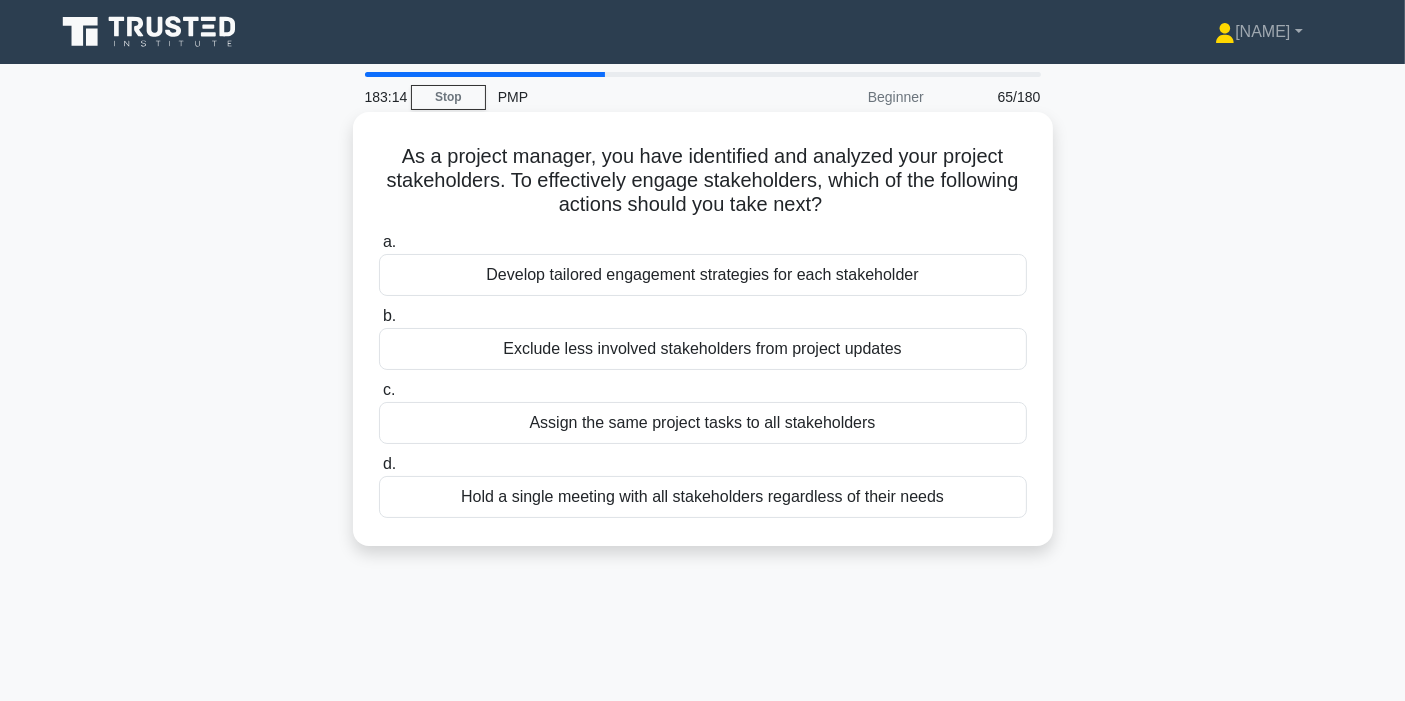 click on "Develop tailored engagement strategies for each stakeholder" at bounding box center [703, 275] 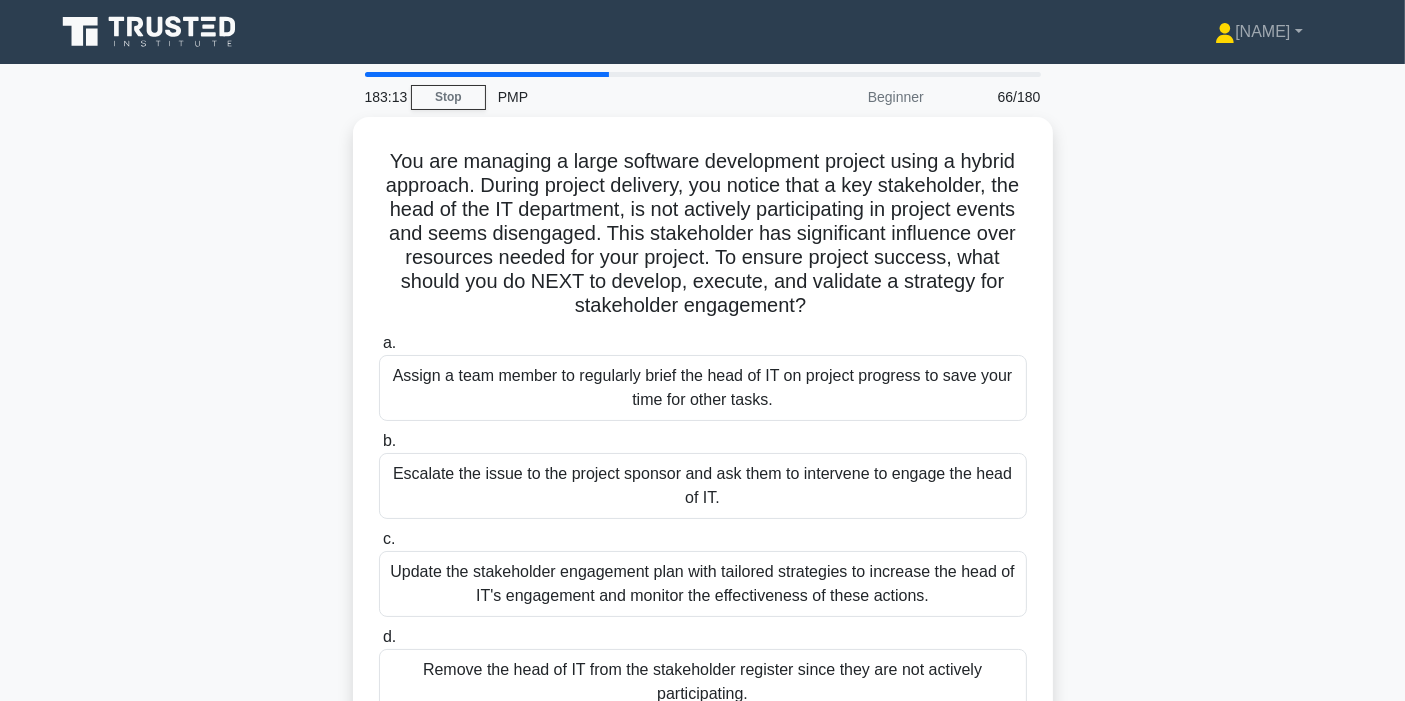scroll, scrollTop: 111, scrollLeft: 0, axis: vertical 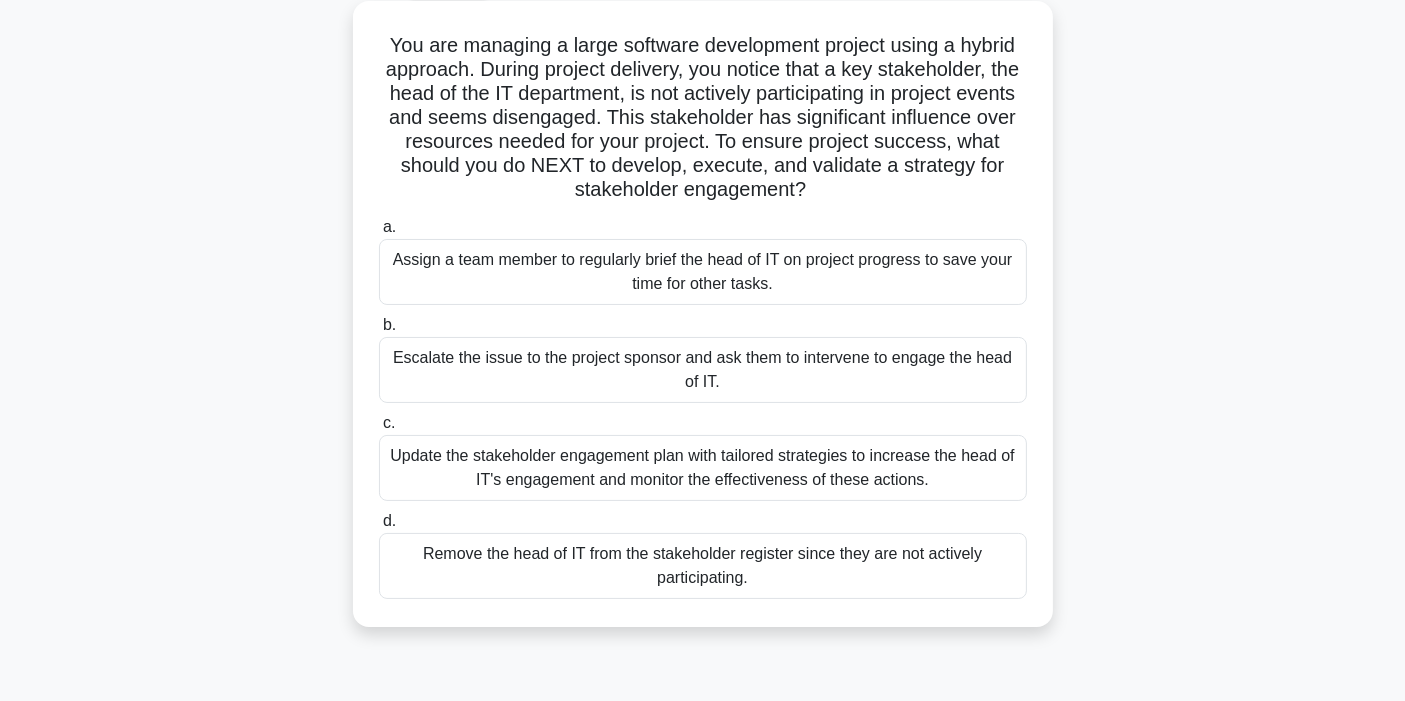 click on "You are managing a large software development project using a hybrid approach. During project delivery, you notice that a key stakeholder, the head of the IT department, is not actively participating in project events and seems disengaged. This stakeholder has significant influence over resources needed for your project. To ensure project success, what should you do NEXT to develop, execute, and validate a strategy for stakeholder engagement?
.spinner_0XTQ{transform-origin:center;animation:spinner_y6GP .75s linear infinite}@keyframes spinner_y6GP{100%{transform:rotate(360deg)}}" at bounding box center (703, 118) 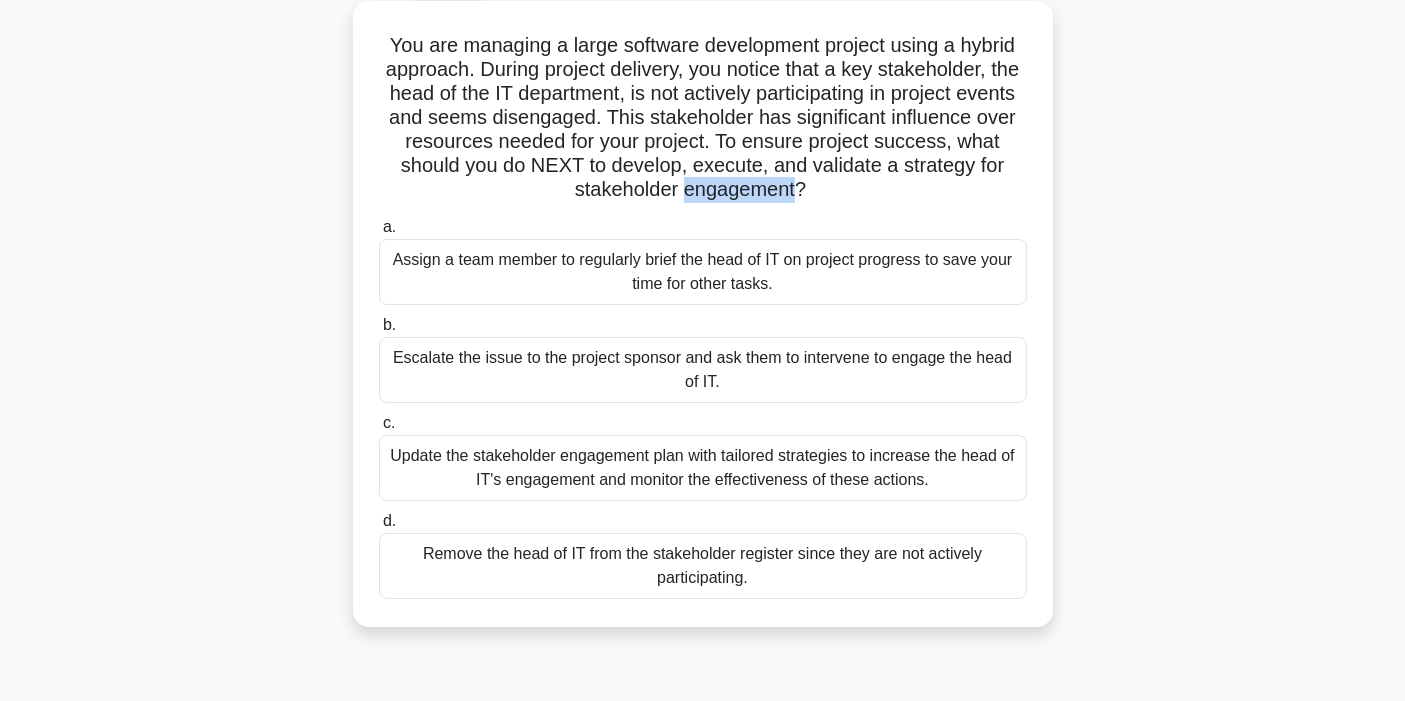 click on "You are managing a large software development project using a hybrid approach. During project delivery, you notice that a key stakeholder, the head of the IT department, is not actively participating in project events and seems disengaged. This stakeholder has significant influence over resources needed for your project. To ensure project success, what should you do NEXT to develop, execute, and validate a strategy for stakeholder engagement?
.spinner_0XTQ{transform-origin:center;animation:spinner_y6GP .75s linear infinite}@keyframes spinner_y6GP{100%{transform:rotate(360deg)}}" at bounding box center (703, 118) 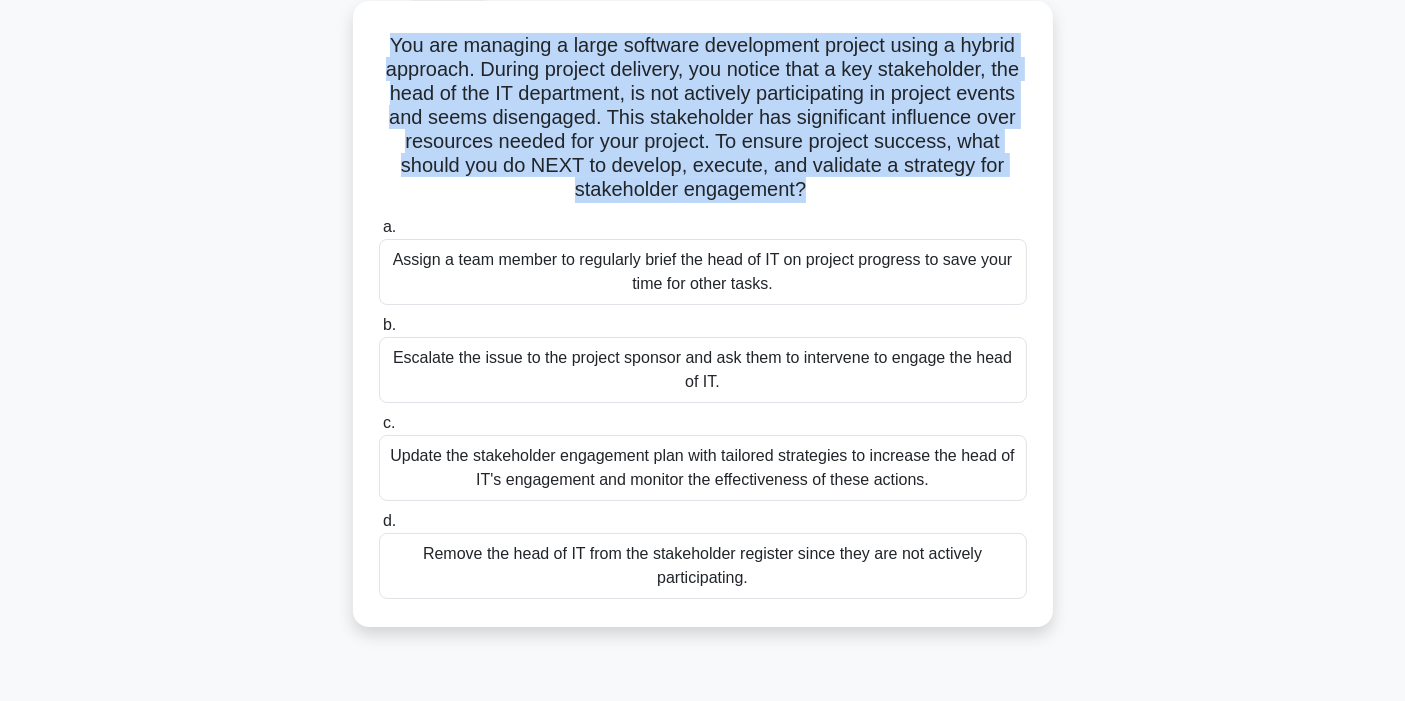 click on "You are managing a large software development project using a hybrid approach. During project delivery, you notice that a key stakeholder, the head of the IT department, is not actively participating in project events and seems disengaged. This stakeholder has significant influence over resources needed for your project. To ensure project success, what should you do NEXT to develop, execute, and validate a strategy for stakeholder engagement?
.spinner_0XTQ{transform-origin:center;animation:spinner_y6GP .75s linear infinite}@keyframes spinner_y6GP{100%{transform:rotate(360deg)}}" at bounding box center (703, 118) 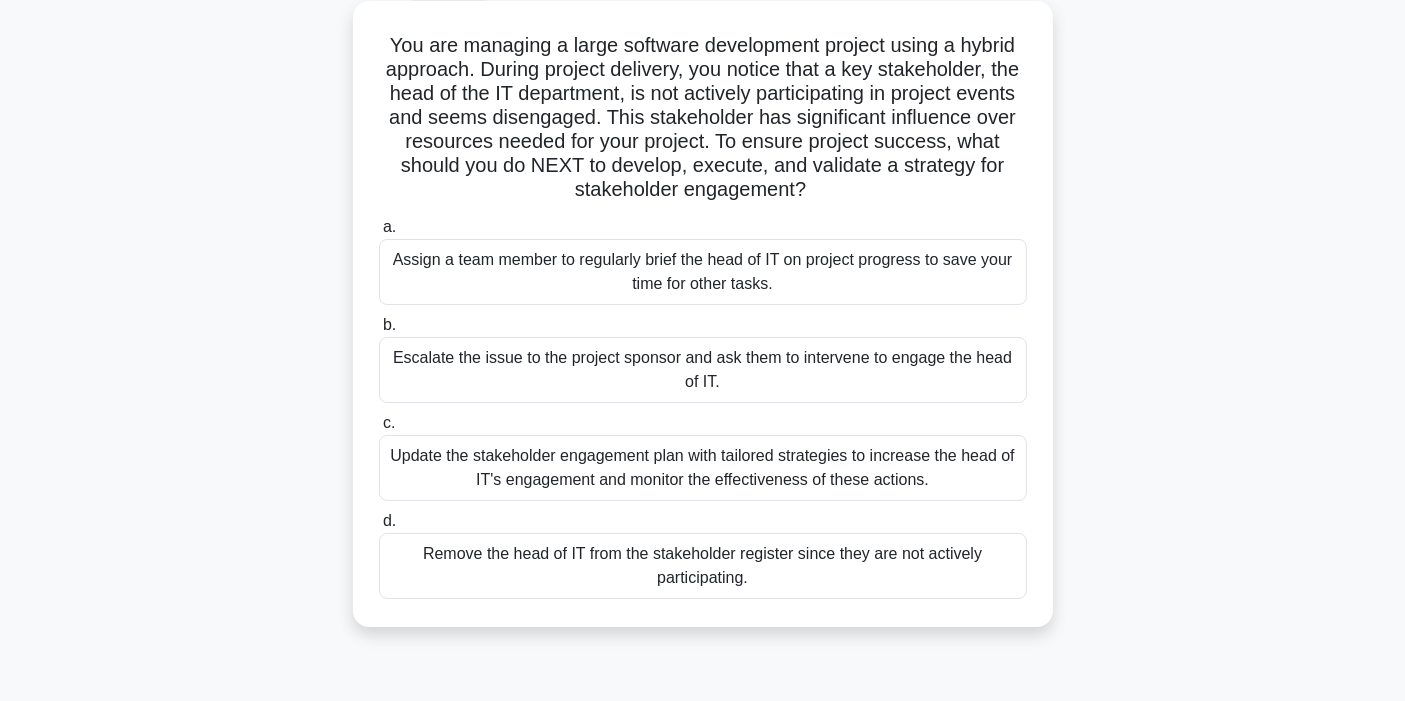 click on ".spinner_0XTQ{transform-origin:center;animation:spinner_y6GP .75s linear infinite}@keyframes spinner_y6GP{100%{transform:rotate(360deg)}}" 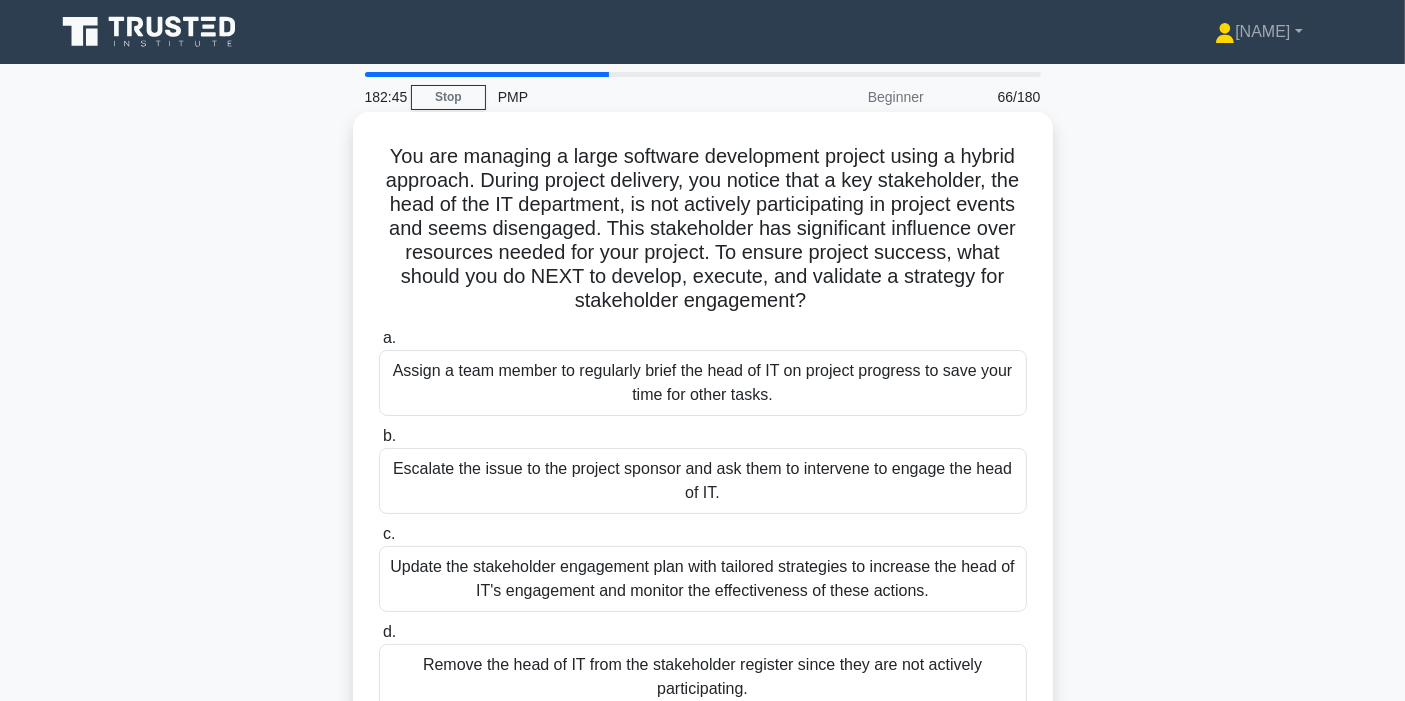 scroll, scrollTop: 111, scrollLeft: 0, axis: vertical 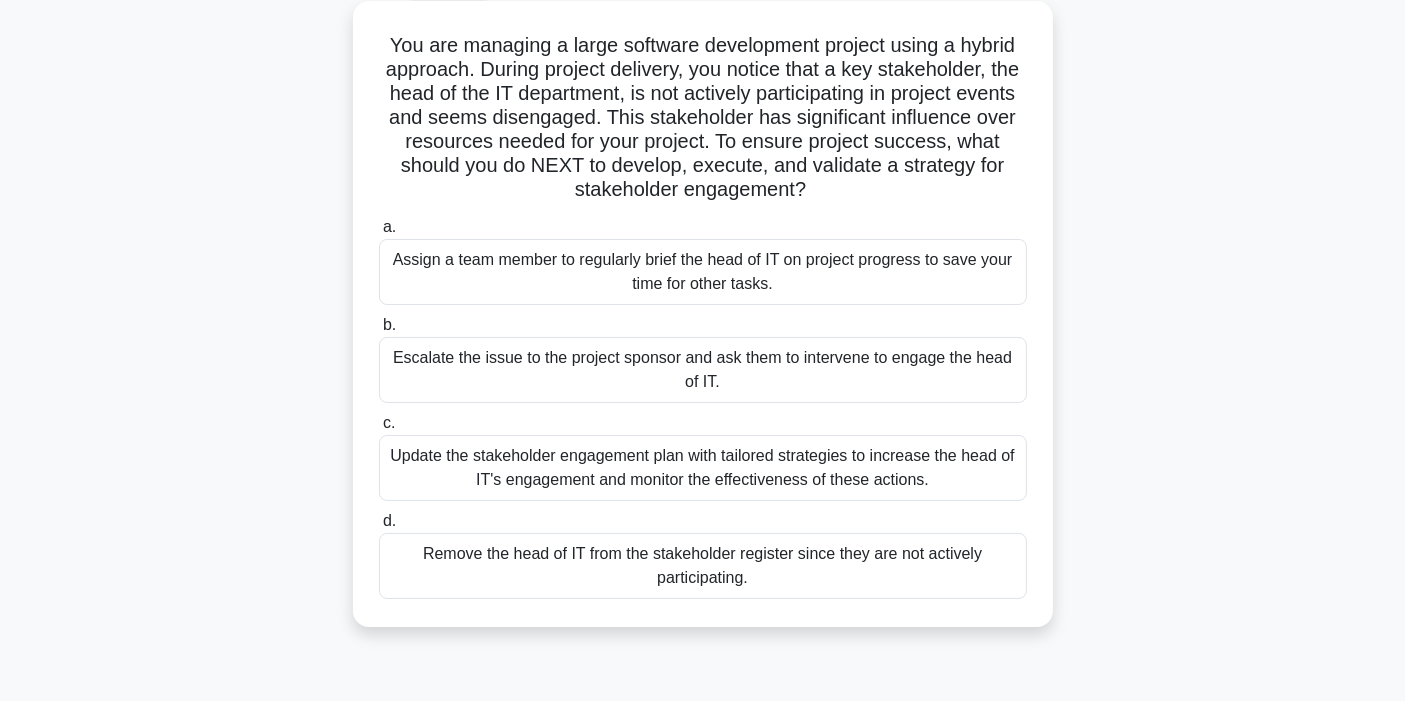 click on "Update the stakeholder engagement plan with tailored strategies to increase the head of IT's engagement and monitor the effectiveness of these actions." at bounding box center (703, 468) 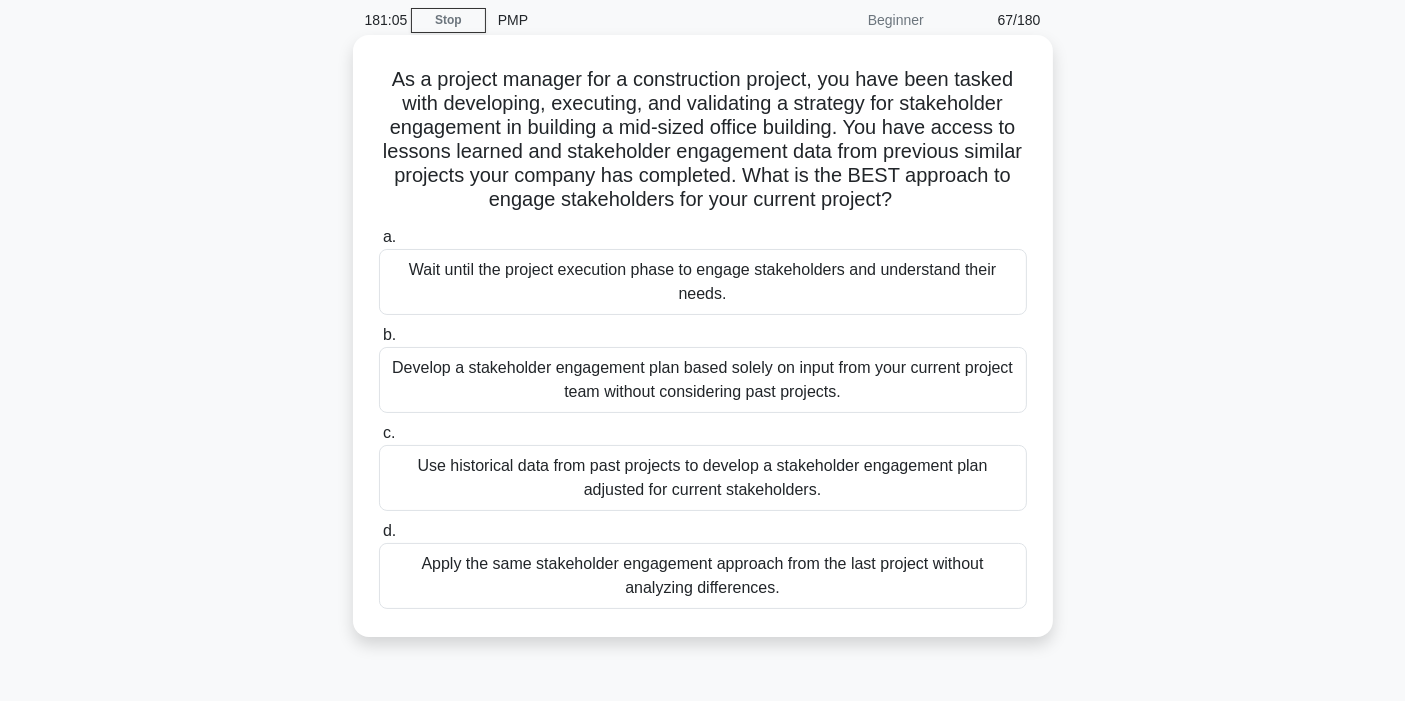 scroll, scrollTop: 111, scrollLeft: 0, axis: vertical 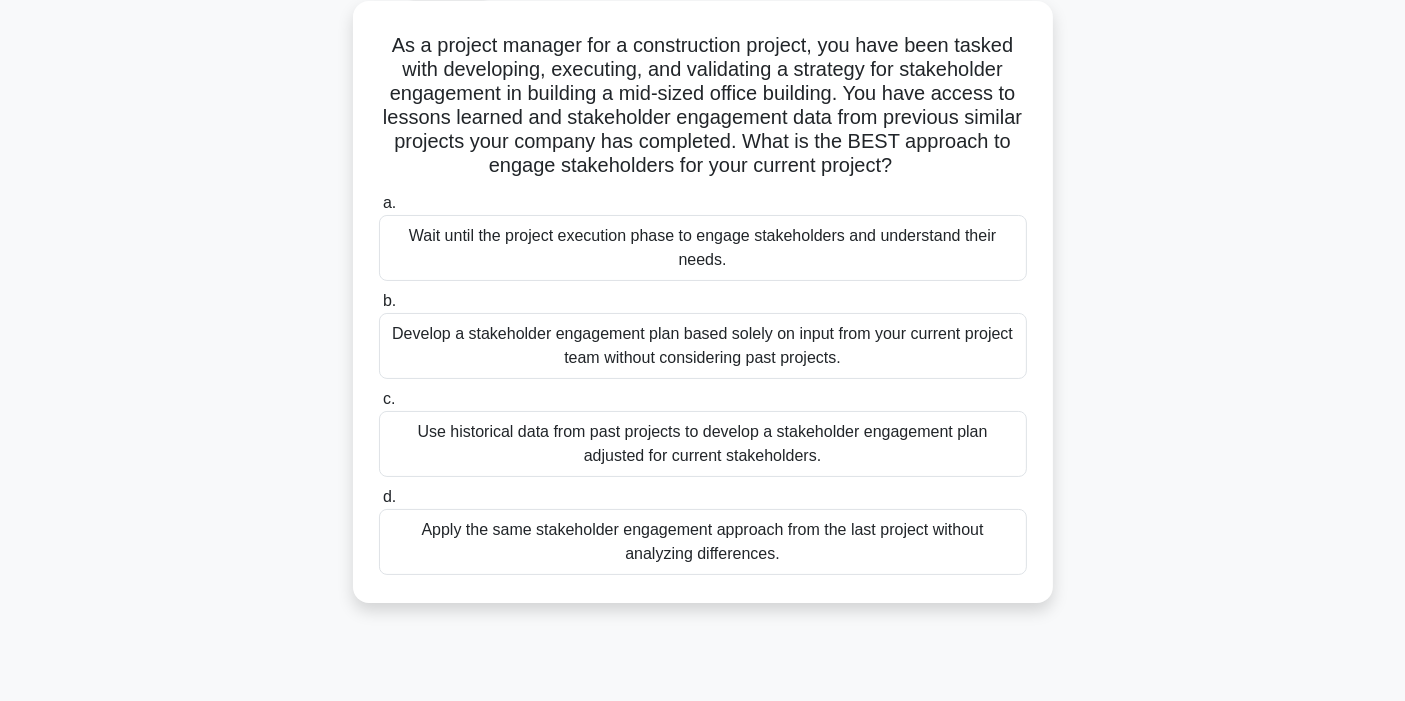 click on "Use historical data from past projects to develop a stakeholder engagement plan adjusted for current stakeholders." at bounding box center [703, 444] 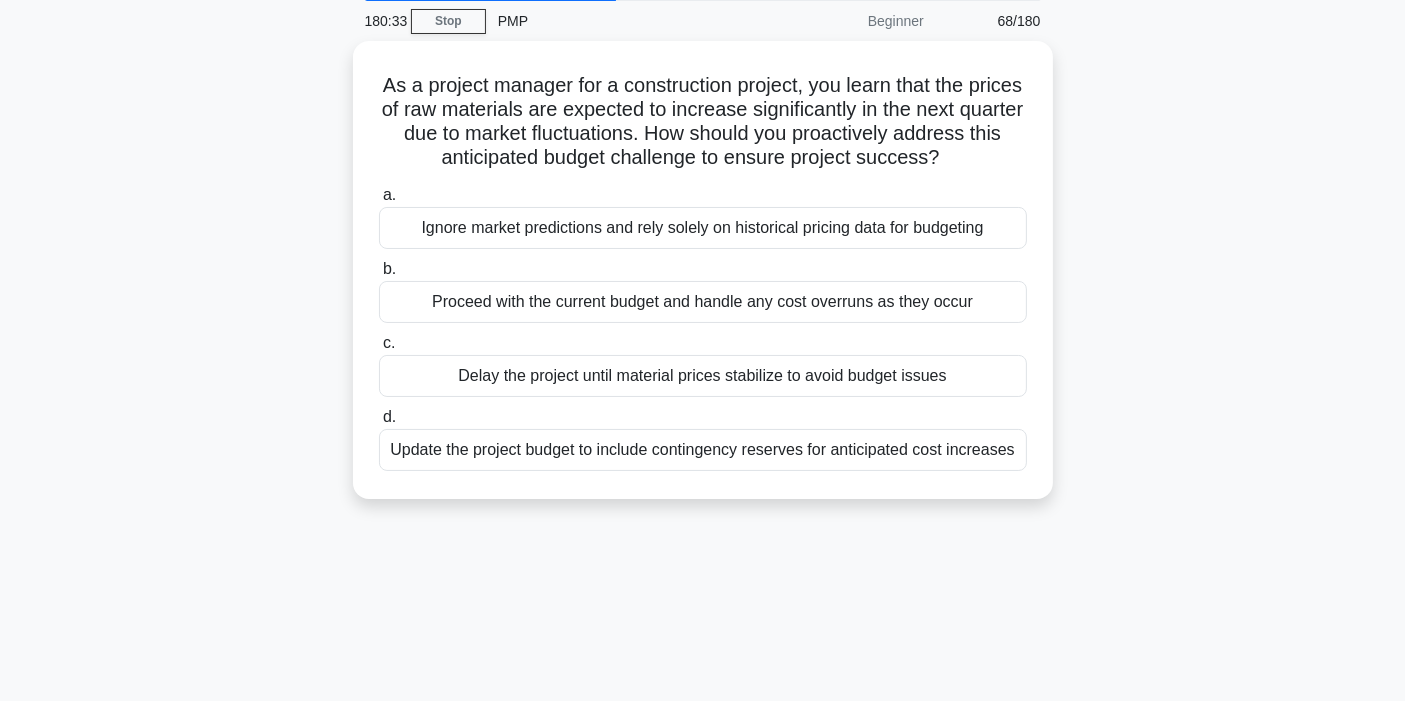 scroll, scrollTop: 111, scrollLeft: 0, axis: vertical 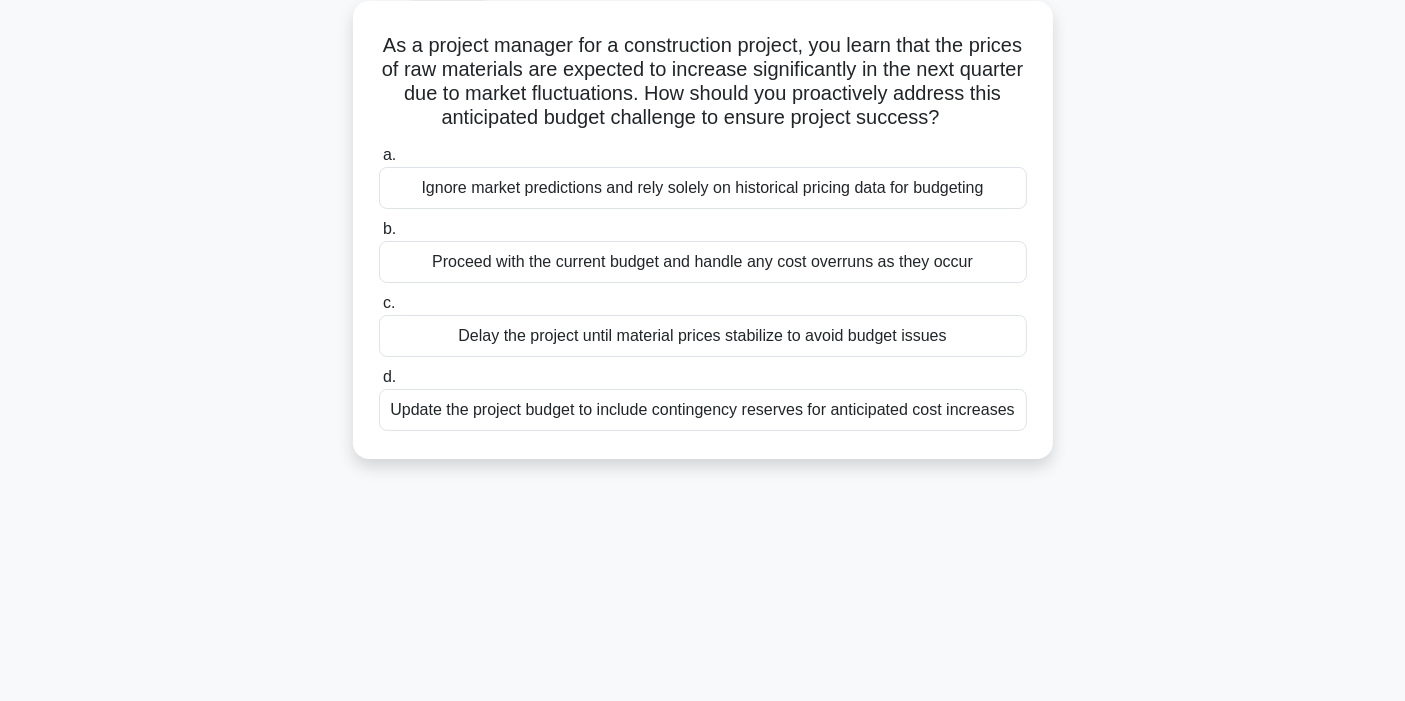 click on "Update the project budget to include contingency reserves for anticipated cost increases" at bounding box center (703, 410) 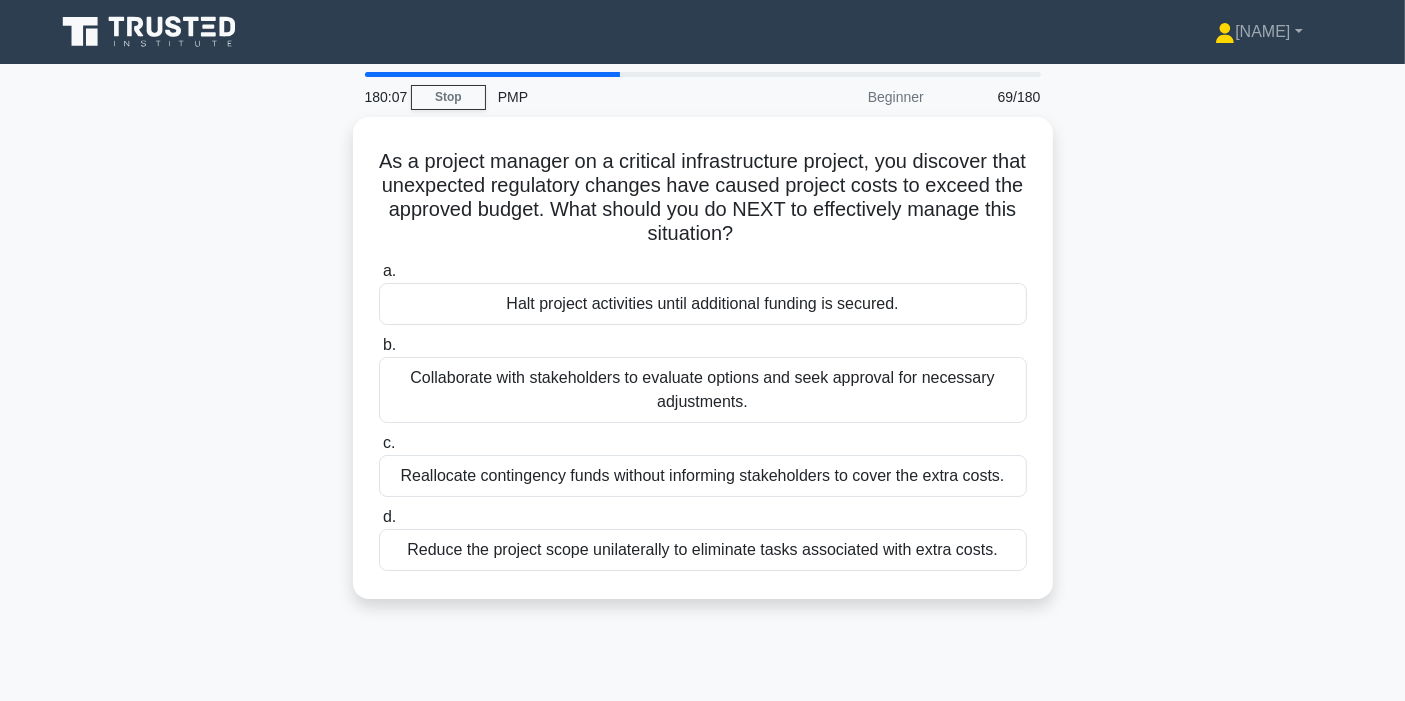 scroll, scrollTop: 111, scrollLeft: 0, axis: vertical 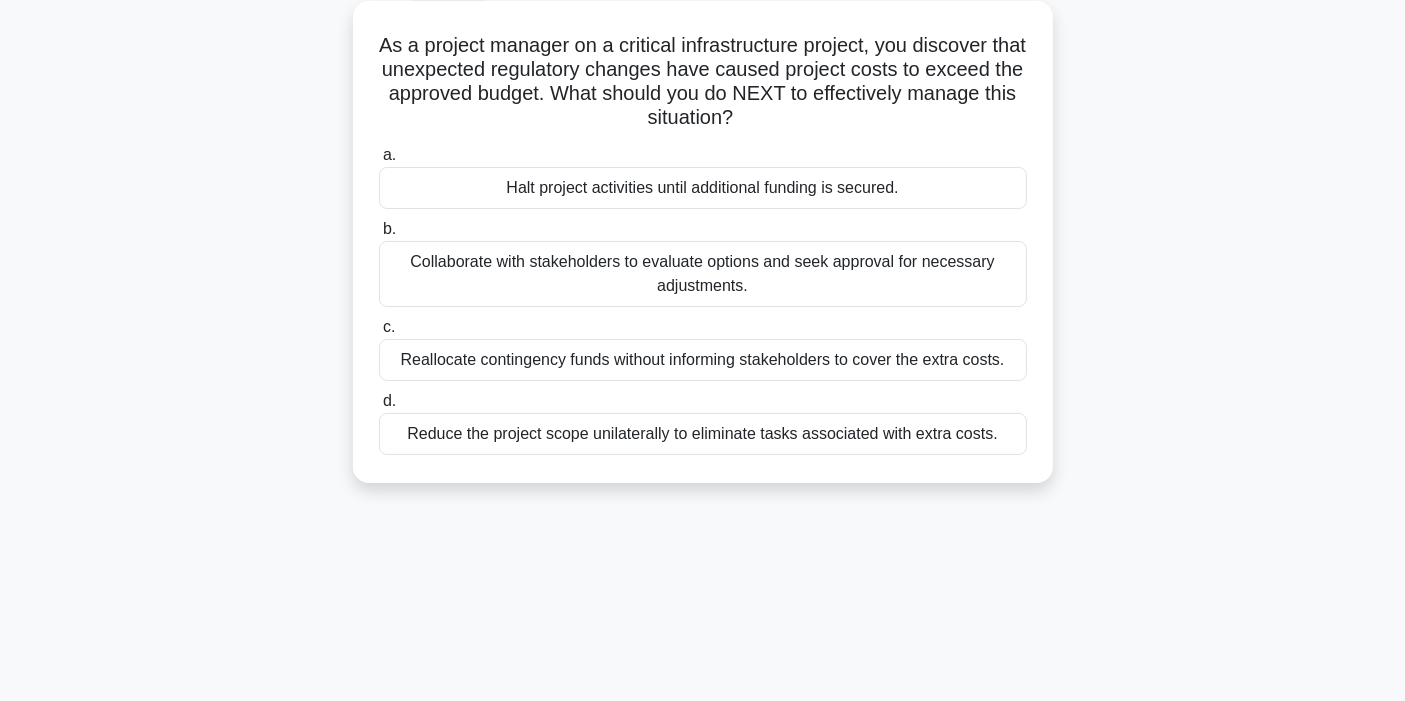click on "Collaborate with stakeholders to evaluate options and seek approval for necessary adjustments." at bounding box center [703, 274] 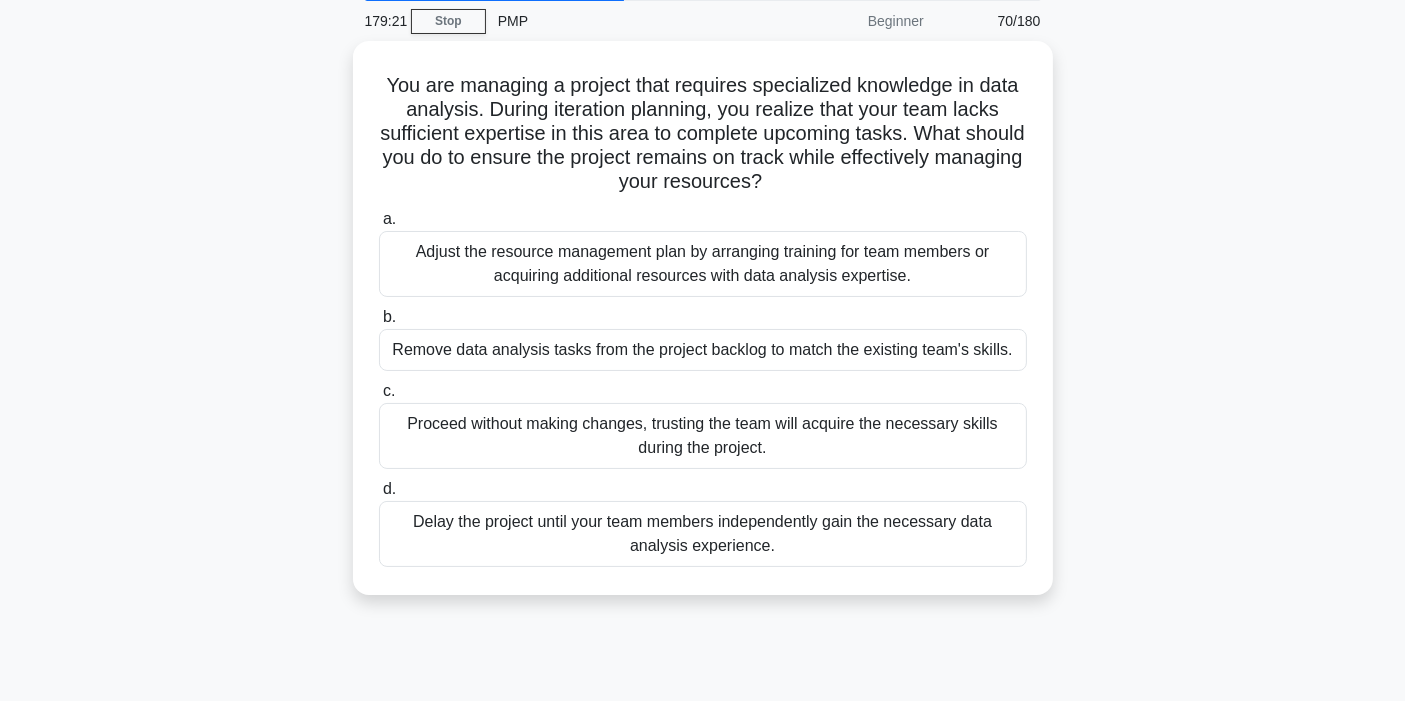 scroll, scrollTop: 111, scrollLeft: 0, axis: vertical 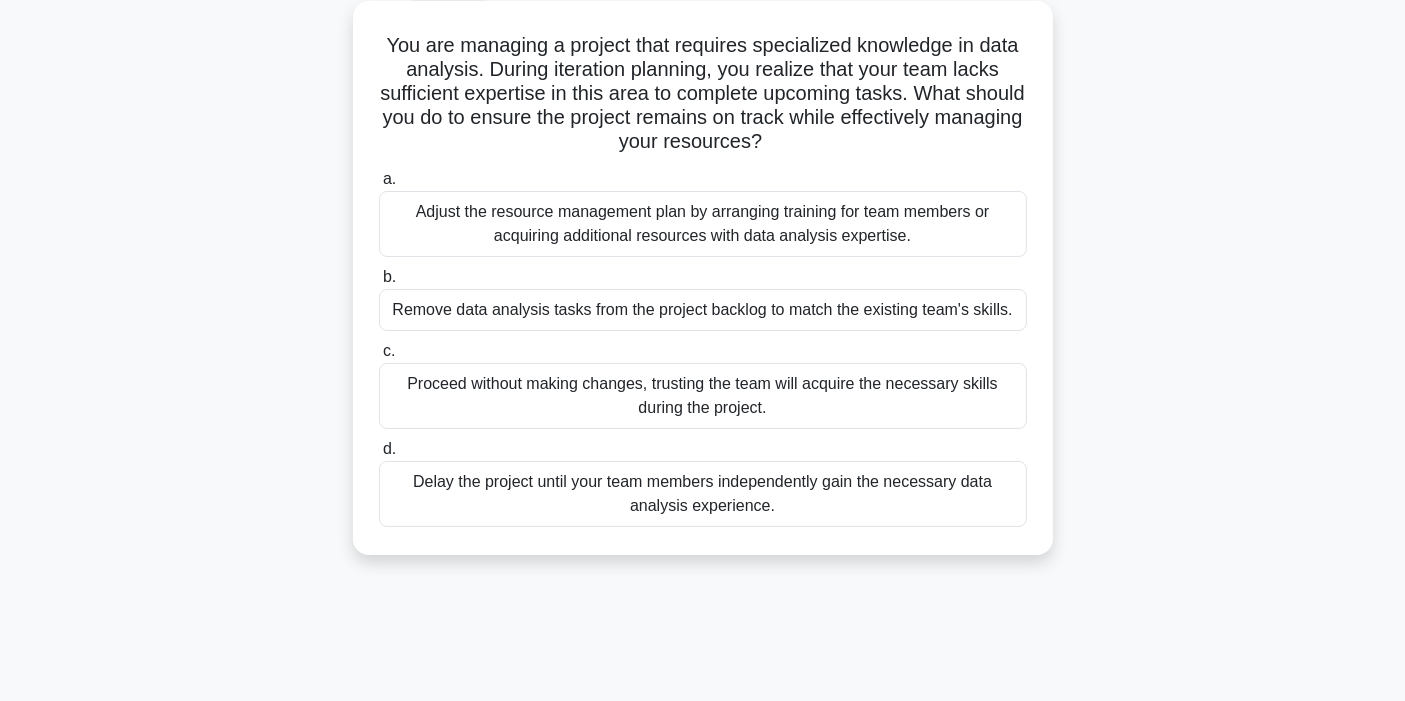 click on "Adjust the resource management plan by arranging training for team members or acquiring additional resources with data analysis expertise." at bounding box center (703, 224) 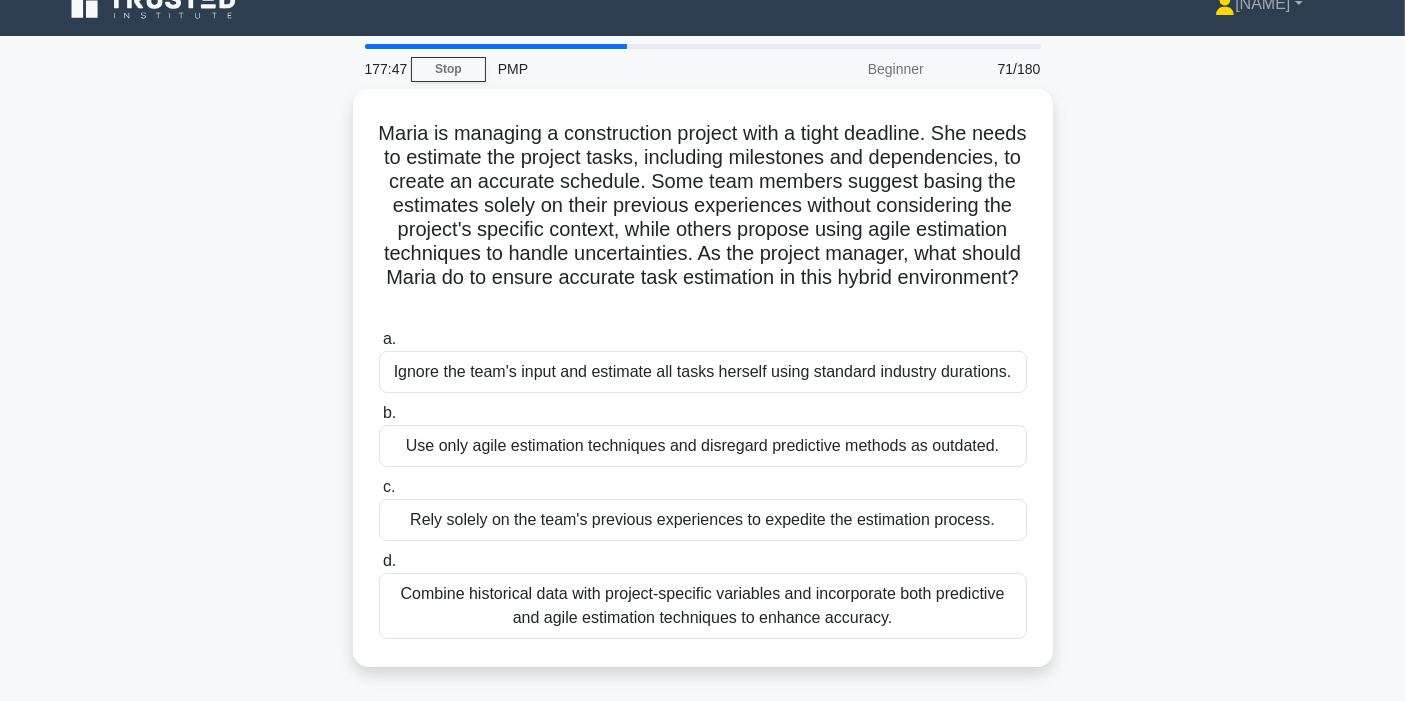 scroll, scrollTop: 139, scrollLeft: 0, axis: vertical 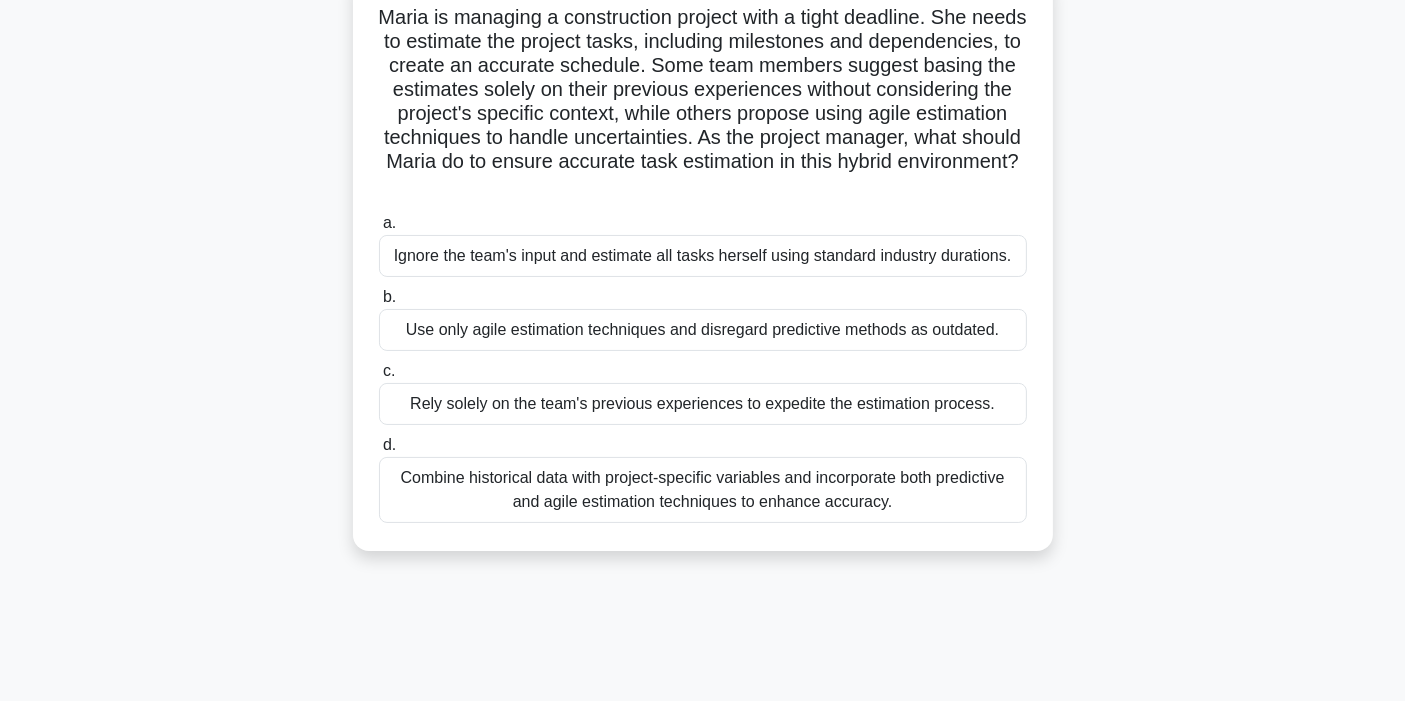 click on "Combine historical data with project-specific variables and incorporate both predictive and agile estimation techniques to enhance accuracy." at bounding box center (703, 490) 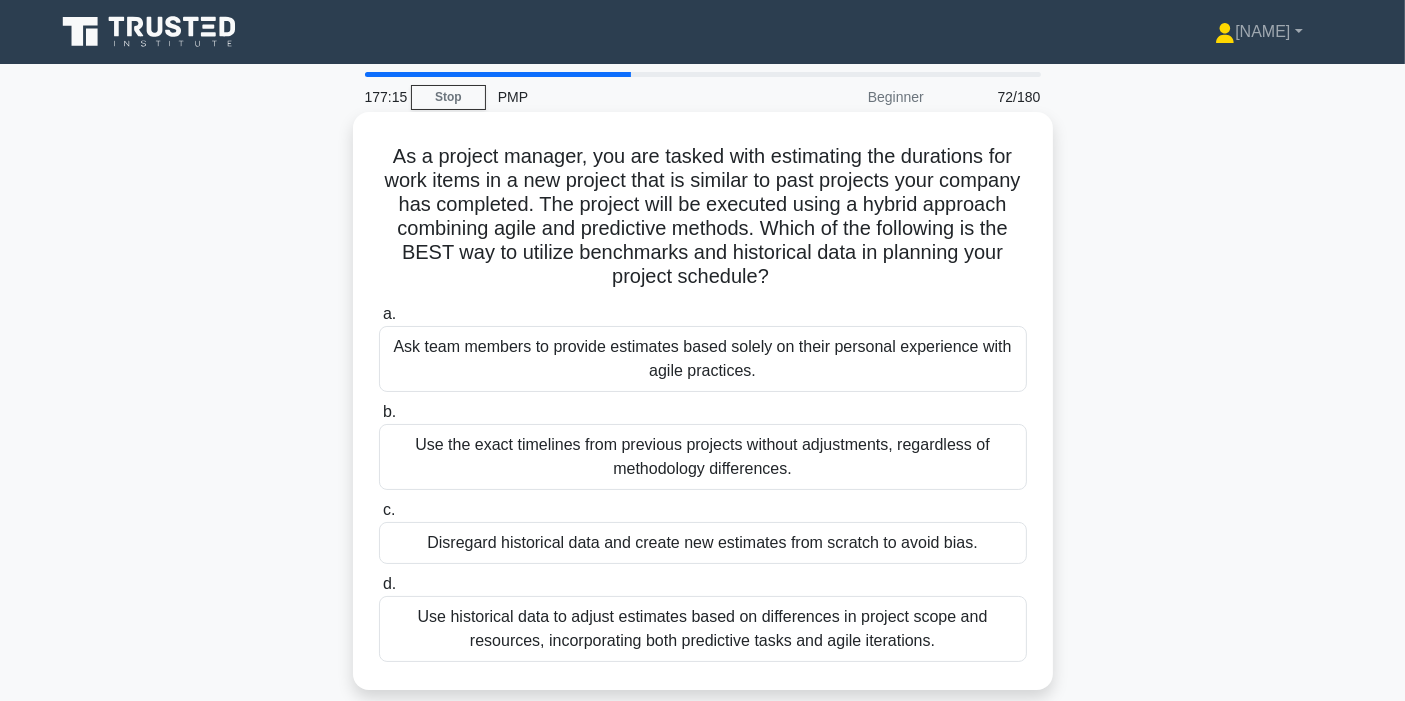 scroll, scrollTop: 111, scrollLeft: 0, axis: vertical 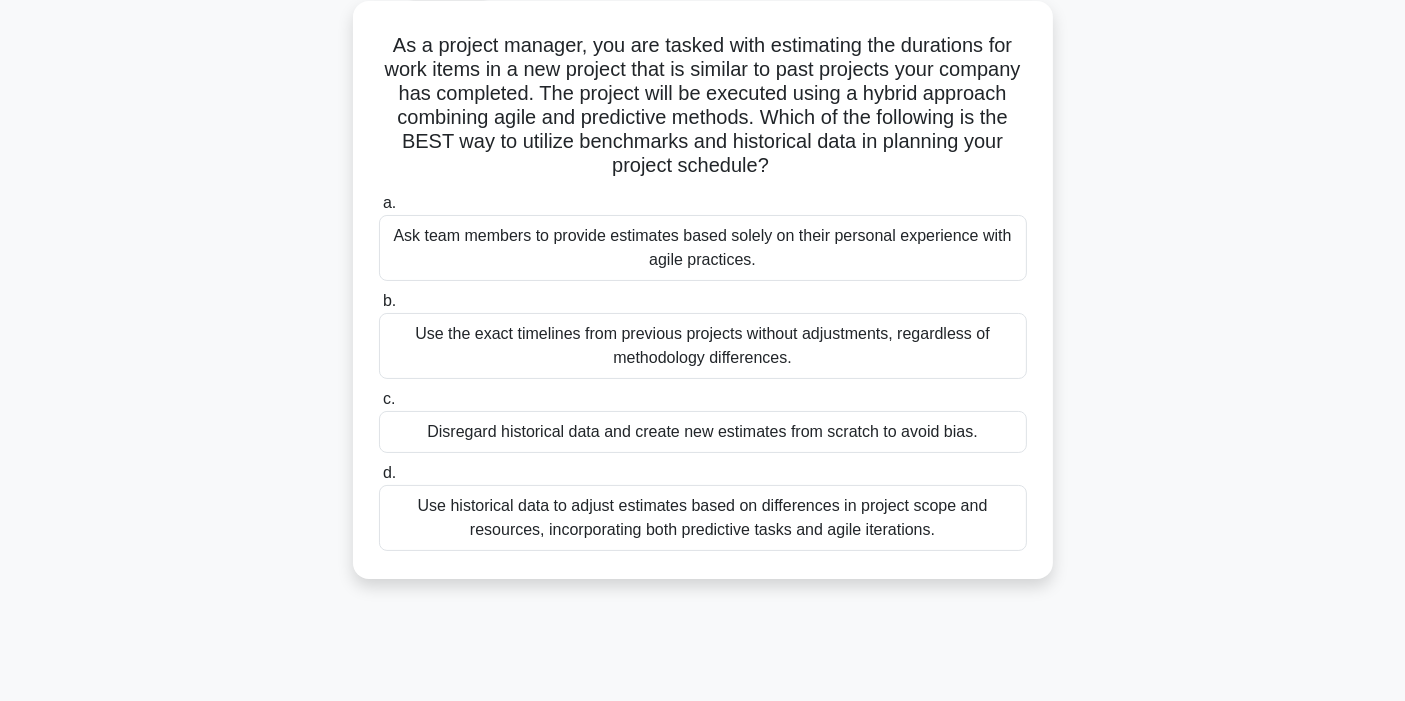 click on "Use historical data to adjust estimates based on differences in project scope and resources, incorporating both predictive tasks and agile iterations." at bounding box center [703, 518] 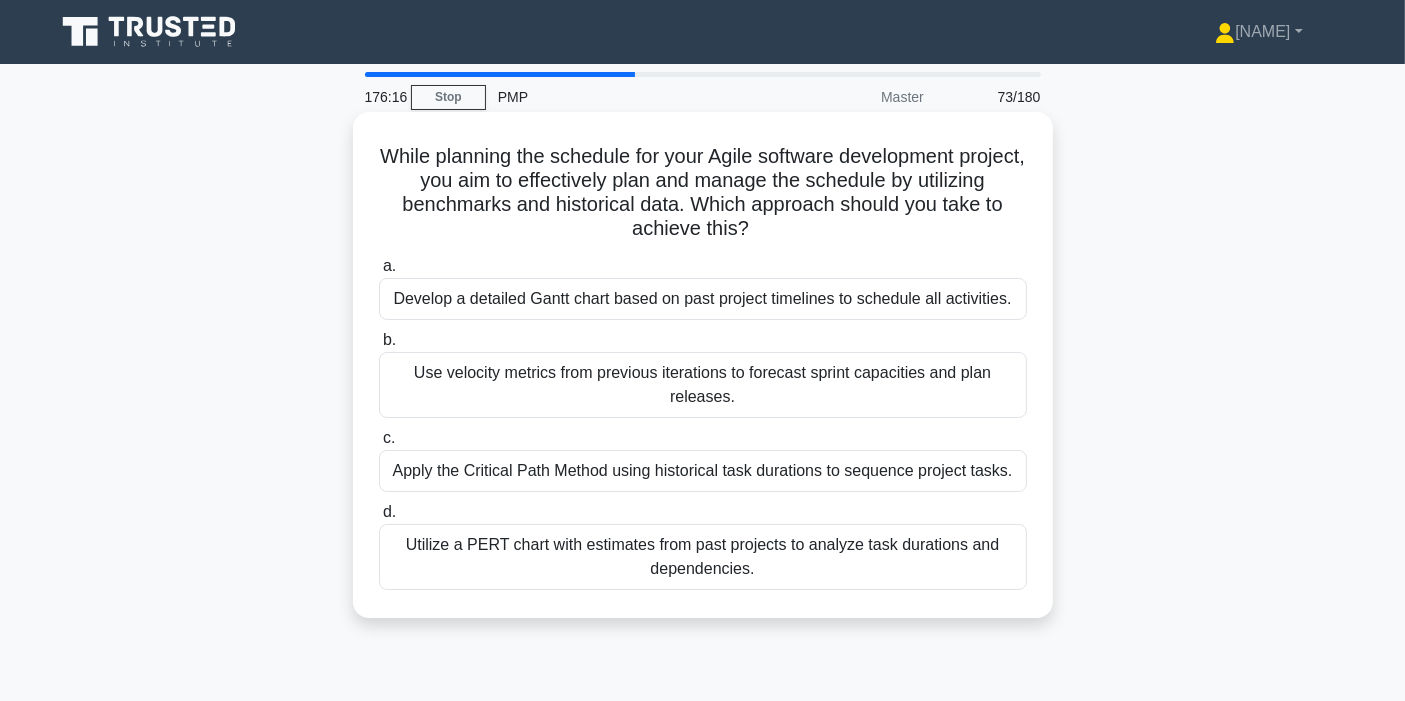 scroll, scrollTop: 111, scrollLeft: 0, axis: vertical 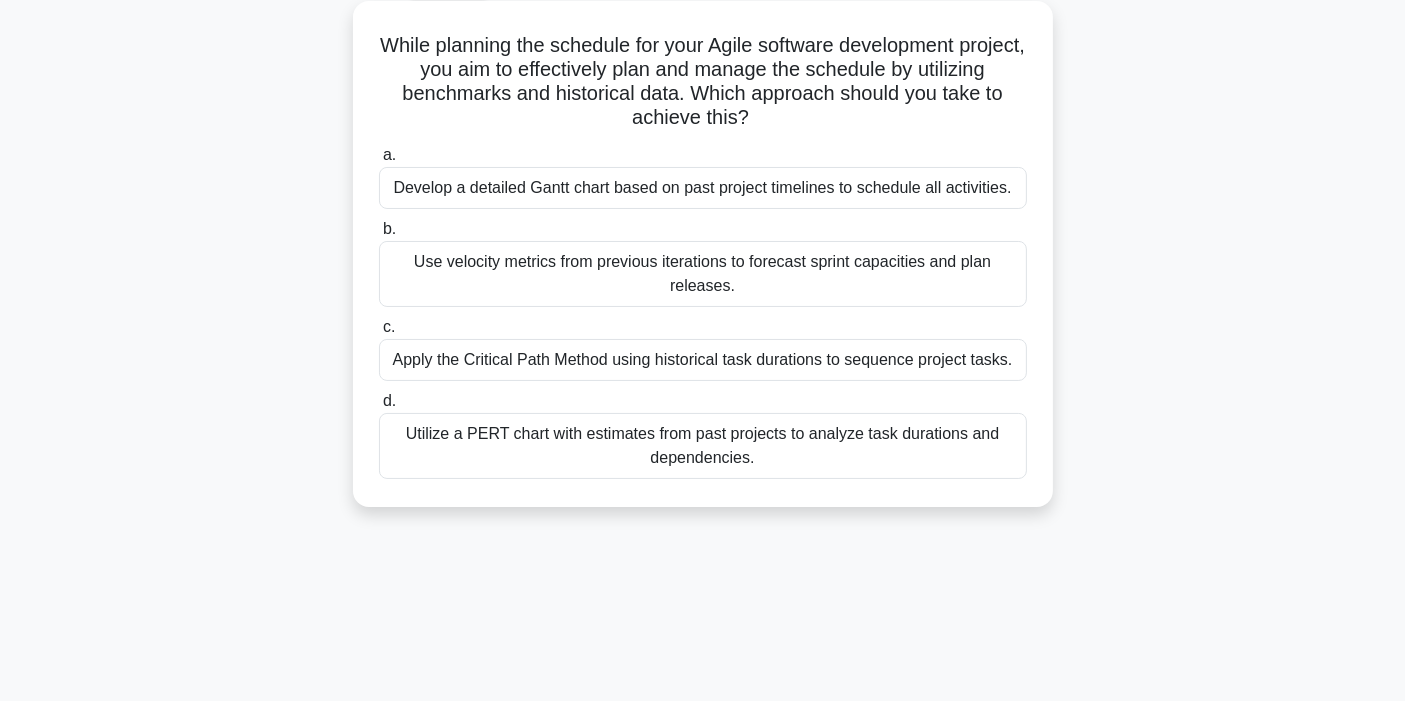 click on "Use velocity metrics from previous iterations to forecast sprint capacities and plan releases." at bounding box center (703, 274) 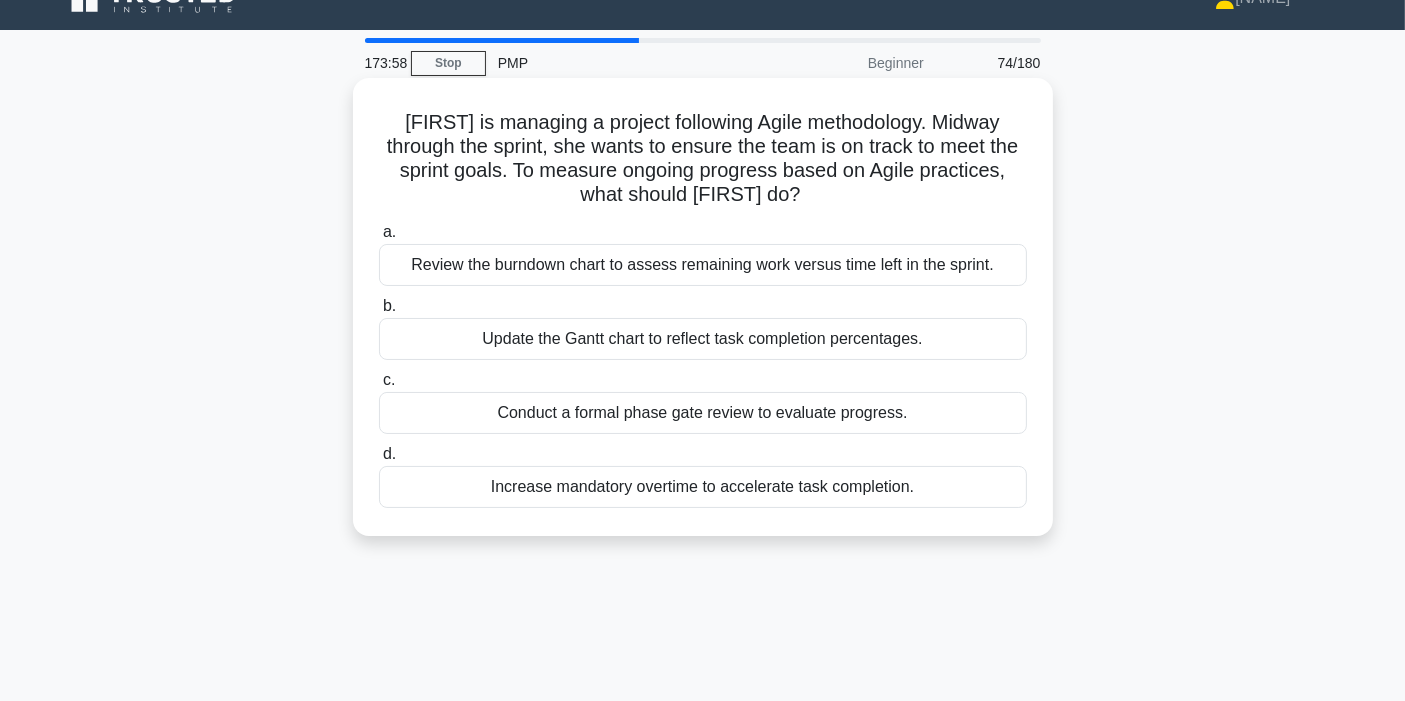 scroll, scrollTop: 0, scrollLeft: 0, axis: both 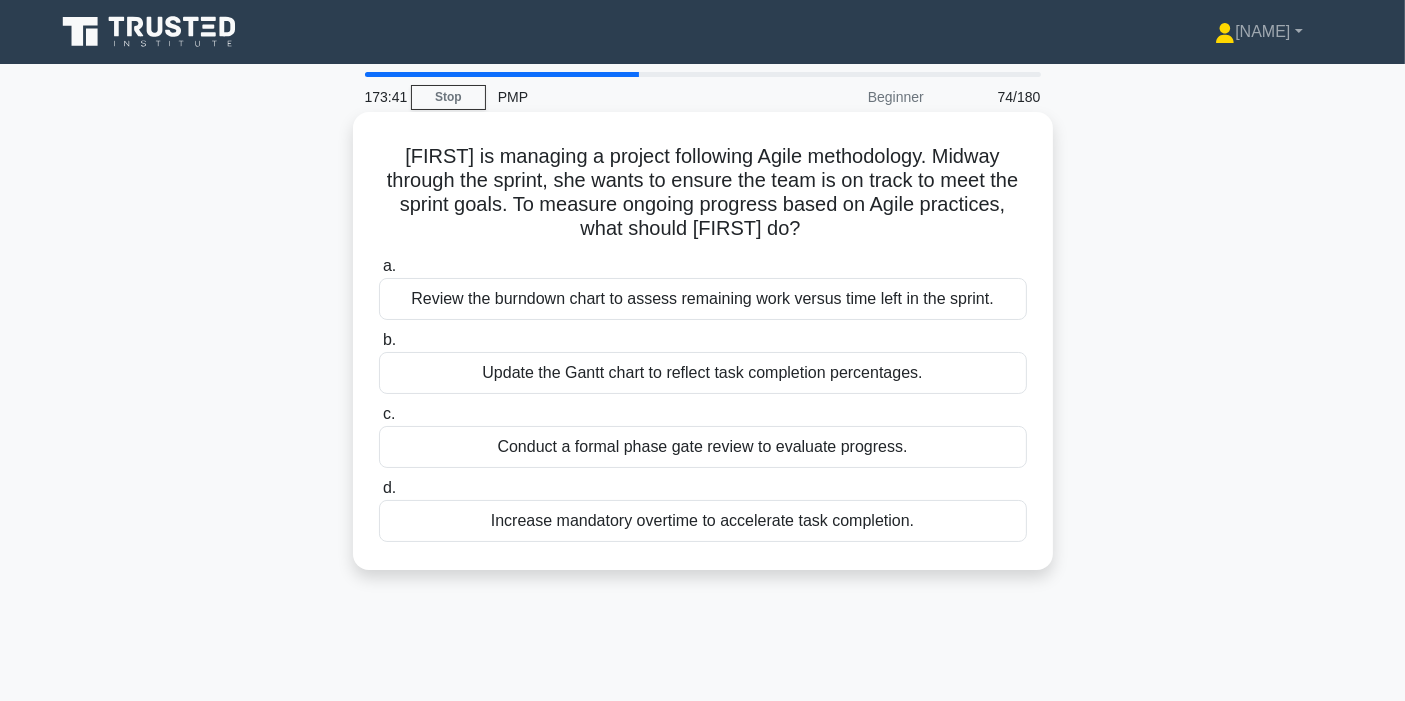 click on "Review the burndown chart to assess remaining work versus time left in the sprint." at bounding box center (703, 299) 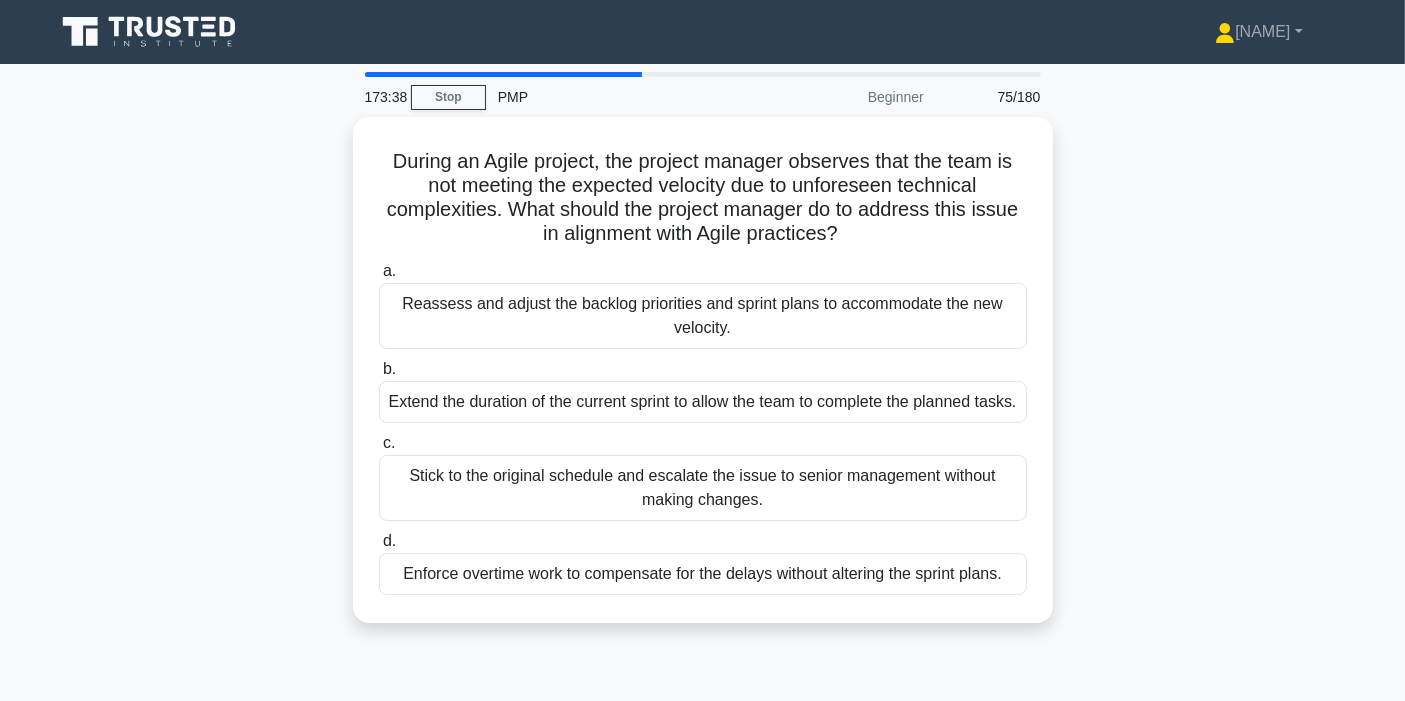 scroll, scrollTop: 111, scrollLeft: 0, axis: vertical 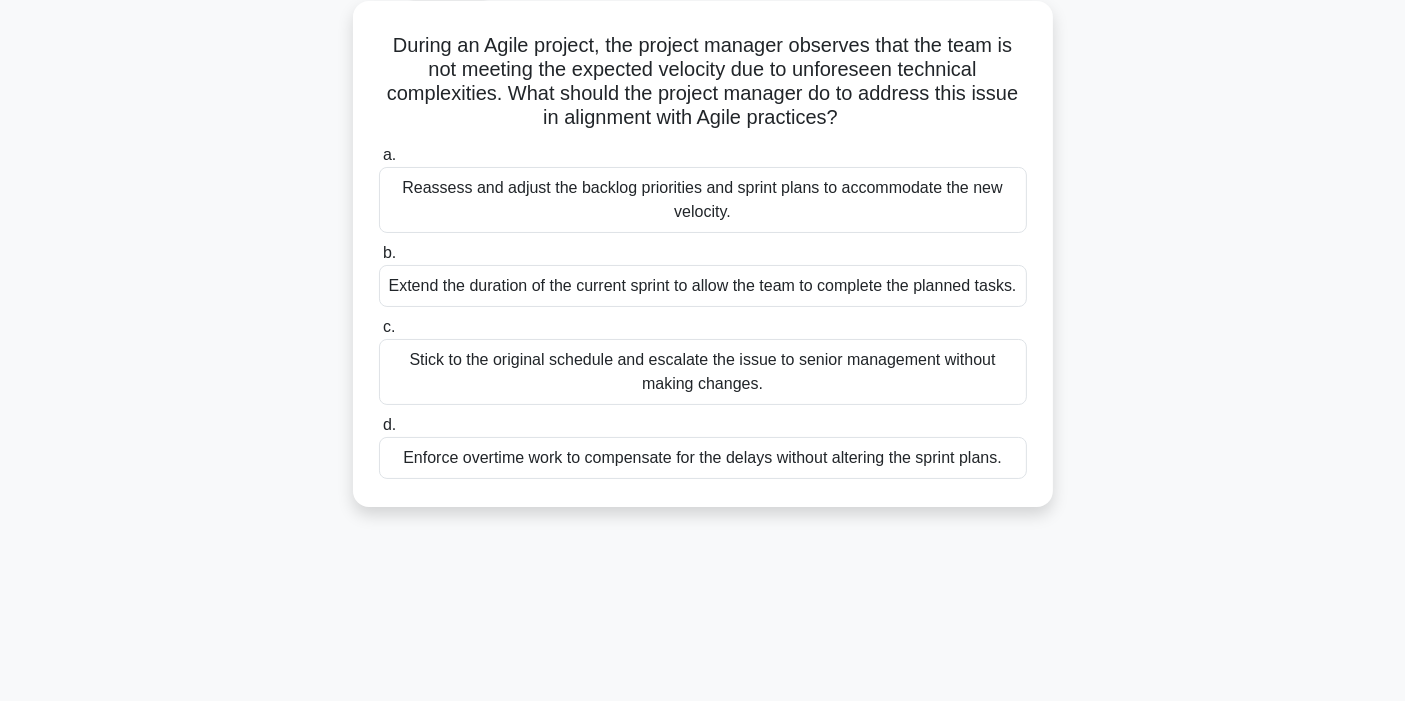 click on "During an Agile project, the project manager observes that the team is not meeting the expected velocity due to unforeseen technical complexities. What should the project manager do to address this issue in alignment with Agile practices?
.spinner_0XTQ{transform-origin:center;animation:spinner_y6GP .75s linear infinite}@keyframes spinner_y6GP{100%{transform:rotate(360deg)}}" at bounding box center (703, 82) 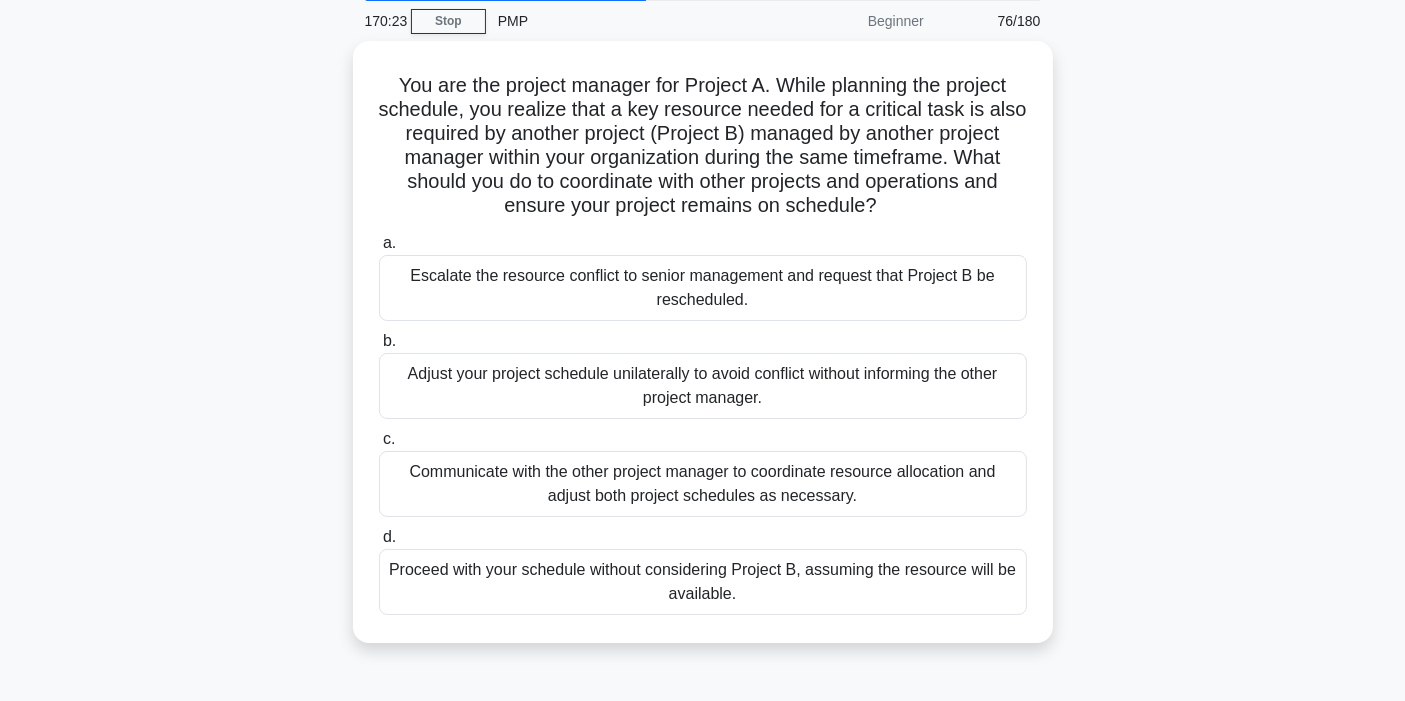 scroll, scrollTop: 111, scrollLeft: 0, axis: vertical 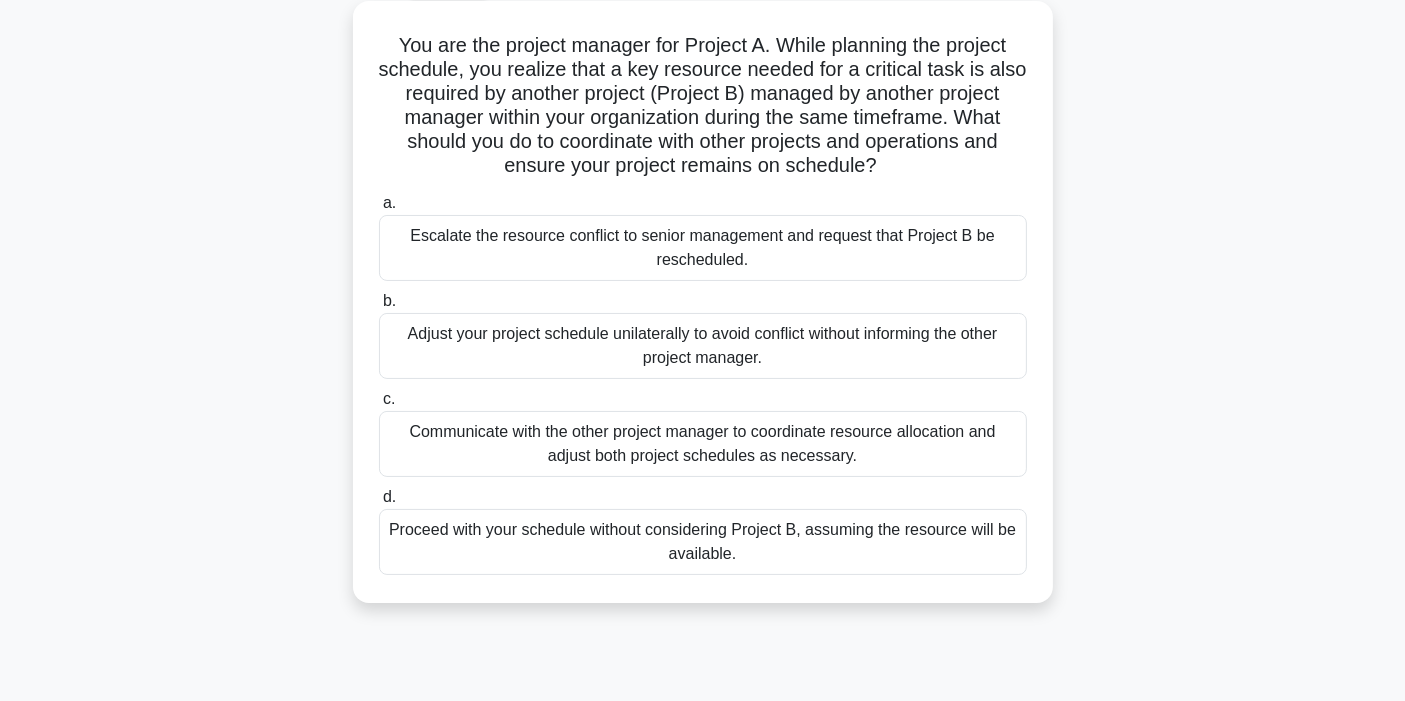 click on "Communicate with the other project manager to coordinate resource allocation and adjust both project schedules as necessary." at bounding box center [703, 444] 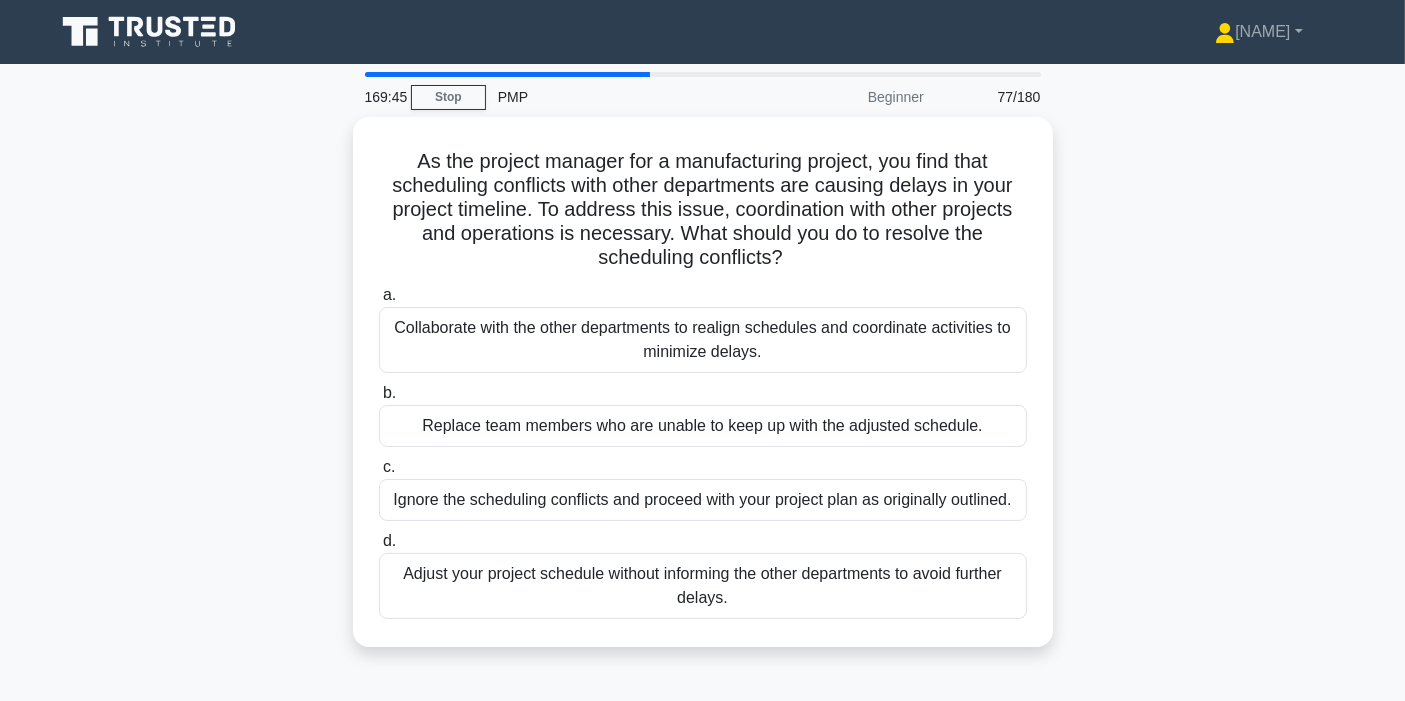 scroll, scrollTop: 111, scrollLeft: 0, axis: vertical 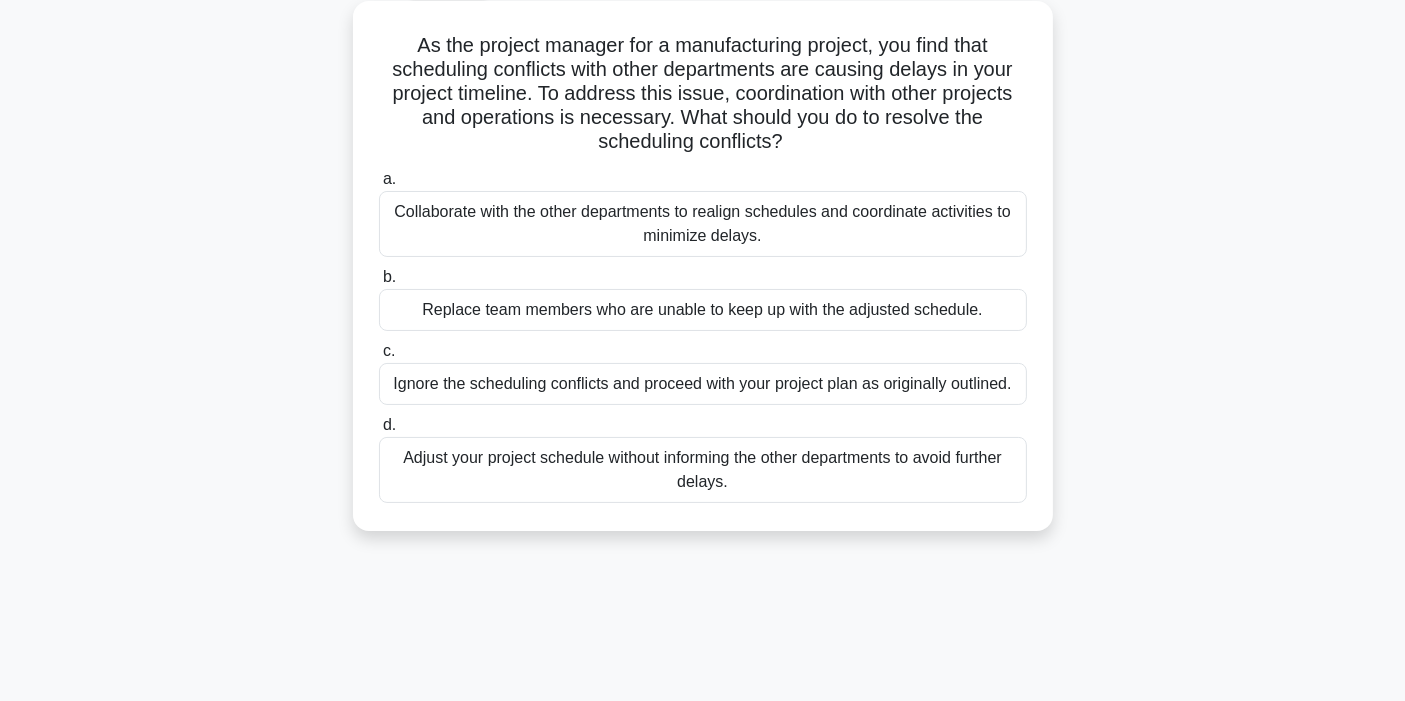 drag, startPoint x: 794, startPoint y: 138, endPoint x: 665, endPoint y: 110, distance: 132.00378 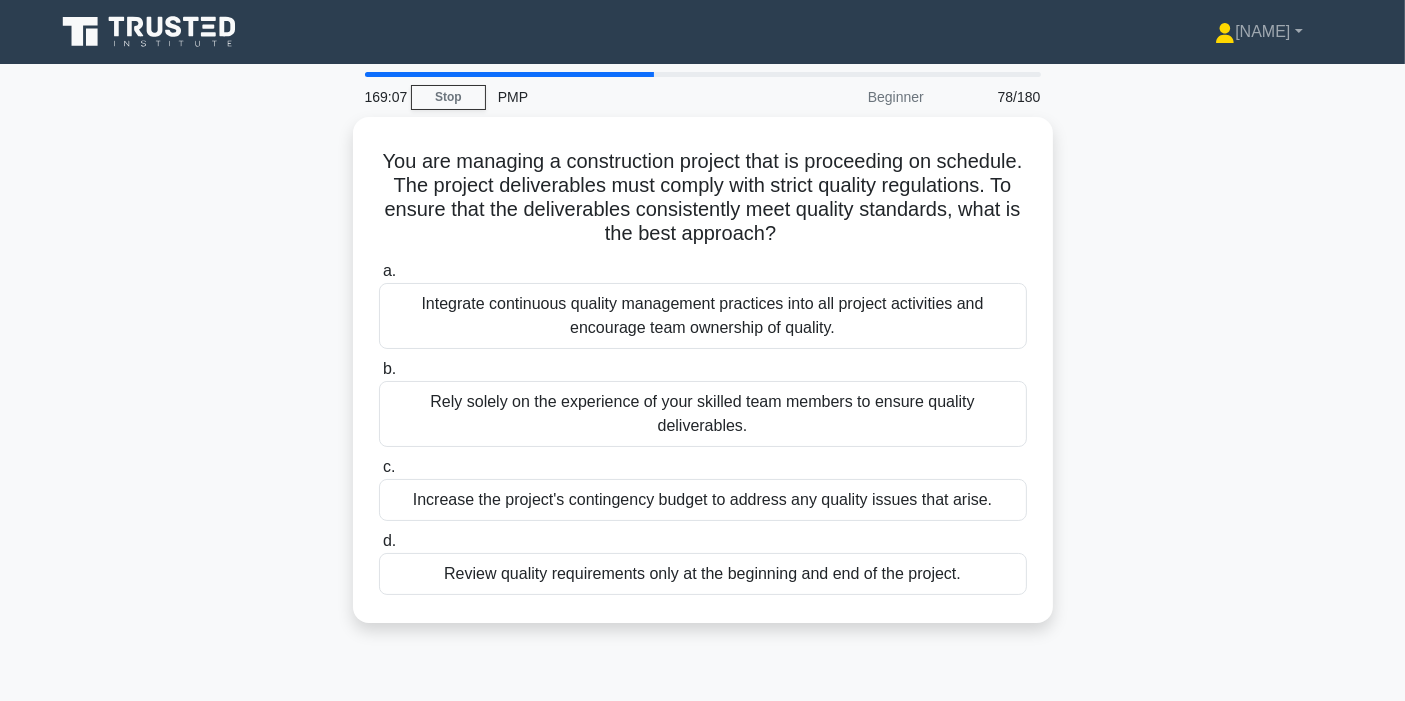 scroll, scrollTop: 111, scrollLeft: 0, axis: vertical 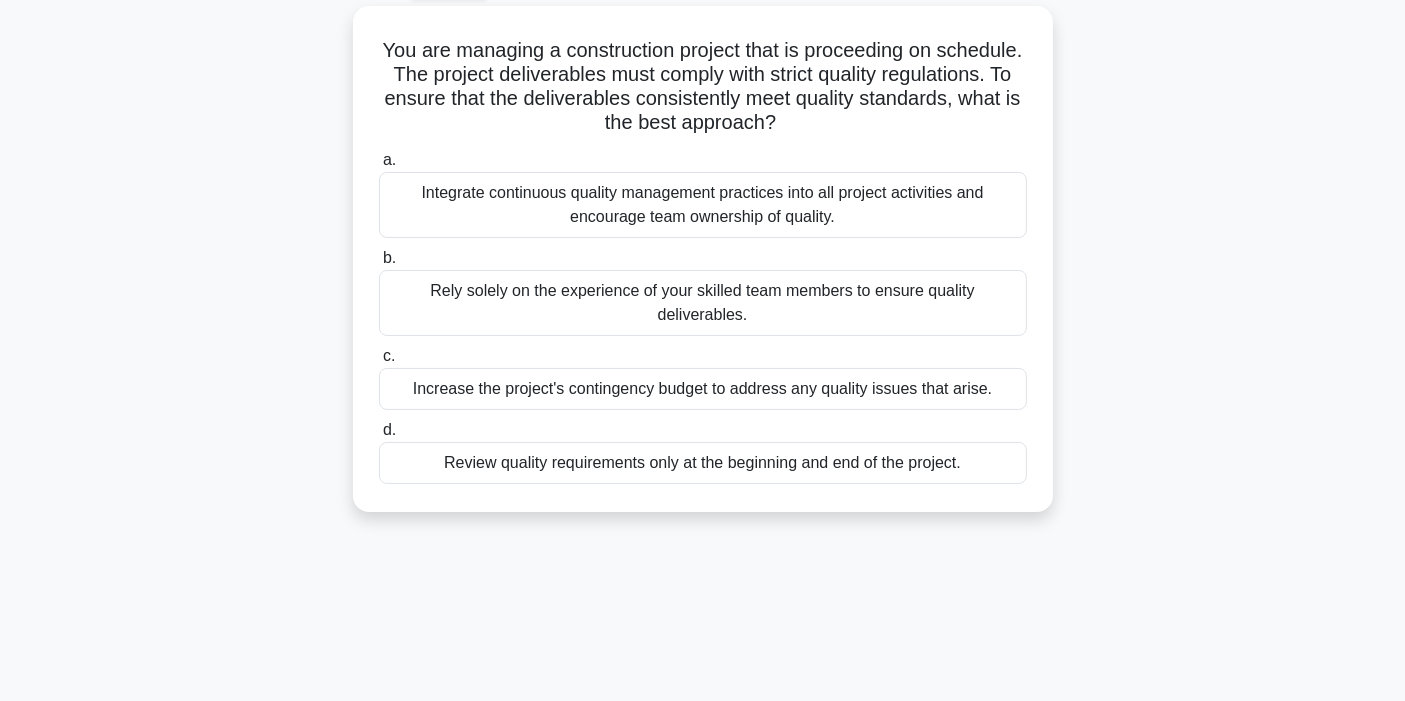 click on "Integrate continuous quality management practices into all project activities and encourage team ownership of quality." at bounding box center (703, 205) 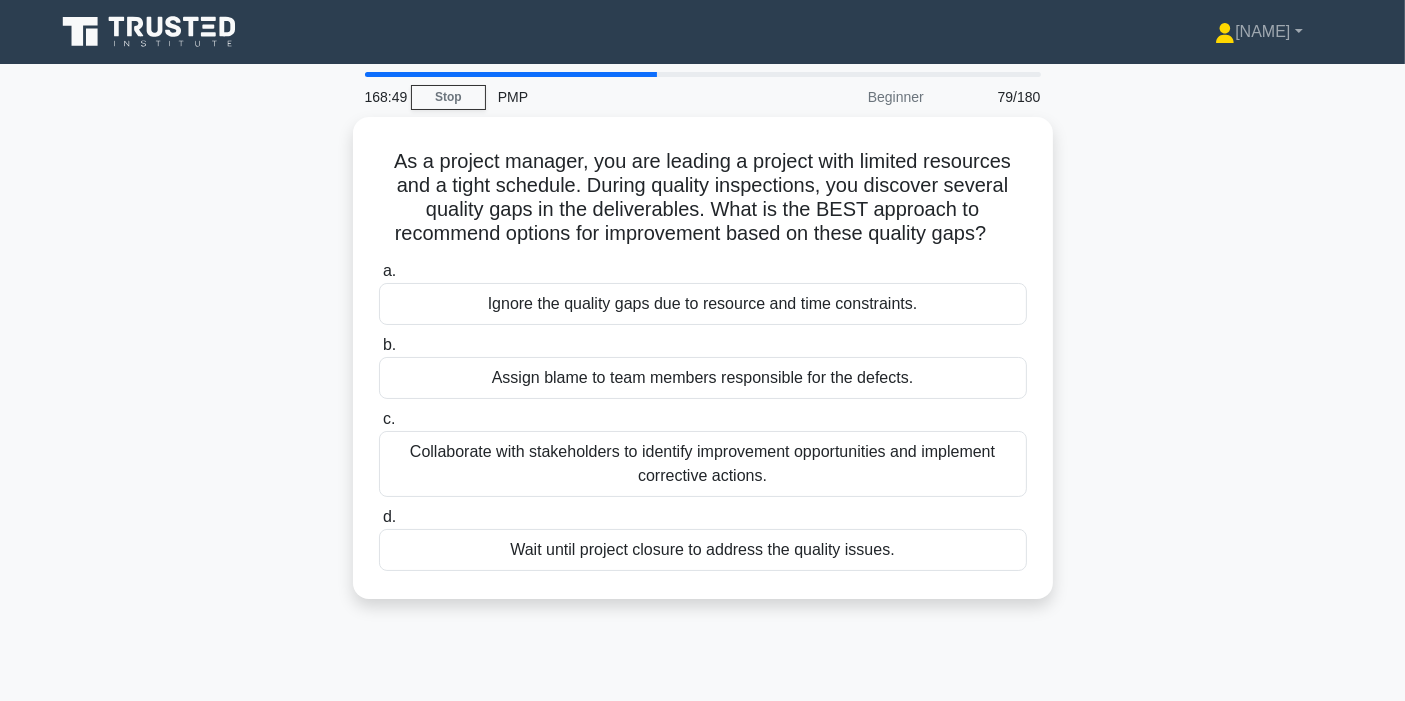 scroll, scrollTop: 111, scrollLeft: 0, axis: vertical 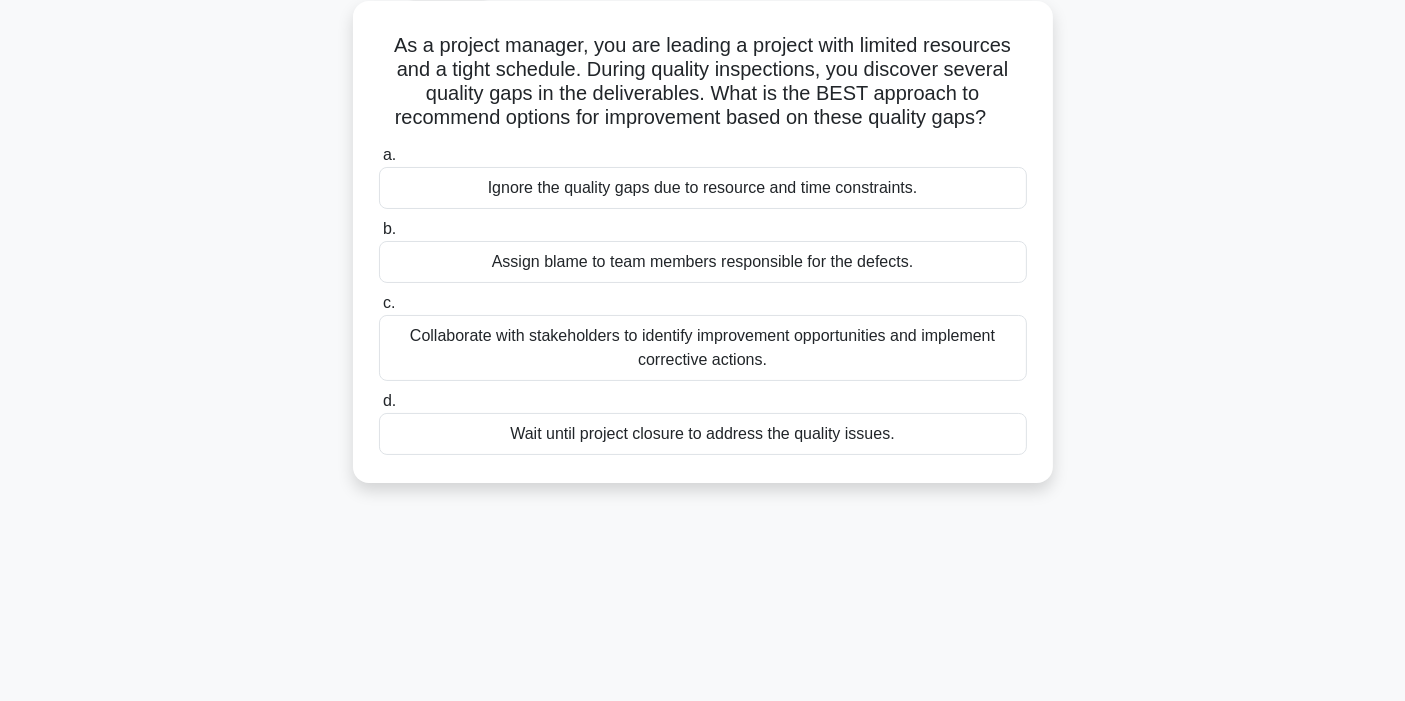 click on "Collaborate with stakeholders to identify improvement opportunities and implement corrective actions." at bounding box center [703, 348] 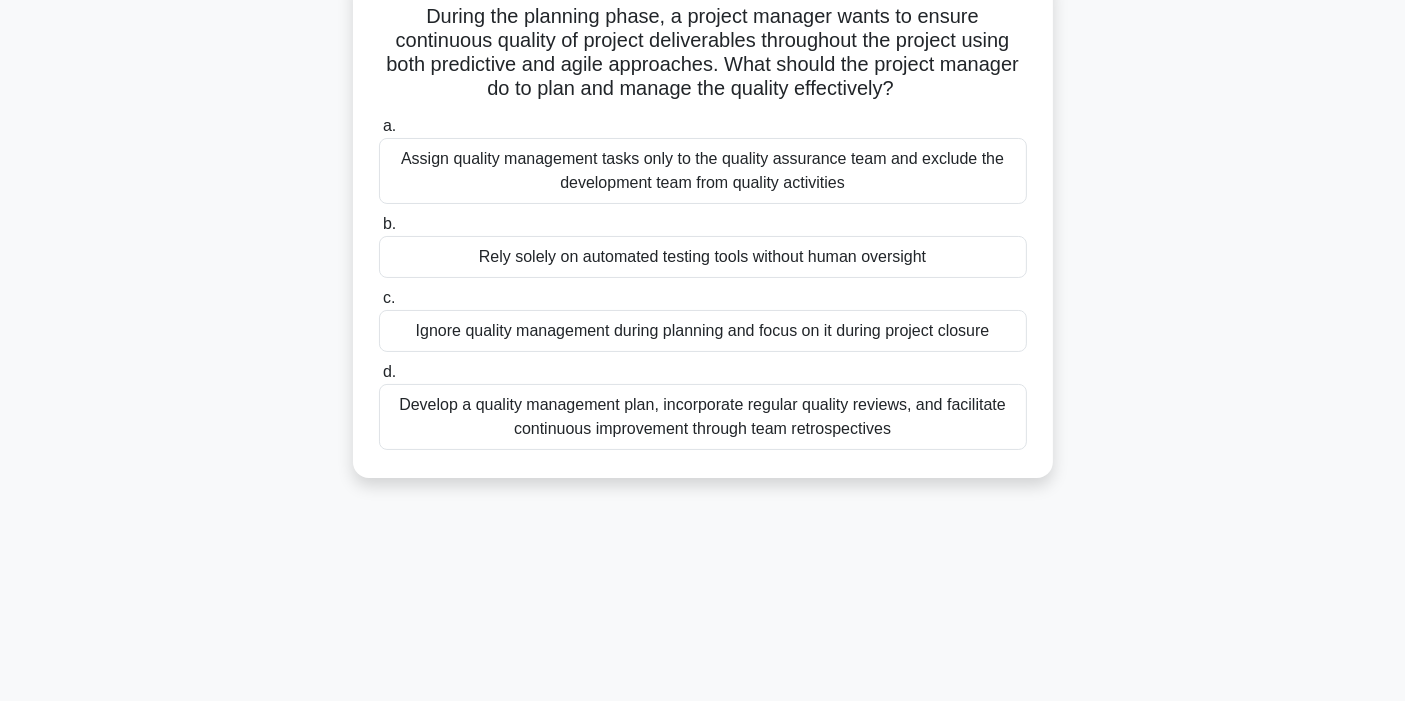 scroll, scrollTop: 105, scrollLeft: 0, axis: vertical 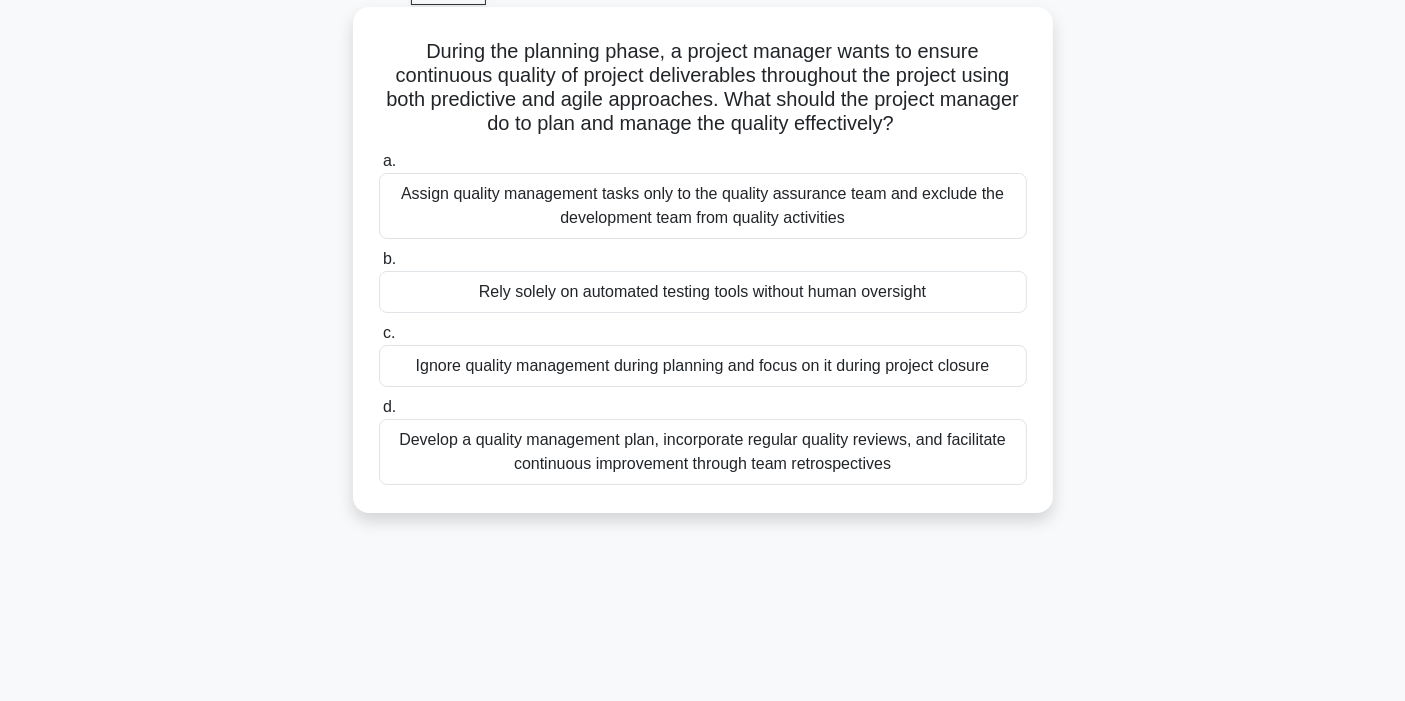 click on "Develop a quality management plan, incorporate regular quality reviews, and facilitate continuous improvement through team retrospectives" at bounding box center [703, 452] 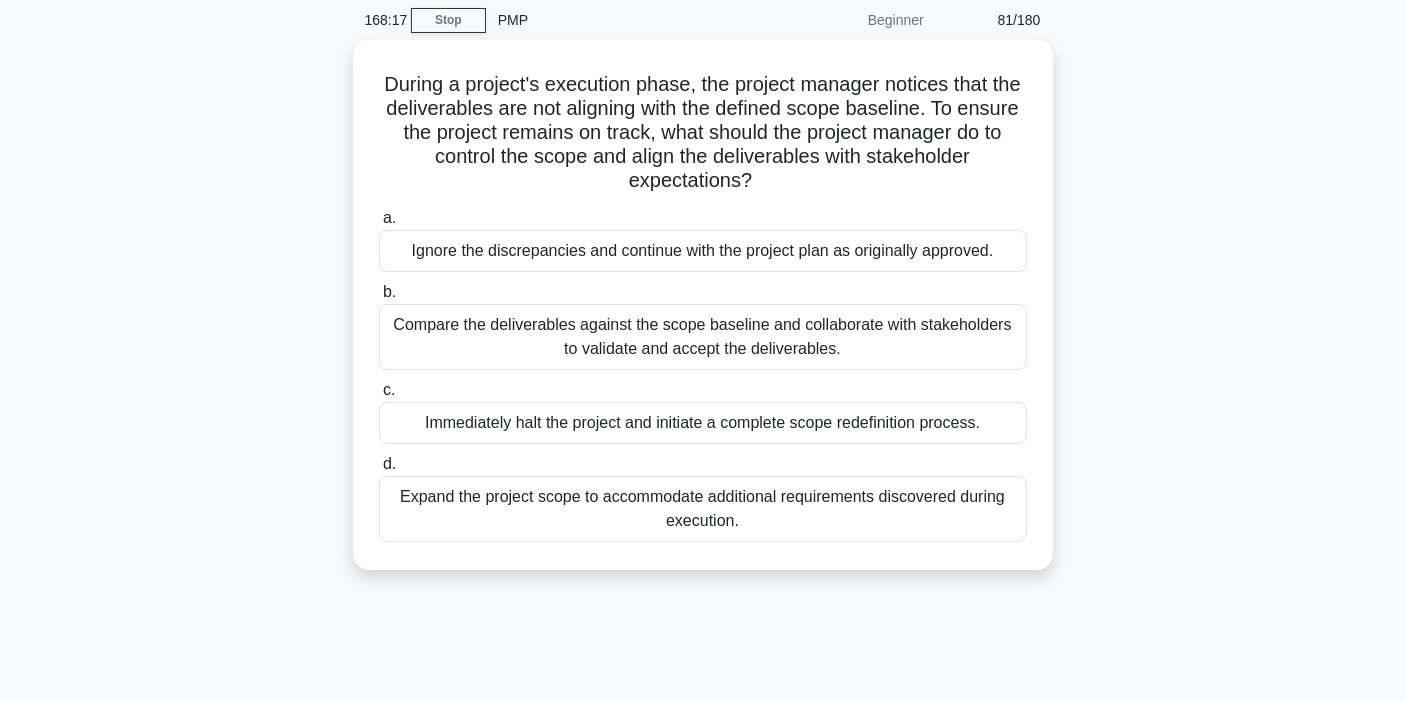 scroll, scrollTop: 111, scrollLeft: 0, axis: vertical 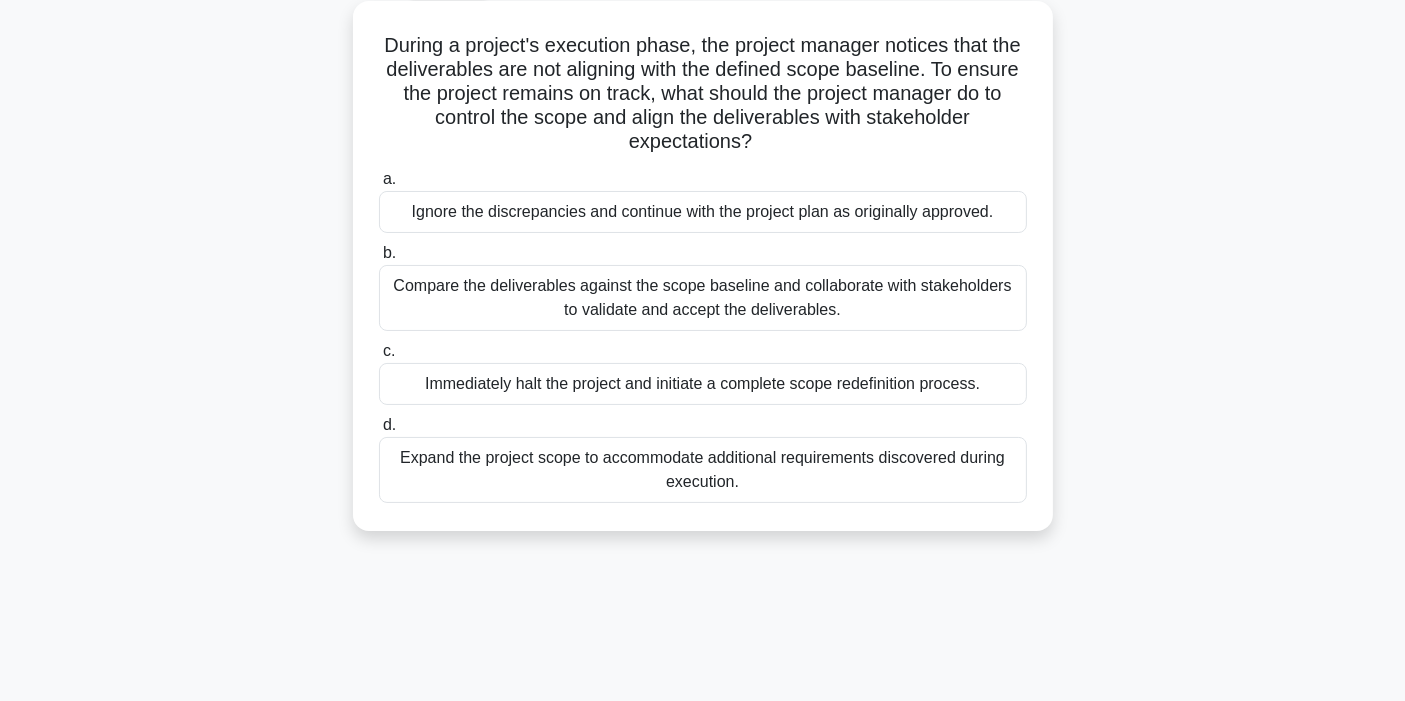 click on "Compare the deliverables against the scope baseline and collaborate with stakeholders to validate and accept the deliverables." at bounding box center (703, 298) 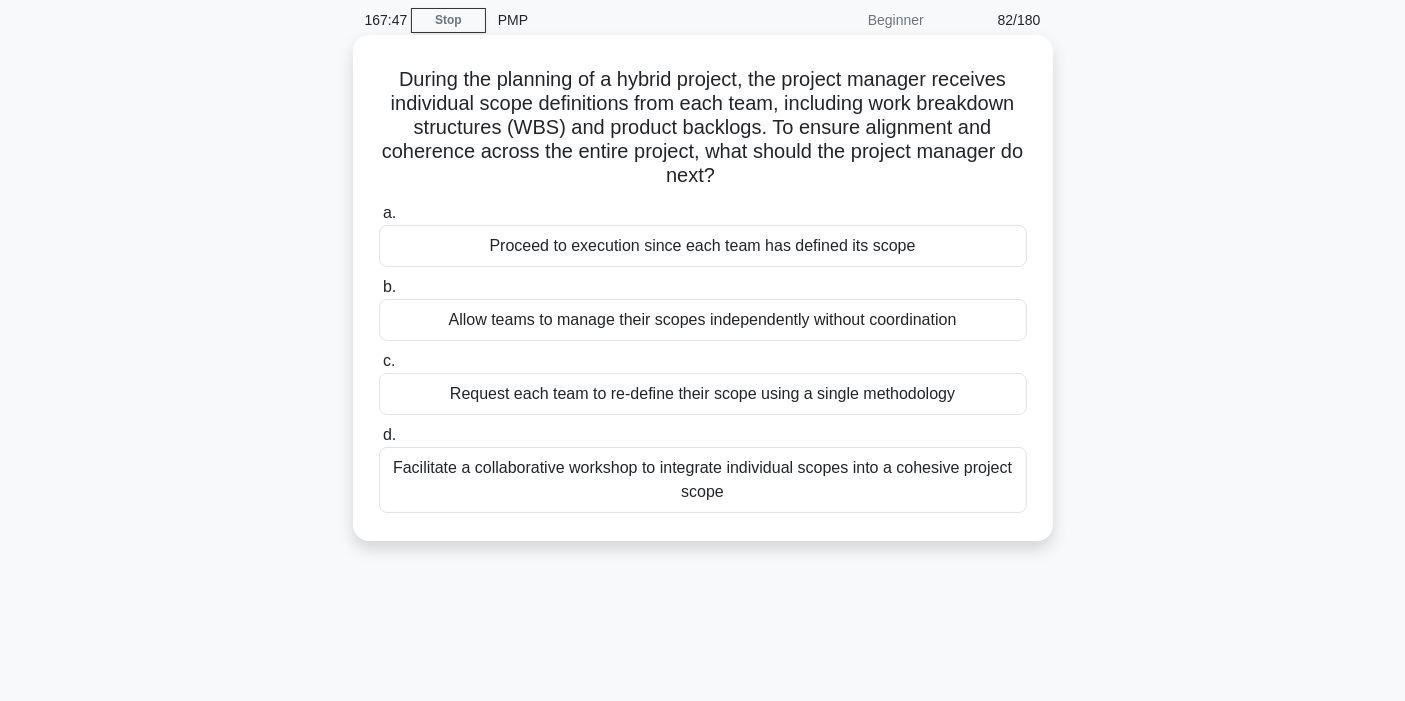 scroll, scrollTop: 111, scrollLeft: 0, axis: vertical 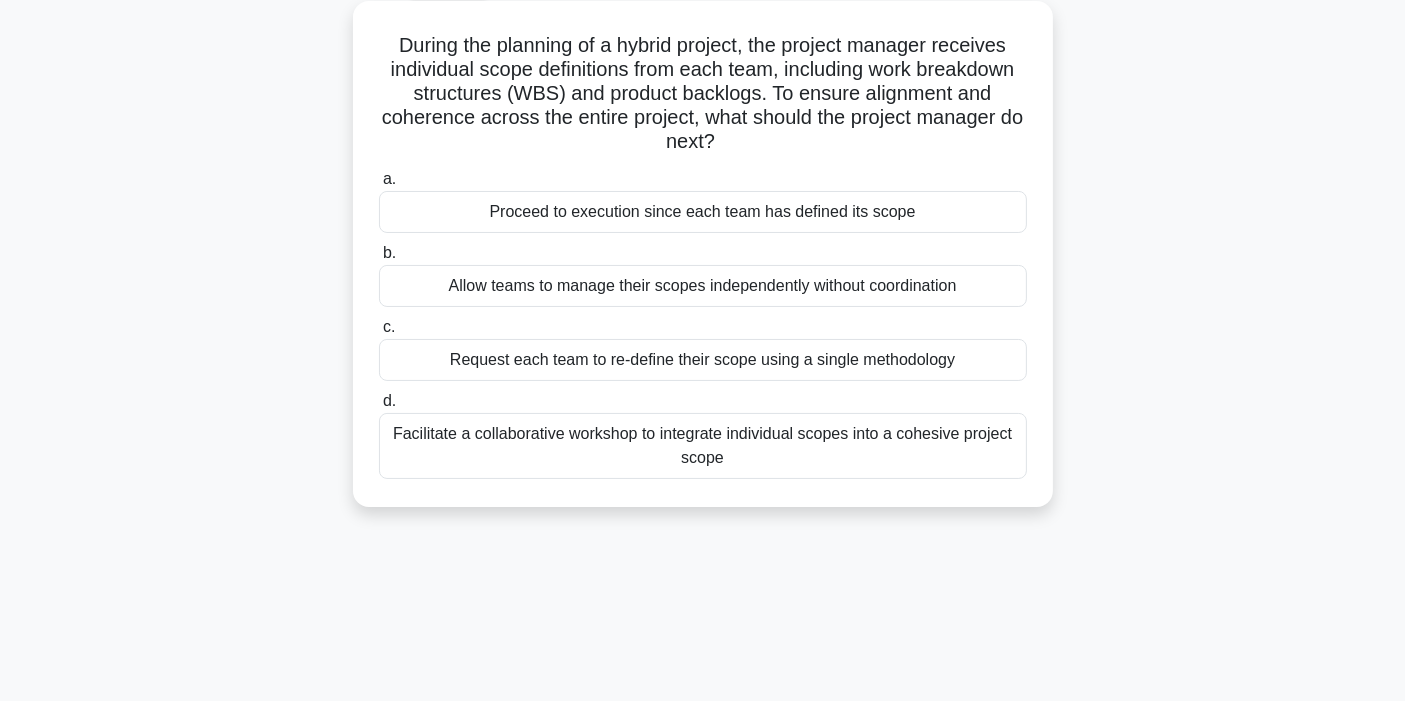 click on "Facilitate a collaborative workshop to integrate individual scopes into a cohesive project scope" at bounding box center [703, 446] 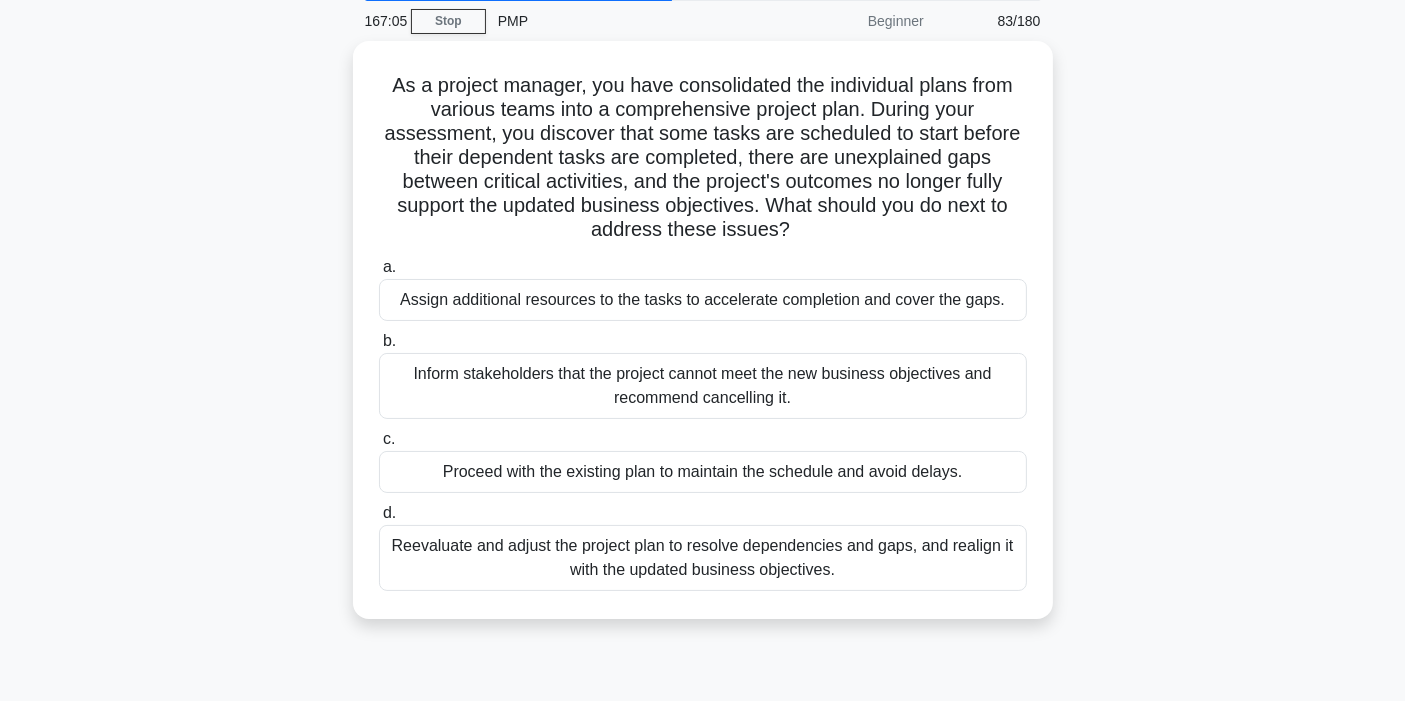 scroll, scrollTop: 111, scrollLeft: 0, axis: vertical 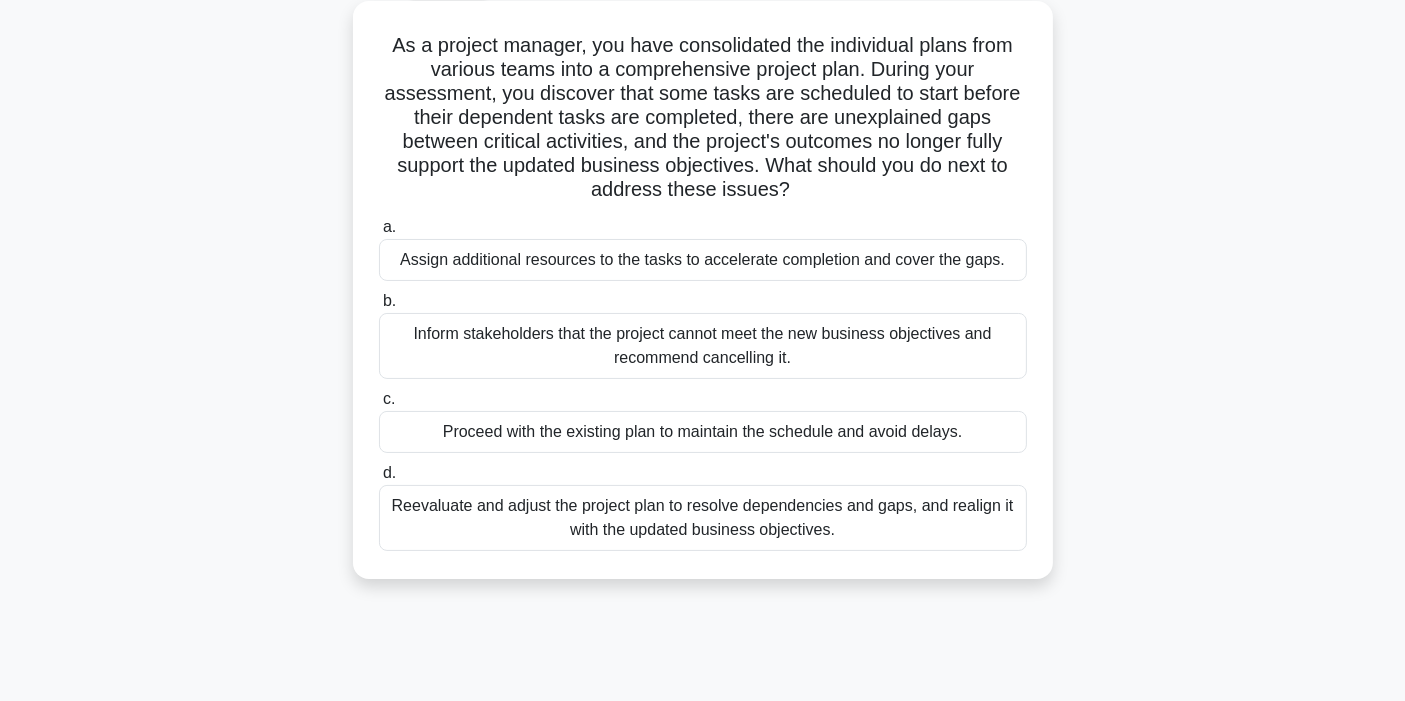 click on "a.
Assign additional resources to the tasks to accelerate completion and cover the gaps.
b.
c.
d." at bounding box center (703, 383) 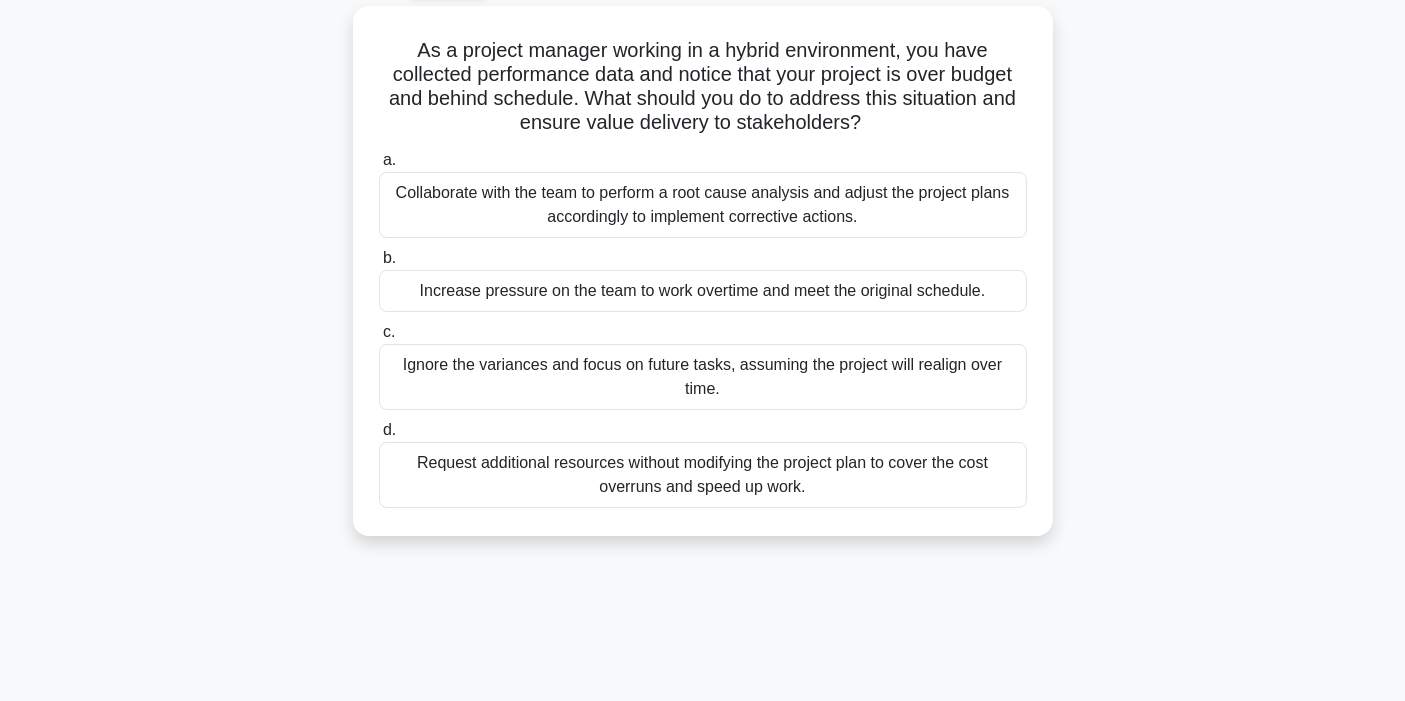 scroll, scrollTop: 0, scrollLeft: 0, axis: both 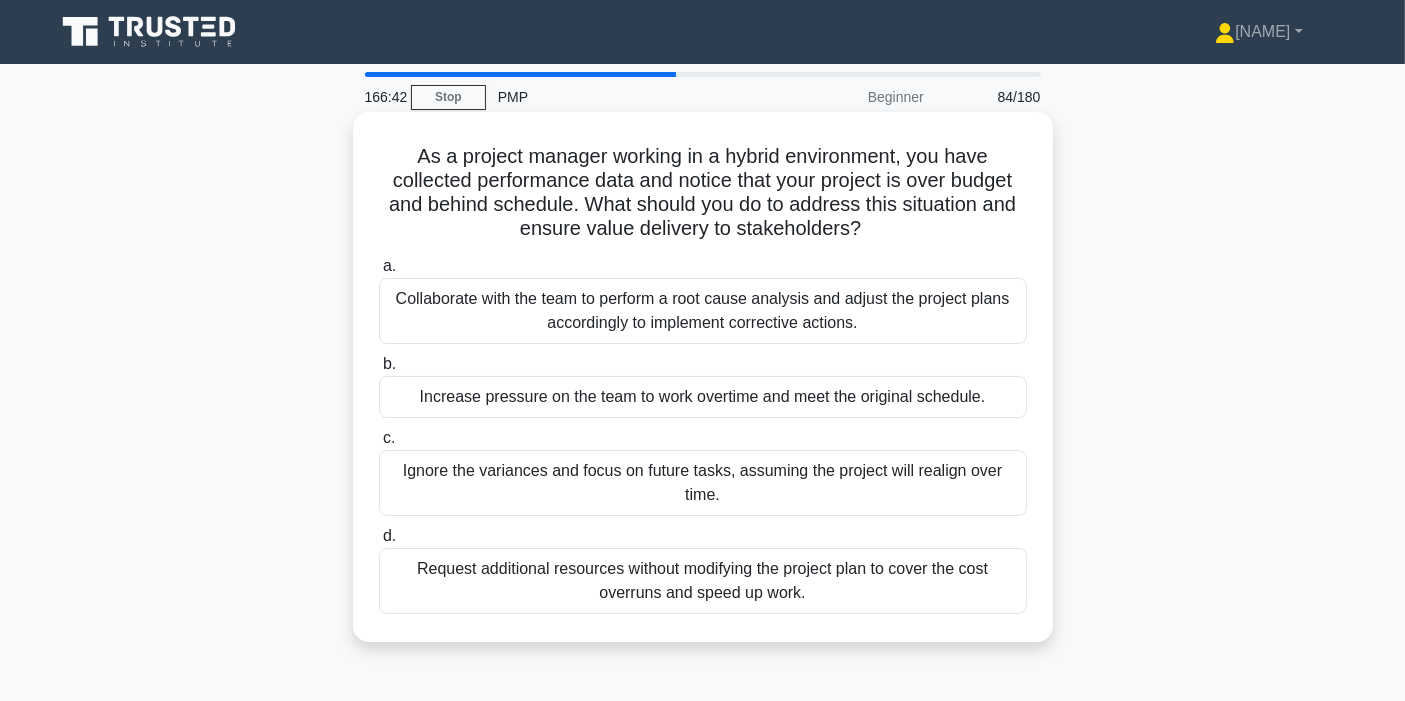 click on "As a project manager working in a hybrid environment, you have collected performance data and notice that your project is over budget and behind schedule. What should you do to address this situation and ensure value delivery to stakeholders?
.spinner_0XTQ{transform-origin:center;animation:spinner_y6GP .75s linear infinite}@keyframes spinner_y6GP{100%{transform:rotate(360deg)}}" at bounding box center (703, 193) 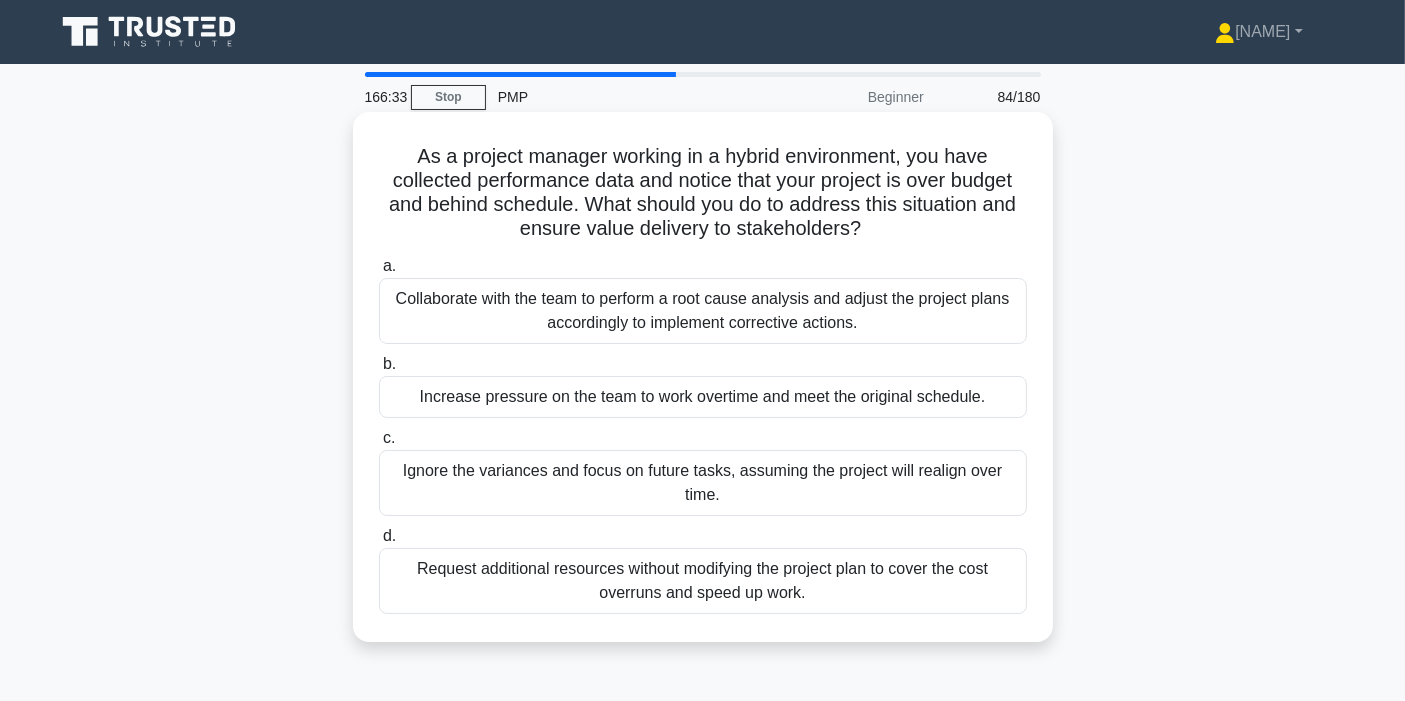 scroll, scrollTop: 111, scrollLeft: 0, axis: vertical 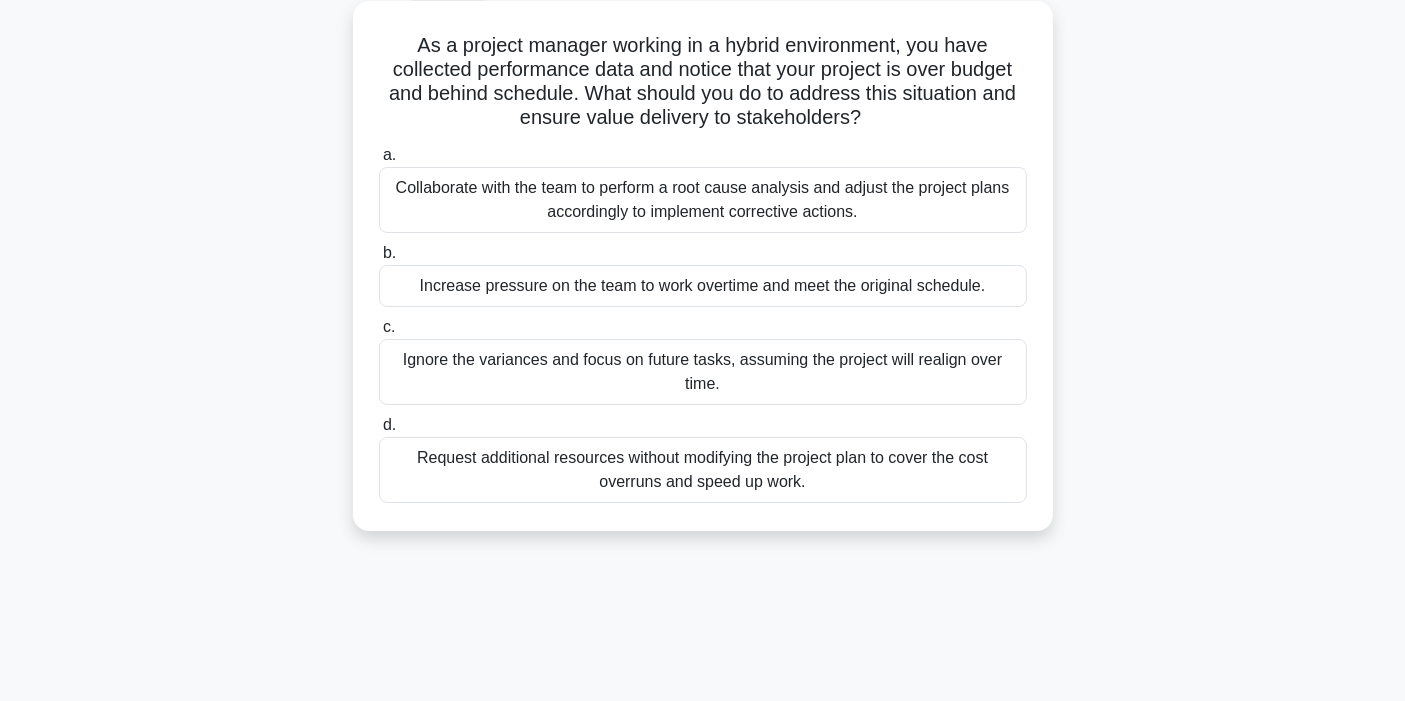 click on "Collaborate with the team to perform a root cause analysis and adjust the project plans accordingly to implement corrective actions." at bounding box center (703, 200) 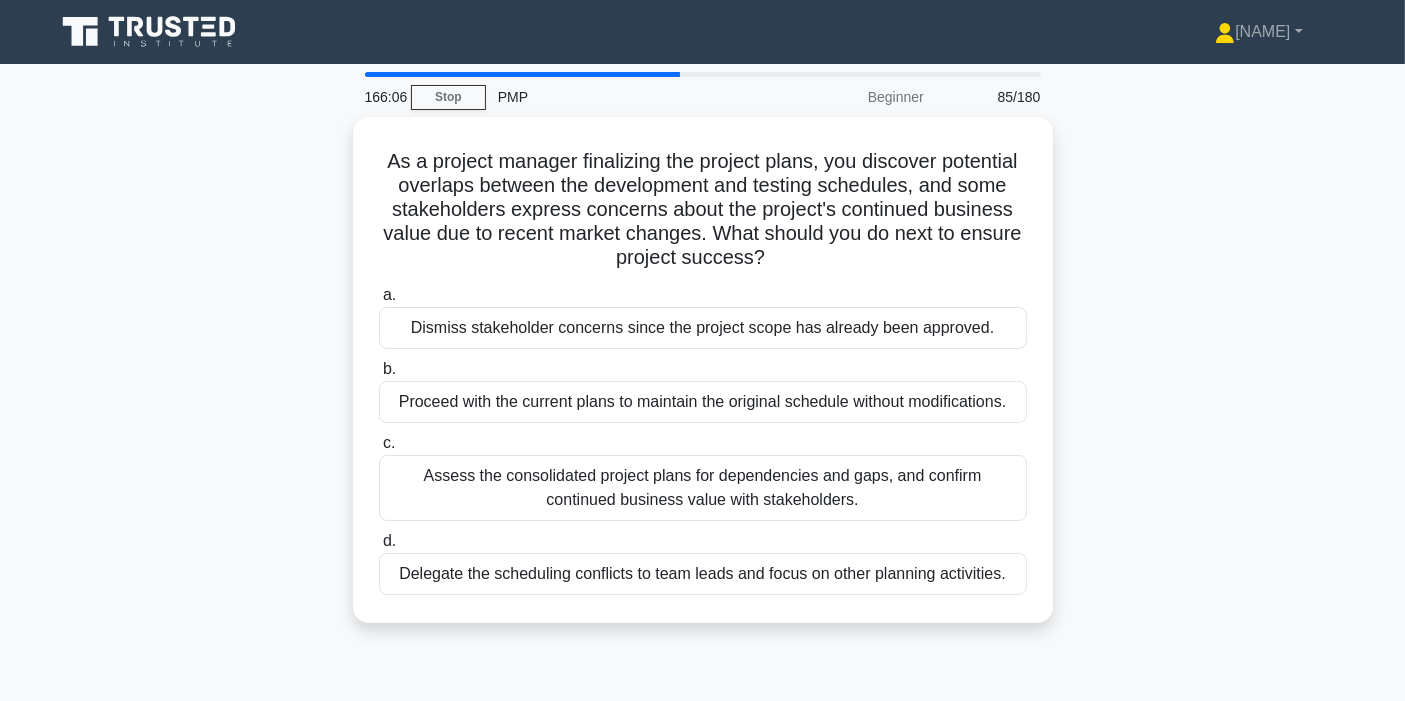 scroll, scrollTop: 118, scrollLeft: 0, axis: vertical 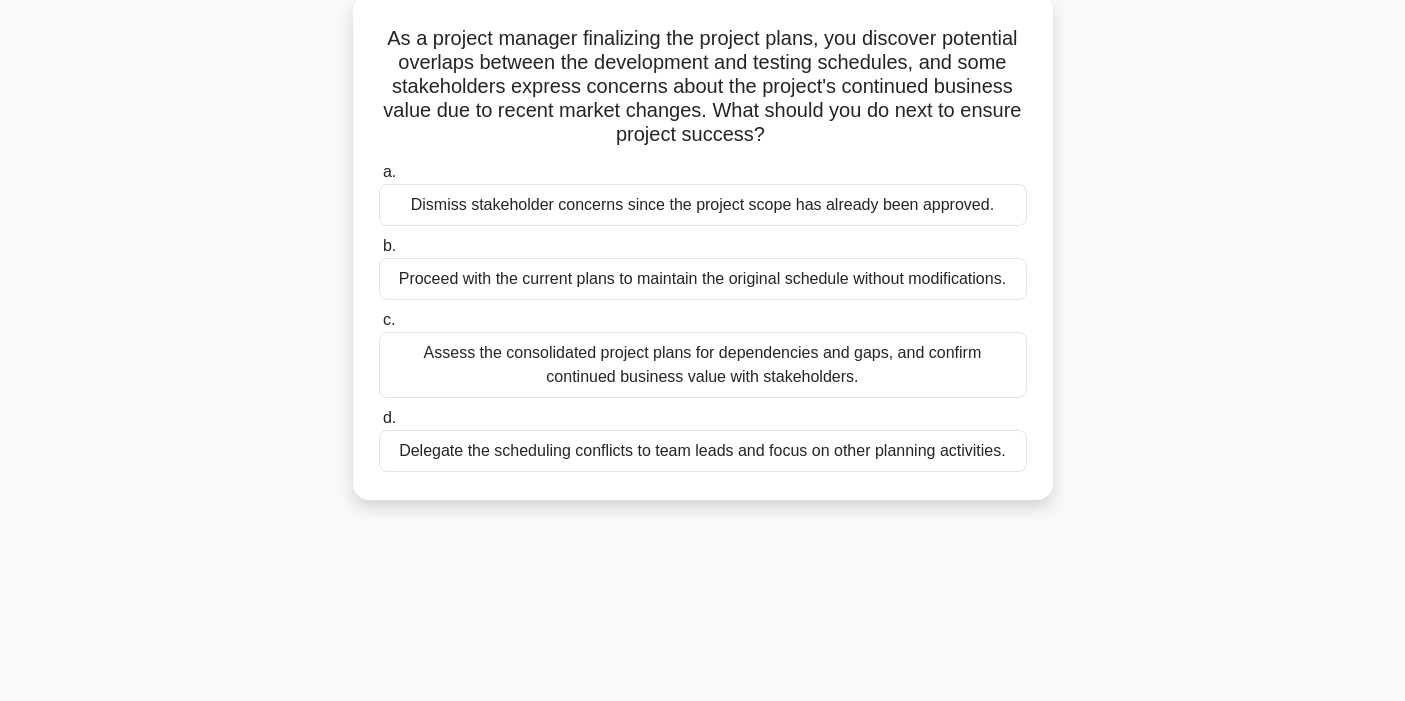 click on "Assess the consolidated project plans for dependencies and gaps, and confirm continued business value with stakeholders." at bounding box center (703, 365) 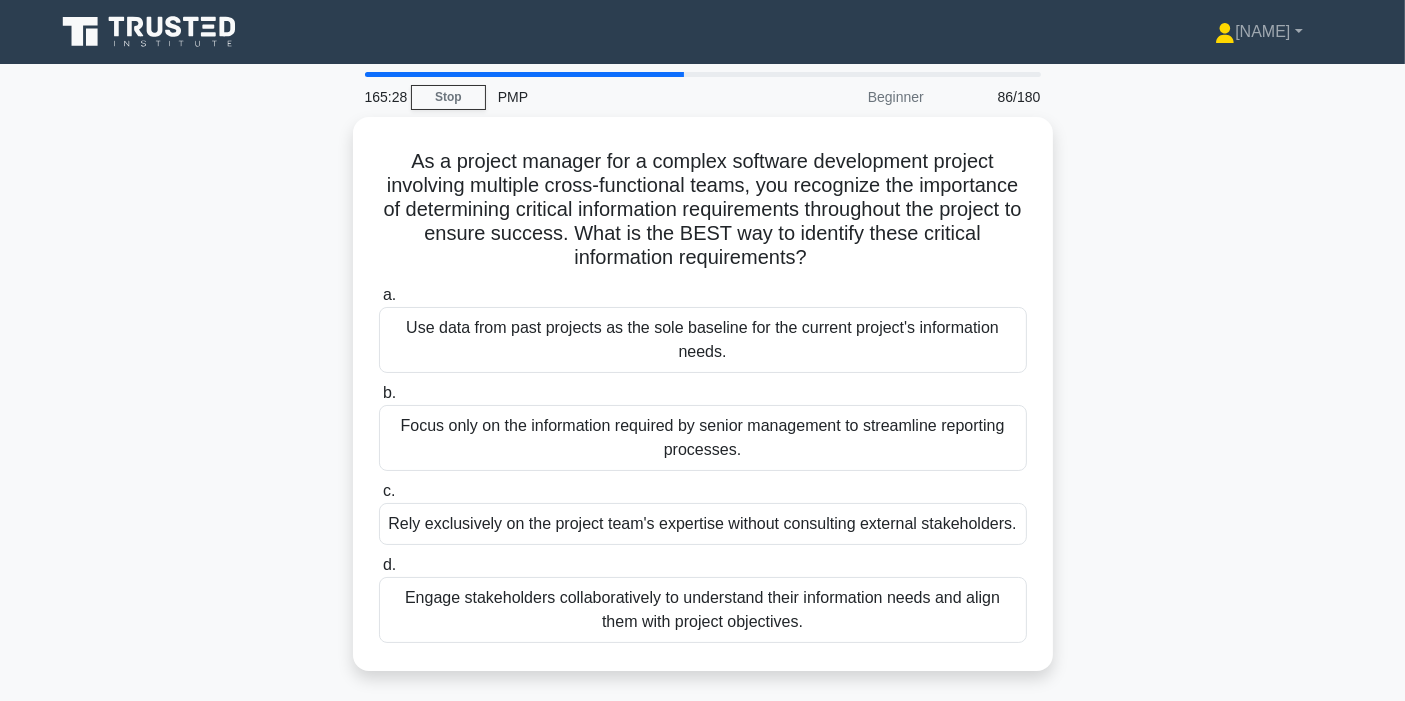 scroll, scrollTop: 0, scrollLeft: 0, axis: both 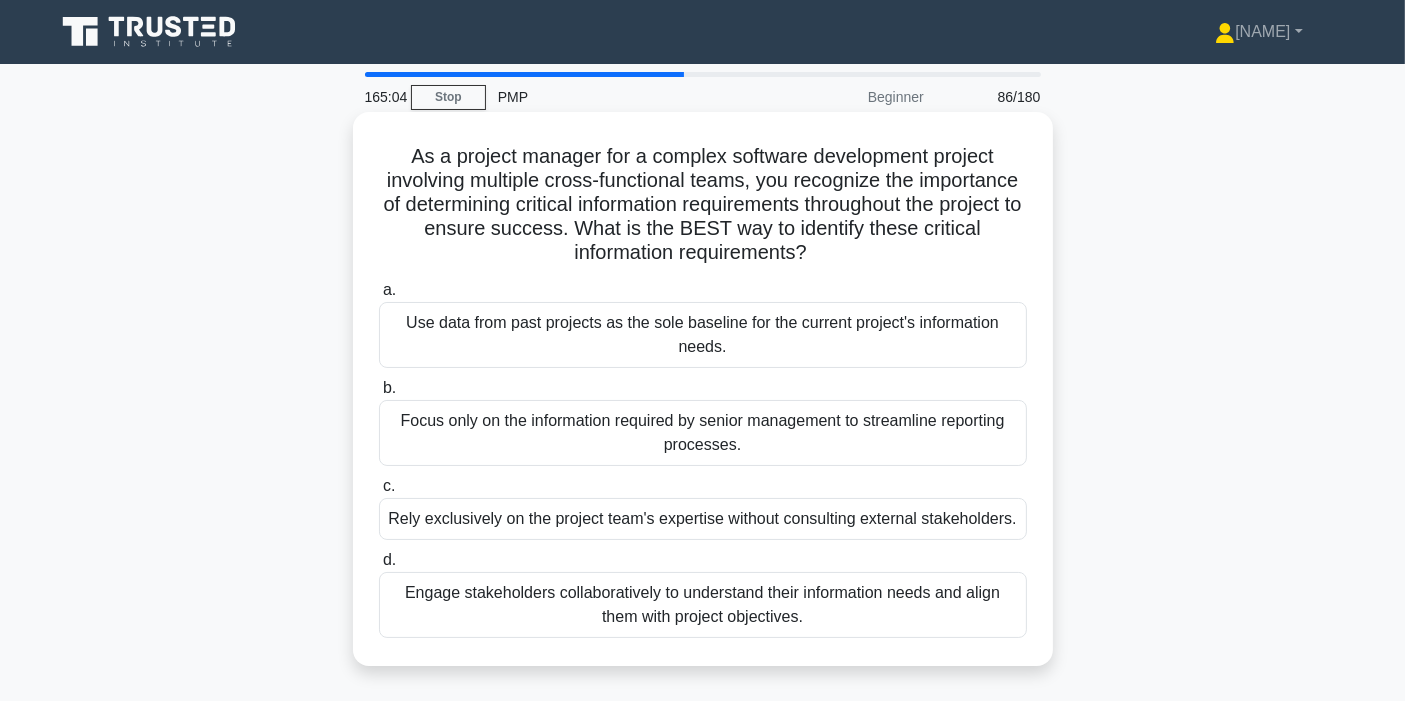 click on "As a project manager for a complex software development project involving multiple cross-functional teams, you recognize the importance of determining critical information requirements throughout the project to ensure success. What is the BEST way to identify these critical information requirements?
.spinner_0XTQ{transform-origin:center;animation:spinner_y6GP .75s linear infinite}@keyframes spinner_y6GP{100%{transform:rotate(360deg)}}" at bounding box center [703, 205] 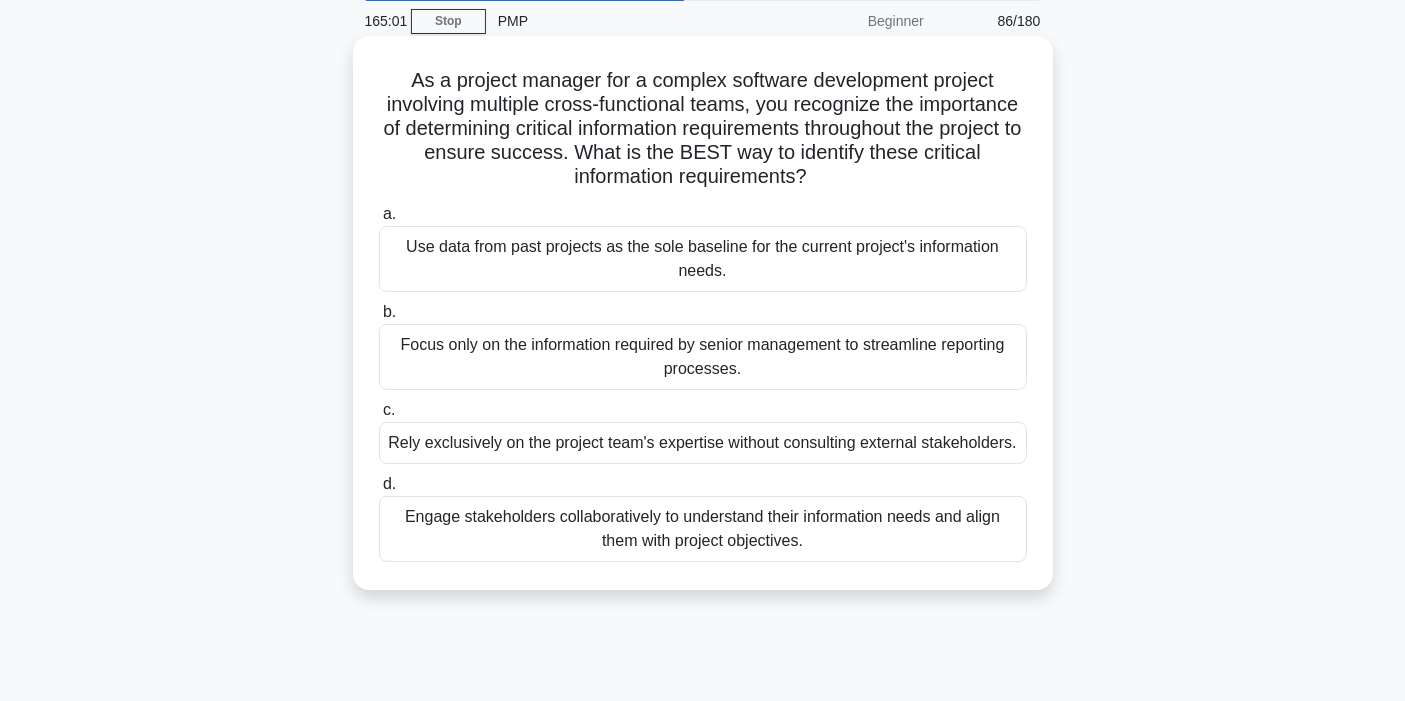 scroll, scrollTop: 111, scrollLeft: 0, axis: vertical 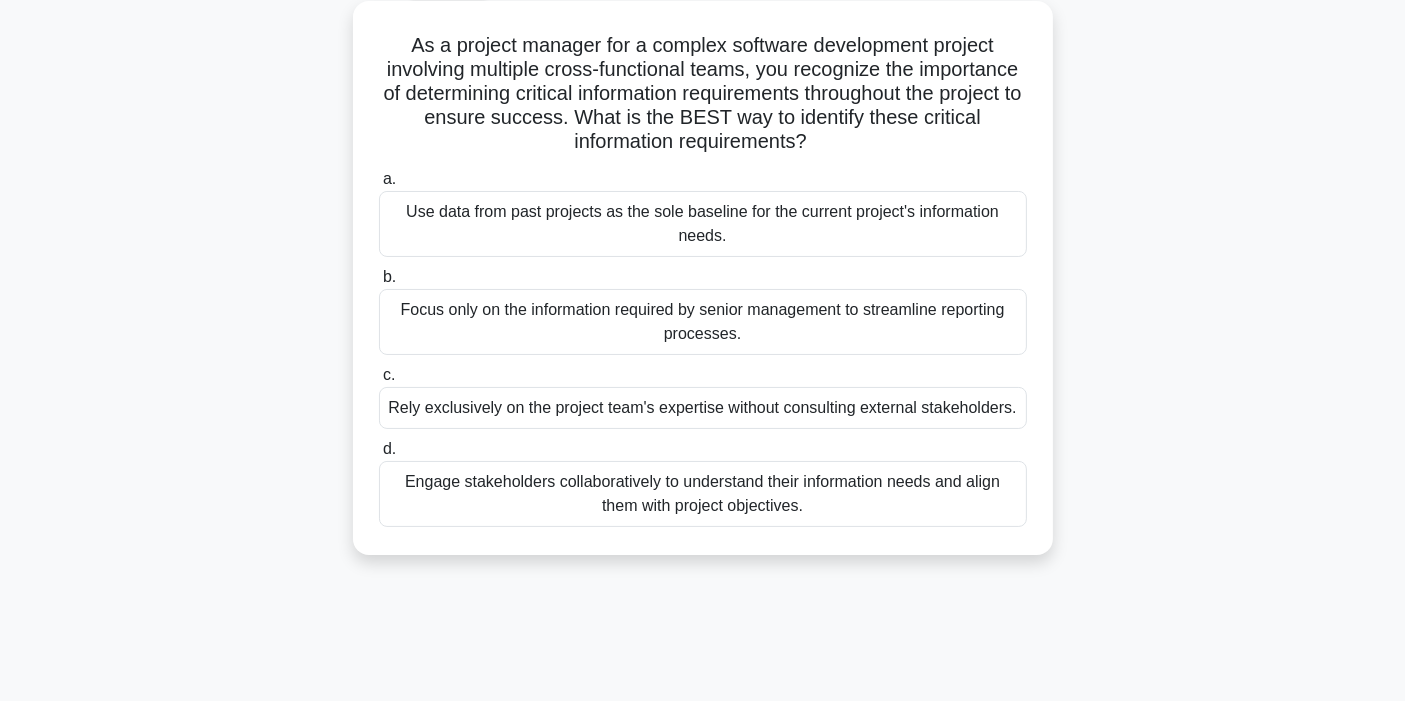 click on "Engage stakeholders collaboratively to understand their information needs and align them with project objectives." at bounding box center (703, 494) 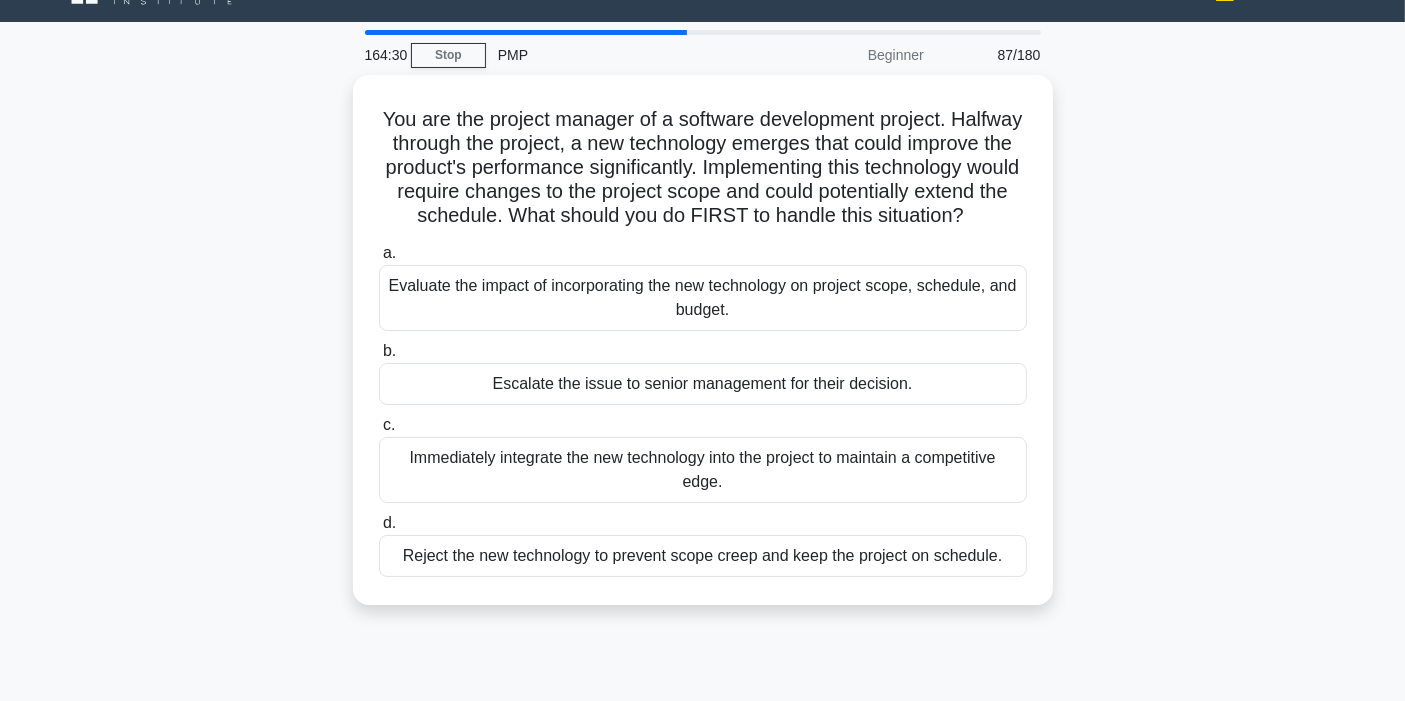 scroll, scrollTop: 0, scrollLeft: 0, axis: both 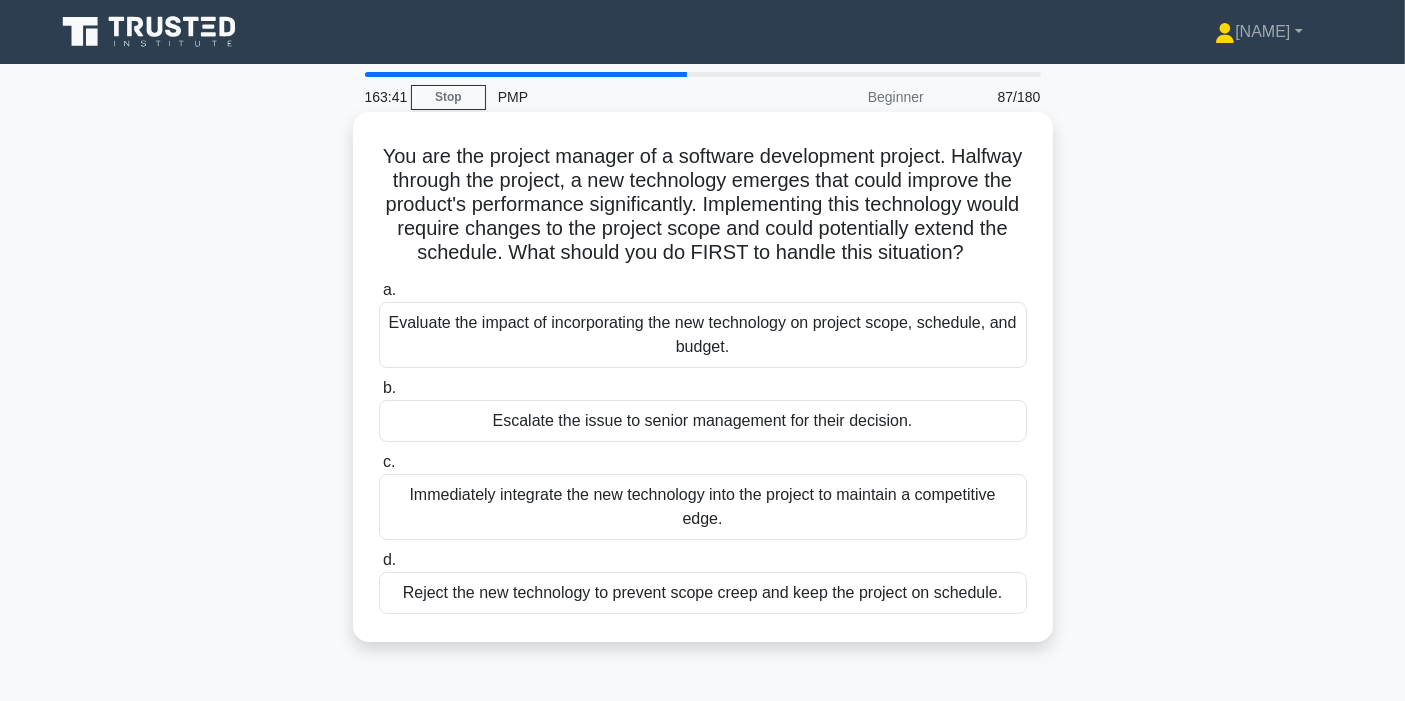 click on "Evaluate the impact of incorporating the new technology on project scope, schedule, and budget." at bounding box center (703, 335) 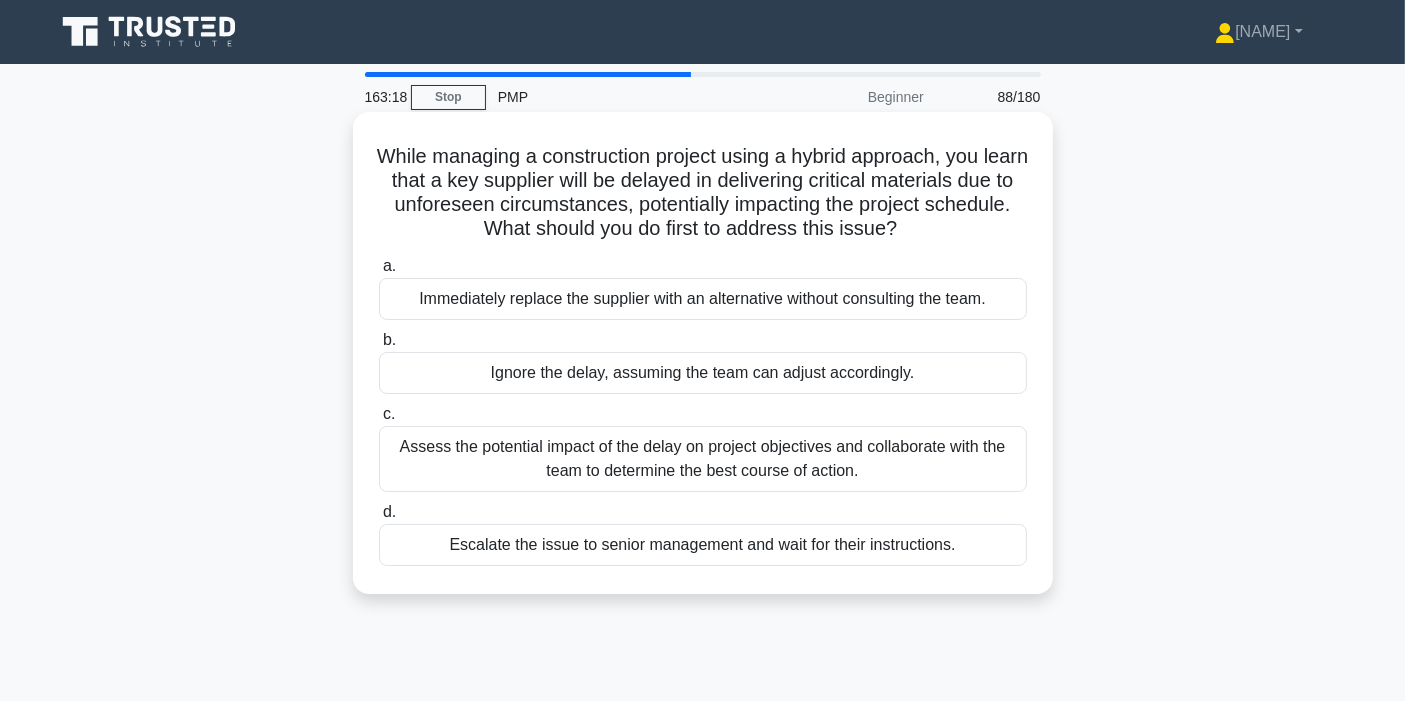 scroll, scrollTop: 111, scrollLeft: 0, axis: vertical 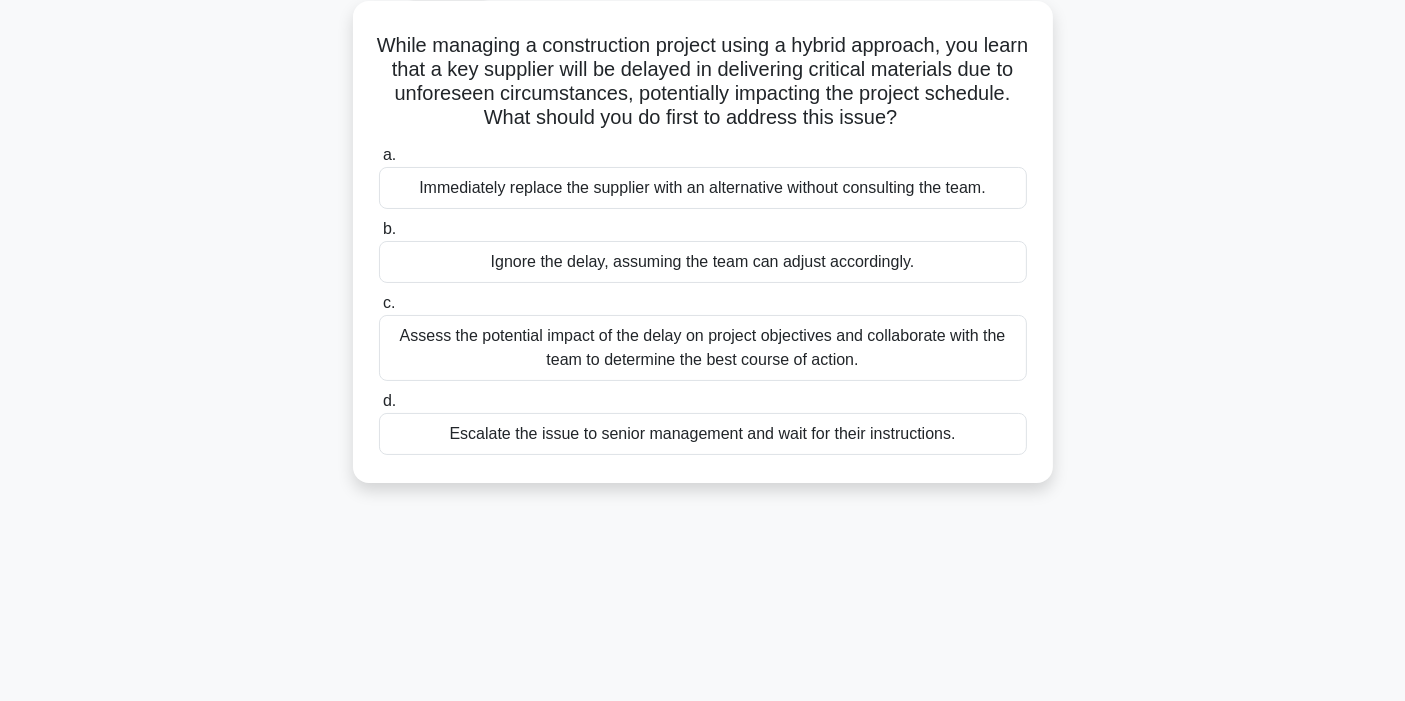 click on "Assess the potential impact of the delay on project objectives and collaborate with the team to determine the best course of action." at bounding box center (703, 348) 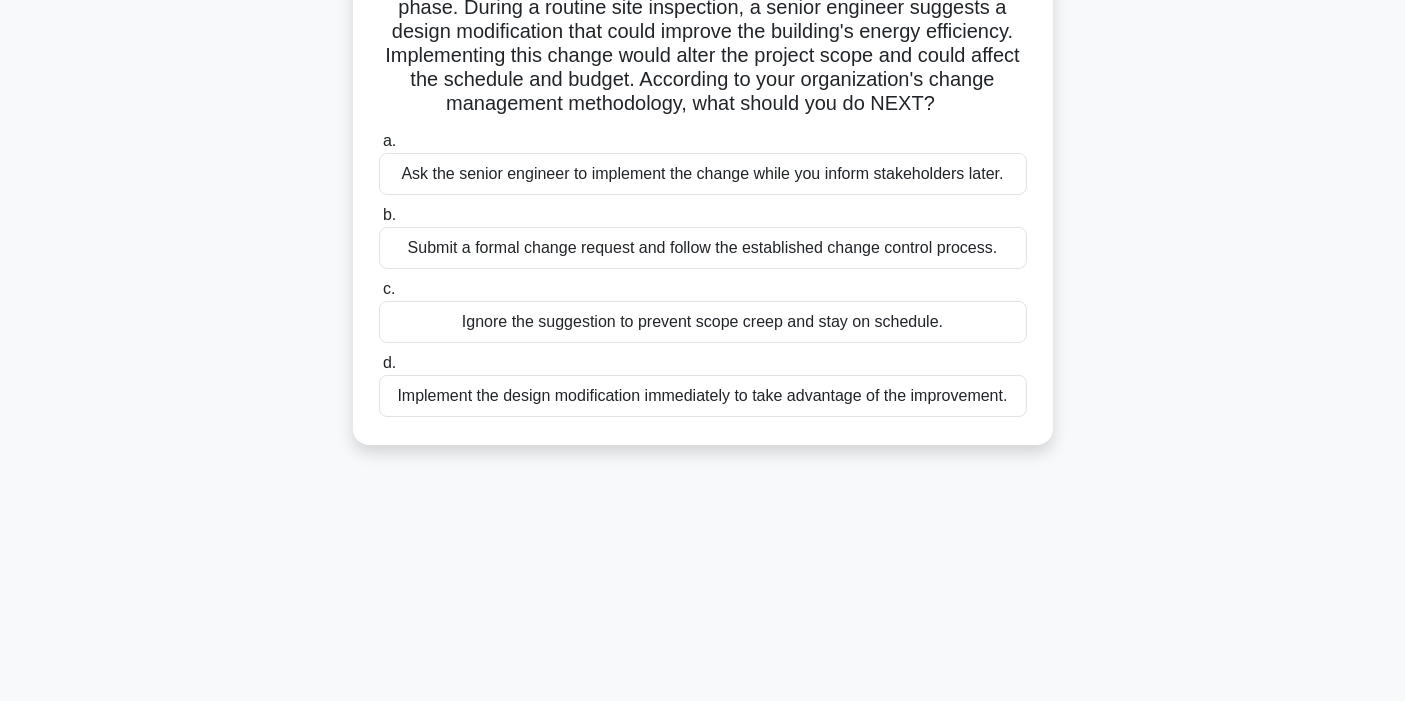 scroll, scrollTop: 183, scrollLeft: 0, axis: vertical 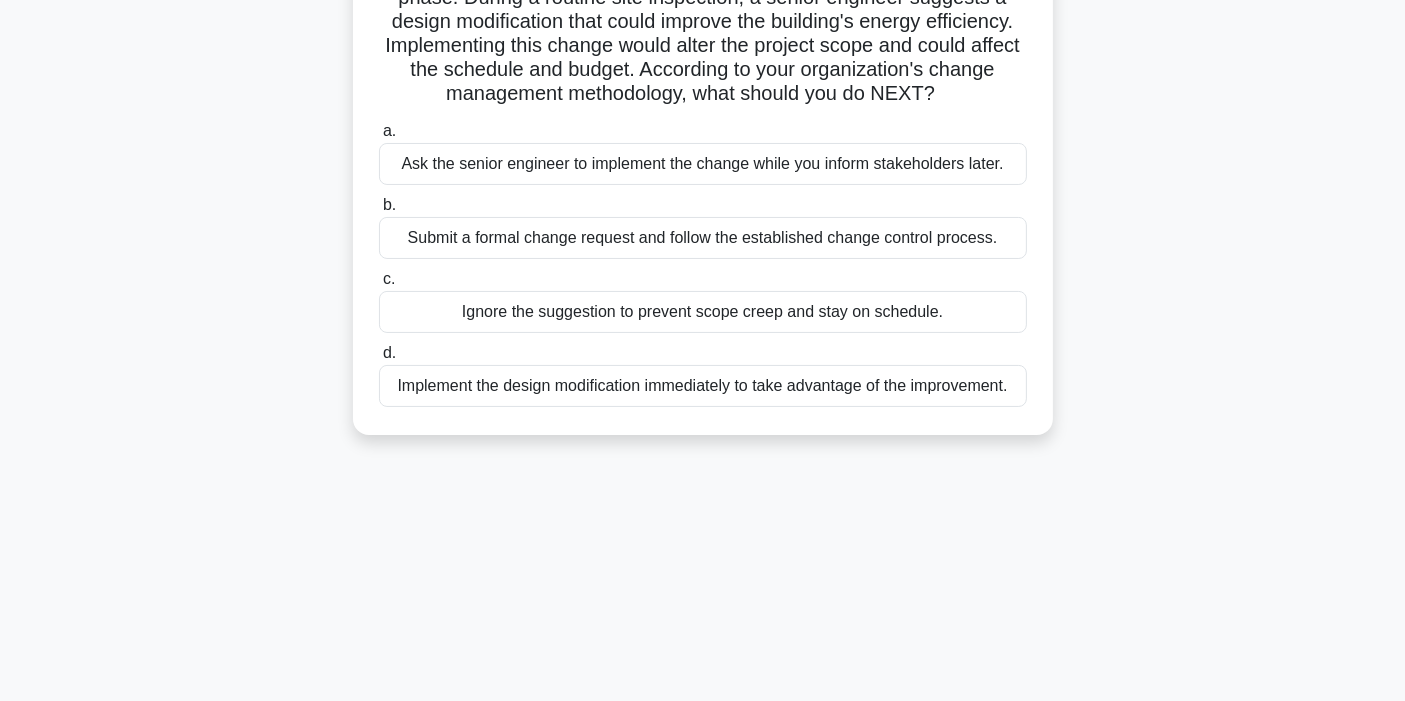 click on "Submit a formal change request and follow the established change control process." at bounding box center [703, 238] 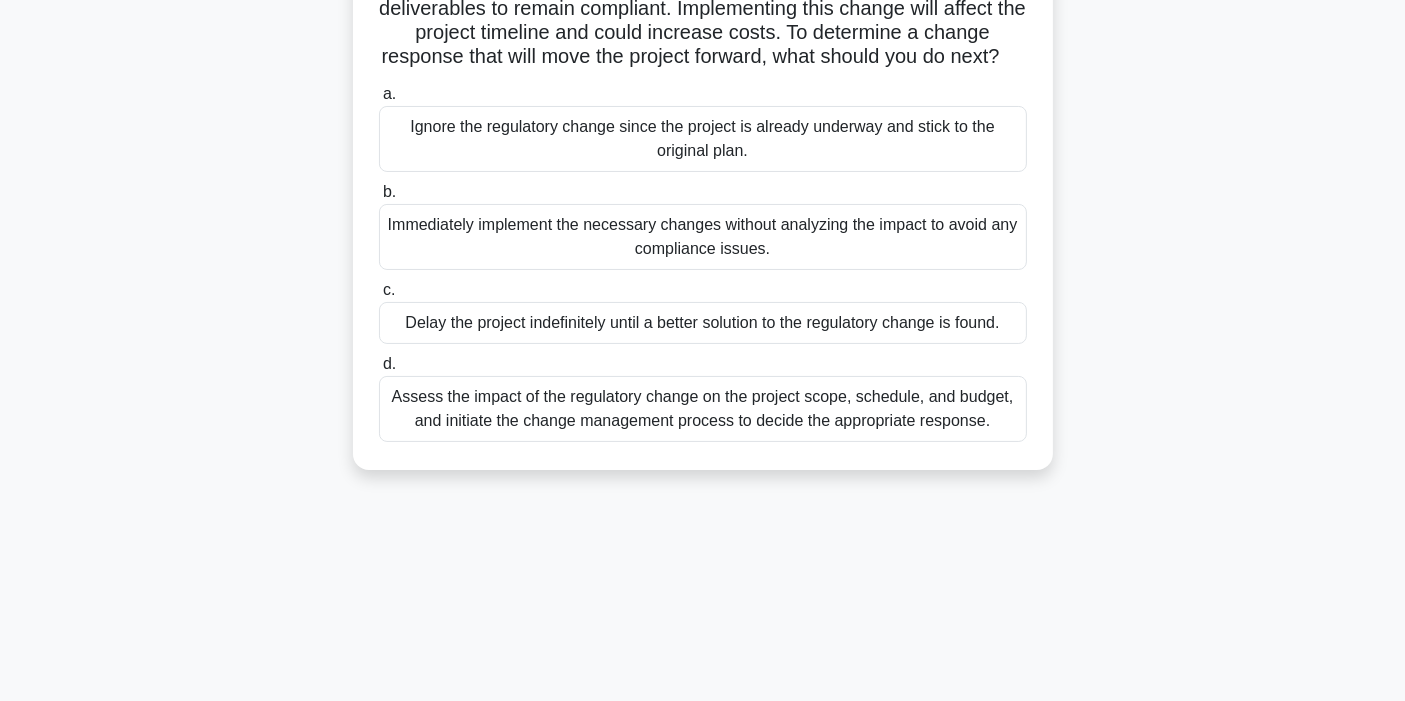 scroll, scrollTop: 222, scrollLeft: 0, axis: vertical 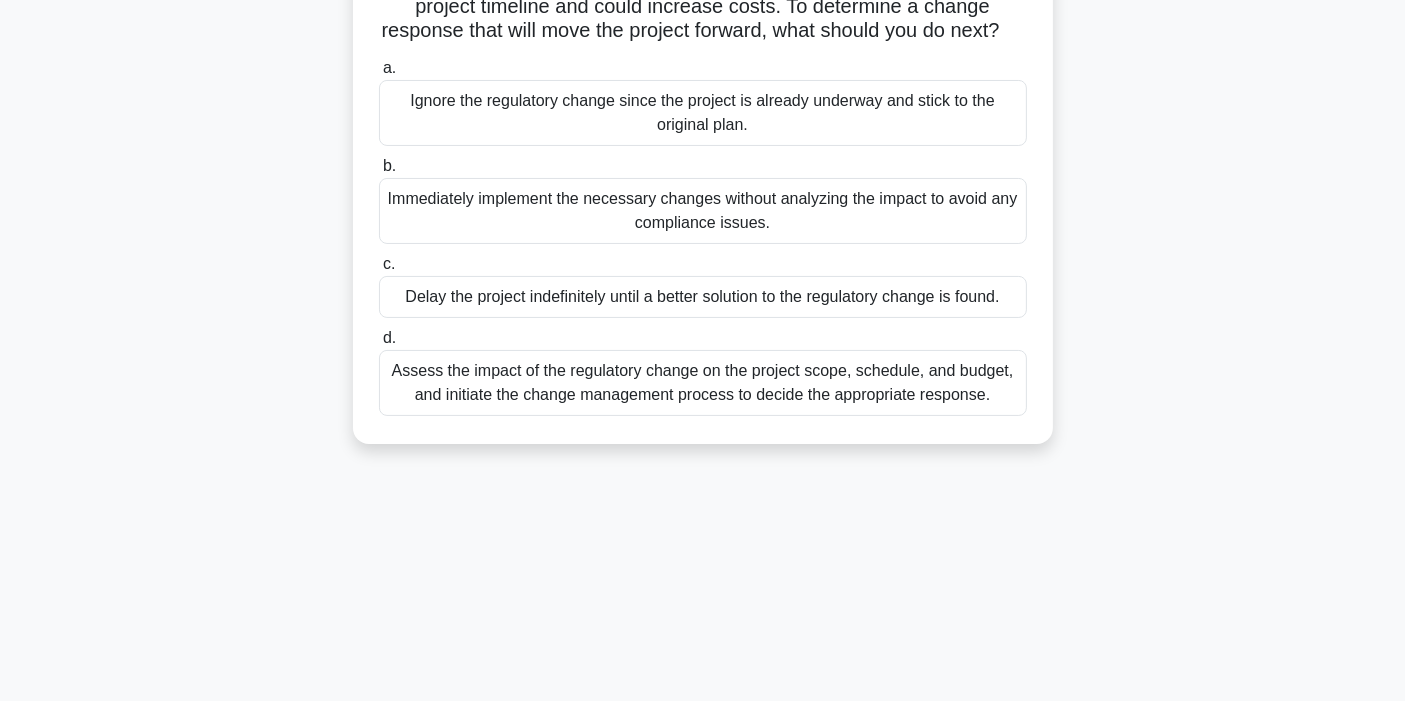 click on "Assess the impact of the regulatory change on the project scope, schedule, and budget, and initiate the change management process to decide the appropriate response." at bounding box center (703, 383) 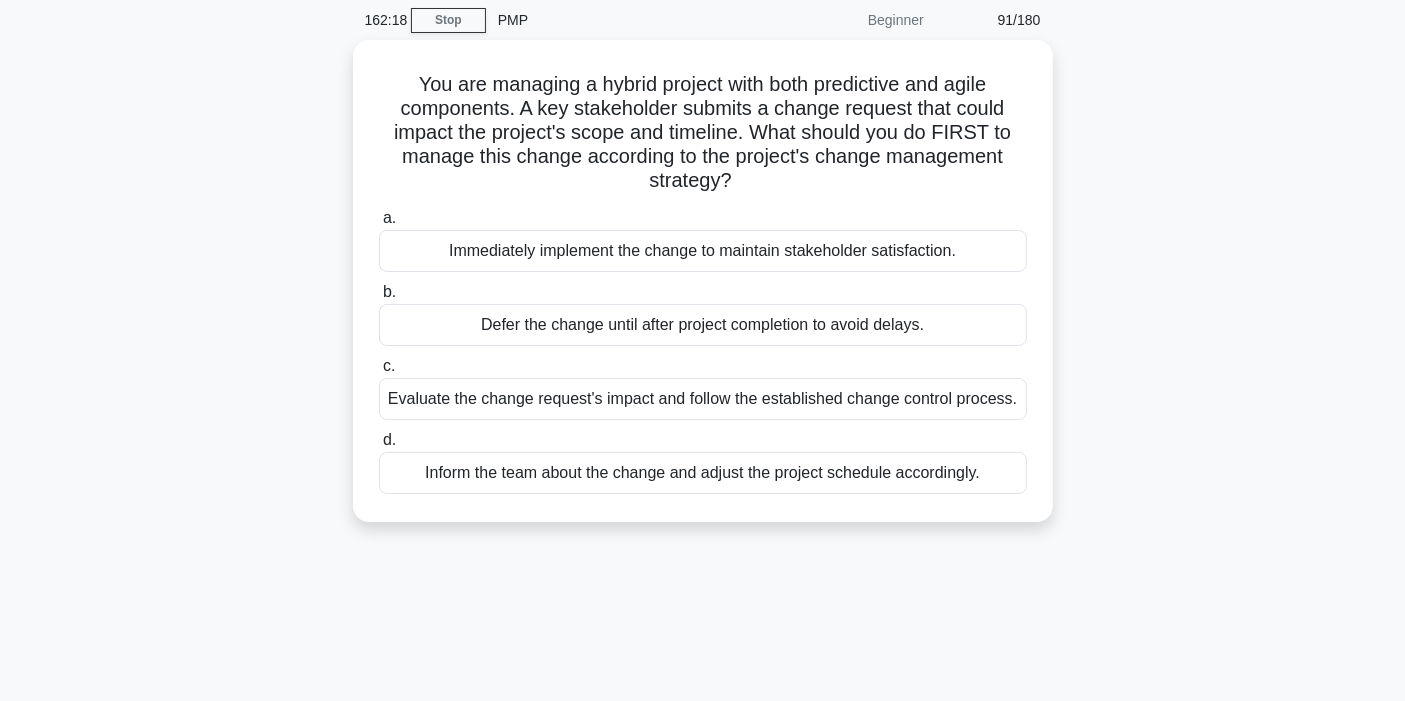 scroll, scrollTop: 111, scrollLeft: 0, axis: vertical 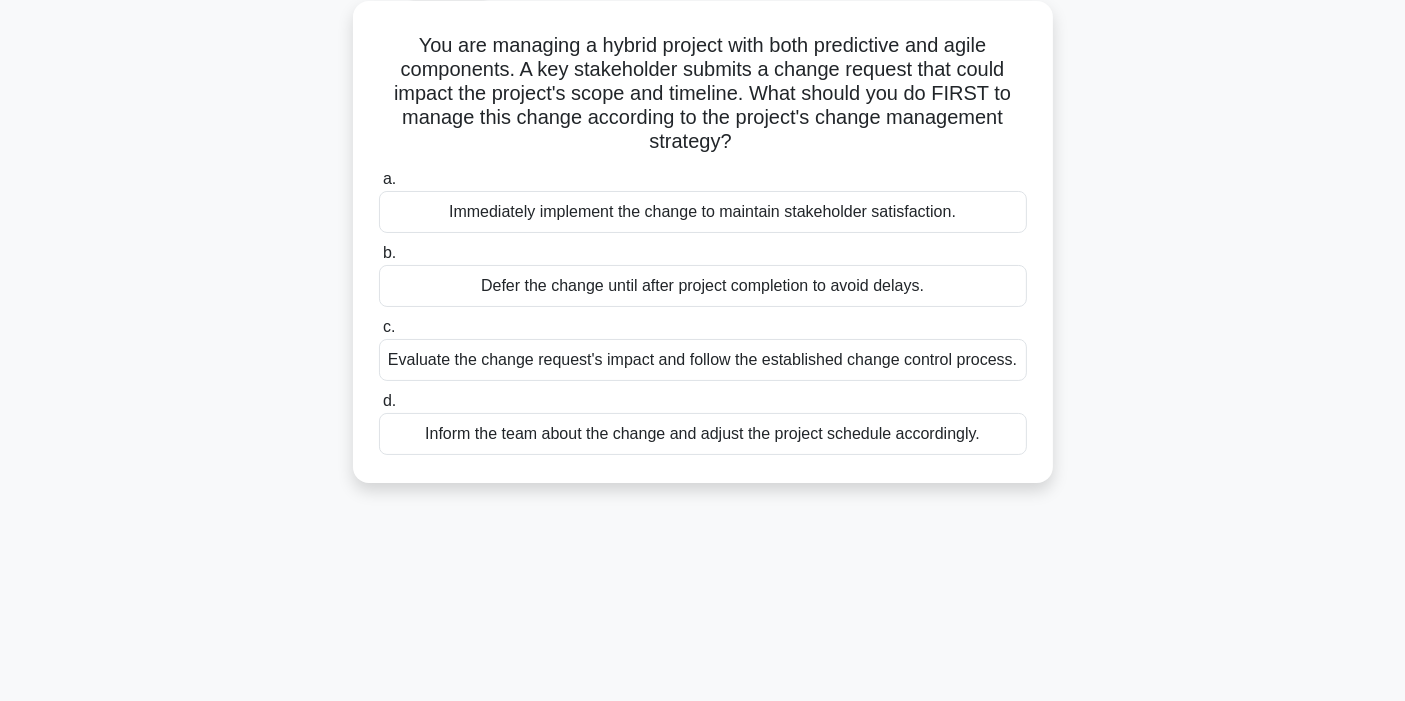 click on "Evaluate the change request's impact and follow the established change control process." at bounding box center (703, 360) 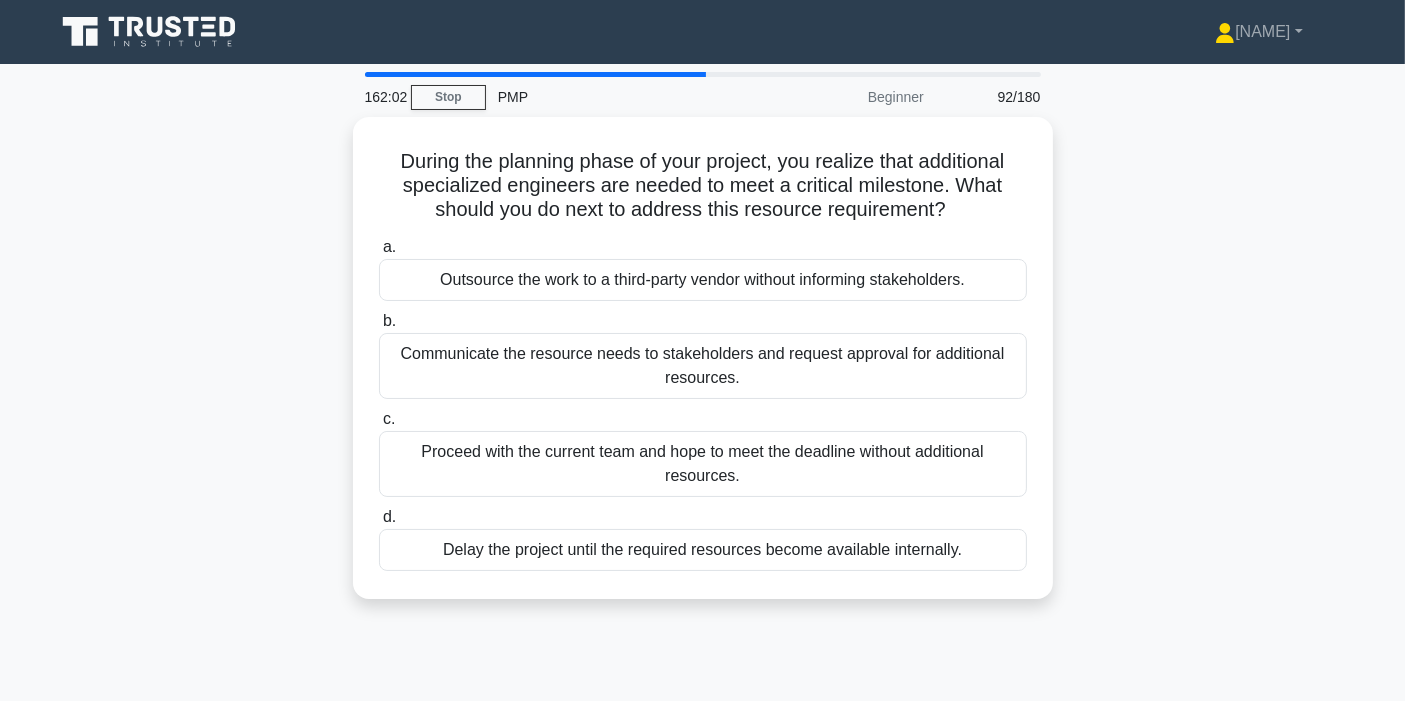 scroll, scrollTop: 111, scrollLeft: 0, axis: vertical 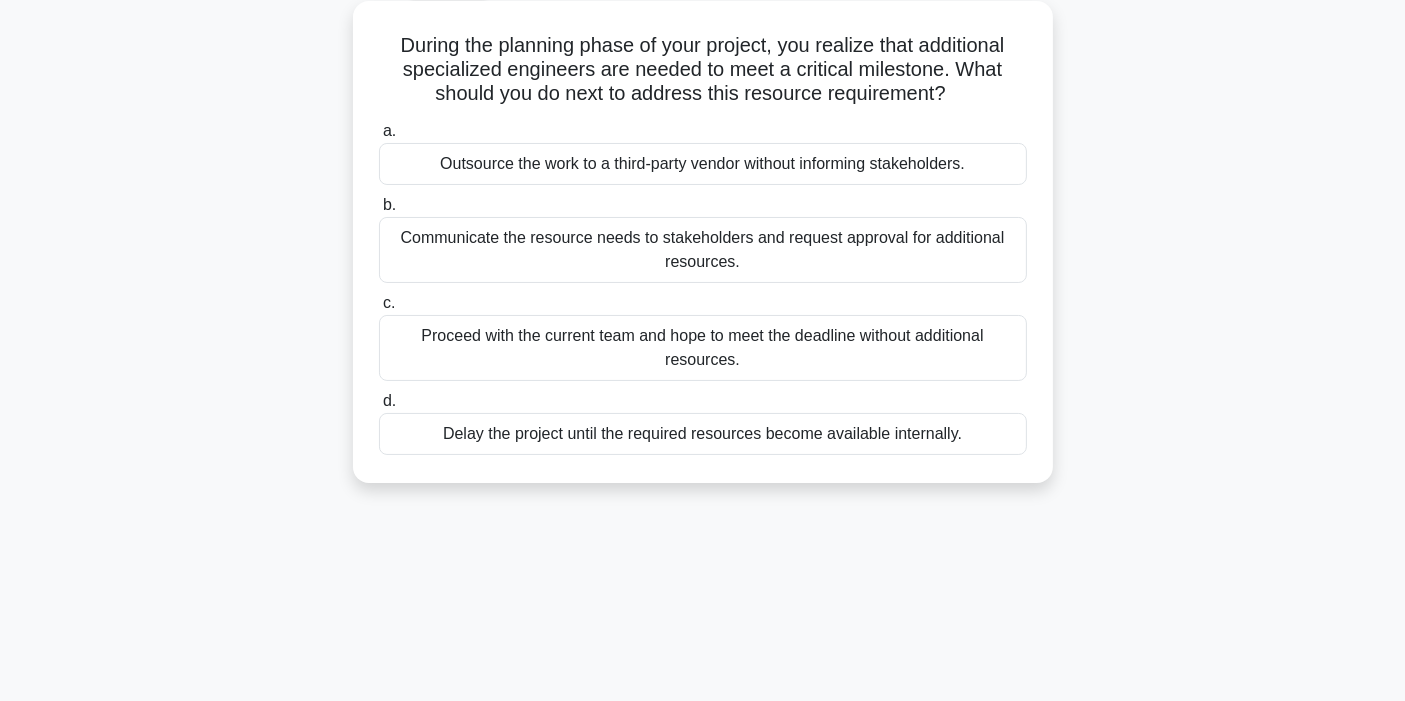 click on "Communicate the resource needs to stakeholders and request approval for additional resources." at bounding box center [703, 250] 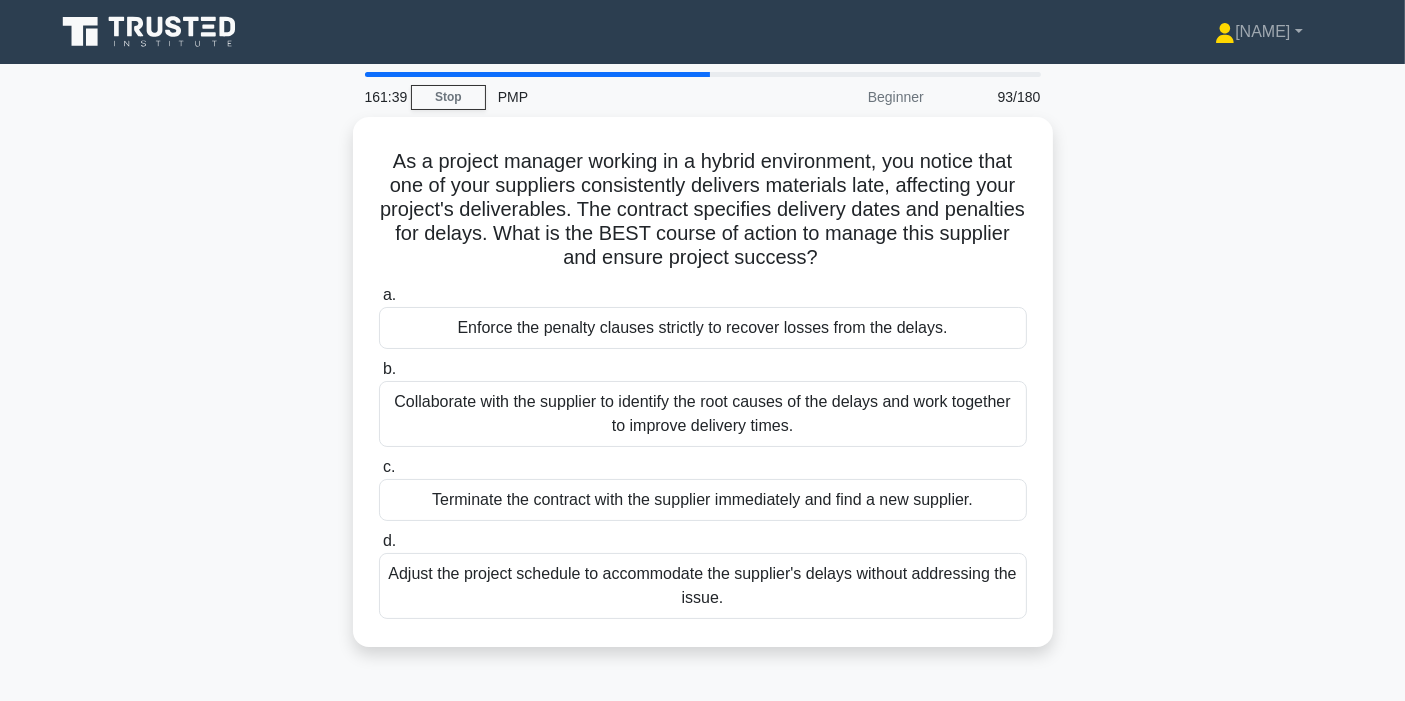 scroll, scrollTop: 111, scrollLeft: 0, axis: vertical 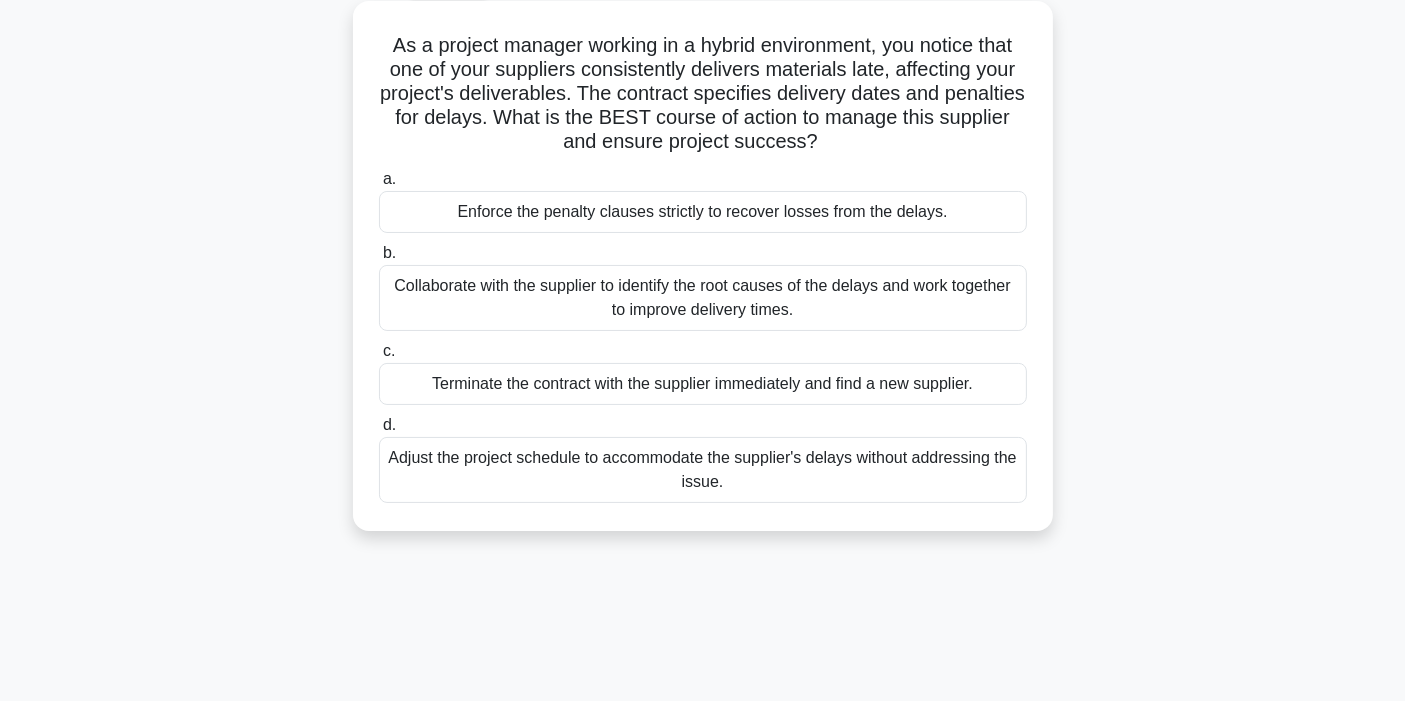 click on "Collaborate with the supplier to identify the root causes of the delays and work together to improve delivery times." at bounding box center (703, 298) 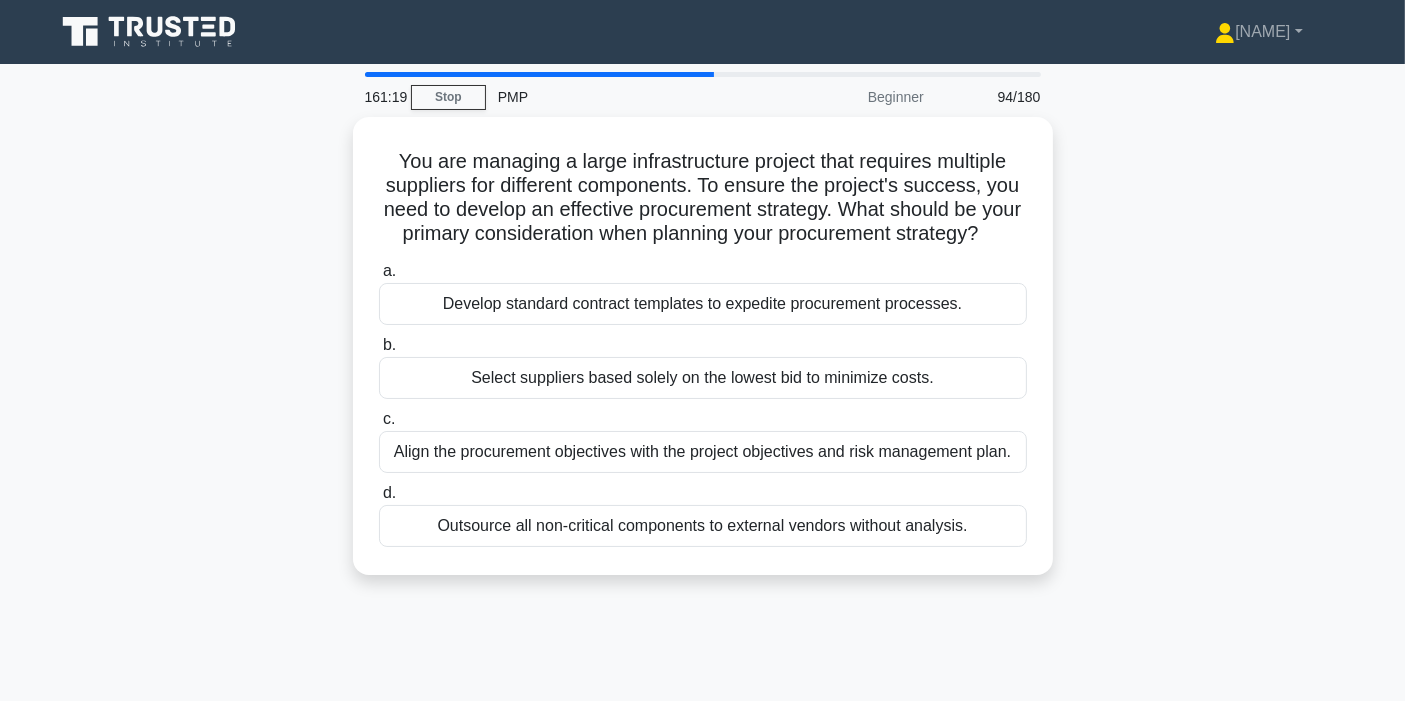 scroll, scrollTop: 111, scrollLeft: 0, axis: vertical 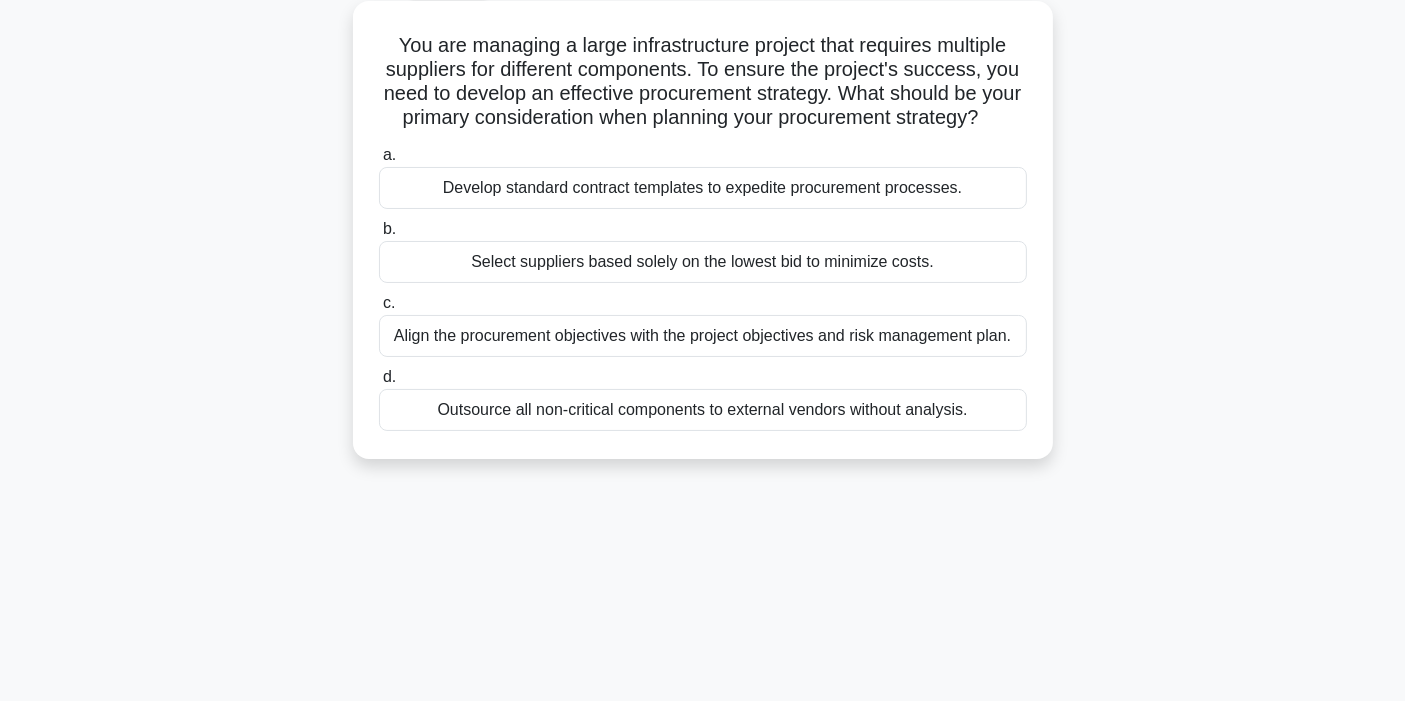 click on "Align the procurement objectives with the project objectives and risk management plan." at bounding box center [703, 336] 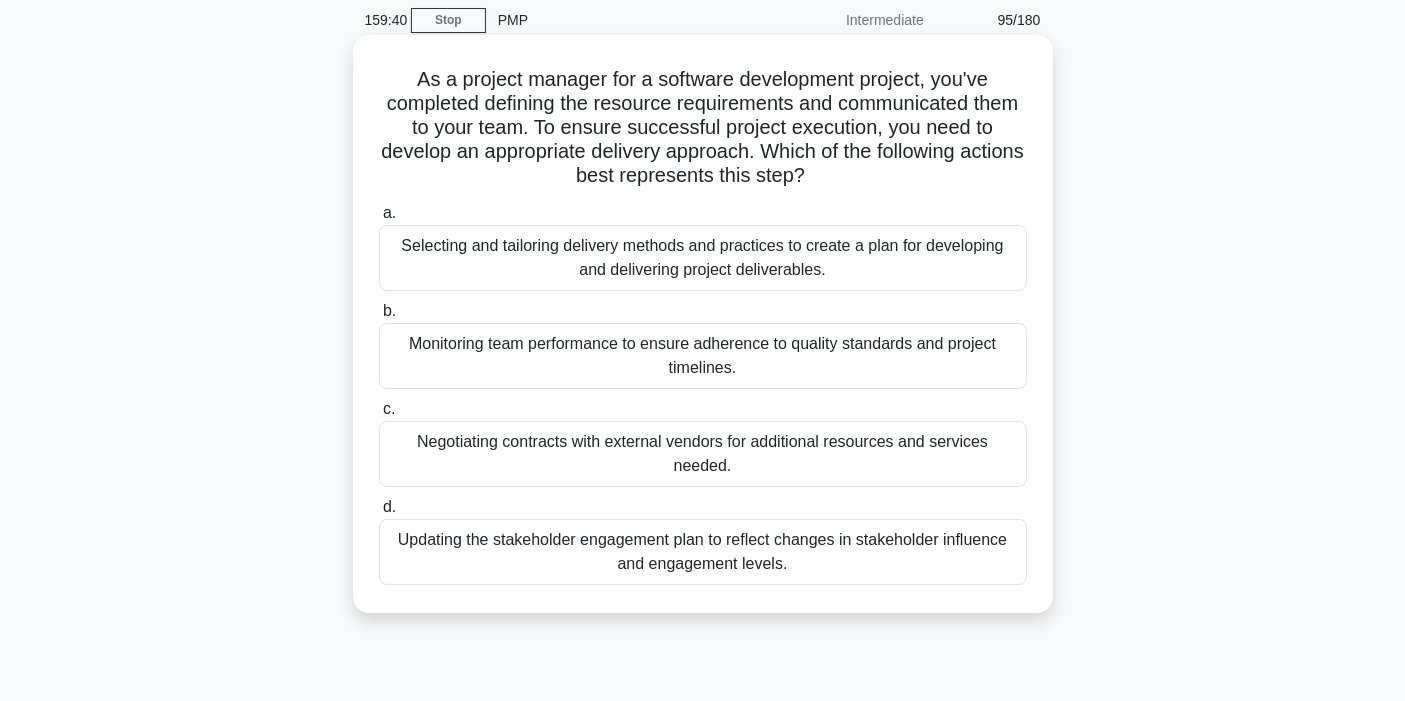 scroll, scrollTop: 111, scrollLeft: 0, axis: vertical 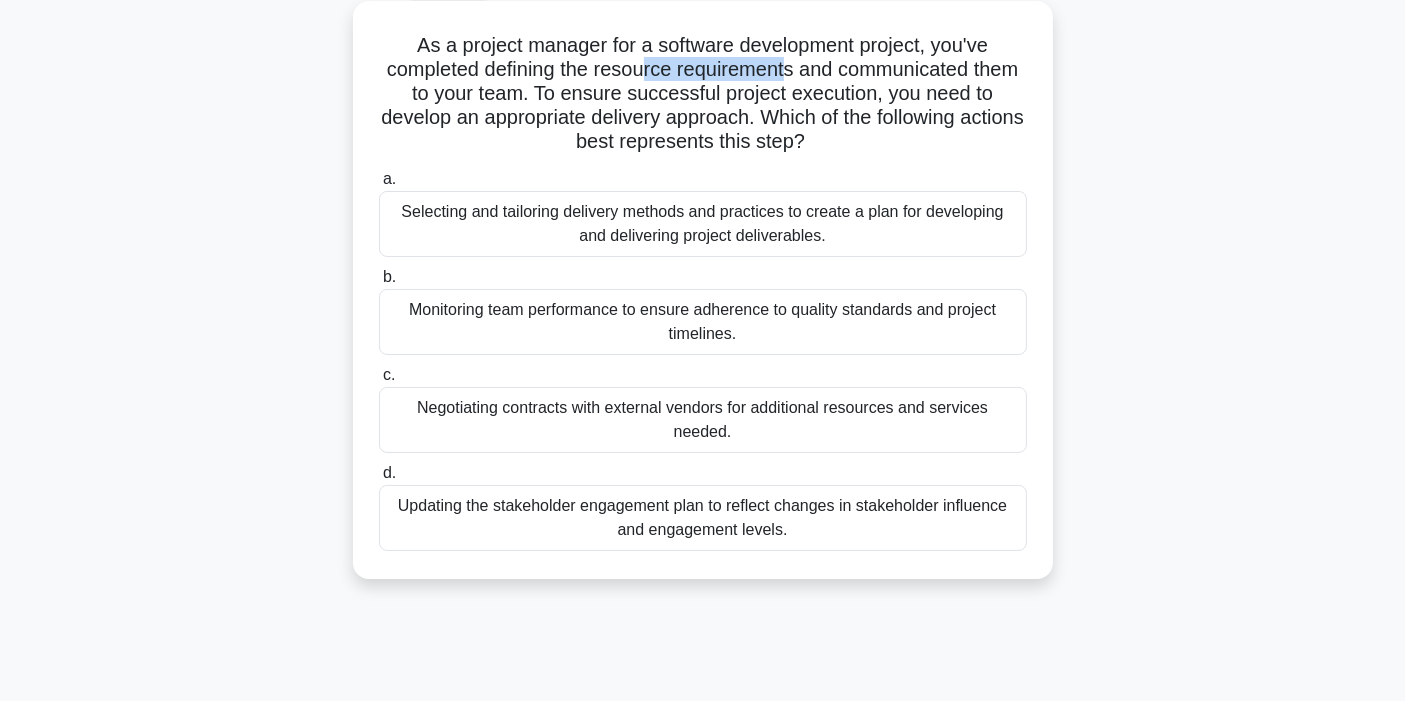 drag, startPoint x: 668, startPoint y: 72, endPoint x: 811, endPoint y: 67, distance: 143.08739 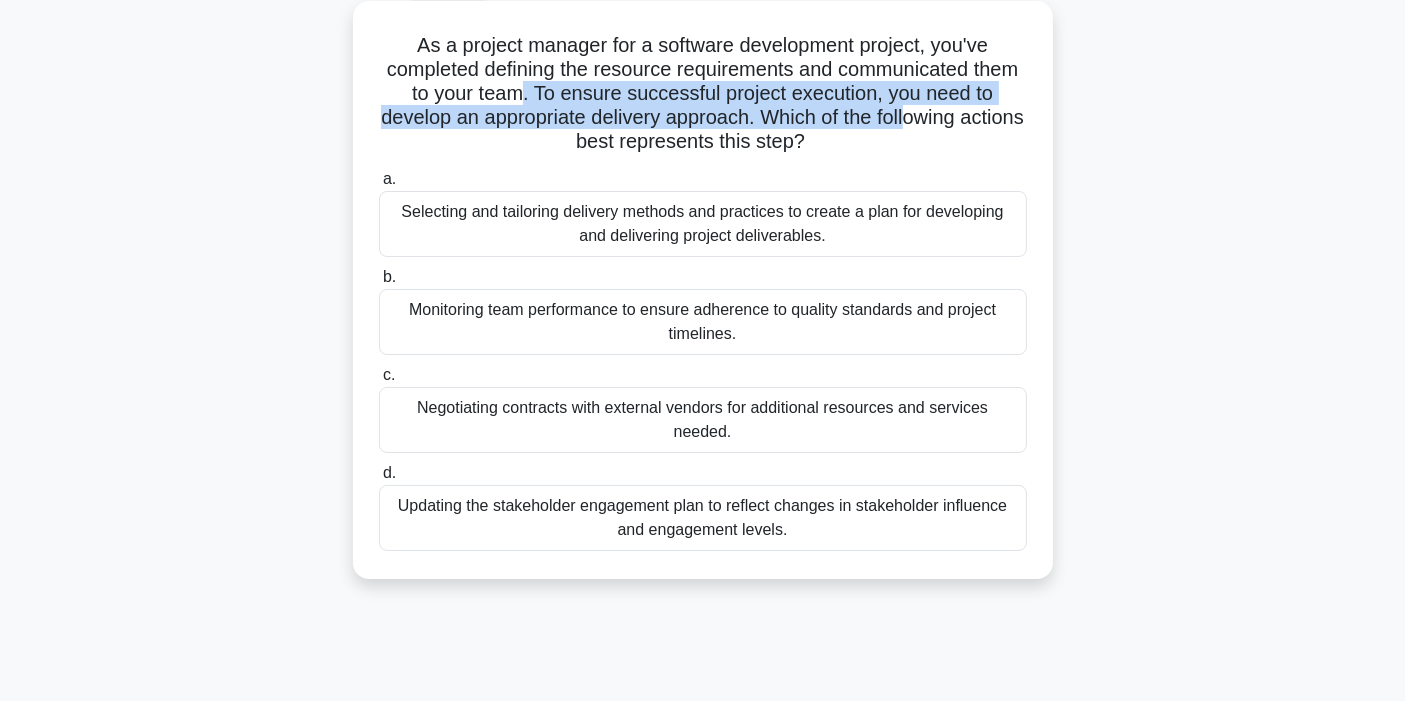 drag, startPoint x: 548, startPoint y: 95, endPoint x: 946, endPoint y: 121, distance: 398.84833 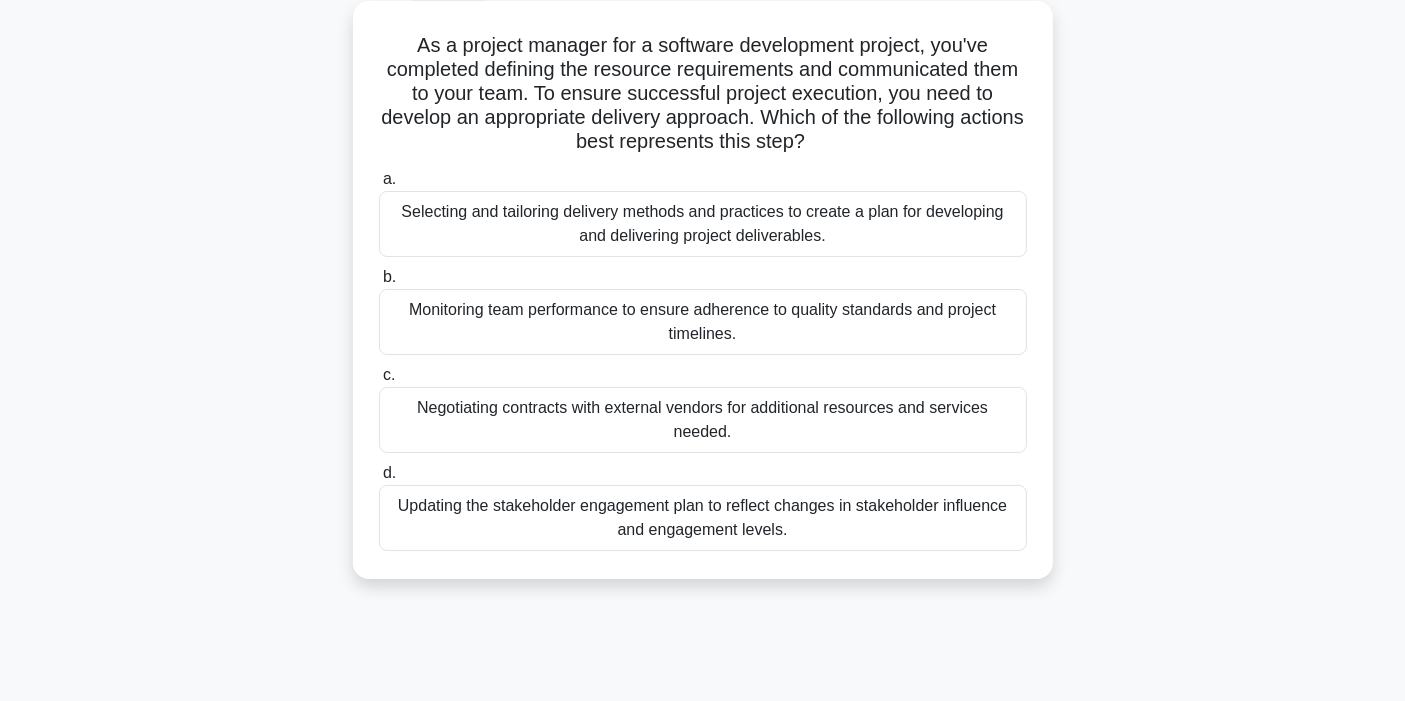 click on "Monitoring team performance to ensure adherence to quality standards and project timelines." at bounding box center (703, 322) 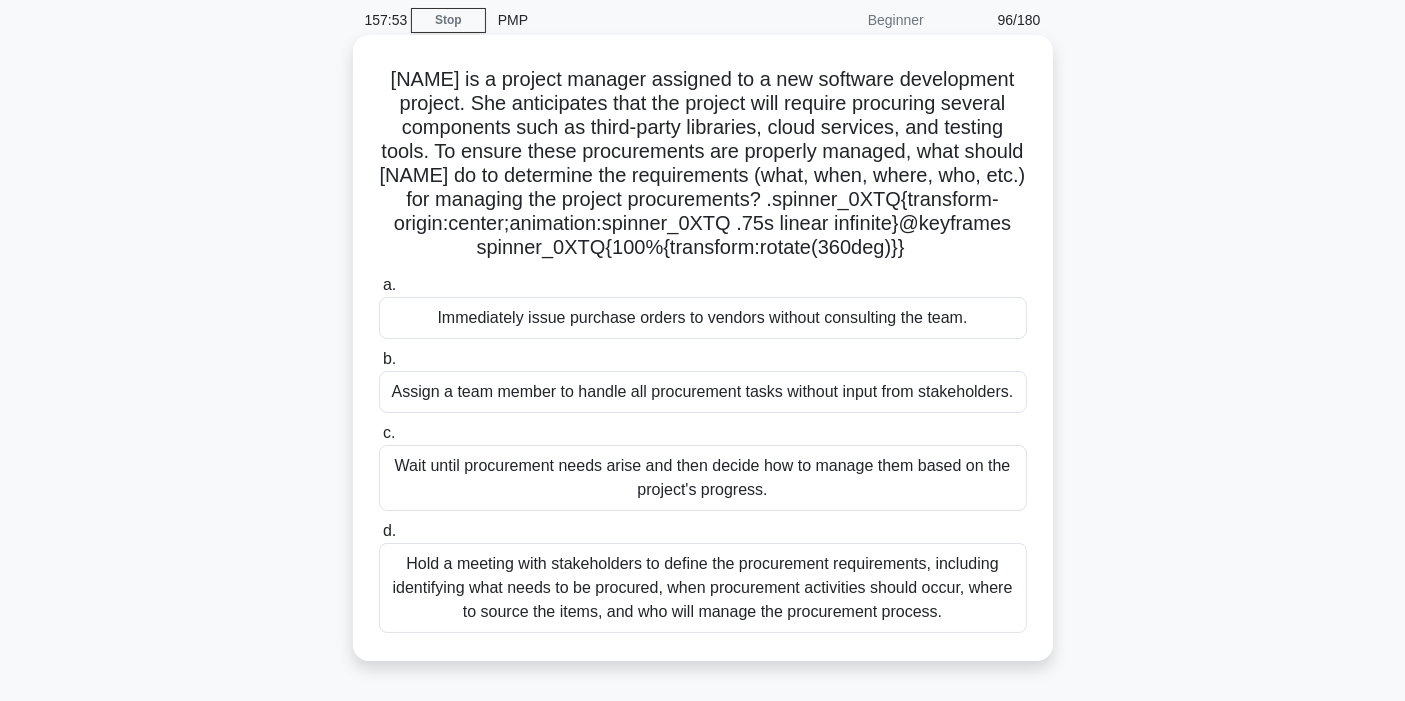 scroll, scrollTop: 111, scrollLeft: 0, axis: vertical 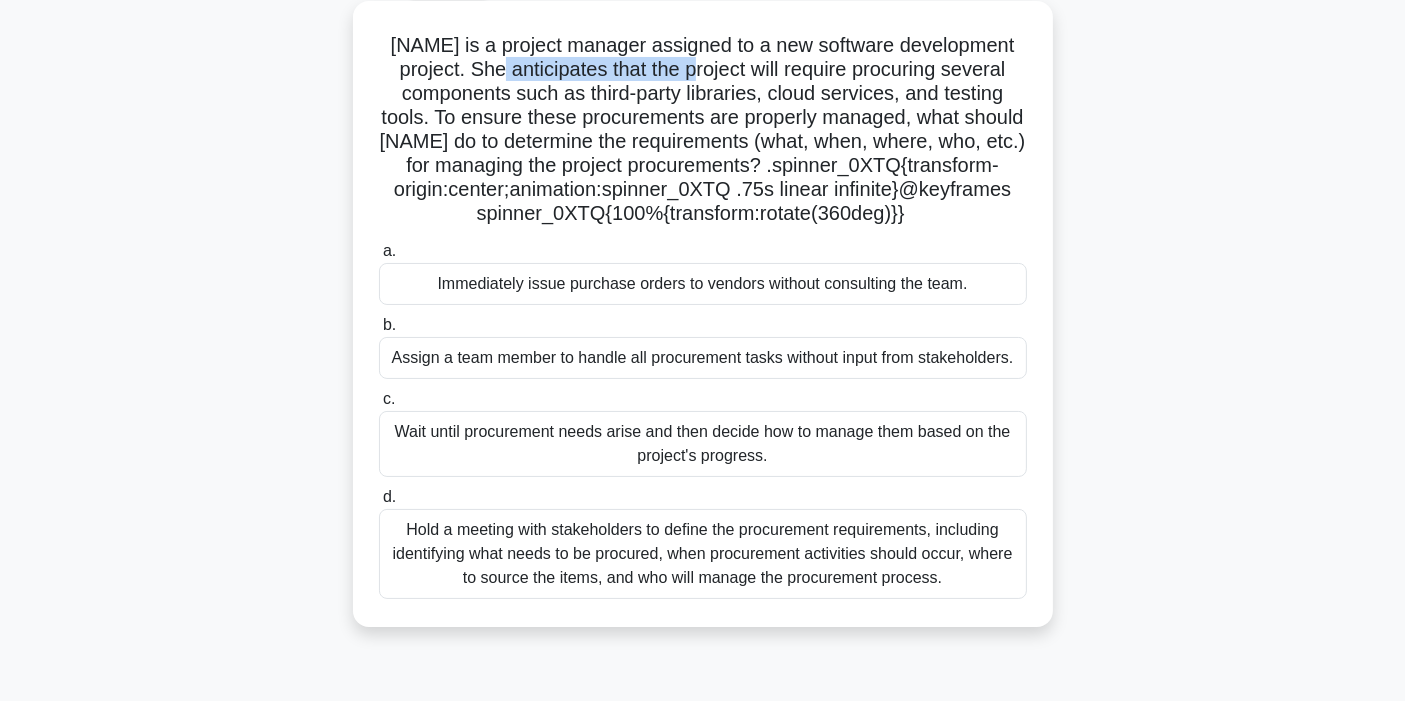drag, startPoint x: 503, startPoint y: 76, endPoint x: 704, endPoint y: 72, distance: 201.0398 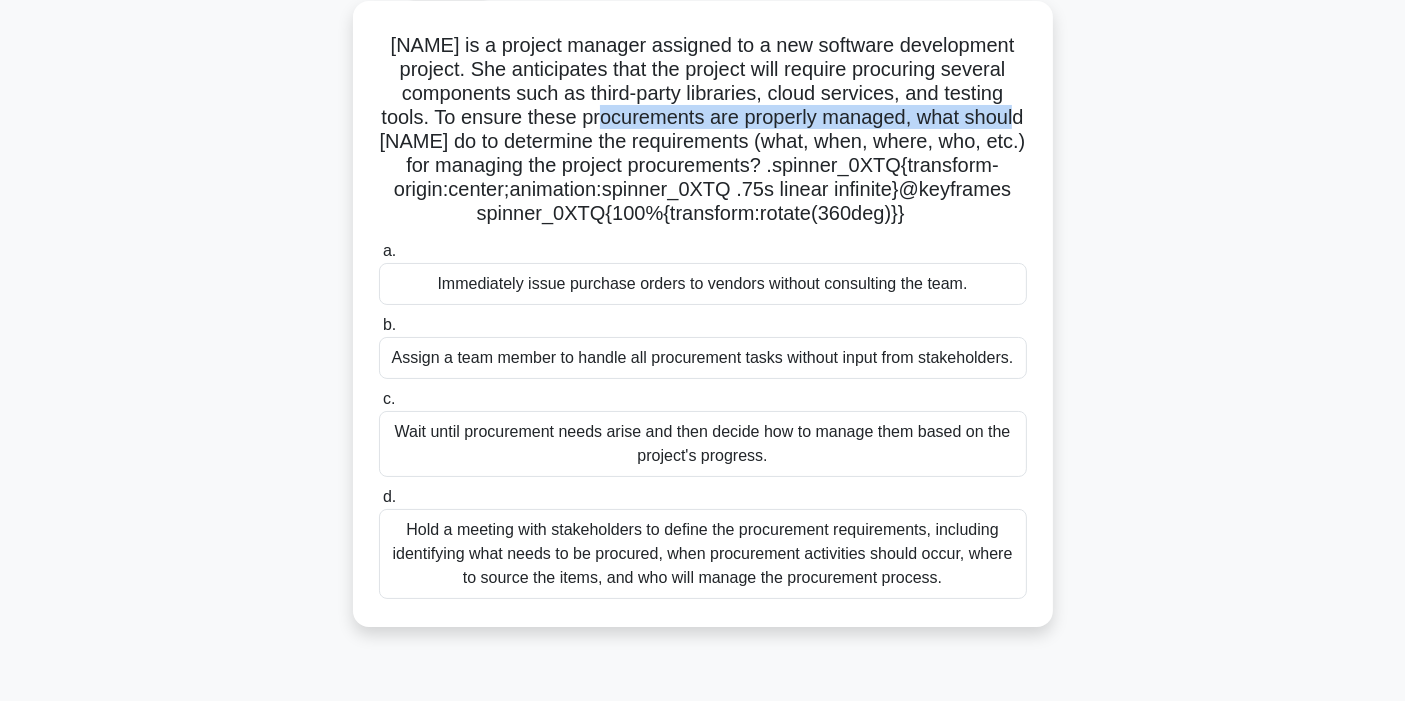 drag, startPoint x: 453, startPoint y: 144, endPoint x: 643, endPoint y: 130, distance: 190.51509 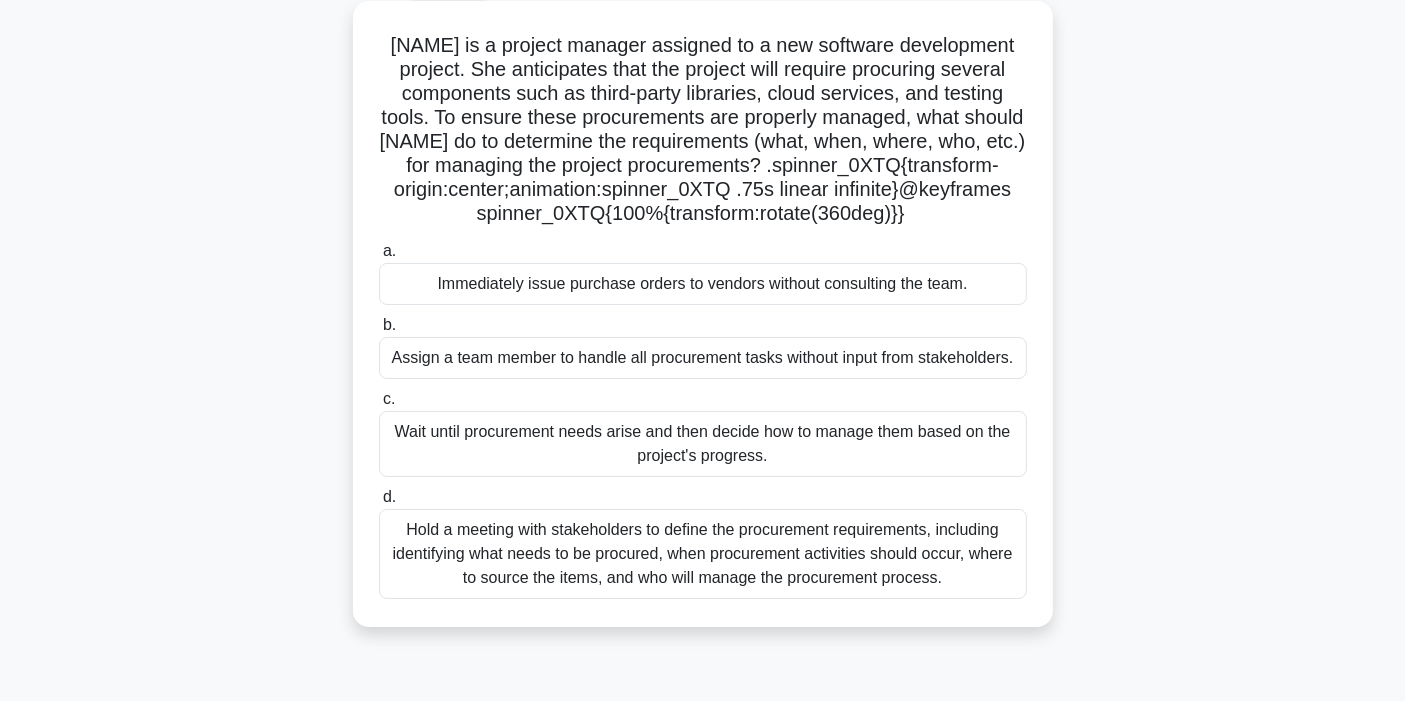 click on "[NAME] is a project manager assigned to a new software development project. She anticipates that the project will require procuring several components such as third-party libraries, cloud services, and testing tools. To ensure these procurements are properly managed, what should [NAME] do to determine the requirements (what, when, where, who, etc.) for managing the project procurements?
.spinner_0XTQ{transform-origin:center;animation:spinner_0XTQ .75s linear infinite}@keyframes spinner_0XTQ{100%{transform:rotate(360deg)}}" at bounding box center (703, 130) 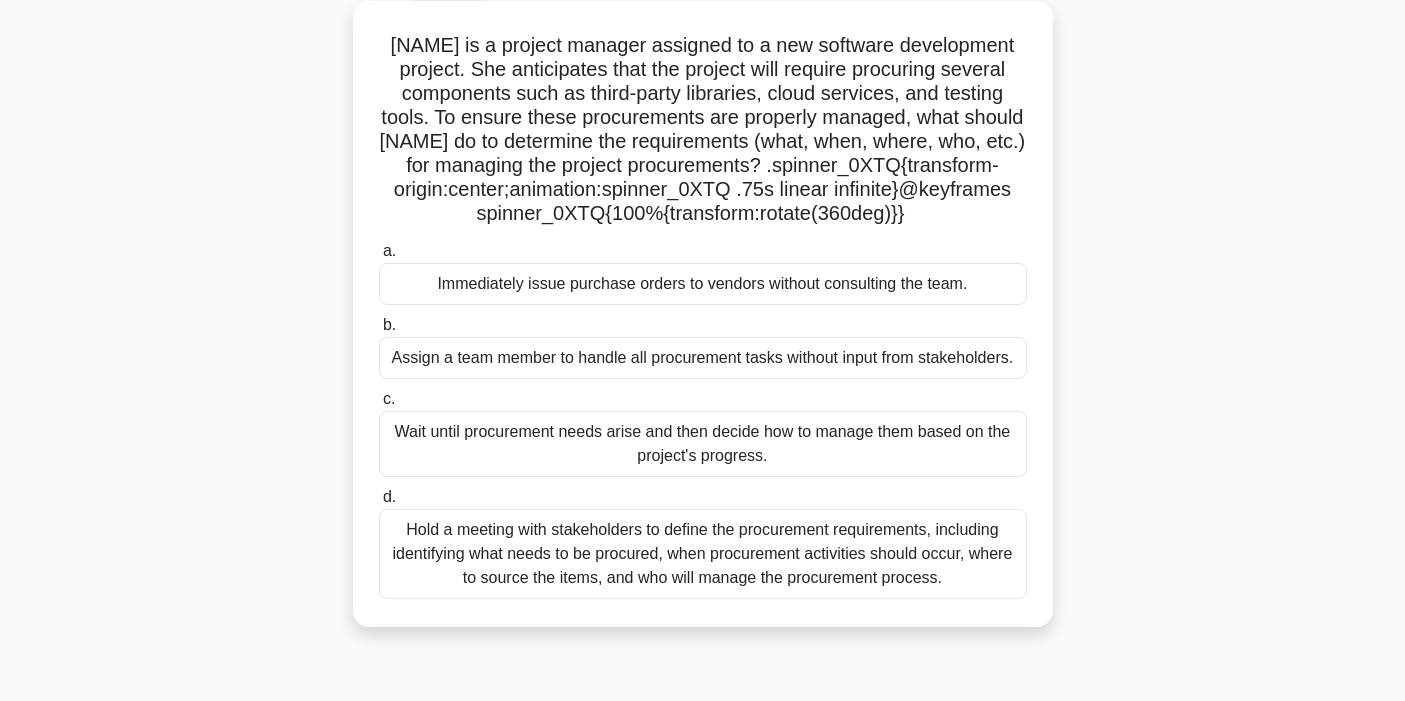 click on "Hold a meeting with stakeholders to define the procurement requirements, including identifying what needs to be procured, when procurement activities should occur, where to source the items, and who will manage the procurement process." at bounding box center [703, 554] 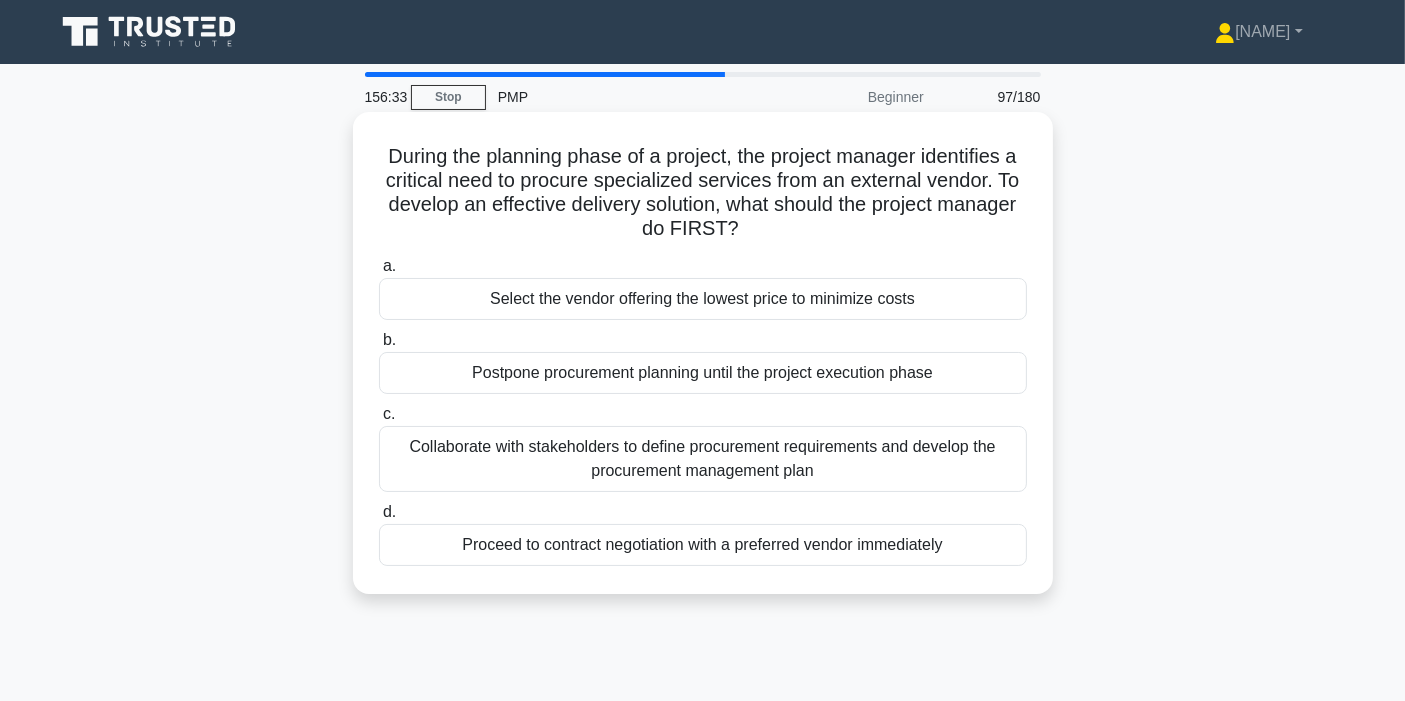 scroll, scrollTop: 111, scrollLeft: 0, axis: vertical 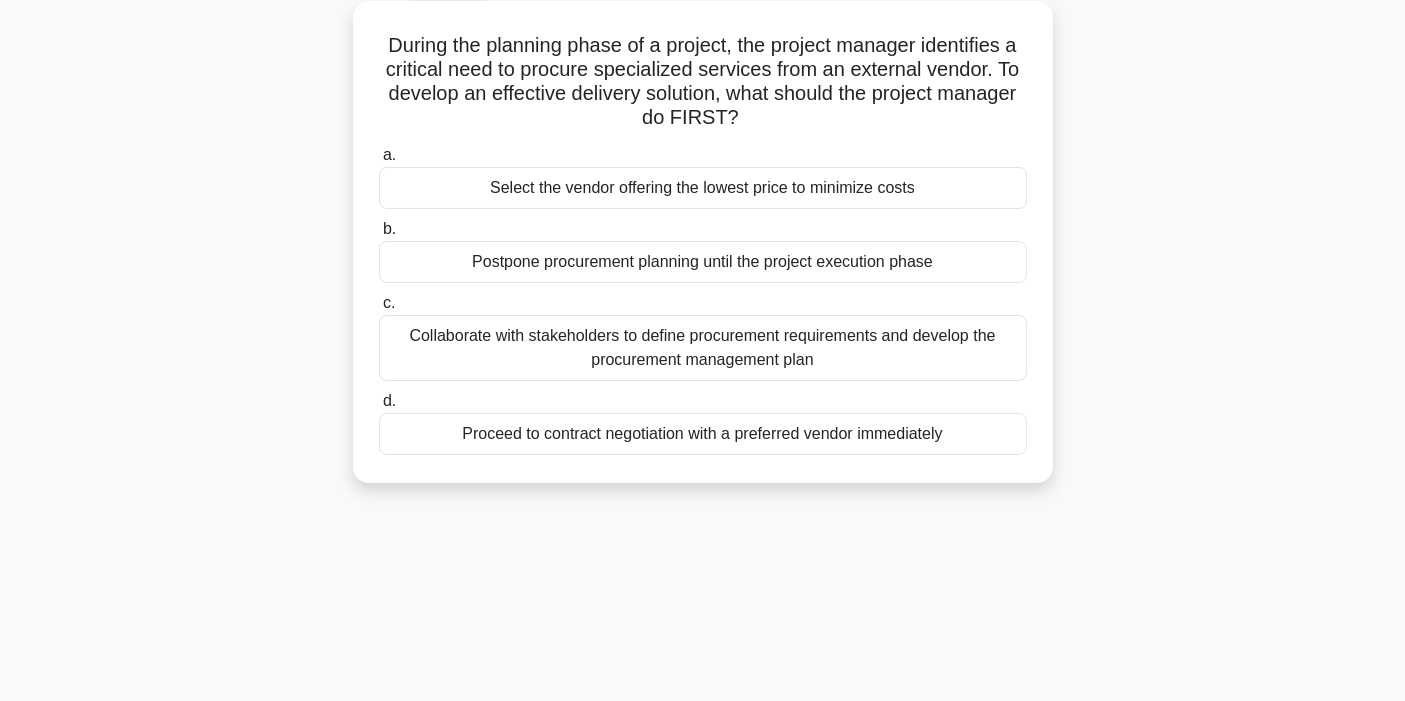 click on "Collaborate with stakeholders to define procurement requirements and develop the procurement management plan" at bounding box center (703, 348) 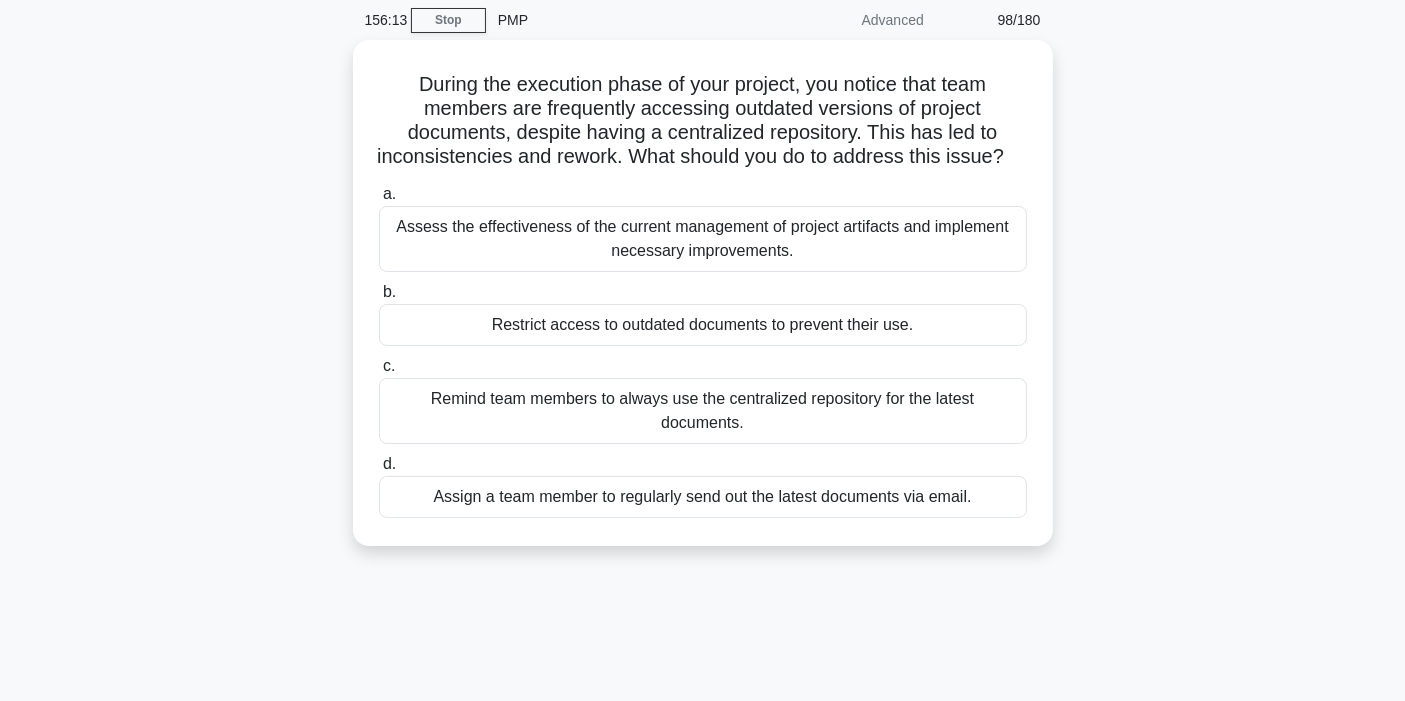 scroll, scrollTop: 111, scrollLeft: 0, axis: vertical 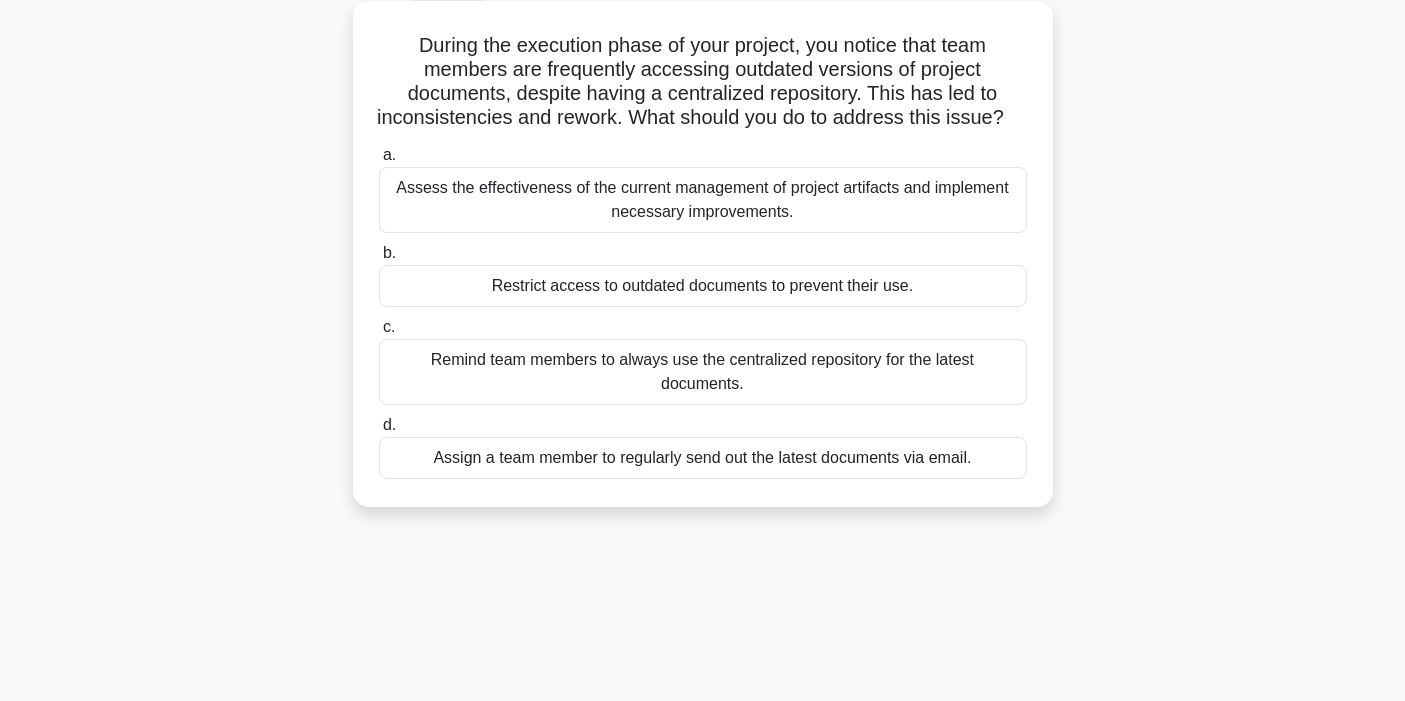 click on "During the execution phase of your project, you notice that team members are frequently accessing outdated versions of project documents, despite having a centralized repository. This has led to inconsistencies and rework. What should you do to address this issue?
.spinner_0XTQ{transform-origin:center;animation:spinner_y6GP .75s linear infinite}@keyframes spinner_y6GP{100%{transform:rotate(360deg)}}" at bounding box center [703, 82] 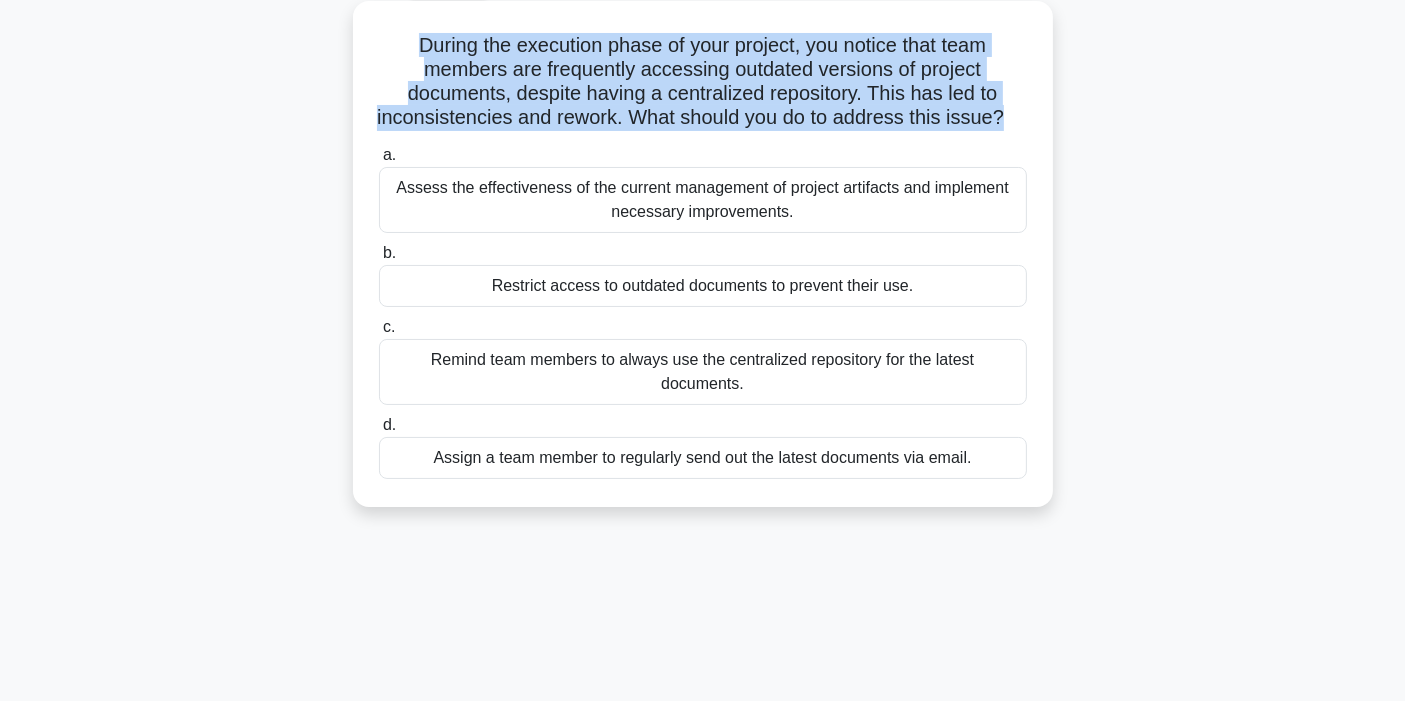 click on "During the execution phase of your project, you notice that team members are frequently accessing outdated versions of project documents, despite having a centralized repository. This has led to inconsistencies and rework. What should you do to address this issue?
.spinner_0XTQ{transform-origin:center;animation:spinner_y6GP .75s linear infinite}@keyframes spinner_y6GP{100%{transform:rotate(360deg)}}" at bounding box center (703, 82) 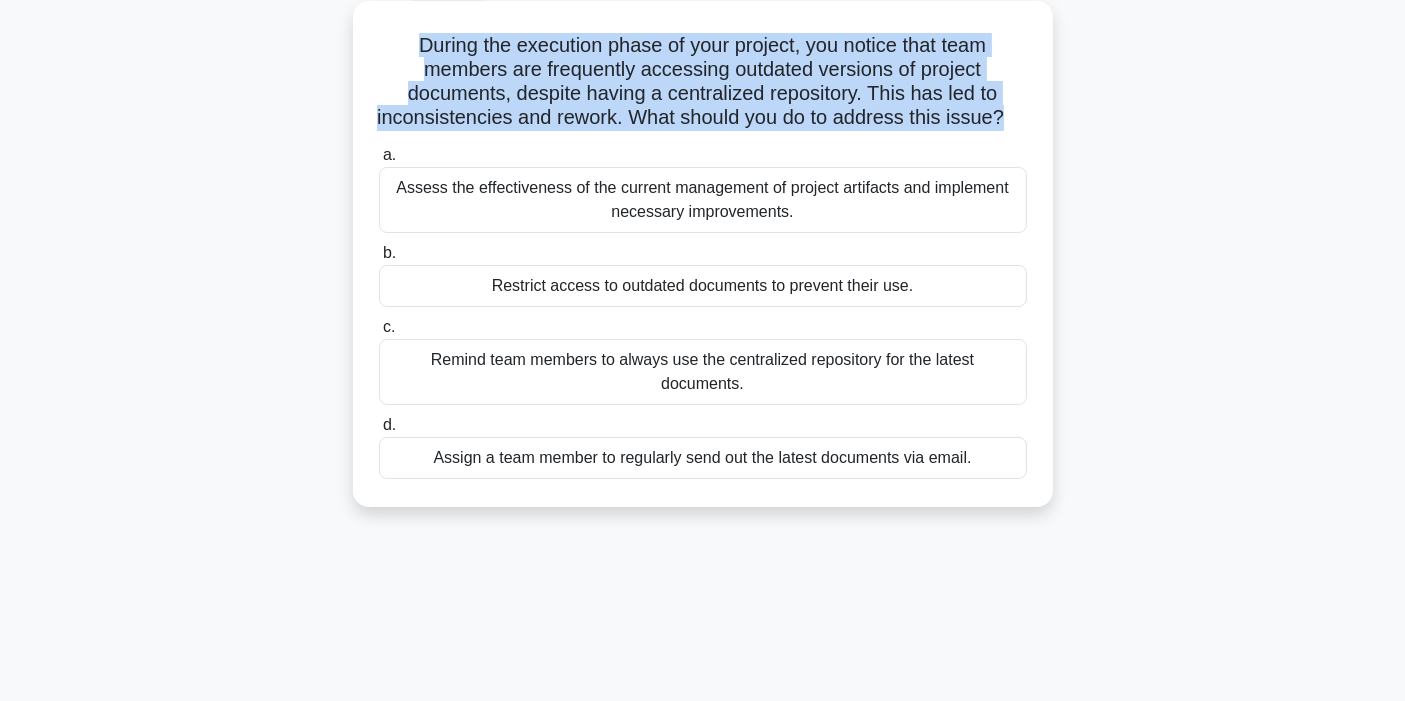 click on "During the execution phase of your project, you notice that team members are frequently accessing outdated versions of project documents, despite having a centralized repository. This has led to inconsistencies and rework. What should you do to address this issue?
.spinner_0XTQ{transform-origin:center;animation:spinner_y6GP .75s linear infinite}@keyframes spinner_y6GP{100%{transform:rotate(360deg)}}" at bounding box center [703, 82] 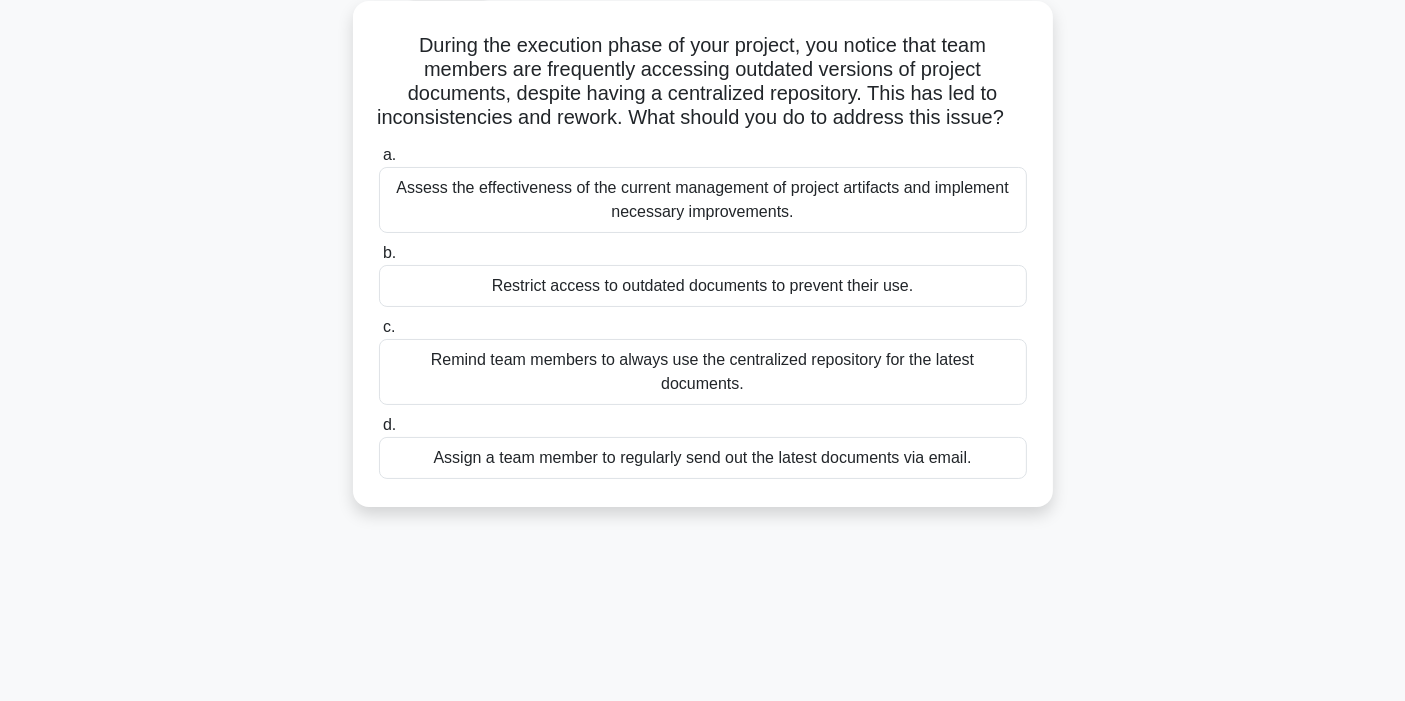 click on "Assess the effectiveness of the current management of project artifacts and implement necessary improvements." at bounding box center (703, 200) 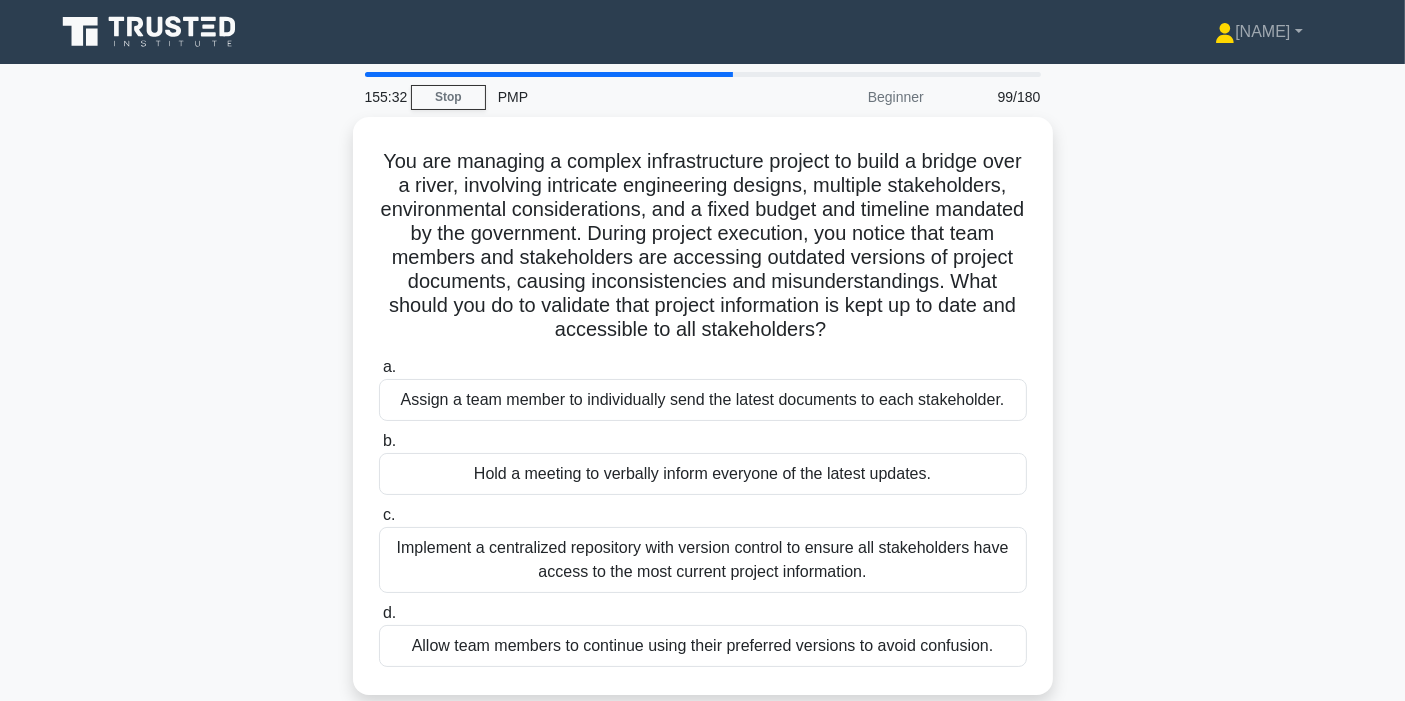 scroll, scrollTop: 111, scrollLeft: 0, axis: vertical 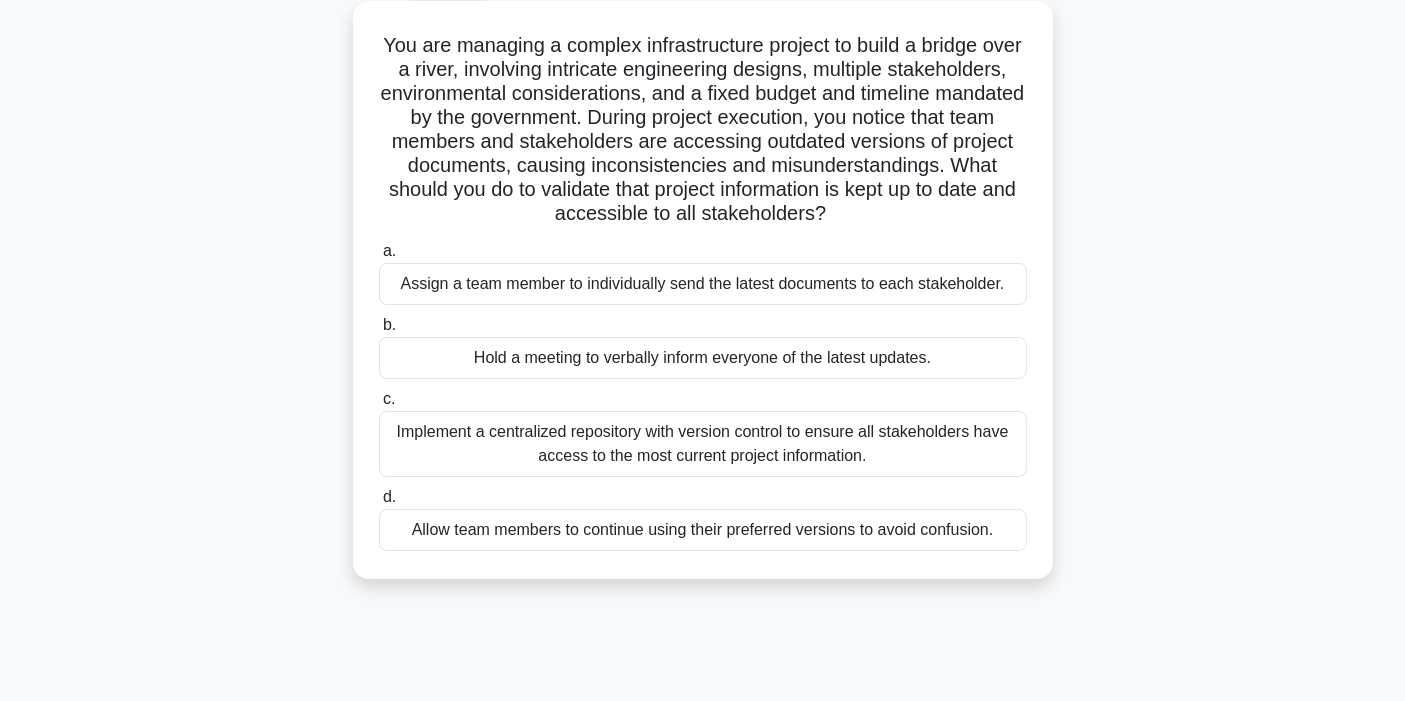click on "You are managing a complex infrastructure project to build a bridge over a river, involving intricate engineering designs, multiple stakeholders, environmental considerations, and a fixed budget and timeline mandated by the government. During project execution, you notice that team members and stakeholders are accessing outdated versions of project documents, causing inconsistencies and misunderstandings. What should you do to validate that project information is kept up to date and accessible to all stakeholders?" at bounding box center (703, 130) 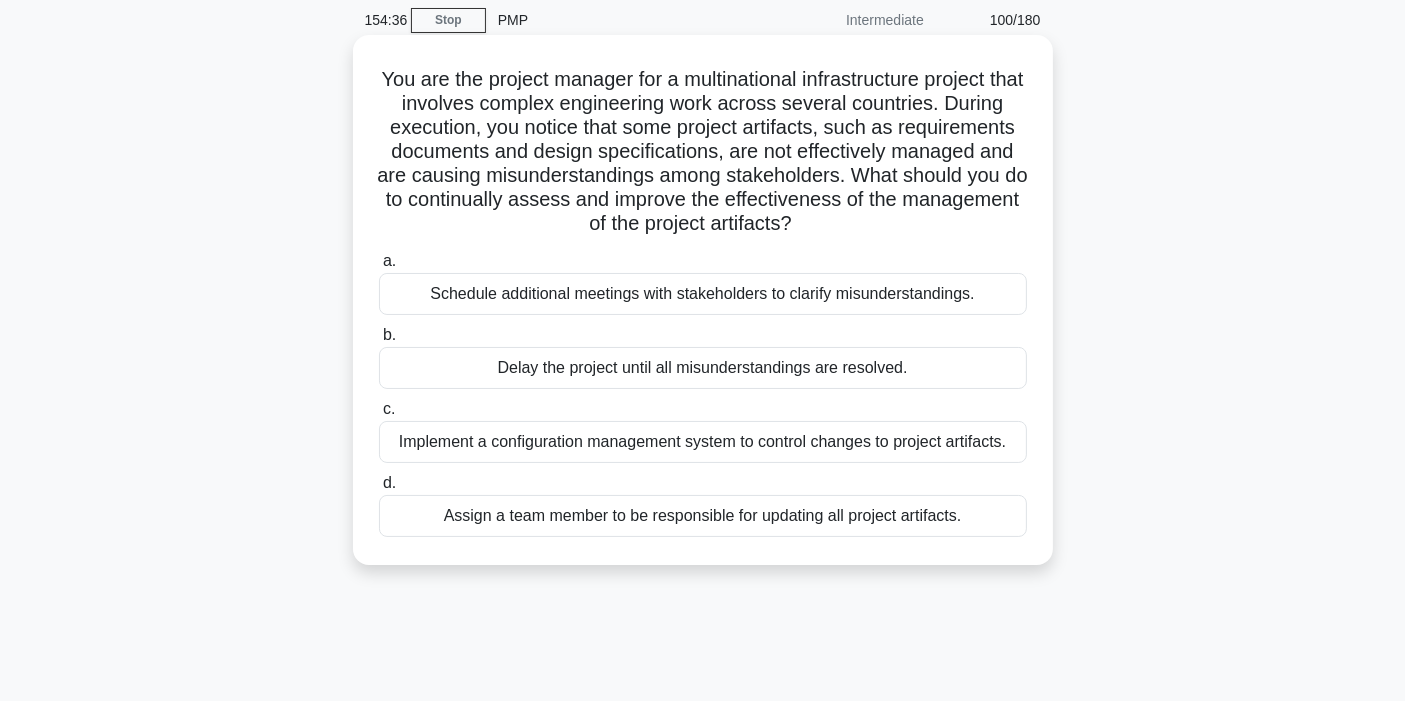 scroll, scrollTop: 111, scrollLeft: 0, axis: vertical 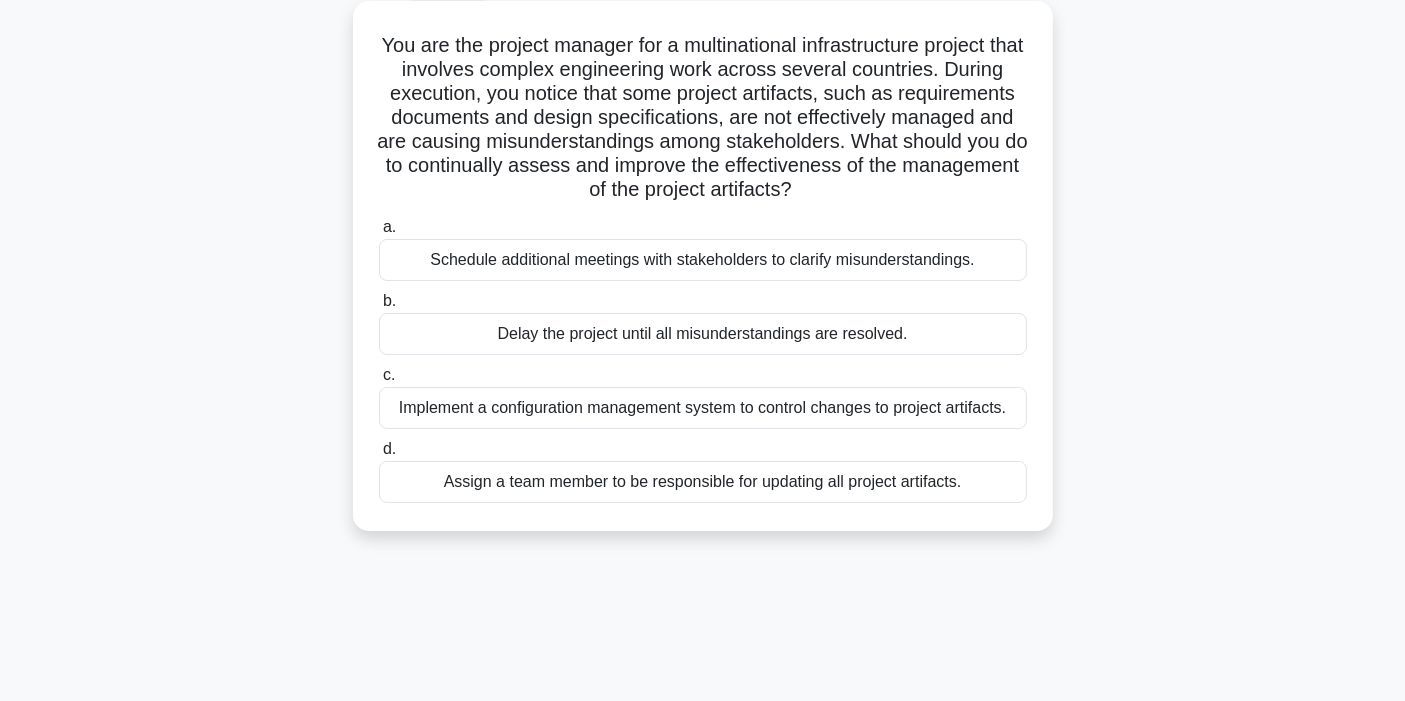 click on "Implement a configuration management system to control changes to project artifacts." at bounding box center (703, 408) 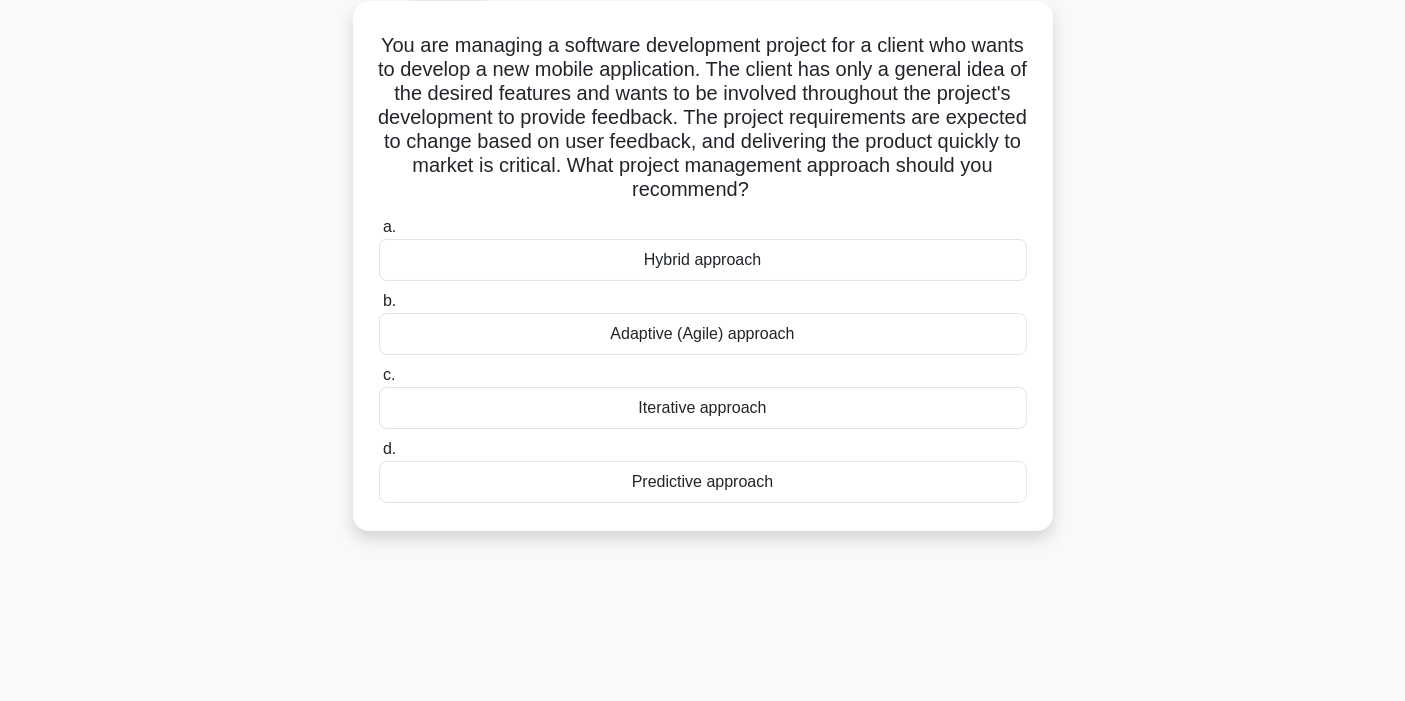 scroll, scrollTop: 0, scrollLeft: 0, axis: both 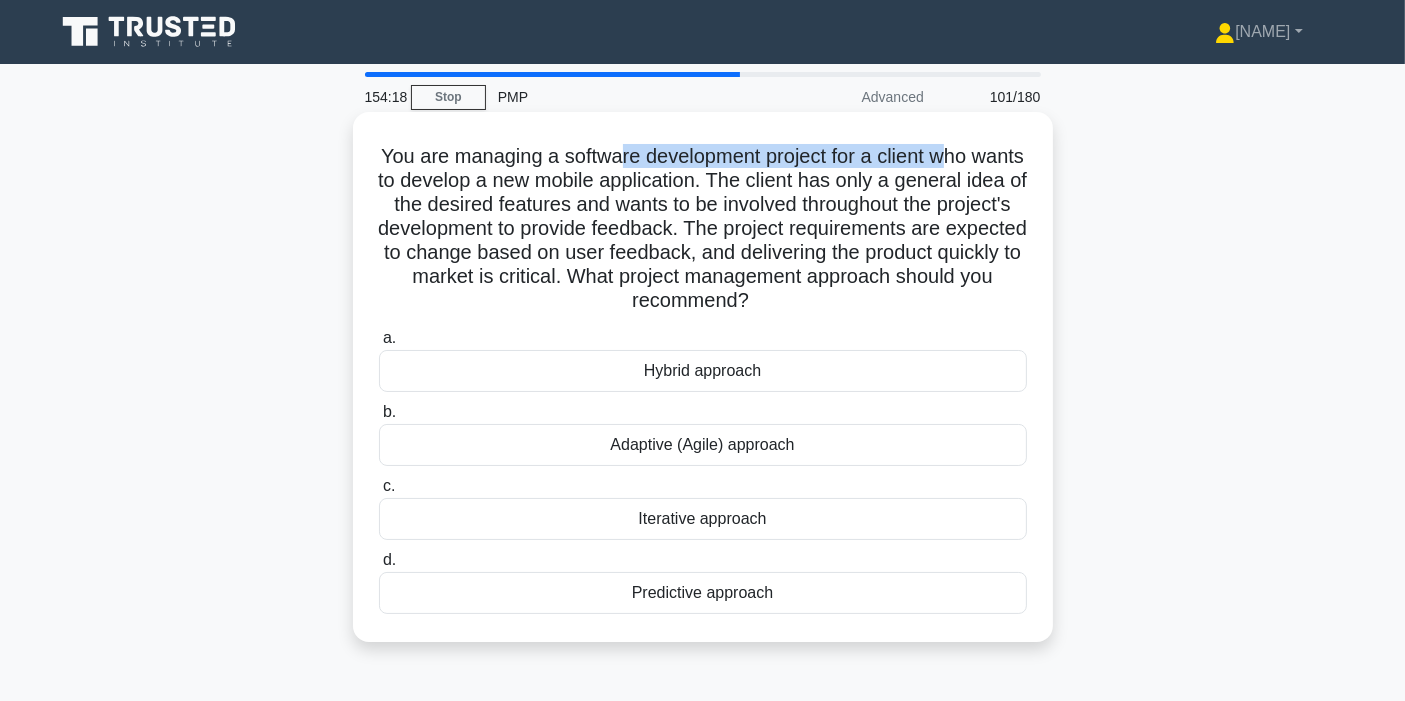 drag, startPoint x: 647, startPoint y: 158, endPoint x: 986, endPoint y: 165, distance: 339.07227 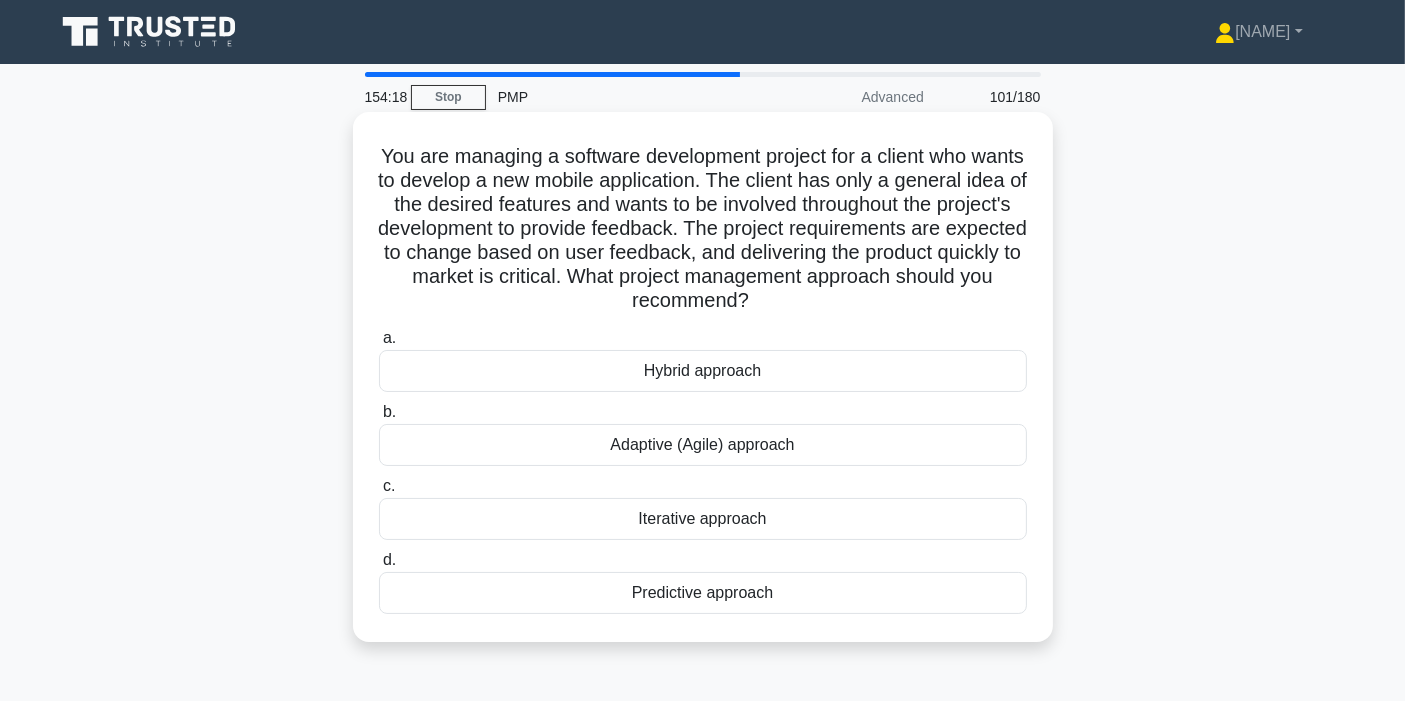 click on "You are managing a software development project for a client who wants to develop a new mobile application. The client has only a general idea of the desired features and wants to be involved throughout the project's development to provide feedback. The project requirements are expected to change based on user feedback, and delivering the product quickly to market is critical. What project management approach should you recommend?
.spinner_0XTQ{transform-origin:center;animation:spinner_y6GP .75s linear infinite}@keyframes spinner_y6GP{100%{transform:rotate(360deg)}}" at bounding box center [703, 229] 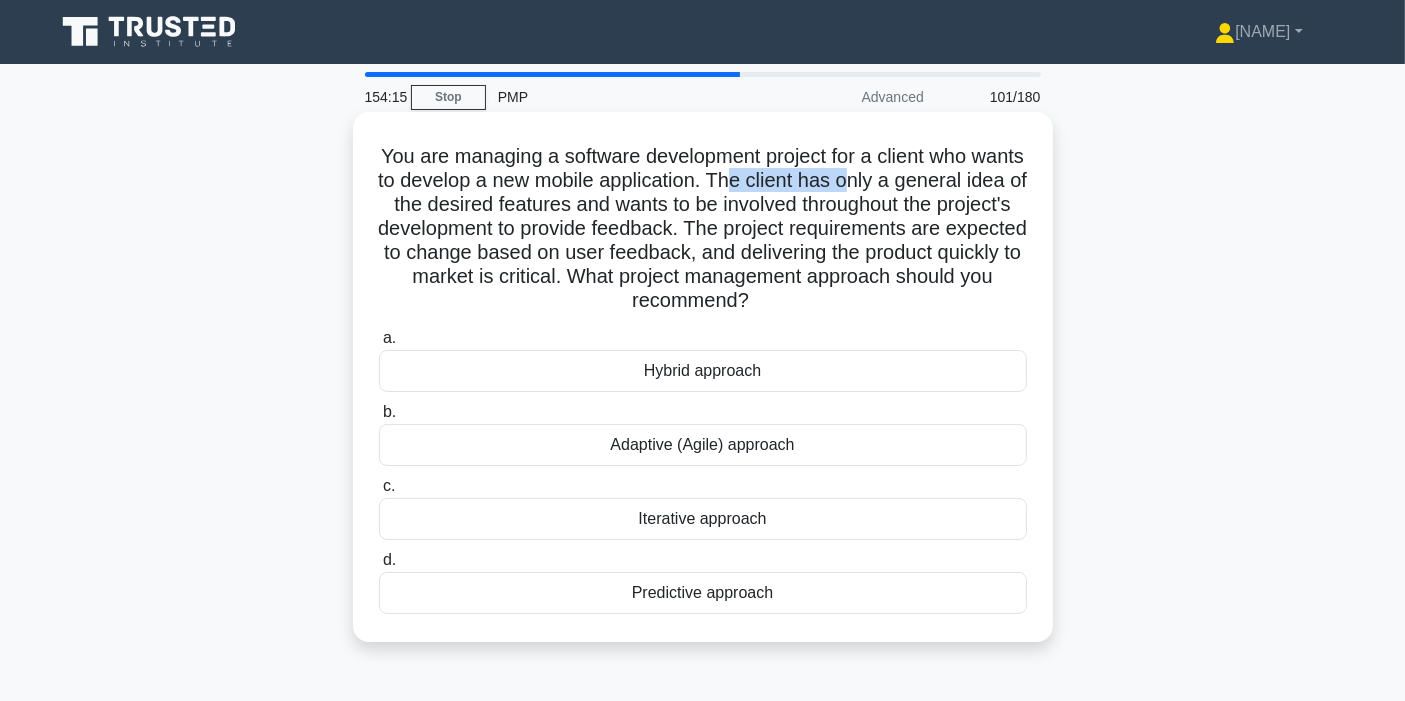 drag, startPoint x: 830, startPoint y: 182, endPoint x: 950, endPoint y: 180, distance: 120.01666 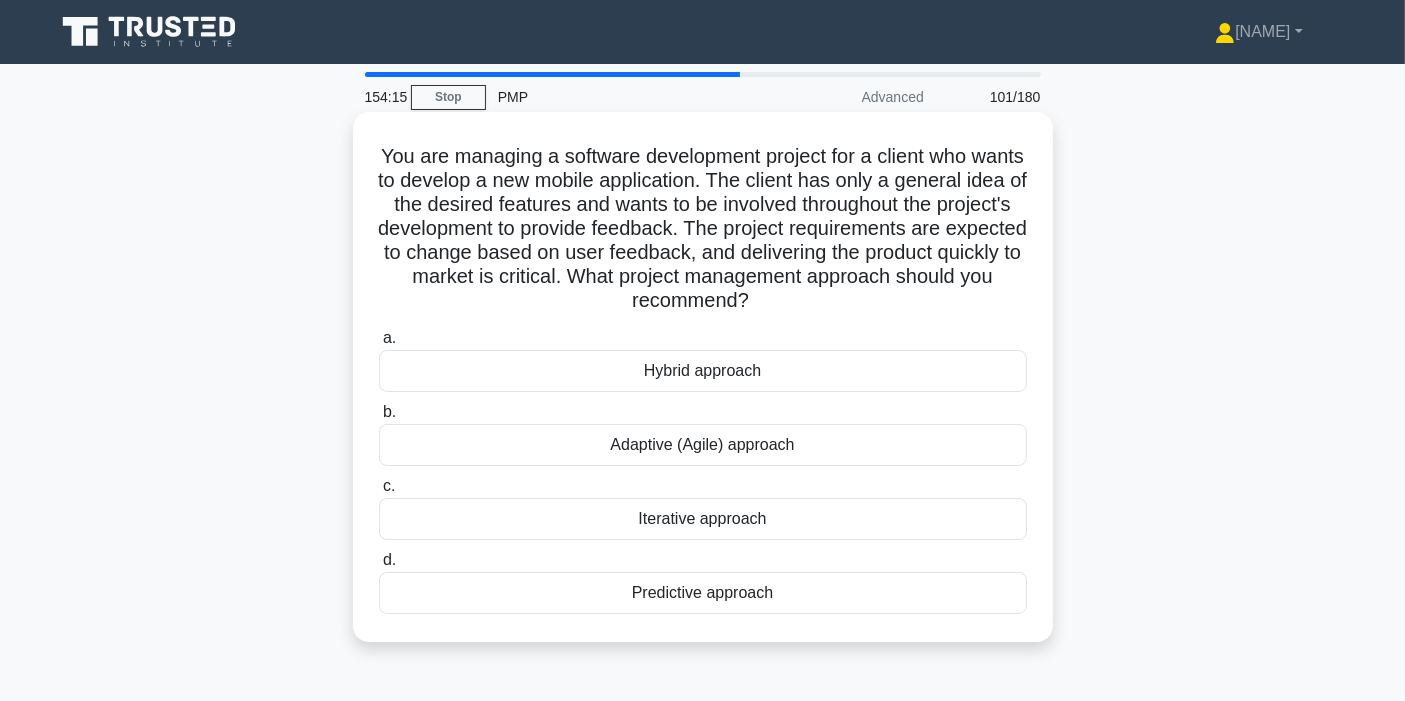 click on "You are managing a software development project for a client who wants to develop a new mobile application. The client has only a general idea of the desired features and wants to be involved throughout the project's development to provide feedback. The project requirements are expected to change based on user feedback, and delivering the product quickly to market is critical. What project management approach should you recommend?
.spinner_0XTQ{transform-origin:center;animation:spinner_y6GP .75s linear infinite}@keyframes spinner_y6GP{100%{transform:rotate(360deg)}}" at bounding box center (703, 229) 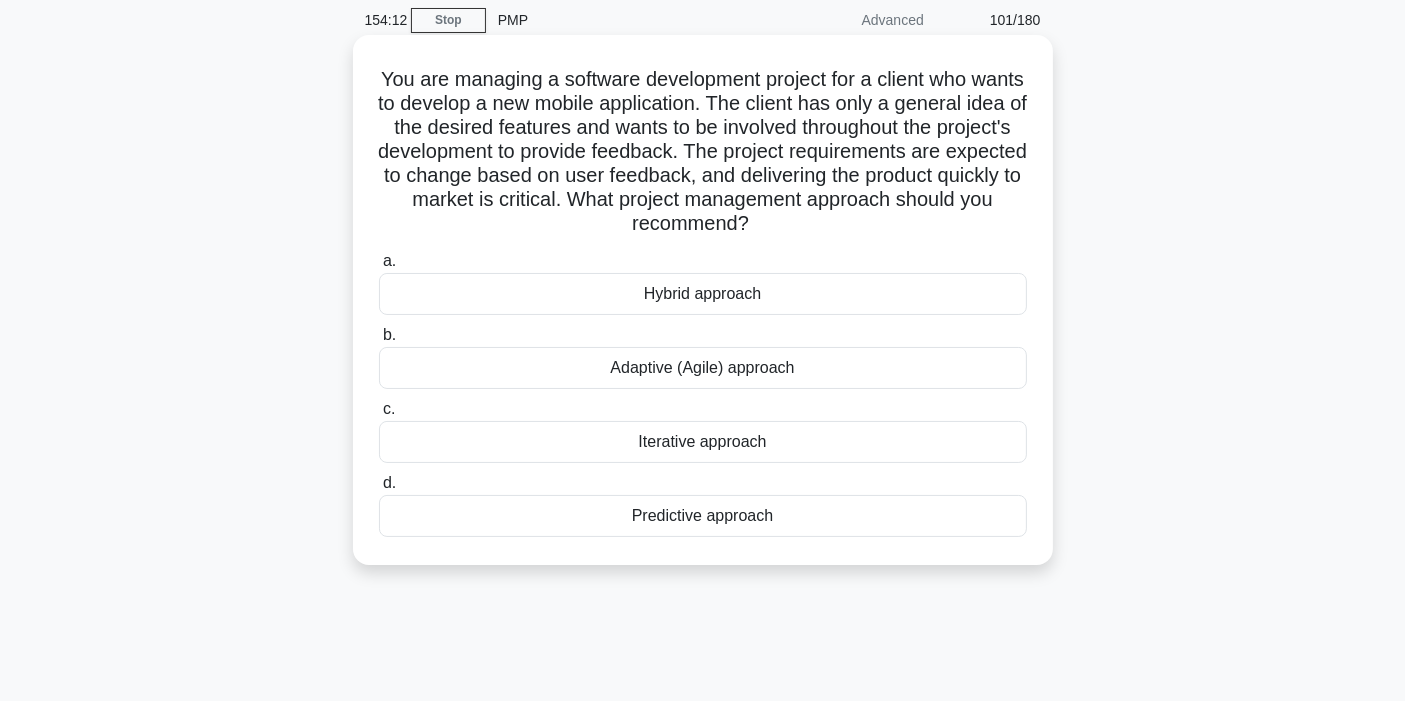 scroll, scrollTop: 111, scrollLeft: 0, axis: vertical 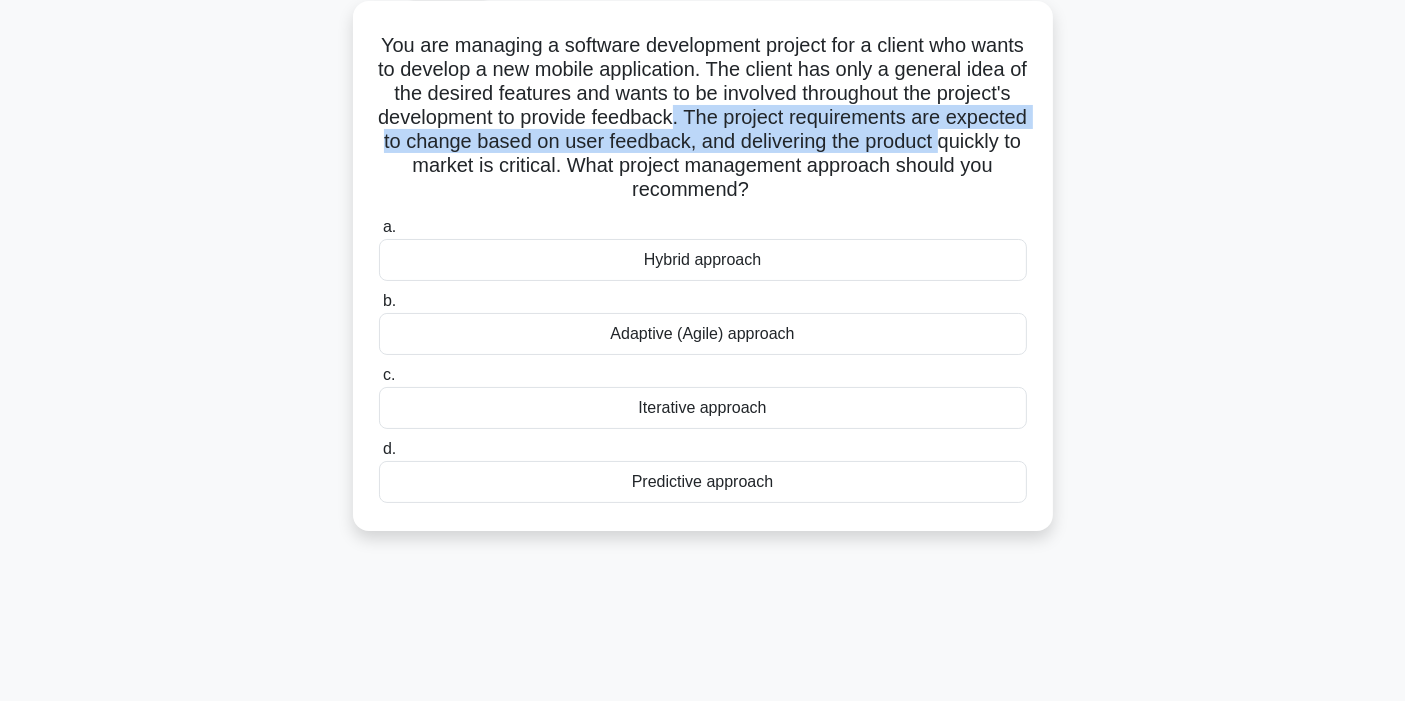 drag, startPoint x: 914, startPoint y: 116, endPoint x: 624, endPoint y: 161, distance: 293.4706 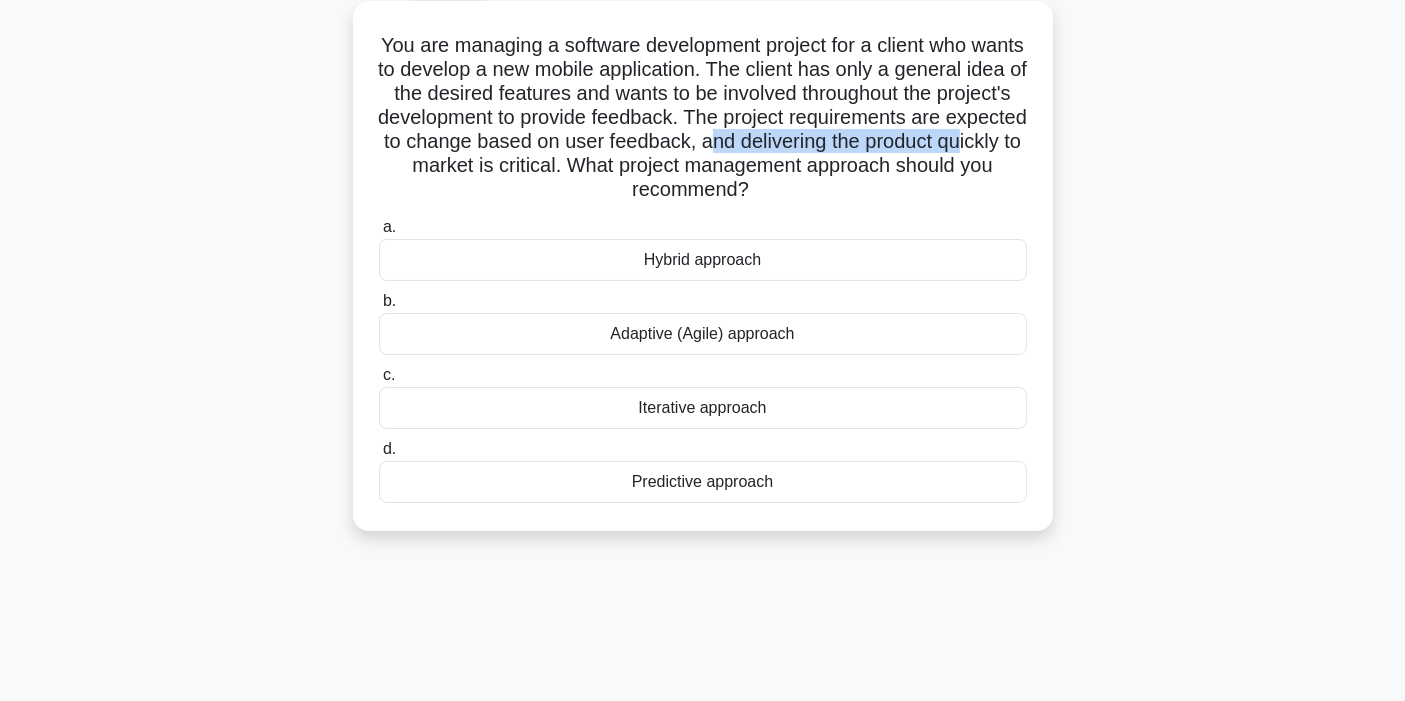 drag, startPoint x: 979, startPoint y: 146, endPoint x: 645, endPoint y: 170, distance: 334.86118 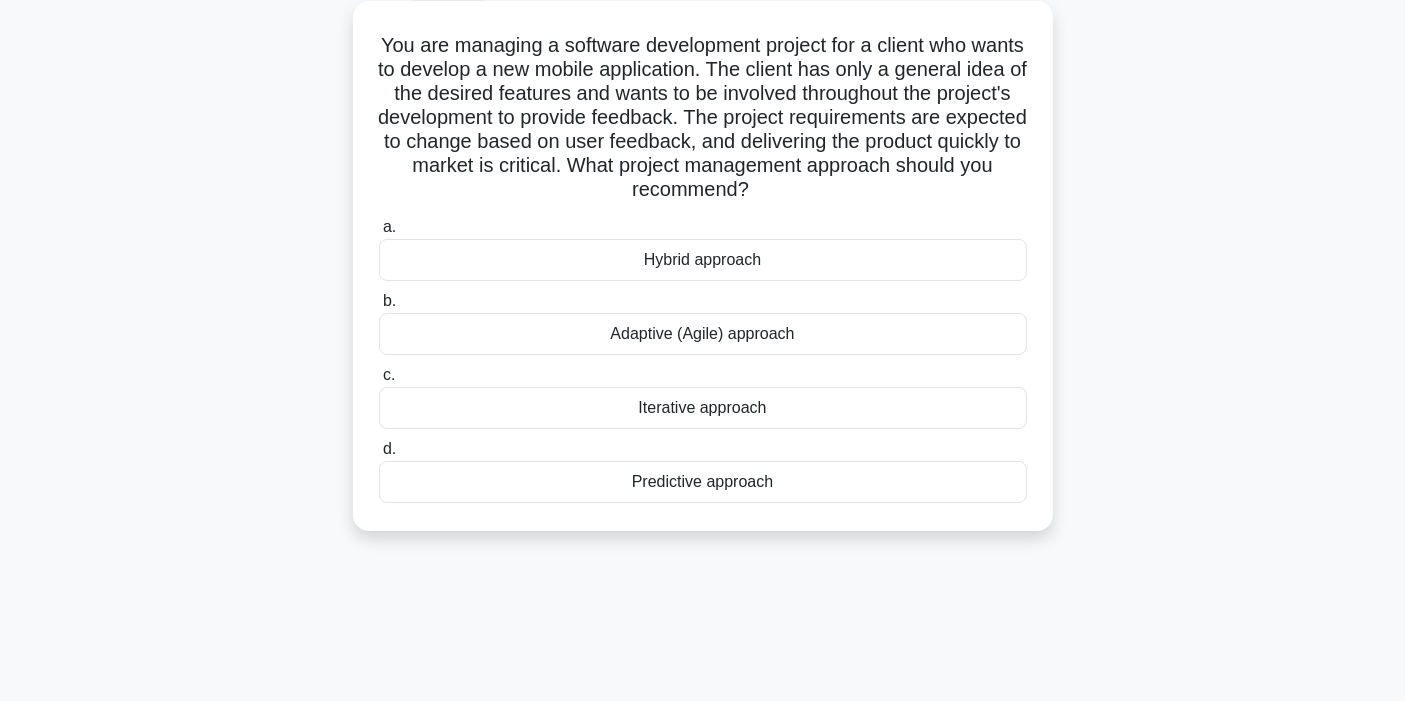 click on "Adaptive (Agile) approach" at bounding box center [703, 334] 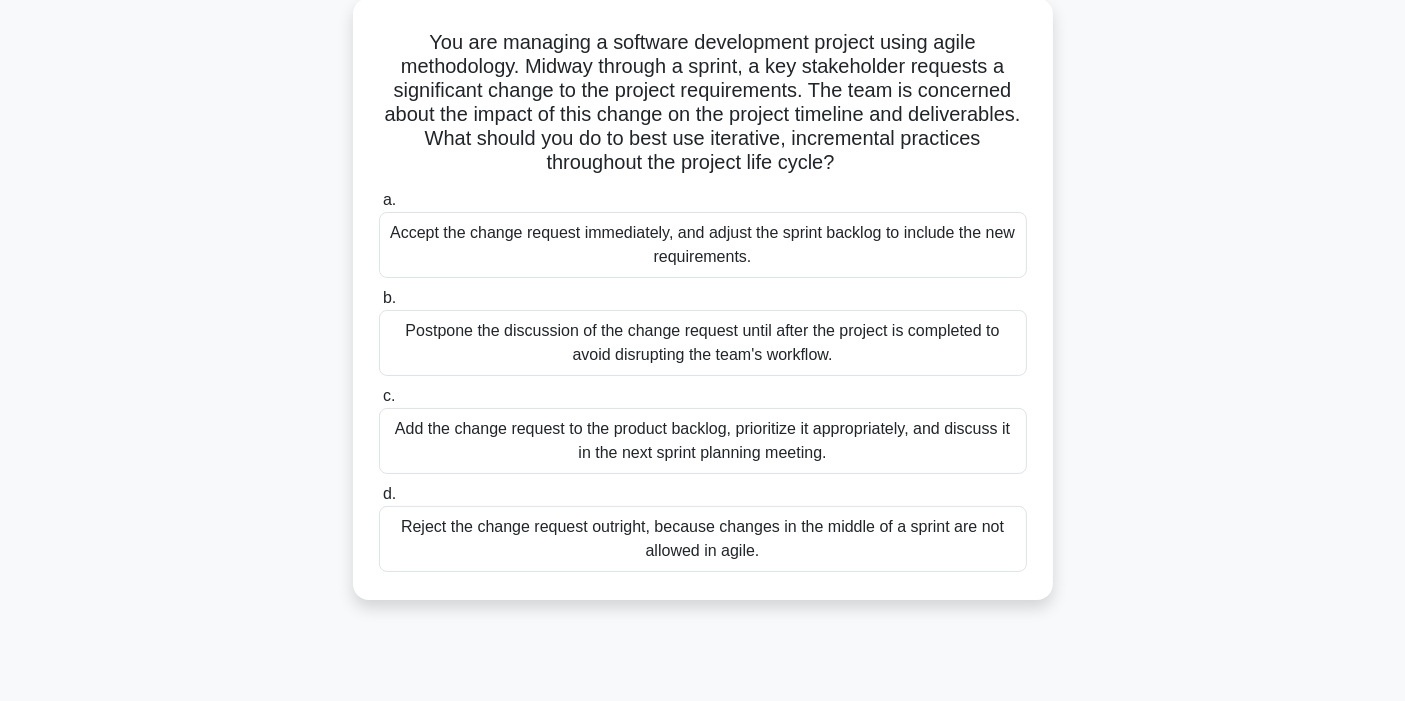 scroll, scrollTop: 153, scrollLeft: 0, axis: vertical 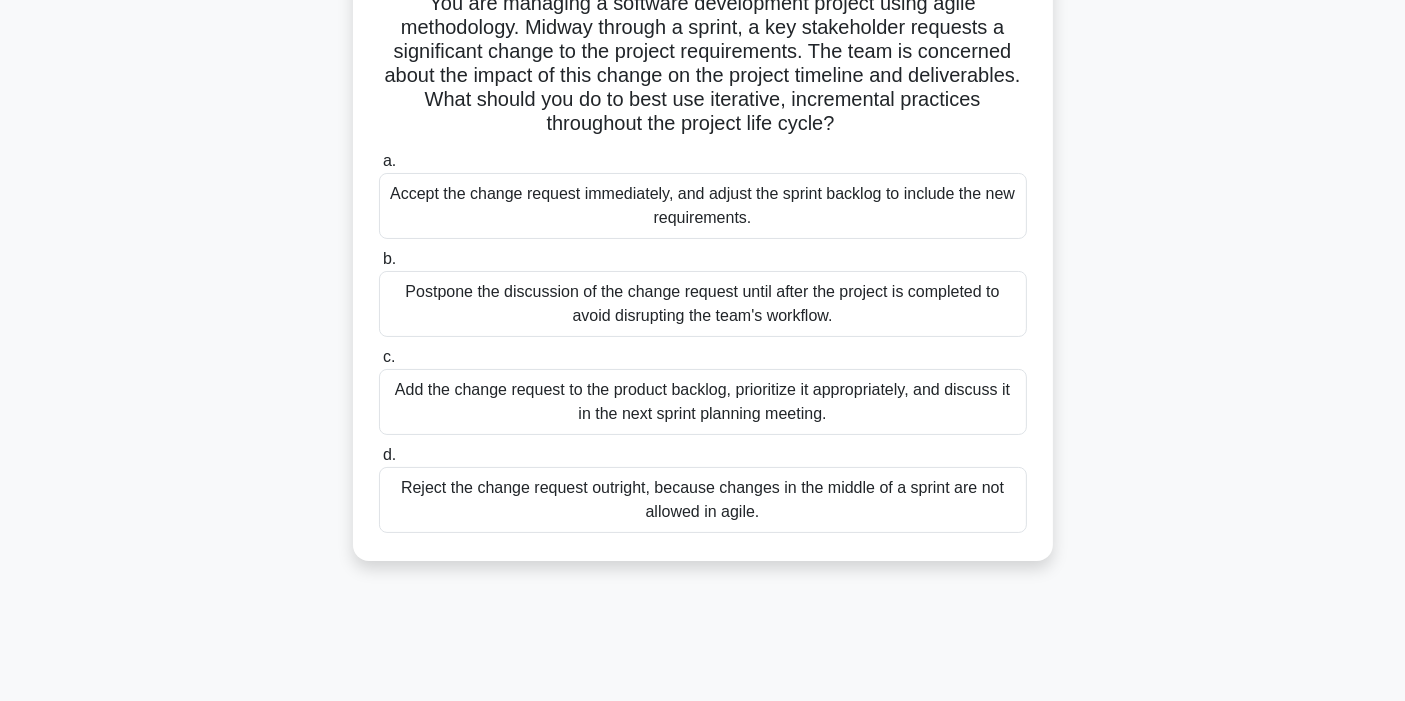 click on "Add the change request to the product backlog, prioritize it appropriately, and discuss it in the next sprint planning meeting." at bounding box center [703, 402] 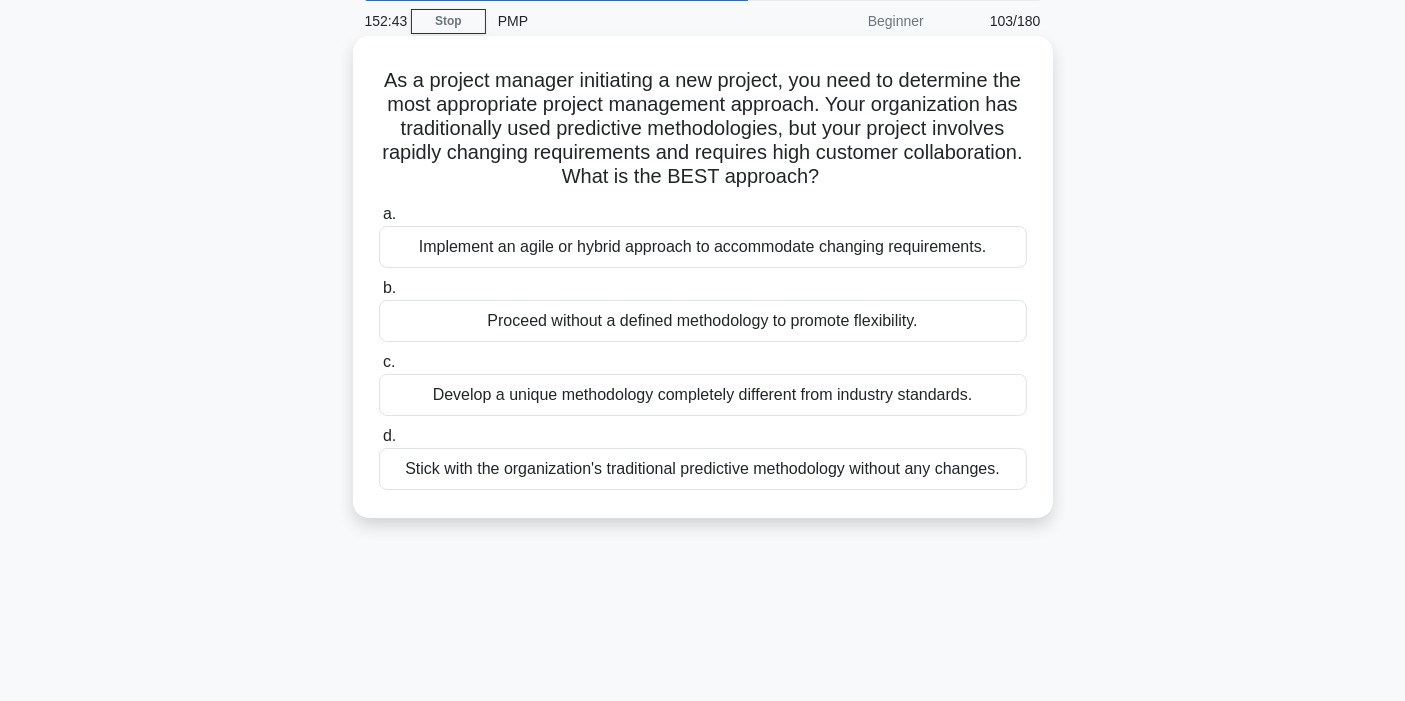 scroll, scrollTop: 111, scrollLeft: 0, axis: vertical 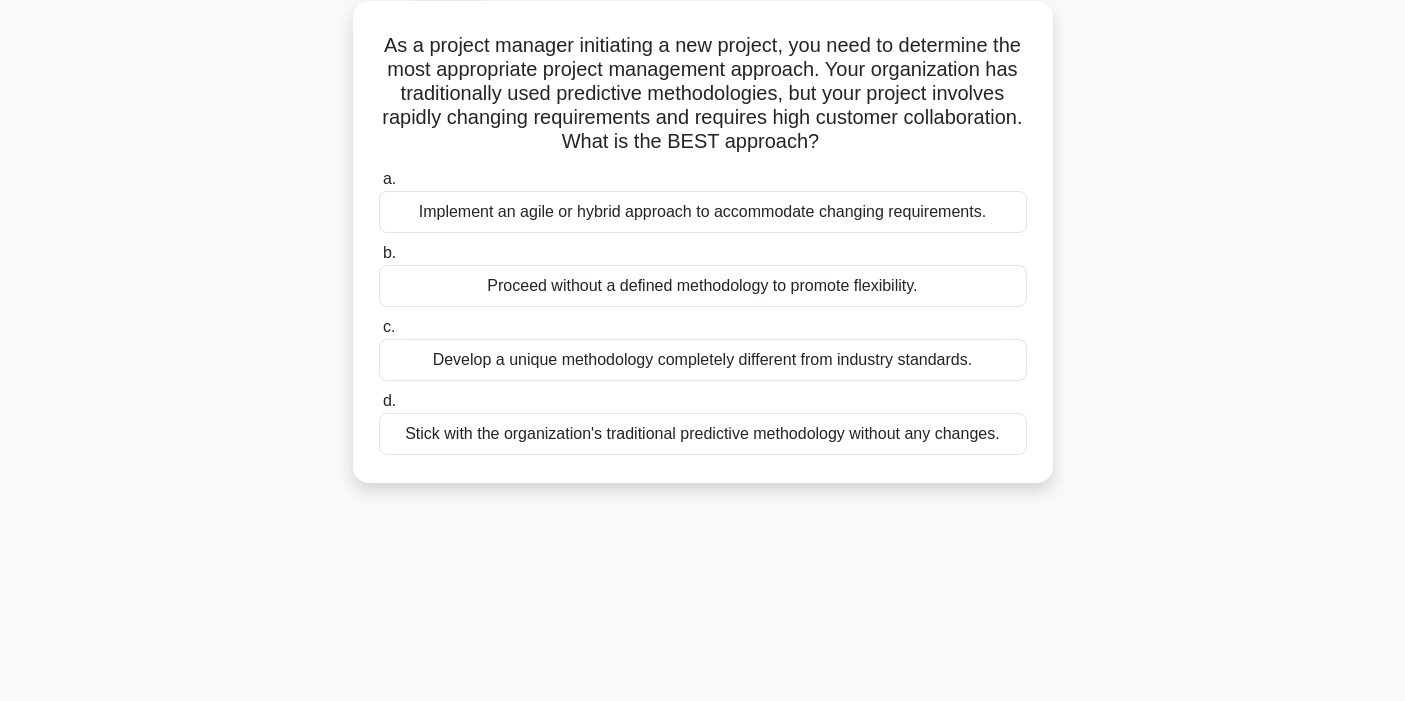 click on "Implement an agile or hybrid approach to accommodate changing requirements." at bounding box center [703, 212] 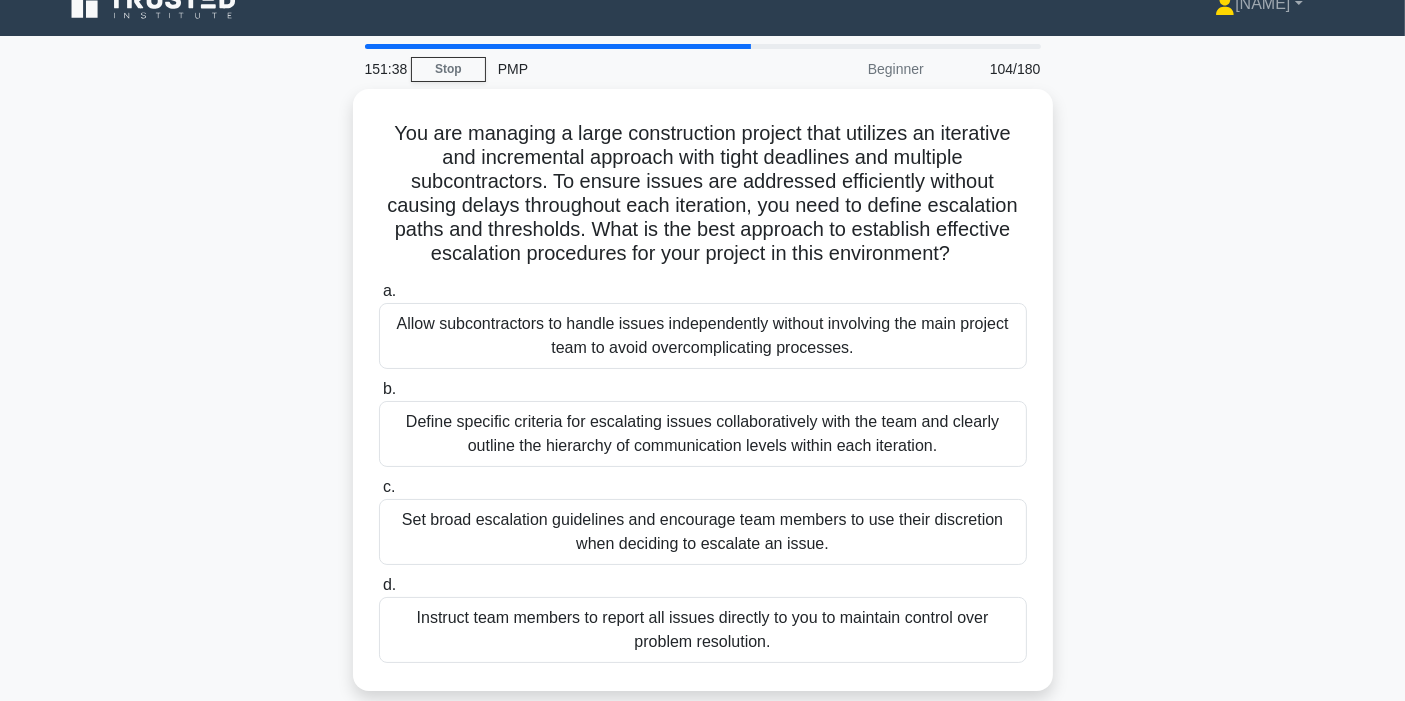 scroll, scrollTop: 139, scrollLeft: 0, axis: vertical 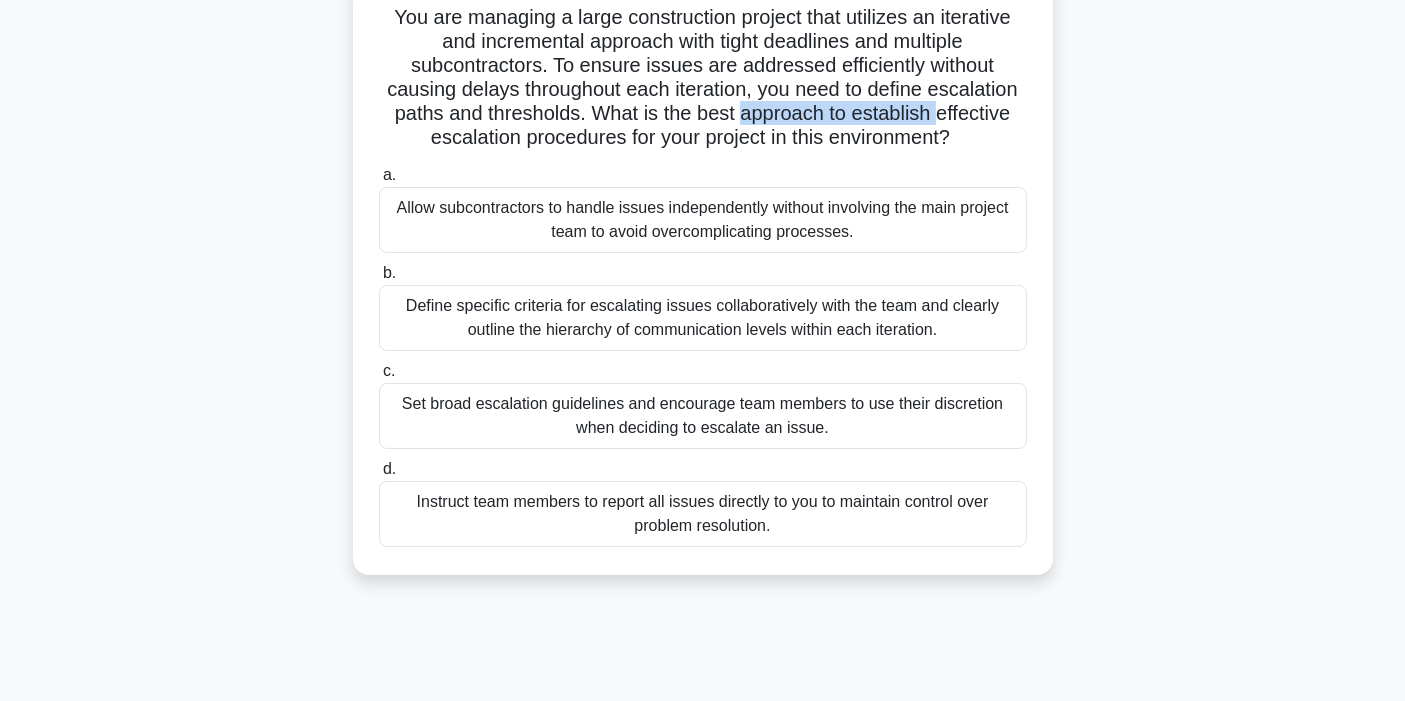 drag, startPoint x: 740, startPoint y: 110, endPoint x: 940, endPoint y: 117, distance: 200.12247 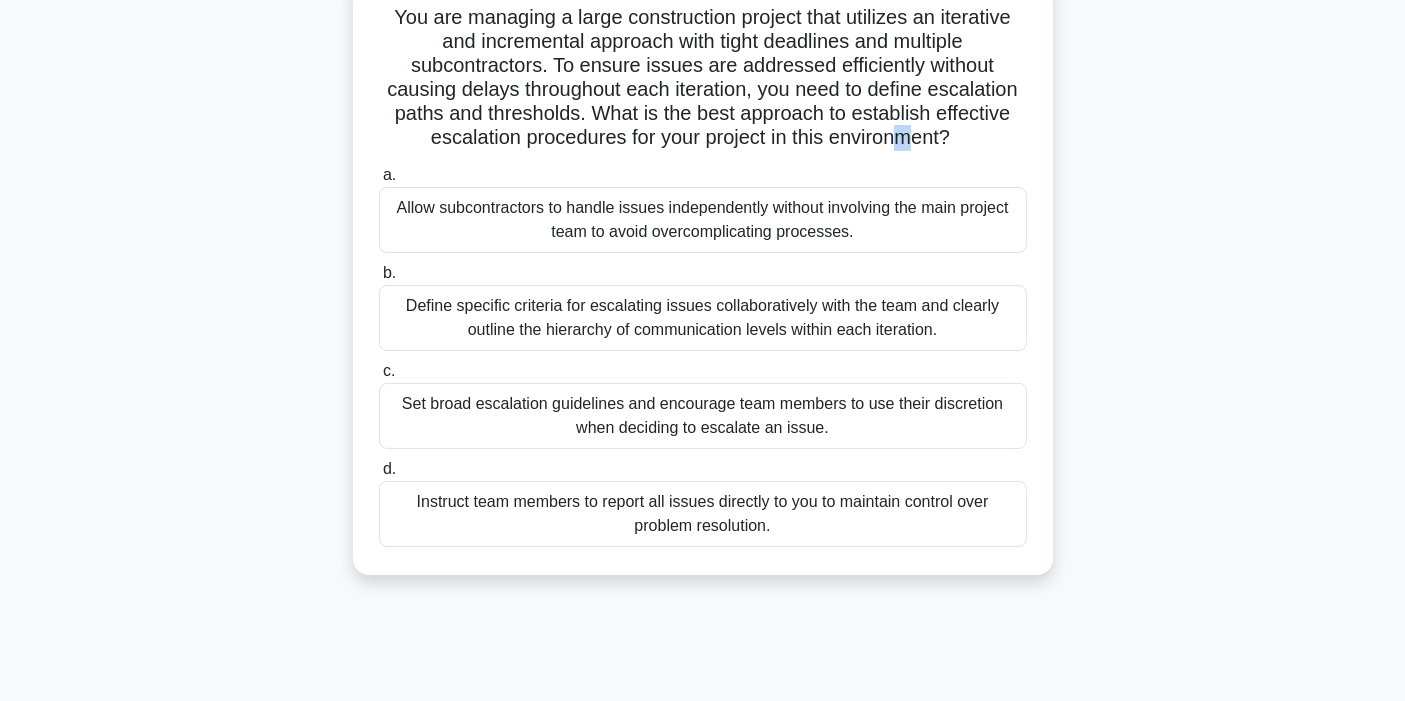 click on "You are managing a large construction project that utilizes an iterative and incremental approach with tight deadlines and multiple subcontractors. To ensure issues are addressed efficiently without causing delays throughout each iteration, you need to define escalation paths and thresholds. What is the best approach to establish effective escalation procedures for your project in this environment?" at bounding box center (703, 78) 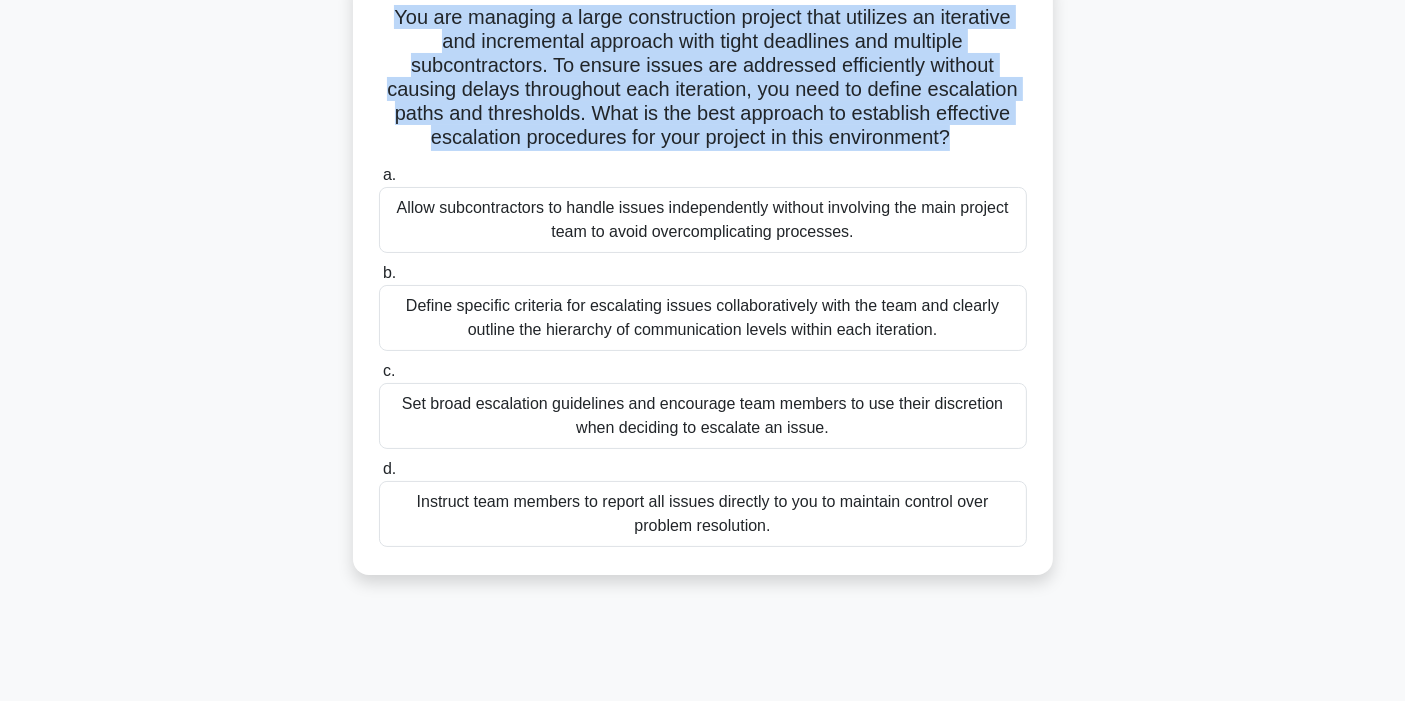click on "You are managing a large construction project that utilizes an iterative and incremental approach with tight deadlines and multiple subcontractors. To ensure issues are addressed efficiently without causing delays throughout each iteration, you need to define escalation paths and thresholds. What is the best approach to establish effective escalation procedures for your project in this environment?" at bounding box center [703, 78] 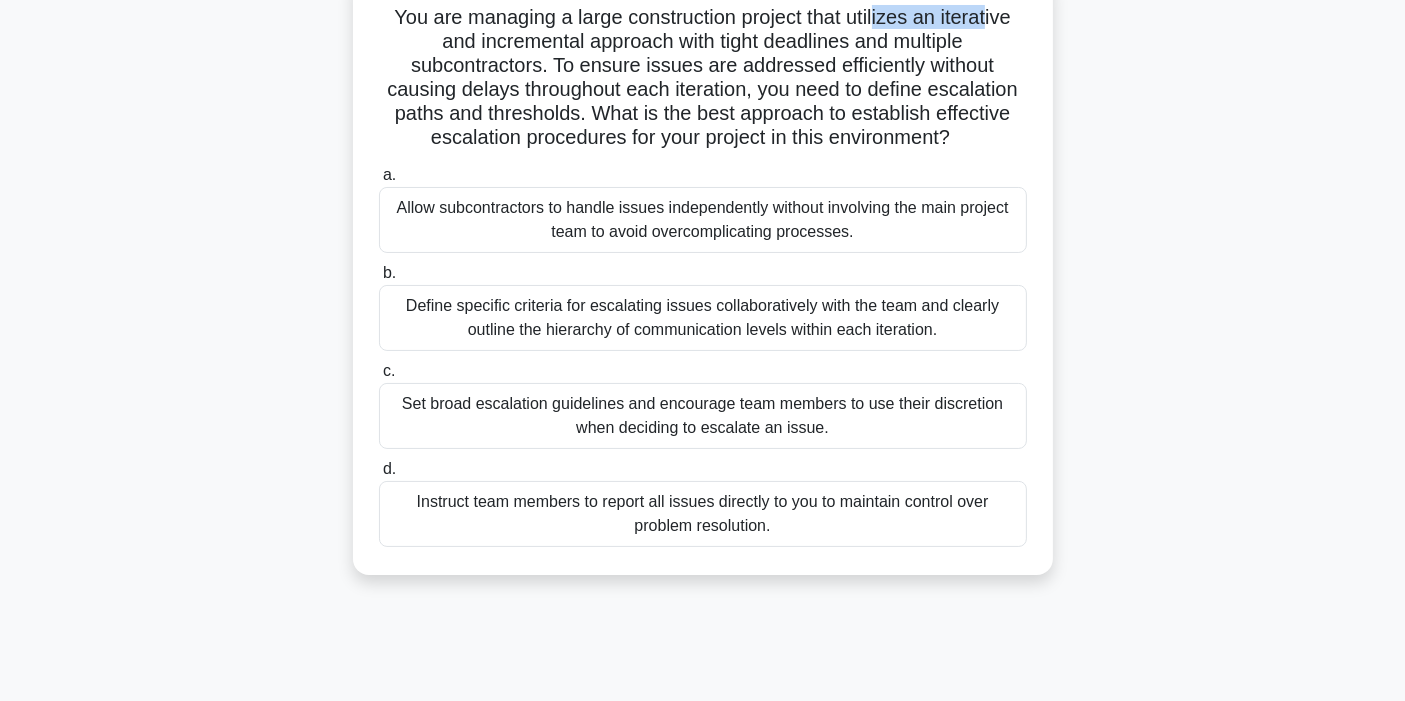 drag, startPoint x: 880, startPoint y: 22, endPoint x: 996, endPoint y: 27, distance: 116.10771 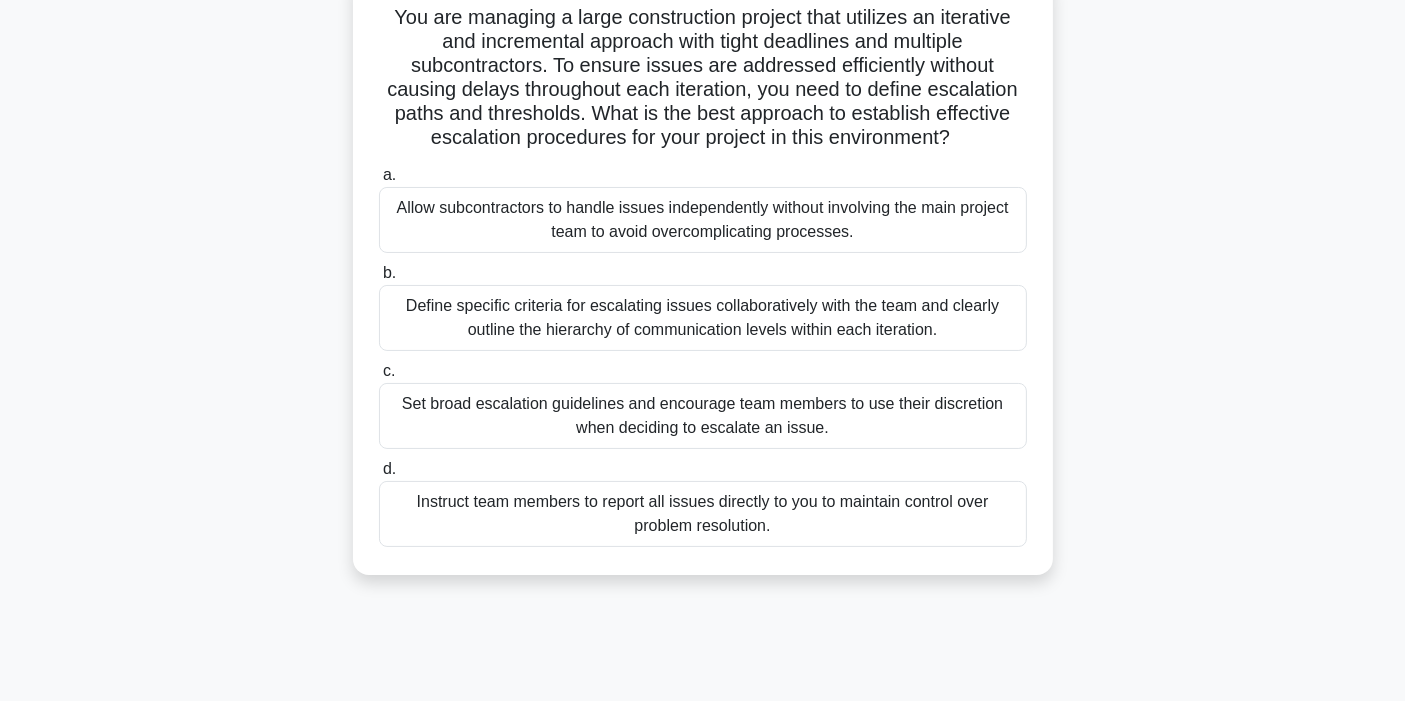 click on "You are managing a large construction project that utilizes an iterative and incremental approach with tight deadlines and multiple subcontractors. To ensure issues are addressed efficiently without causing delays throughout each iteration, you need to define escalation paths and thresholds. What is the best approach to establish effective escalation procedures for your project in this environment?" at bounding box center (703, 78) 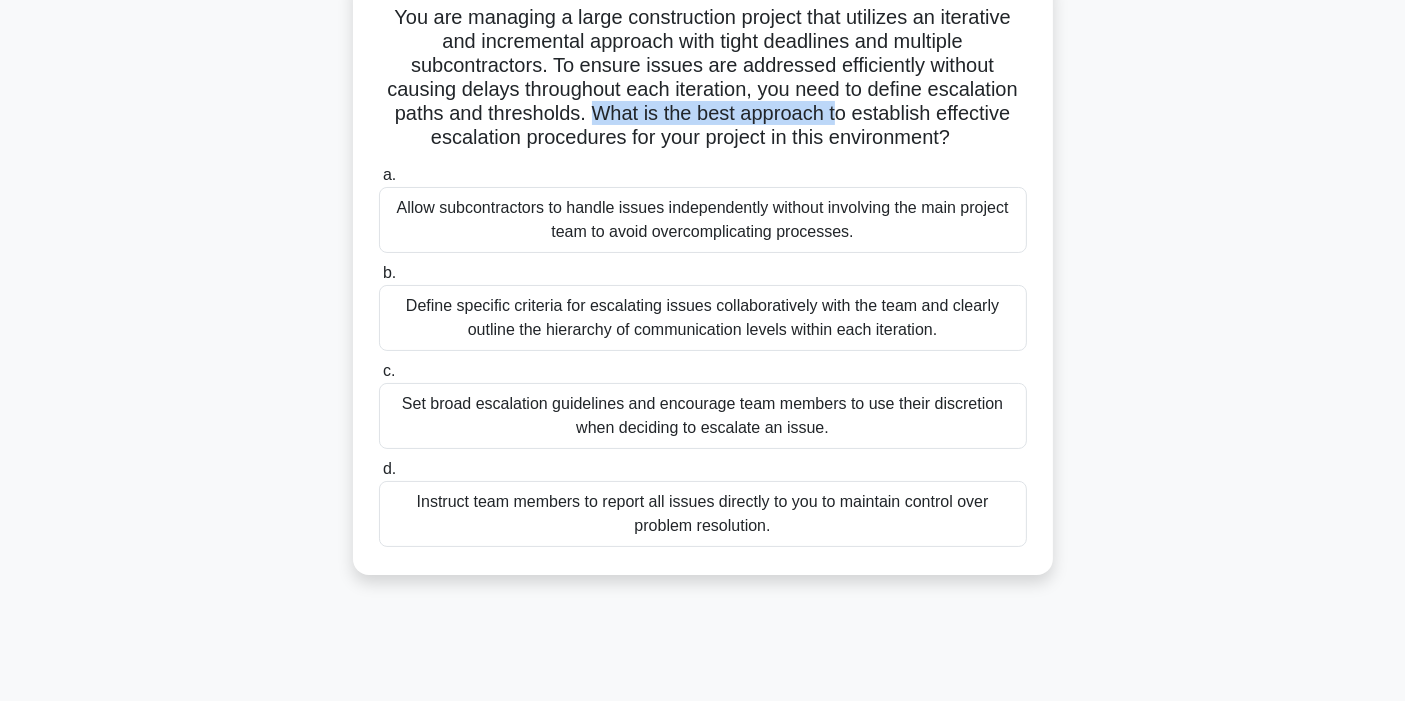 drag, startPoint x: 590, startPoint y: 113, endPoint x: 842, endPoint y: 121, distance: 252.12695 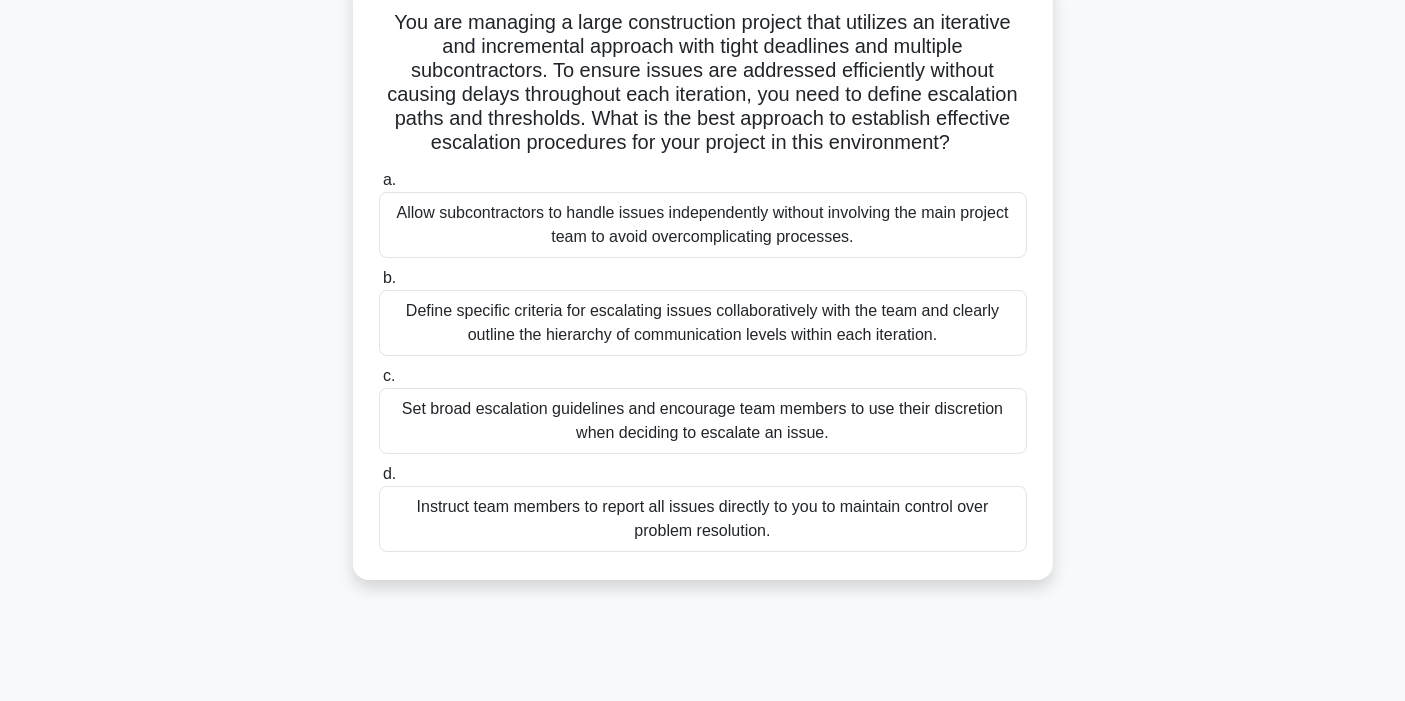 click on "You are managing a large construction project that utilizes an iterative and incremental approach with tight deadlines and multiple subcontractors. To ensure issues are addressed efficiently without causing delays throughout each iteration, you need to define escalation paths and thresholds. What is the best approach to establish effective escalation procedures for your project in this environment?
.spinner_0XTQ{transform-origin:center;animation:spinner_0XTQ .75s linear infinite}@keyframes spinner_0XTQ{100%{transform:rotate(360deg)}}
a.
b. c. d." at bounding box center (703, 291) 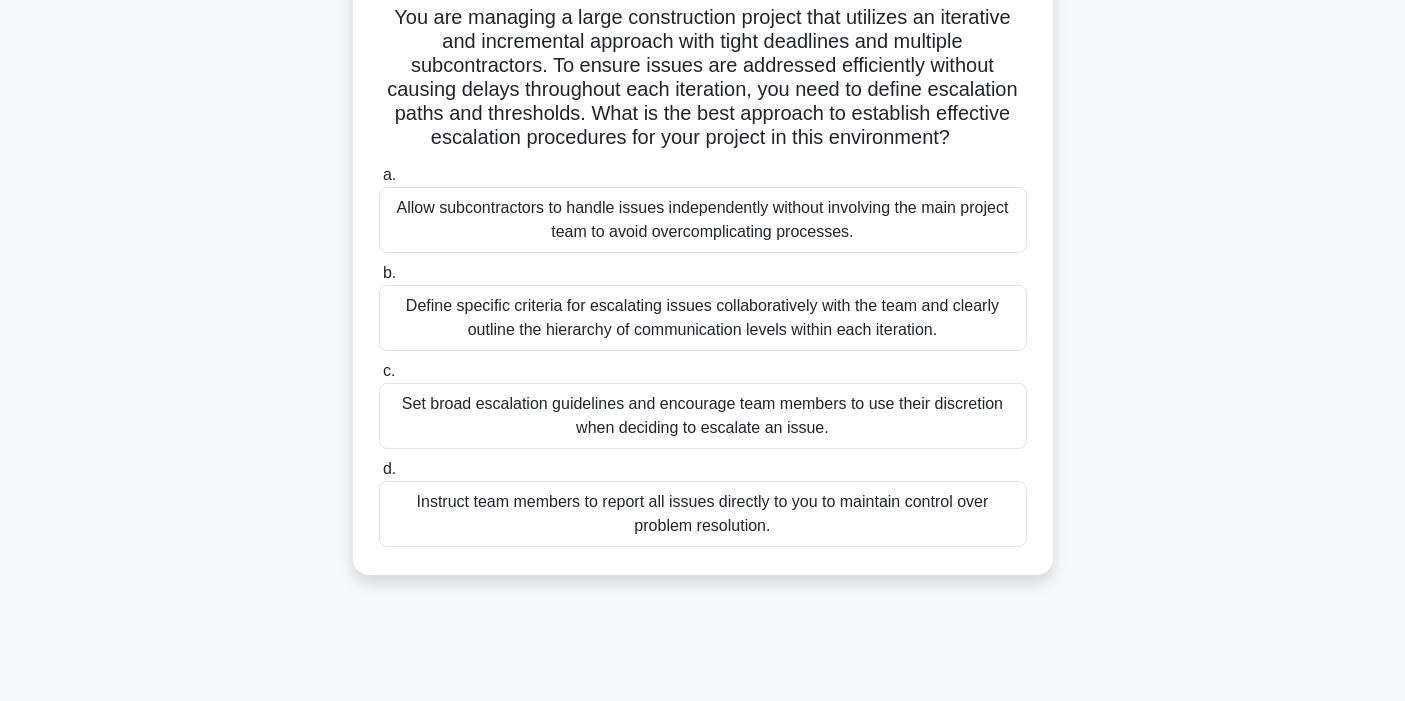 click on "Define specific criteria for escalating issues collaboratively with the team and clearly outline the hierarchy of communication levels within each iteration." at bounding box center [703, 318] 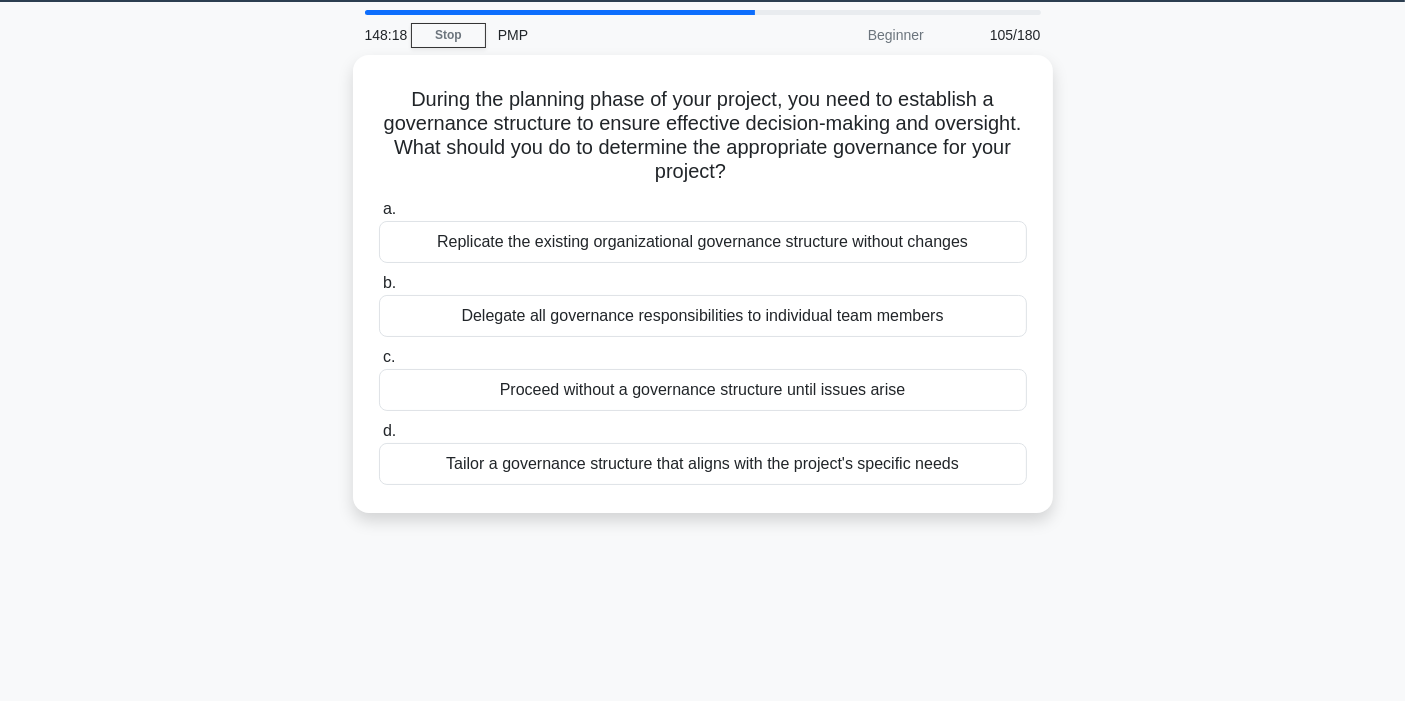 scroll, scrollTop: 0, scrollLeft: 0, axis: both 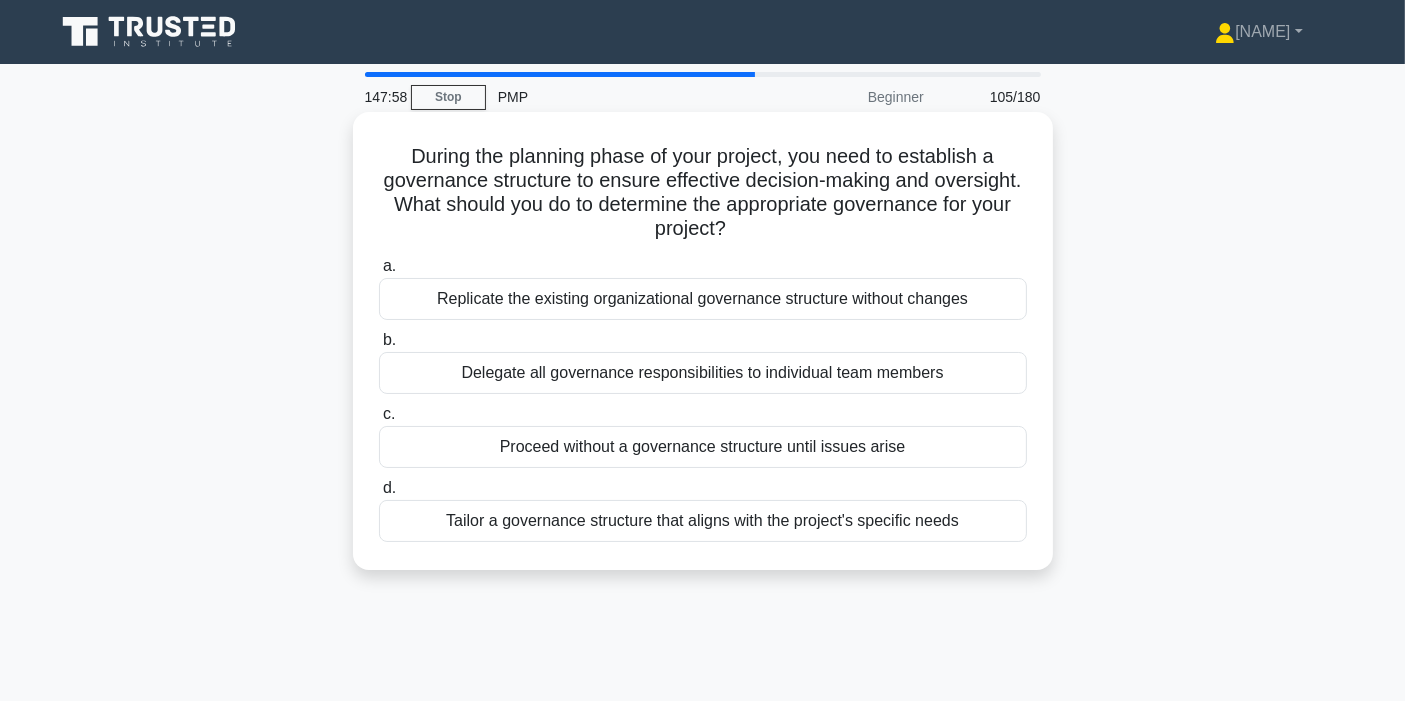 click on "Tailor a governance structure that aligns with the project's specific needs" at bounding box center (703, 521) 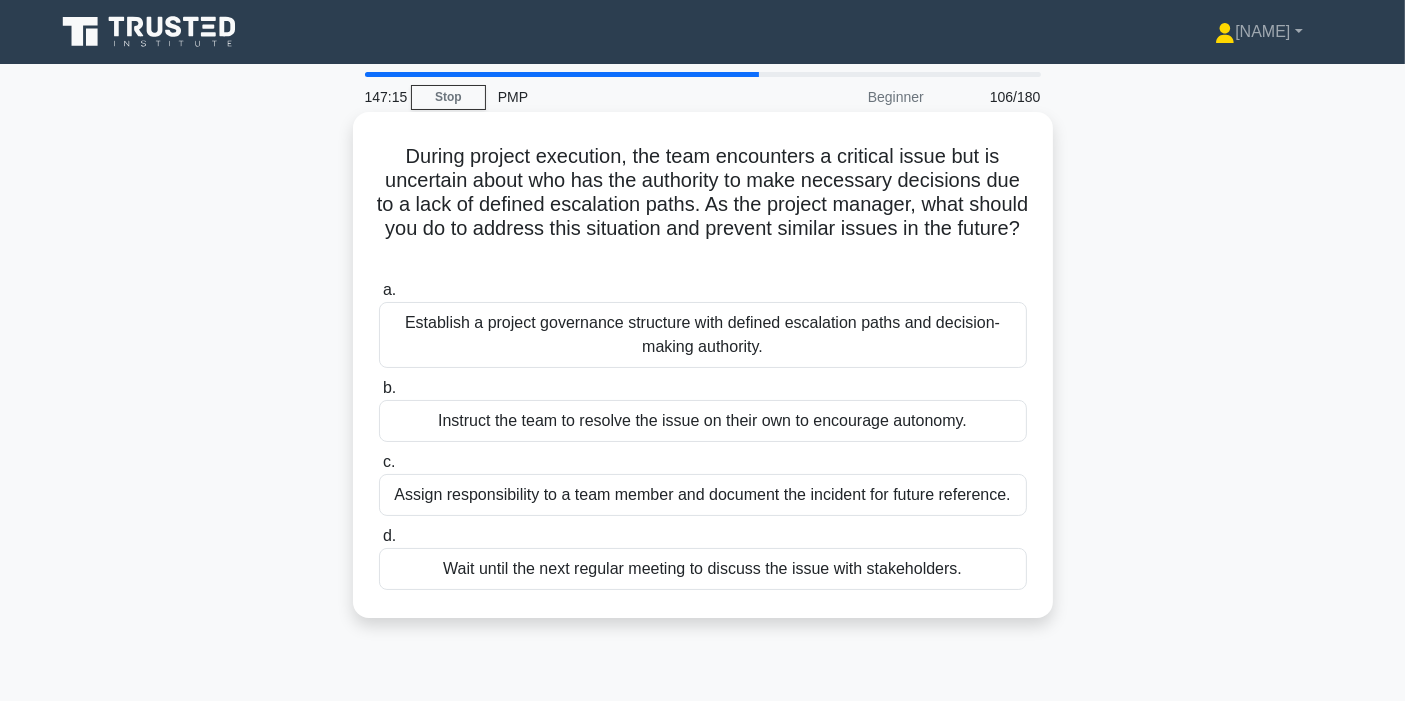 click on "Establish a project governance structure with defined escalation paths and decision-making authority." at bounding box center [703, 335] 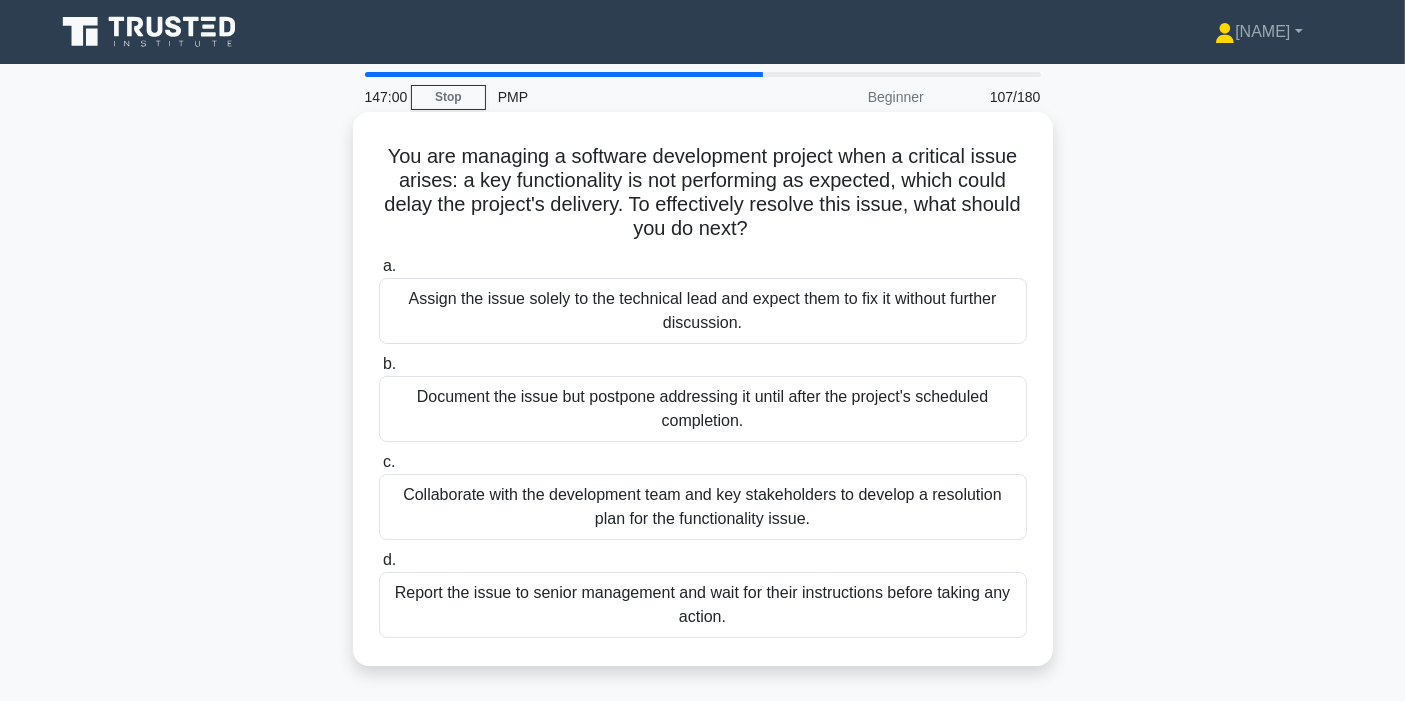 click on "Collaborate with the development team and key stakeholders to develop a resolution plan for the functionality issue." at bounding box center [703, 507] 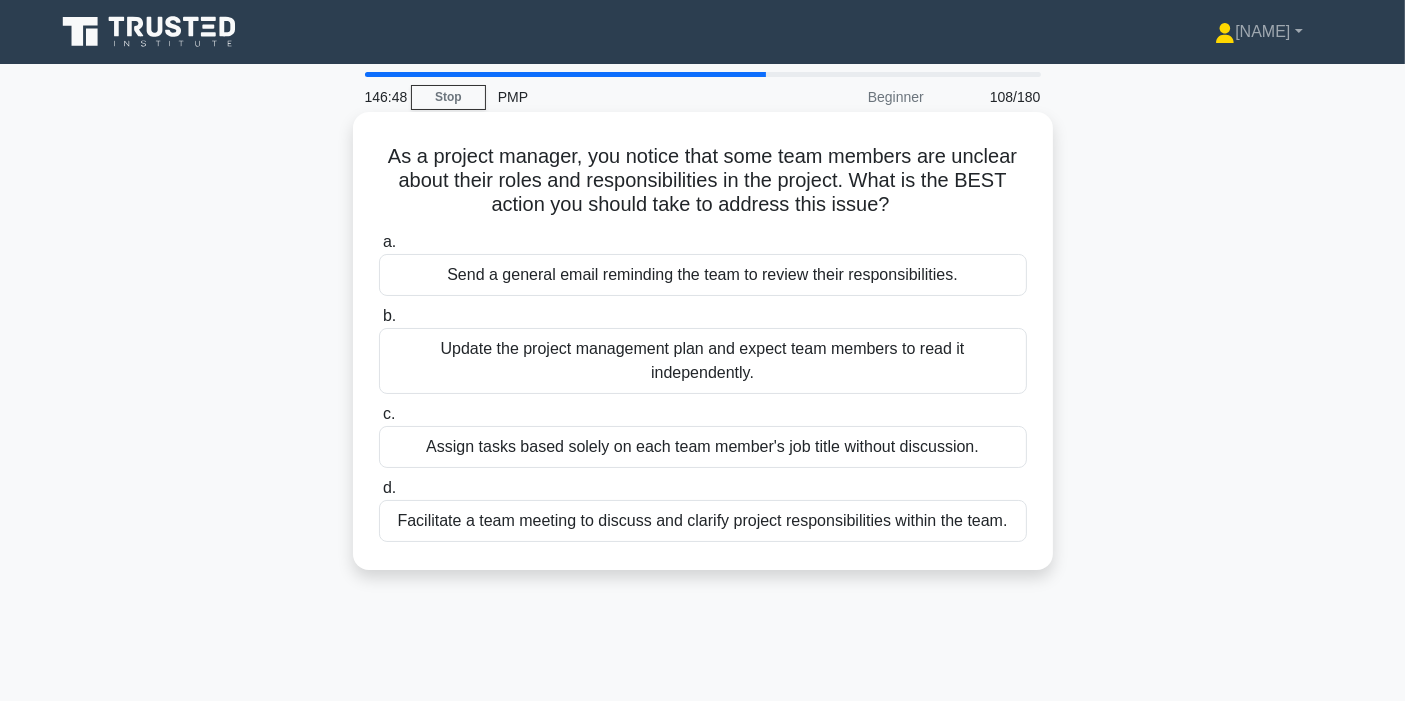 click on "Facilitate a team meeting to discuss and clarify project responsibilities within the team." at bounding box center [703, 521] 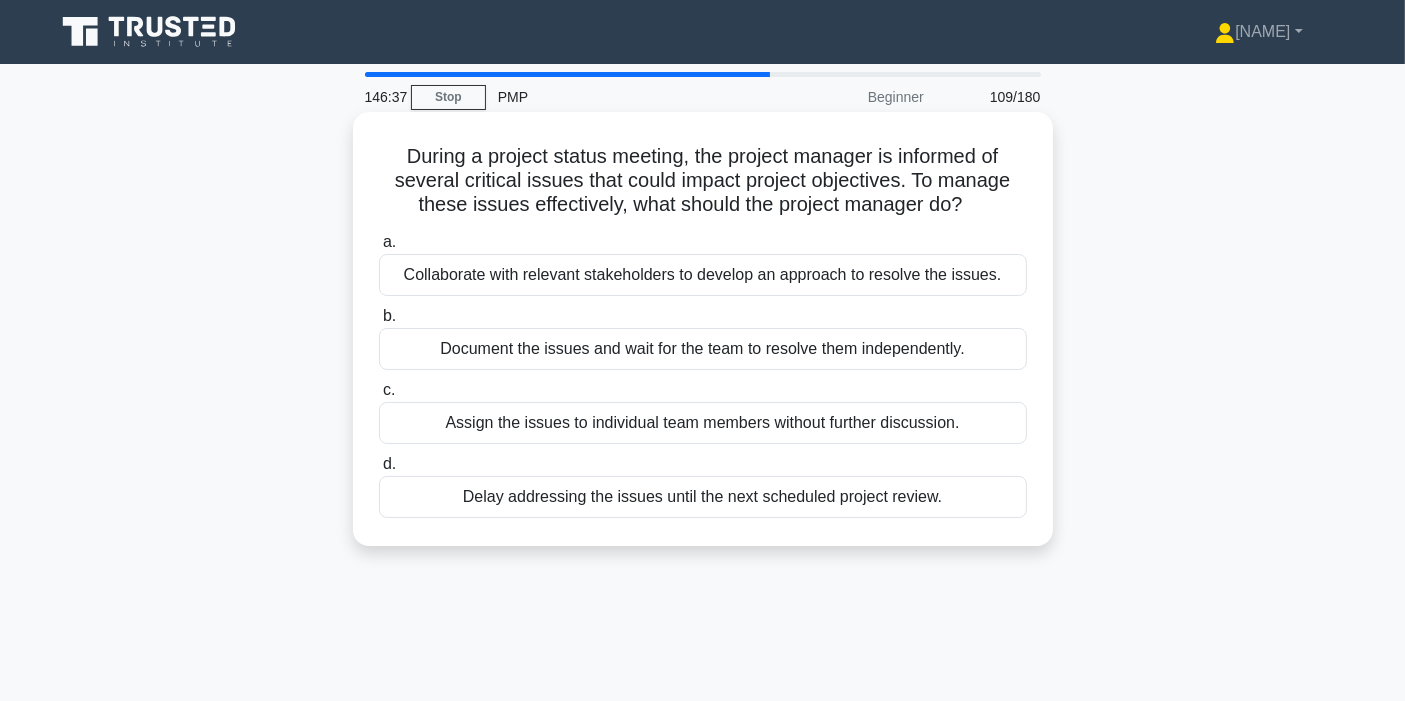 click on "Collaborate with relevant stakeholders to develop an approach to resolve the issues." at bounding box center (703, 275) 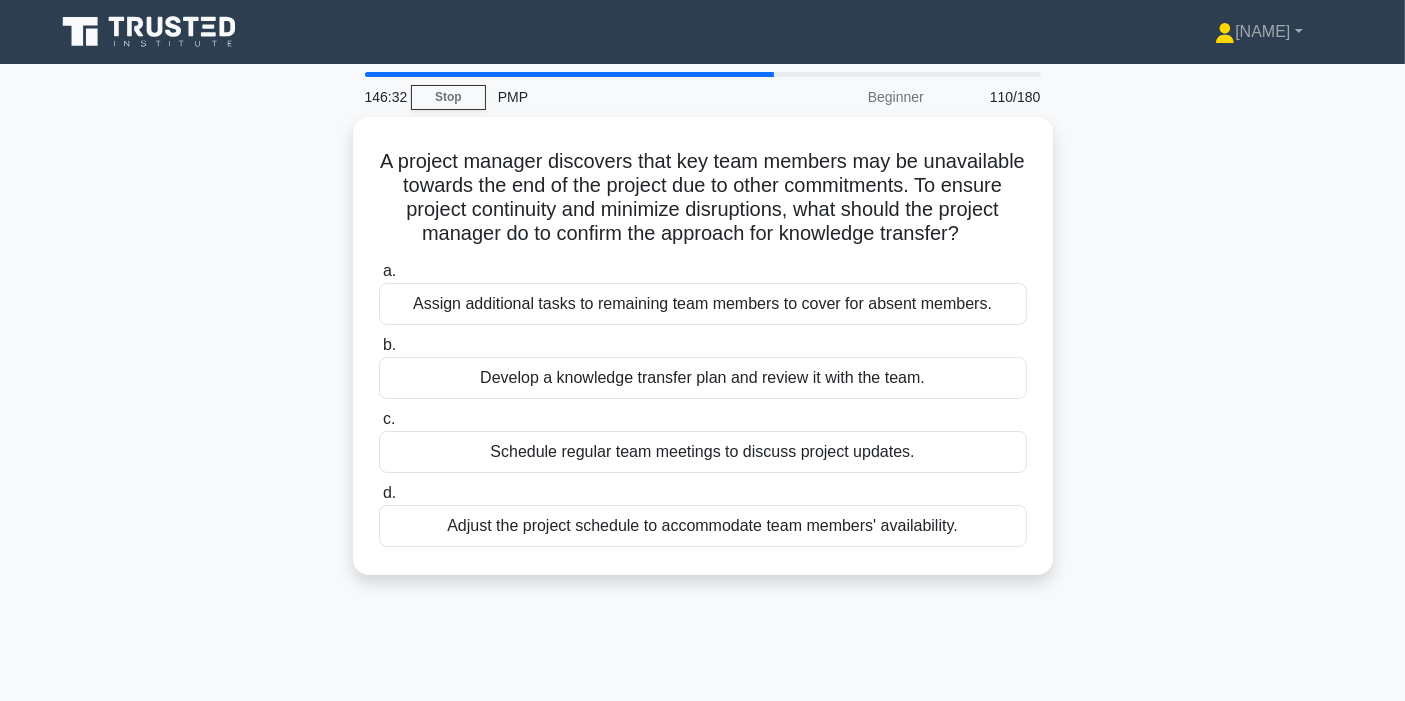 scroll, scrollTop: 111, scrollLeft: 0, axis: vertical 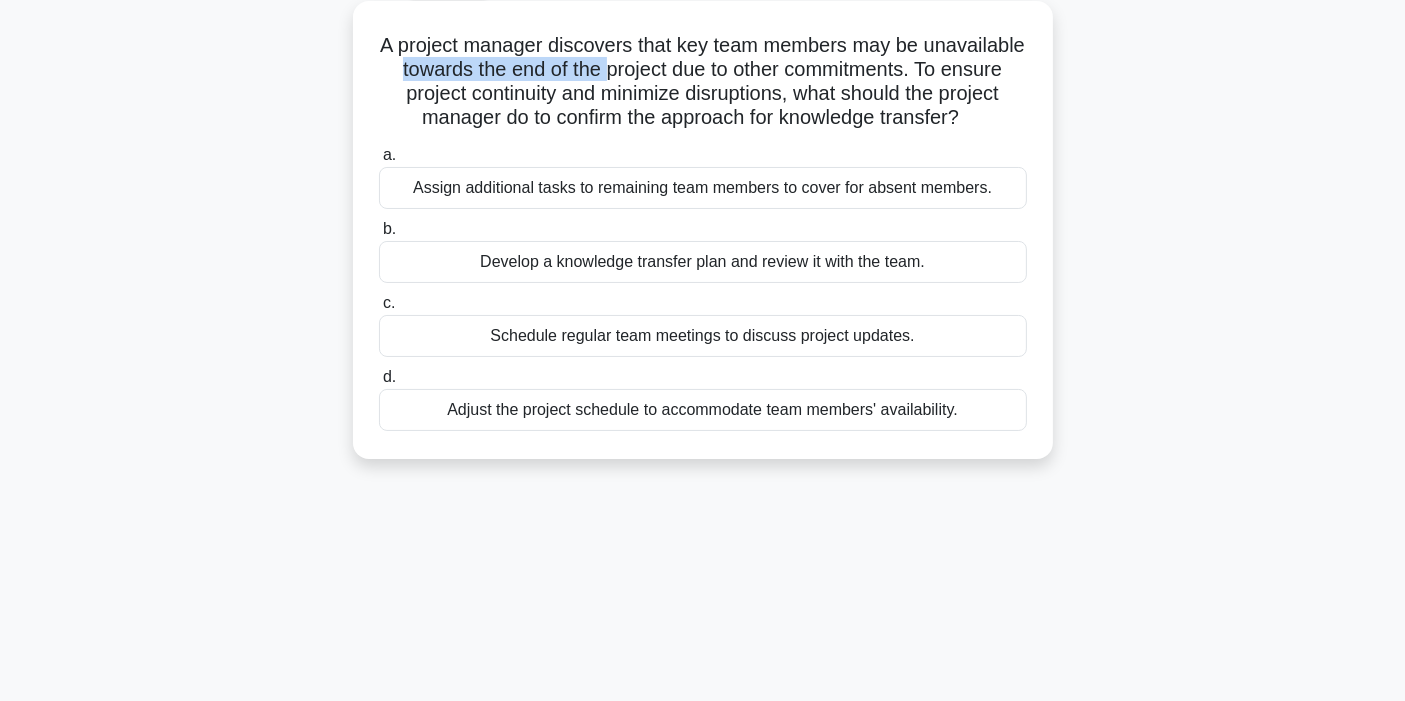 drag, startPoint x: 488, startPoint y: 80, endPoint x: 706, endPoint y: 77, distance: 218.02065 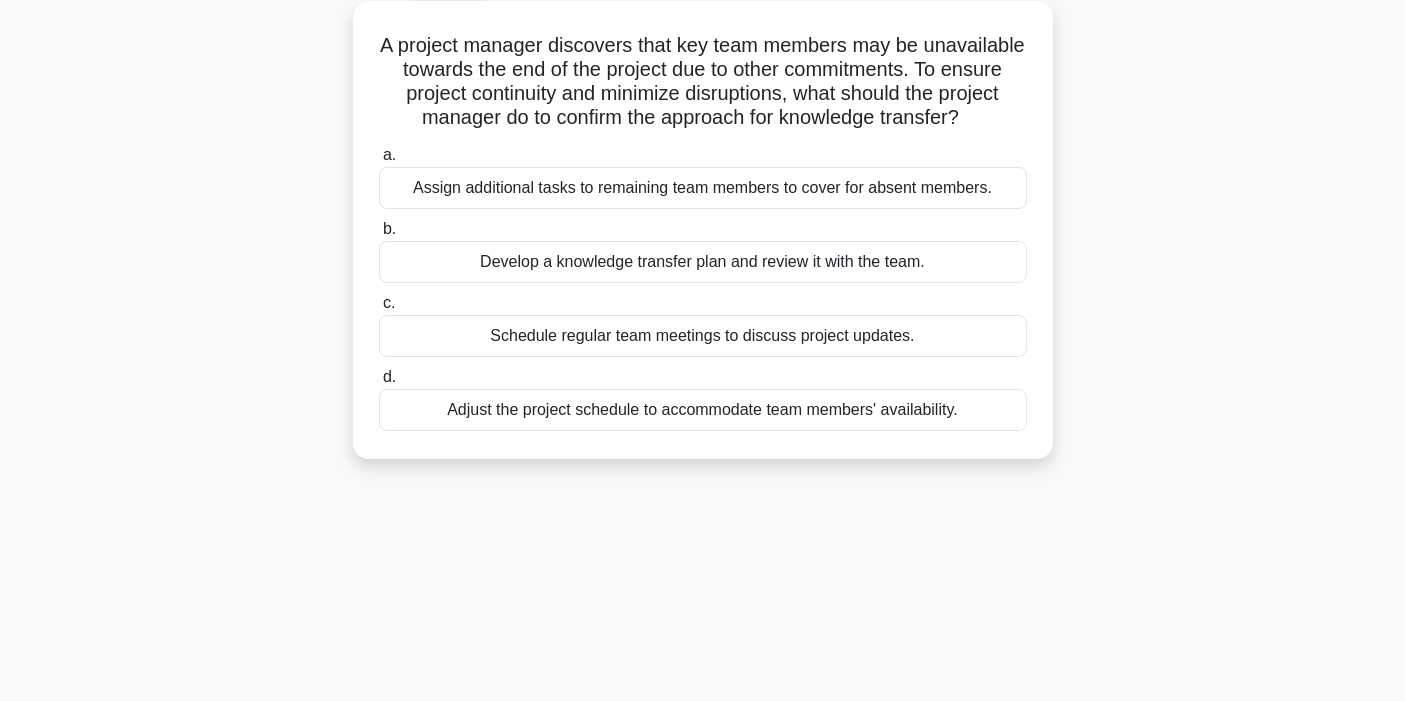 click on "A project manager discovers that key team members may be unavailable towards the end of the project due to other commitments. To ensure project continuity and minimize disruptions, what should the project manager do to confirm the approach for knowledge transfer?
.spinner_0XTQ{transform-origin:center;animation:spinner_y6GP .75s linear infinite}@keyframes spinner_y6GP{100%{transform:rotate(360deg)}}" at bounding box center [703, 82] 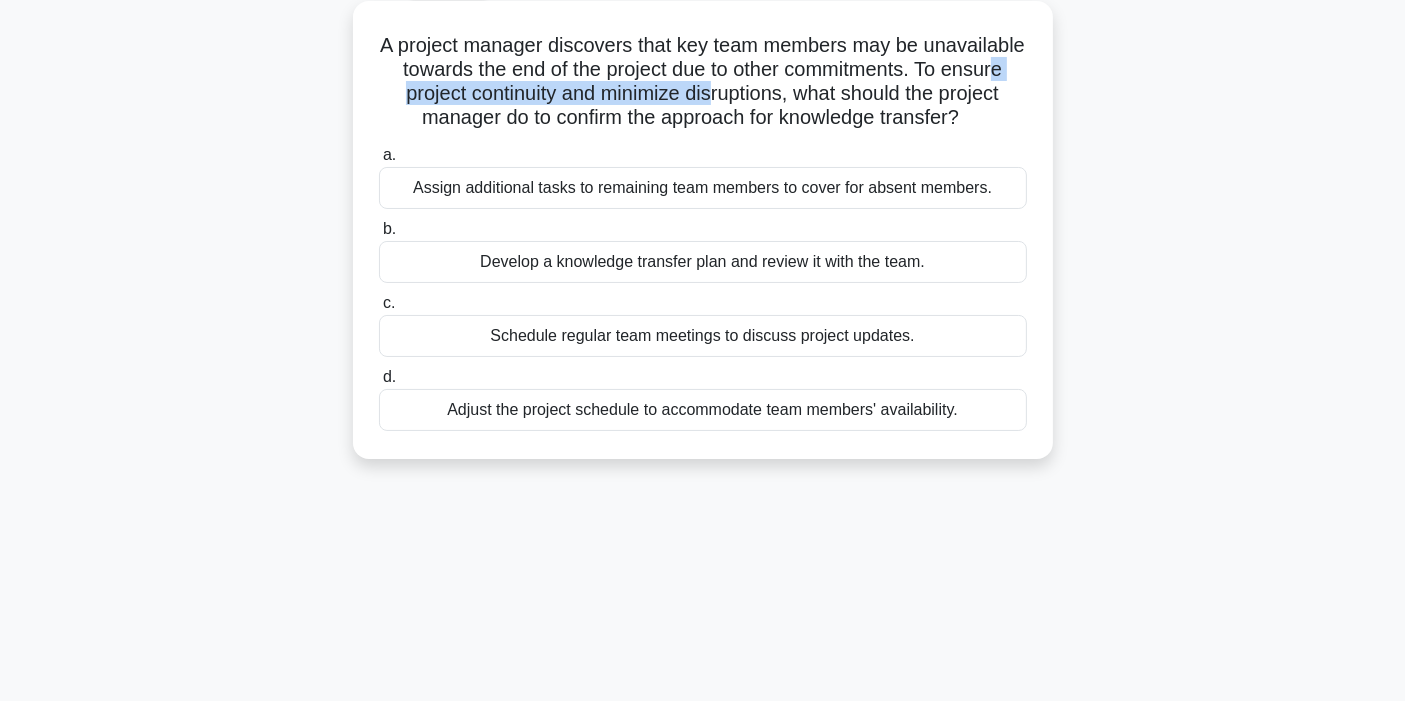 drag, startPoint x: 460, startPoint y: 98, endPoint x: 790, endPoint y: 91, distance: 330.07425 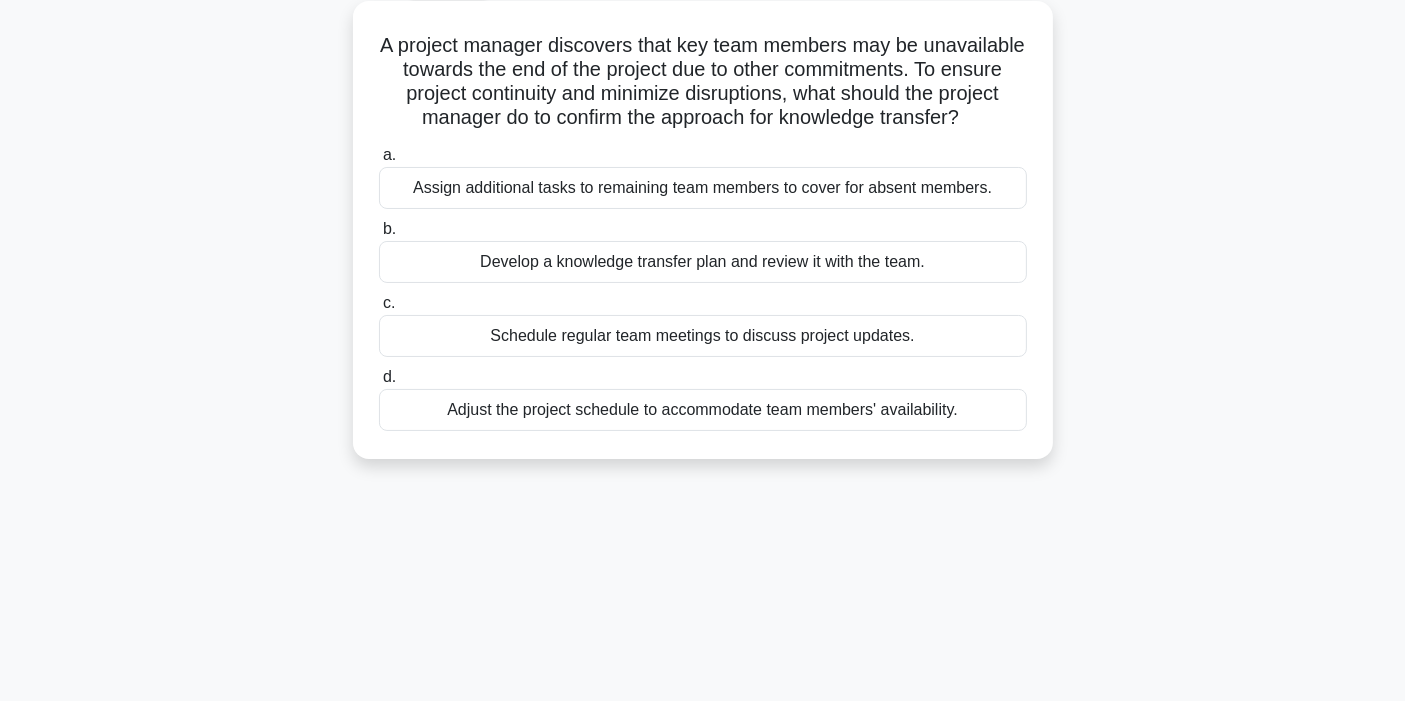 click on "Develop a knowledge transfer plan and review it with the team." at bounding box center [703, 262] 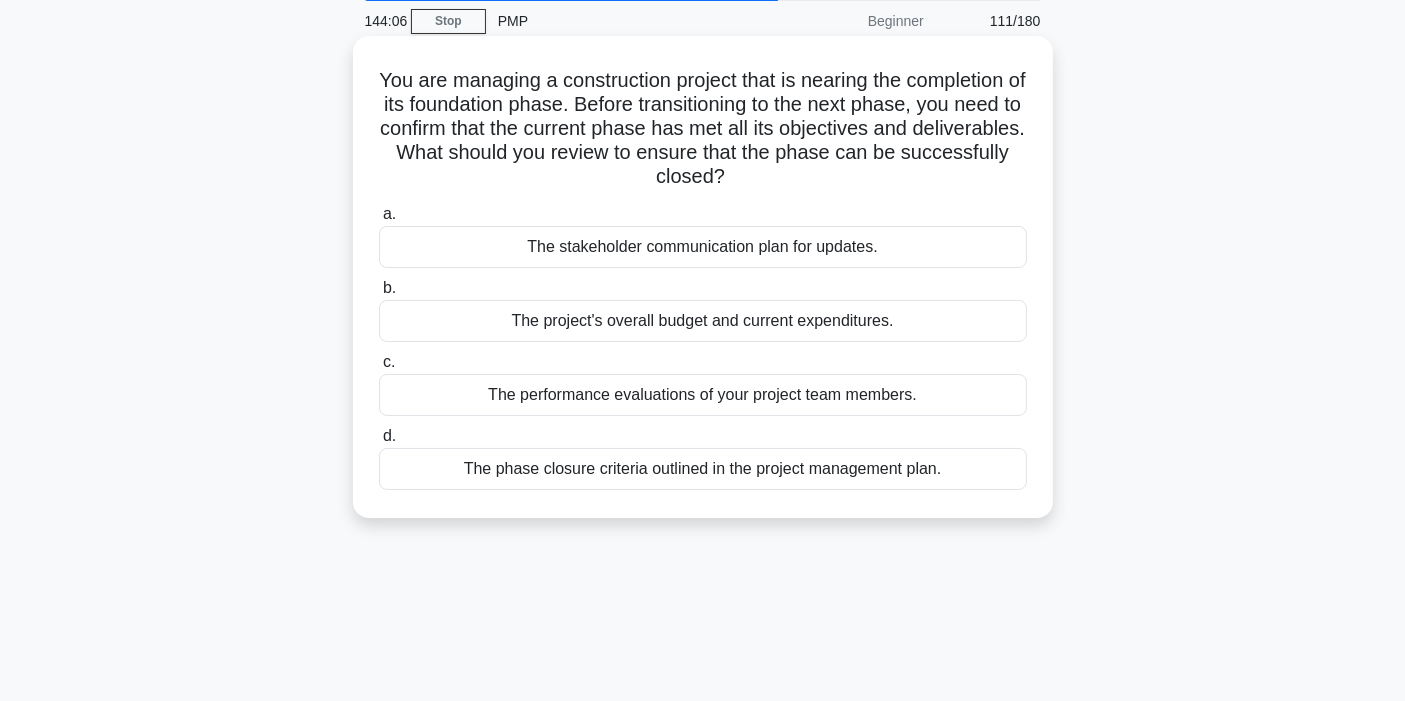 scroll, scrollTop: 111, scrollLeft: 0, axis: vertical 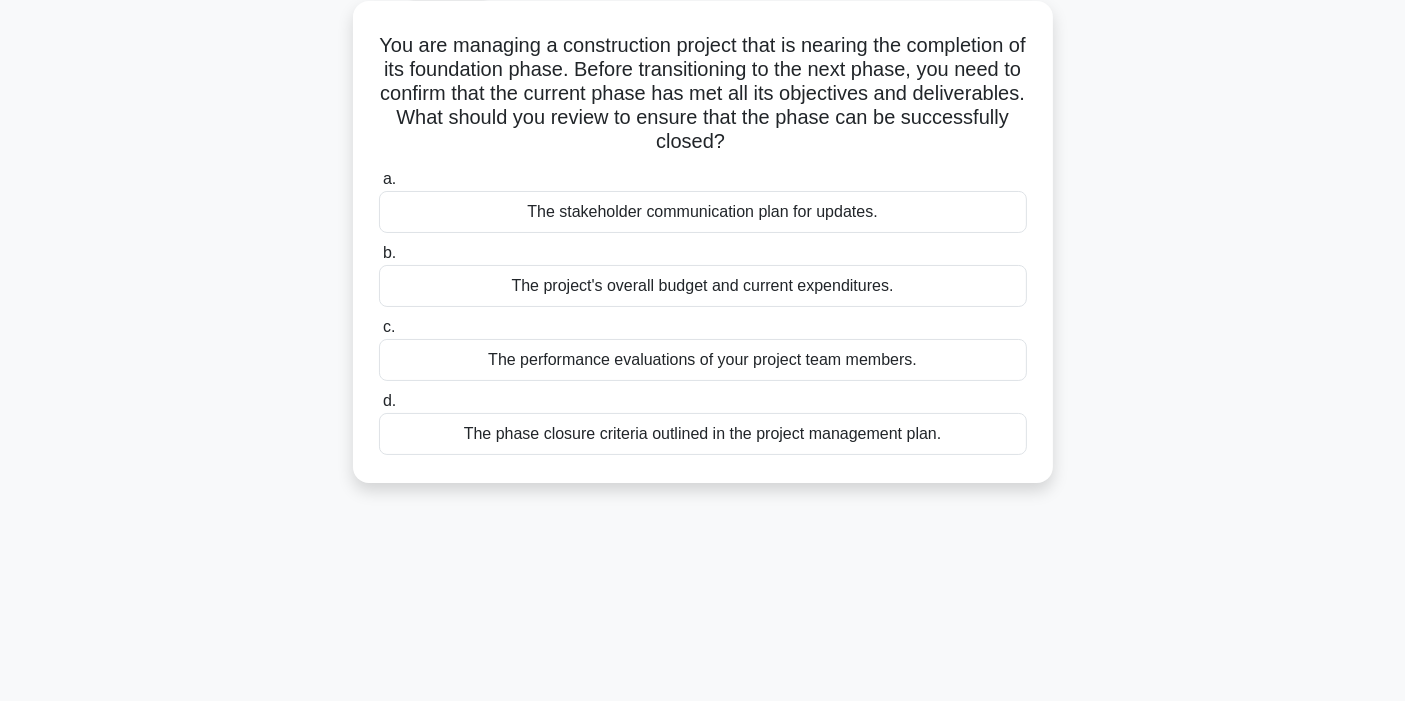 click on "The phase closure criteria outlined in the project management plan." at bounding box center (703, 434) 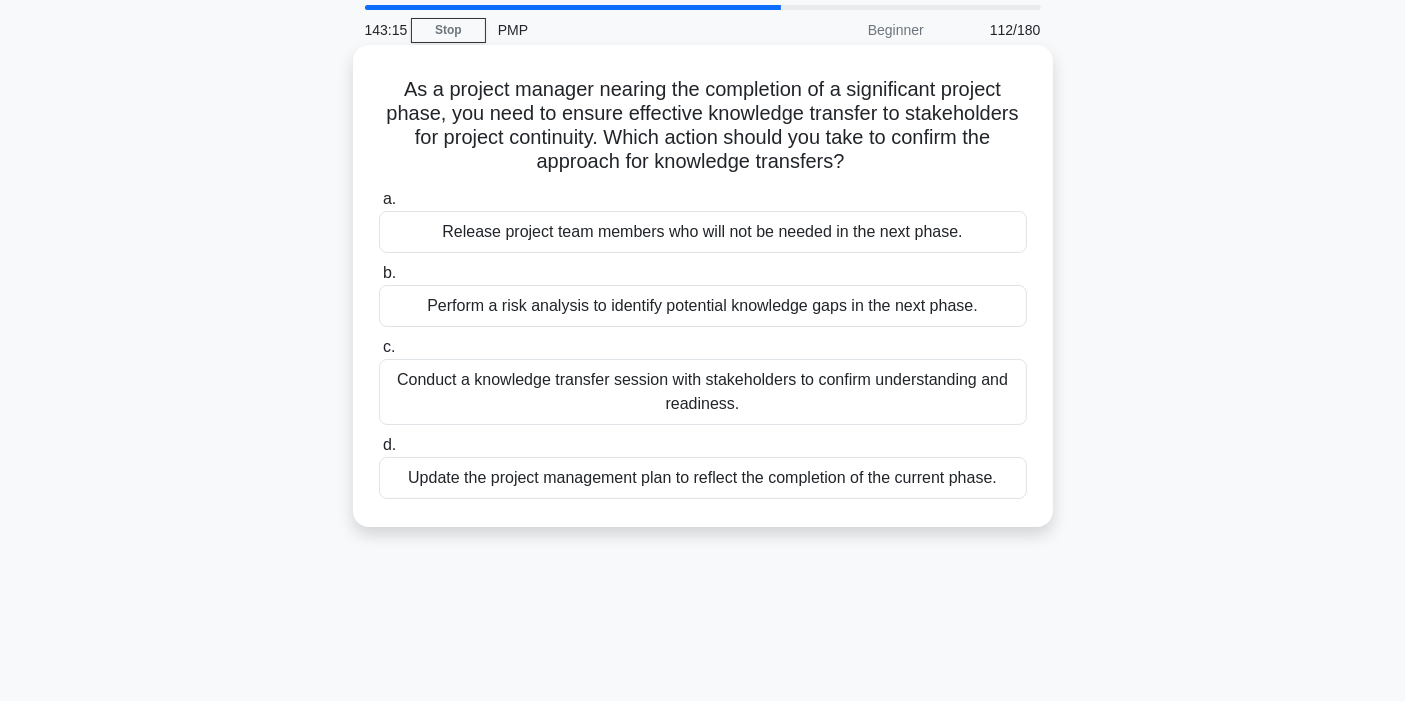 scroll, scrollTop: 0, scrollLeft: 0, axis: both 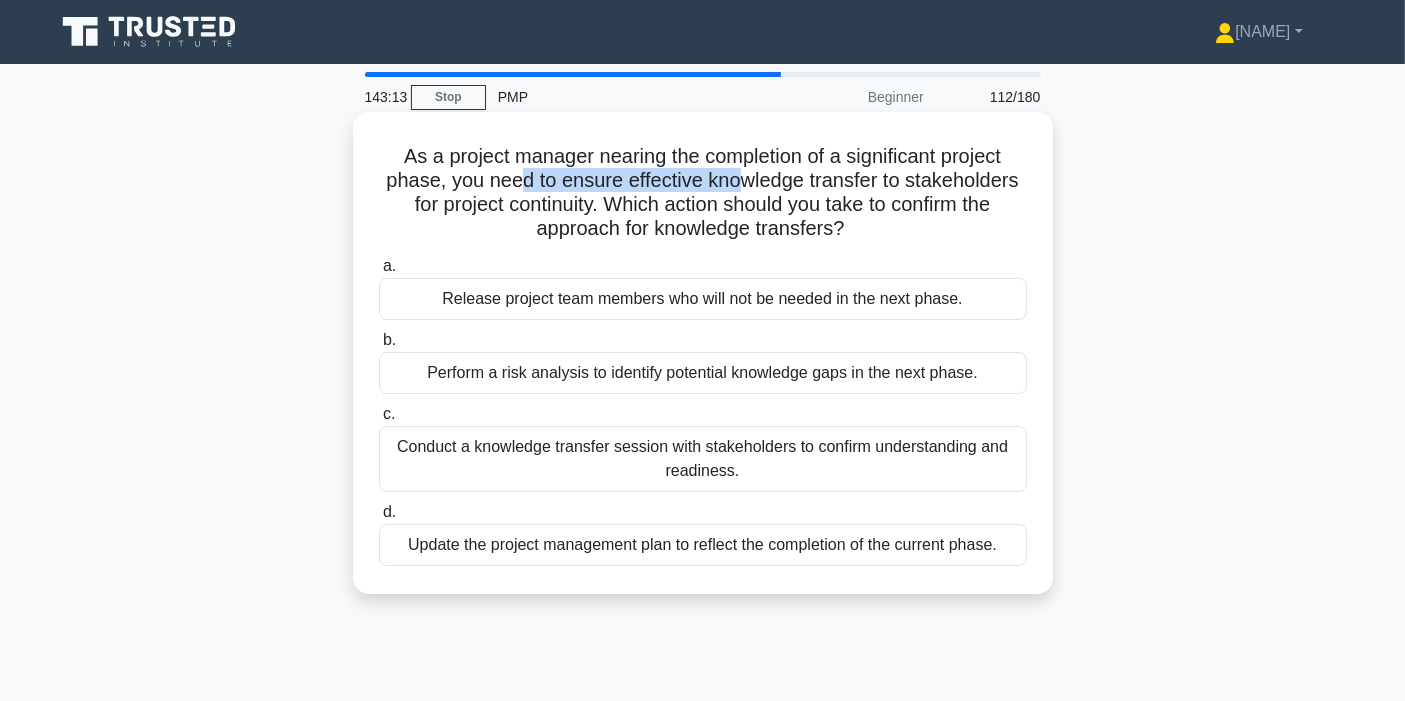 drag, startPoint x: 511, startPoint y: 170, endPoint x: 743, endPoint y: 172, distance: 232.00862 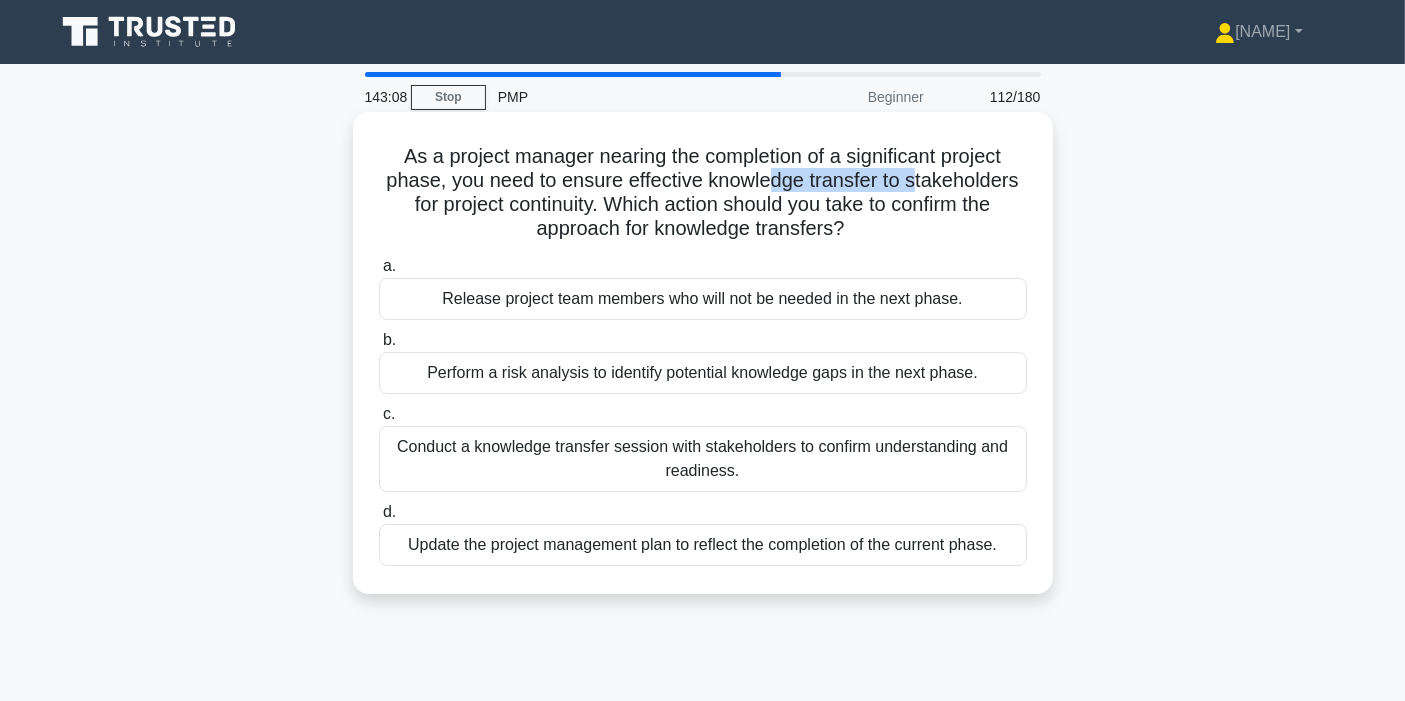 drag, startPoint x: 771, startPoint y: 180, endPoint x: 920, endPoint y: 180, distance: 149 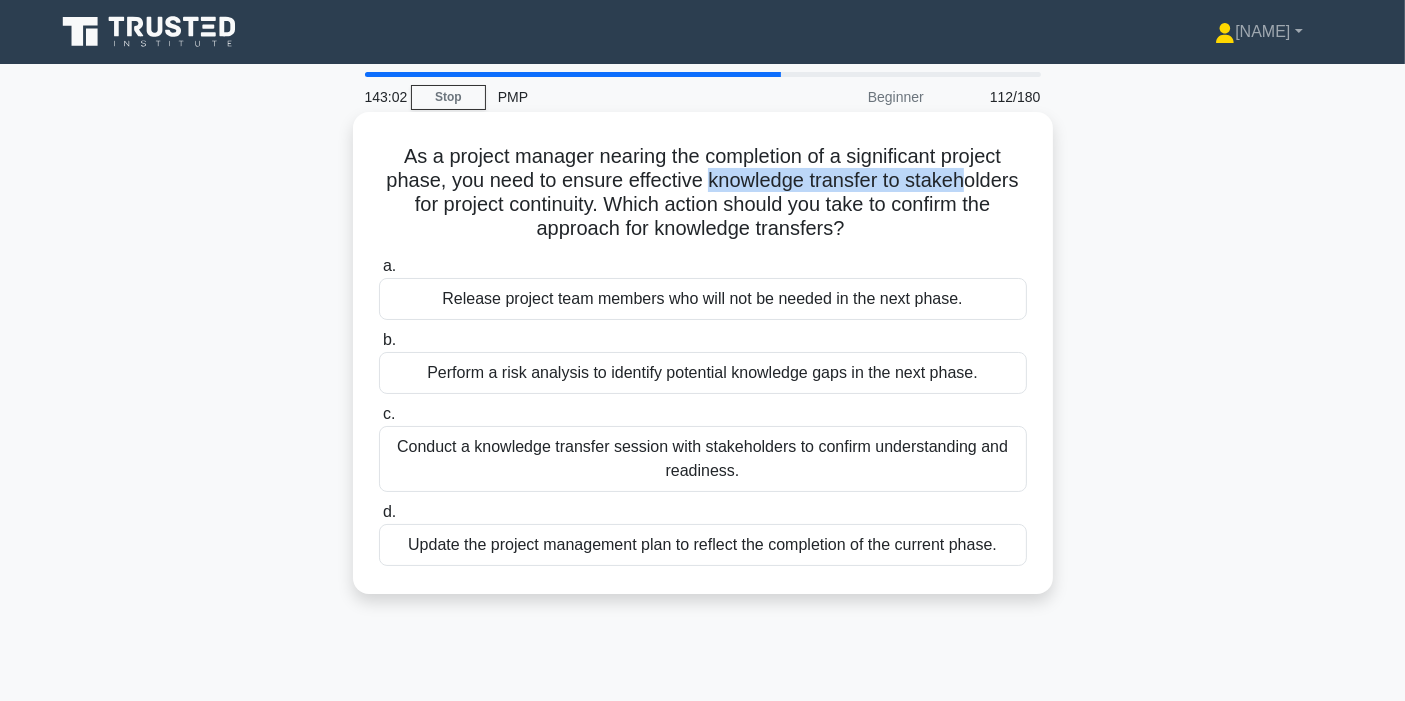 drag, startPoint x: 708, startPoint y: 190, endPoint x: 967, endPoint y: 185, distance: 259.04825 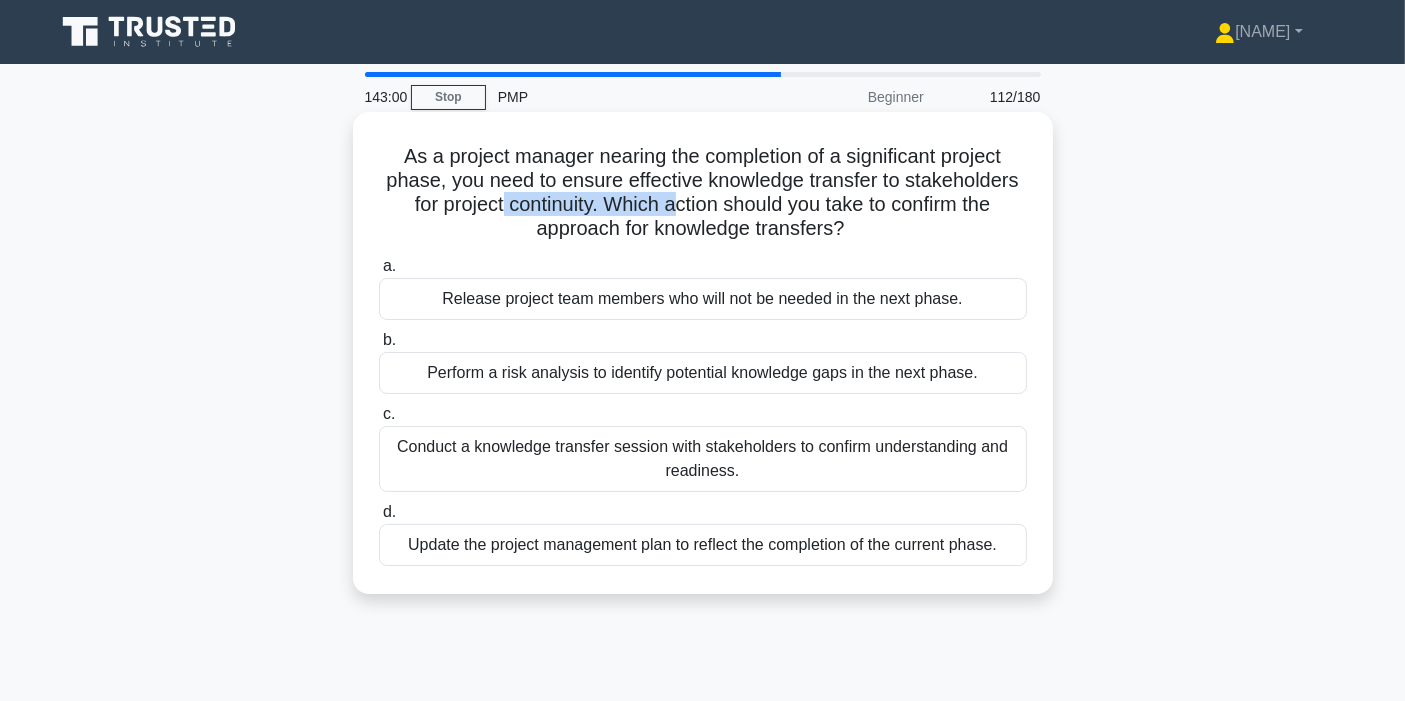 drag, startPoint x: 497, startPoint y: 211, endPoint x: 669, endPoint y: 206, distance: 172.07266 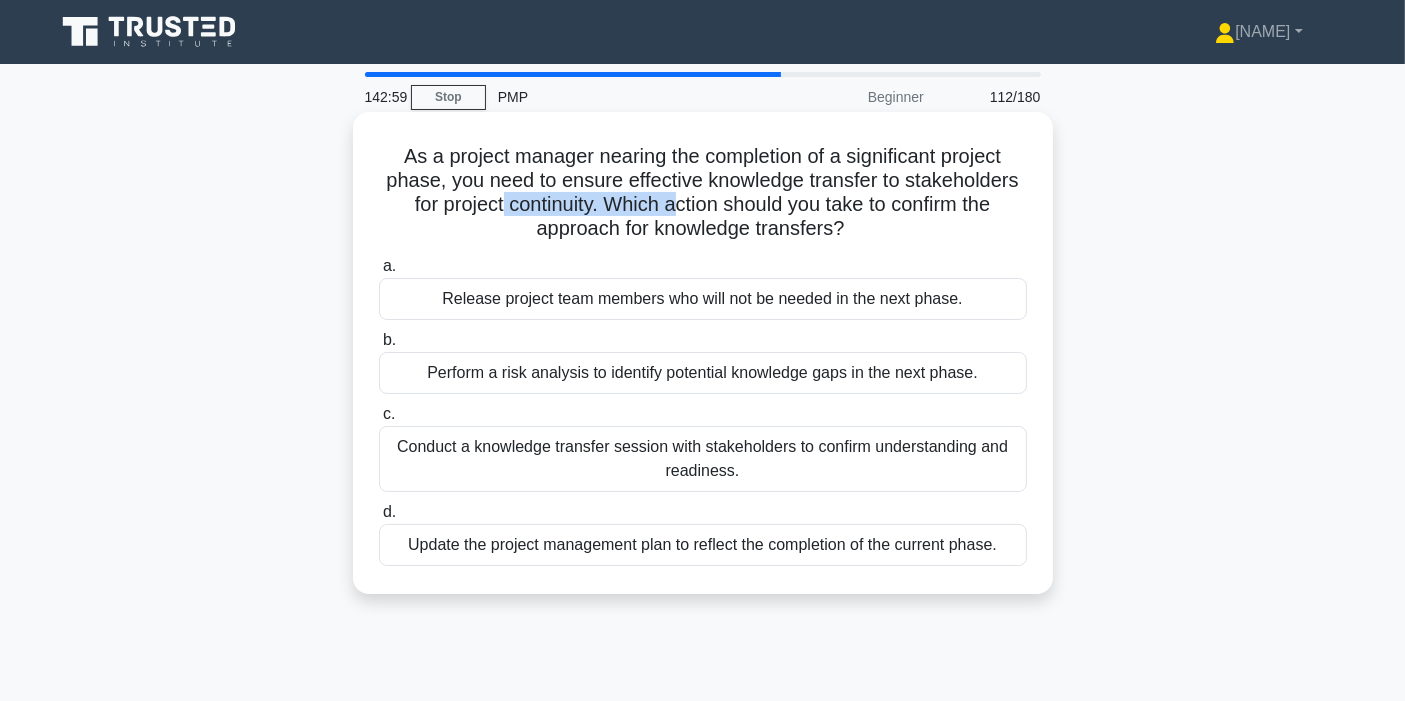 click on "As a project manager nearing the completion of a significant project phase, you need to ensure effective knowledge transfer to stakeholders for project continuity. Which action should you take to confirm the approach for knowledge transfers?" at bounding box center [703, 193] 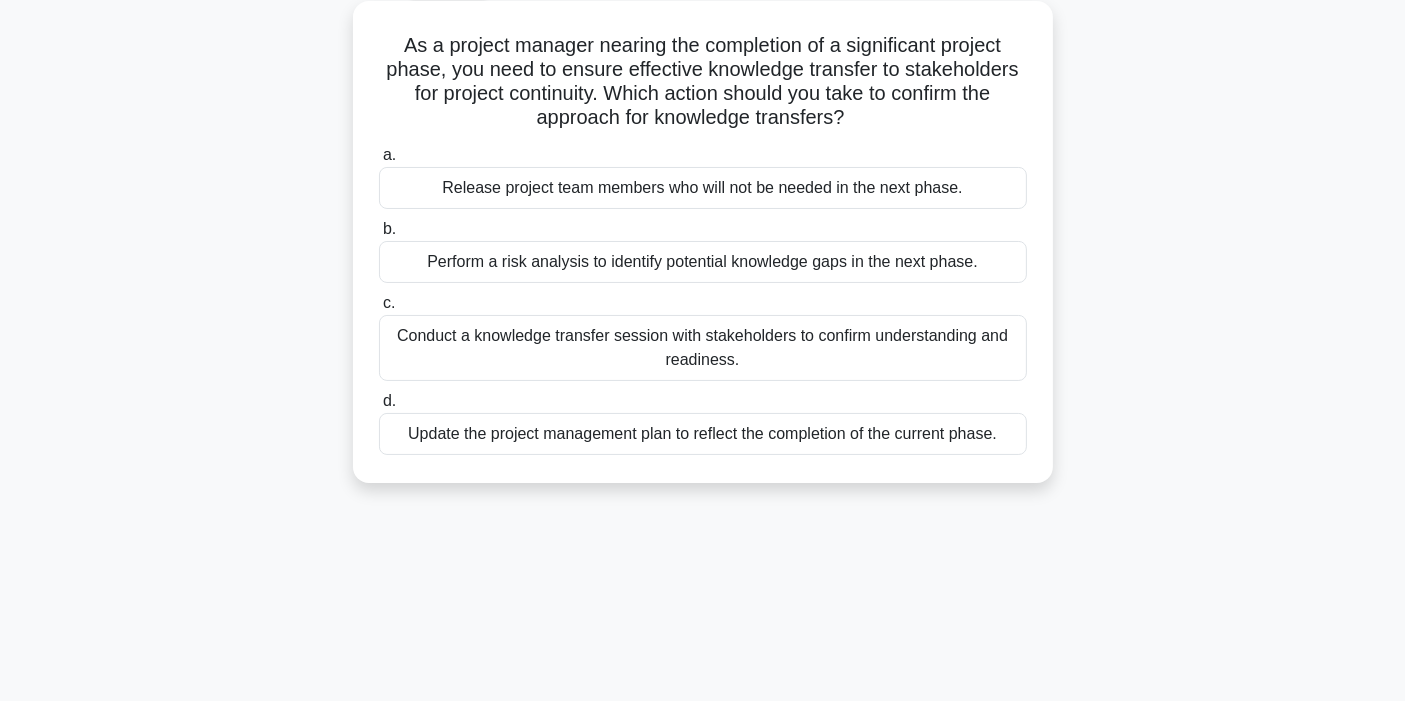 scroll, scrollTop: 0, scrollLeft: 0, axis: both 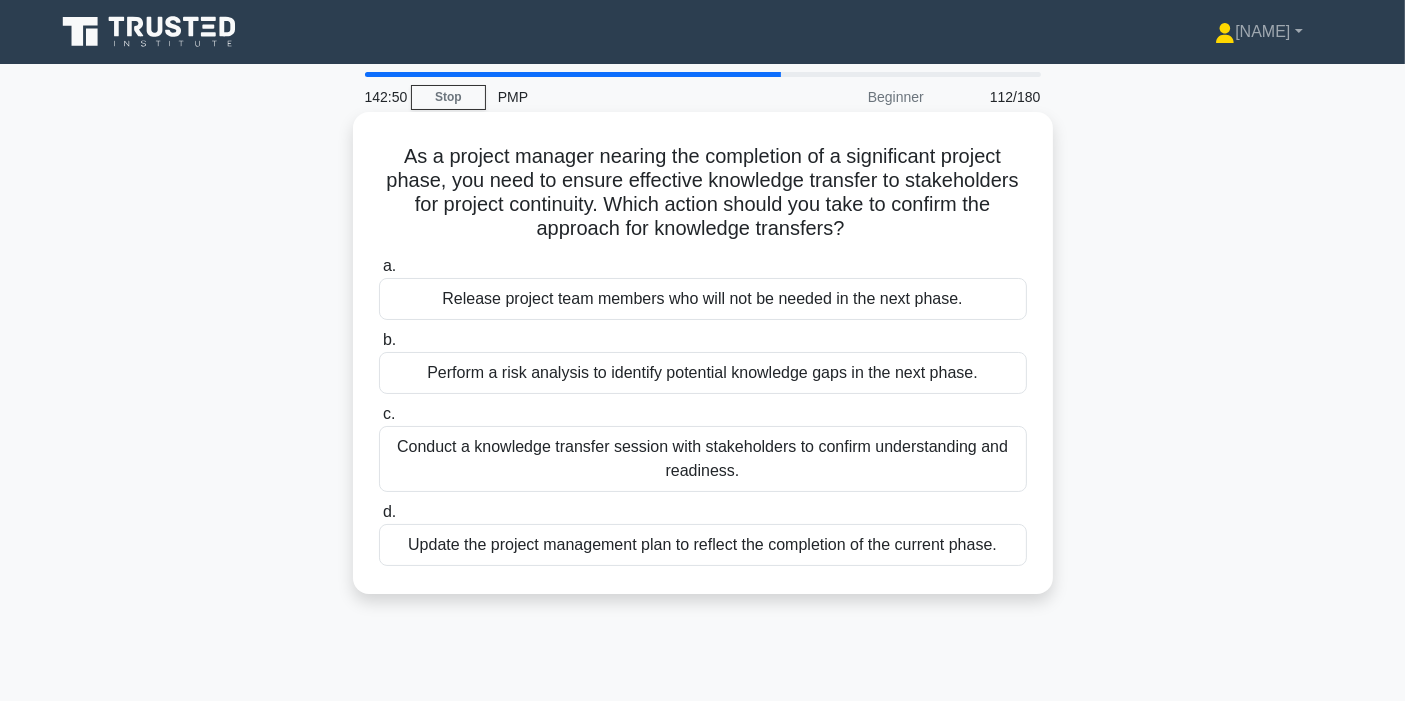 click on "As a project manager nearing the completion of a significant project phase, you need to ensure effective knowledge transfer to stakeholders for project continuity. Which action should you take to confirm the approach for knowledge transfers?" at bounding box center (703, 193) 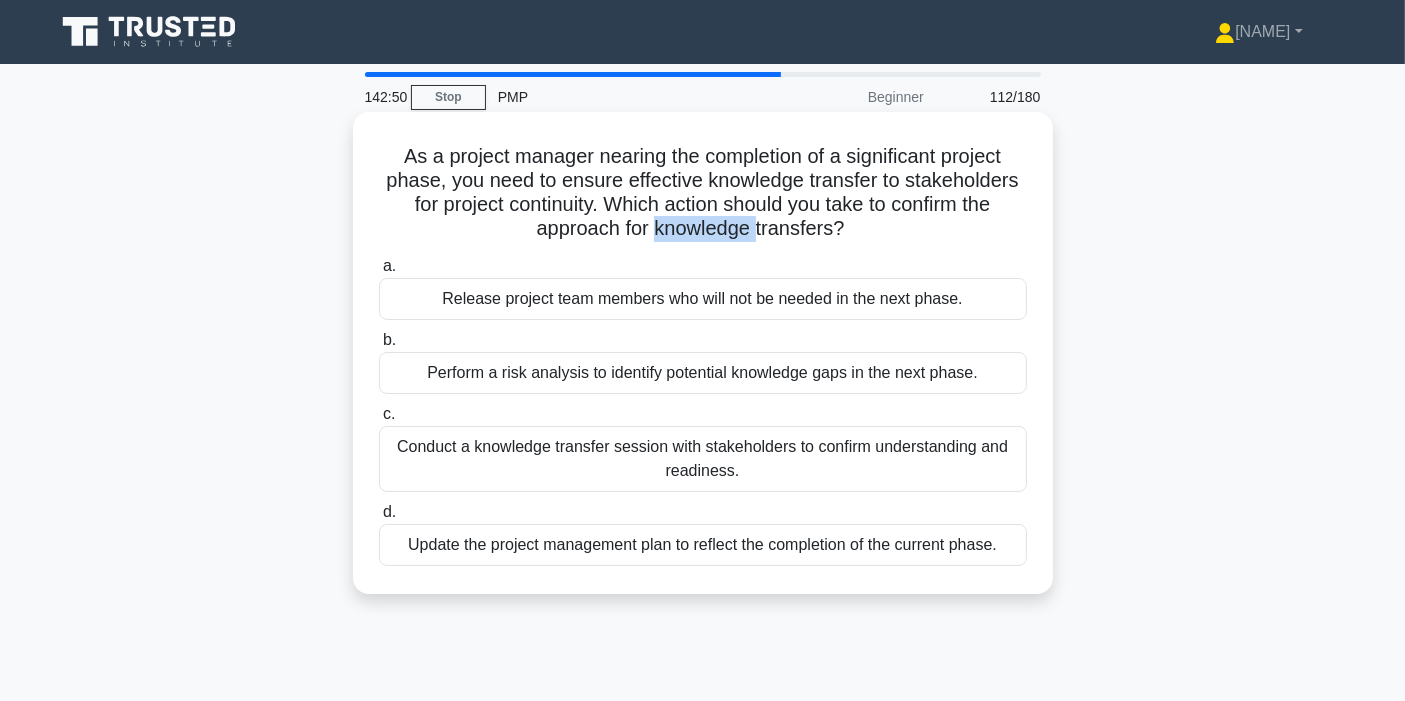click on "As a project manager nearing the completion of a significant project phase, you need to ensure effective knowledge transfer to stakeholders for project continuity. Which action should you take to confirm the approach for knowledge transfers?" at bounding box center [703, 193] 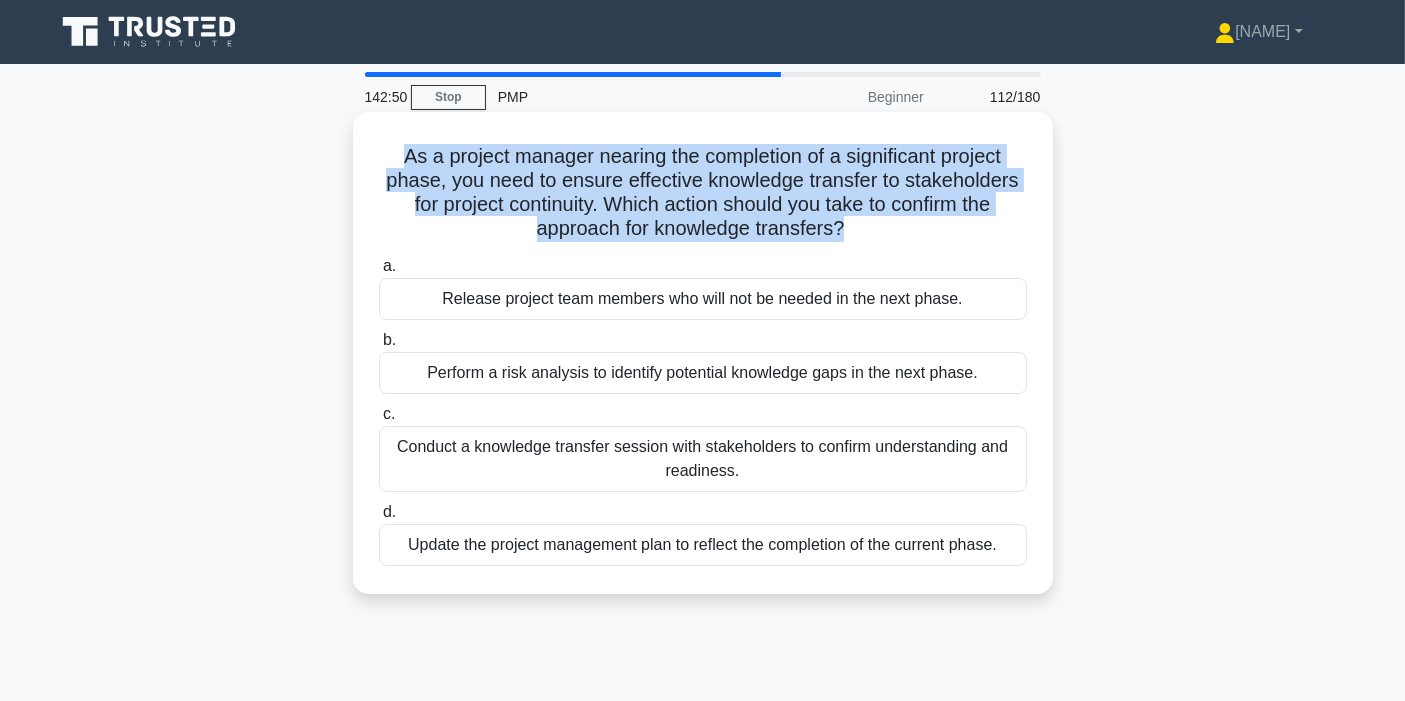 click on "As a project manager nearing the completion of a significant project phase, you need to ensure effective knowledge transfer to stakeholders for project continuity. Which action should you take to confirm the approach for knowledge transfers?" at bounding box center [703, 193] 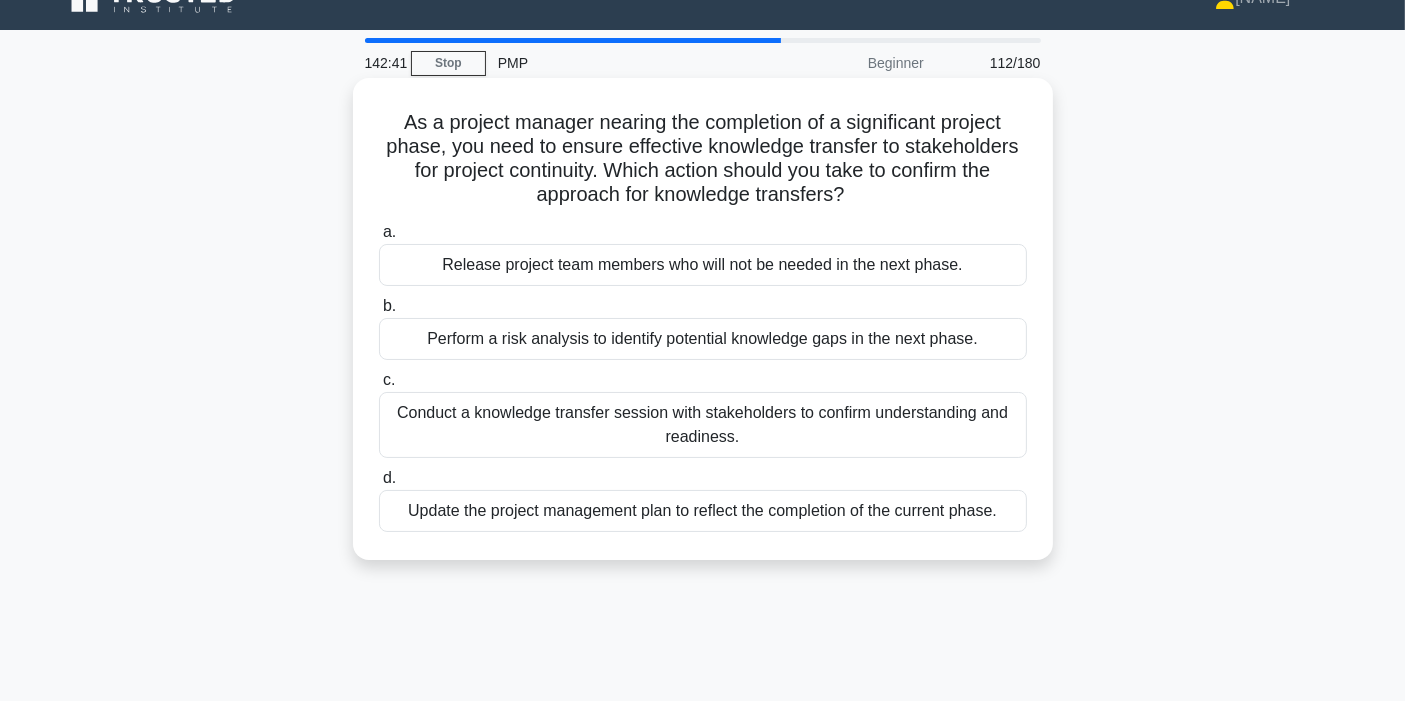 scroll, scrollTop: 0, scrollLeft: 0, axis: both 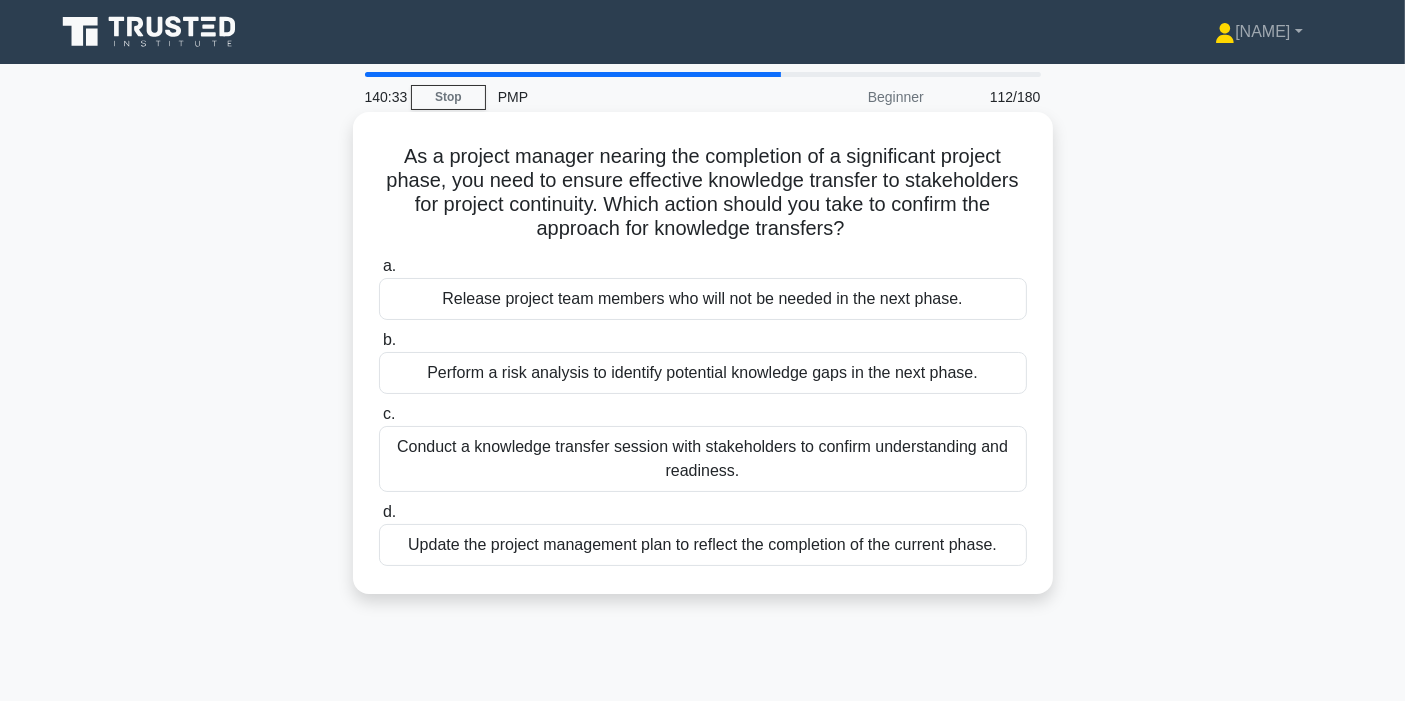 click on "Conduct a knowledge transfer session with stakeholders to confirm understanding and readiness." at bounding box center (703, 459) 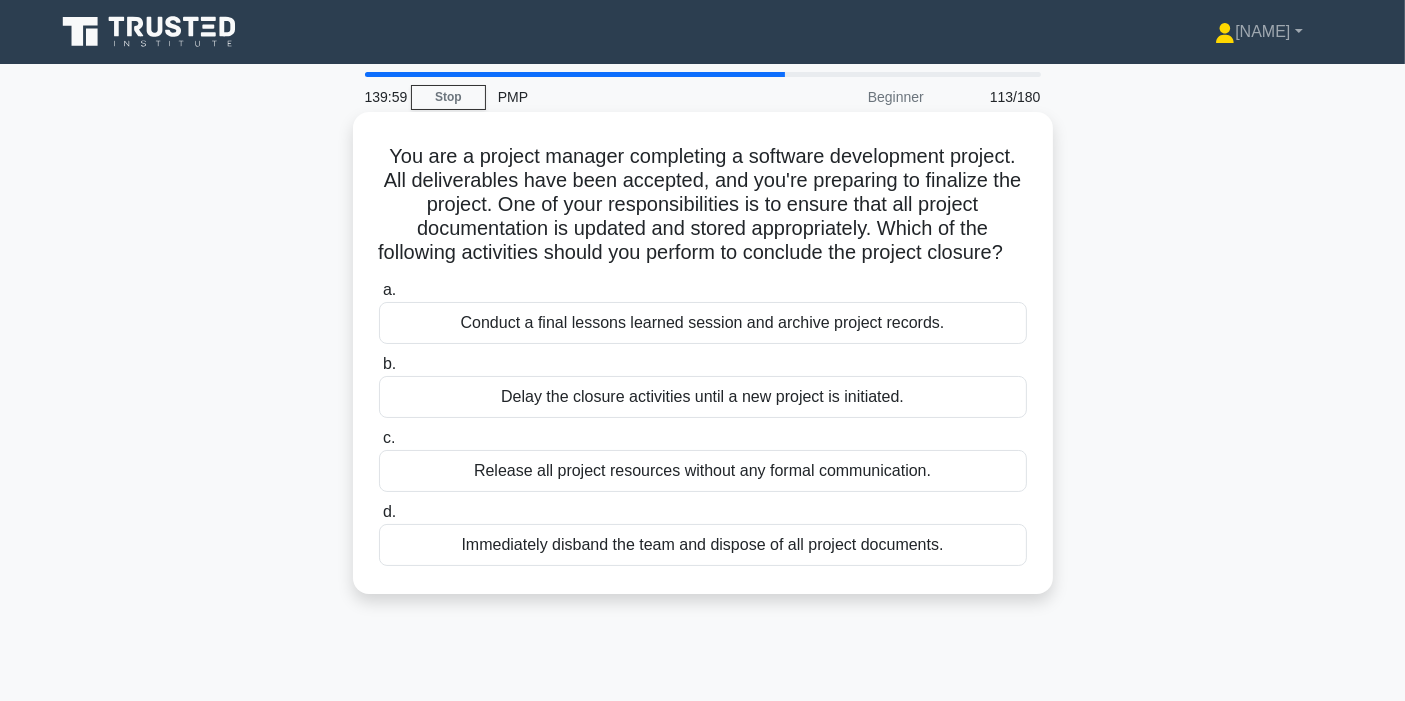click on "Conduct a final lessons learned session and archive project records." at bounding box center (703, 323) 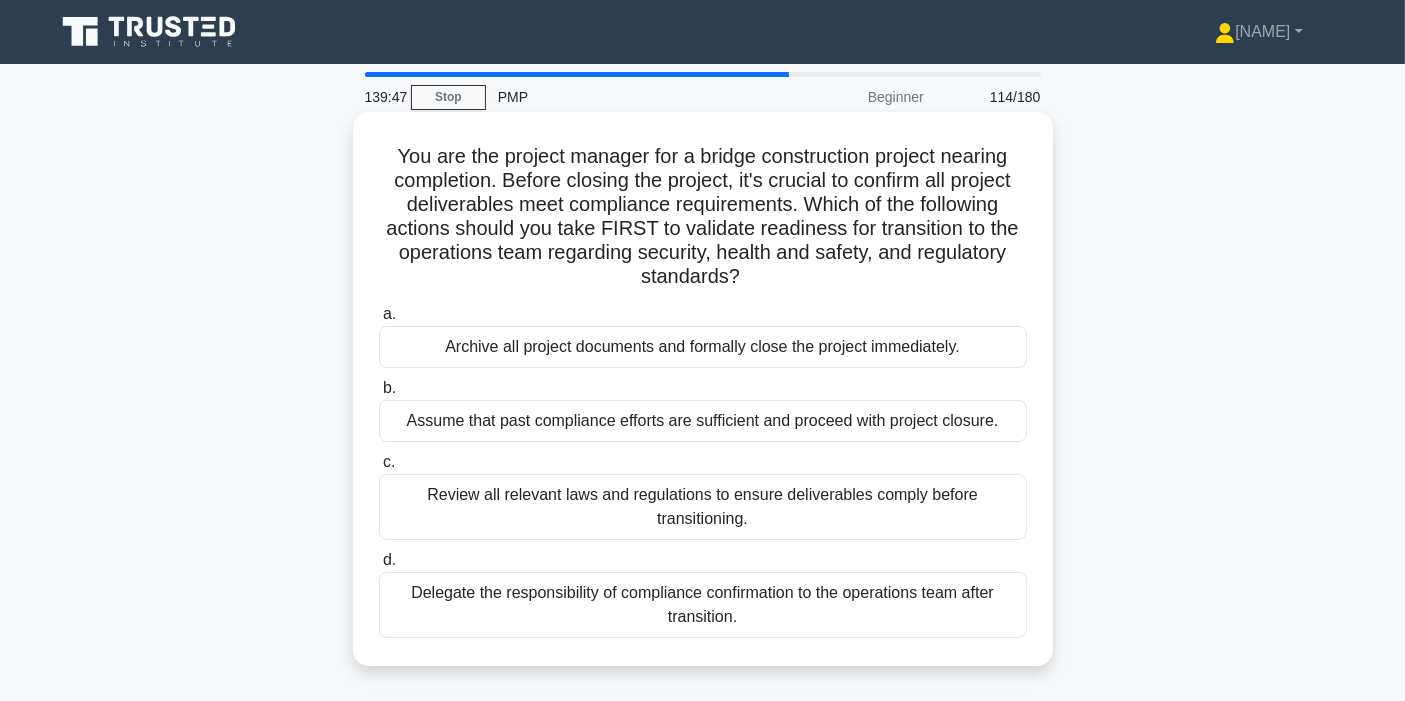 click on "You are the project manager for a bridge construction project nearing completion. Before closing the project, it's crucial to confirm all project deliverables meet compliance requirements. Which of the following actions should you take FIRST to validate readiness for transition to the operations team regarding security, health and safety, and regulatory standards?
.spinner_0XTQ{transform-origin:center;animation:spinner_y6GP .75s linear infinite}@keyframes spinner_y6GP{100%{transform:rotate(360deg)}}" at bounding box center [703, 217] 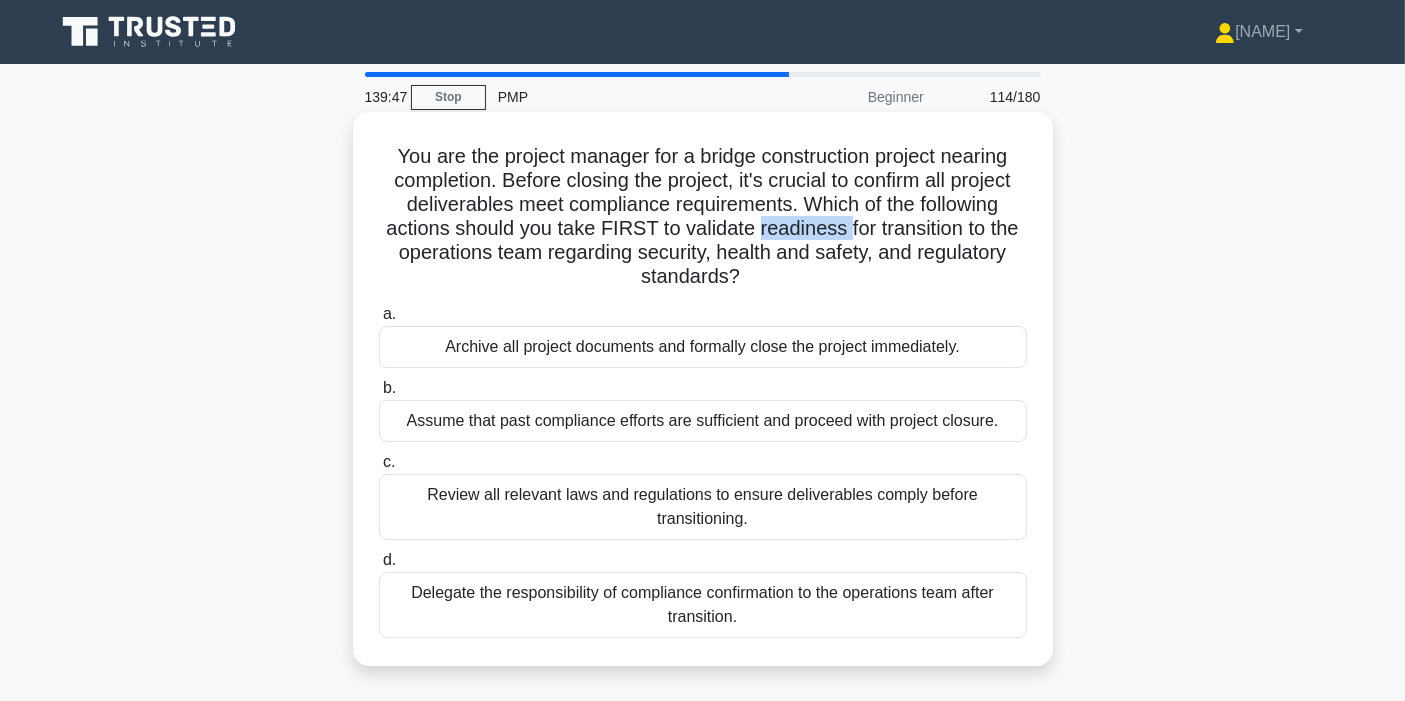 click on "You are the project manager for a bridge construction project nearing completion. Before closing the project, it's crucial to confirm all project deliverables meet compliance requirements. Which of the following actions should you take FIRST to validate readiness for transition to the operations team regarding security, health and safety, and regulatory standards?
.spinner_0XTQ{transform-origin:center;animation:spinner_y6GP .75s linear infinite}@keyframes spinner_y6GP{100%{transform:rotate(360deg)}}" at bounding box center (703, 217) 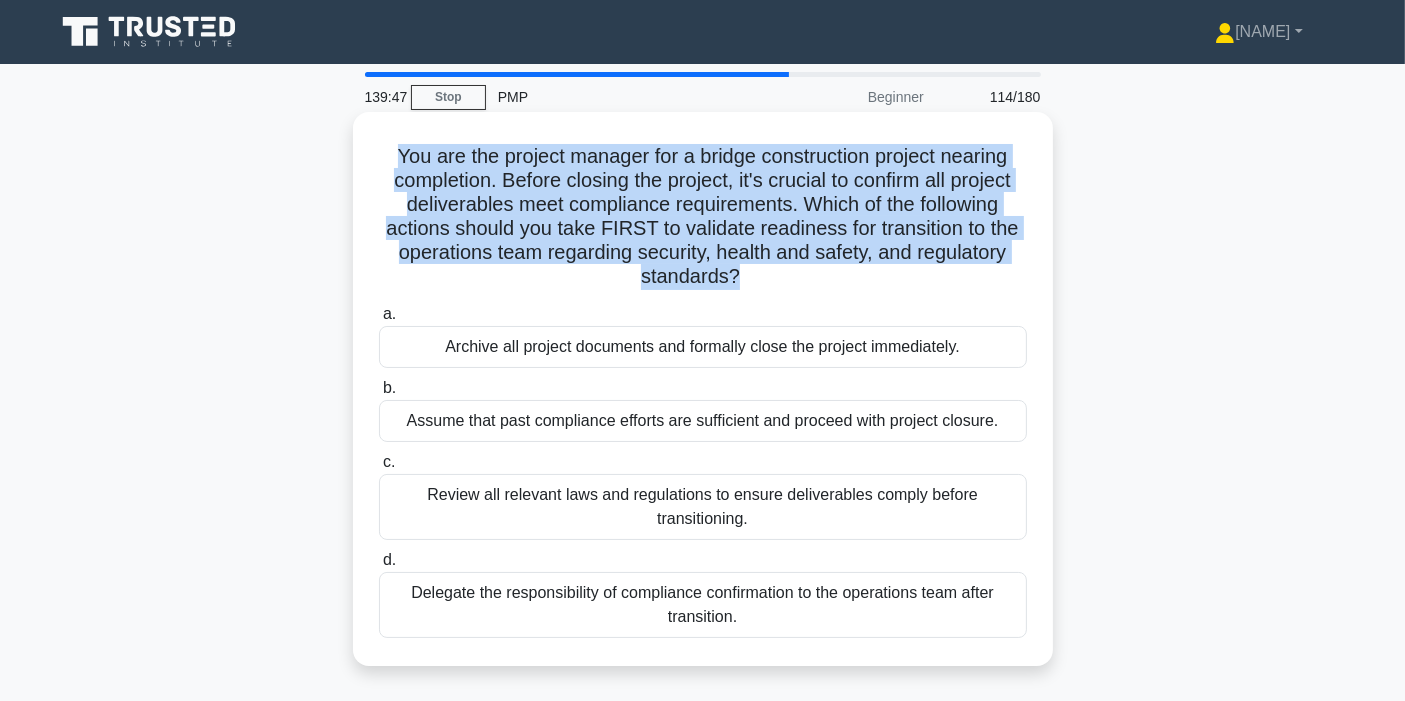 click on "You are the project manager for a bridge construction project nearing completion. Before closing the project, it's crucial to confirm all project deliverables meet compliance requirements. Which of the following actions should you take FIRST to validate readiness for transition to the operations team regarding security, health and safety, and regulatory standards?
.spinner_0XTQ{transform-origin:center;animation:spinner_y6GP .75s linear infinite}@keyframes spinner_y6GP{100%{transform:rotate(360deg)}}" at bounding box center (703, 217) 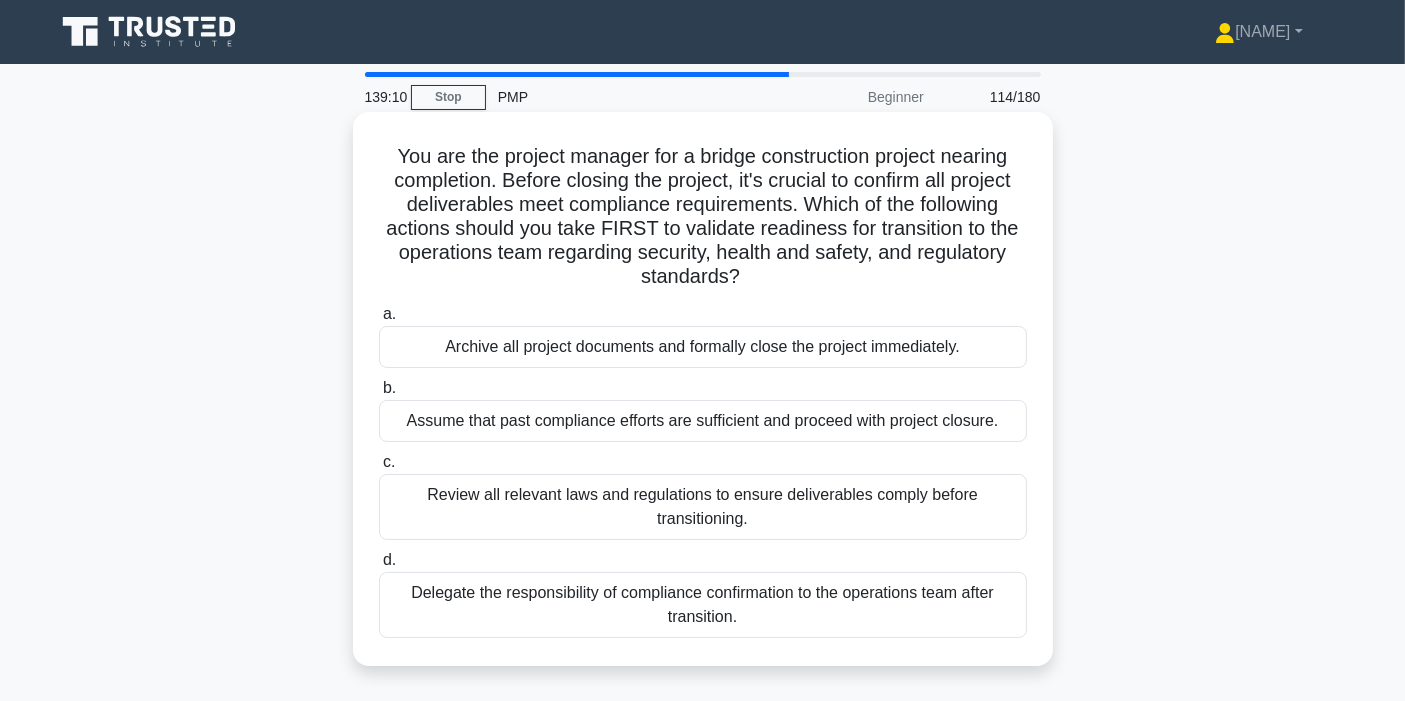 click on "Review all relevant laws and regulations to ensure deliverables comply before transitioning." at bounding box center [703, 507] 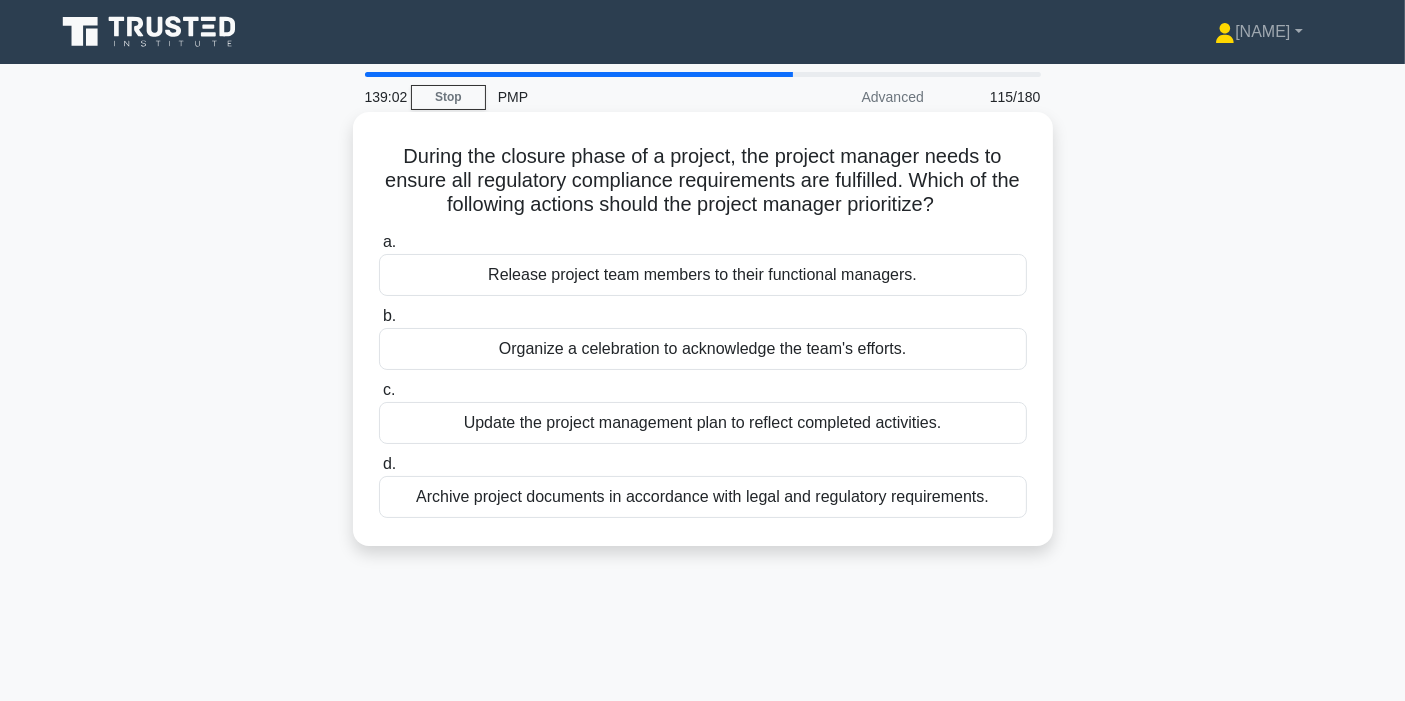 click on "During the closure phase of a project, the project manager needs to ensure all regulatory compliance requirements are fulfilled. Which of the following actions should the project manager prioritize?
.spinner_0XTQ{transform-origin:center;animation:spinner_y6GP .75s linear infinite}@keyframes spinner_y6GP{100%{transform:rotate(360deg)}}" at bounding box center (703, 181) 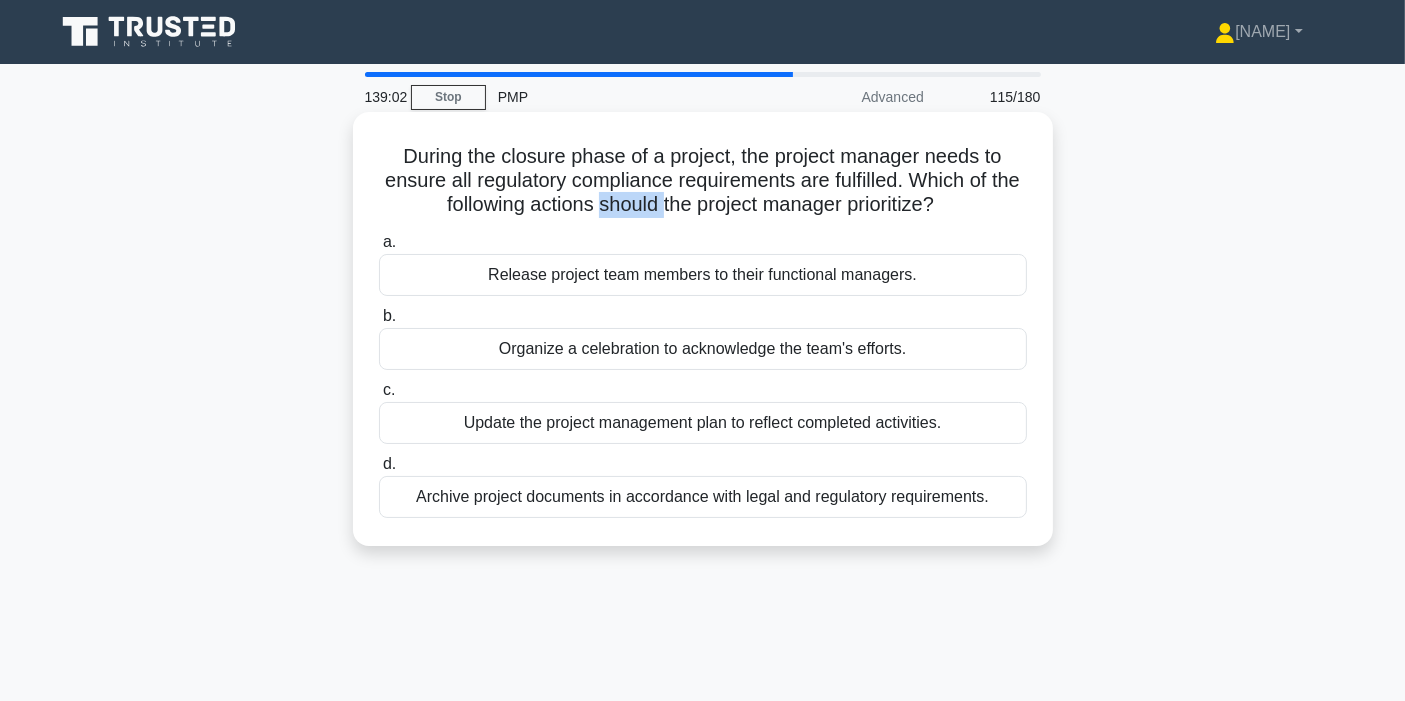 click on "During the closure phase of a project, the project manager needs to ensure all regulatory compliance requirements are fulfilled. Which of the following actions should the project manager prioritize?
.spinner_0XTQ{transform-origin:center;animation:spinner_y6GP .75s linear infinite}@keyframes spinner_y6GP{100%{transform:rotate(360deg)}}" at bounding box center [703, 181] 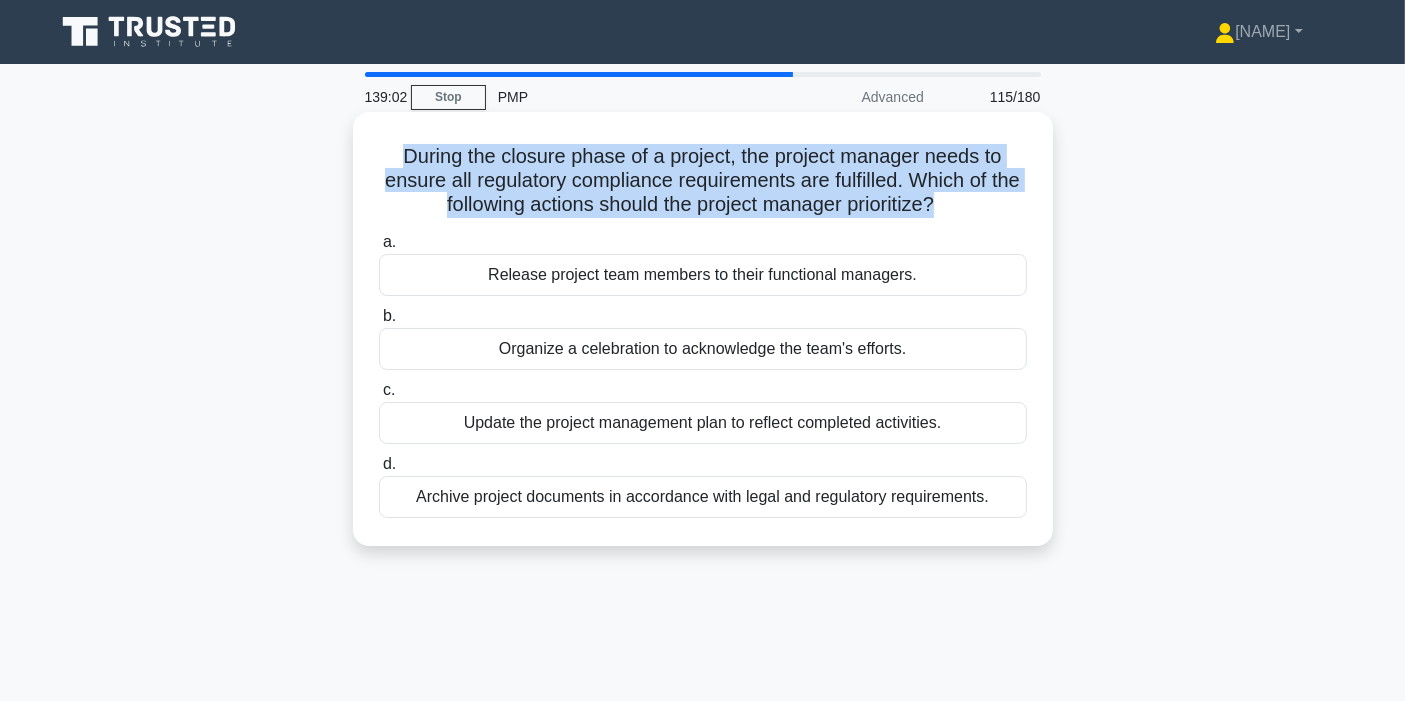 click on "During the closure phase of a project, the project manager needs to ensure all regulatory compliance requirements are fulfilled. Which of the following actions should the project manager prioritize?
.spinner_0XTQ{transform-origin:center;animation:spinner_y6GP .75s linear infinite}@keyframes spinner_y6GP{100%{transform:rotate(360deg)}}" at bounding box center (703, 181) 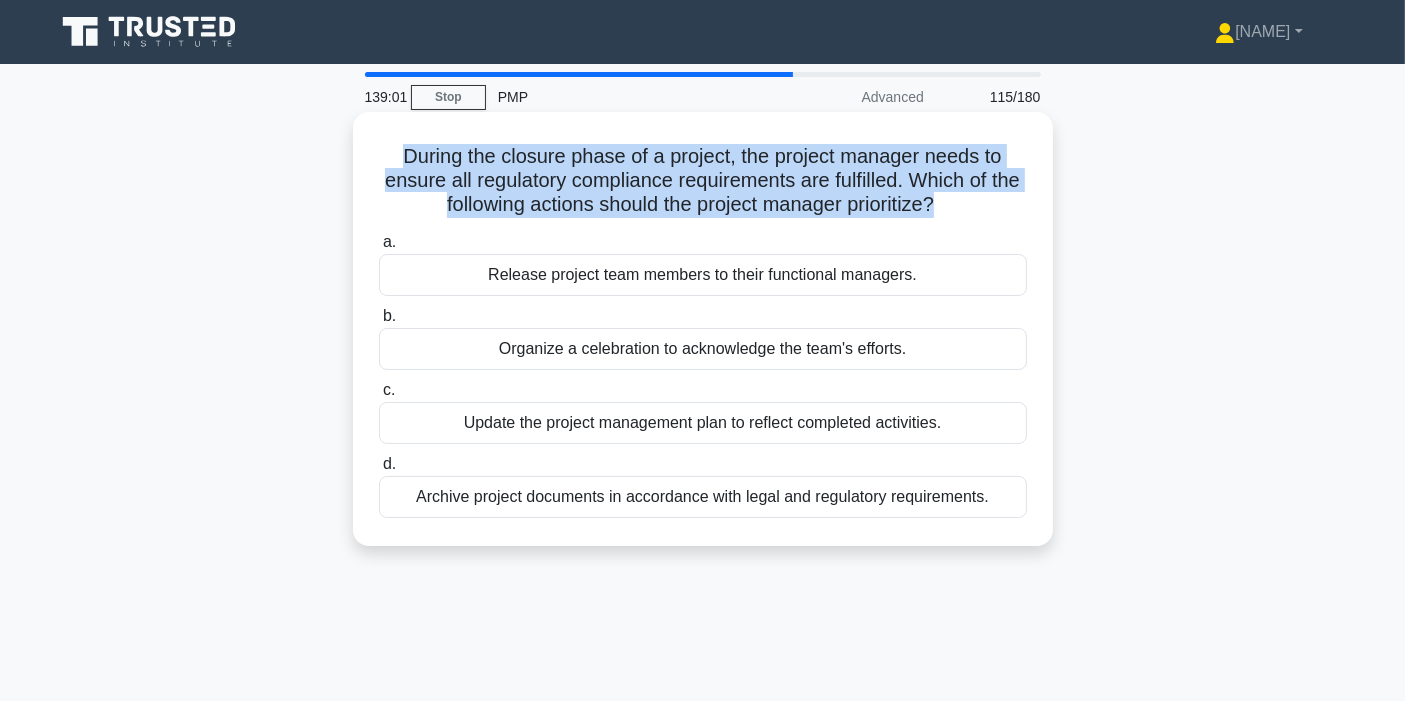 click on "During the closure phase of a project, the project manager needs to ensure all regulatory compliance requirements are fulfilled. Which of the following actions should the project manager prioritize?
.spinner_0XTQ{transform-origin:center;animation:spinner_y6GP .75s linear infinite}@keyframes spinner_y6GP{100%{transform:rotate(360deg)}}" at bounding box center (703, 181) 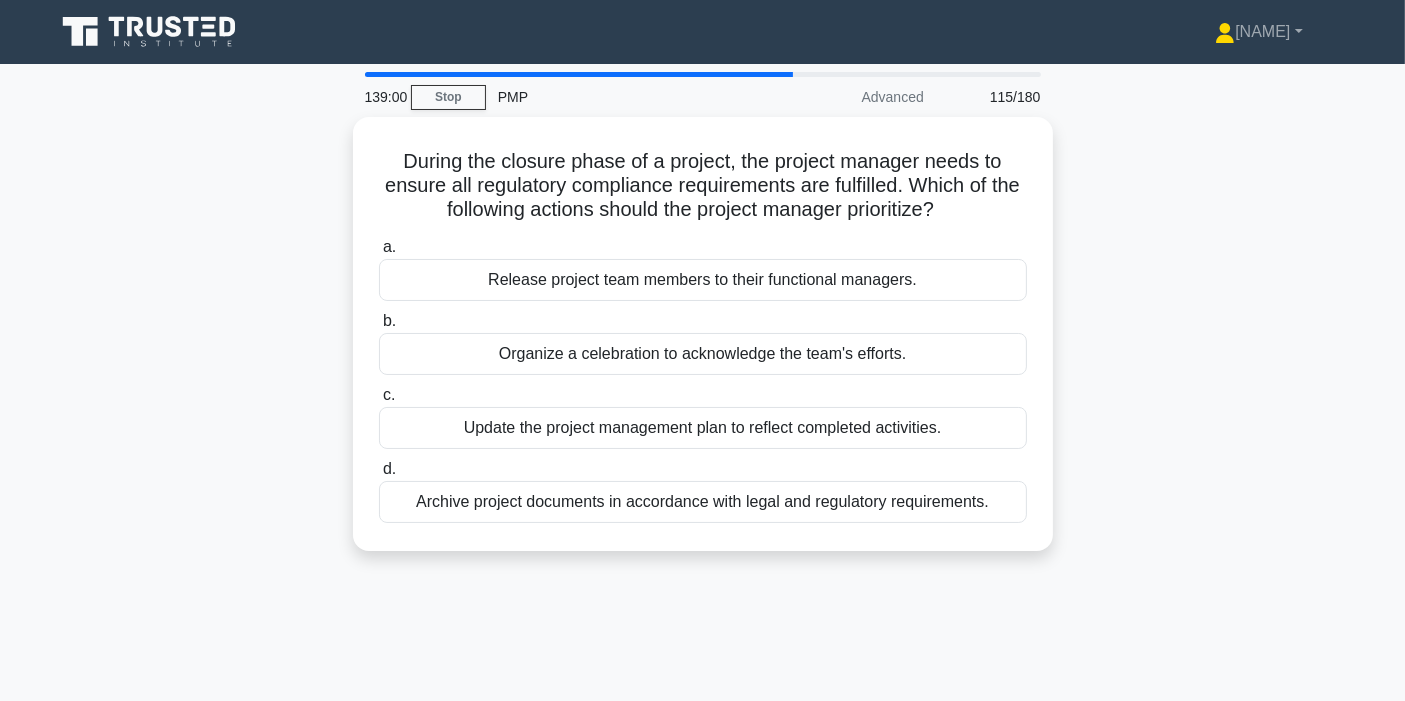 click on "During the closure phase of a project, the project manager needs to ensure all regulatory compliance requirements are fulfilled. Which of the following actions should the project manager prioritize?
.spinner_0XTQ{transform-origin:center;animation:spinner_y6GP .75s linear infinite}@keyframes spinner_y6GP{100%{transform:rotate(360deg)}}
a.
Release project team members to their functional managers." at bounding box center [703, 346] 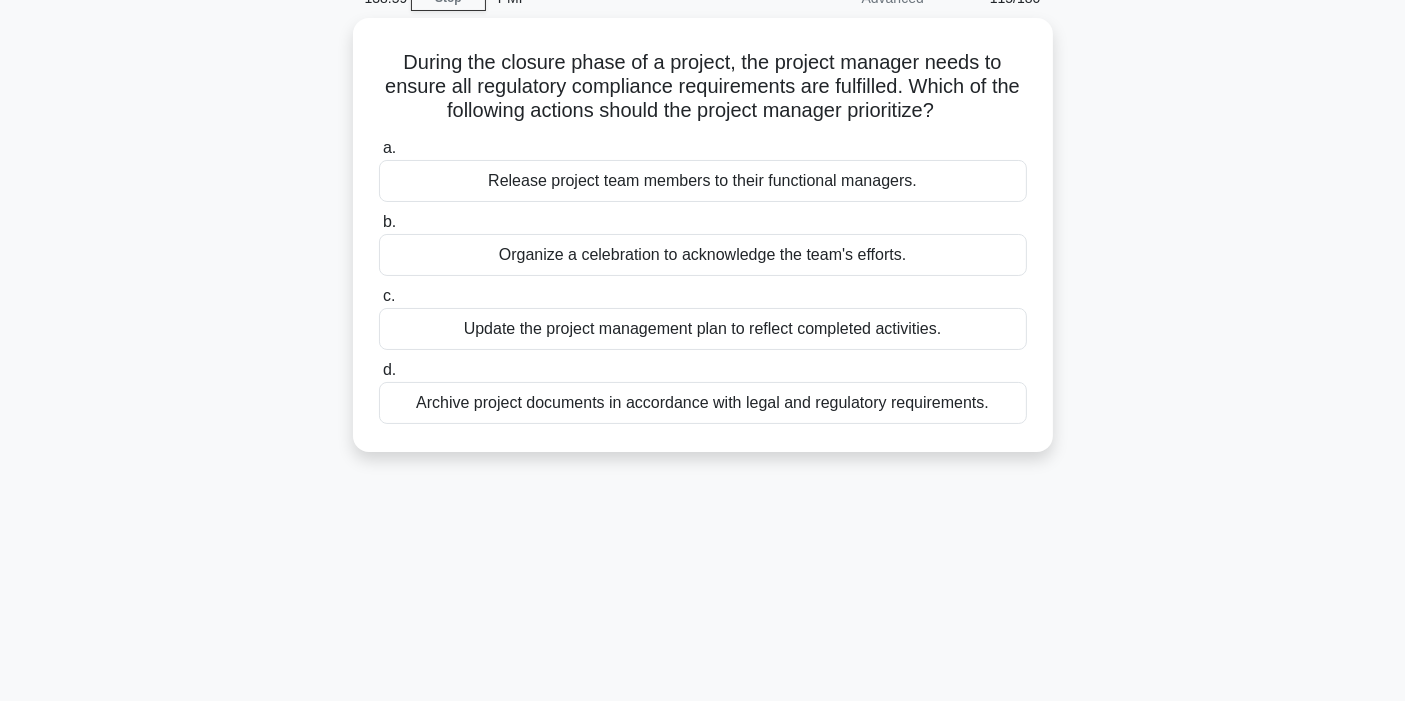 scroll, scrollTop: 0, scrollLeft: 0, axis: both 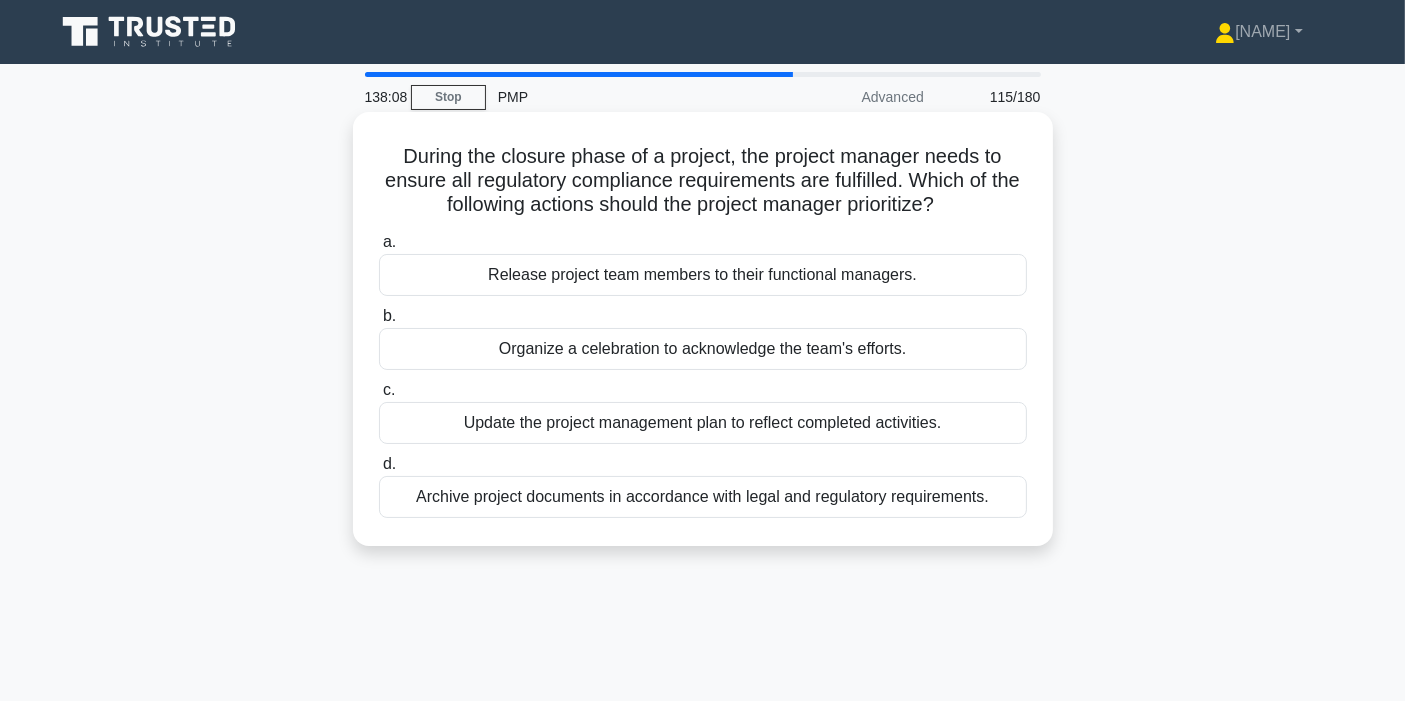 click on "During the closure phase of a project, the project manager needs to ensure all regulatory compliance requirements are fulfilled. Which of the following actions should the project manager prioritize?
.spinner_0XTQ{transform-origin:center;animation:spinner_y6GP .75s linear infinite}@keyframes spinner_y6GP{100%{transform:rotate(360deg)}}" at bounding box center (703, 181) 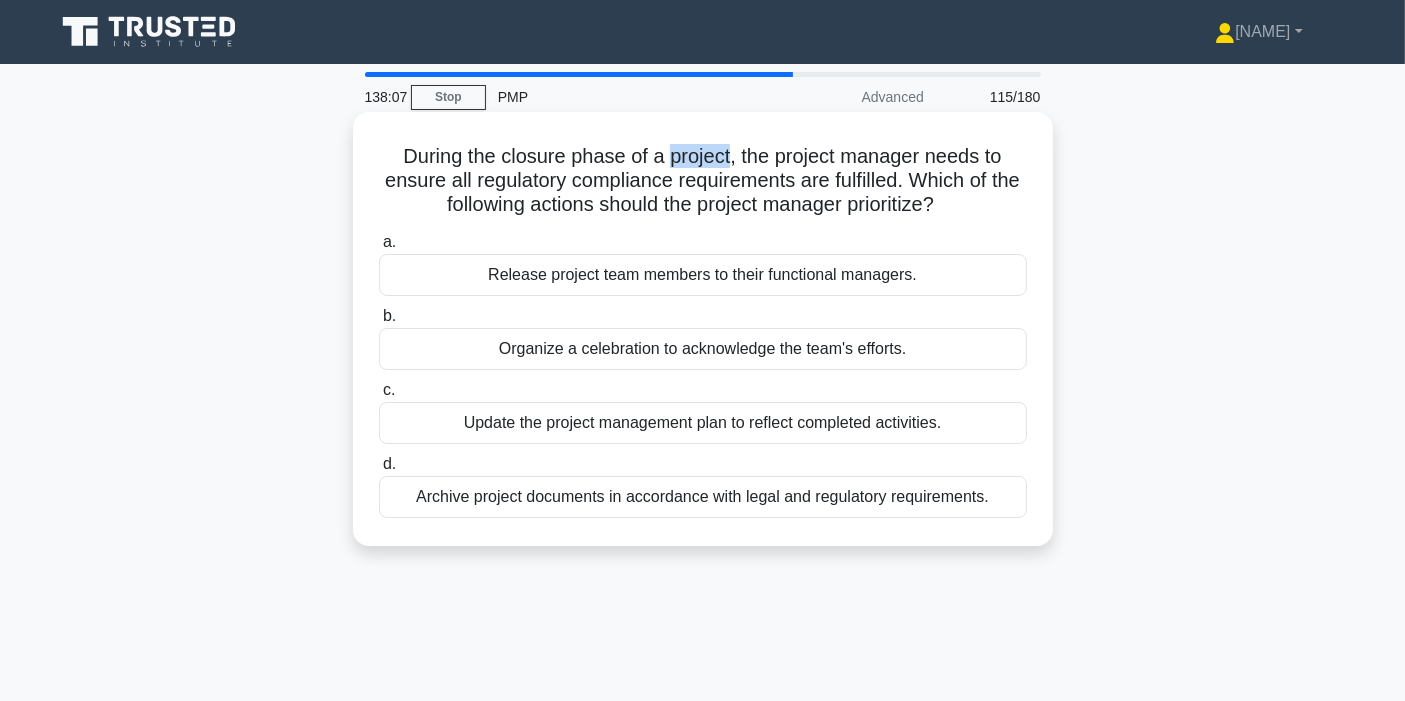 click on "During the closure phase of a project, the project manager needs to ensure all regulatory compliance requirements are fulfilled. Which of the following actions should the project manager prioritize?
.spinner_0XTQ{transform-origin:center;animation:spinner_y6GP .75s linear infinite}@keyframes spinner_y6GP{100%{transform:rotate(360deg)}}" at bounding box center [703, 181] 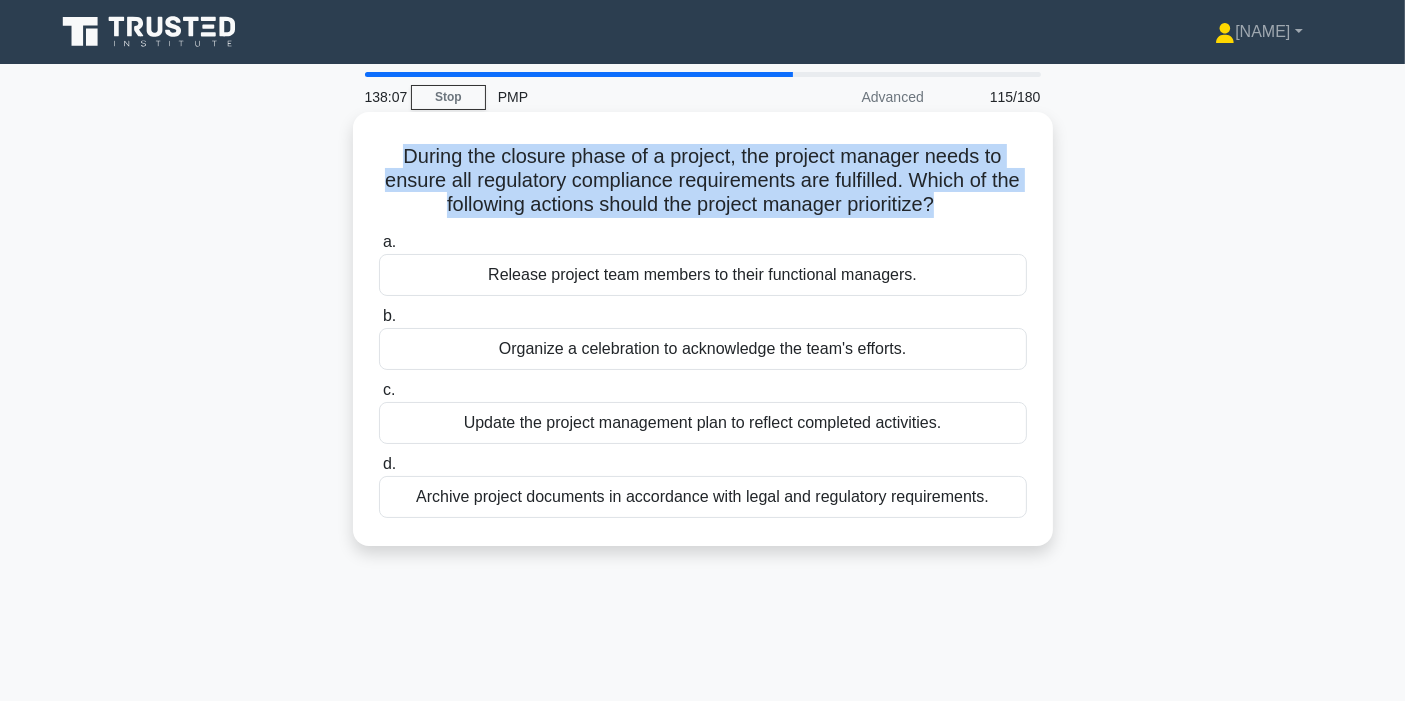 click on "During the closure phase of a project, the project manager needs to ensure all regulatory compliance requirements are fulfilled. Which of the following actions should the project manager prioritize?
.spinner_0XTQ{transform-origin:center;animation:spinner_y6GP .75s linear infinite}@keyframes spinner_y6GP{100%{transform:rotate(360deg)}}" at bounding box center (703, 181) 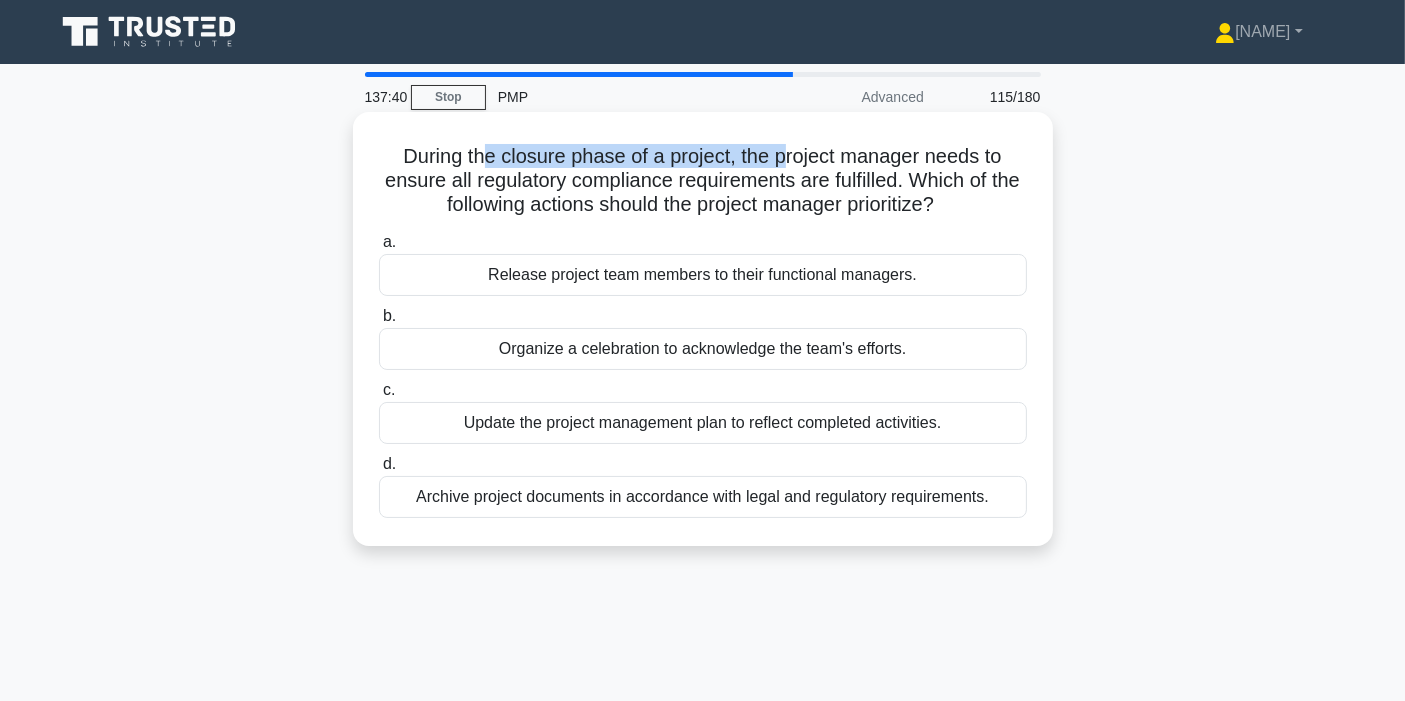 drag, startPoint x: 482, startPoint y: 160, endPoint x: 782, endPoint y: 147, distance: 300.28152 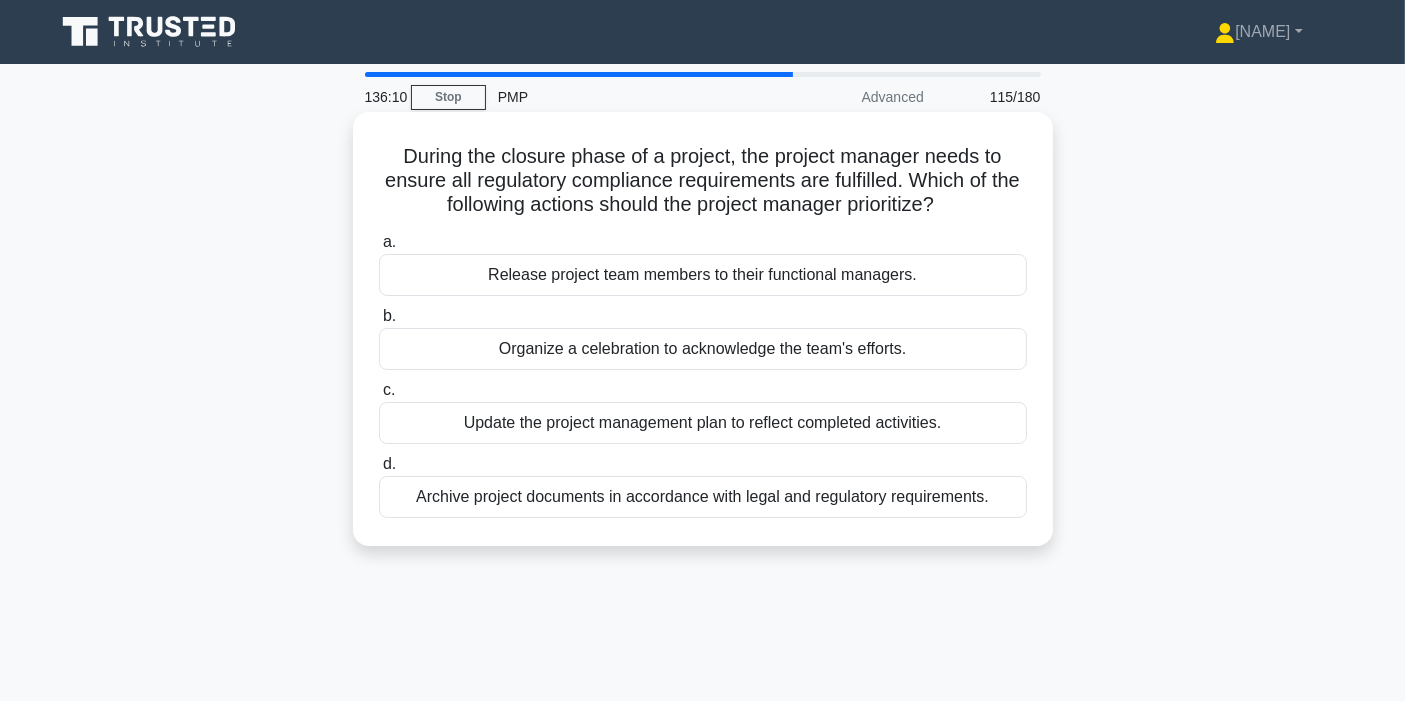 click on "Archive project documents in accordance with legal and regulatory requirements." at bounding box center (703, 497) 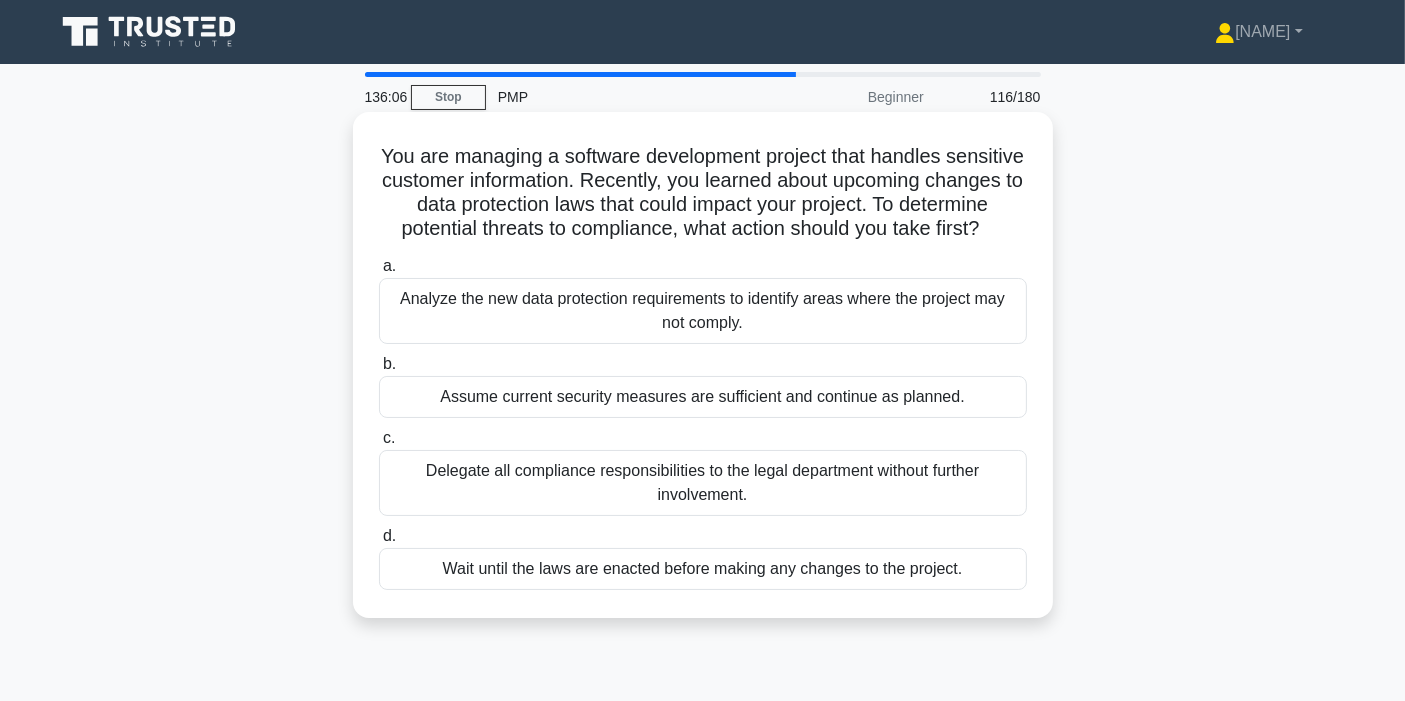 scroll, scrollTop: 111, scrollLeft: 0, axis: vertical 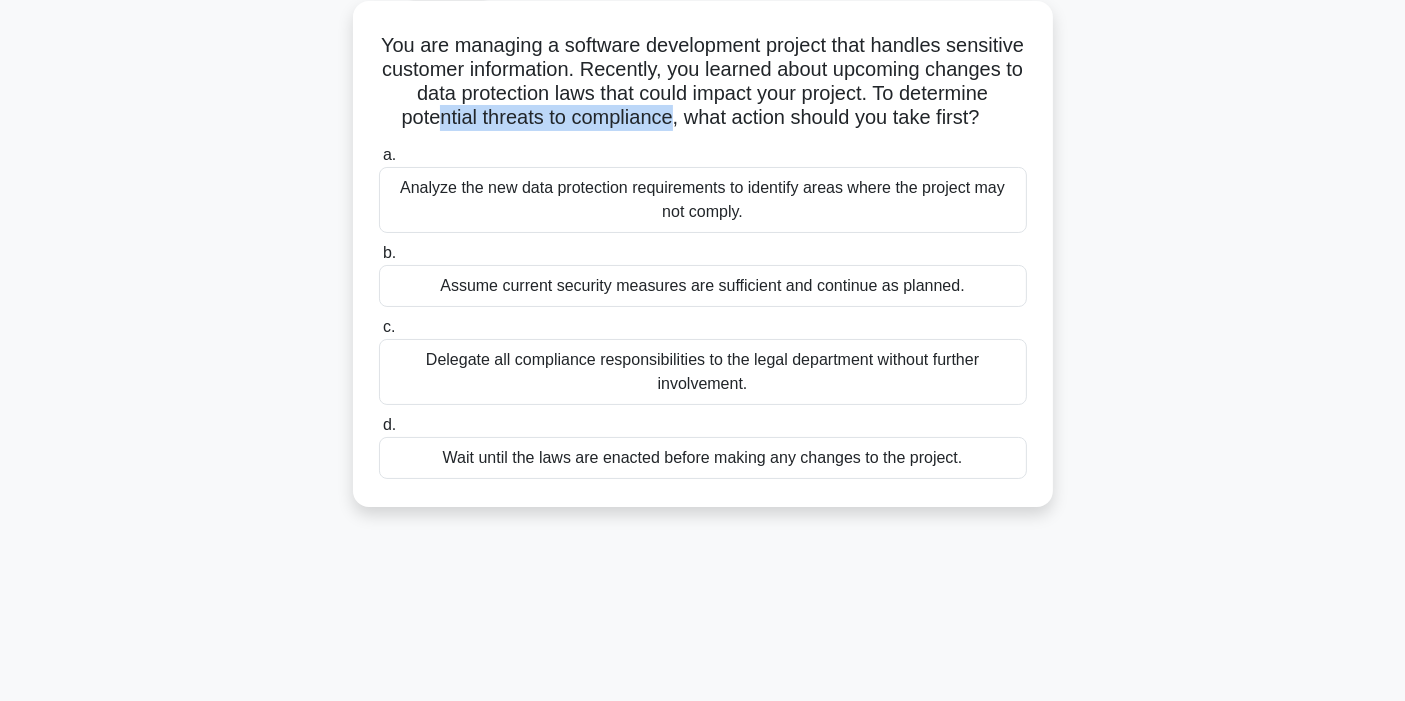 drag, startPoint x: 516, startPoint y: 117, endPoint x: 757, endPoint y: 115, distance: 241.0083 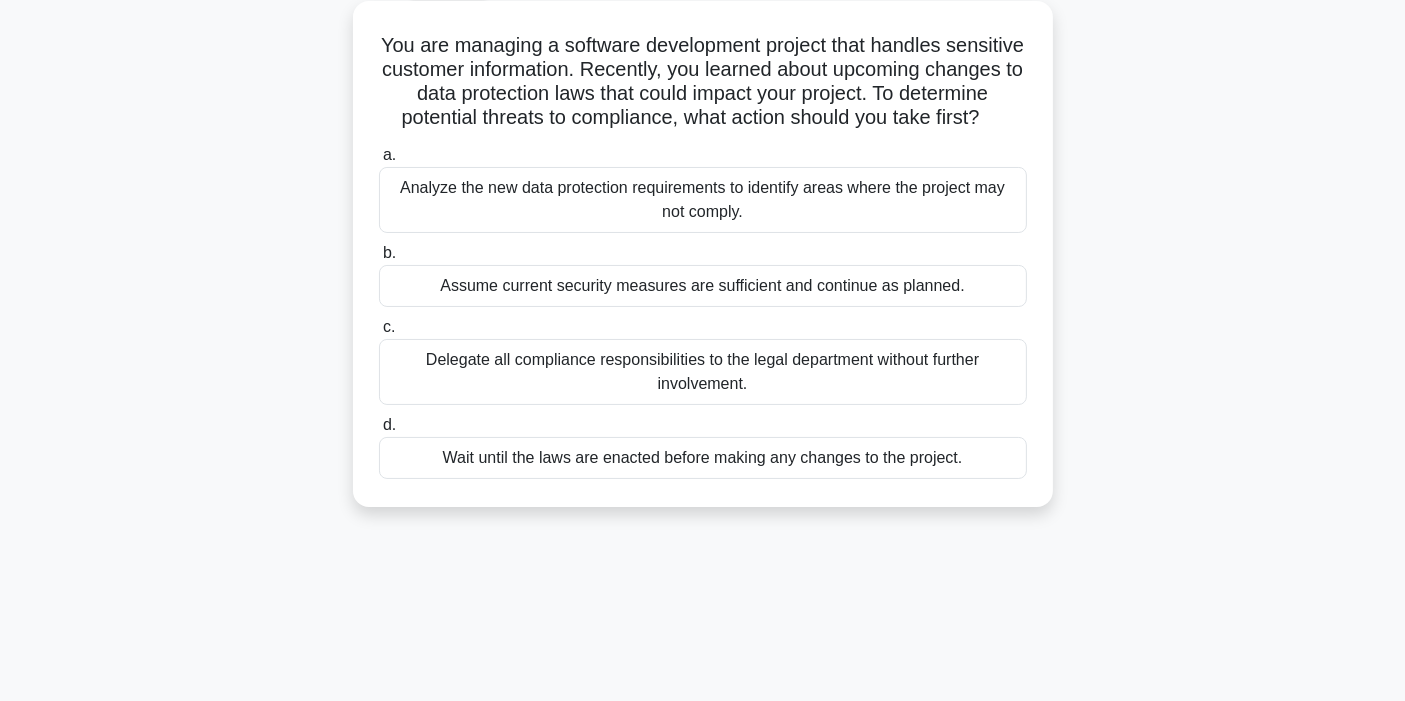 click on "Analyze the new data protection requirements to identify areas where the project may not comply." at bounding box center (703, 200) 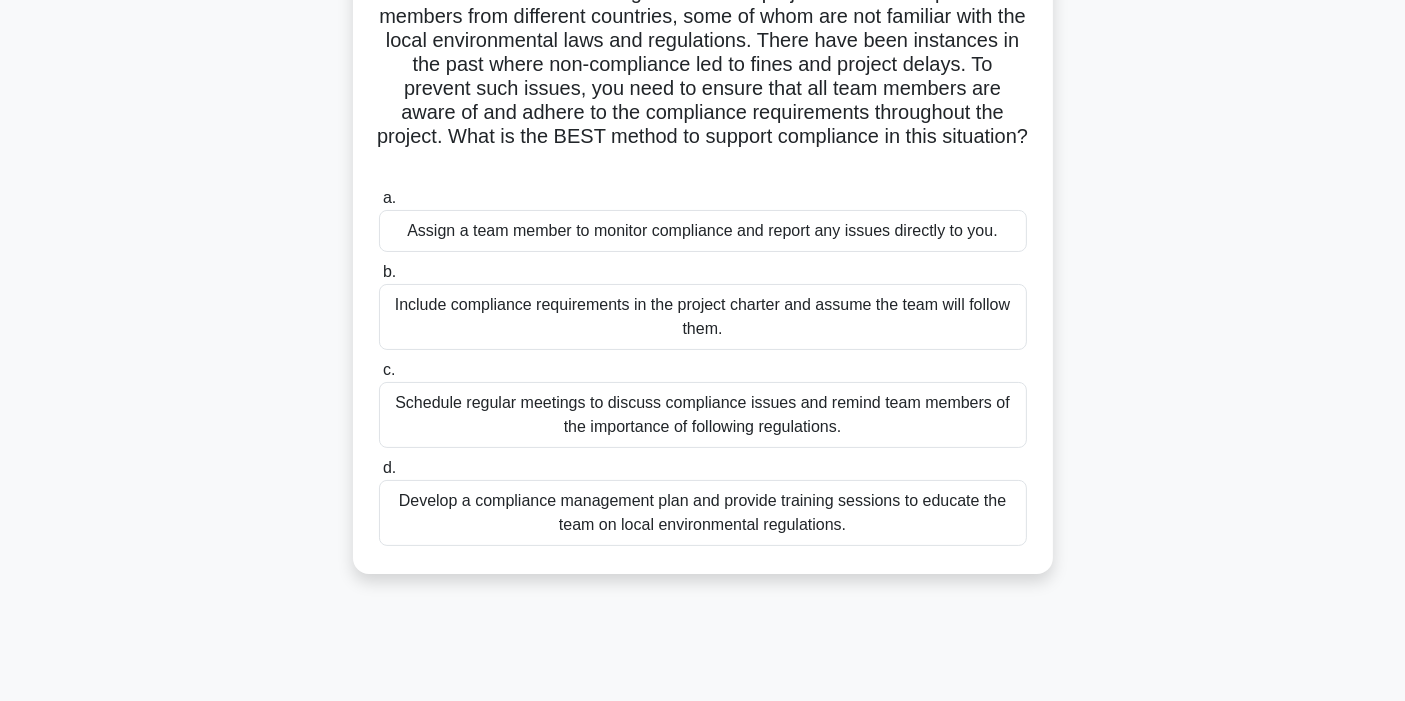 scroll, scrollTop: 222, scrollLeft: 0, axis: vertical 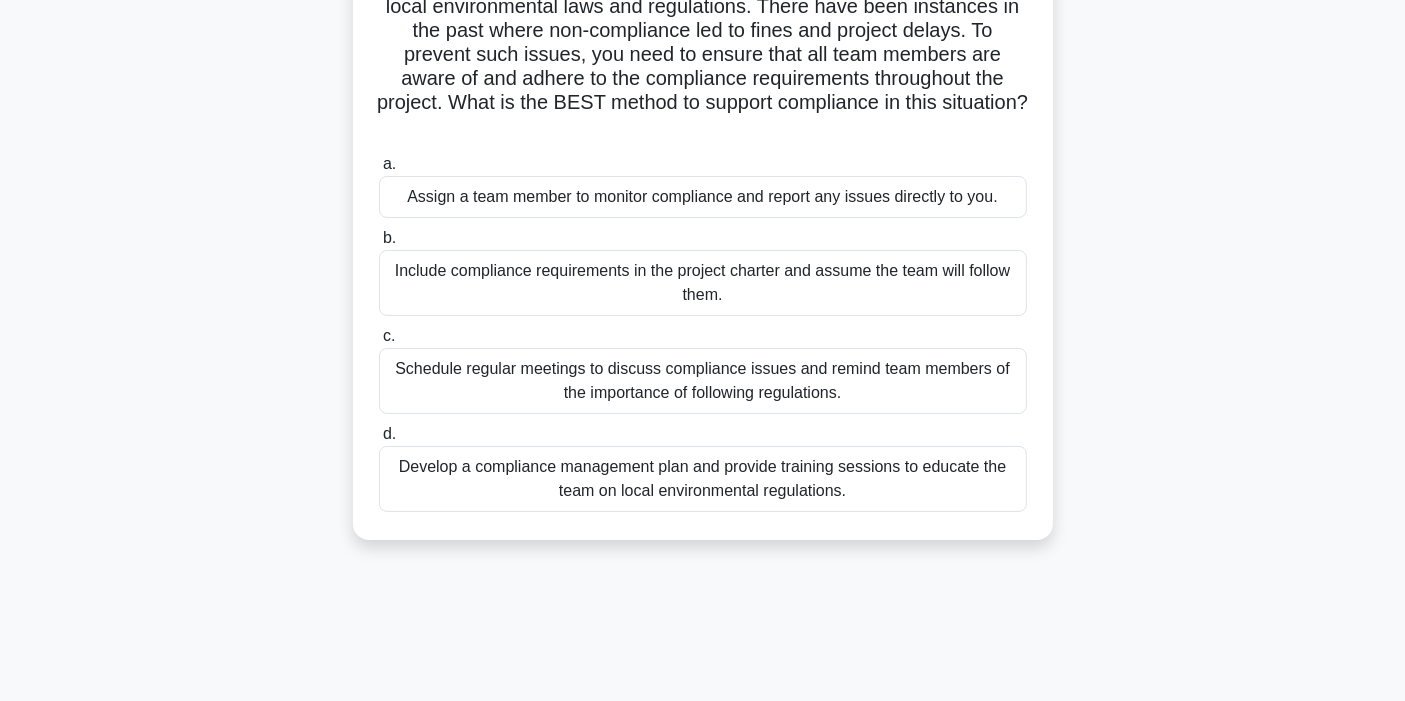 click on "Develop a compliance management plan and provide training sessions to educate the team on local environmental regulations." at bounding box center [703, 479] 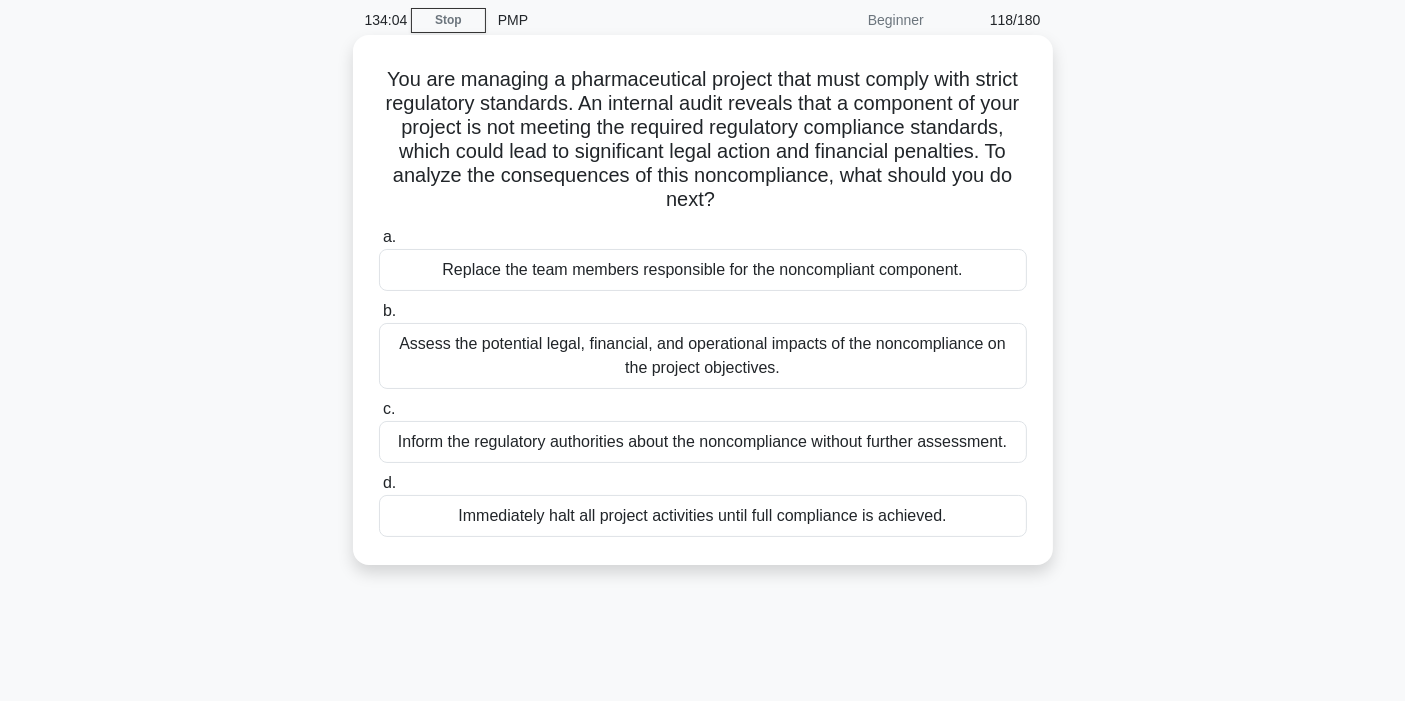 scroll, scrollTop: 111, scrollLeft: 0, axis: vertical 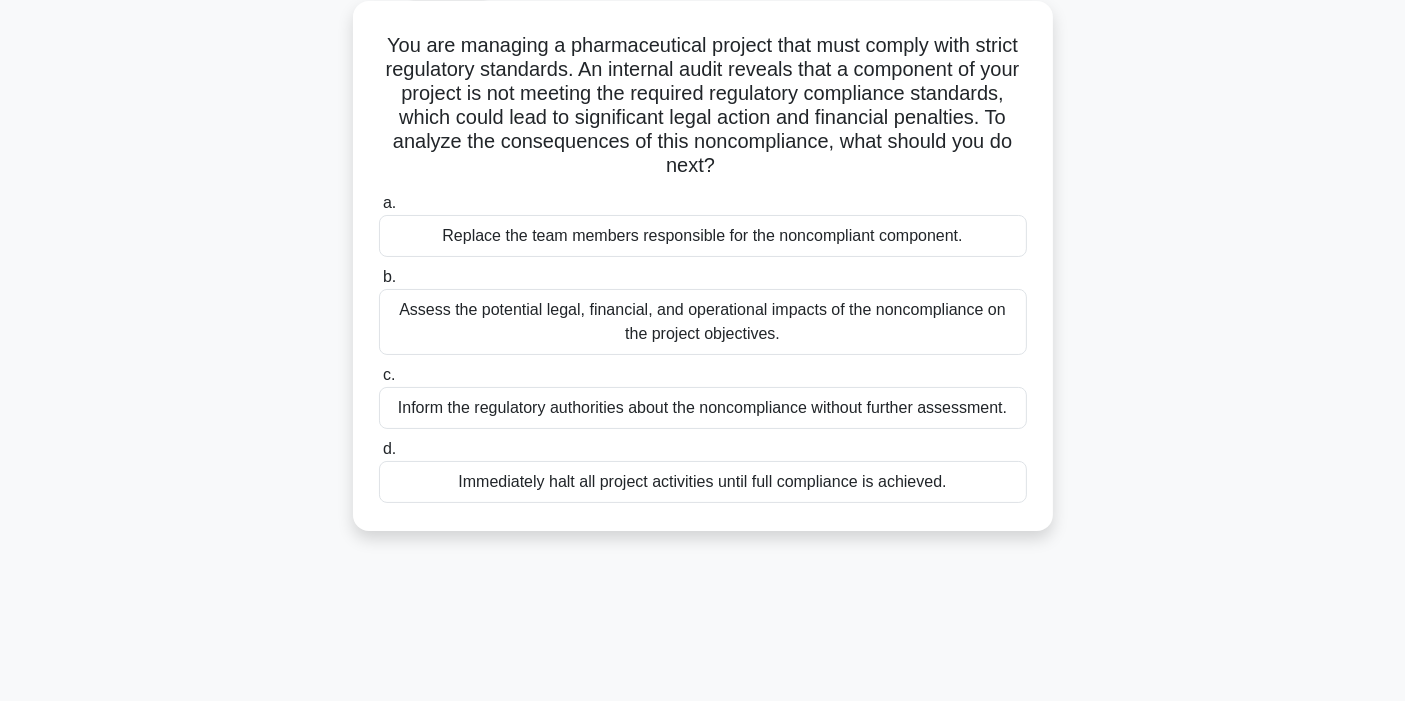 click on "Assess the potential legal, financial, and operational impacts of the noncompliance on the project objectives." at bounding box center [703, 322] 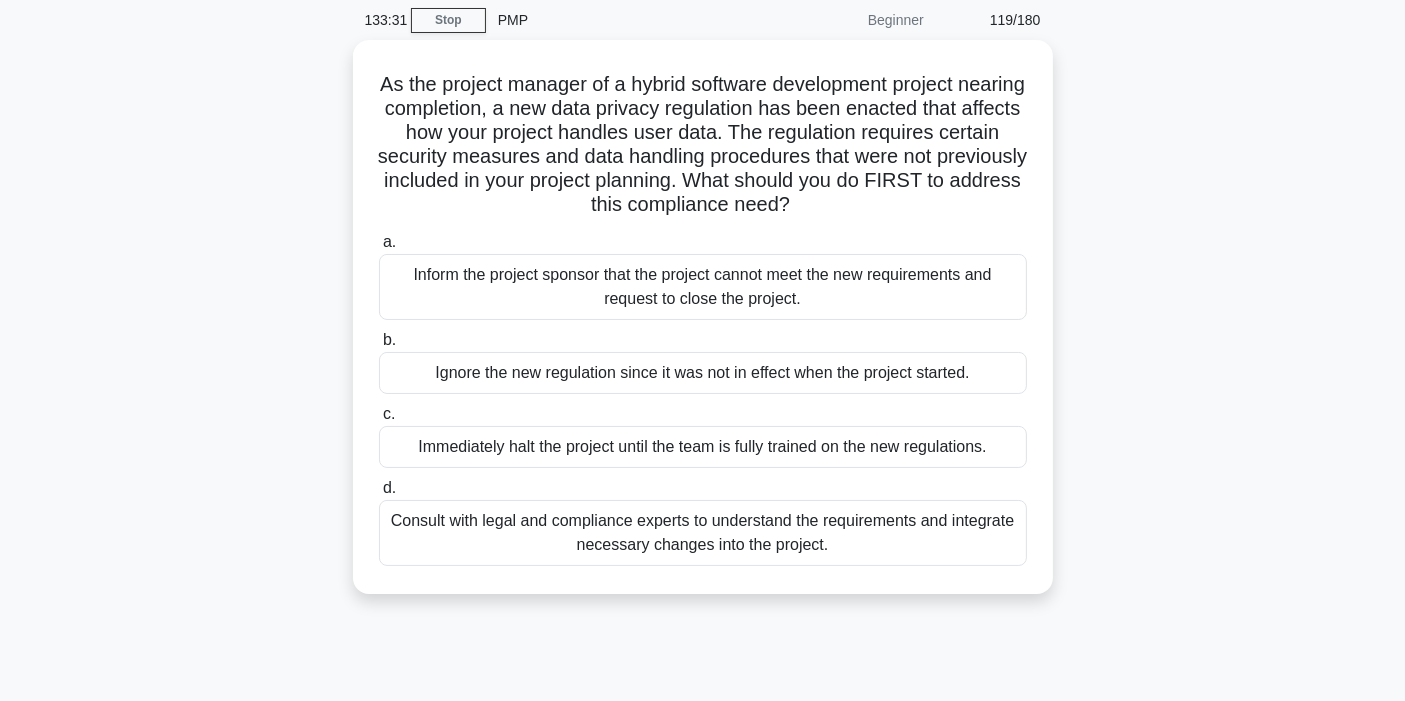 scroll, scrollTop: 111, scrollLeft: 0, axis: vertical 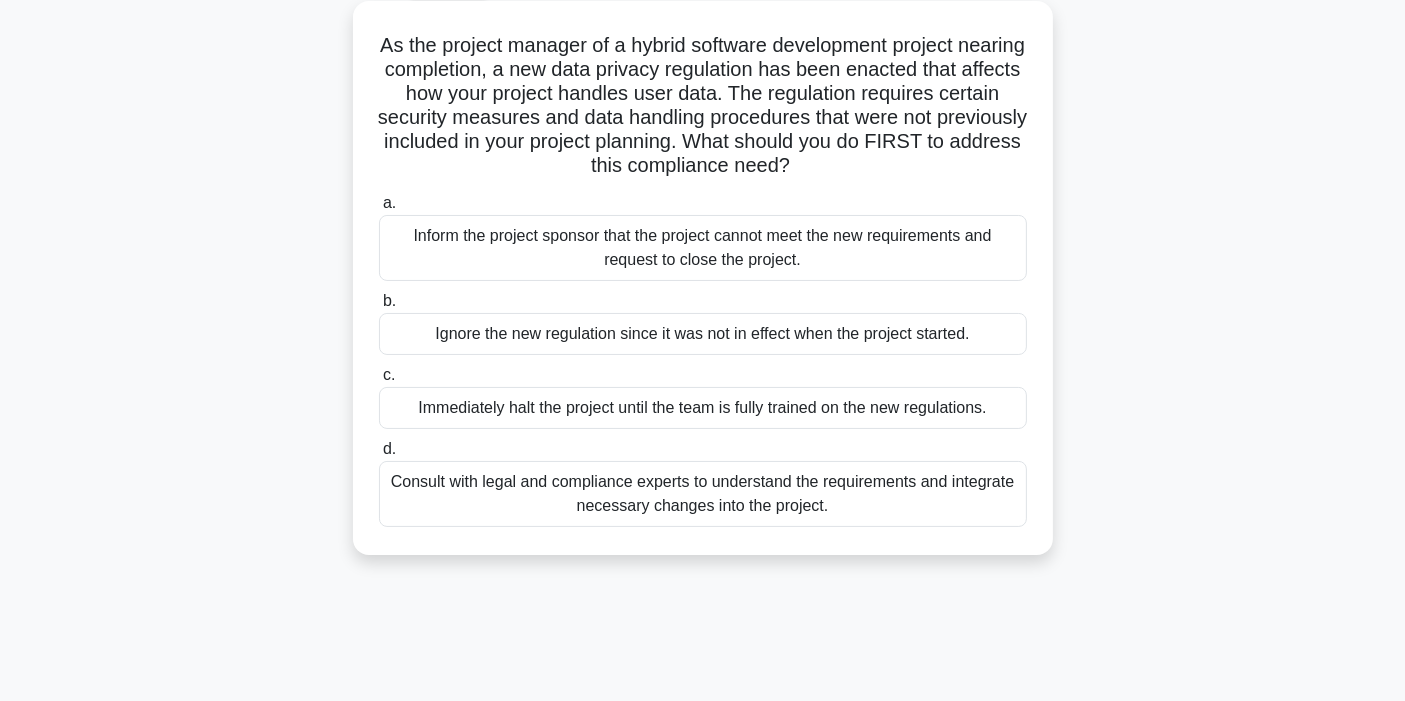 click on "Consult with legal and compliance experts to understand the requirements and integrate necessary changes into the project." at bounding box center (703, 494) 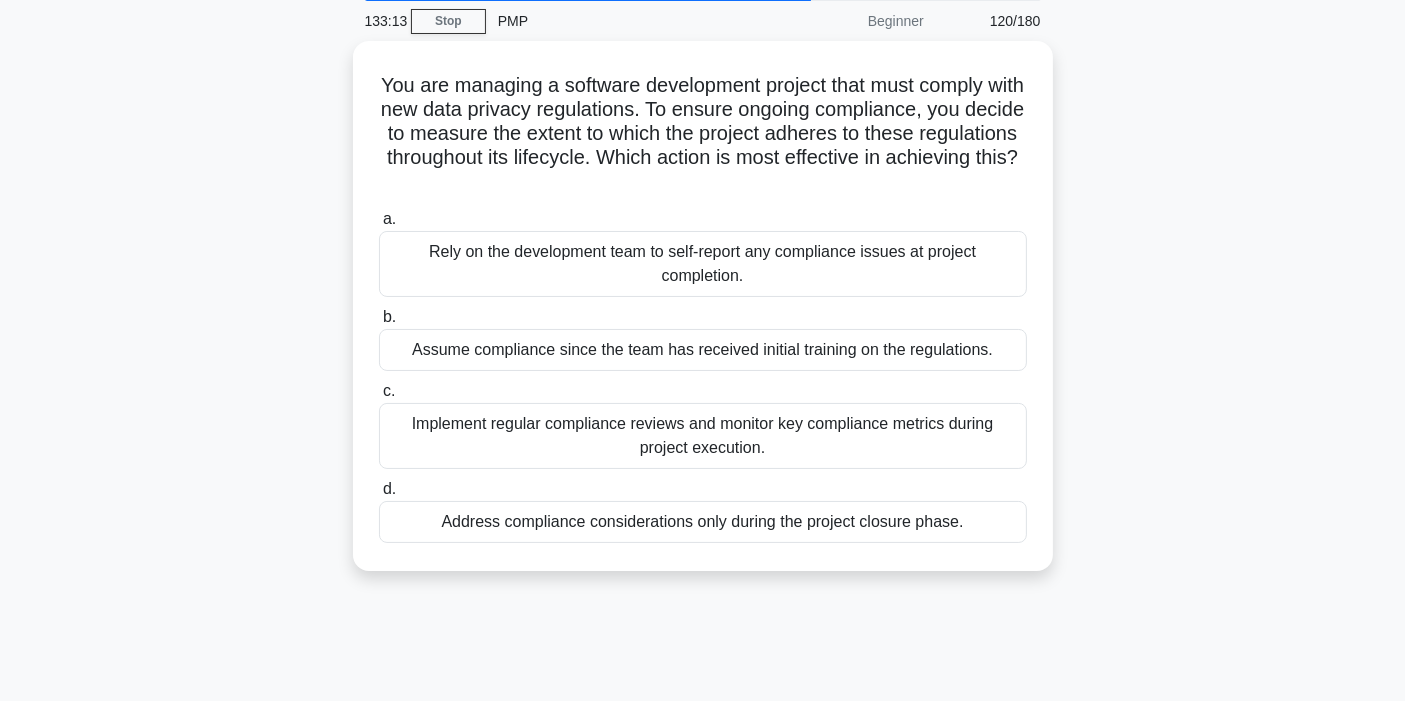 scroll, scrollTop: 111, scrollLeft: 0, axis: vertical 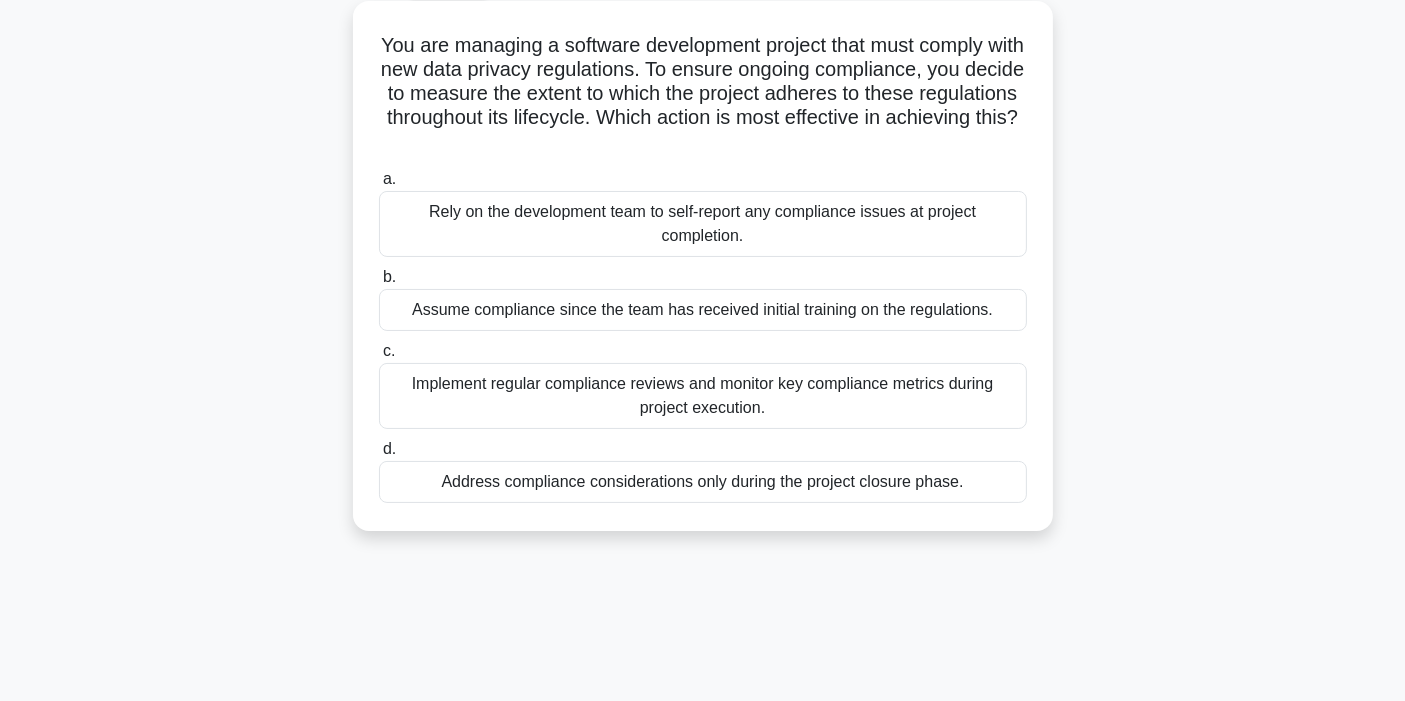 click on "Implement regular compliance reviews and monitor key compliance metrics during project execution." at bounding box center (703, 396) 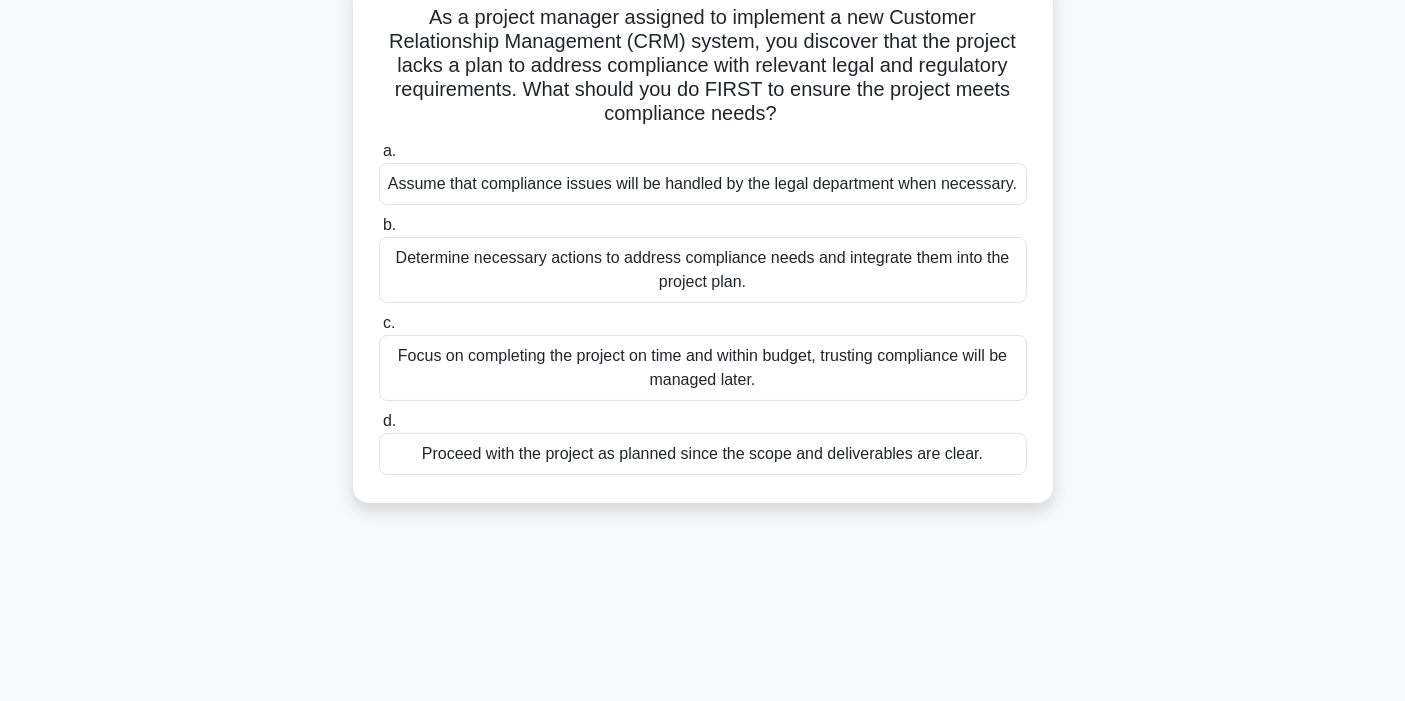 scroll, scrollTop: 111, scrollLeft: 0, axis: vertical 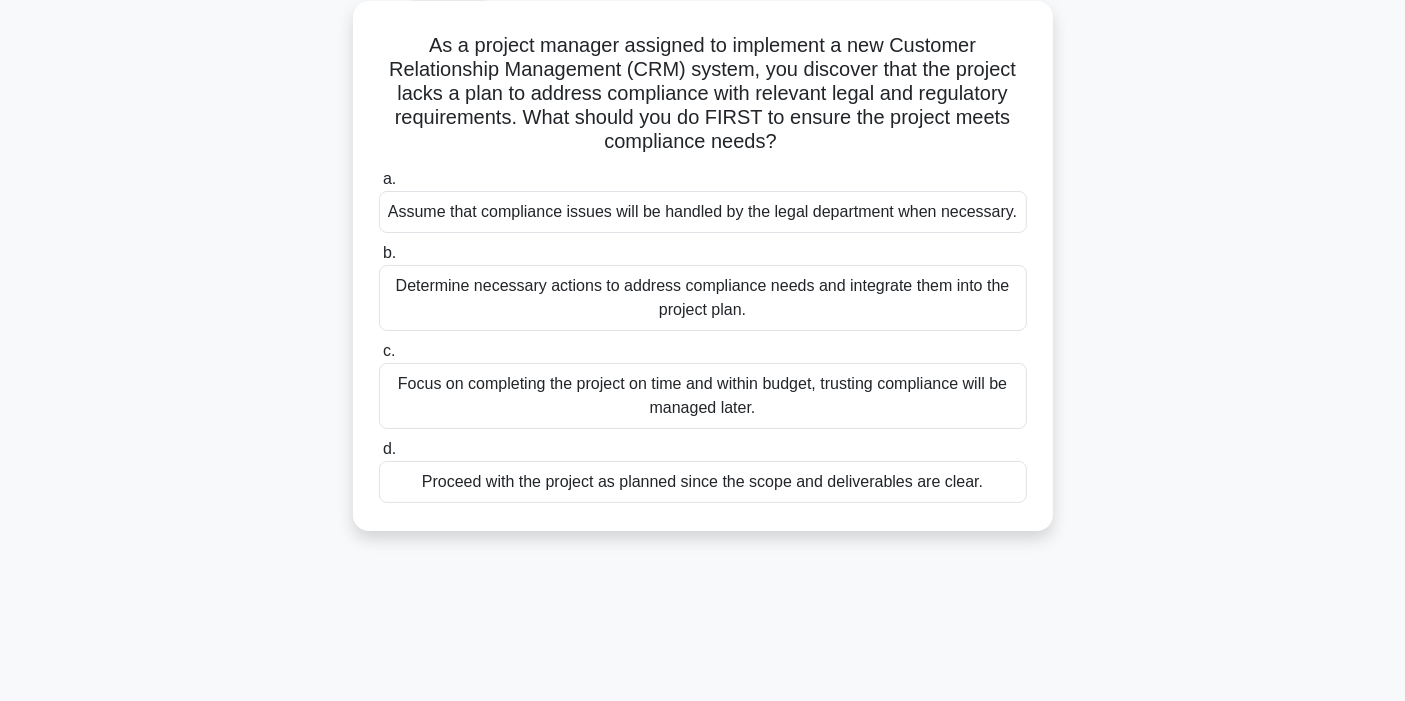 click on "Determine necessary actions to address compliance needs and integrate them into the project plan." at bounding box center [703, 298] 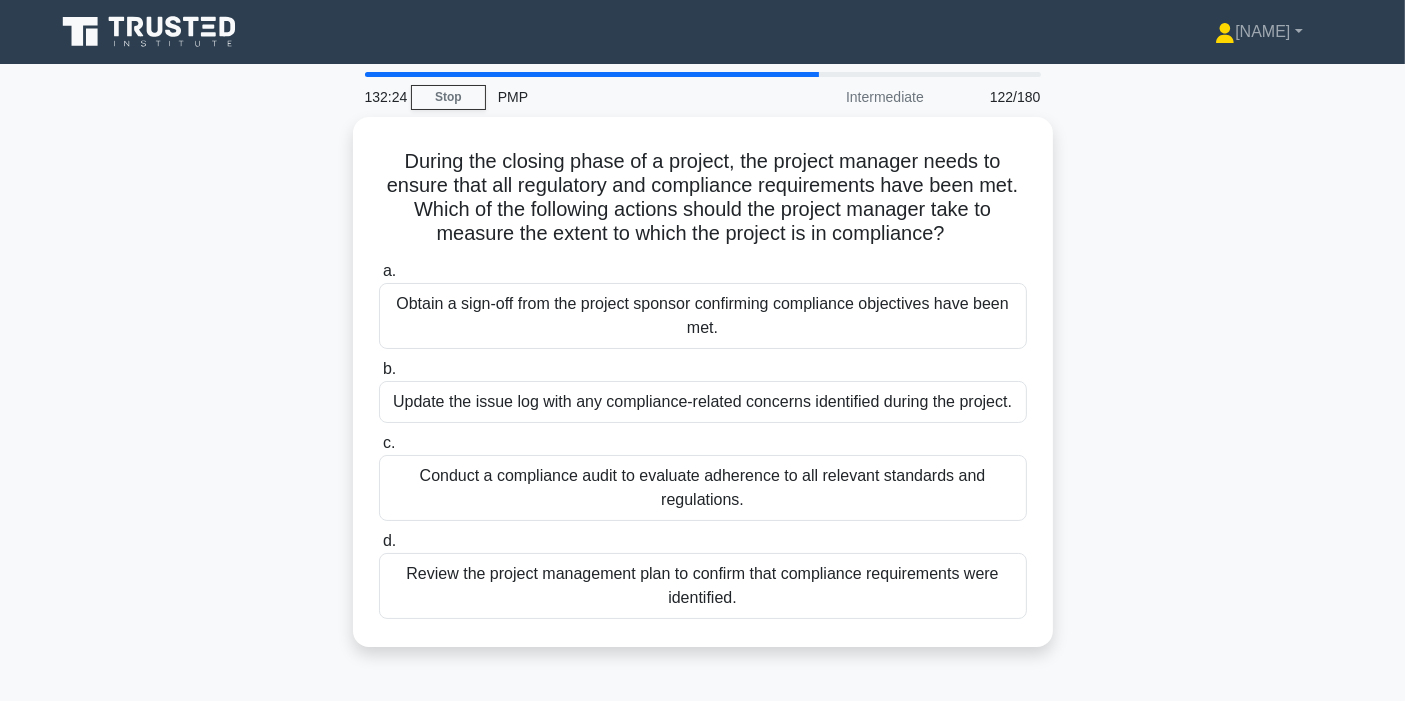 scroll, scrollTop: 111, scrollLeft: 0, axis: vertical 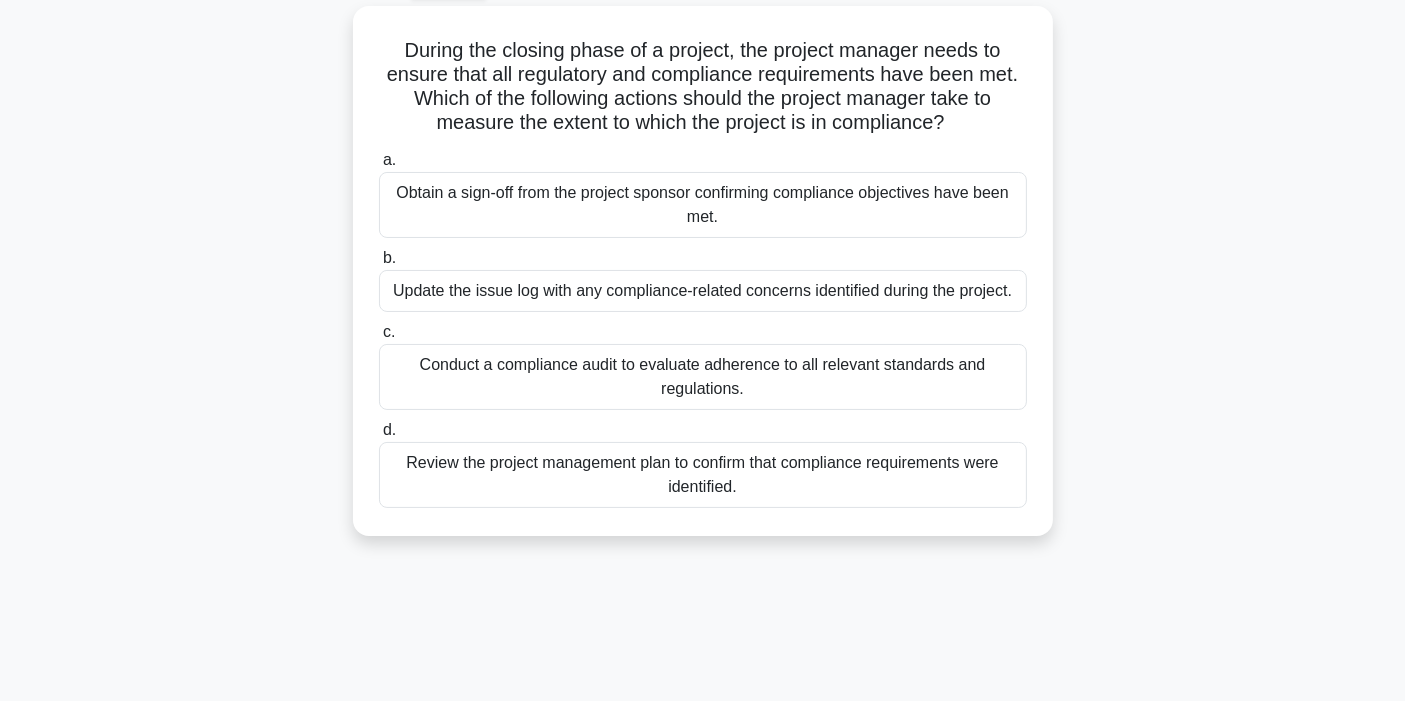 click on "During the closing phase of a project, the project manager needs to ensure that all regulatory and compliance requirements have been met. Which of the following actions should the project manager take to measure the extent to which the project is in compliance?
.spinner_0XTQ{transform-origin:center;animation:spinner_y6GP .75s linear infinite}@keyframes spinner_y6GP{100%{transform:rotate(360deg)}}
a.
b. c." at bounding box center (703, 283) 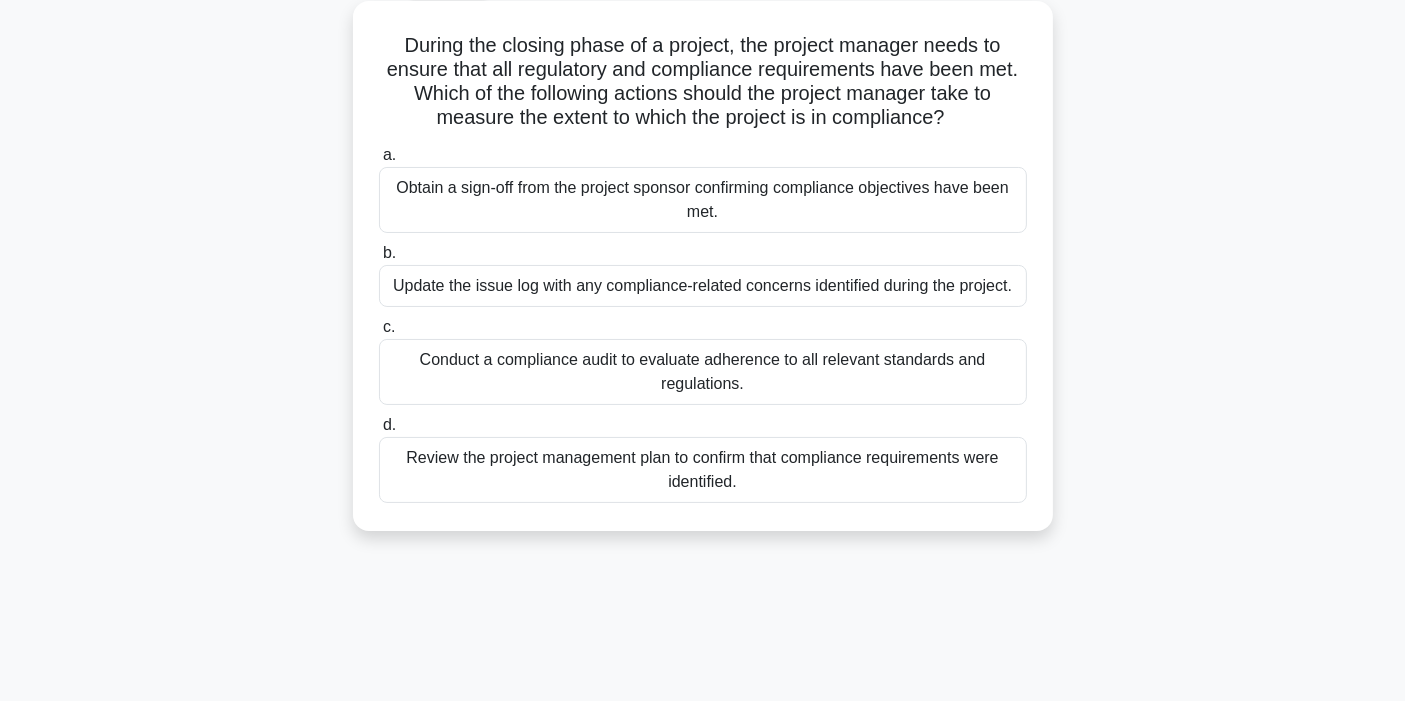 click on "Conduct a compliance audit to evaluate adherence to all relevant standards and regulations." at bounding box center (703, 372) 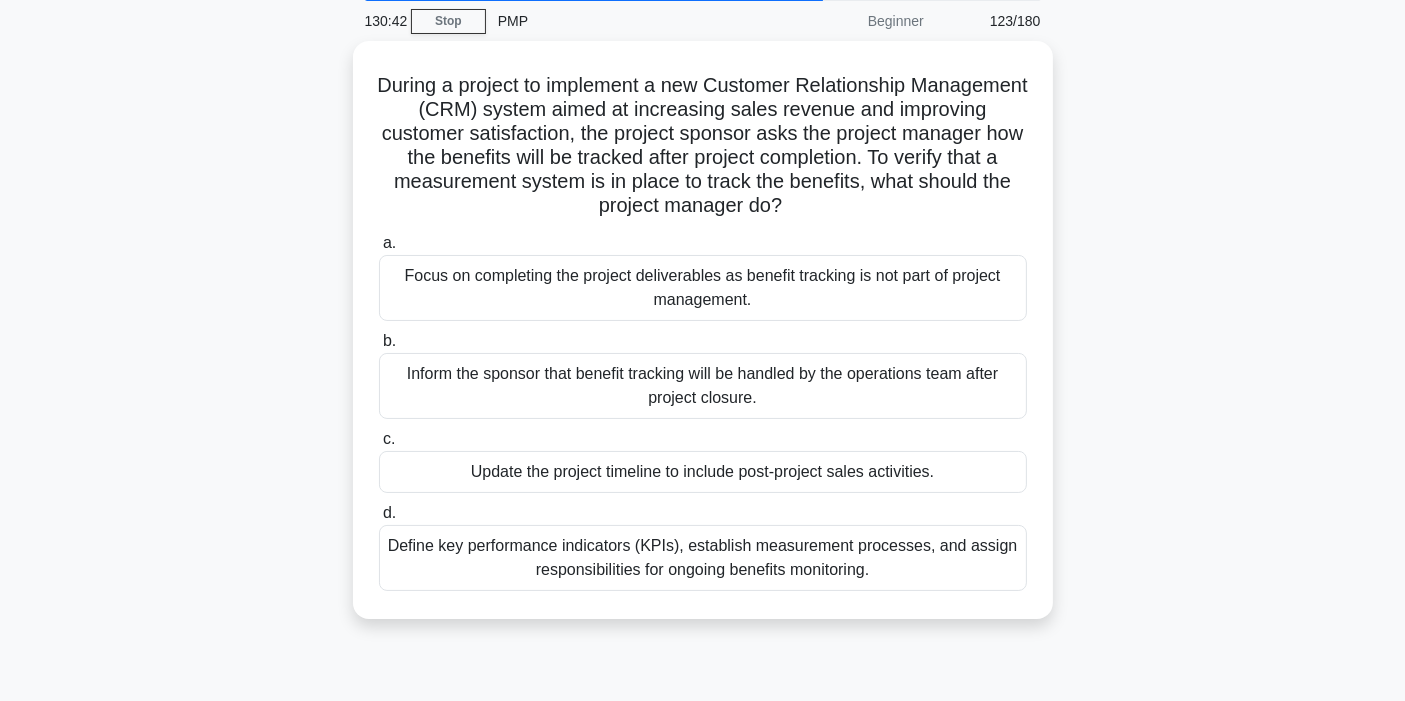 scroll, scrollTop: 111, scrollLeft: 0, axis: vertical 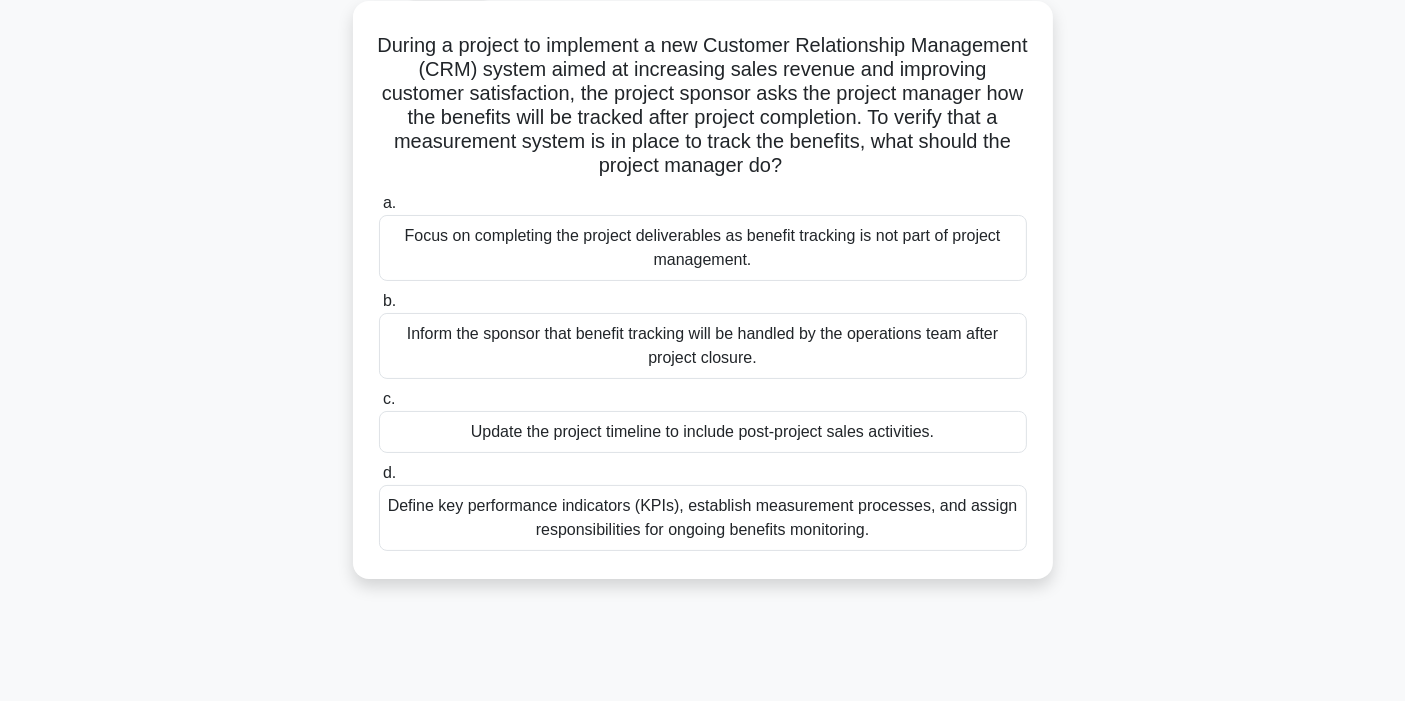 click on "Define key performance indicators (KPIs), establish measurement processes, and assign responsibilities for ongoing benefits monitoring." at bounding box center [703, 518] 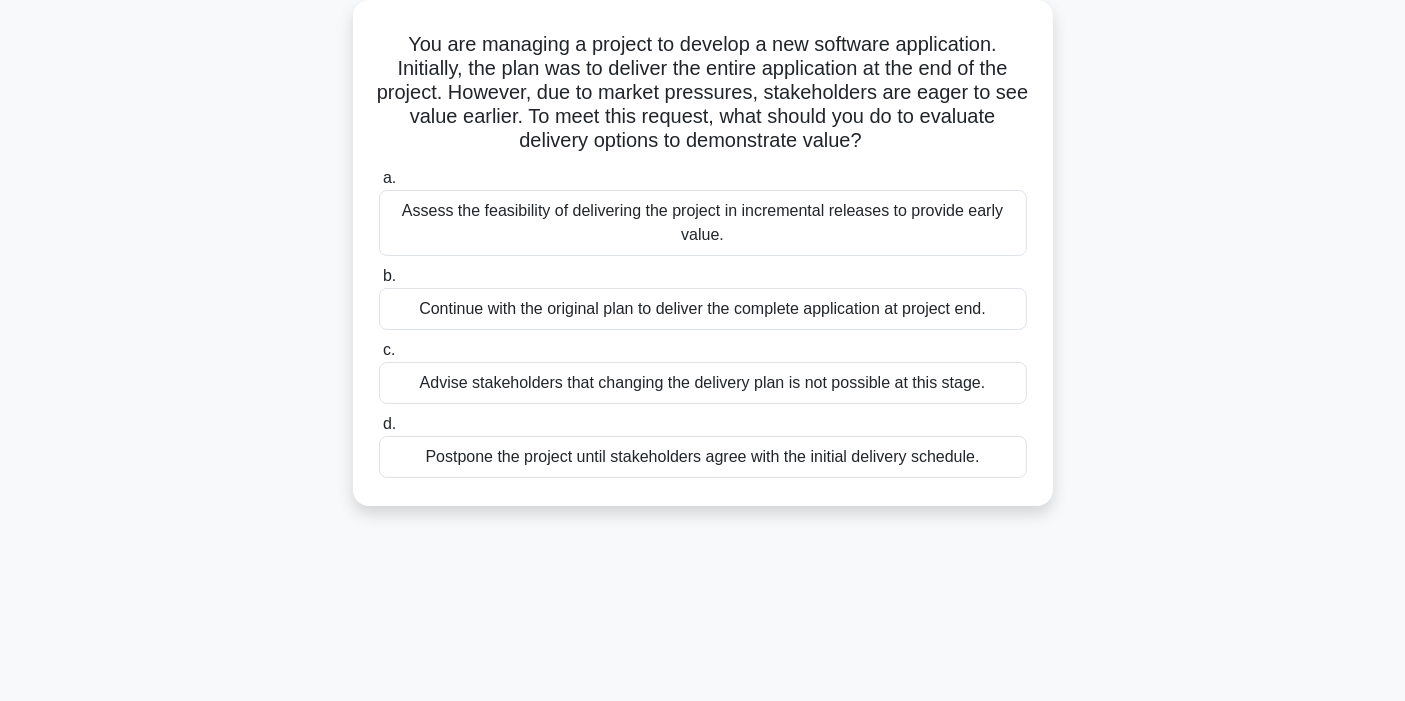scroll, scrollTop: 111, scrollLeft: 0, axis: vertical 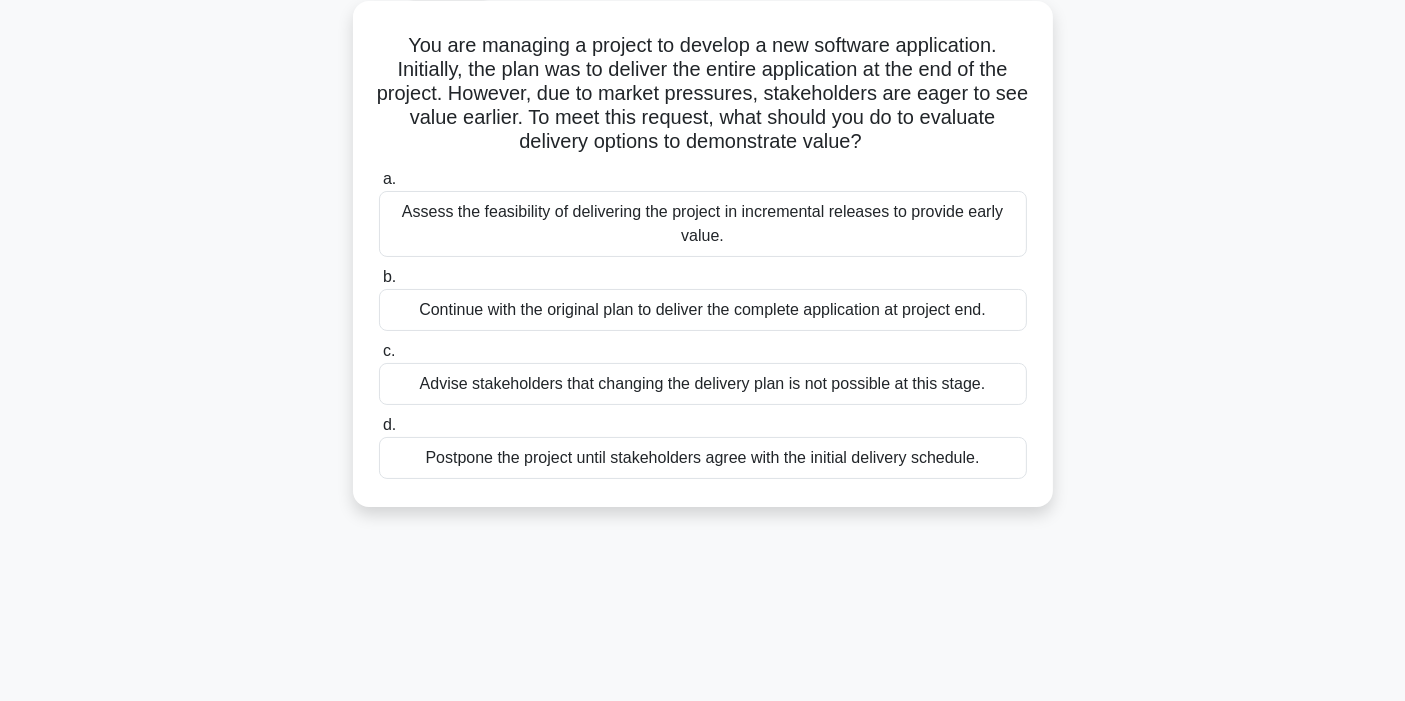 click on "Assess the feasibility of delivering the project in incremental releases to provide early value." at bounding box center (703, 224) 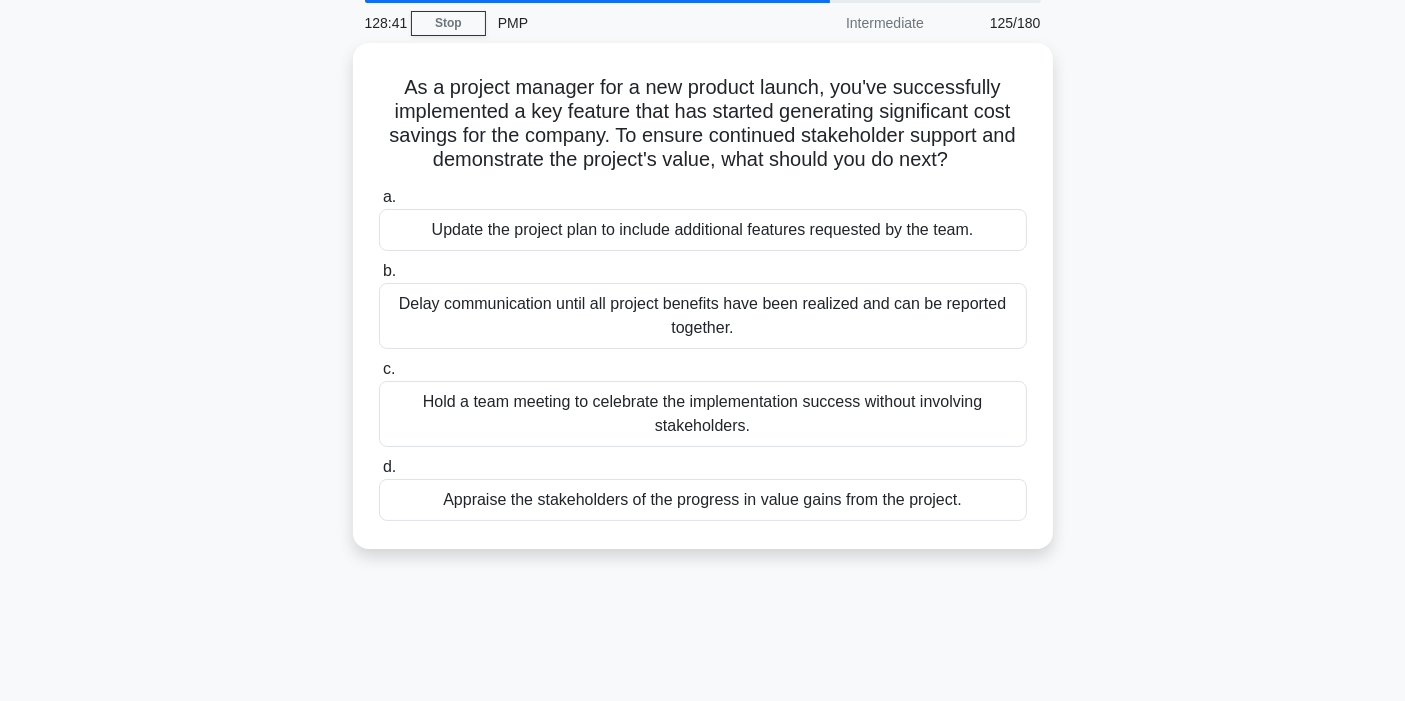 scroll, scrollTop: 111, scrollLeft: 0, axis: vertical 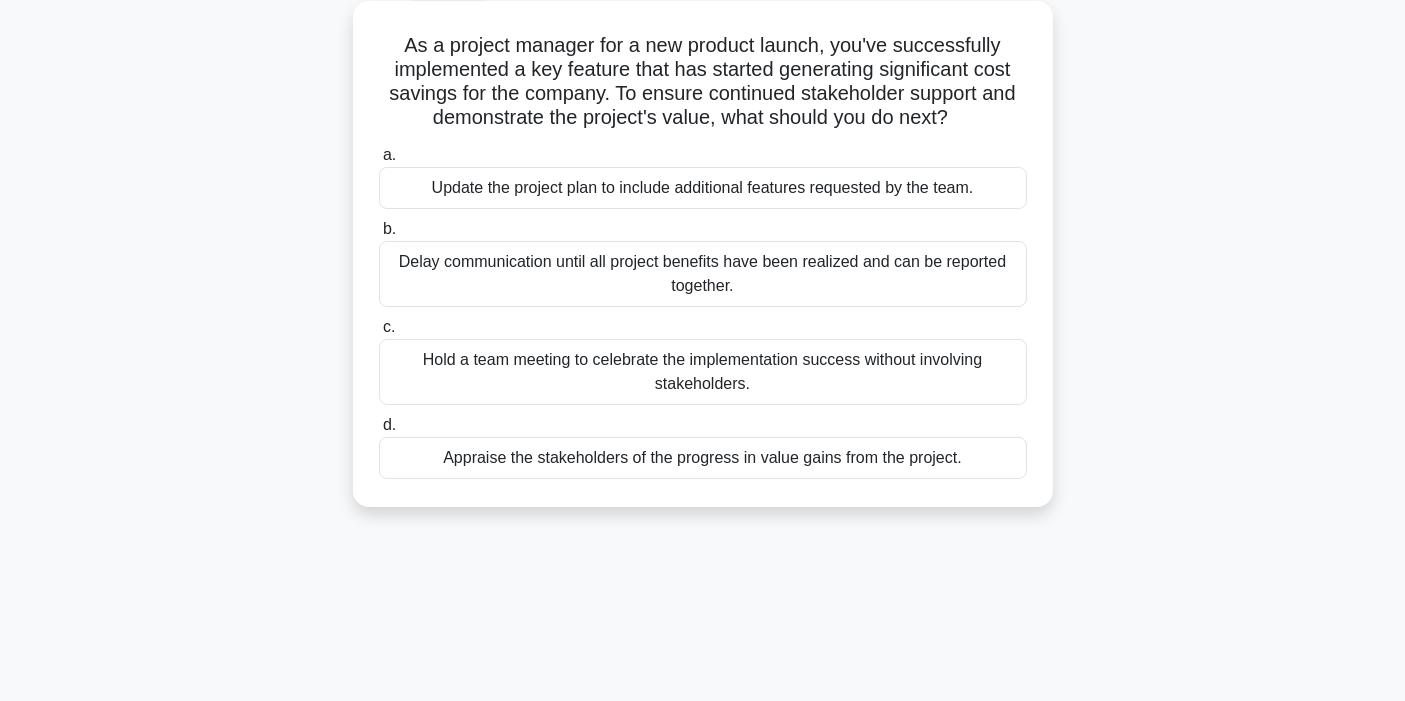 click on "Update the project plan to include additional features requested by the team." at bounding box center (703, 188) 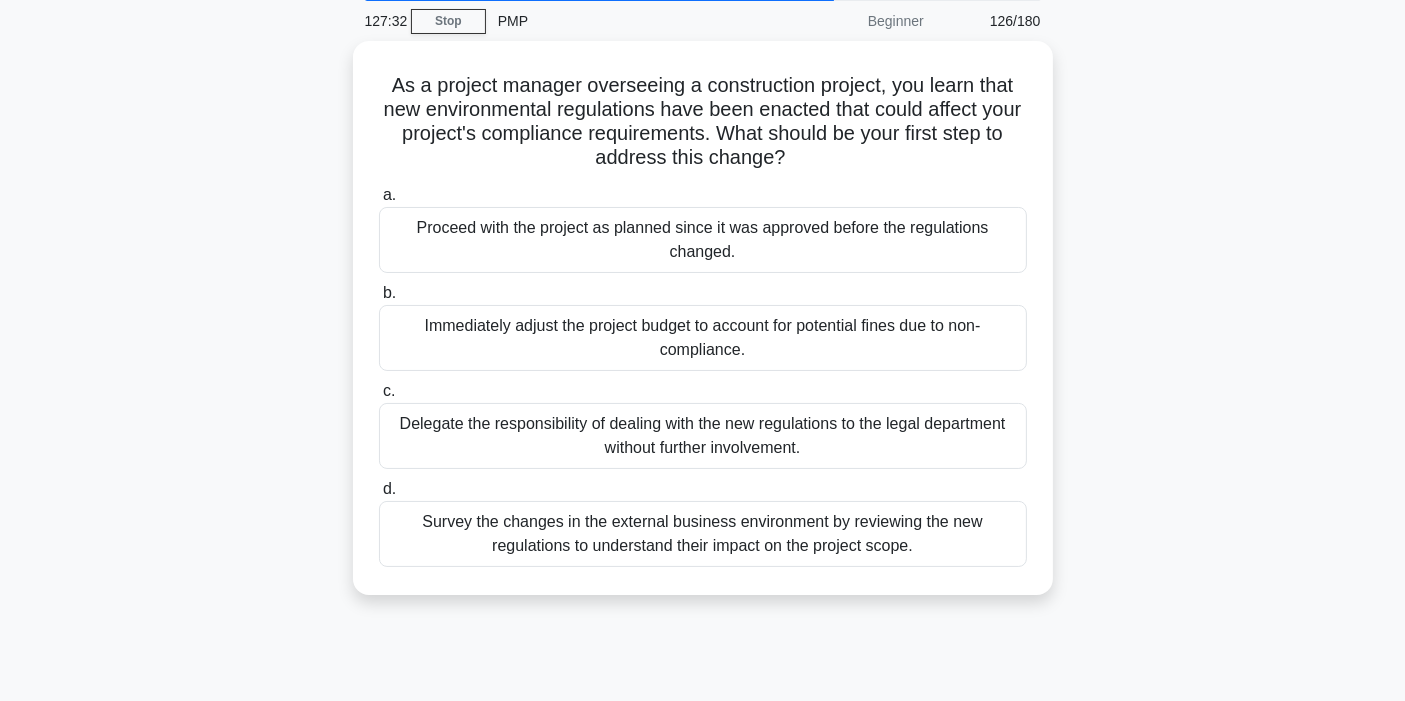 scroll, scrollTop: 111, scrollLeft: 0, axis: vertical 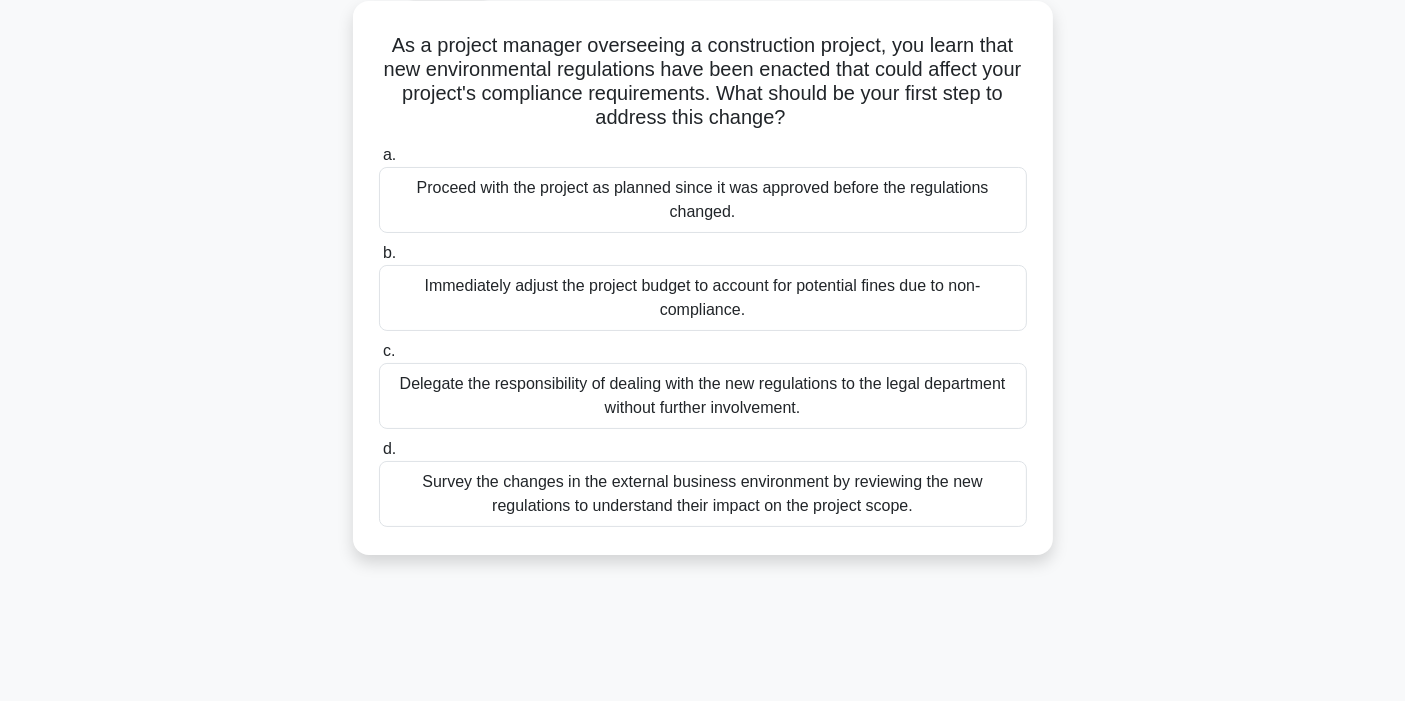 click on "Survey the changes in the external business environment by reviewing the new regulations to understand their impact on the project scope." at bounding box center [703, 494] 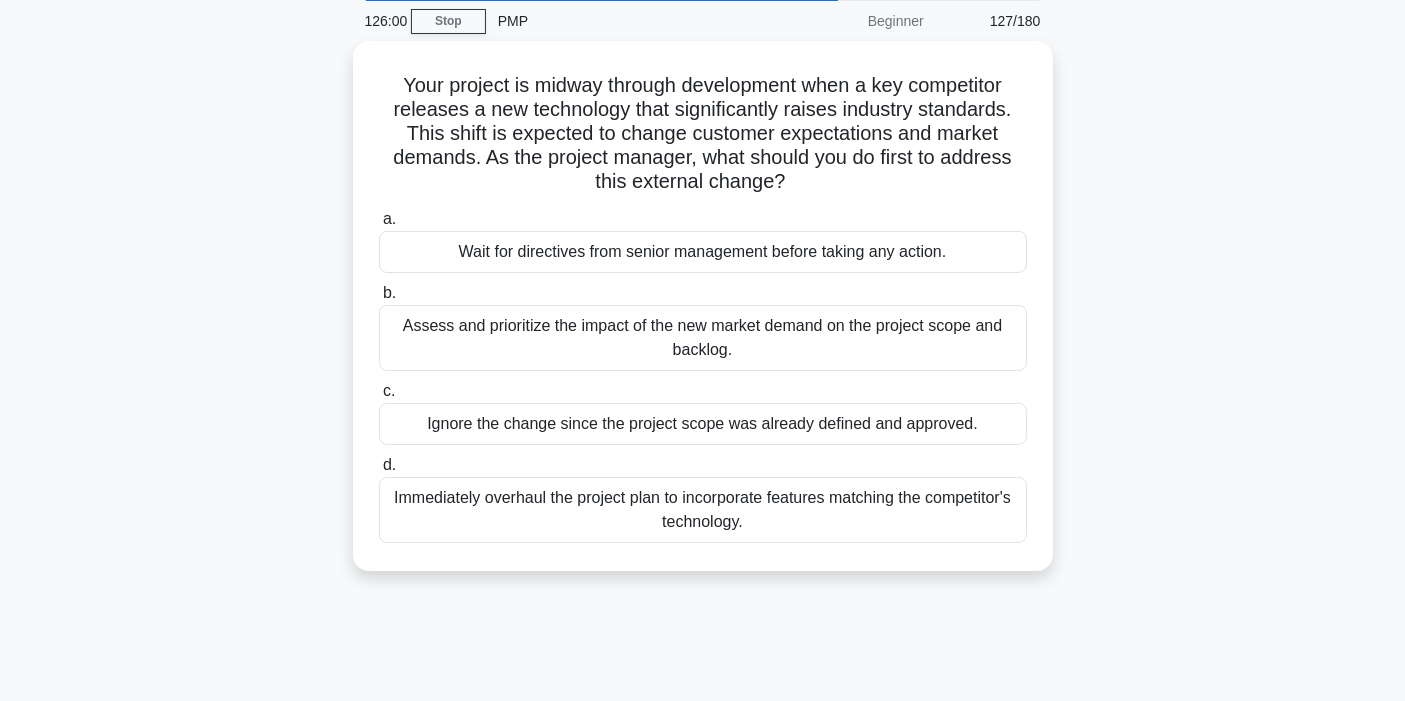 scroll, scrollTop: 111, scrollLeft: 0, axis: vertical 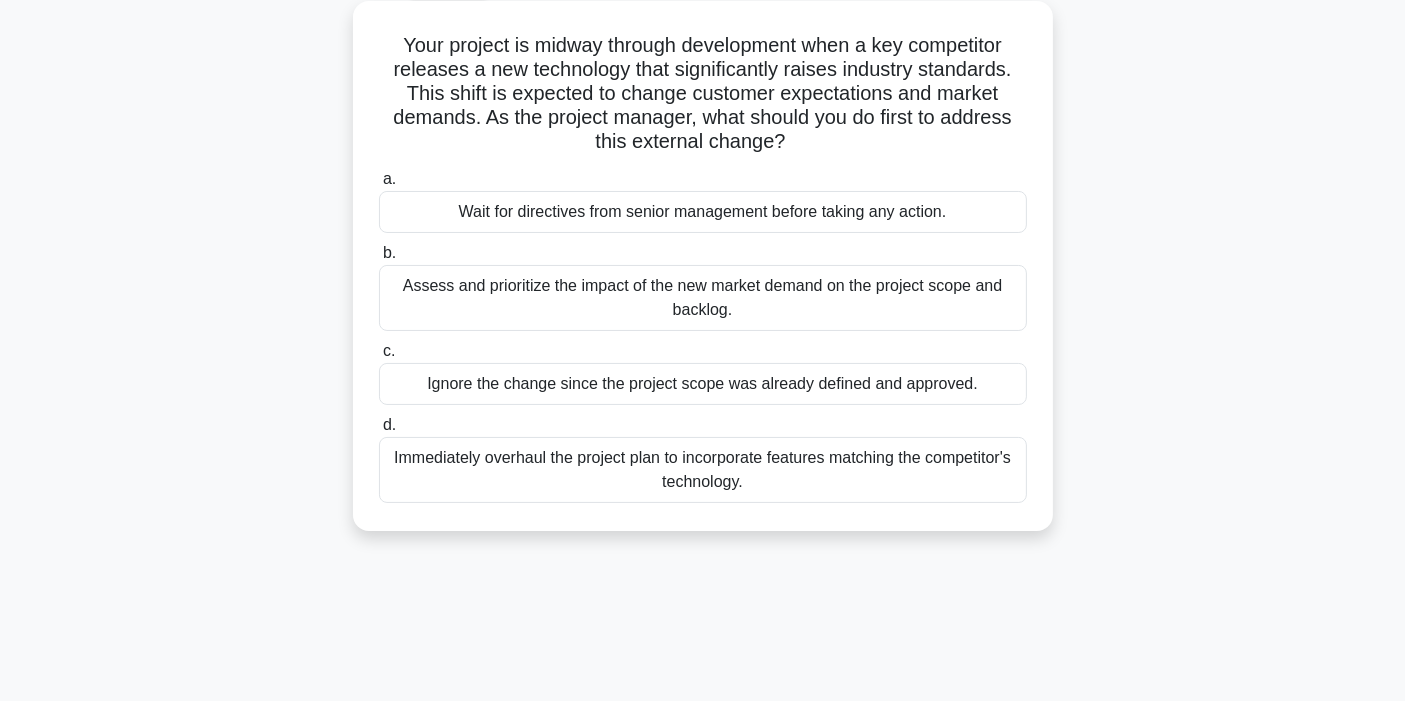 click on "Assess and prioritize the impact of the new market demand on the project scope and backlog." at bounding box center [703, 298] 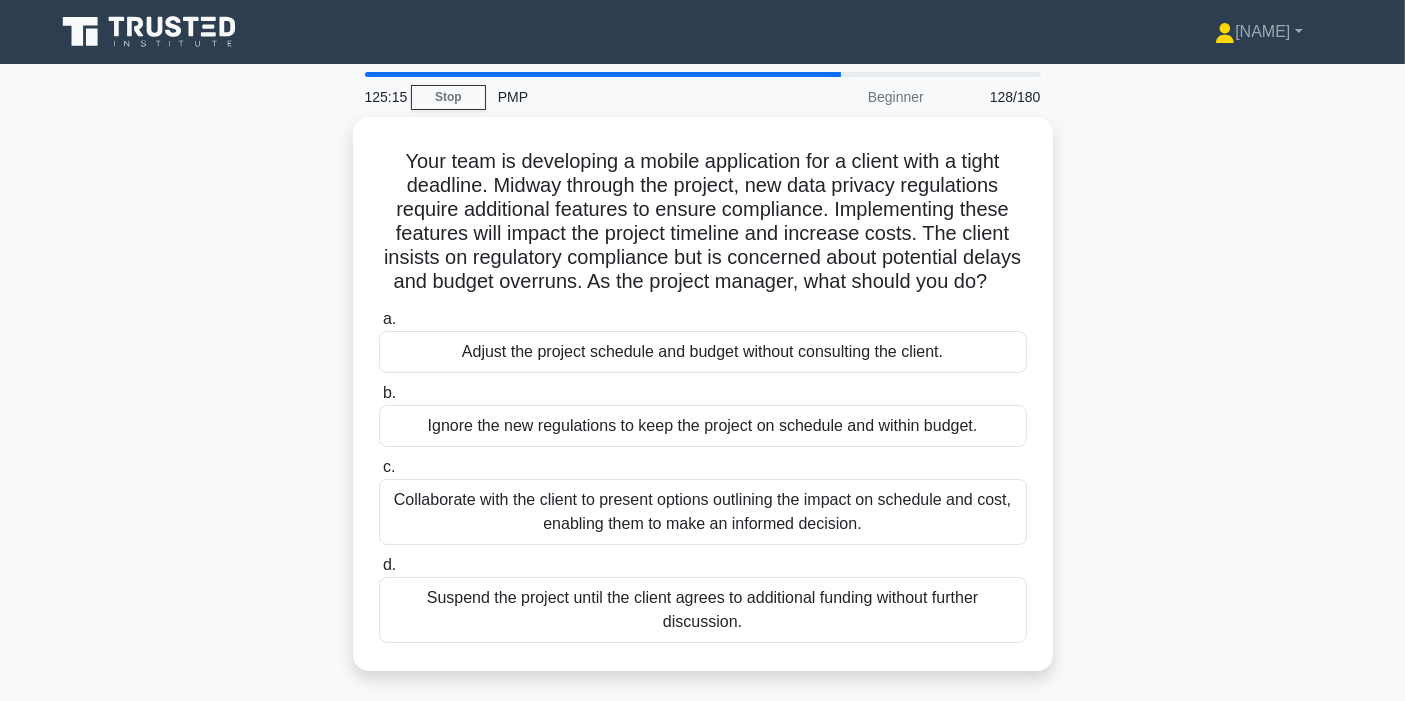 scroll, scrollTop: 111, scrollLeft: 0, axis: vertical 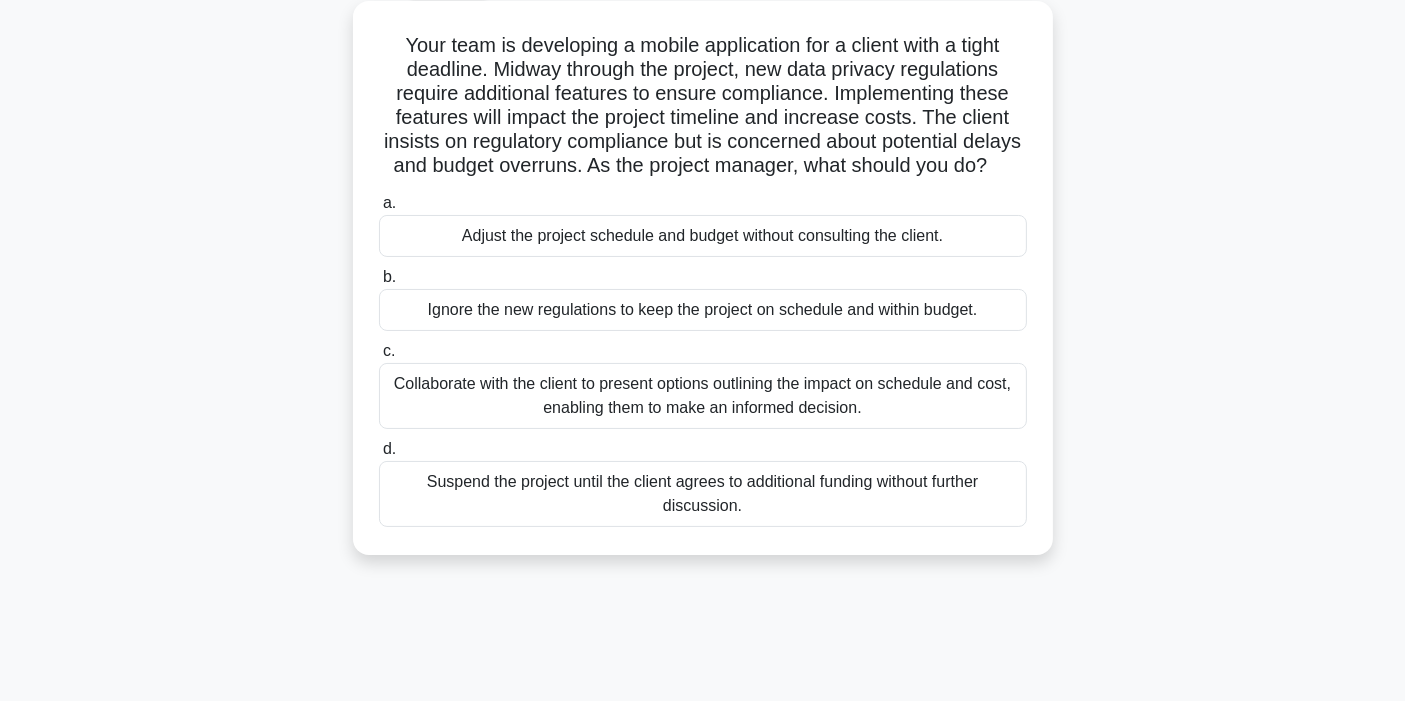 click on "Collaborate with the client to present options outlining the impact on schedule and cost, enabling them to make an informed decision." at bounding box center [703, 396] 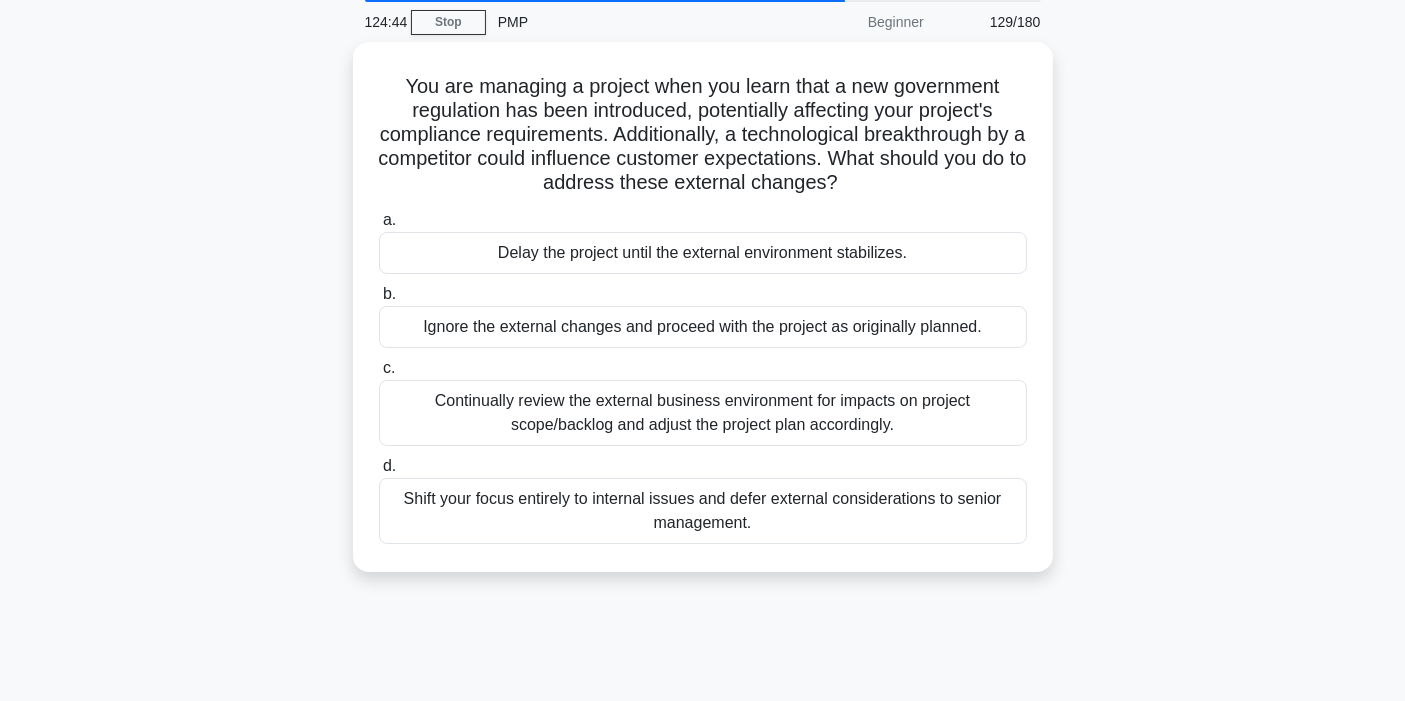 scroll, scrollTop: 111, scrollLeft: 0, axis: vertical 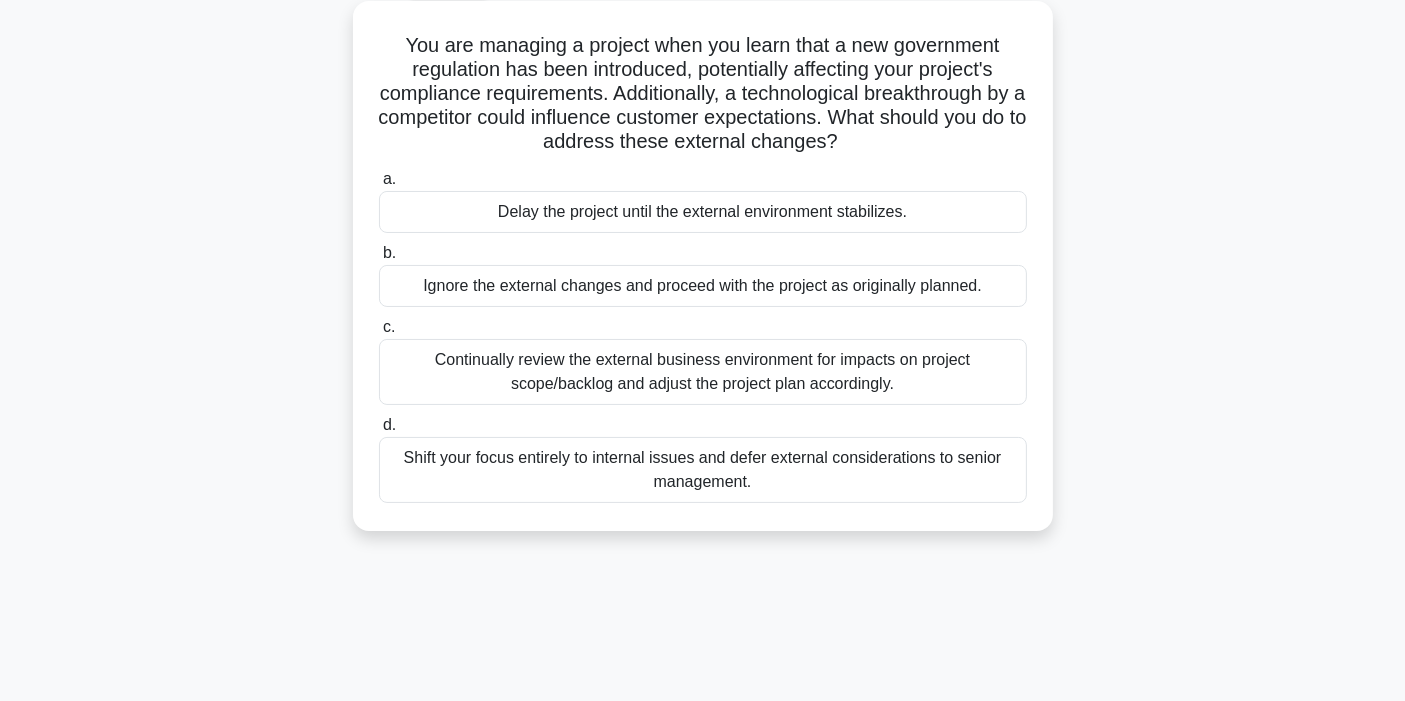 click on "Continually review the external business environment for impacts on project scope/backlog and adjust the project plan accordingly." at bounding box center [703, 372] 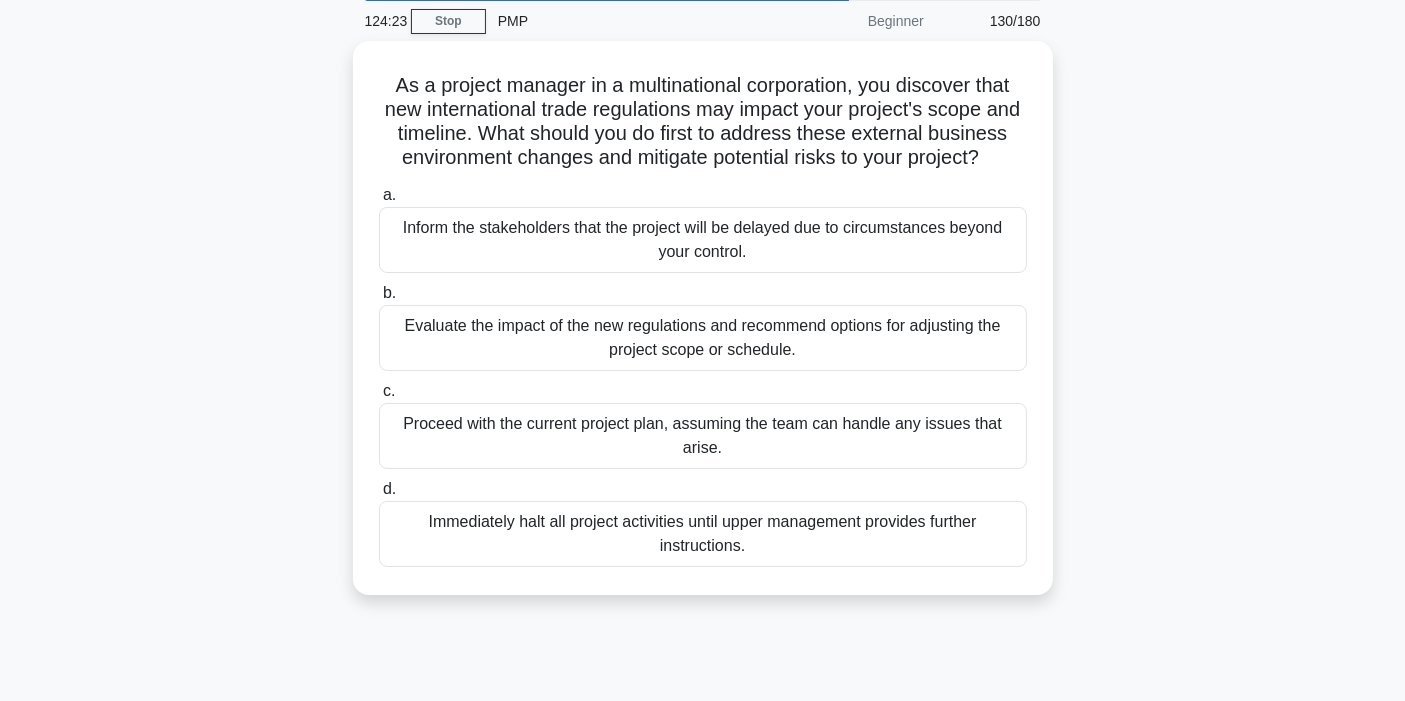 scroll, scrollTop: 111, scrollLeft: 0, axis: vertical 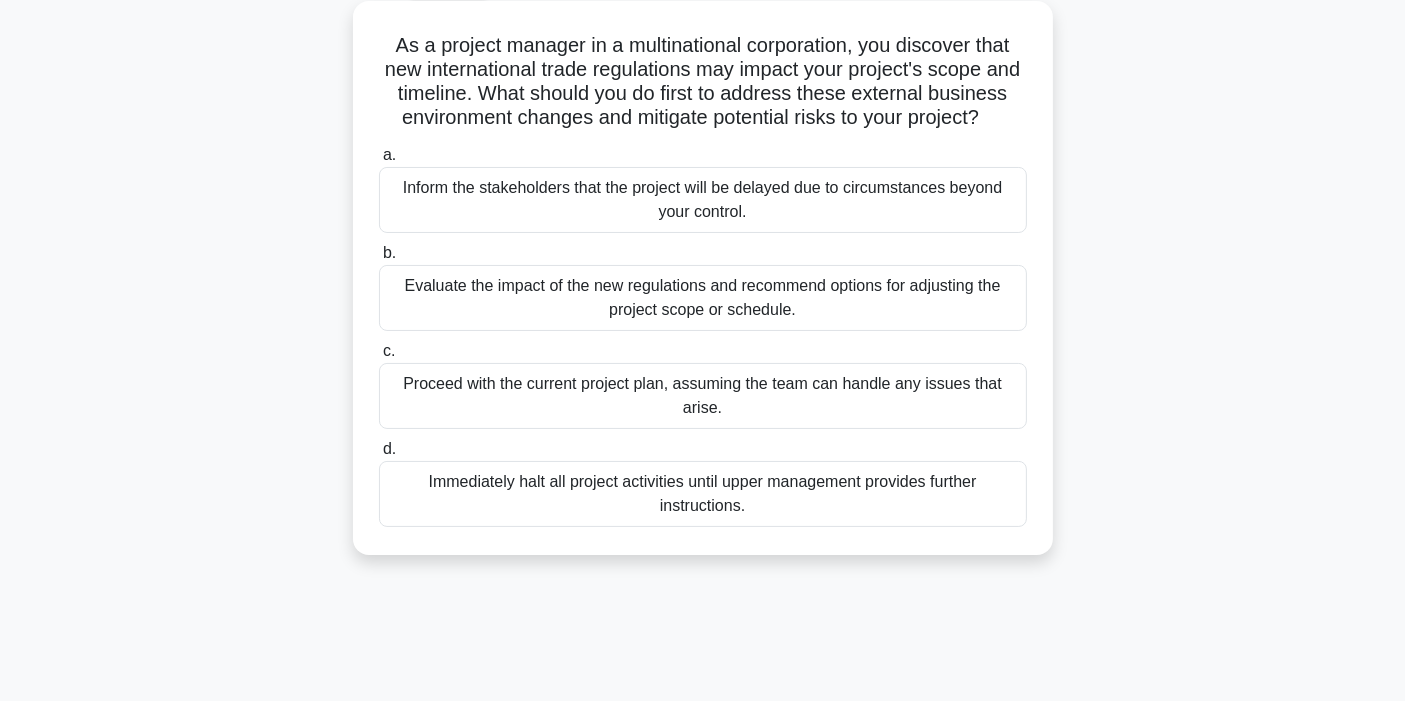 click on "Evaluate the impact of the new regulations and recommend options for adjusting the project scope or schedule." at bounding box center [703, 298] 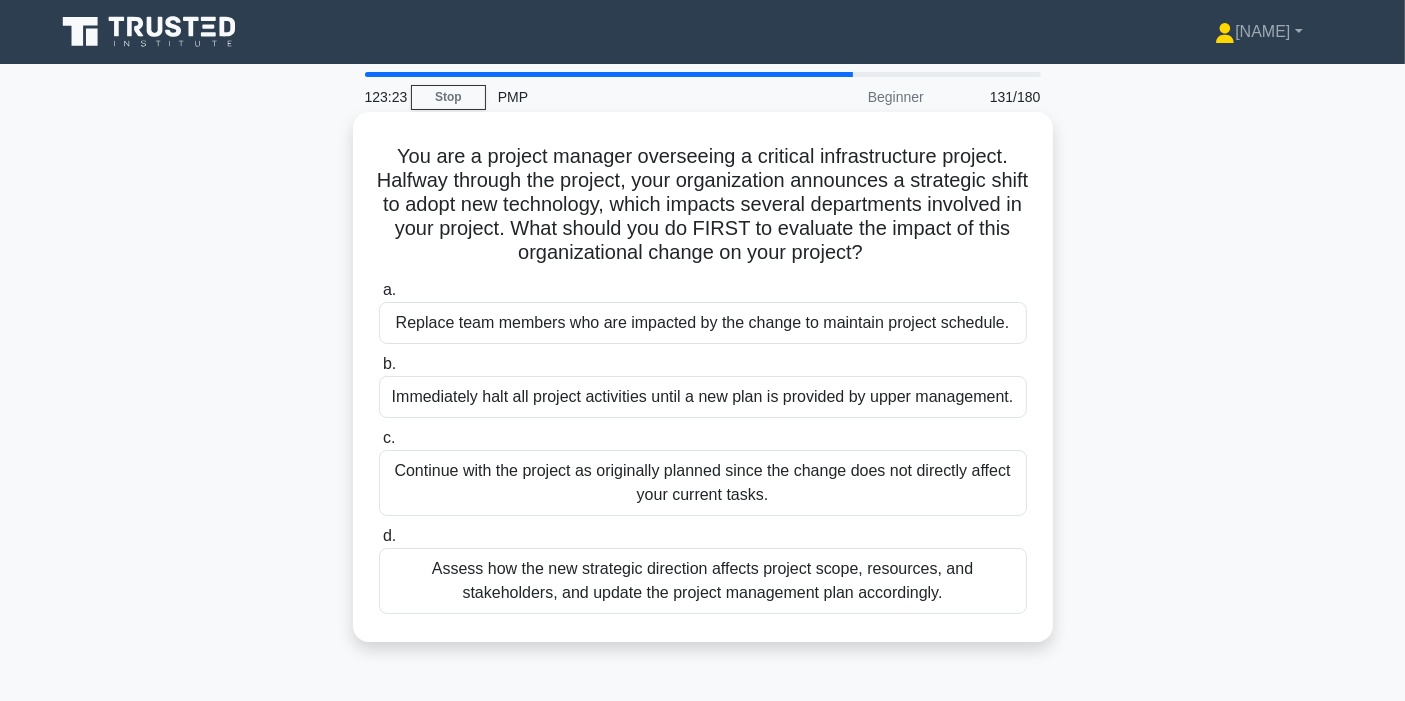 scroll, scrollTop: 111, scrollLeft: 0, axis: vertical 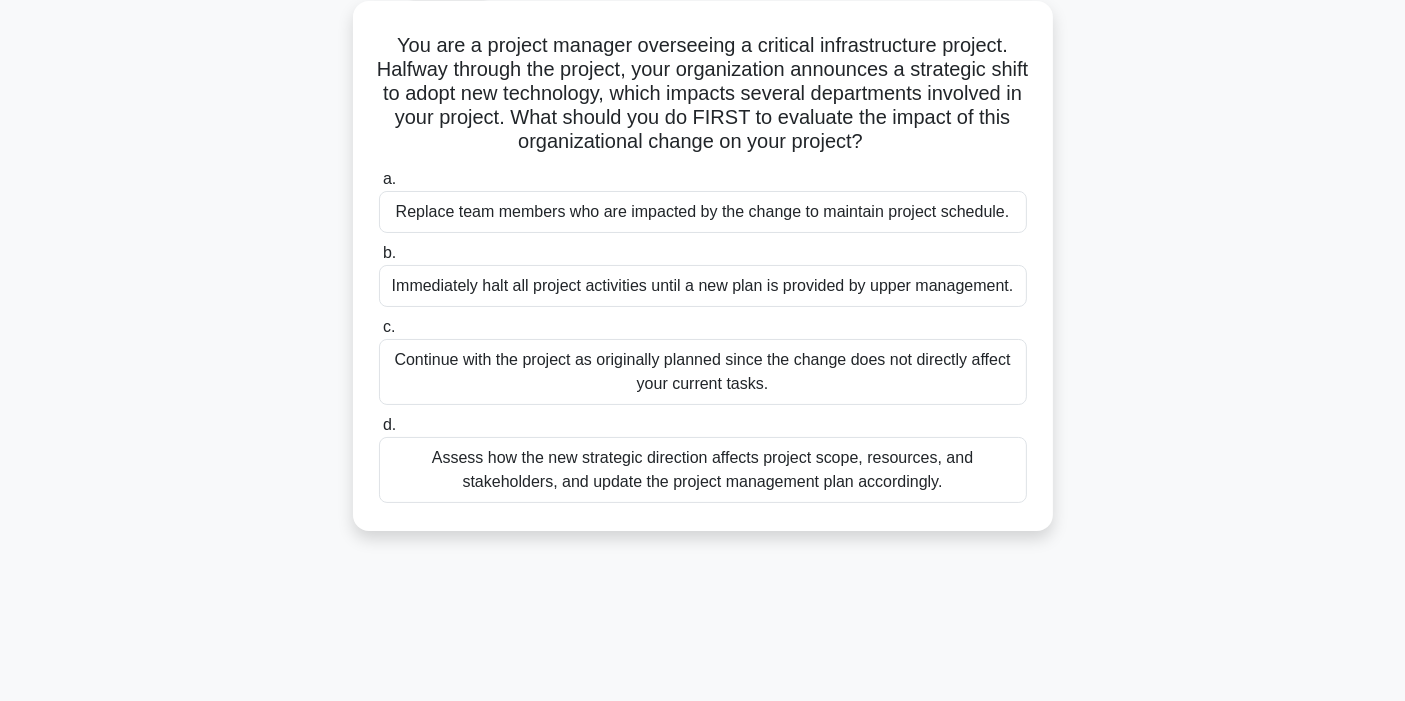 click on "Assess how the new strategic direction affects project scope, resources, and stakeholders, and update the project management plan accordingly." at bounding box center [703, 470] 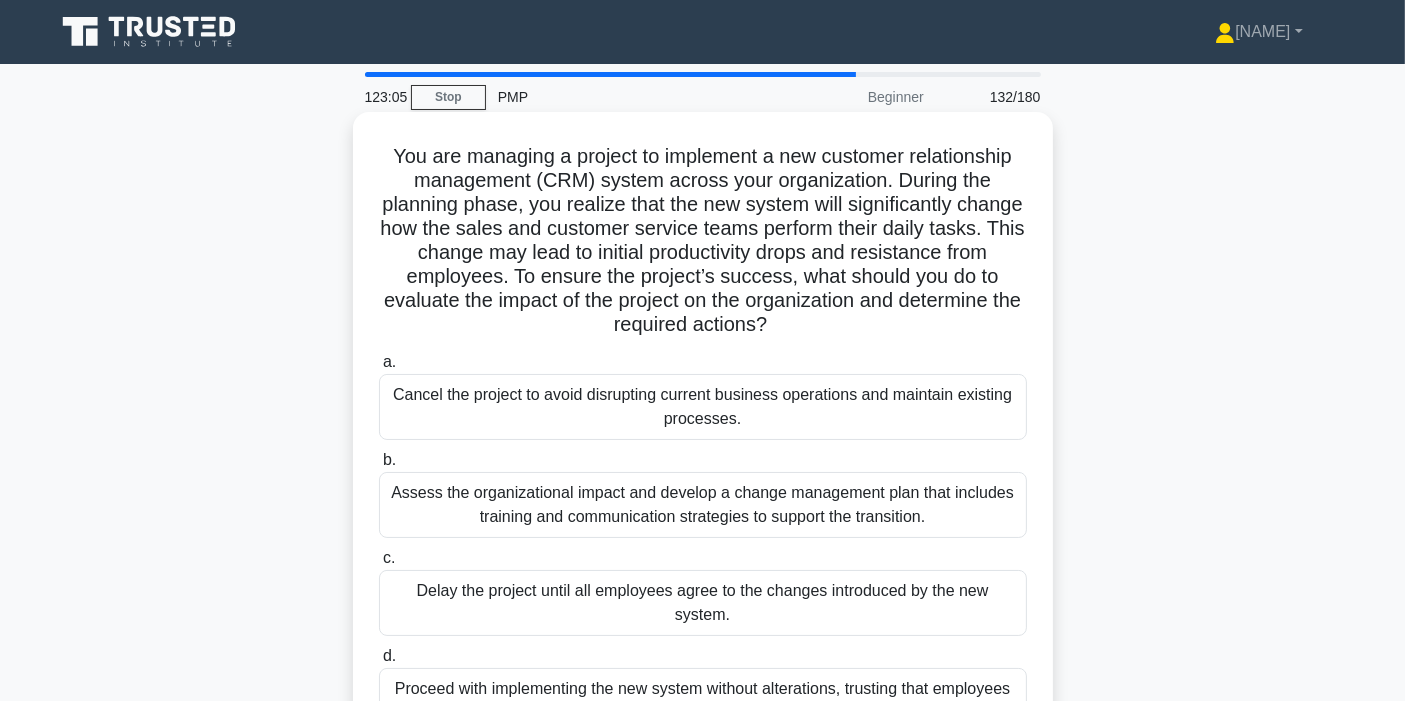 scroll, scrollTop: 111, scrollLeft: 0, axis: vertical 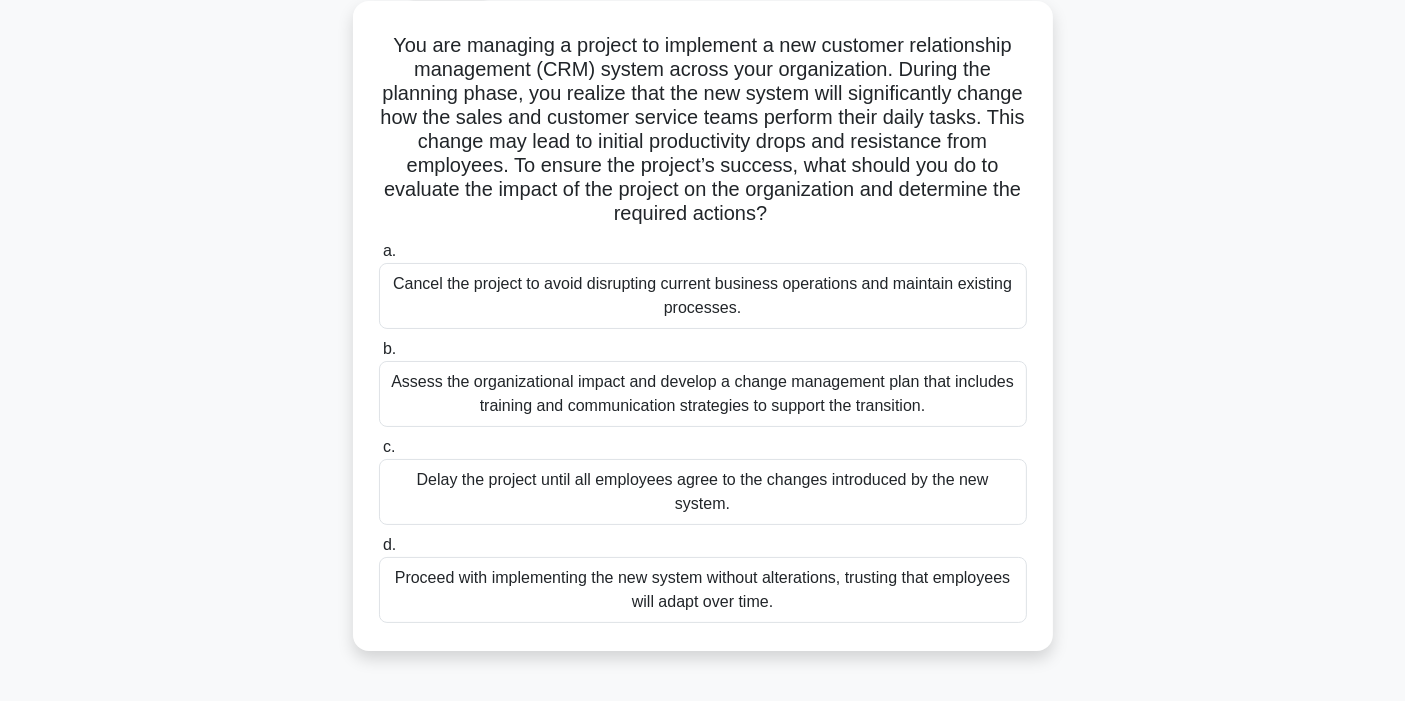 click on "Assess the organizational impact and develop a change management plan that includes training and communication strategies to support the transition." at bounding box center (703, 394) 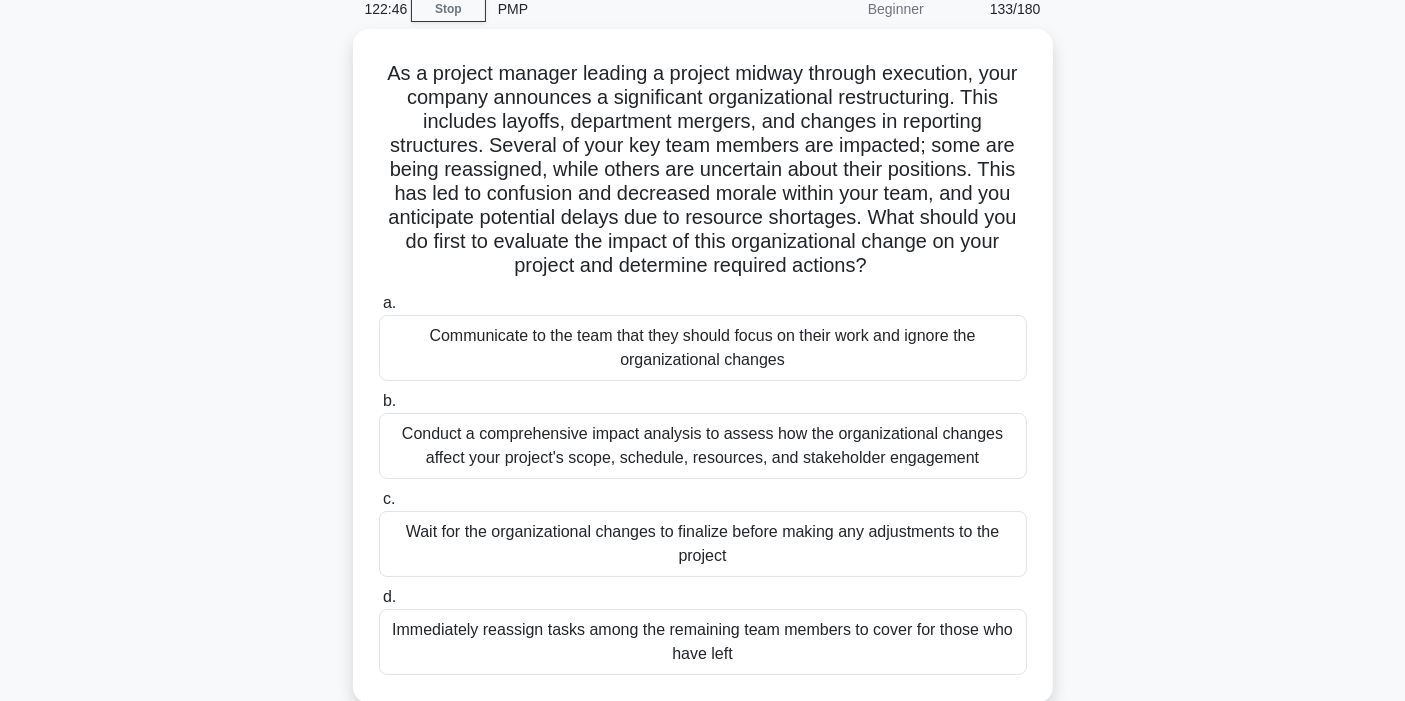 scroll, scrollTop: 138, scrollLeft: 0, axis: vertical 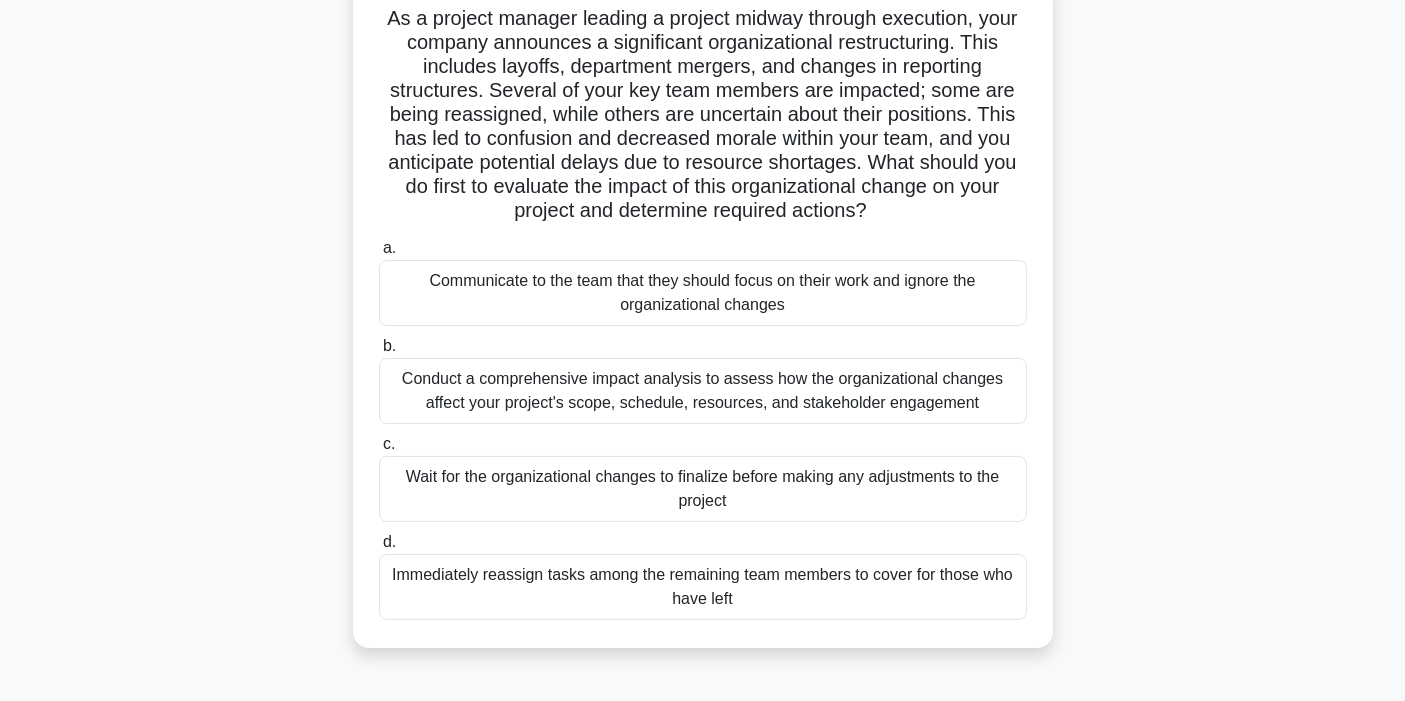 click on "Conduct a comprehensive impact analysis to assess how the organizational changes affect your project's scope, schedule, resources, and stakeholder engagement" at bounding box center (703, 391) 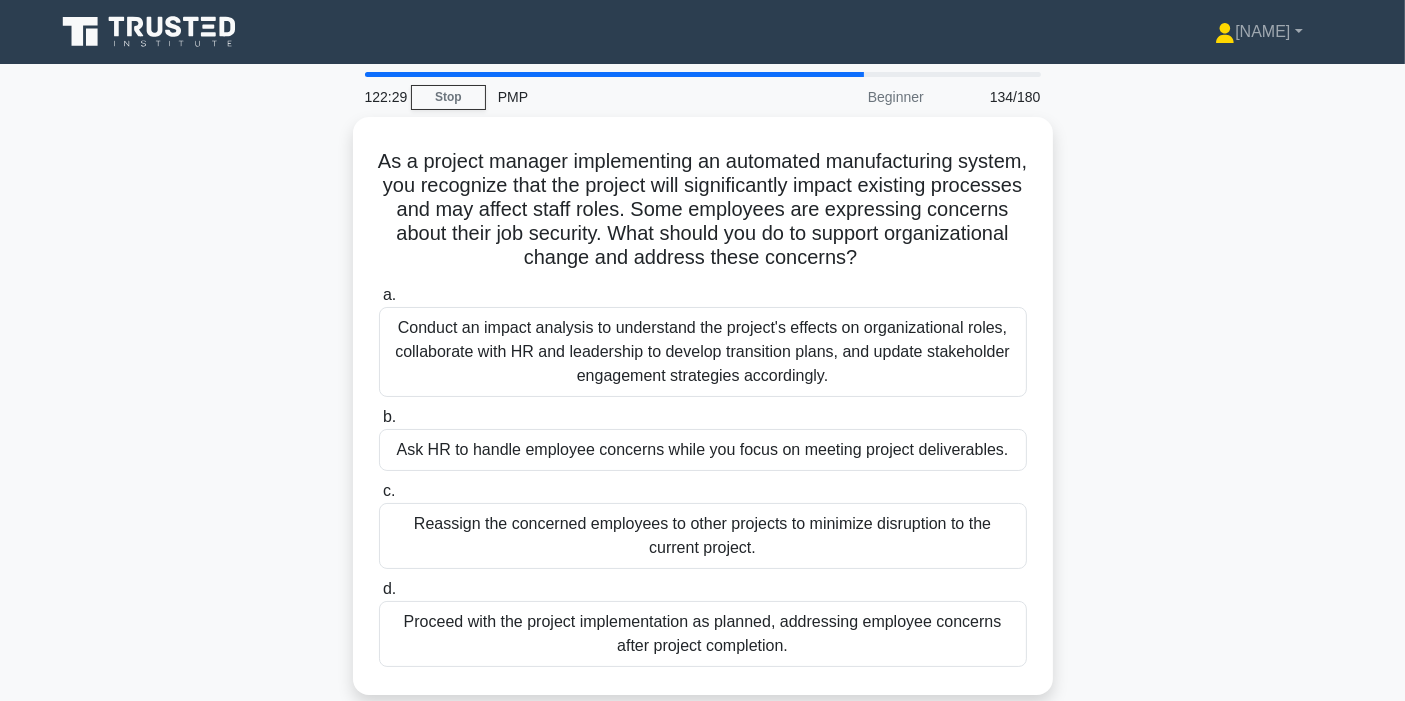 scroll, scrollTop: 111, scrollLeft: 0, axis: vertical 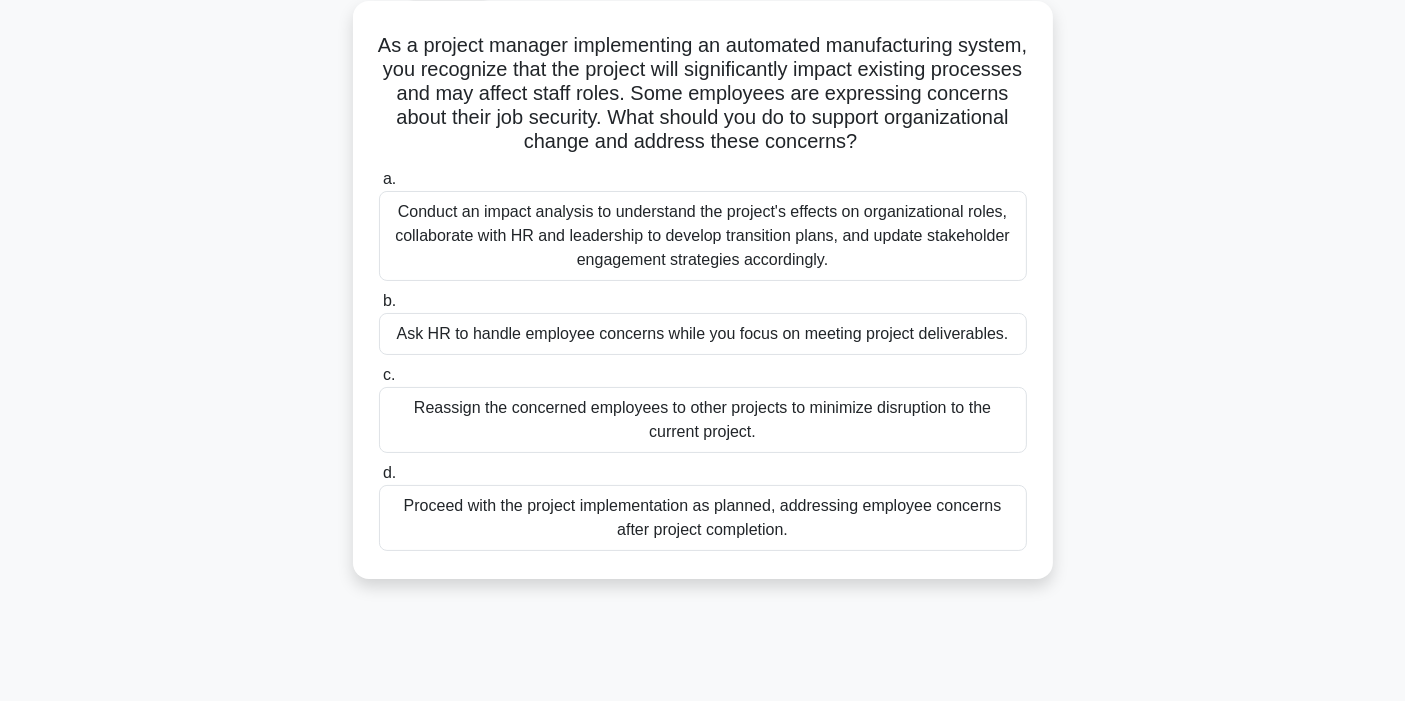 click on "Conduct an impact analysis to understand the project's effects on organizational roles, collaborate with HR and leadership to develop transition plans, and update stakeholder engagement strategies accordingly." at bounding box center (703, 236) 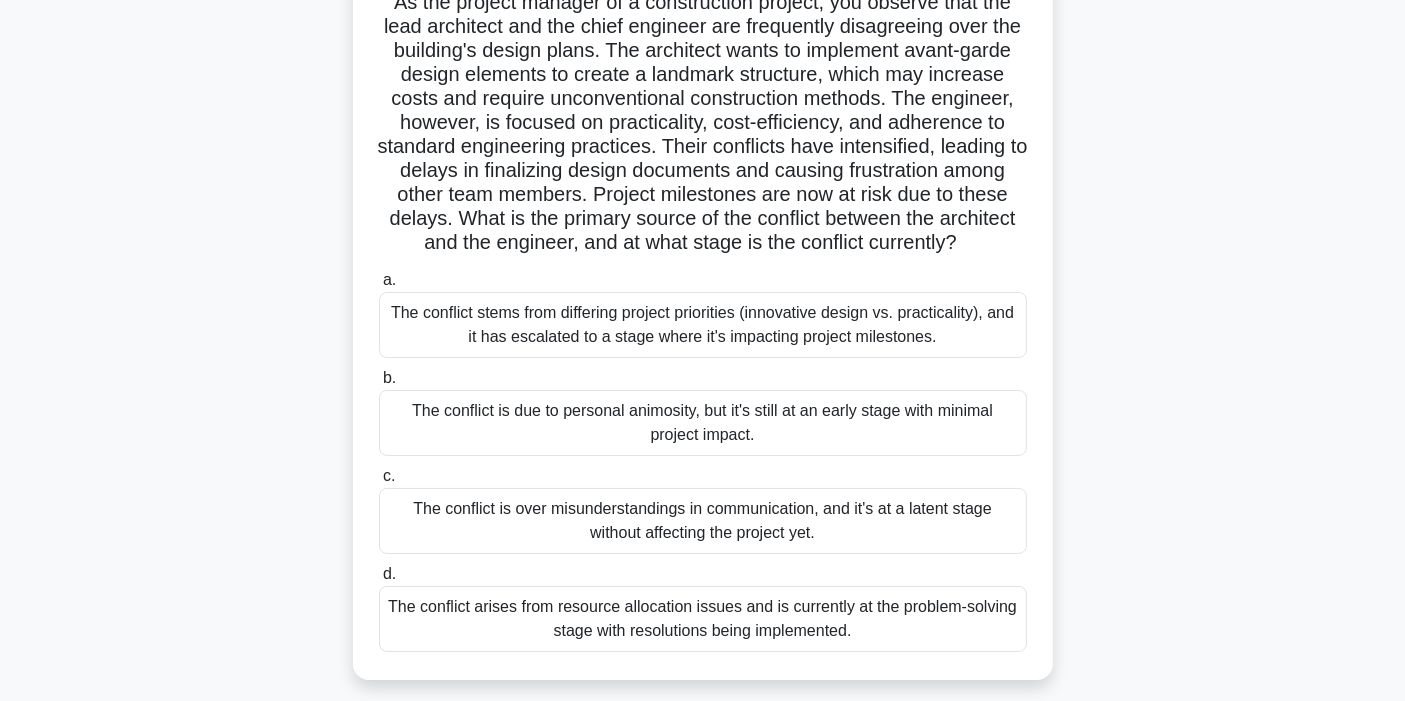 scroll, scrollTop: 42, scrollLeft: 0, axis: vertical 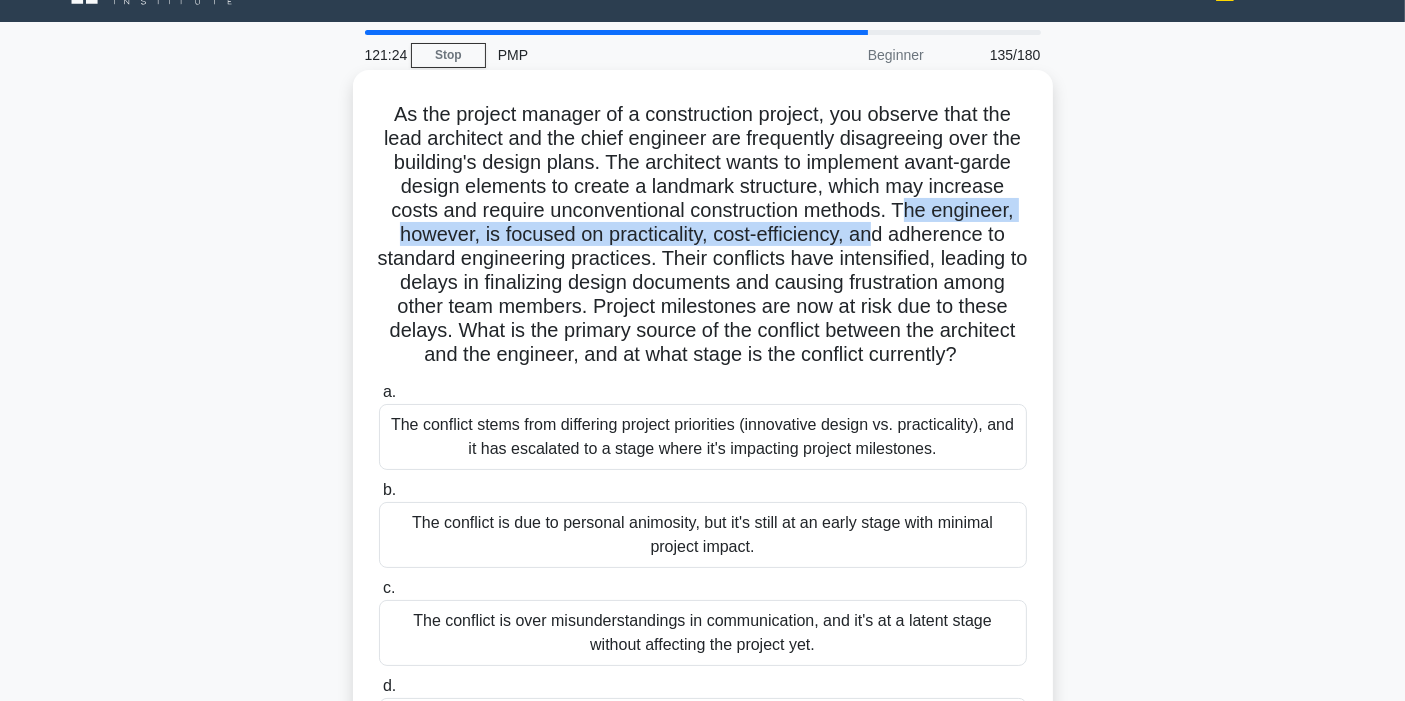 drag, startPoint x: 991, startPoint y: 212, endPoint x: 987, endPoint y: 238, distance: 26.305893 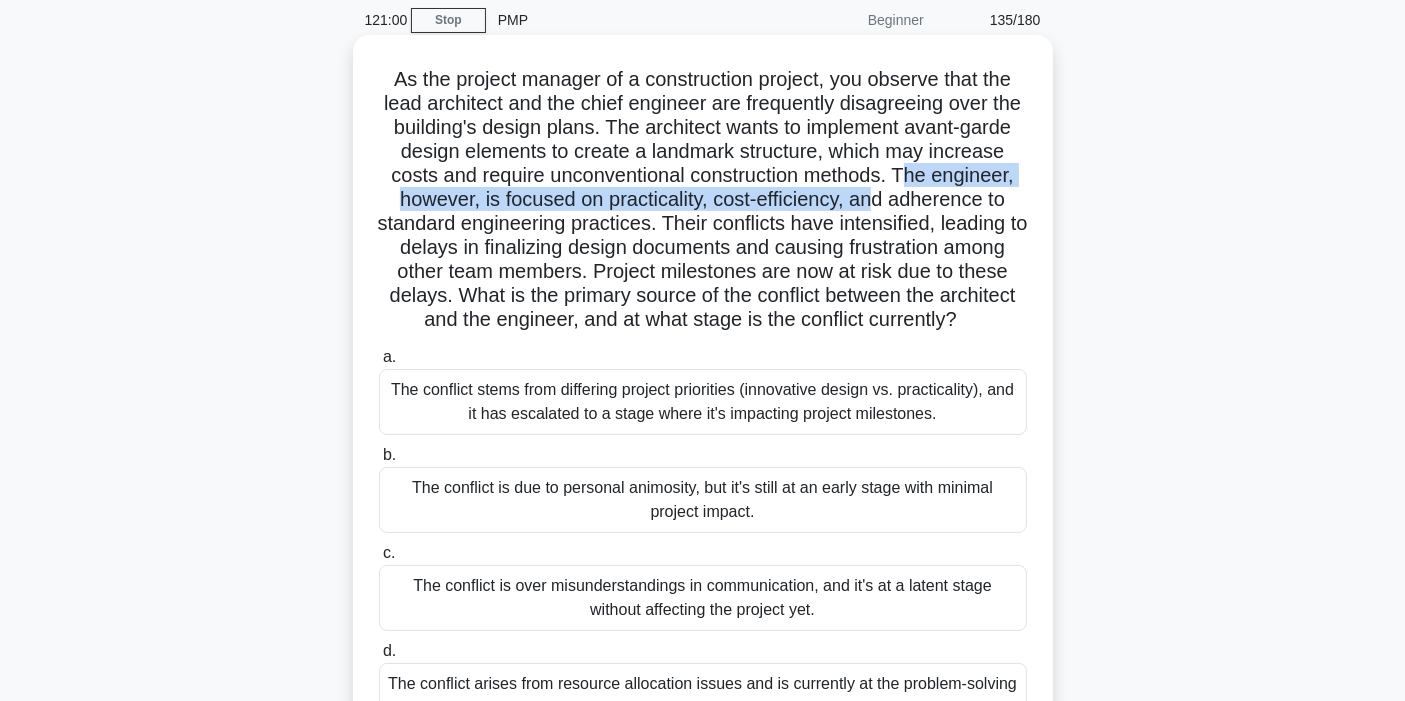 scroll, scrollTop: 42, scrollLeft: 0, axis: vertical 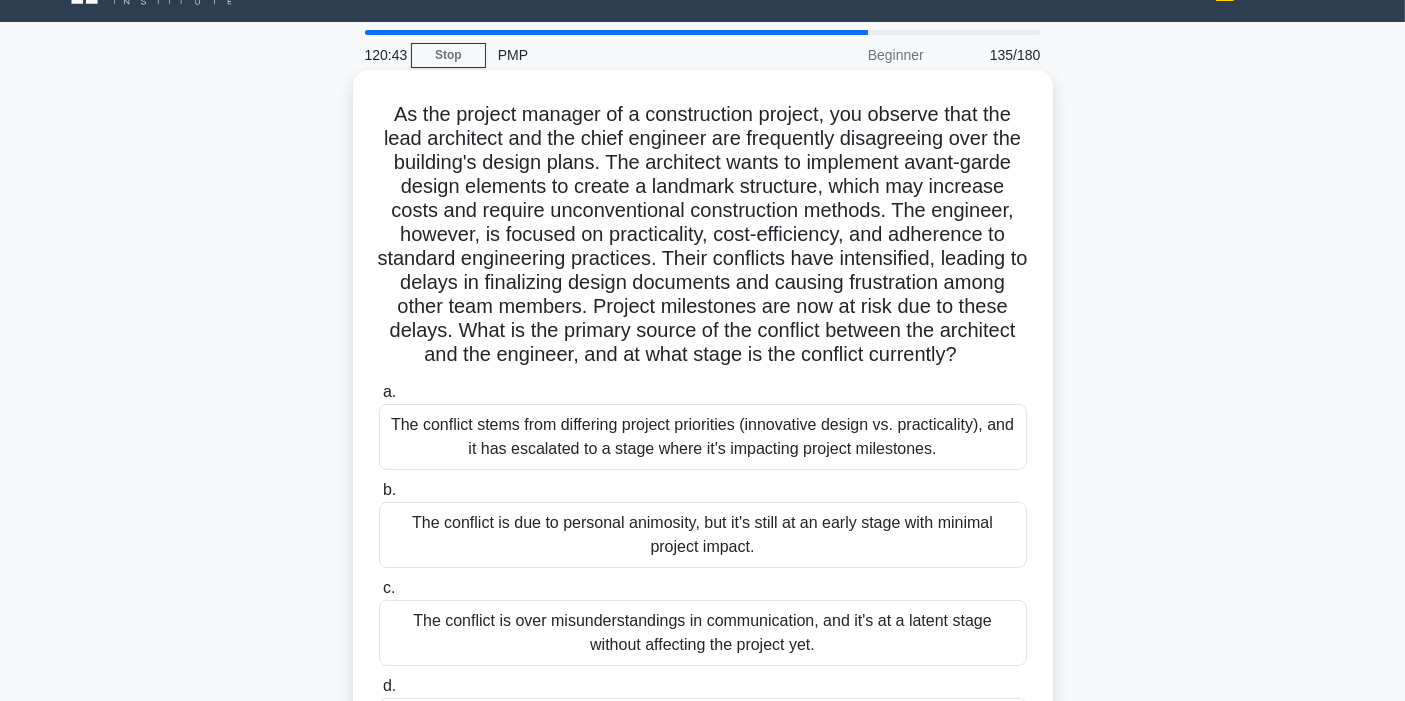 click on "As the project manager of a construction project, you observe that the lead architect and the chief engineer are frequently disagreeing over the building's design plans. The architect wants to implement avant-garde design elements to create a landmark structure, which may increase costs and require unconventional construction methods. The engineer, however, is focused on practicality, cost-efficiency, and adherence to standard engineering practices. Their conflicts have intensified, leading to delays in finalizing design documents and causing frustration among other team members. Project milestones are now at risk due to these delays.
What is the primary source of the conflict between the architect and the engineer, and at what stage is the conflict currently?
.spinner_0XTQ{transform-origin:center;animation:spinner_0XTQ .75s linear infinite}@keyframes spinner_0XTQ{100%{transform:rotate(360deg)}}" at bounding box center (703, 235) 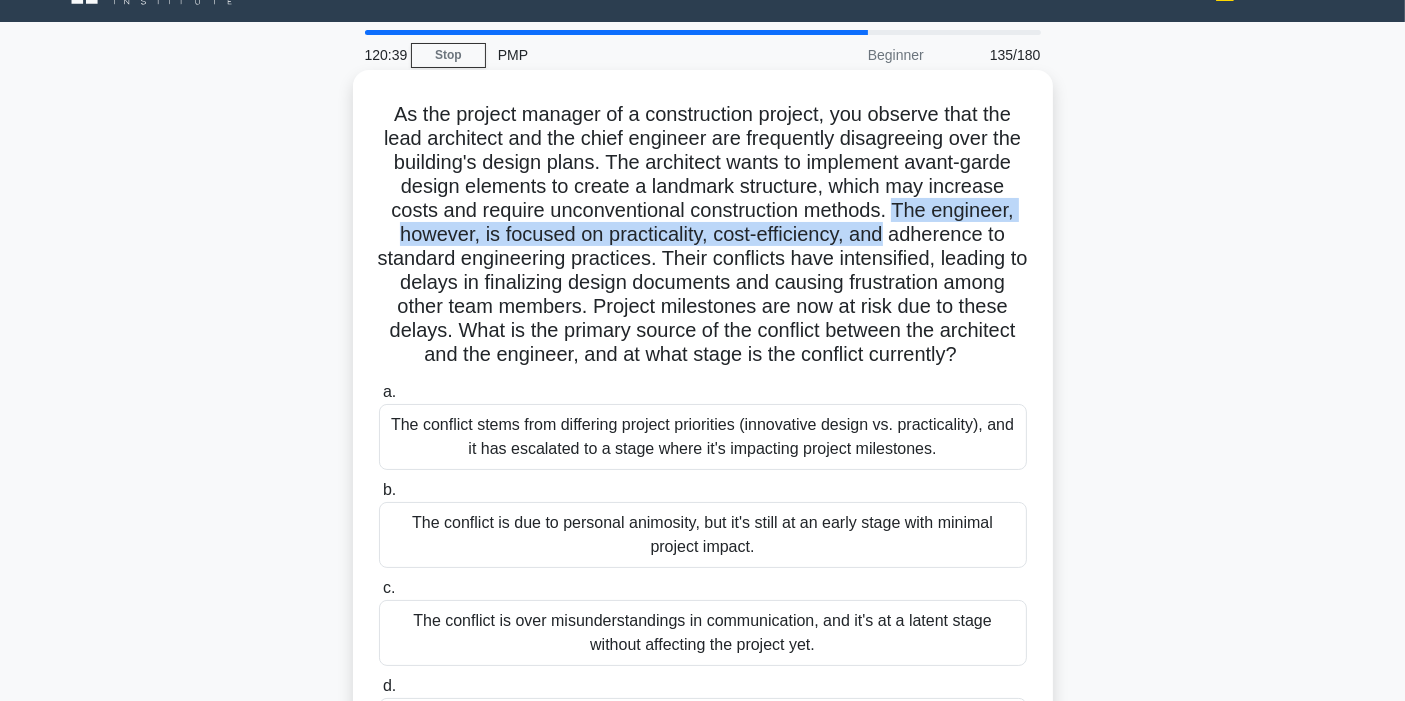 drag, startPoint x: 986, startPoint y: 210, endPoint x: 988, endPoint y: 231, distance: 21.095022 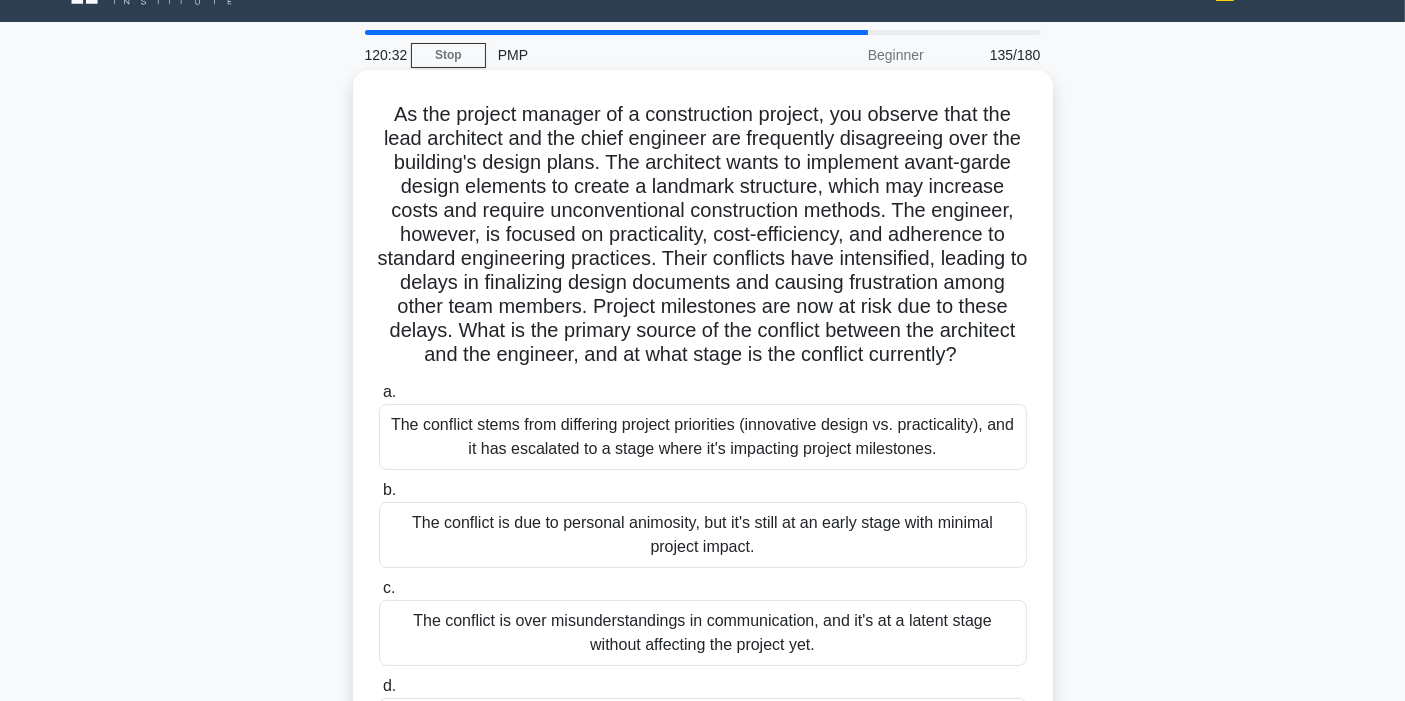 click on "As the project manager of a construction project, you observe that the lead architect and the chief engineer are frequently disagreeing over the building's design plans. The architect wants to implement avant-garde design elements to create a landmark structure, which may increase costs and require unconventional construction methods. The engineer, however, is focused on practicality, cost-efficiency, and adherence to standard engineering practices. Their conflicts have intensified, leading to delays in finalizing design documents and causing frustration among other team members. Project milestones are now at risk due to these delays.
What is the primary source of the conflict between the architect and the engineer, and at what stage is the conflict currently?
.spinner_0XTQ{transform-origin:center;animation:spinner_0XTQ .75s linear infinite}@keyframes spinner_0XTQ{100%{transform:rotate(360deg)}}" at bounding box center (703, 235) 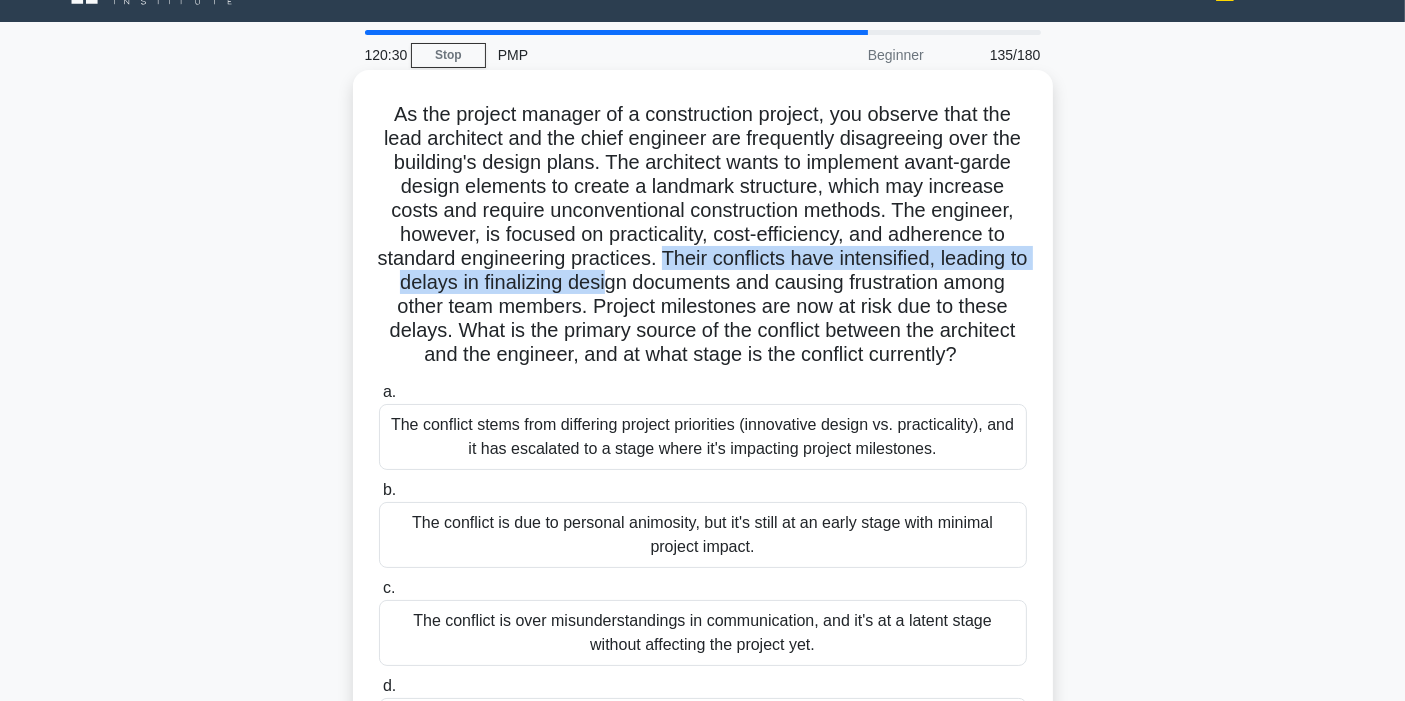 drag, startPoint x: 824, startPoint y: 259, endPoint x: 829, endPoint y: 274, distance: 15.811388 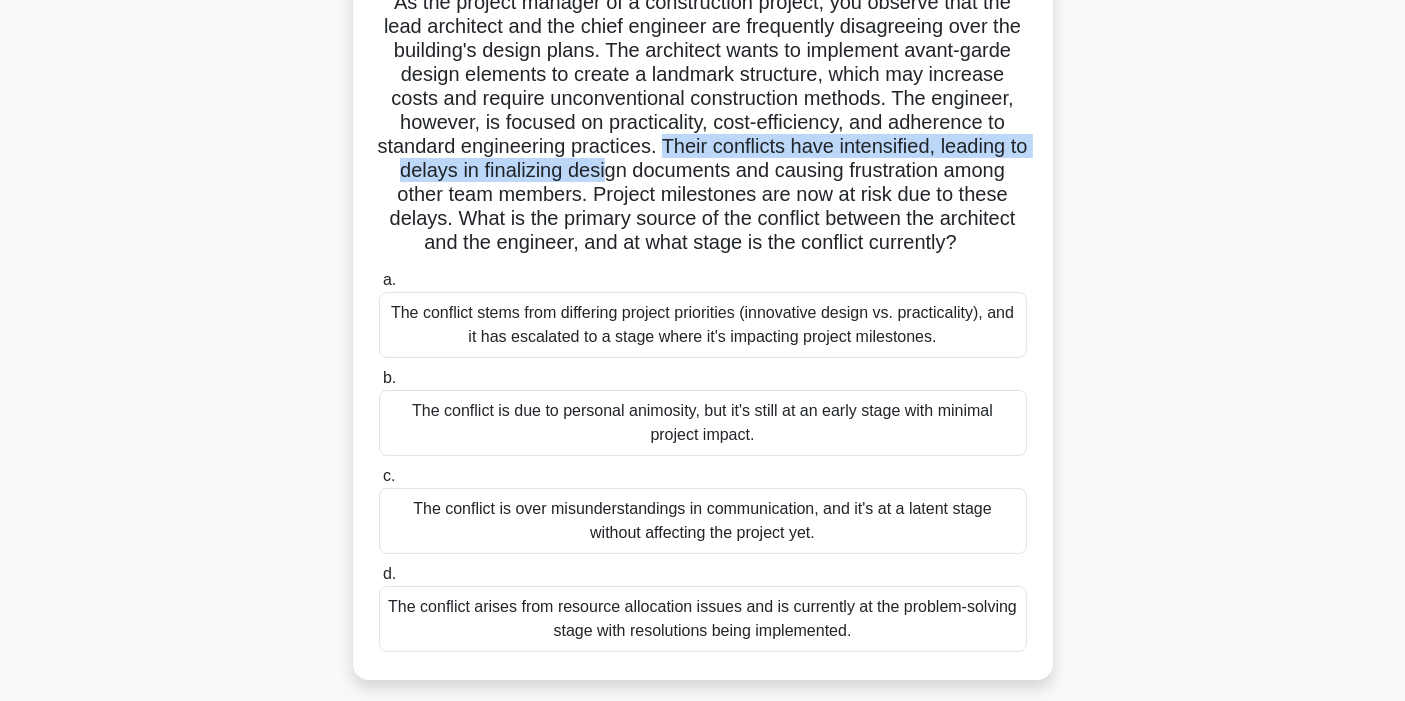 scroll, scrollTop: 265, scrollLeft: 0, axis: vertical 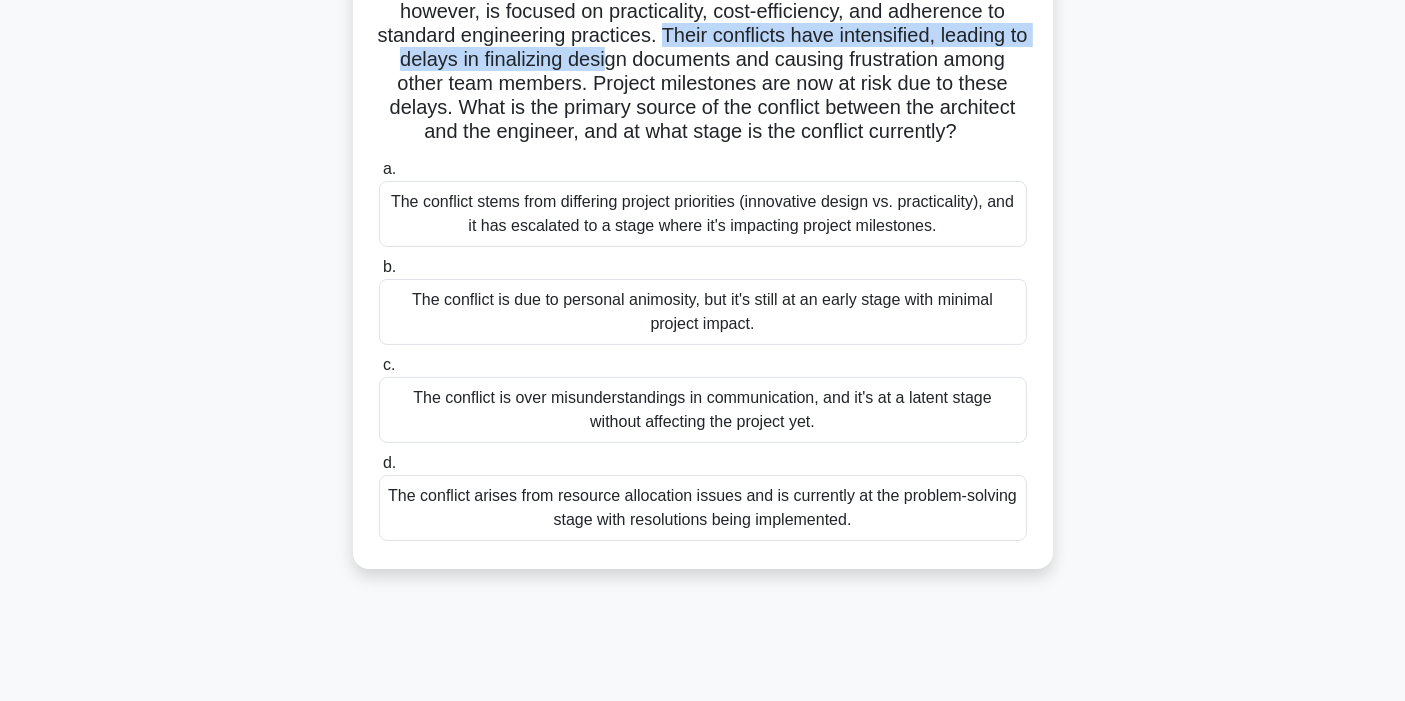 click on "The conflict is due to personal animosity, but it's still at an early stage with minimal project impact." at bounding box center [703, 312] 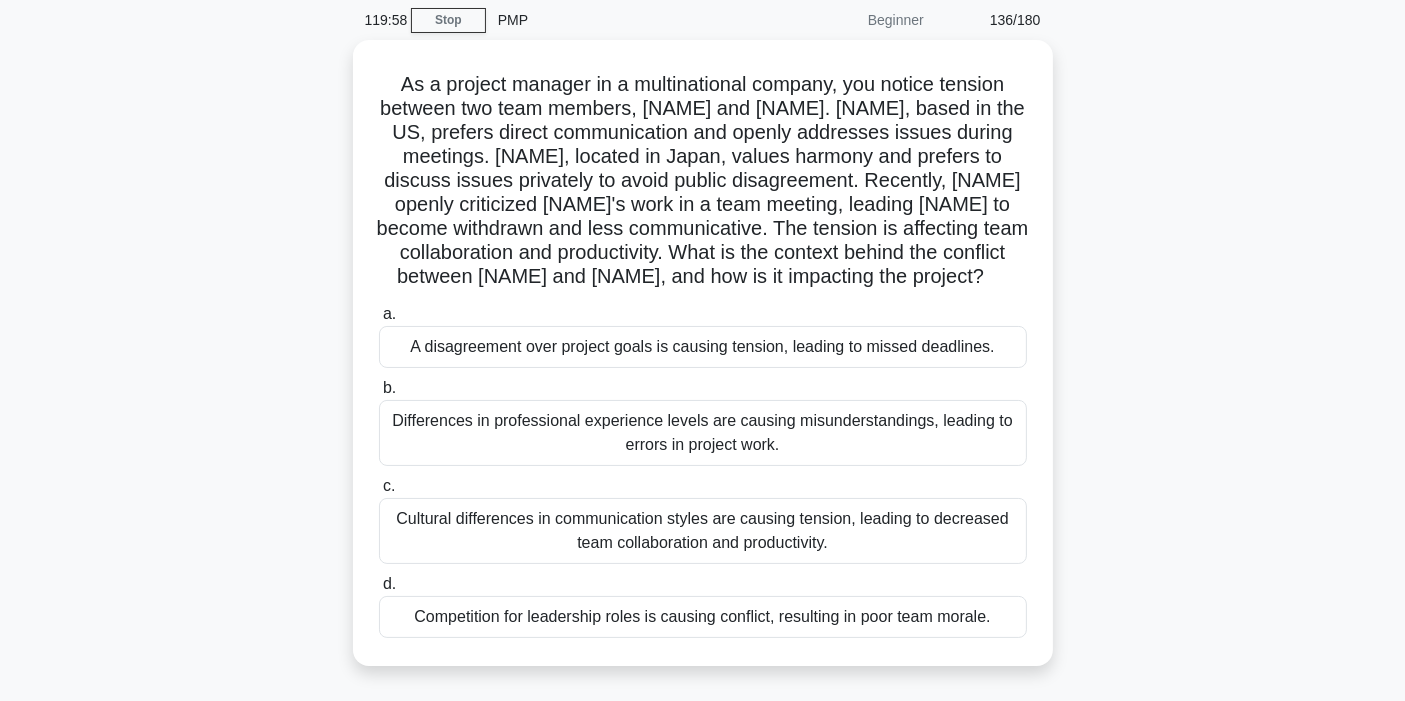 scroll, scrollTop: 111, scrollLeft: 0, axis: vertical 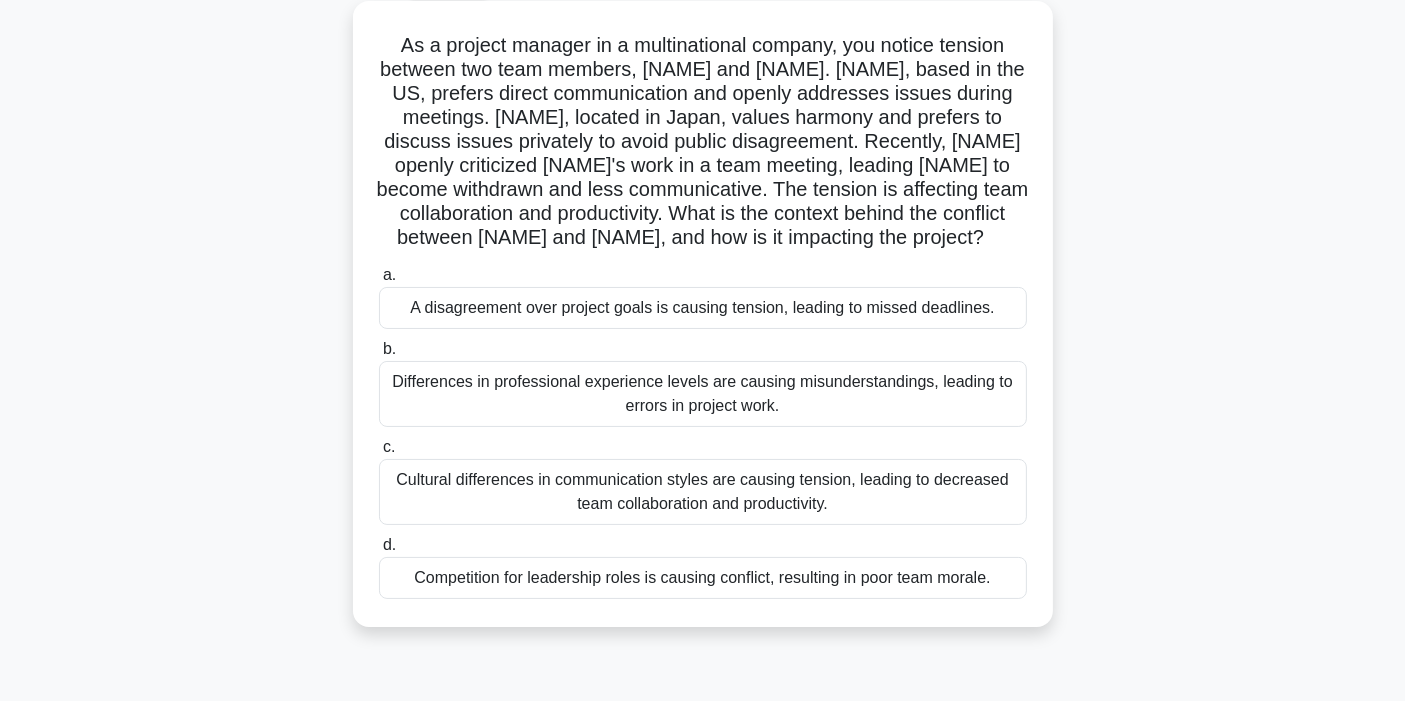 click on "Cultural differences in communication styles are causing tension, leading to decreased team collaboration and productivity." at bounding box center (703, 492) 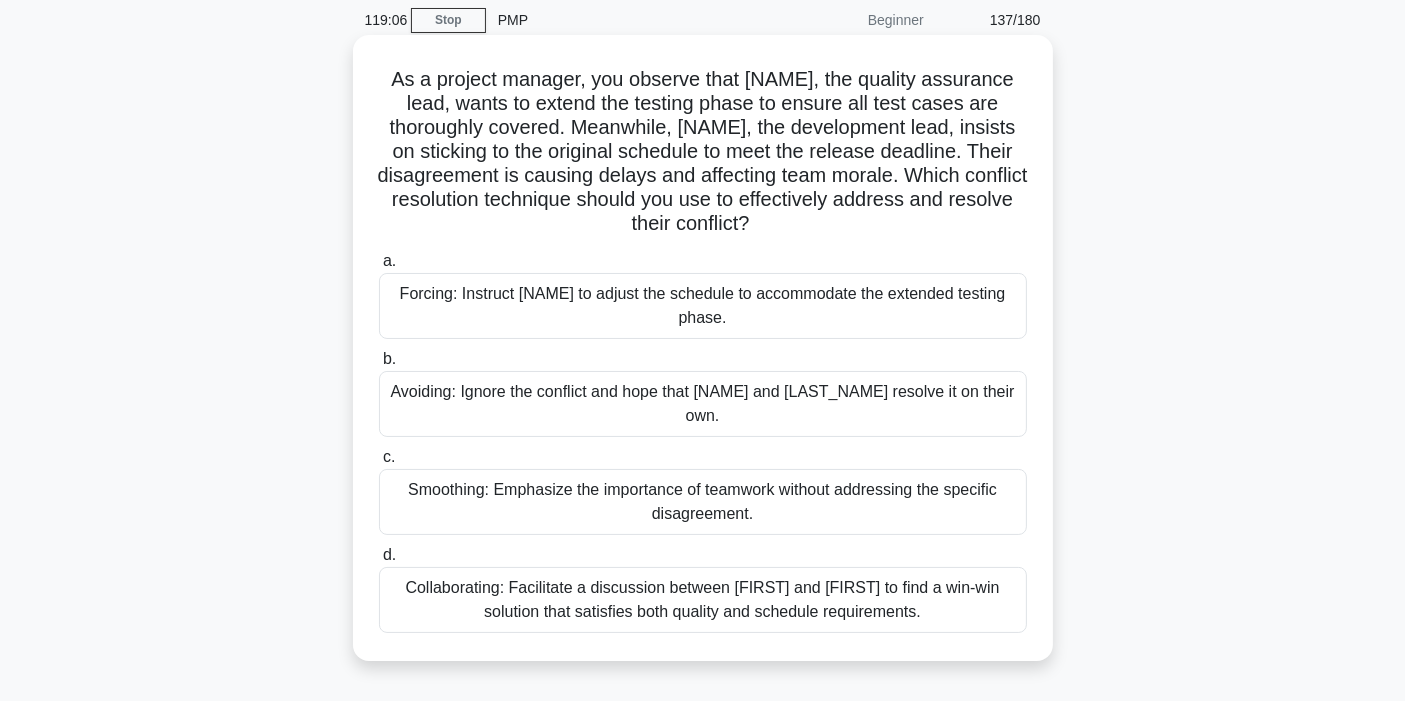 scroll, scrollTop: 111, scrollLeft: 0, axis: vertical 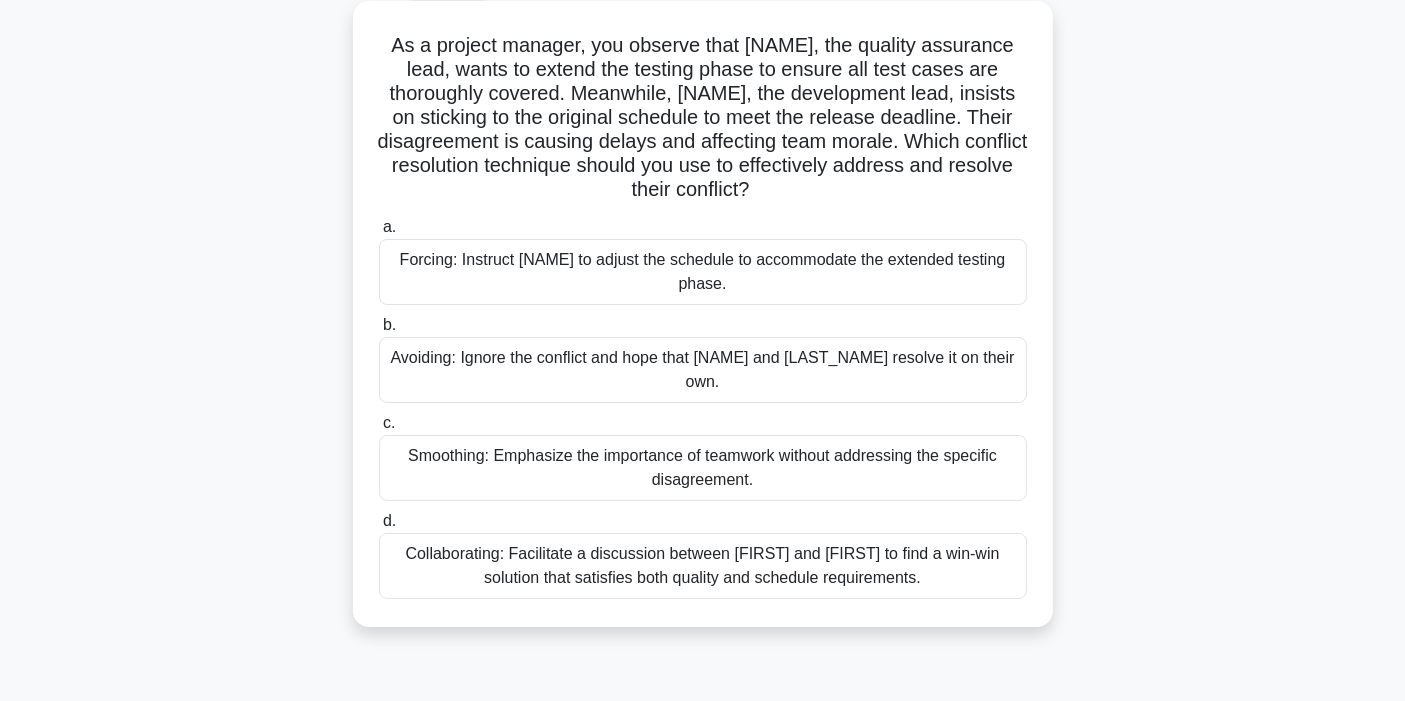 click on "Collaborating: Facilitate a discussion between [FIRST] and [FIRST] to find a win-win solution that satisfies both quality and schedule requirements." at bounding box center [703, 566] 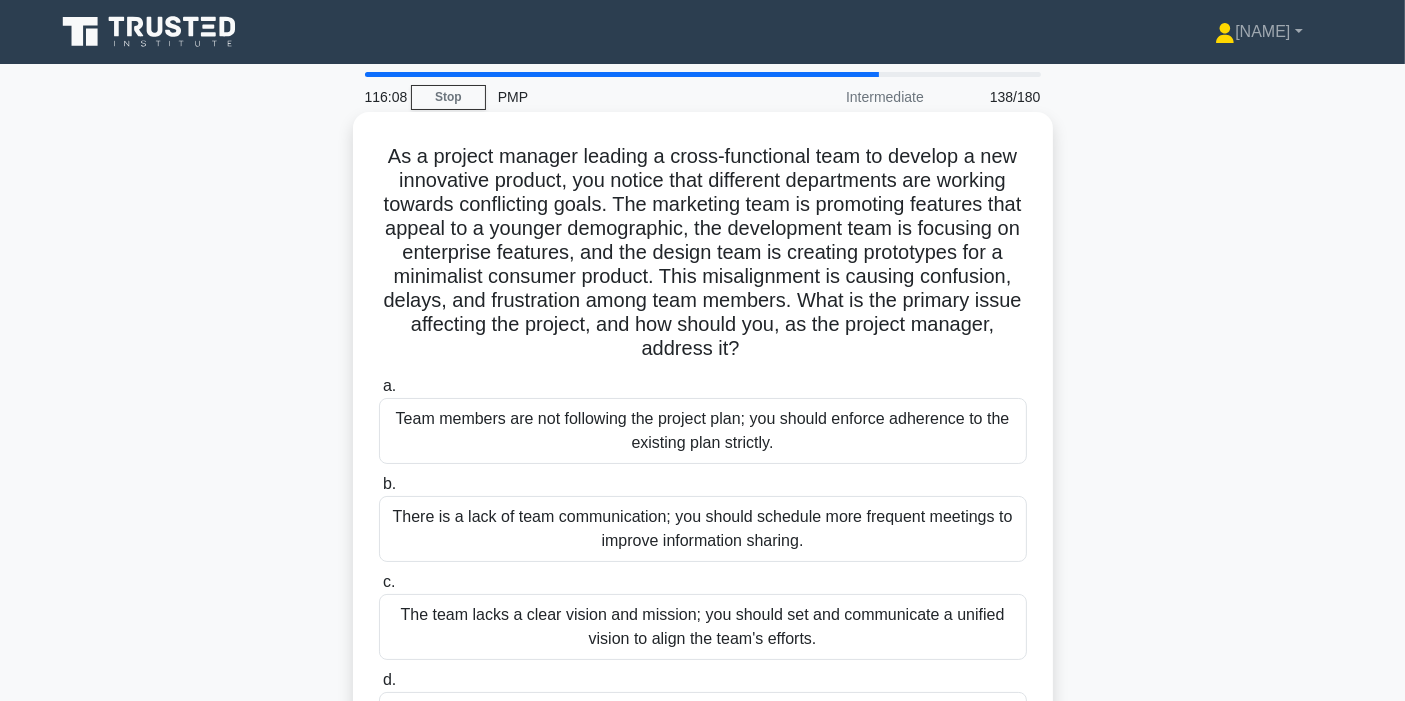 scroll, scrollTop: 222, scrollLeft: 0, axis: vertical 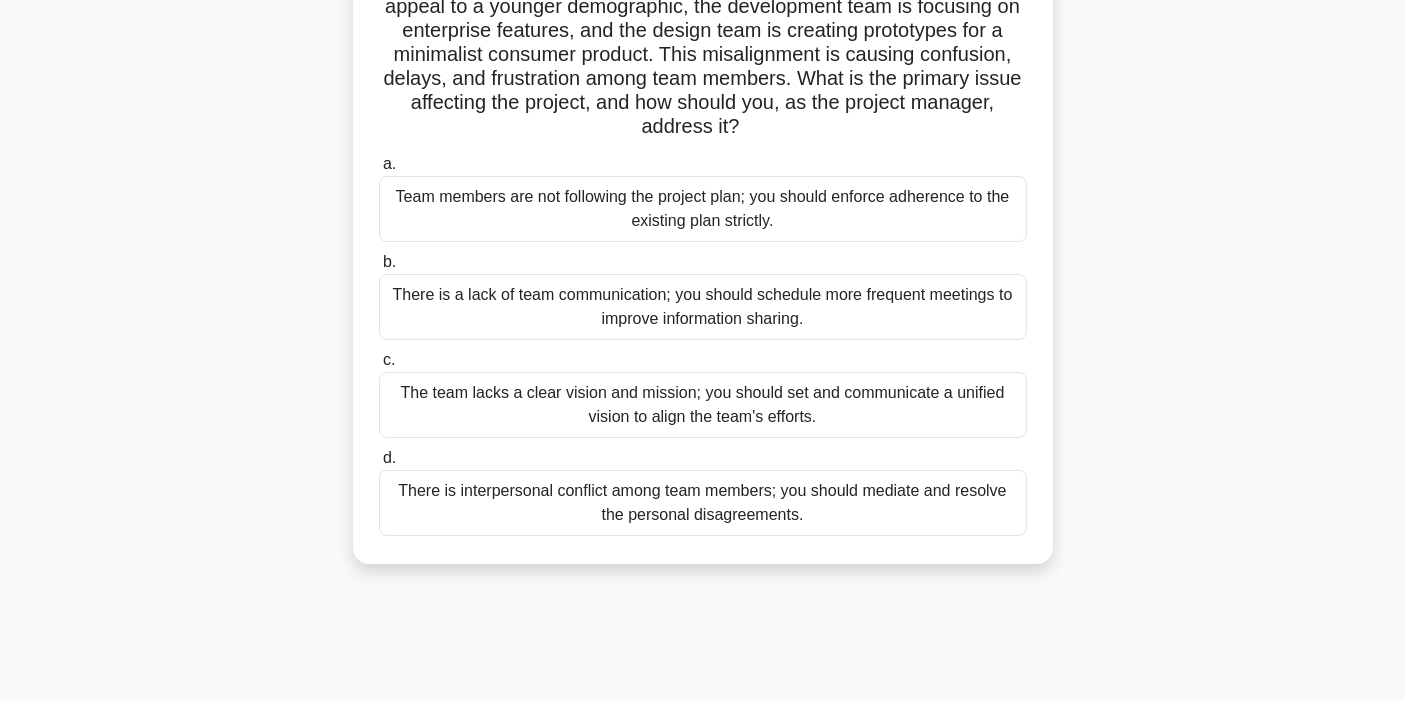 click on "The team lacks a clear vision and mission; you should set and communicate a unified vision to align the team's efforts." at bounding box center [703, 405] 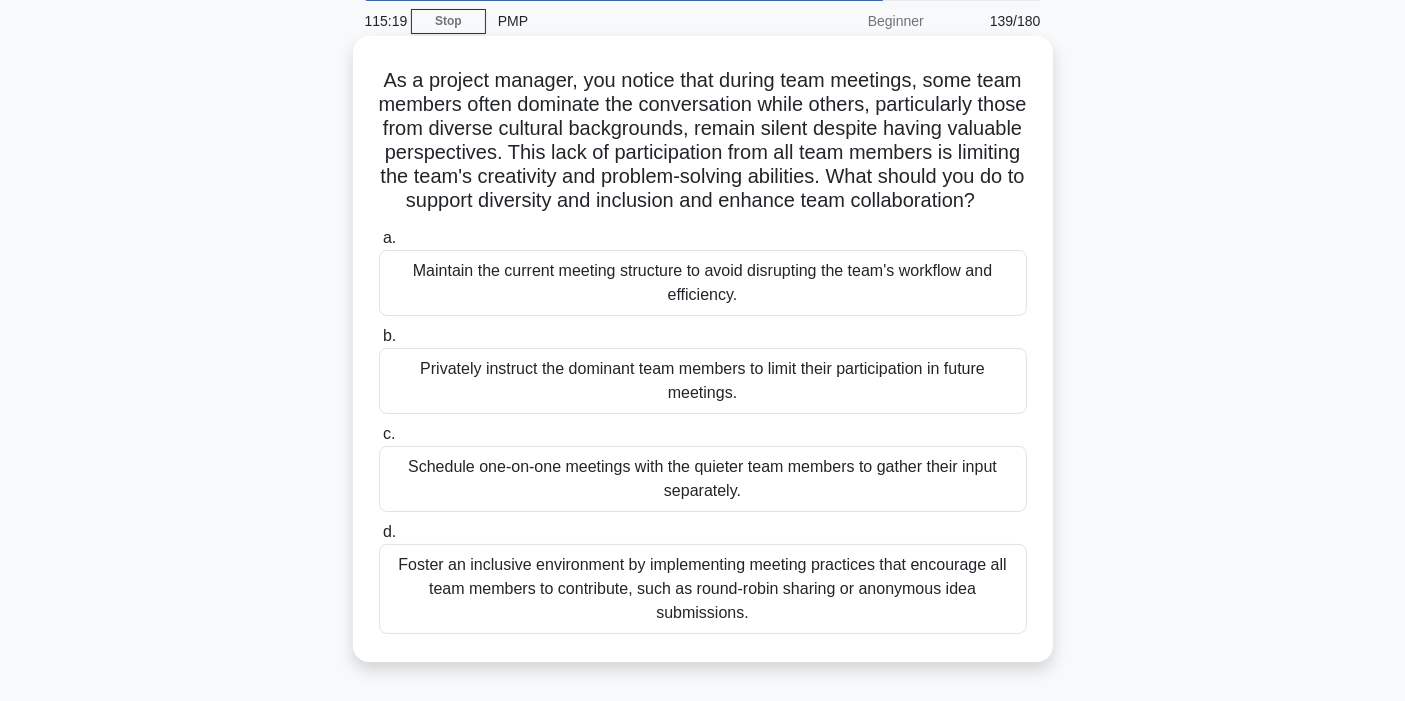 scroll, scrollTop: 111, scrollLeft: 0, axis: vertical 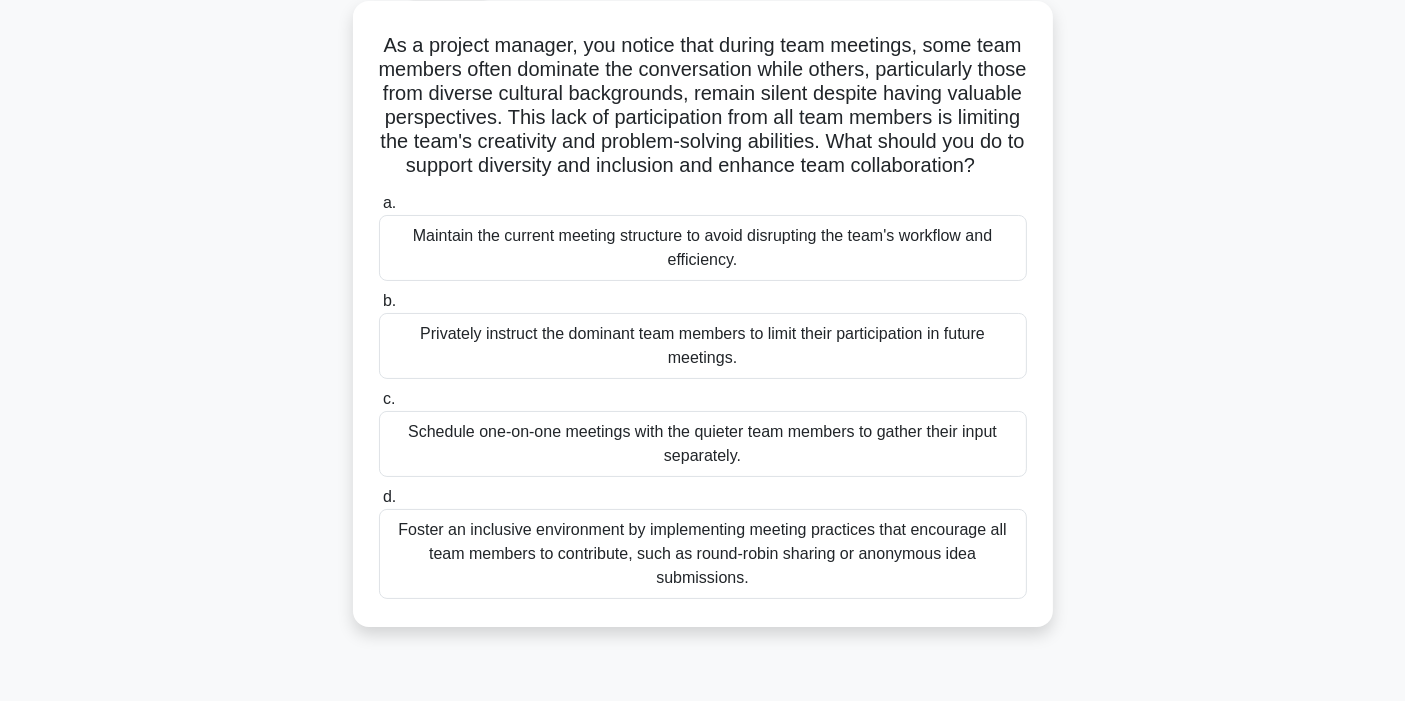 click on "Foster an inclusive environment by implementing meeting practices that encourage all team members to contribute, such as round-robin sharing or anonymous idea submissions." at bounding box center [703, 554] 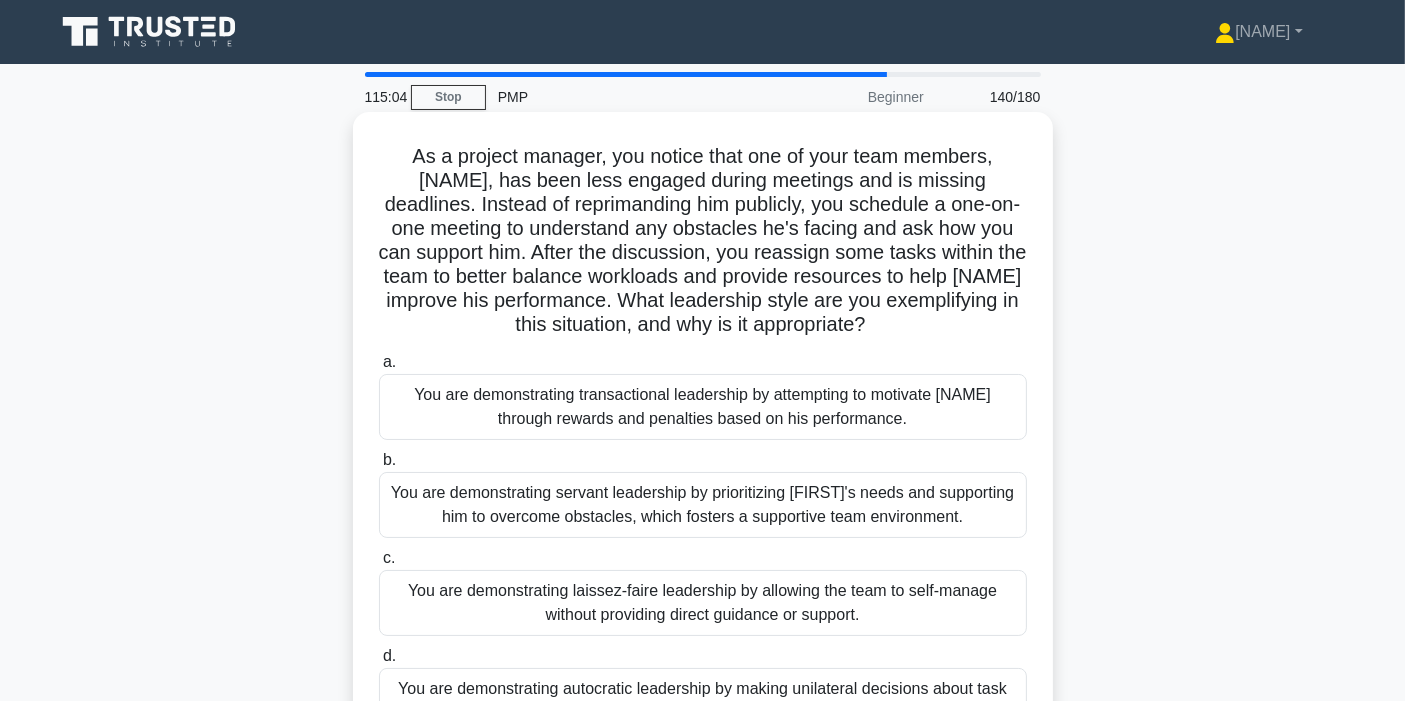 scroll, scrollTop: 111, scrollLeft: 0, axis: vertical 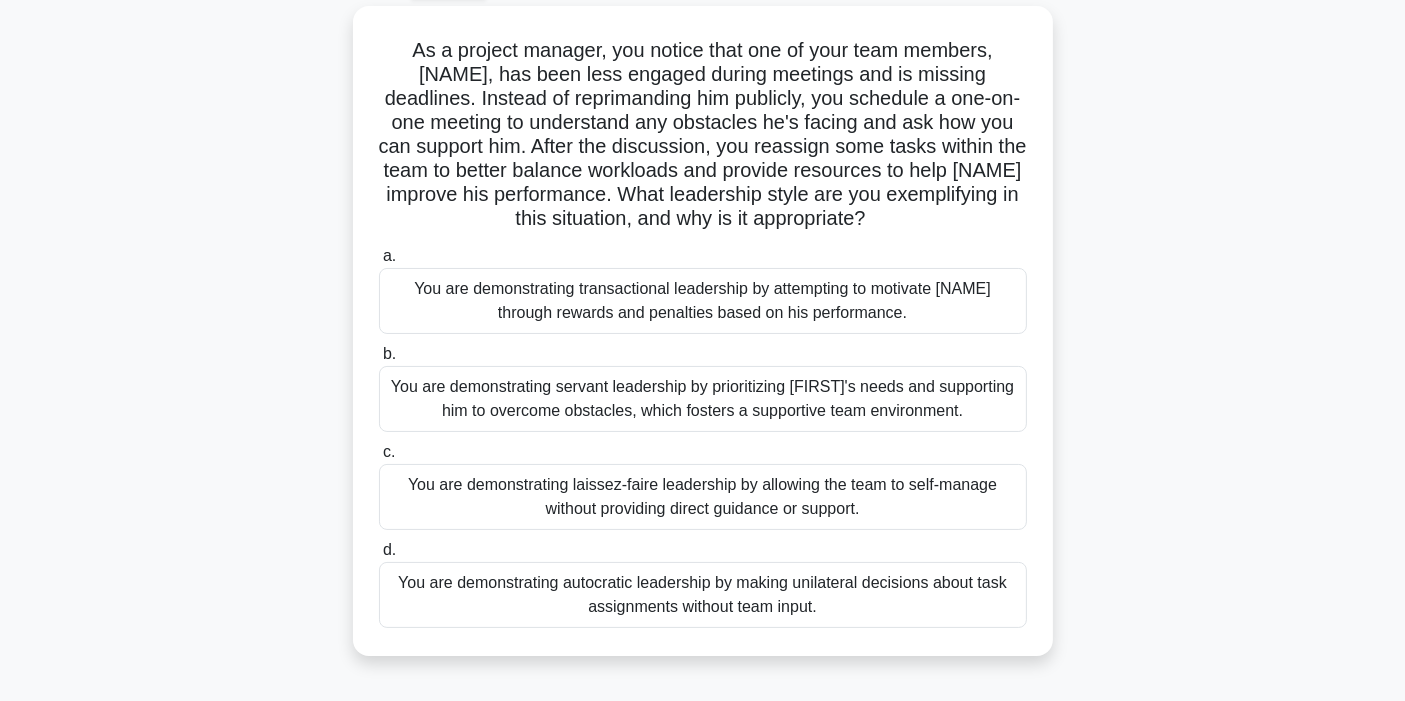 drag, startPoint x: 1268, startPoint y: 400, endPoint x: 1421, endPoint y: 753, distance: 384.73108 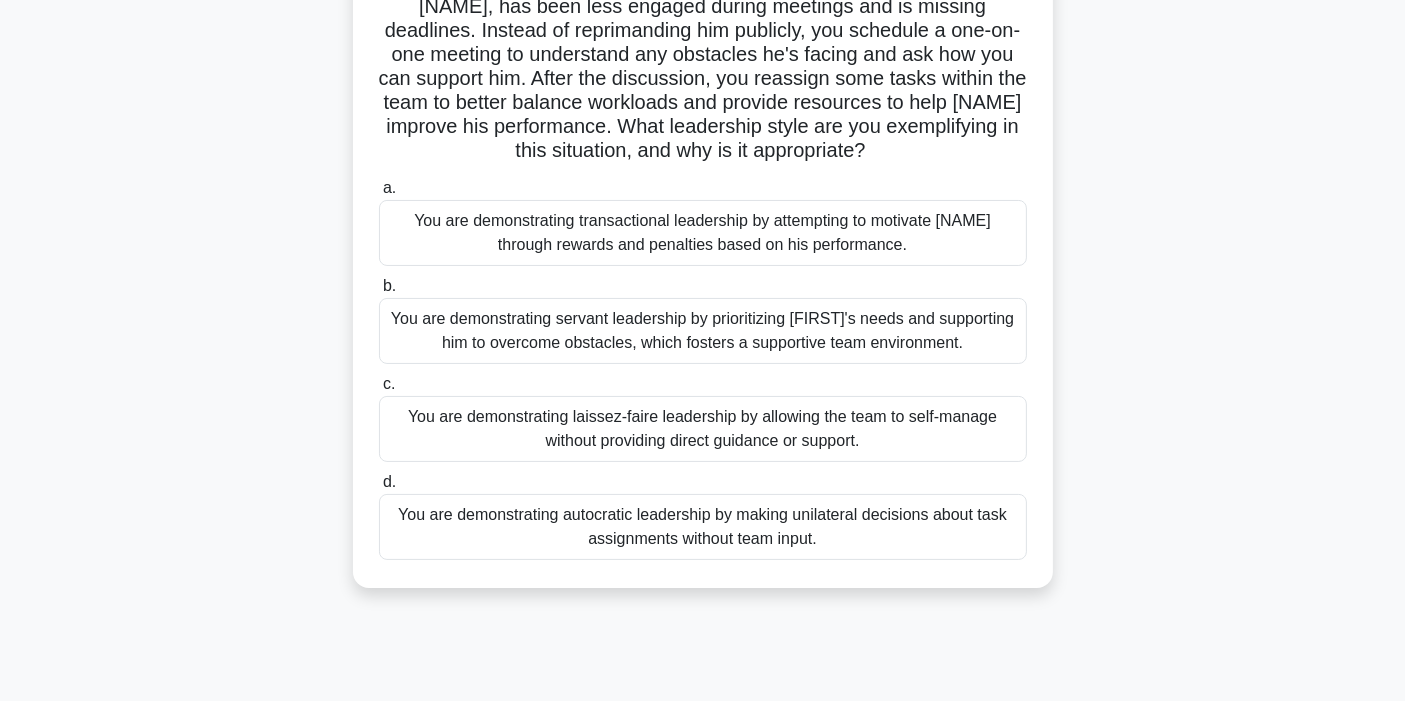 click on "As a project manager, you observe that [NAME], has been less engaged during meetings and is missing deadlines. Instead of reprimanding him publicly, you schedule a one-on-one meeting to understand any obstacles he's facing and ask how you can support him. After the discussion, you reassign some tasks within the team to better balance workloads and provide resources to help [NAME] improve his performance. What leadership style are you exemplifying in this situation, and why is it appropriate?
.spinner_0XTQ{transform-origin:center;animation:spinner_0XTQ .75s linear infinite}@keyframes spinner_0XTQ{100%{transform:rotate(360deg)}}
a. b. c. d." at bounding box center (703, 275) 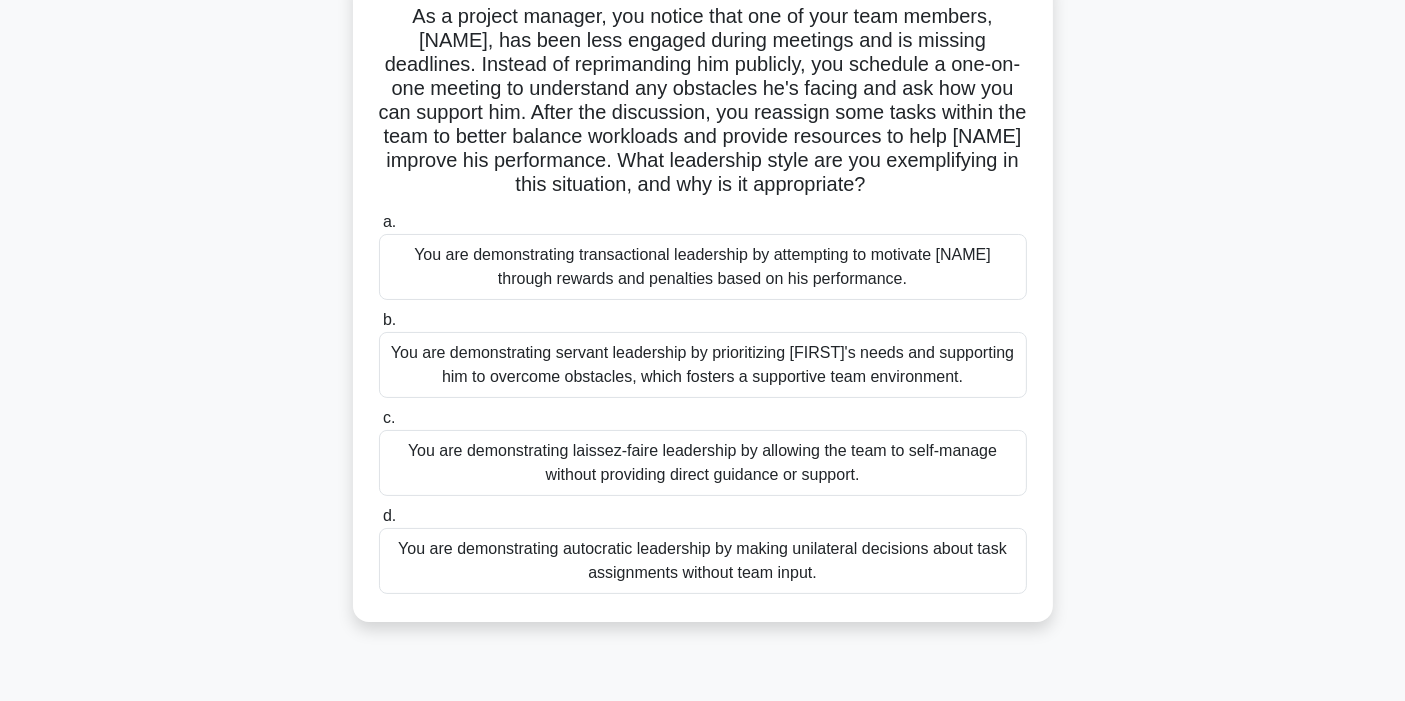 scroll, scrollTop: 111, scrollLeft: 0, axis: vertical 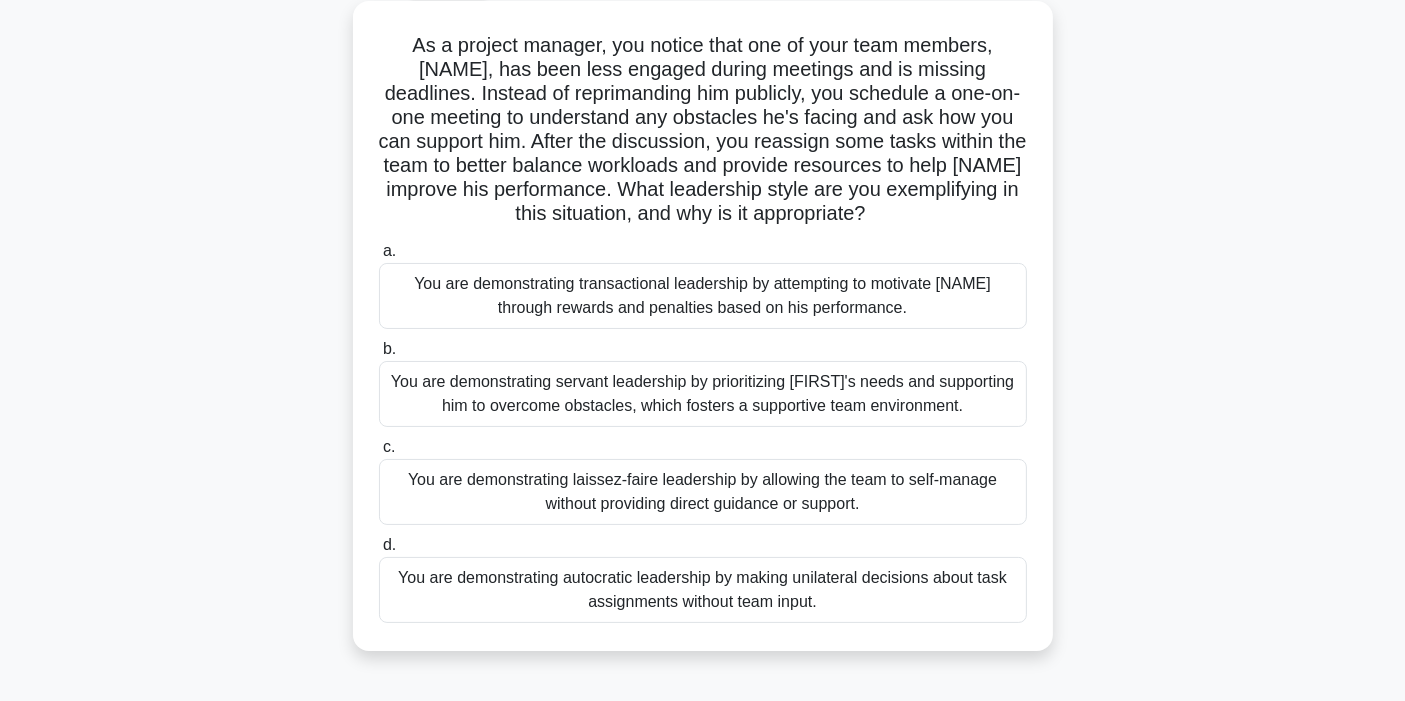 click on "You are demonstrating servant leadership by prioritizing [FIRST]'s needs and supporting him to overcome obstacles, which fosters a supportive team environment." at bounding box center (703, 394) 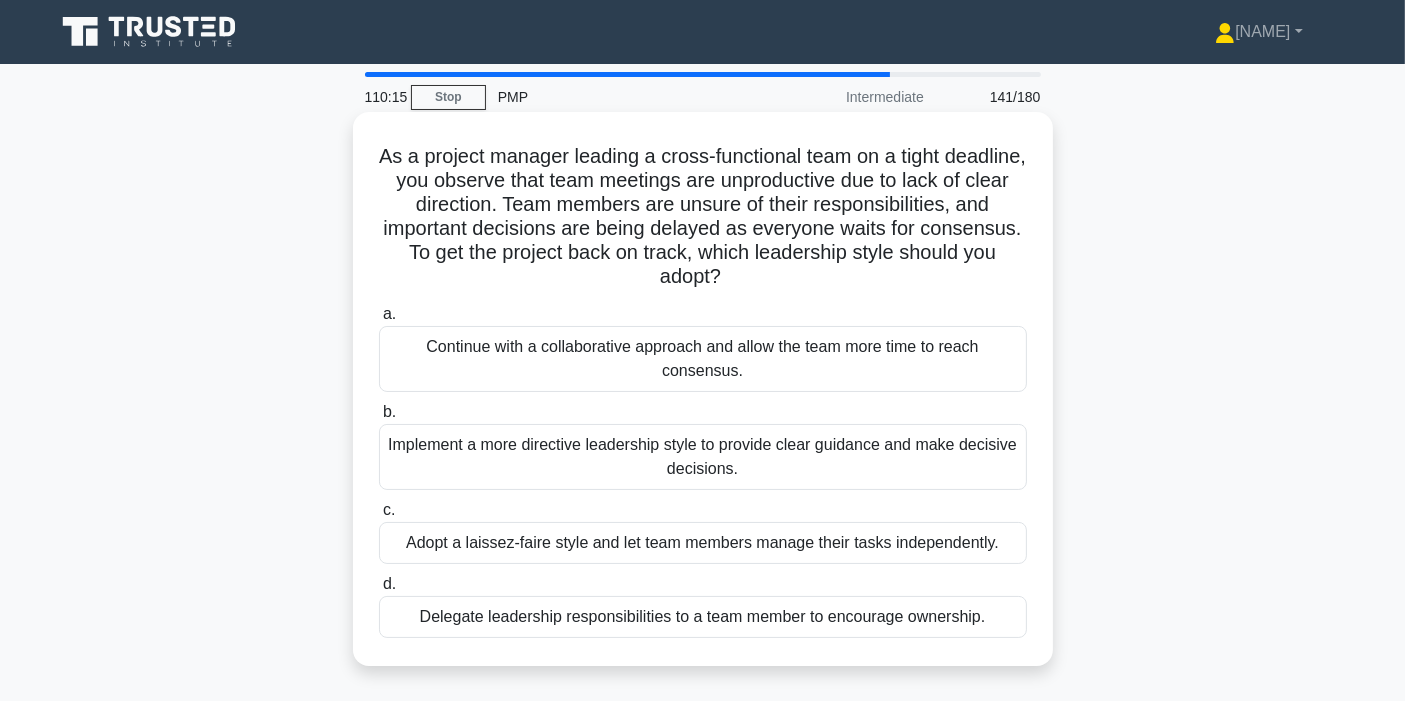 scroll, scrollTop: 111, scrollLeft: 0, axis: vertical 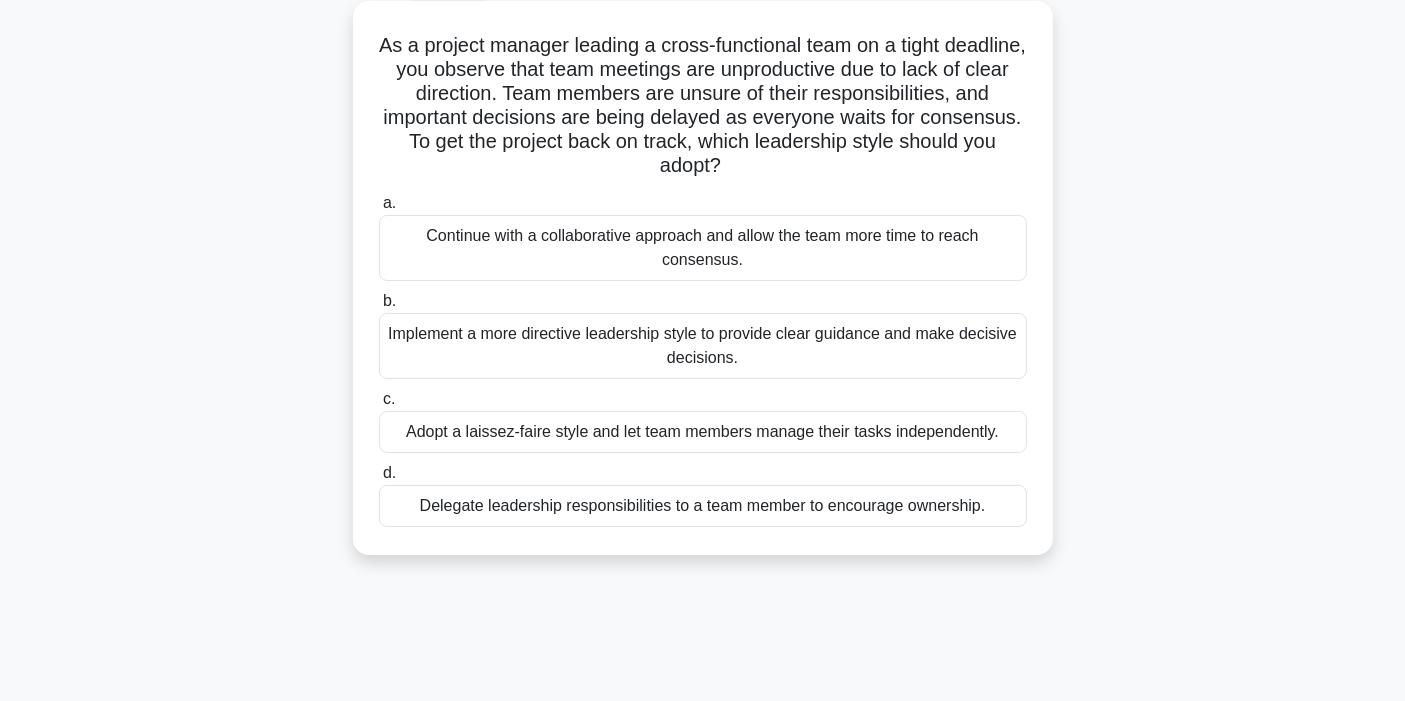 click on "Adopt a laissez-faire style and let team members manage their tasks independently." at bounding box center (703, 432) 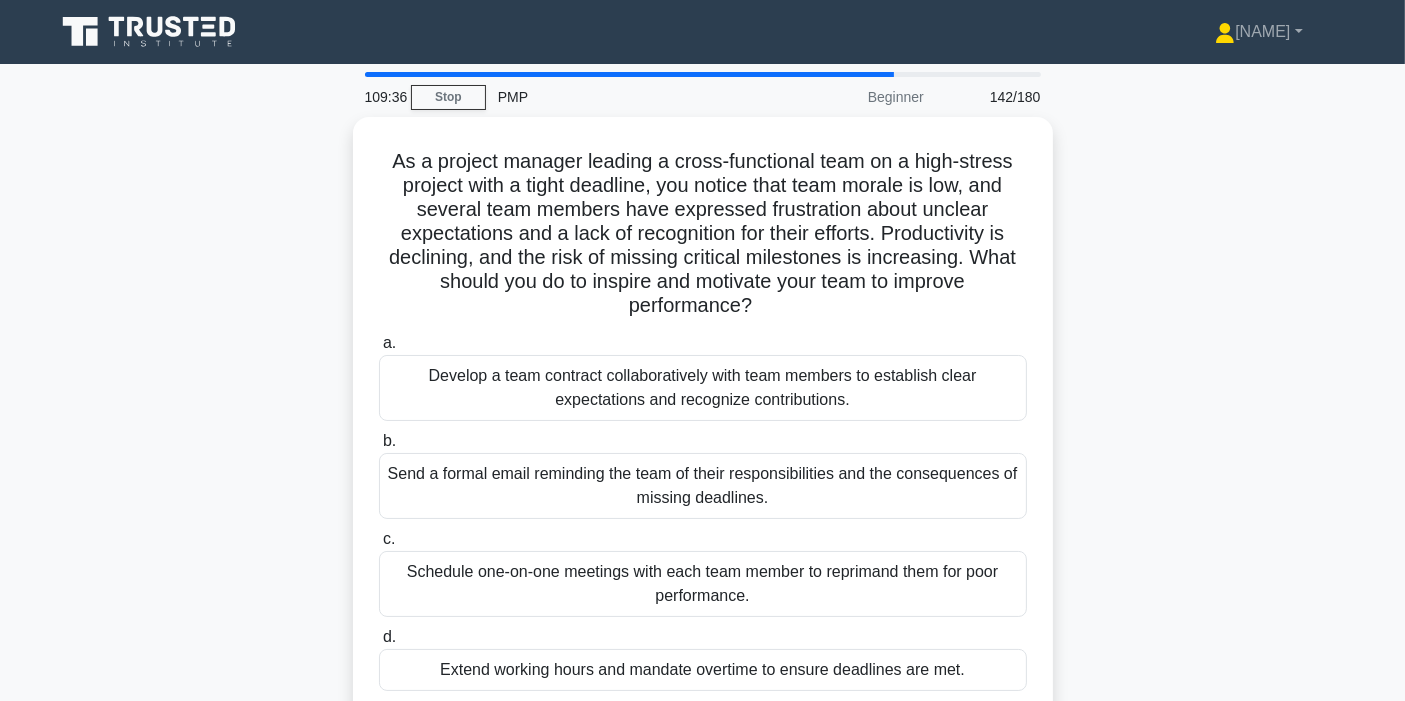 scroll, scrollTop: 111, scrollLeft: 0, axis: vertical 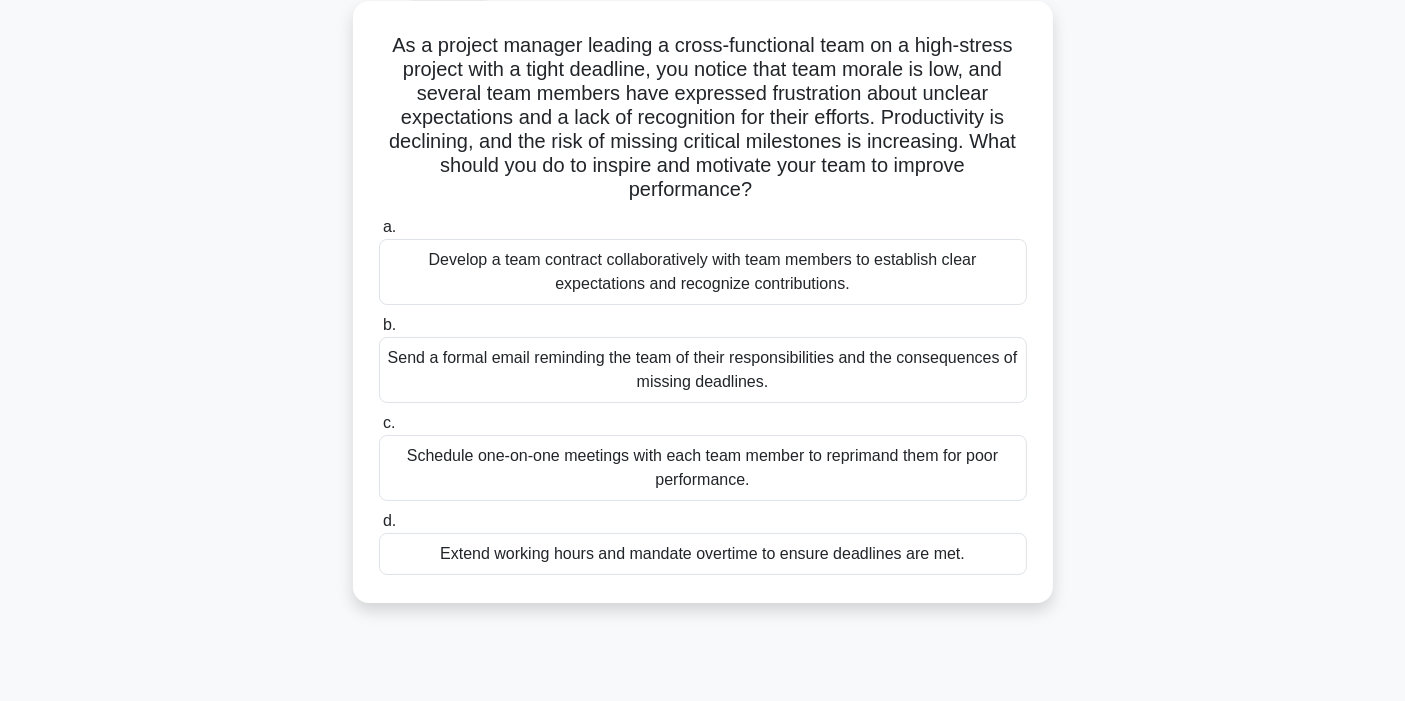 click on "Develop a team contract collaboratively with team members to establish clear expectations and recognize contributions." at bounding box center [703, 272] 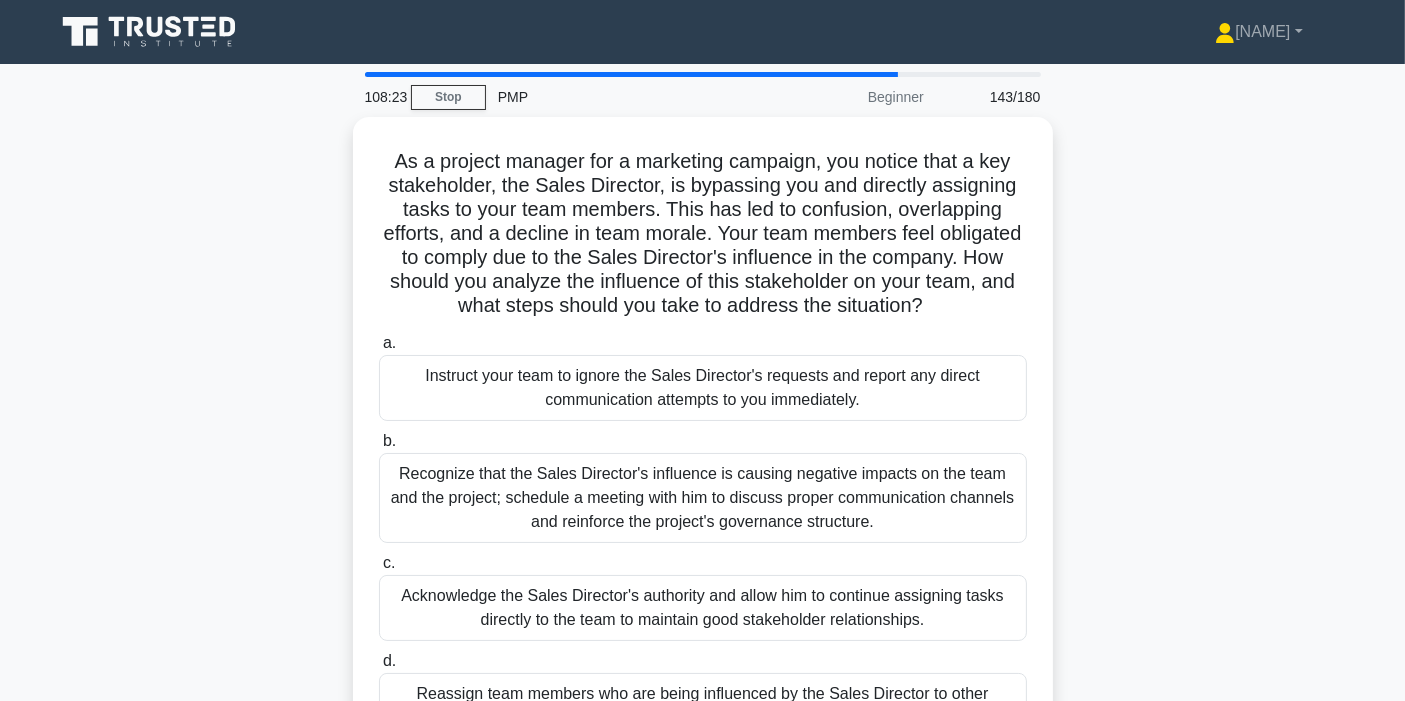 scroll, scrollTop: 111, scrollLeft: 0, axis: vertical 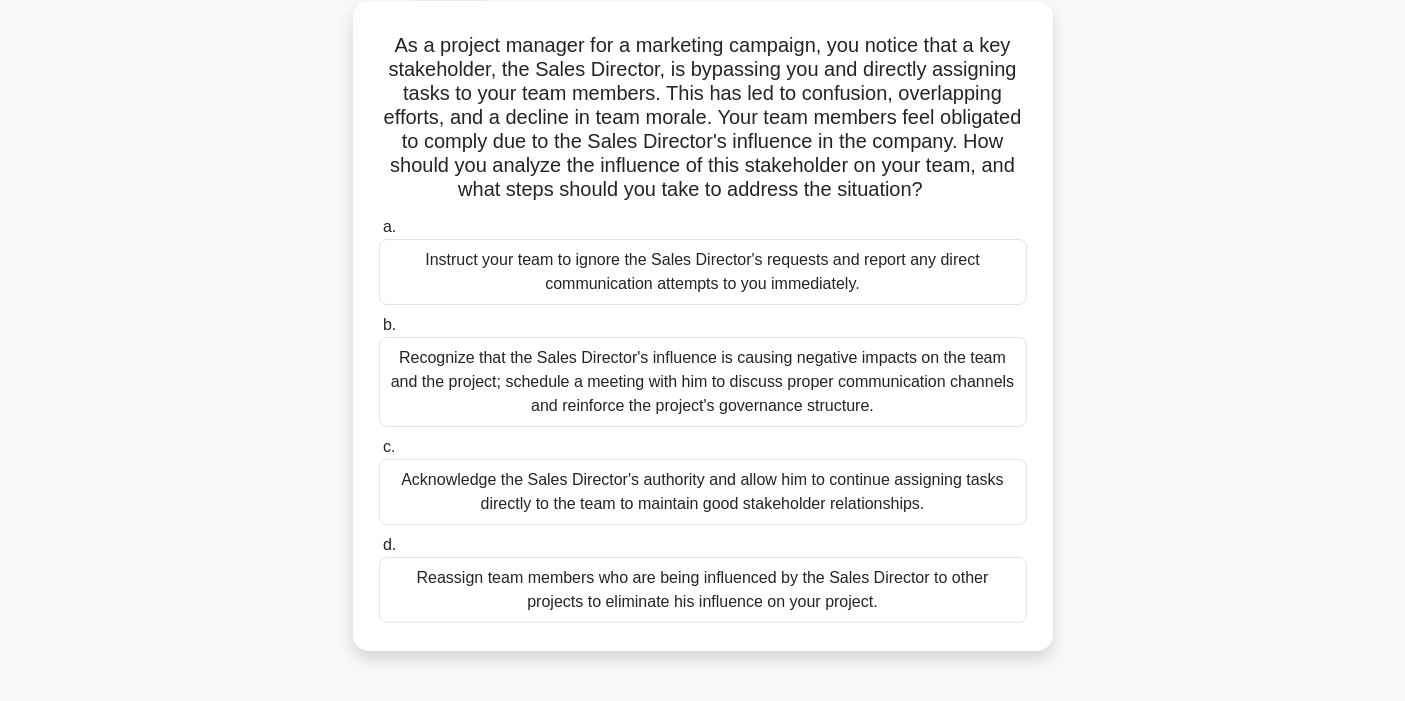 click on "Recognize that the Sales Director's influence is causing negative impacts on the team and the project; schedule a meeting with him to discuss proper communication channels and reinforce the project's governance structure." at bounding box center [703, 382] 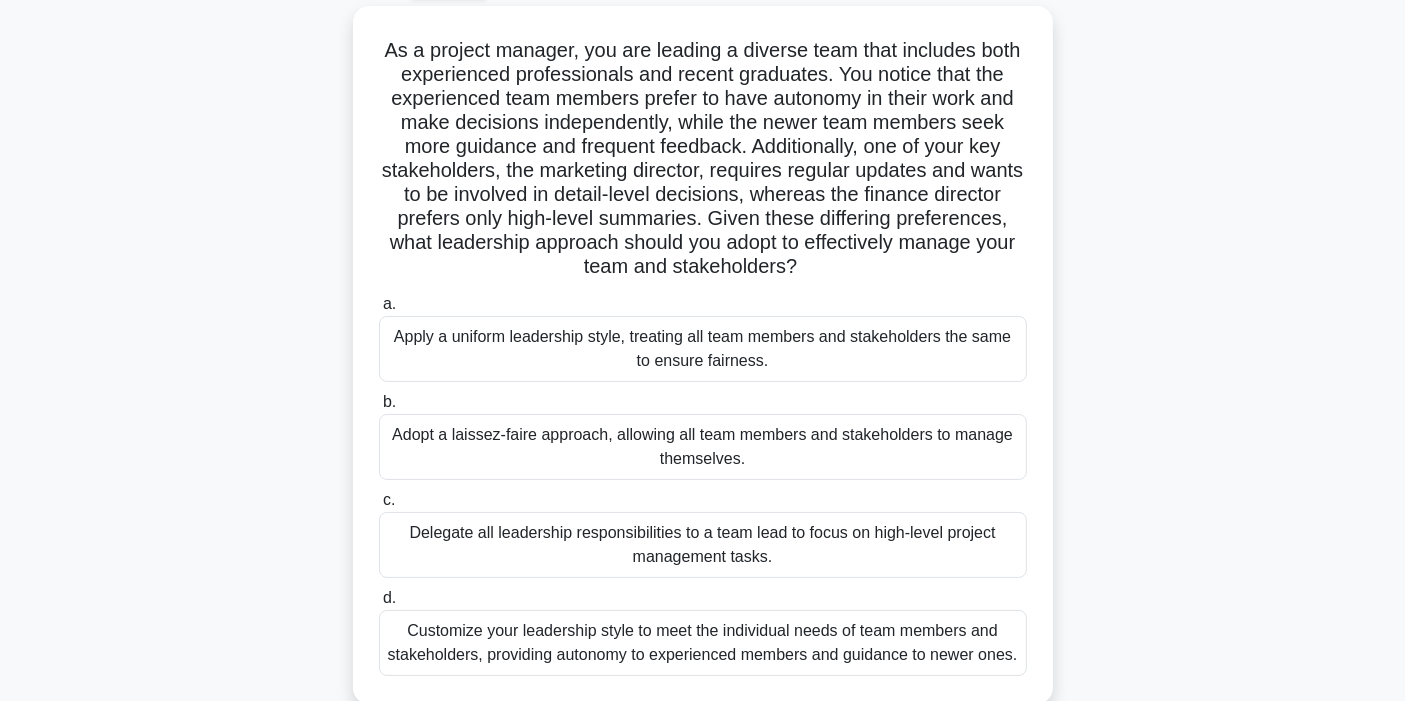 scroll, scrollTop: 222, scrollLeft: 0, axis: vertical 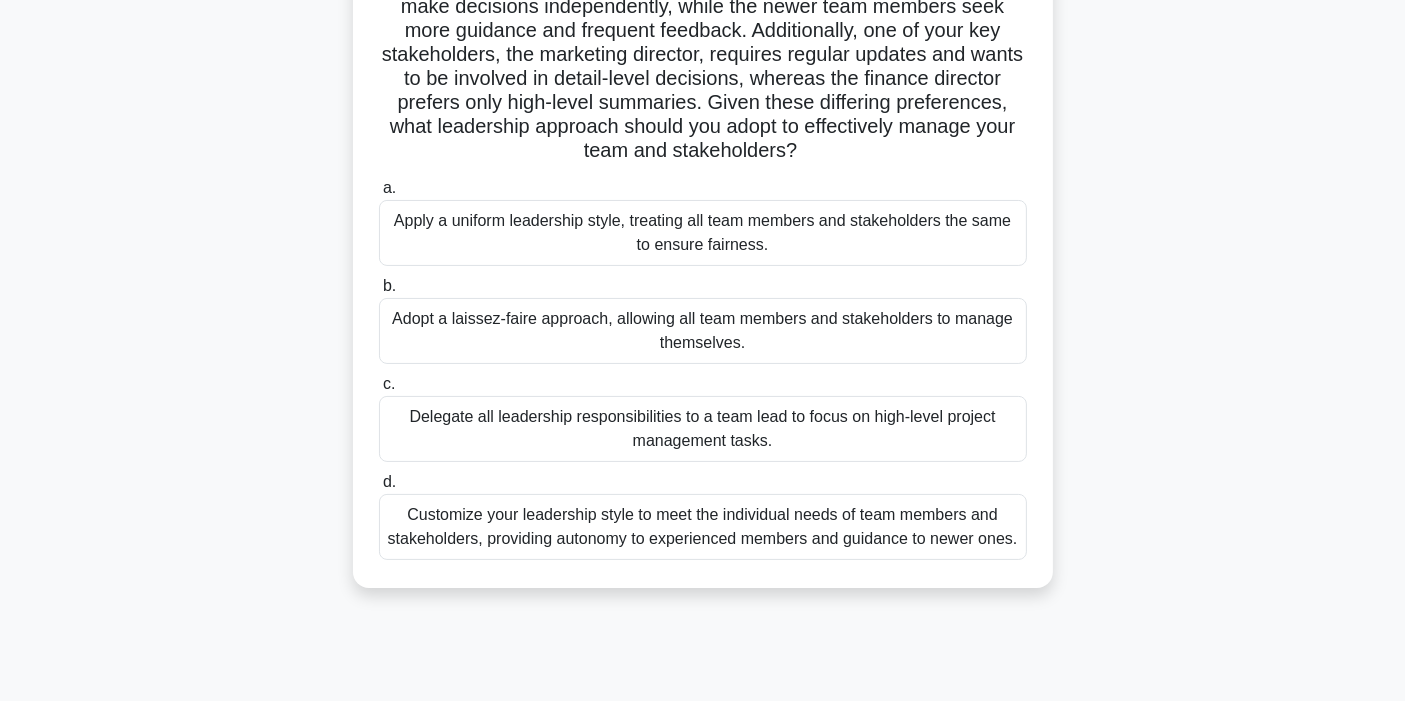 click on "Customize your leadership style to meet the individual needs of team members and stakeholders, providing autonomy to experienced members and guidance to newer ones." at bounding box center [703, 527] 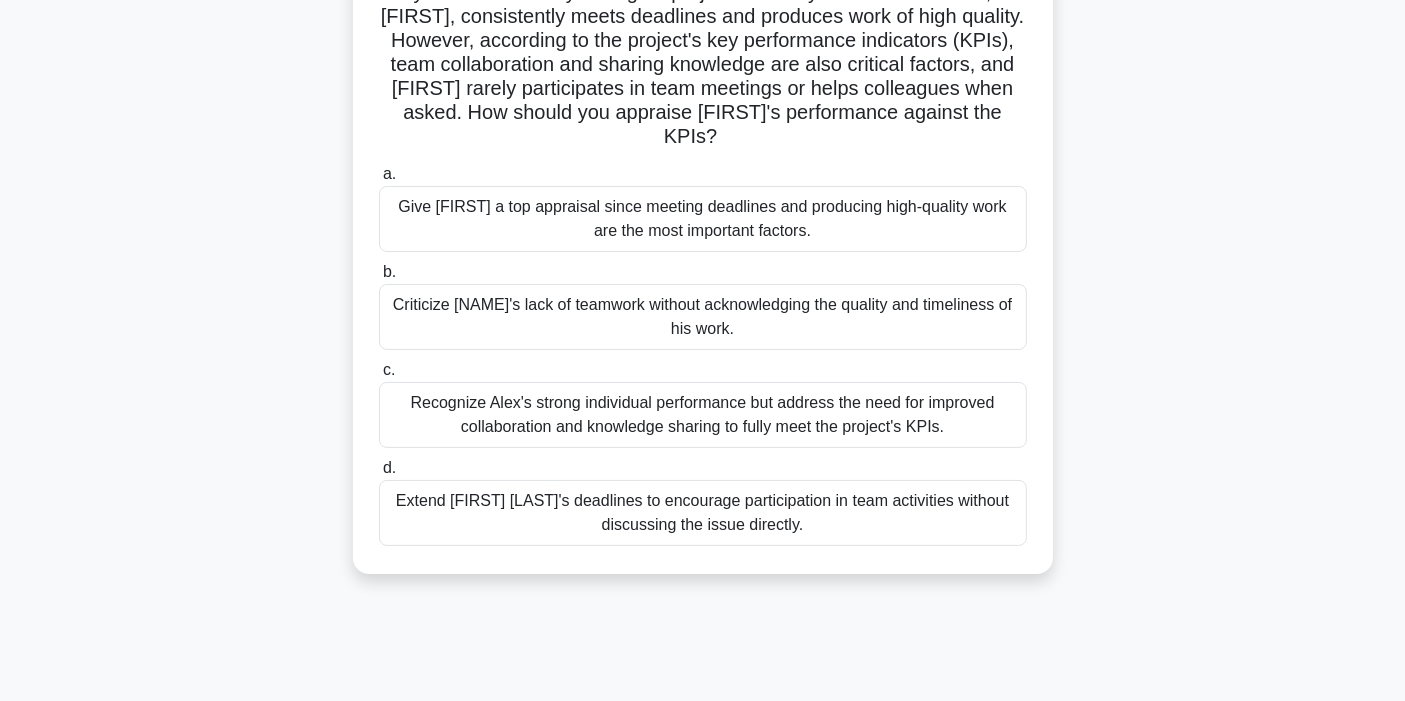 scroll, scrollTop: 222, scrollLeft: 0, axis: vertical 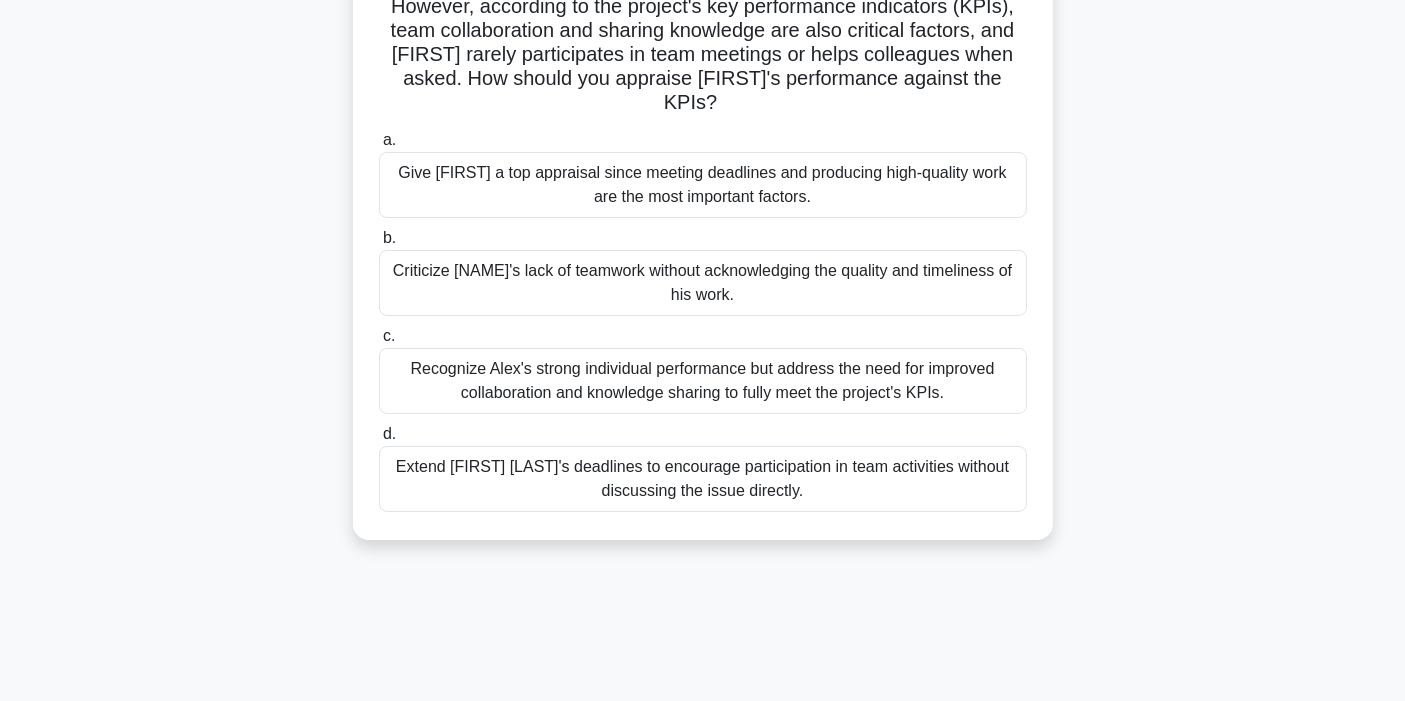 click on "c. Recognize [FIRST]'s strong individual performance but address the need for improved collaboration and knowledge sharing to fully meet the project's KPIs." at bounding box center (703, 369) 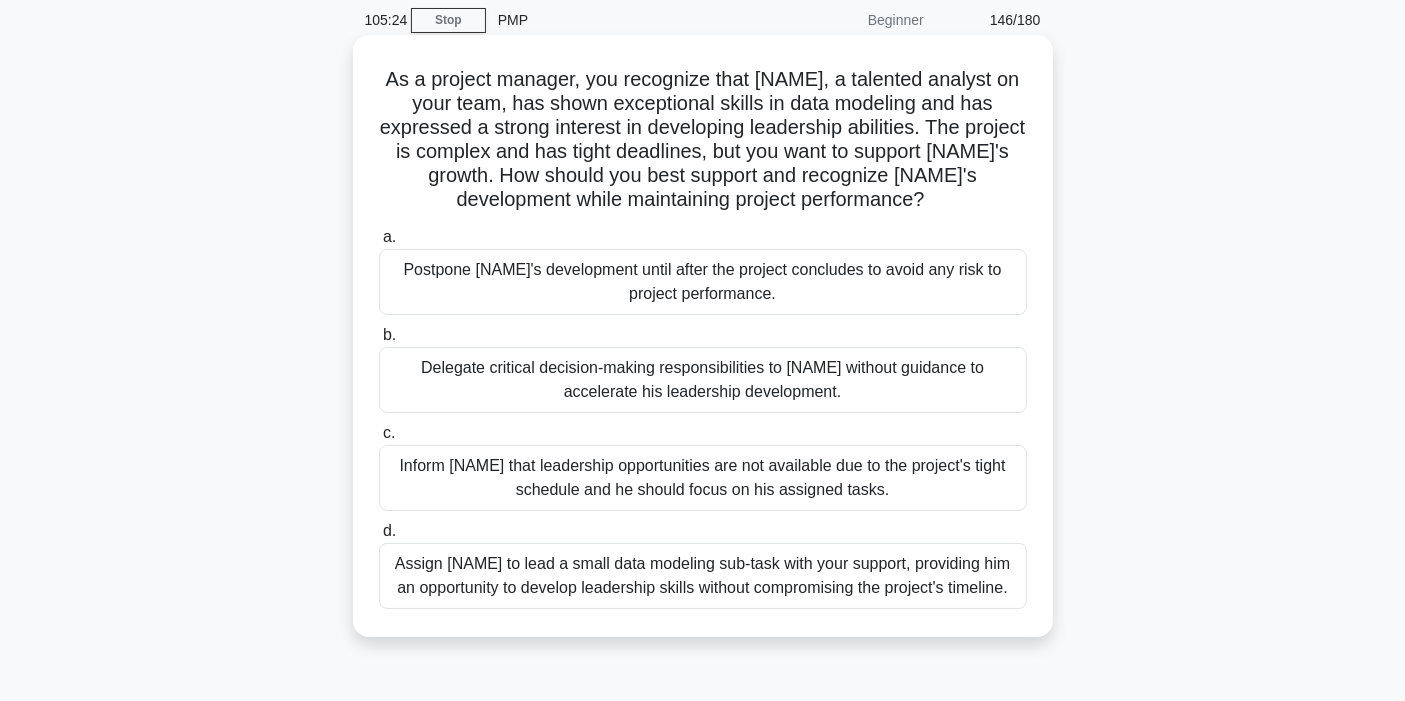 scroll, scrollTop: 111, scrollLeft: 0, axis: vertical 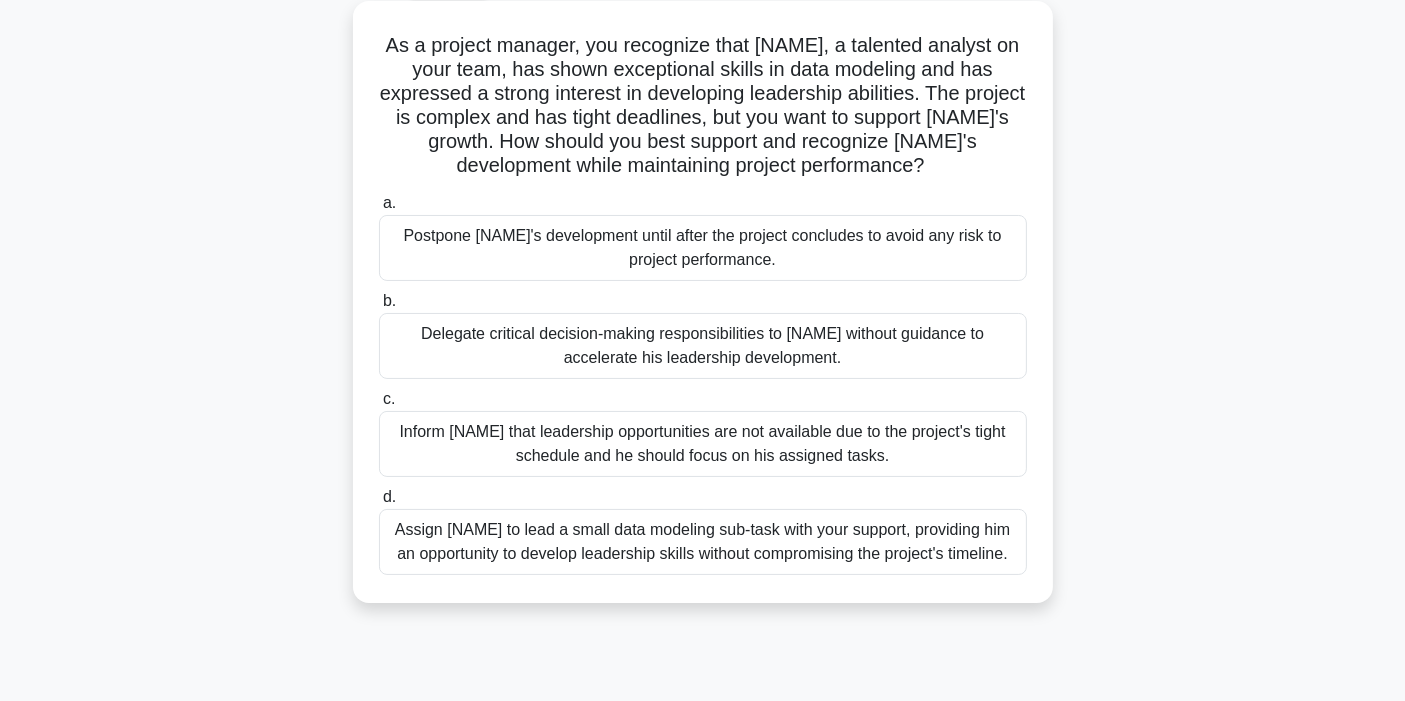 click on "Assign [NAME] to lead a small data modeling sub-task with your support, providing him an opportunity to develop leadership skills without compromising the project's timeline." at bounding box center [703, 542] 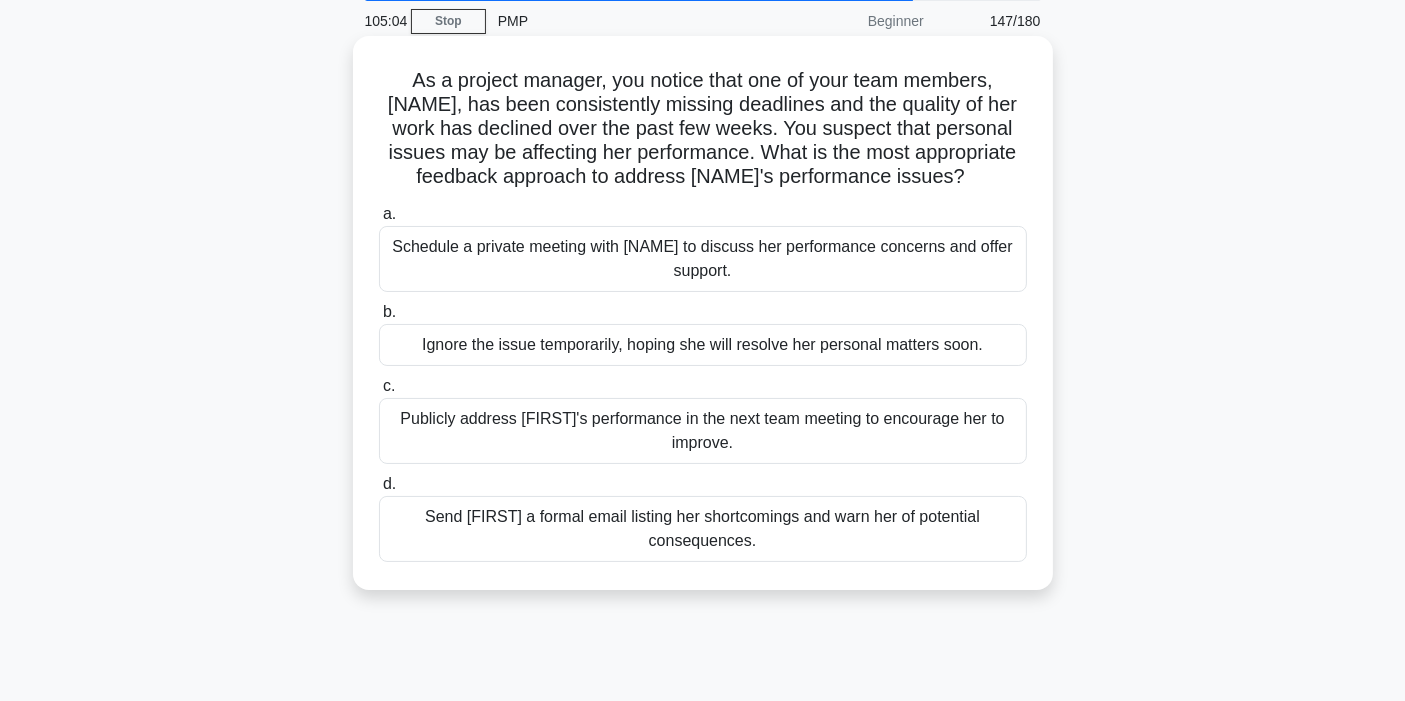 scroll, scrollTop: 111, scrollLeft: 0, axis: vertical 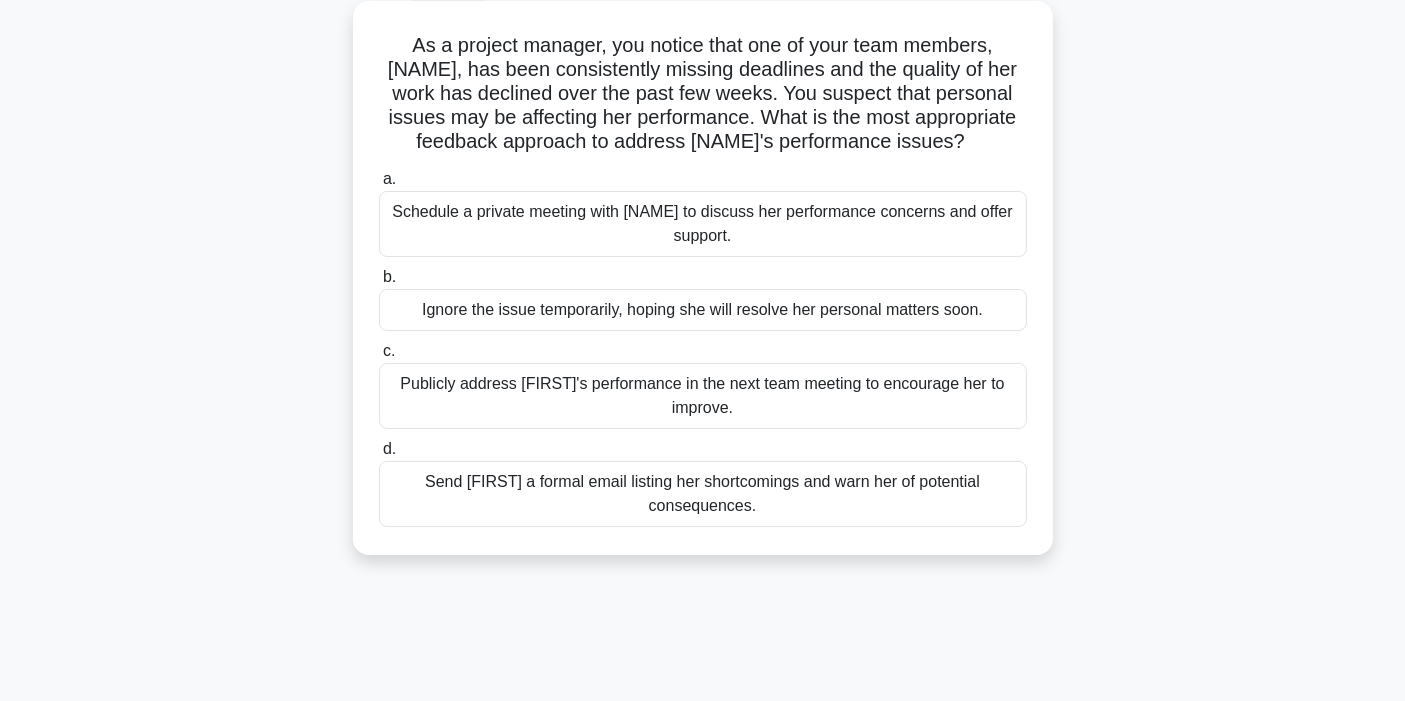 click on "As a project manager, you notice that [FIRST], one of your team members, has been consistently missing deadlines and the quality of her work has declined over the past few weeks. You suspect that personal issues may be affecting her performance. What is the most appropriate feedback approach to address [FIRST]'s performance issues?" at bounding box center [703, 94] 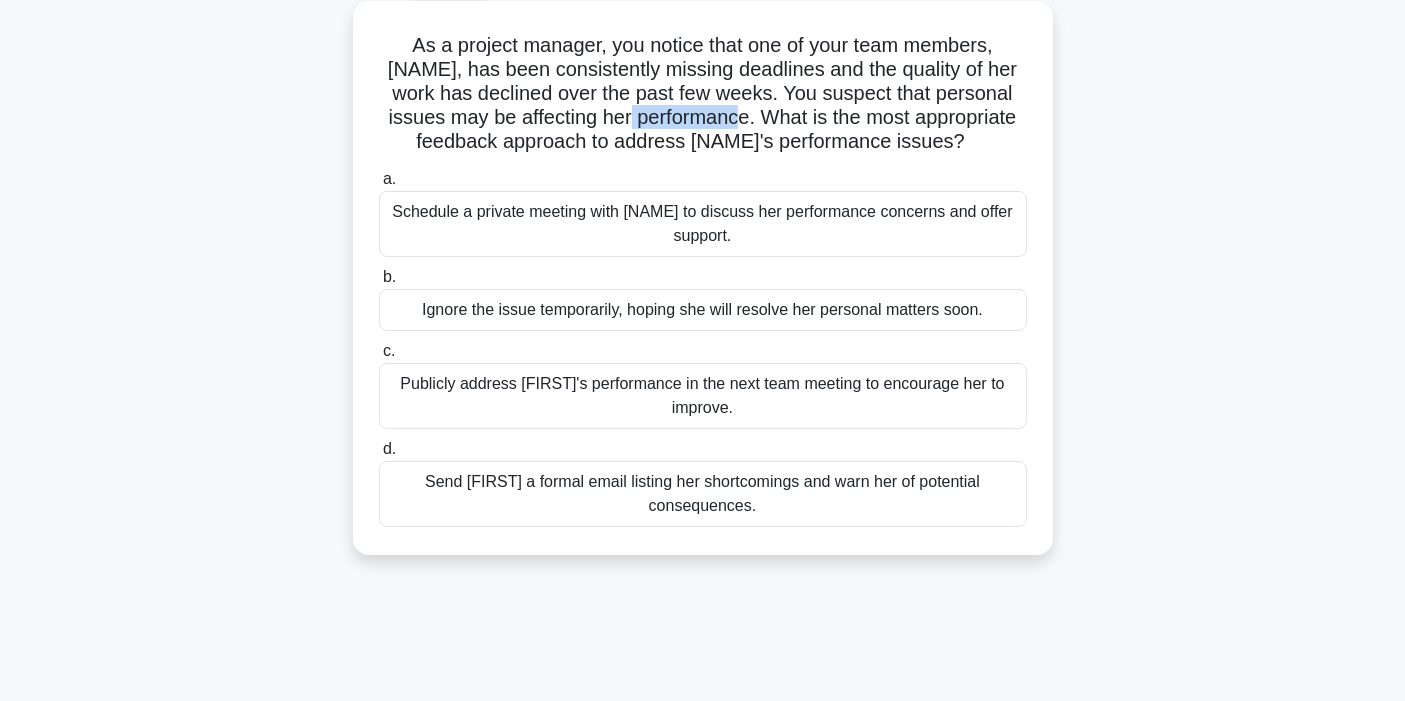 click on "As a project manager, you notice that [FIRST], one of your team members, has been consistently missing deadlines and the quality of her work has declined over the past few weeks. You suspect that personal issues may be affecting her performance. What is the most appropriate feedback approach to address [FIRST]'s performance issues?" at bounding box center (703, 94) 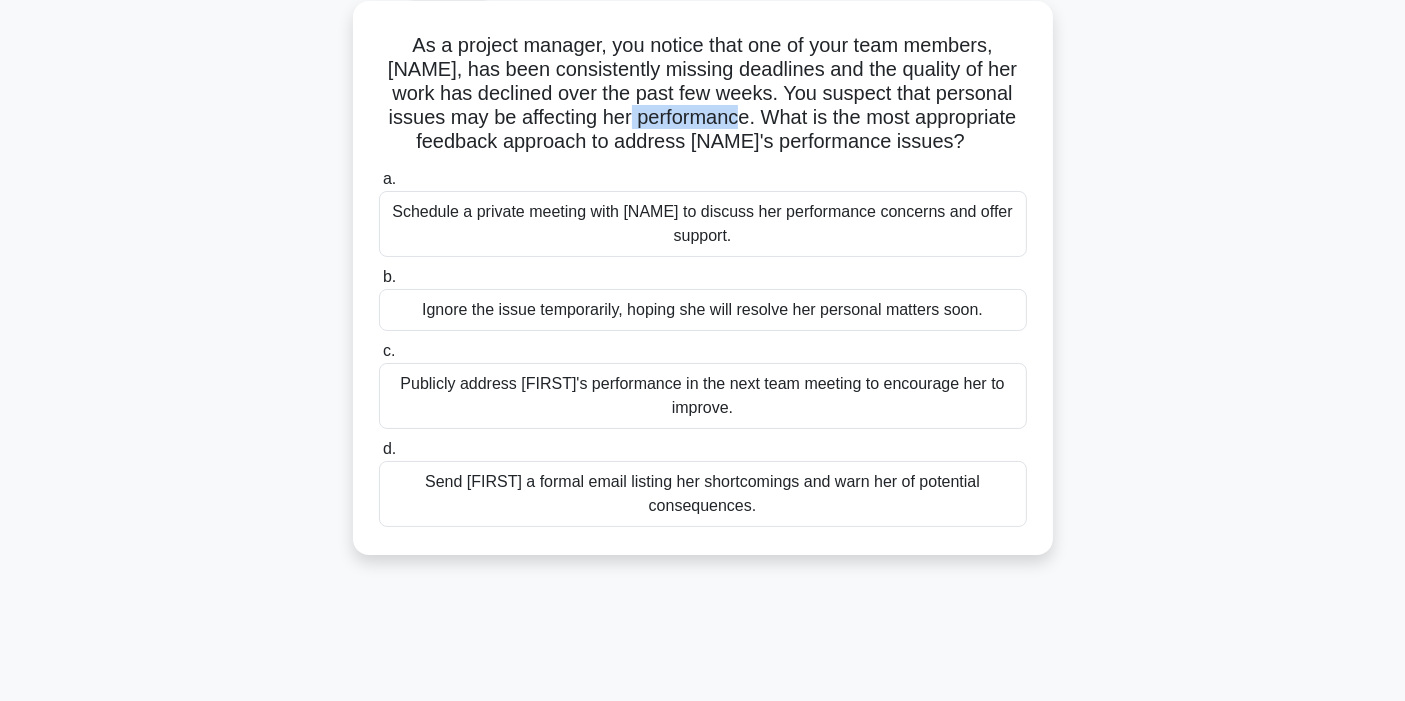 click on "As a project manager, you notice that [FIRST], one of your team members, has been consistently missing deadlines and the quality of her work has declined over the past few weeks. You suspect that personal issues may be affecting her performance. What is the most appropriate feedback approach to address [FIRST]'s performance issues?" at bounding box center (703, 94) 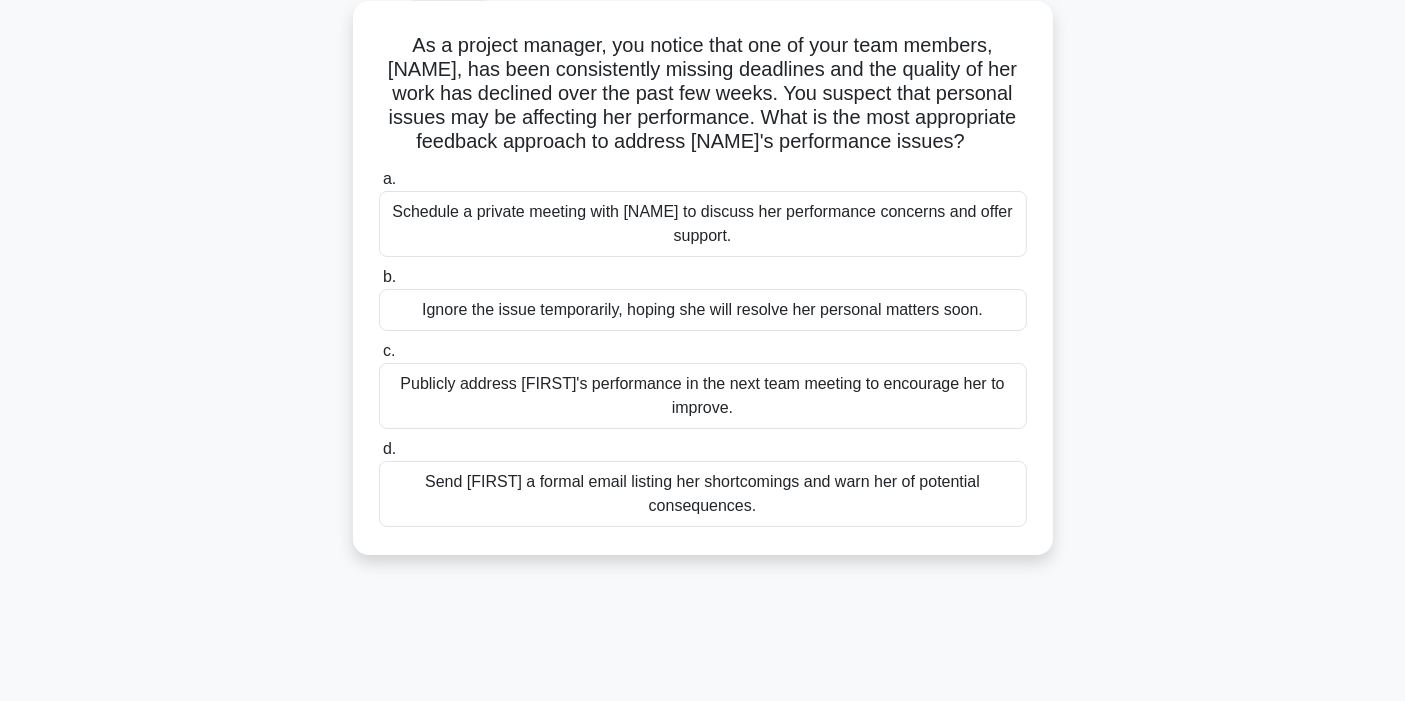 click on "As a project manager, you notice that [FIRST], one of your team members, has been consistently missing deadlines and the quality of her work has declined over the past few weeks. You suspect that personal issues may be affecting her performance. What is the most appropriate feedback approach to address [FIRST]'s performance issues?" at bounding box center [703, 94] 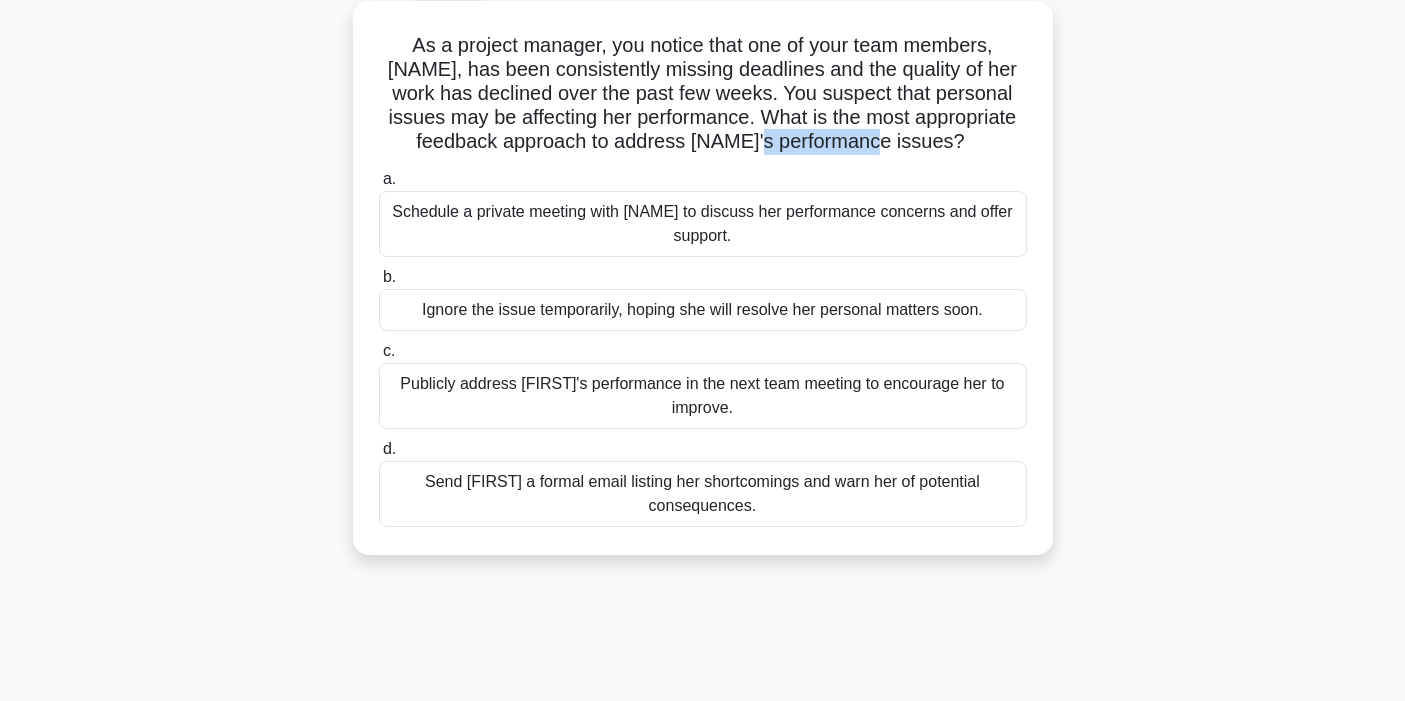 click on "As a project manager, you notice that [FIRST], one of your team members, has been consistently missing deadlines and the quality of her work has declined over the past few weeks. You suspect that personal issues may be affecting her performance. What is the most appropriate feedback approach to address [FIRST]'s performance issues?" at bounding box center (703, 94) 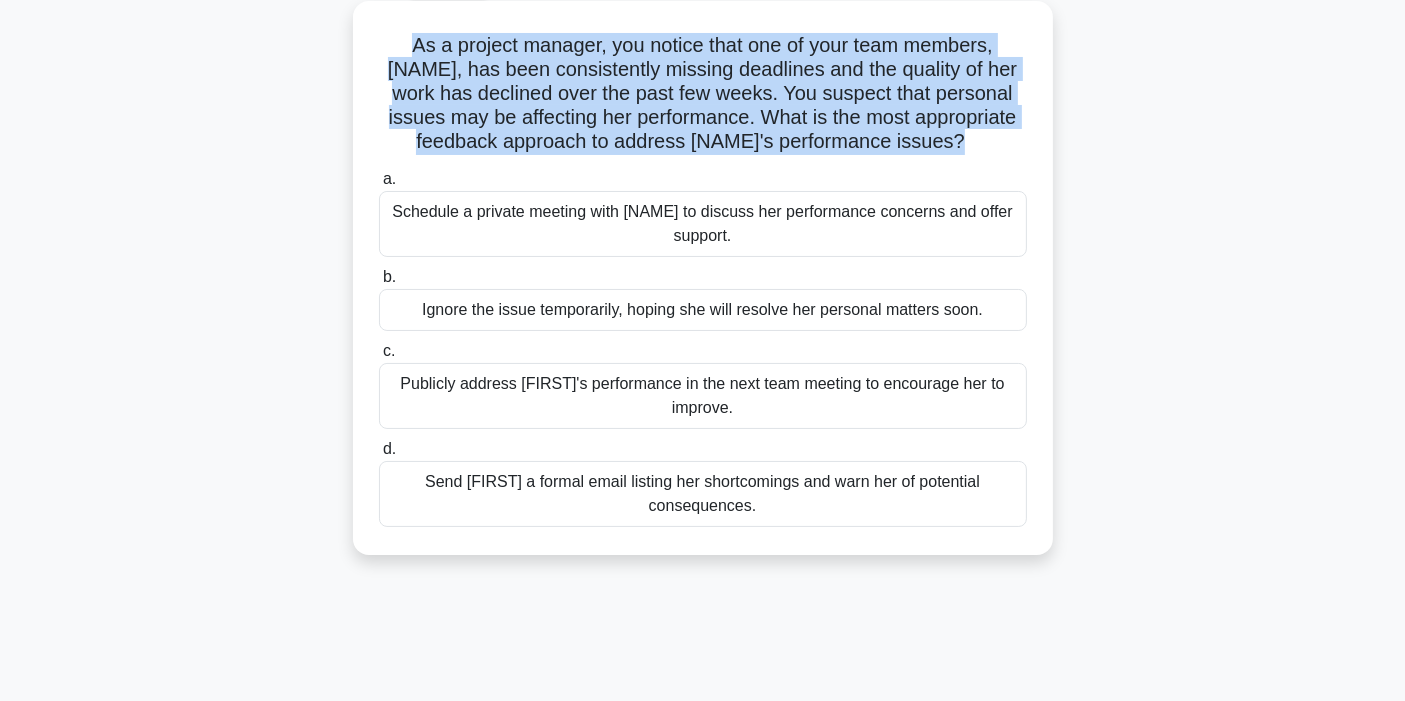 click on "As a project manager, you notice that [FIRST], one of your team members, has been consistently missing deadlines and the quality of her work has declined over the past few weeks. You suspect that personal issues may be affecting her performance. What is the most appropriate feedback approach to address [FIRST]'s performance issues?" at bounding box center (703, 94) 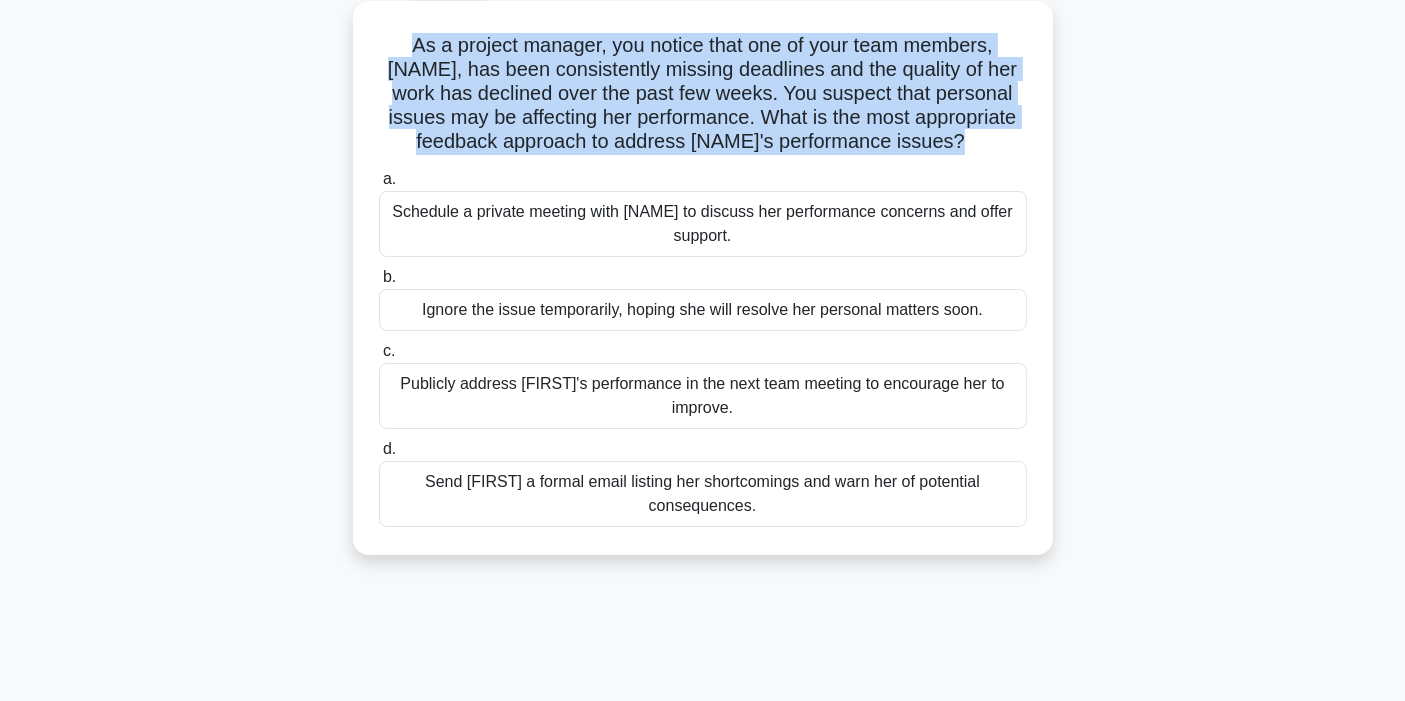 click on "As a project manager, you notice that [FIRST], one of your team members, has been consistently missing deadlines and the quality of her work has declined over the past few weeks. You suspect that personal issues may be affecting her performance. What is the most appropriate feedback approach to address [FIRST]'s performance issues?" at bounding box center [703, 94] 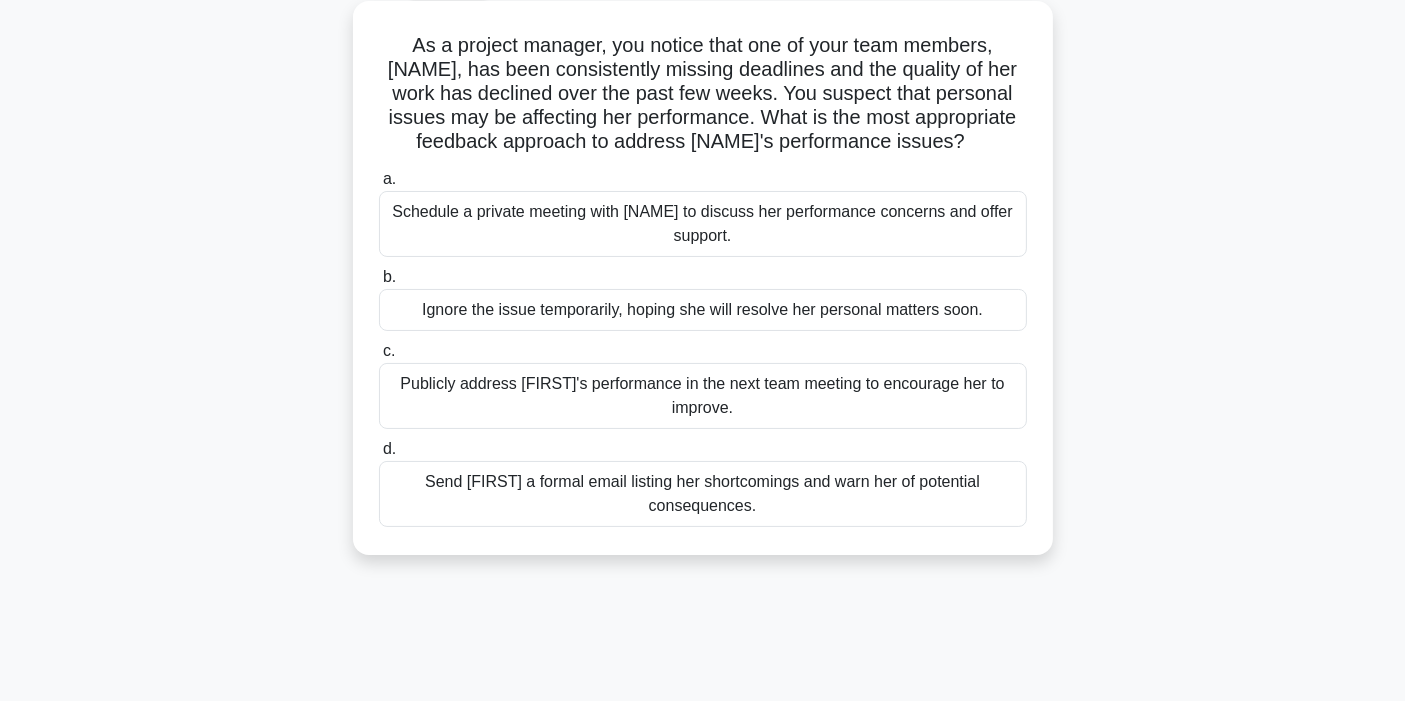 click on "Schedule a private meeting with [NAME] to discuss her performance concerns and offer support." at bounding box center (703, 224) 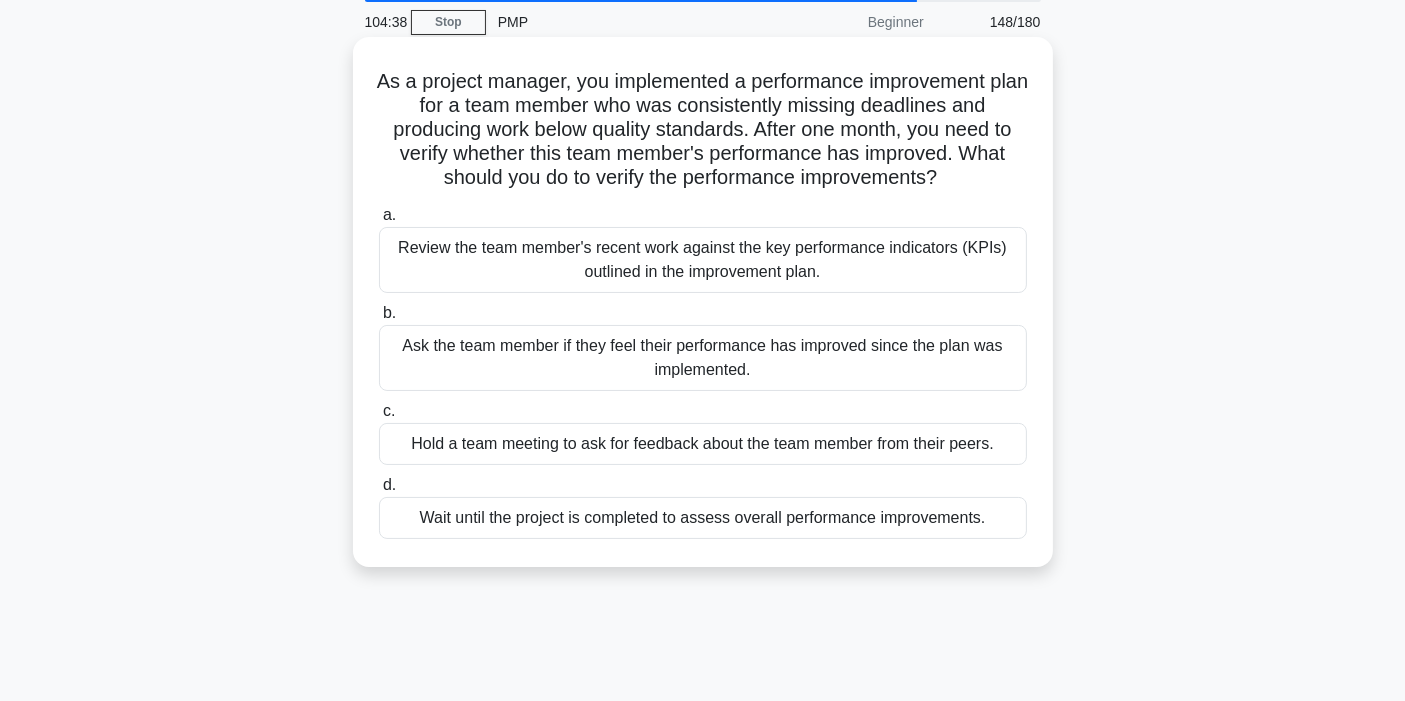 scroll, scrollTop: 111, scrollLeft: 0, axis: vertical 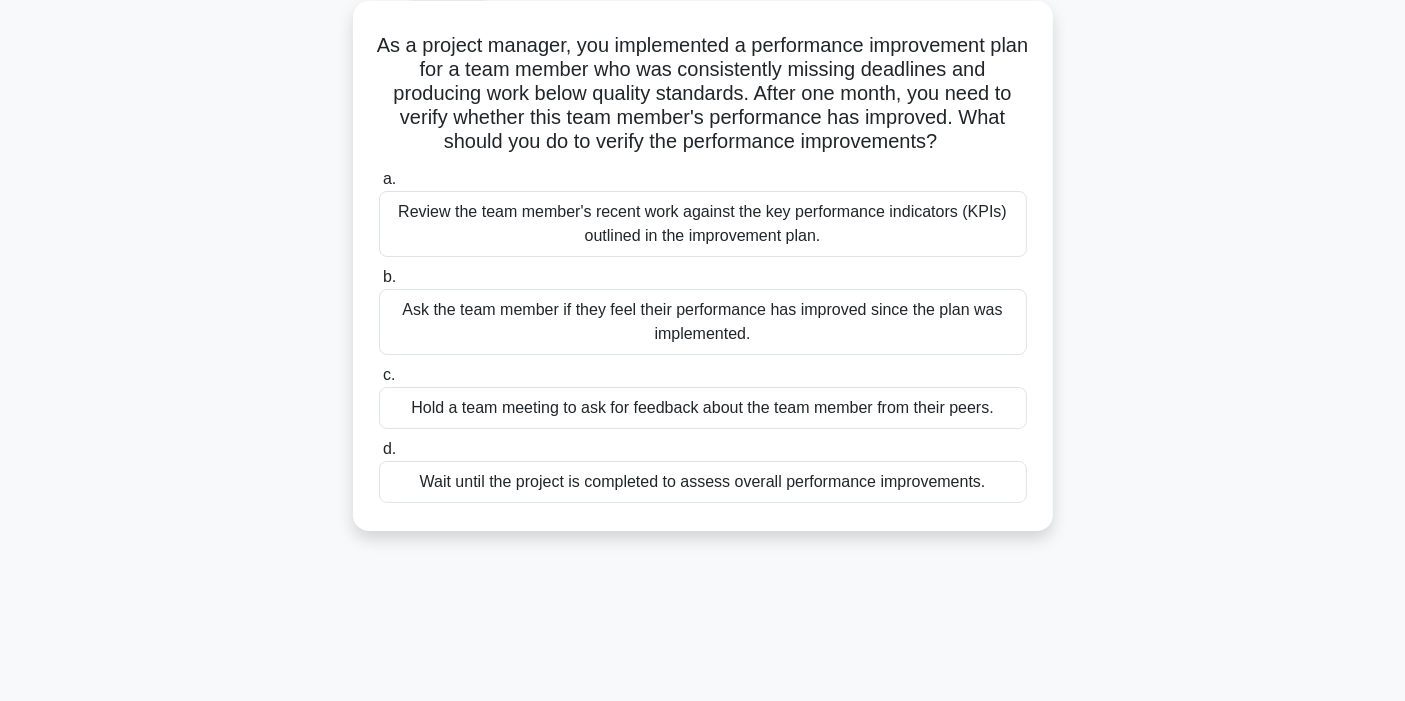 click on "Review the team member's recent work against the key performance indicators (KPIs) outlined in the improvement plan." at bounding box center (703, 224) 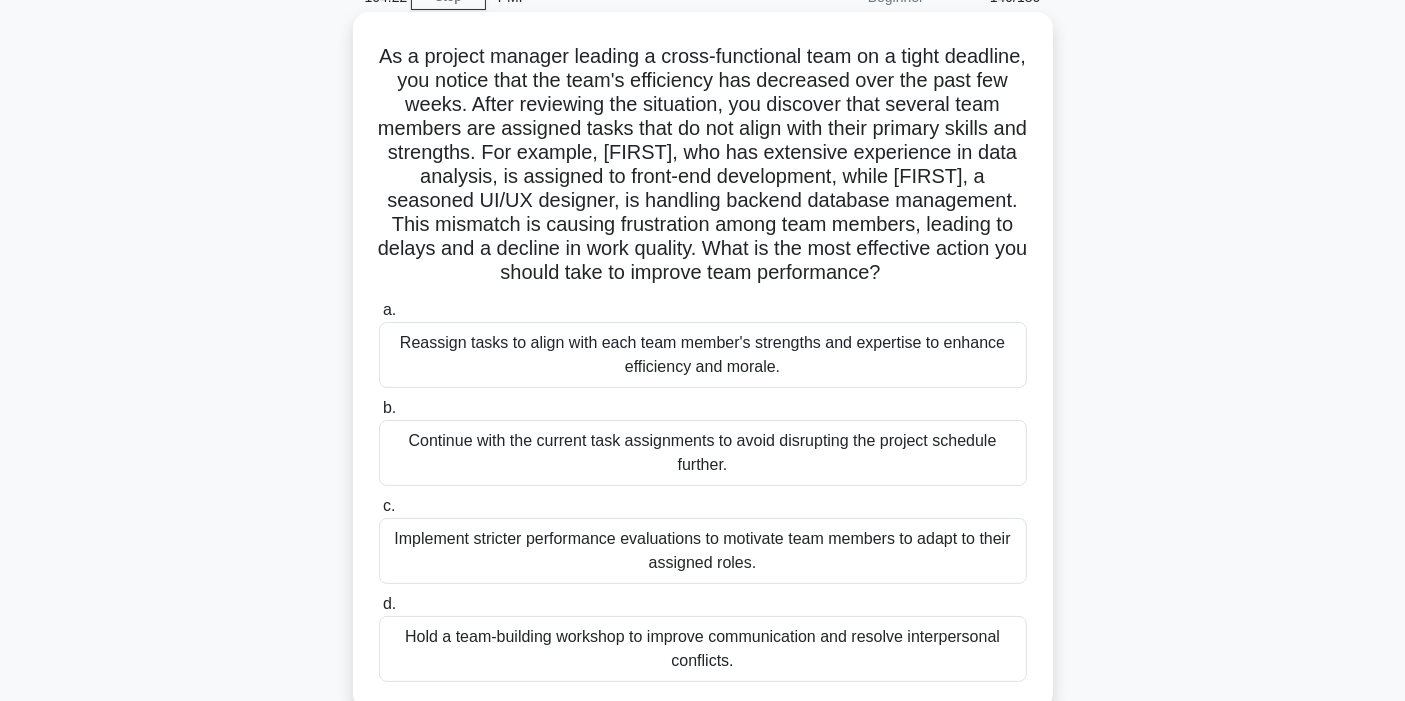 scroll, scrollTop: 222, scrollLeft: 0, axis: vertical 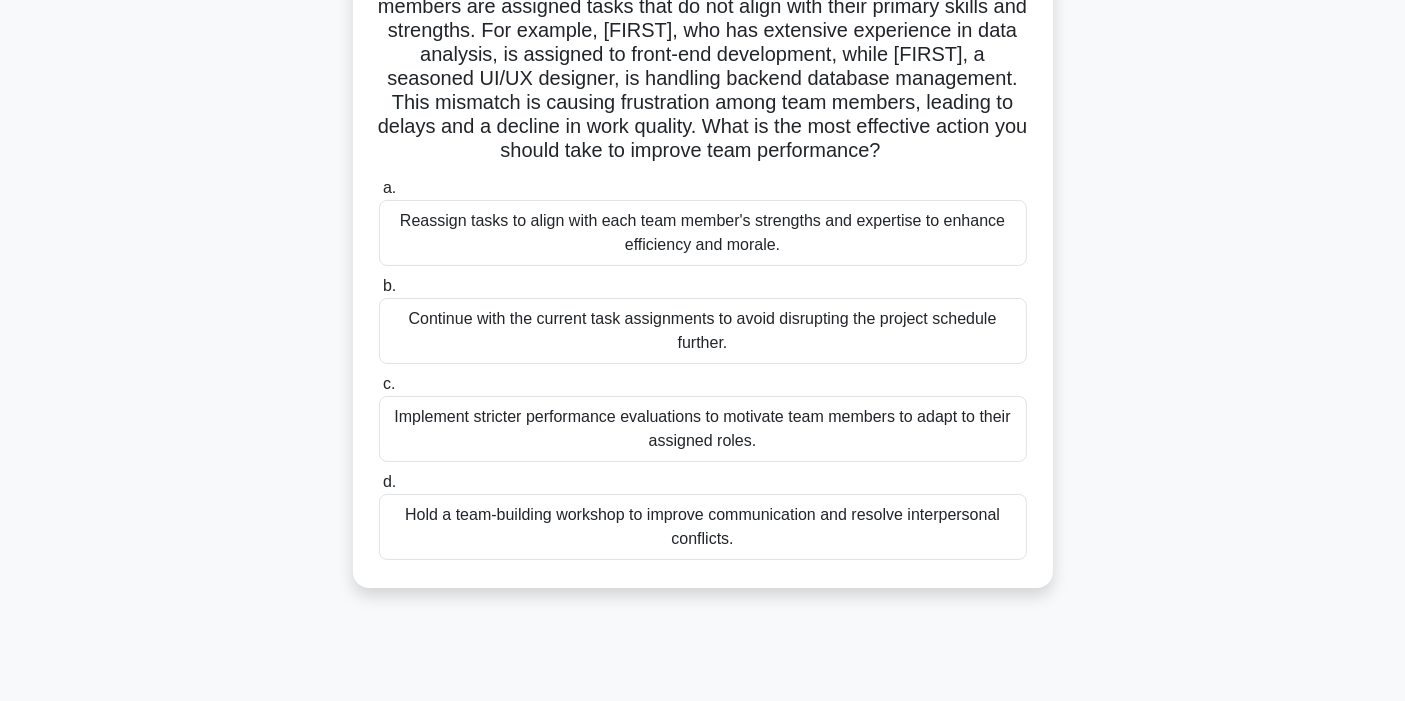 click on "Reassign tasks to align with each team member's strengths and expertise to enhance efficiency and morale." at bounding box center [703, 233] 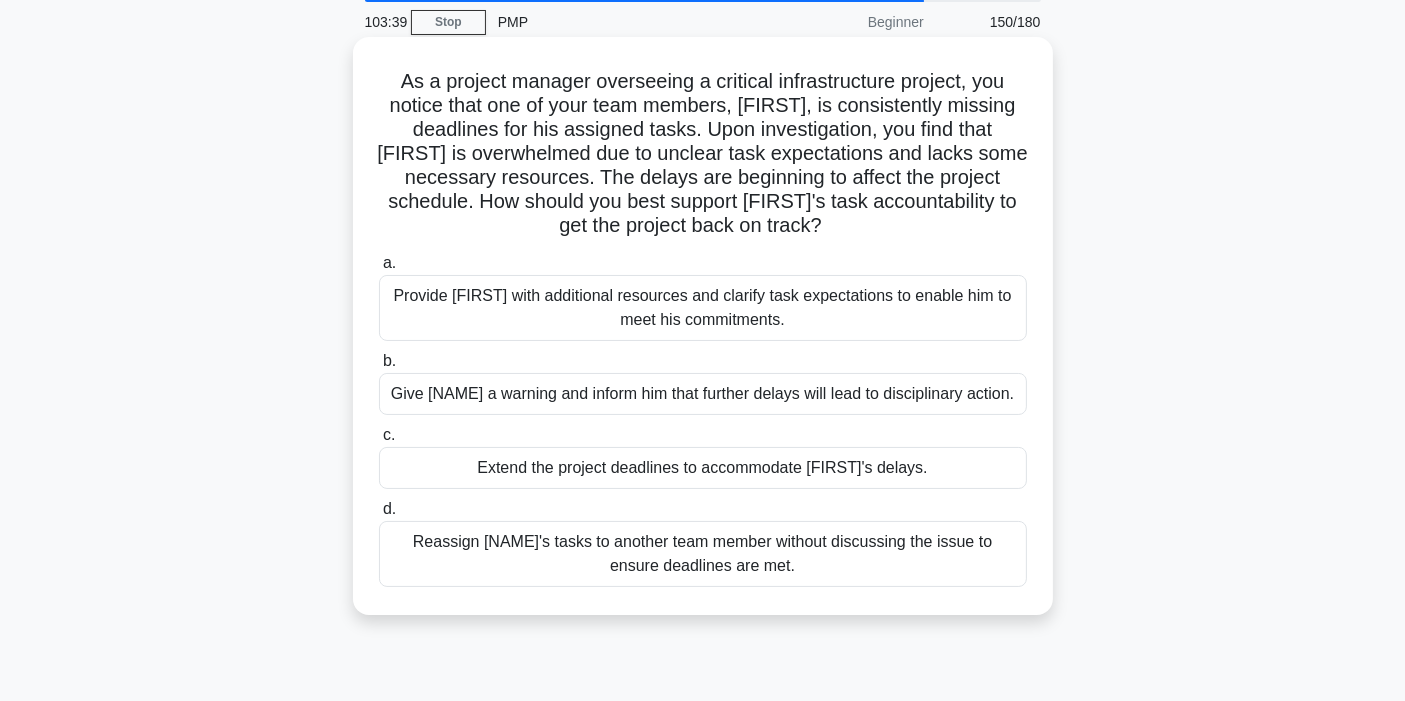 scroll, scrollTop: 111, scrollLeft: 0, axis: vertical 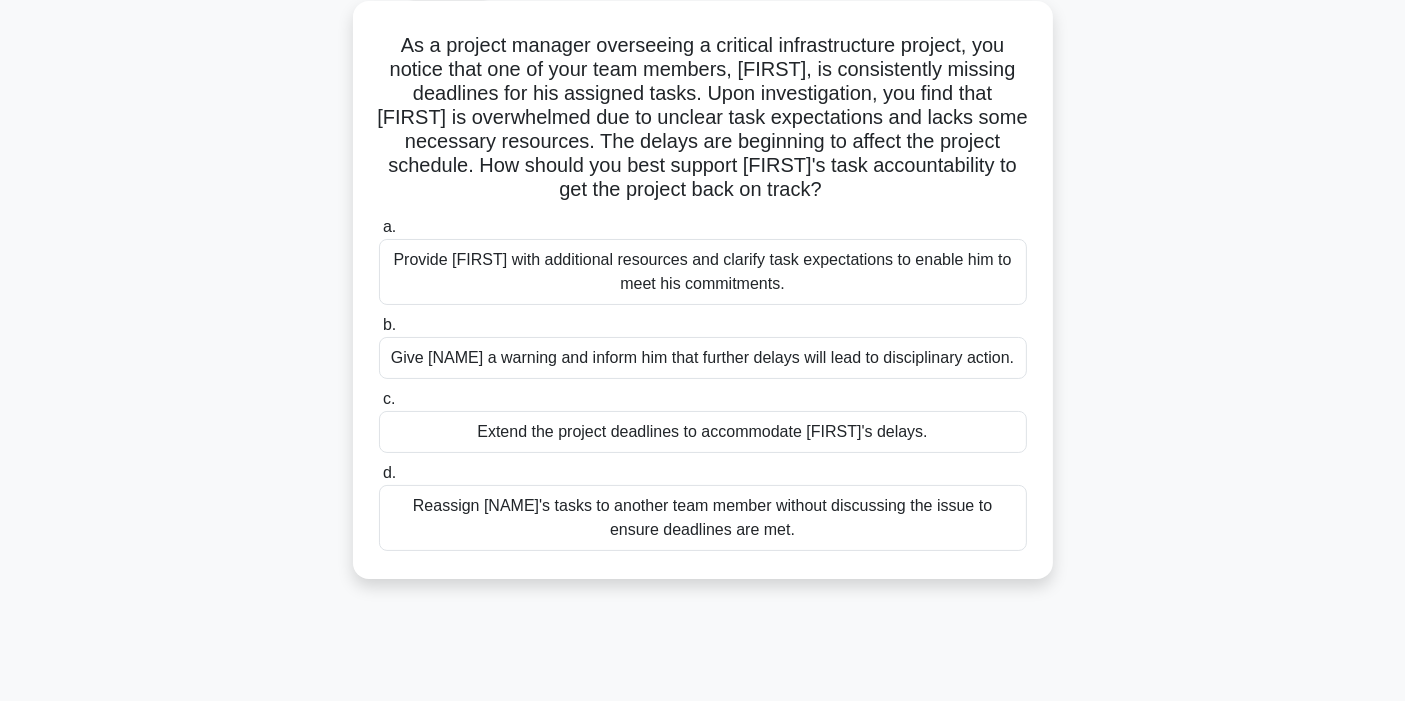 click on "Provide [FIRST] with additional resources and clarify task expectations to enable him to meet his commitments." at bounding box center (703, 272) 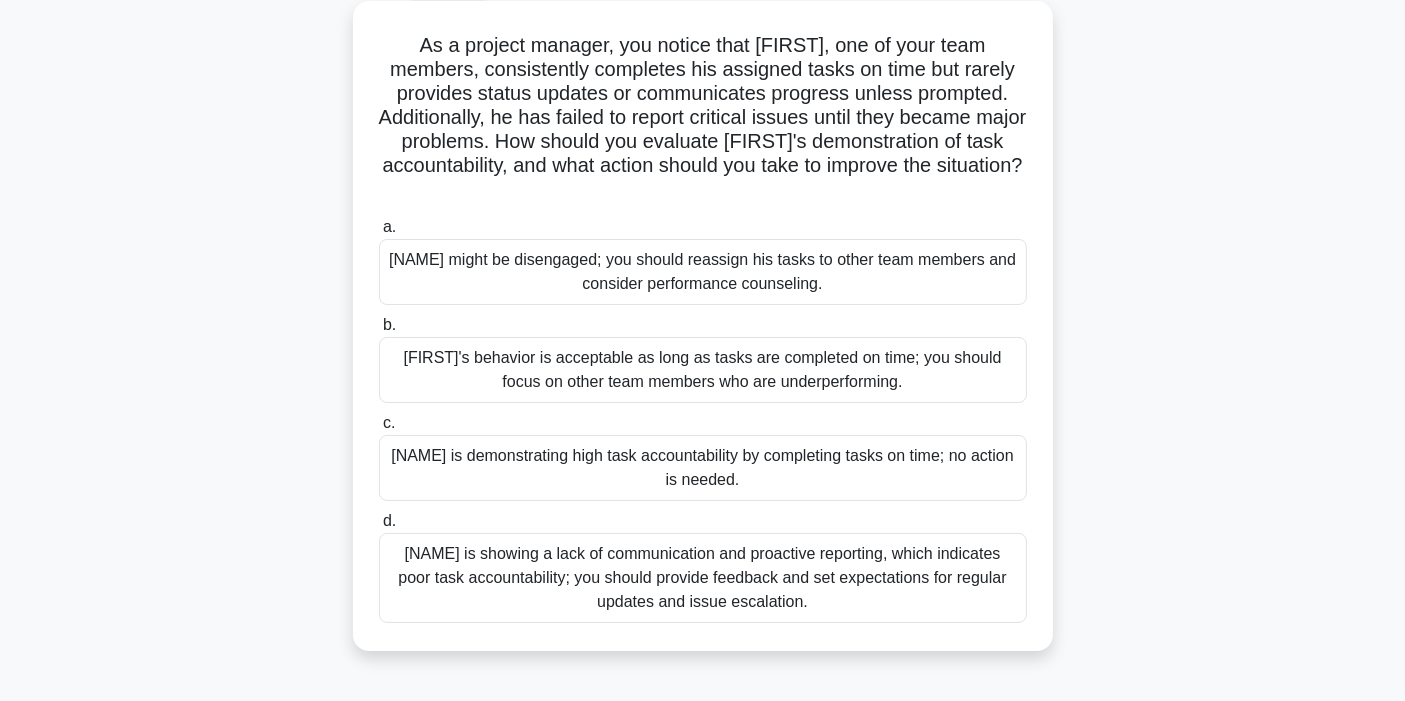 scroll, scrollTop: 222, scrollLeft: 0, axis: vertical 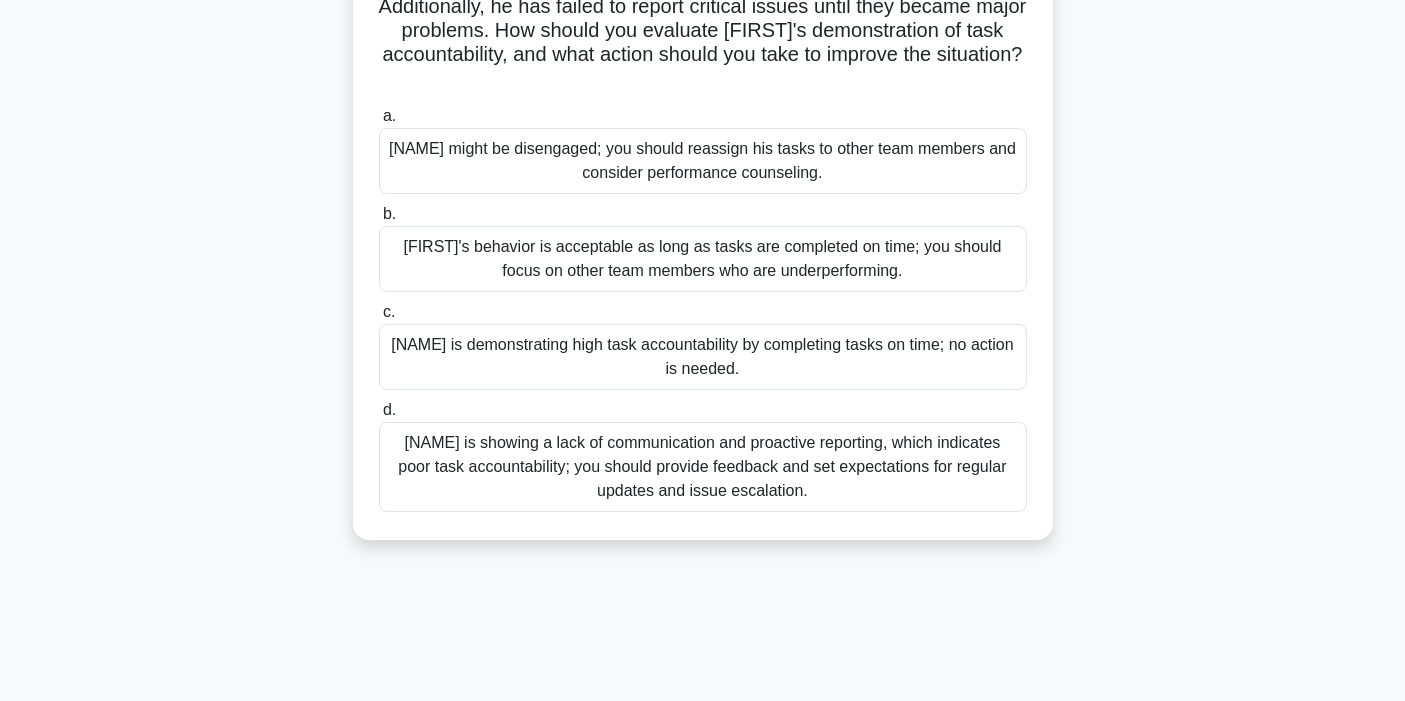click on "[NAME] is showing a lack of communication and proactive reporting, which indicates poor task accountability; you should provide feedback and set expectations for regular updates and issue escalation." at bounding box center (703, 467) 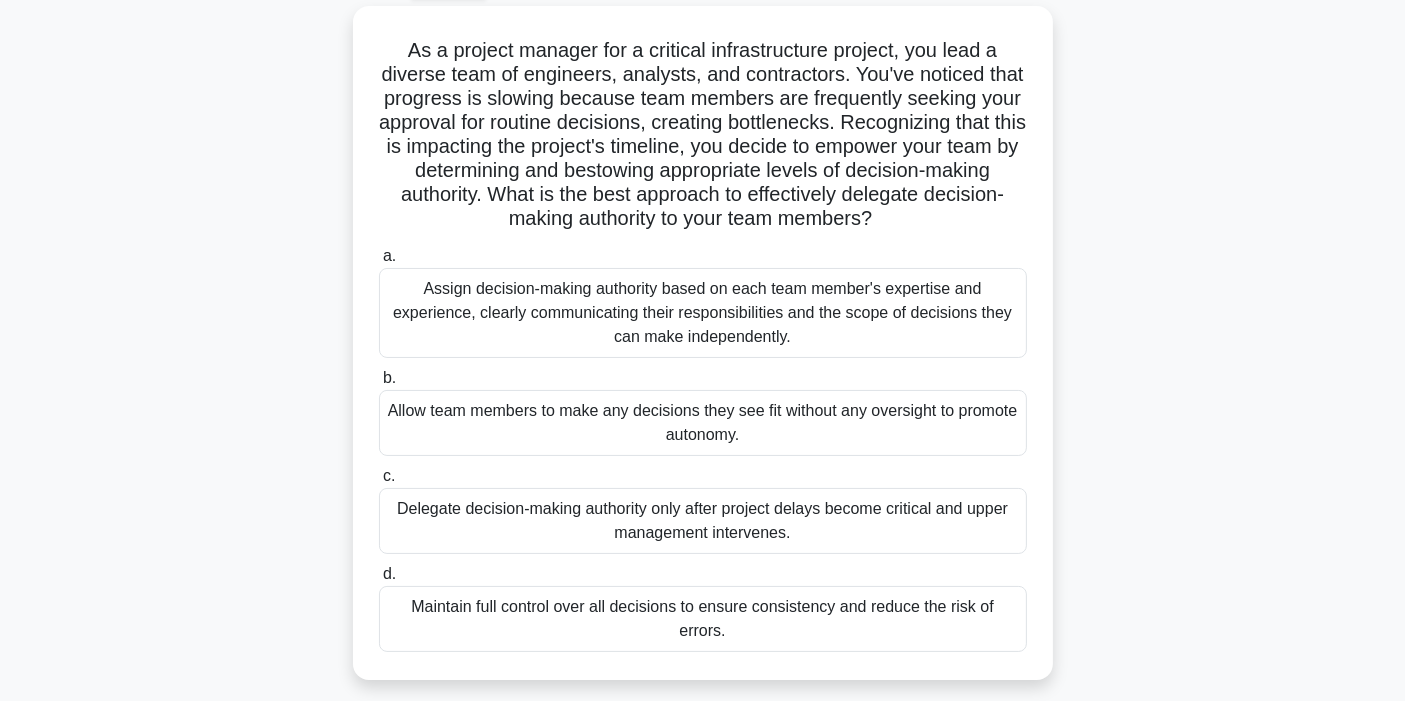 scroll, scrollTop: 222, scrollLeft: 0, axis: vertical 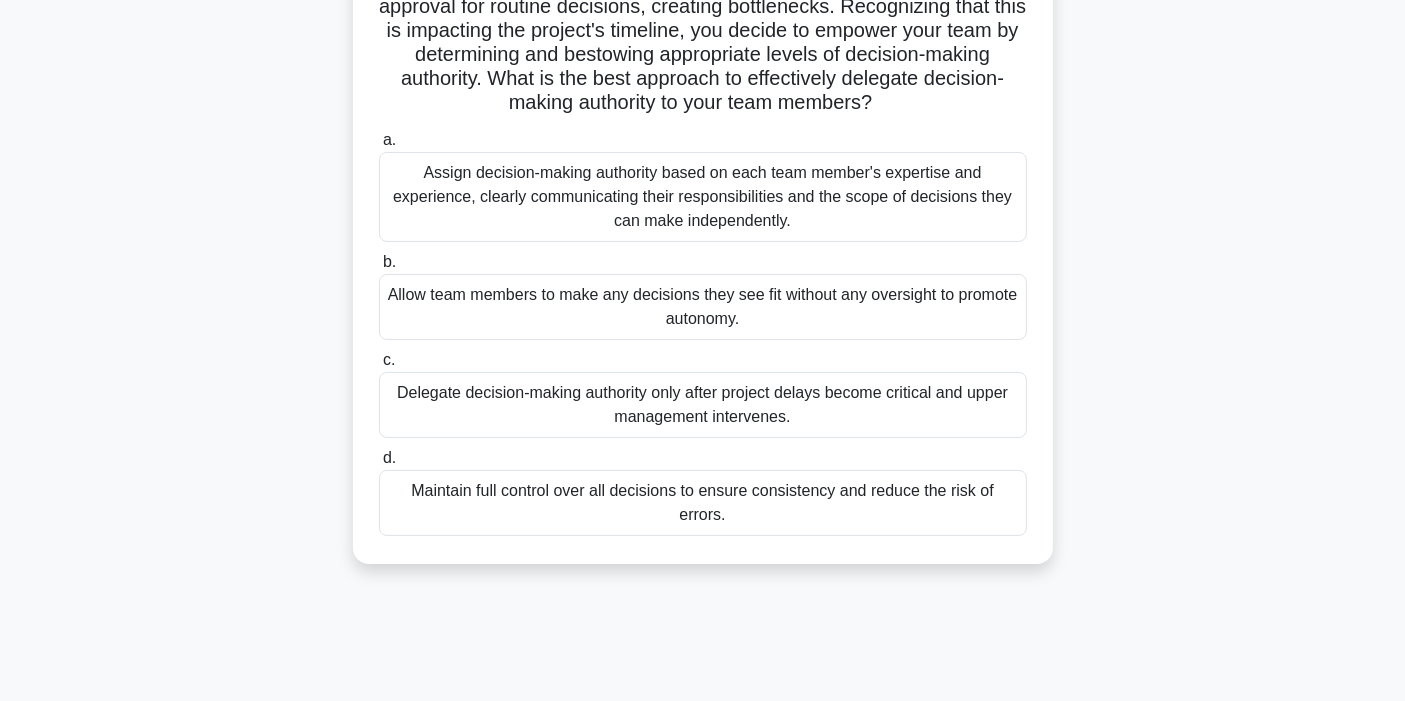 click on "Assign decision-making authority based on each team member's expertise and experience, clearly communicating their responsibilities and the scope of decisions they can make independently." at bounding box center [703, 197] 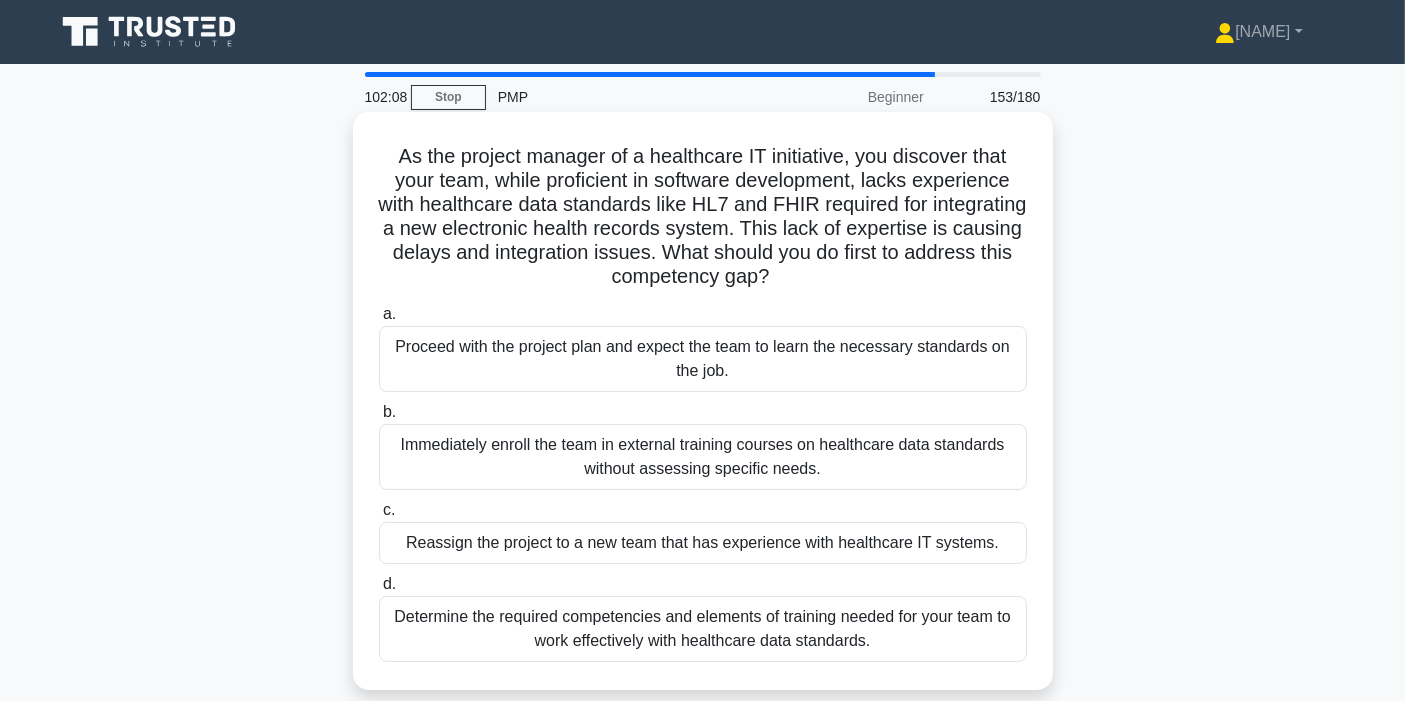 scroll, scrollTop: 111, scrollLeft: 0, axis: vertical 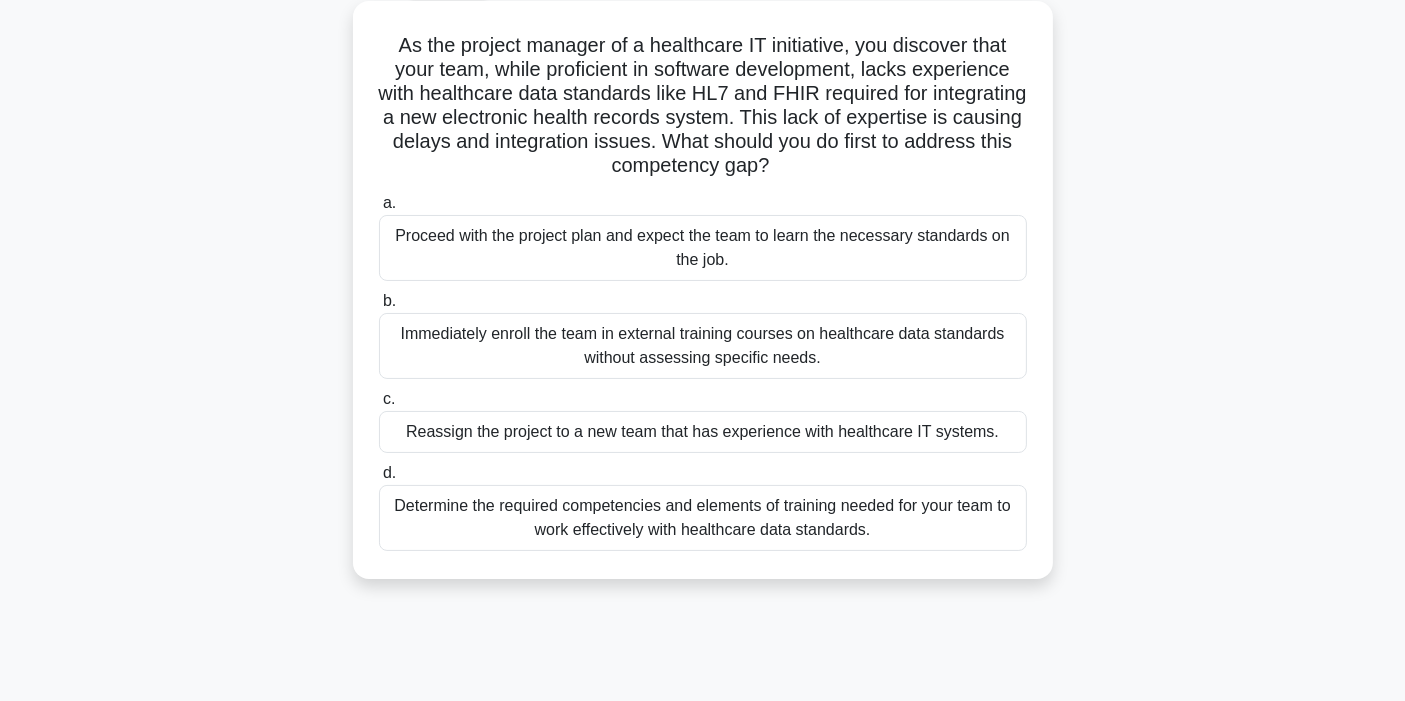 click on "Determine the required competencies and elements of training needed for your team to work effectively with healthcare data standards." at bounding box center [703, 518] 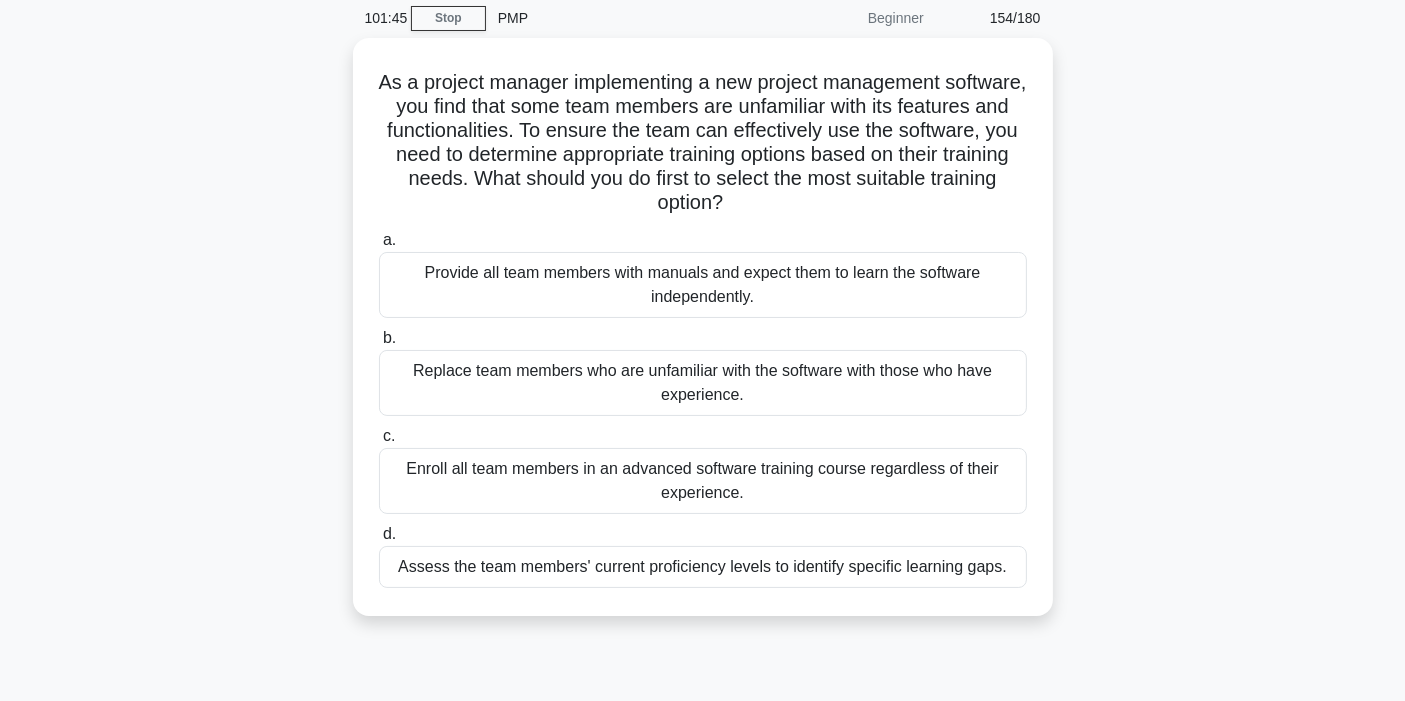 scroll, scrollTop: 222, scrollLeft: 0, axis: vertical 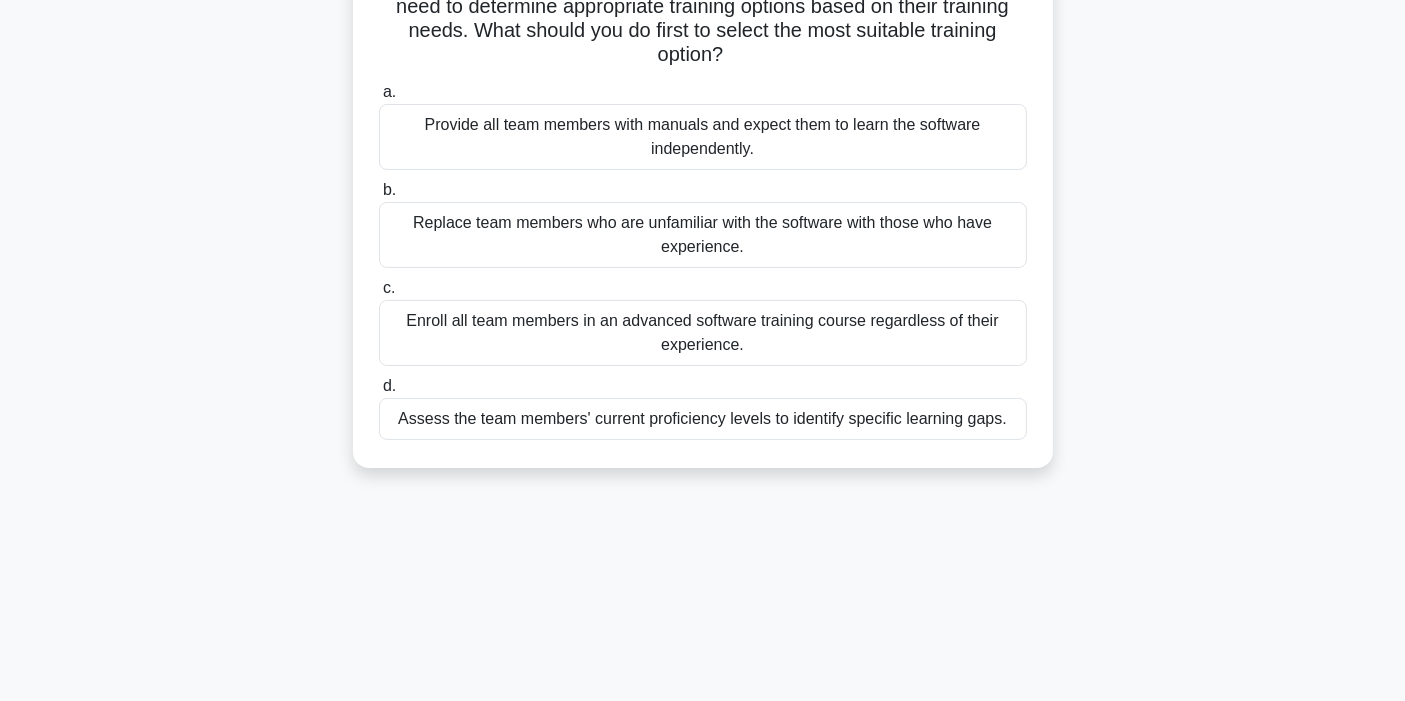 click on "Assess the team members' current proficiency levels to identify specific learning gaps." at bounding box center [703, 419] 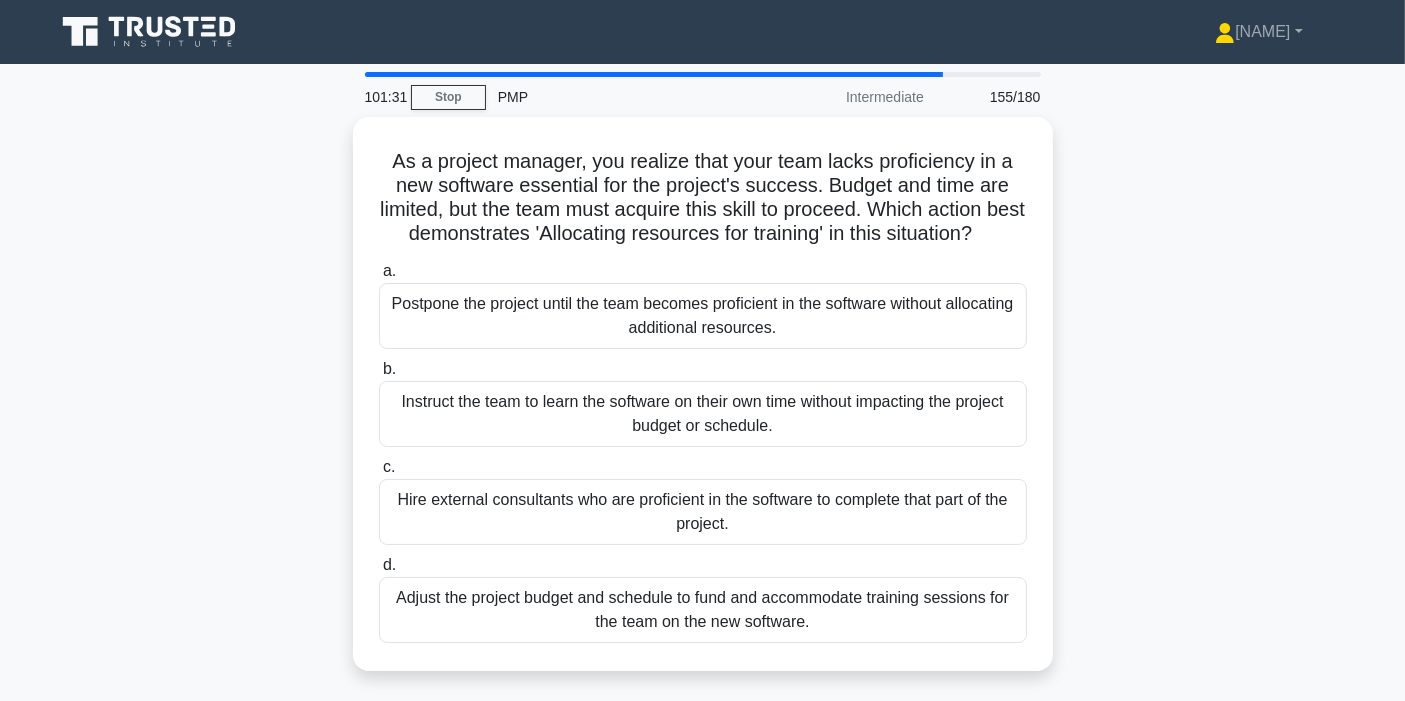 scroll, scrollTop: 111, scrollLeft: 0, axis: vertical 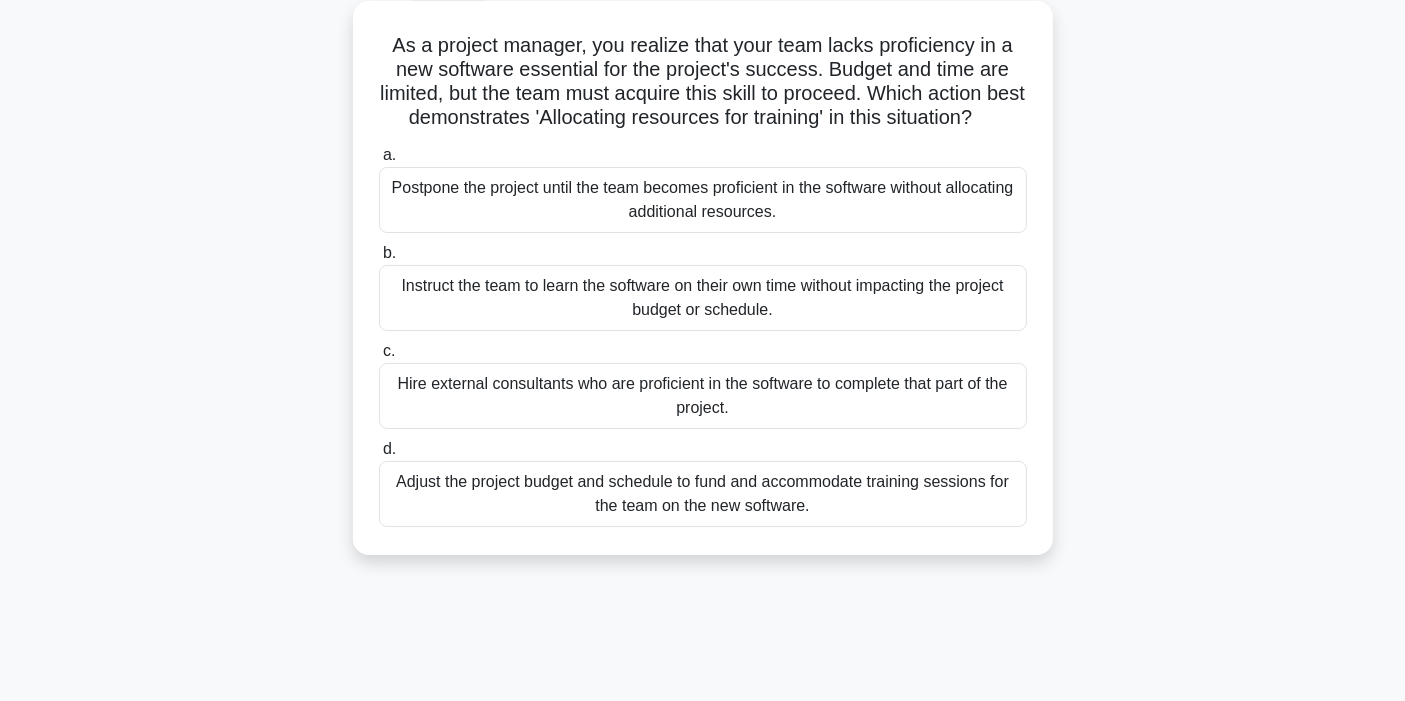 click on "Adjust the project budget and schedule to fund and accommodate training sessions for the team on the new software." at bounding box center (703, 494) 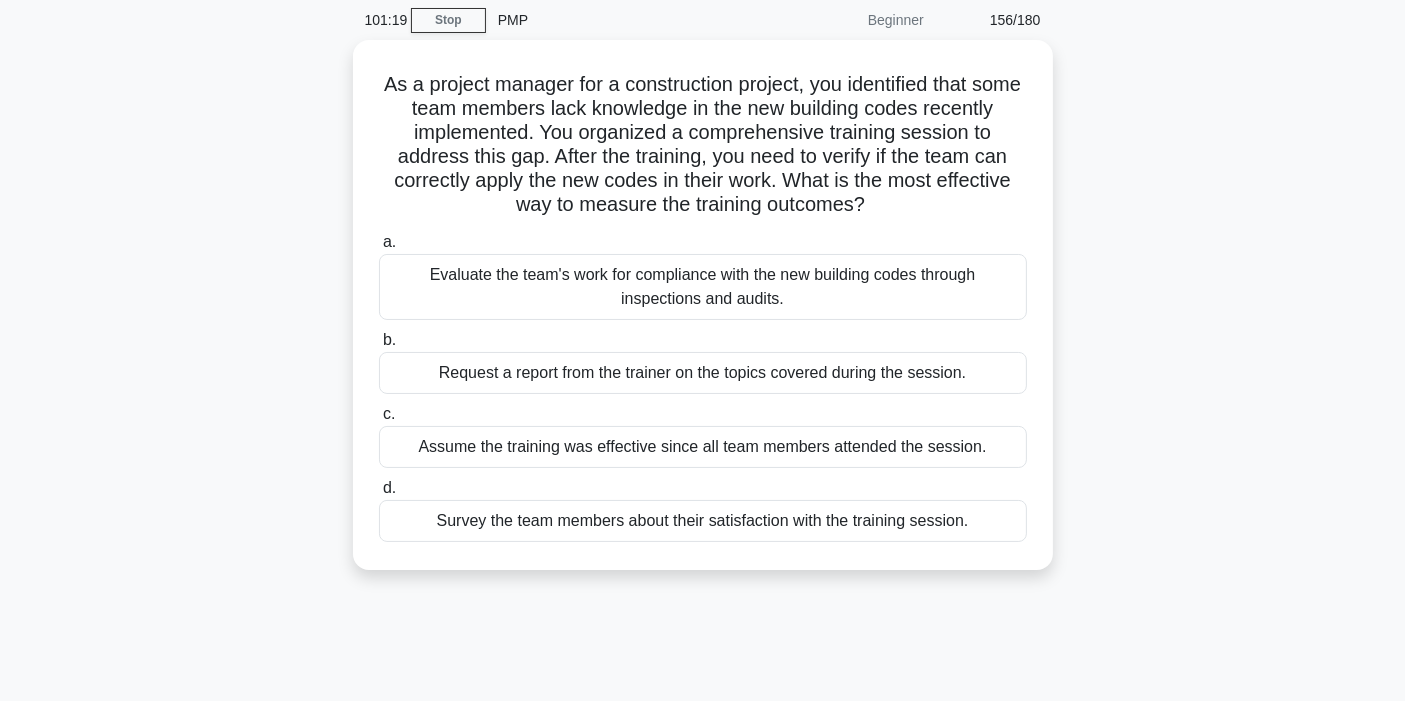 scroll, scrollTop: 111, scrollLeft: 0, axis: vertical 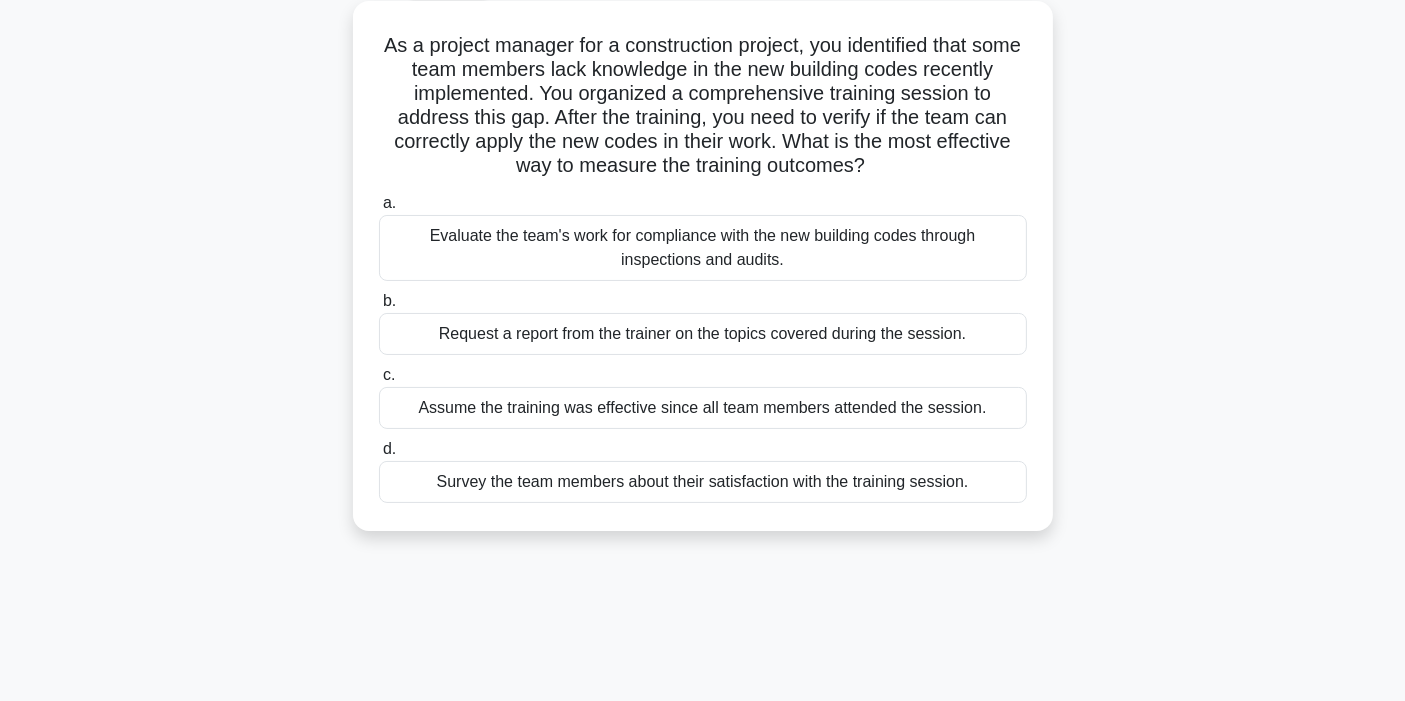 click on "Evaluate the team's work for compliance with the new building codes through inspections and audits." at bounding box center (703, 248) 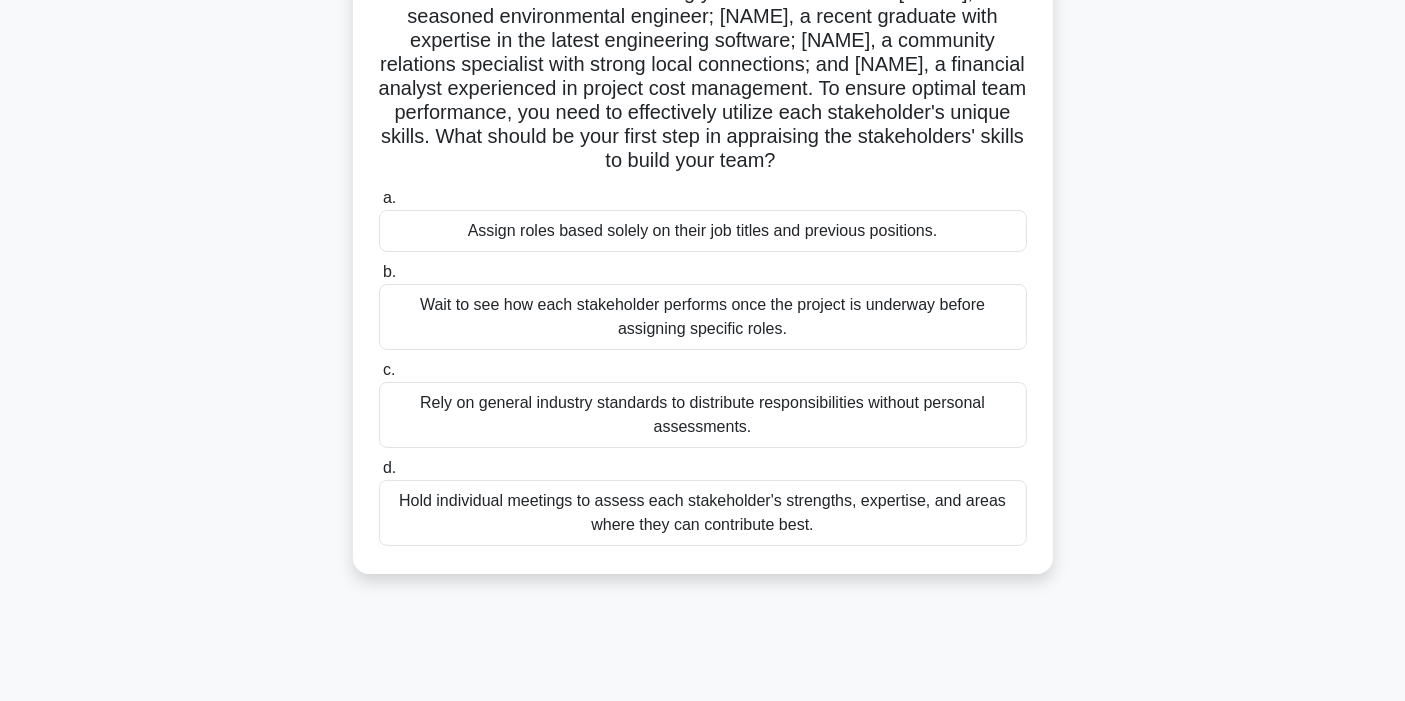 scroll, scrollTop: 222, scrollLeft: 0, axis: vertical 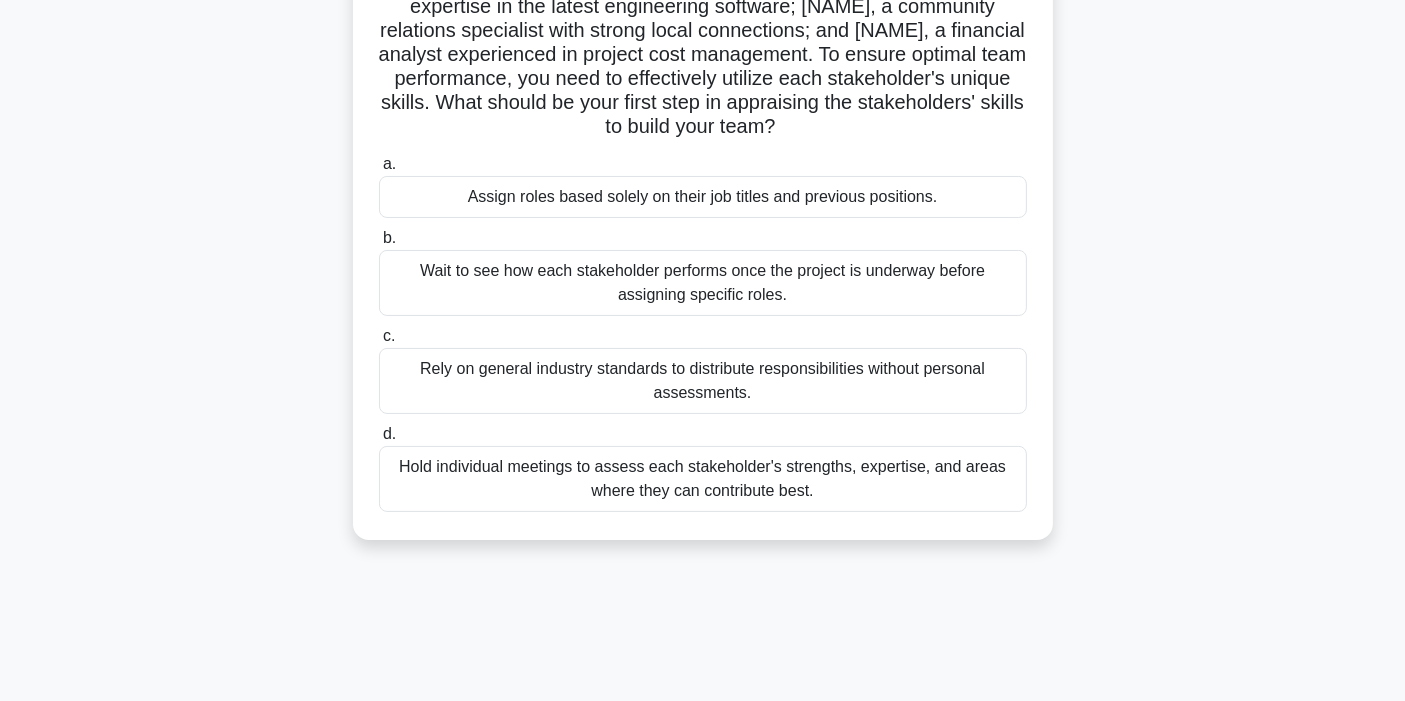 click on "Hold individual meetings to assess each stakeholder's strengths, expertise, and areas where they can contribute best." at bounding box center [703, 479] 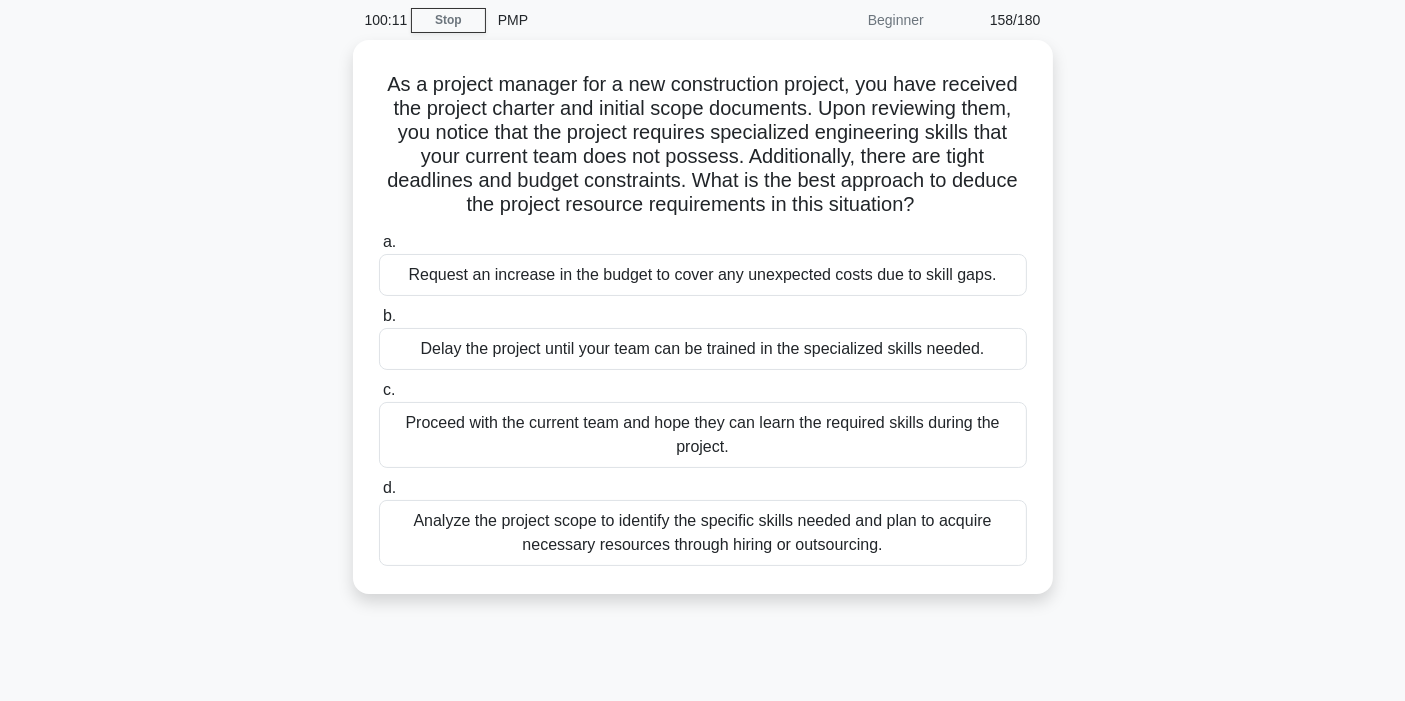scroll, scrollTop: 111, scrollLeft: 0, axis: vertical 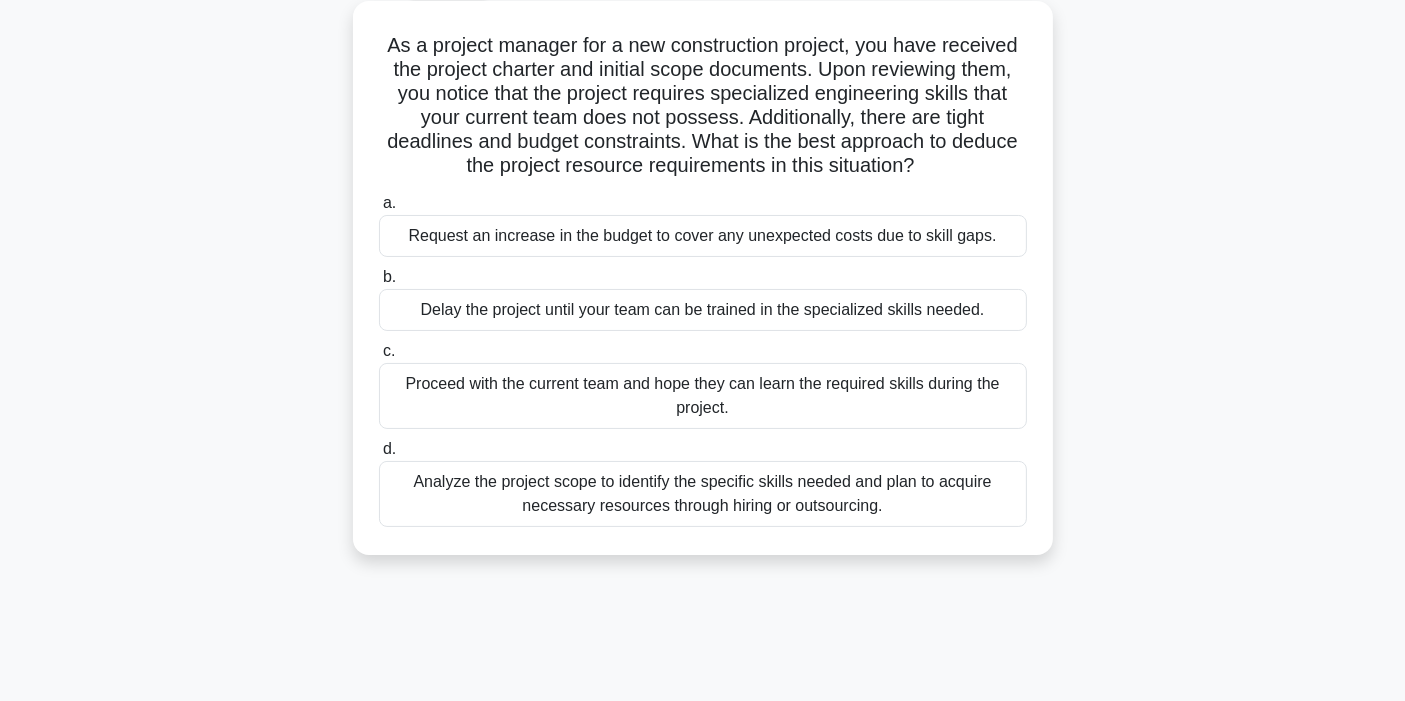 click on "Analyze the project scope to identify the specific skills needed and plan to acquire necessary resources through hiring or outsourcing." at bounding box center (703, 494) 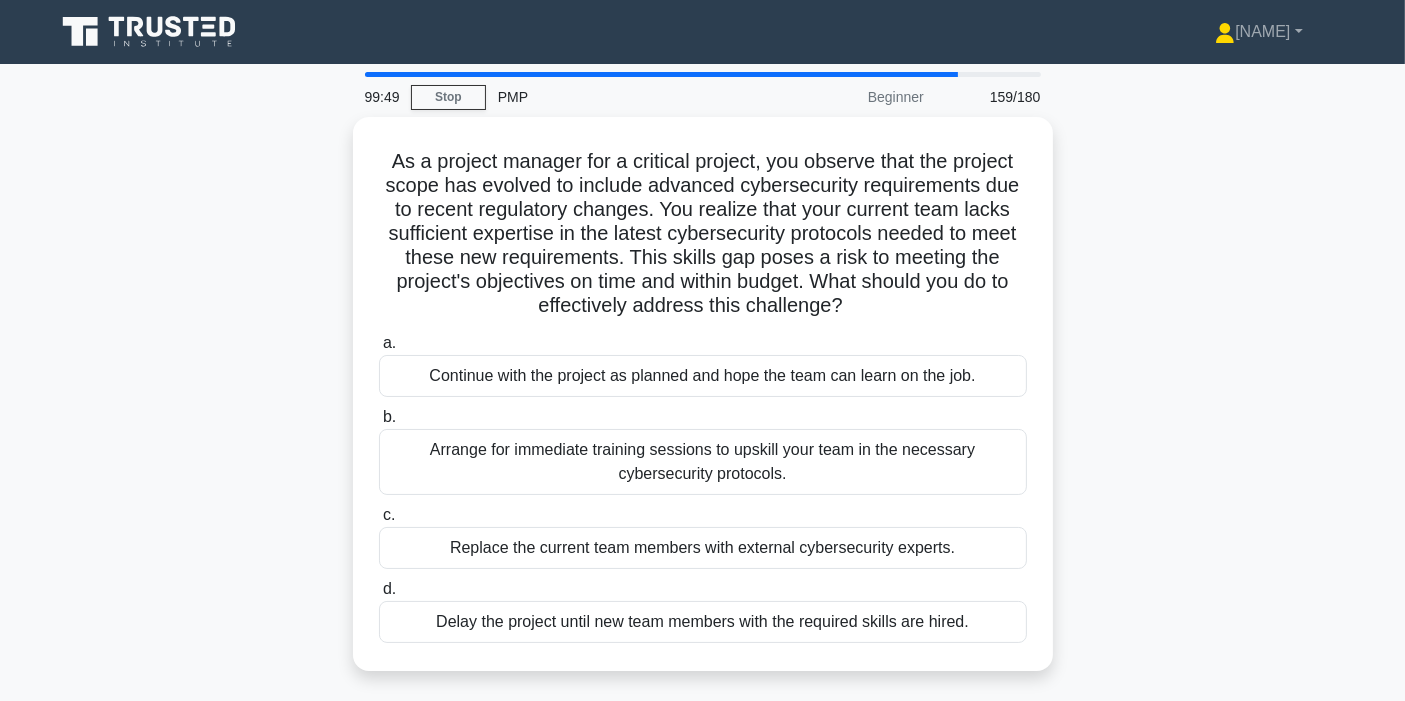 scroll, scrollTop: 111, scrollLeft: 0, axis: vertical 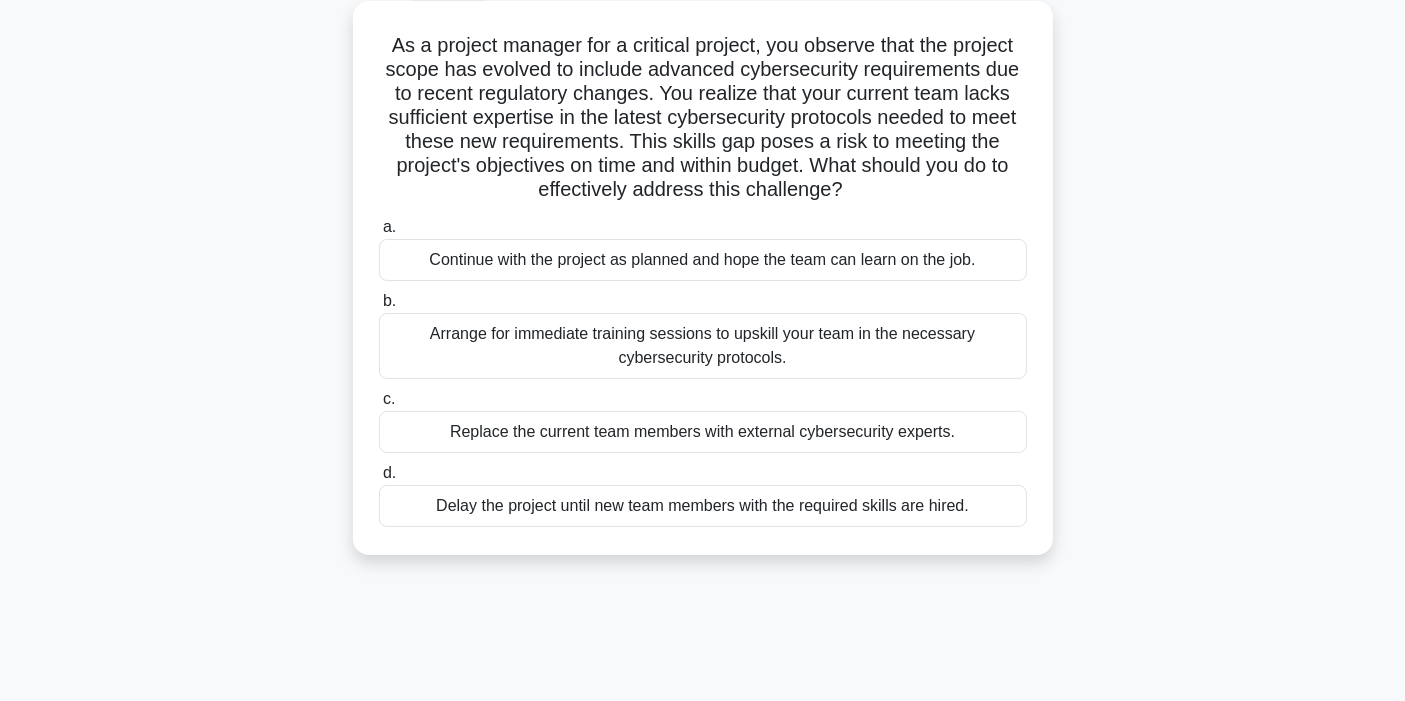 click on "Arrange for immediate training sessions to upskill your team in the necessary cybersecurity protocols." at bounding box center [703, 346] 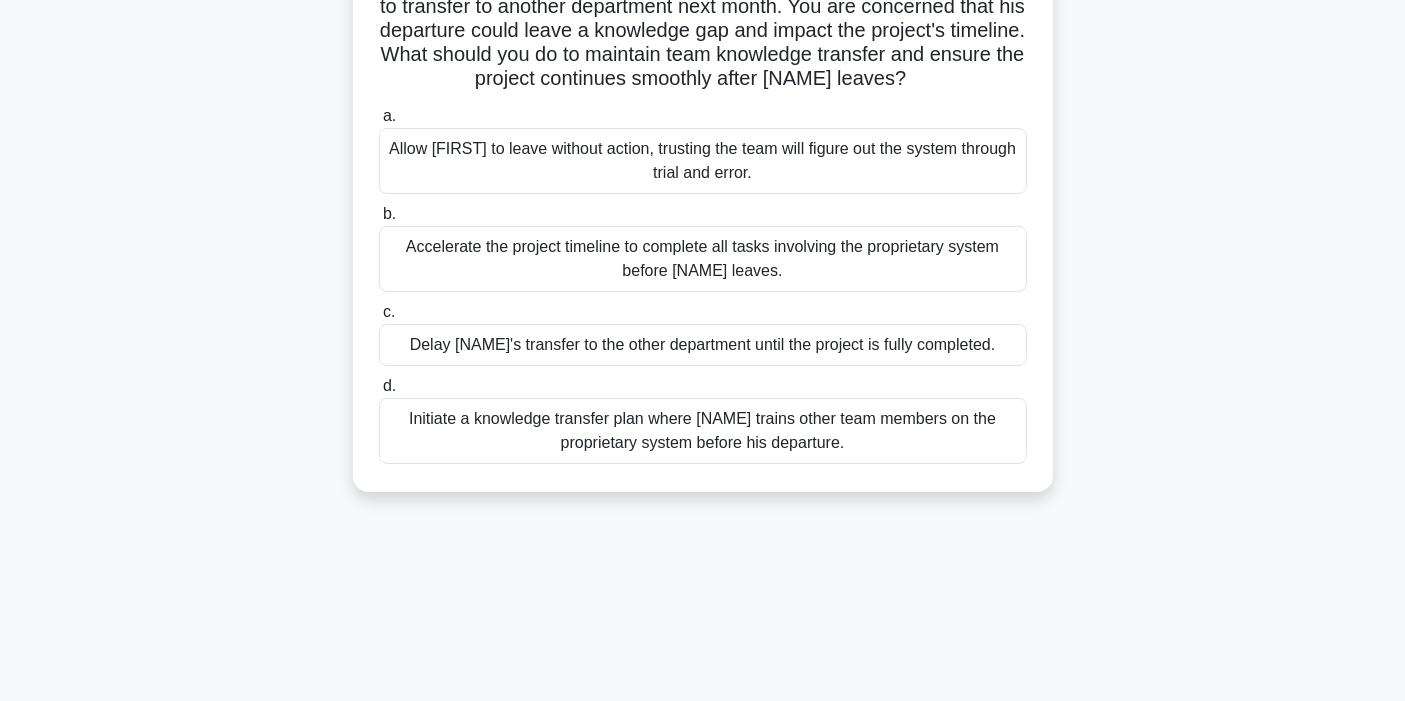 scroll, scrollTop: 111, scrollLeft: 0, axis: vertical 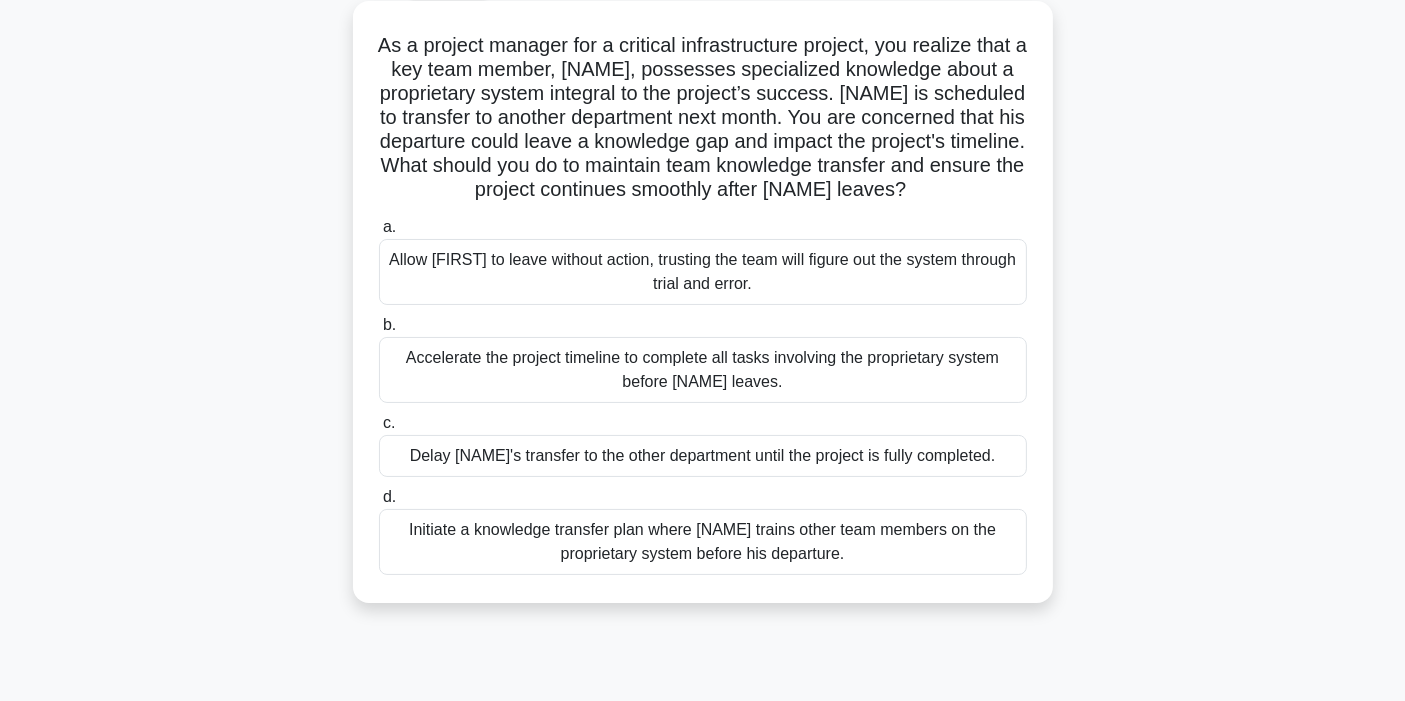 click on "Initiate a knowledge transfer plan where [NAME] trains other team members on the proprietary system before his departure." at bounding box center [703, 542] 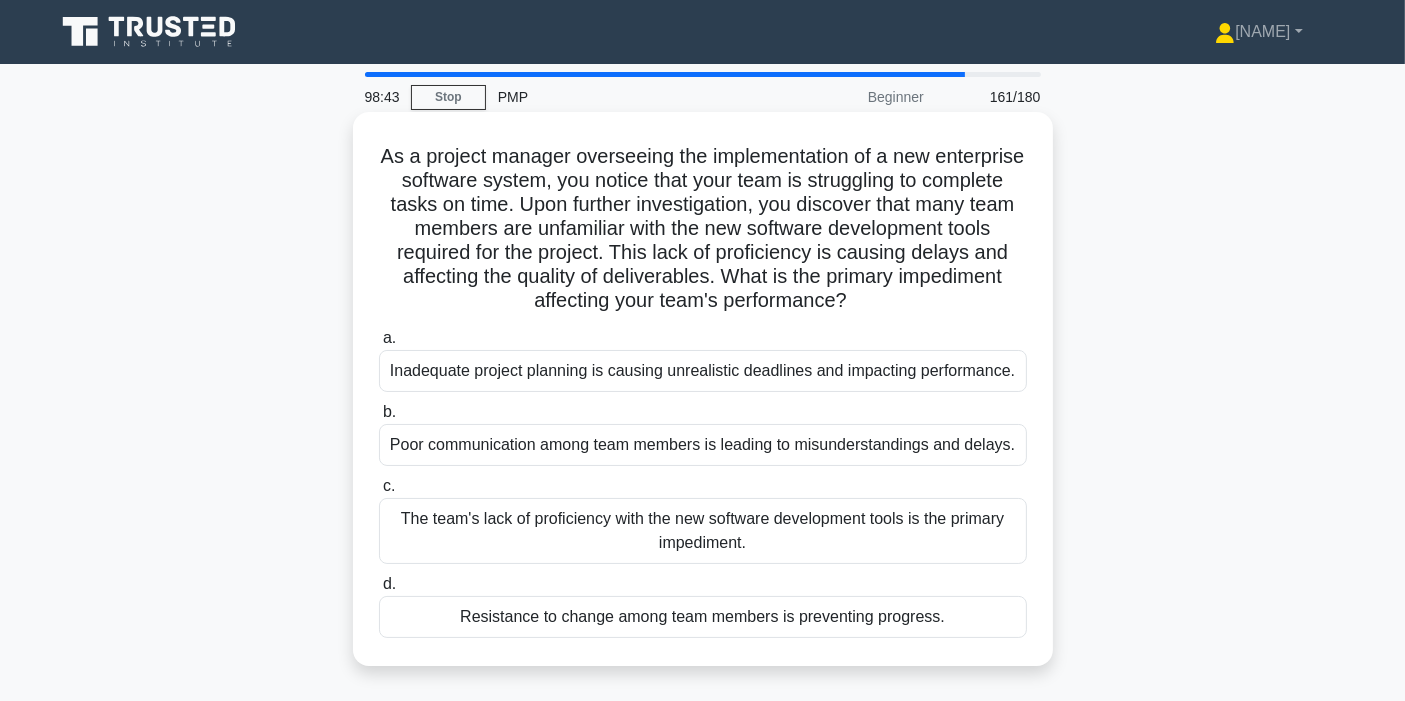 scroll, scrollTop: 111, scrollLeft: 0, axis: vertical 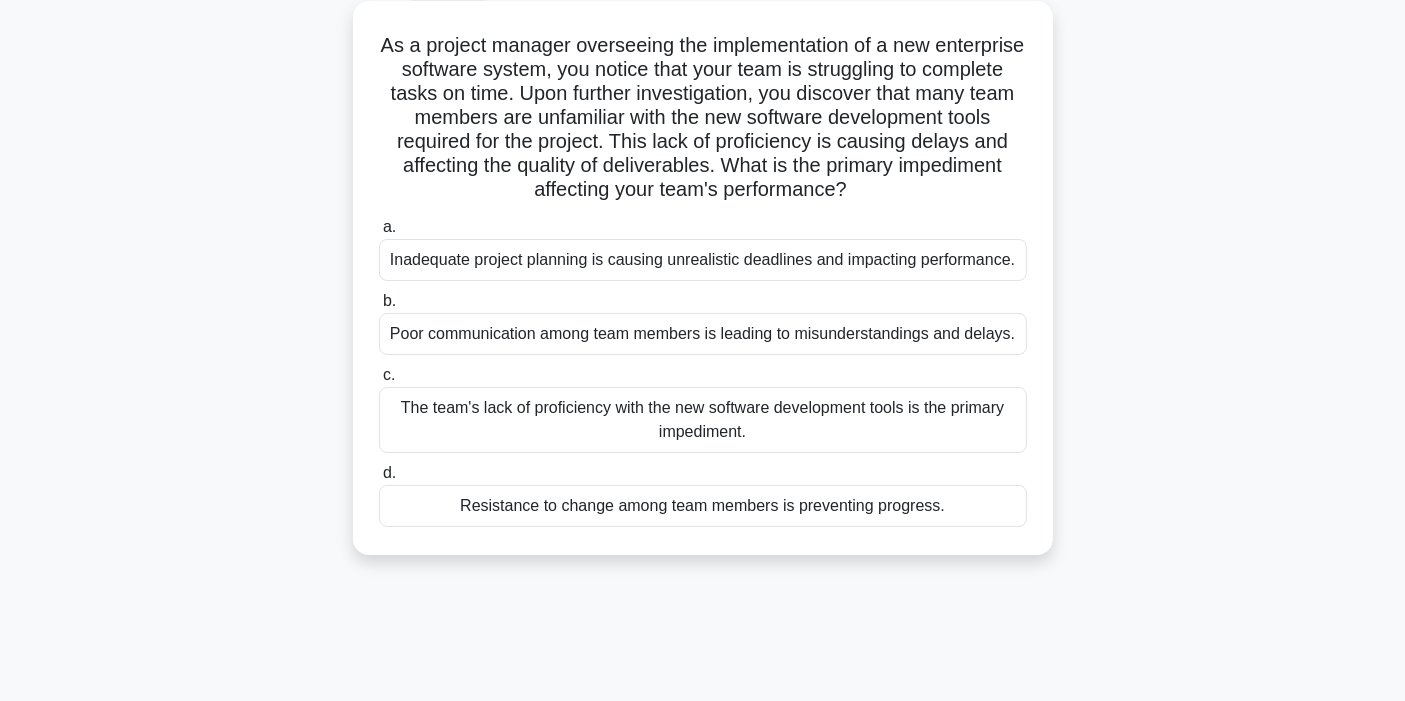 click on "The team's lack of proficiency with the new software development tools is the primary impediment." at bounding box center [703, 420] 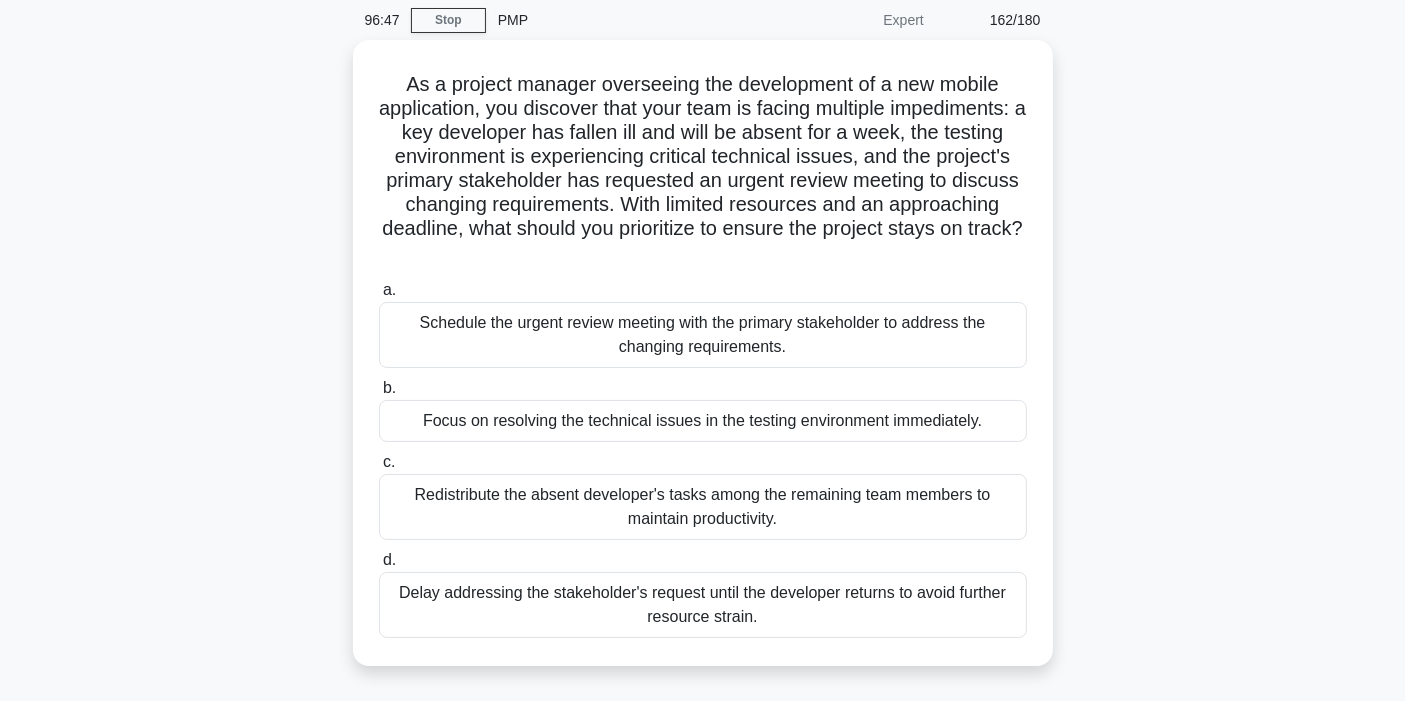 scroll, scrollTop: 111, scrollLeft: 0, axis: vertical 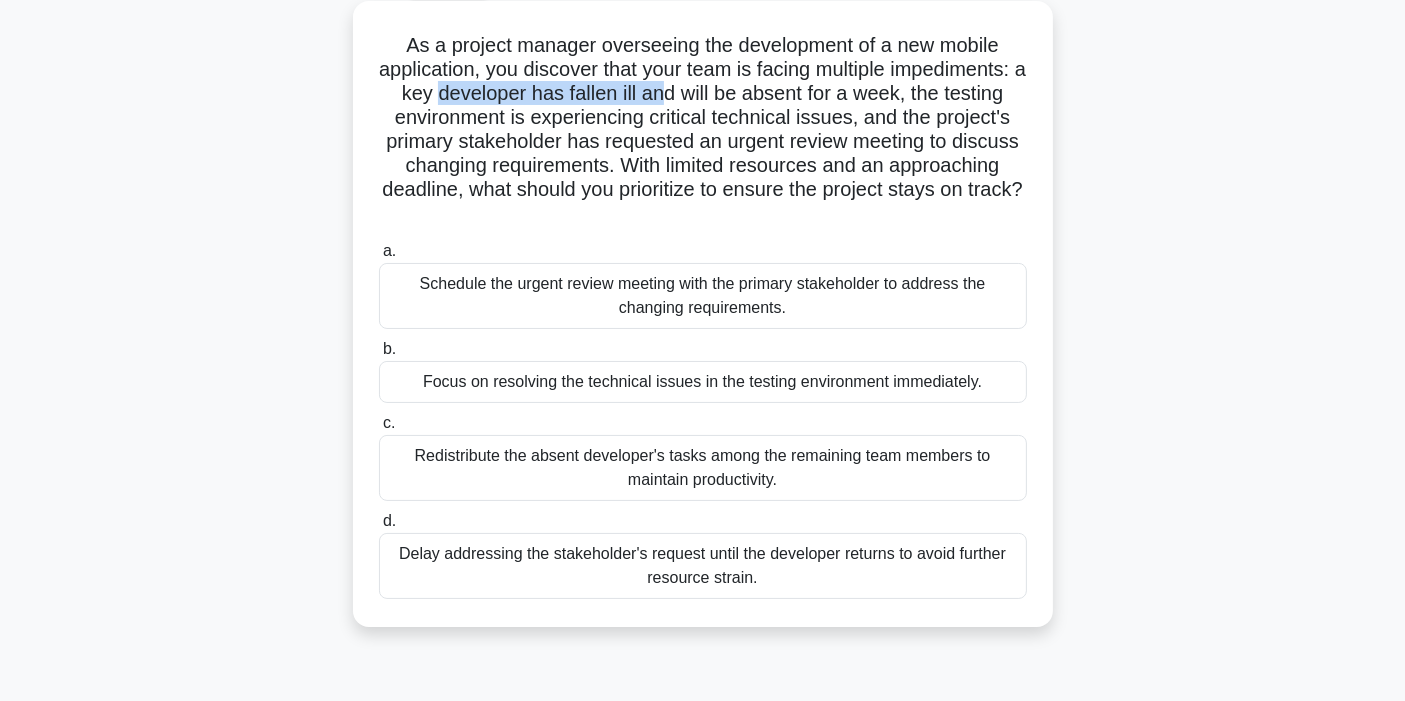 drag, startPoint x: 580, startPoint y: 95, endPoint x: 813, endPoint y: 98, distance: 233.01932 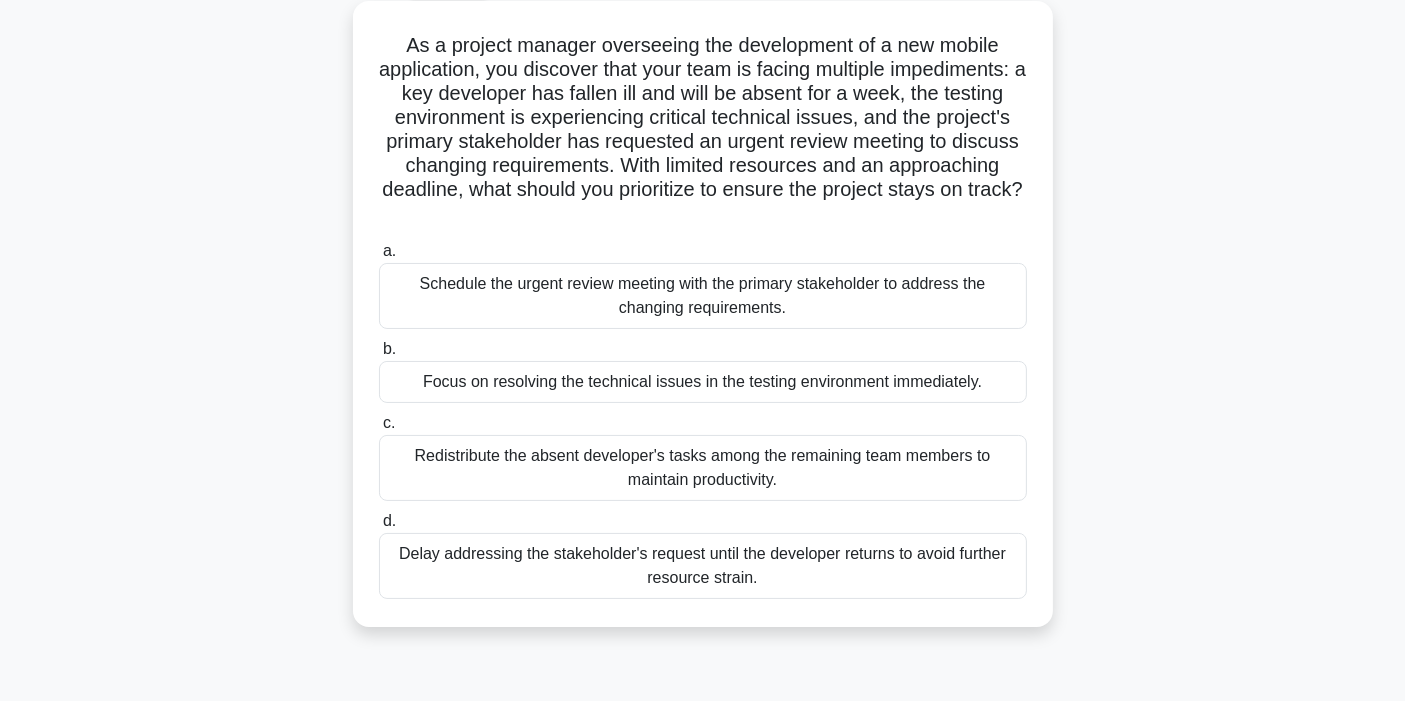 click on "As a project manager overseeing the development of a new mobile application, you discover that your team is facing multiple impediments: a key developer has fallen ill and will be absent for a week, the testing environment is experiencing critical technical issues, and the project's primary stakeholder has requested an urgent review meeting to discuss changing requirements. With limited resources and an approaching deadline, what should you prioritize to ensure the project stays on track?
.spinner_0XTQ{transform-origin:center;animation:spinner_0XTQ .75s linear infinite}@keyframes spinner_0XTQ{100%{transform:rotate(360deg)}}" at bounding box center [703, 130] 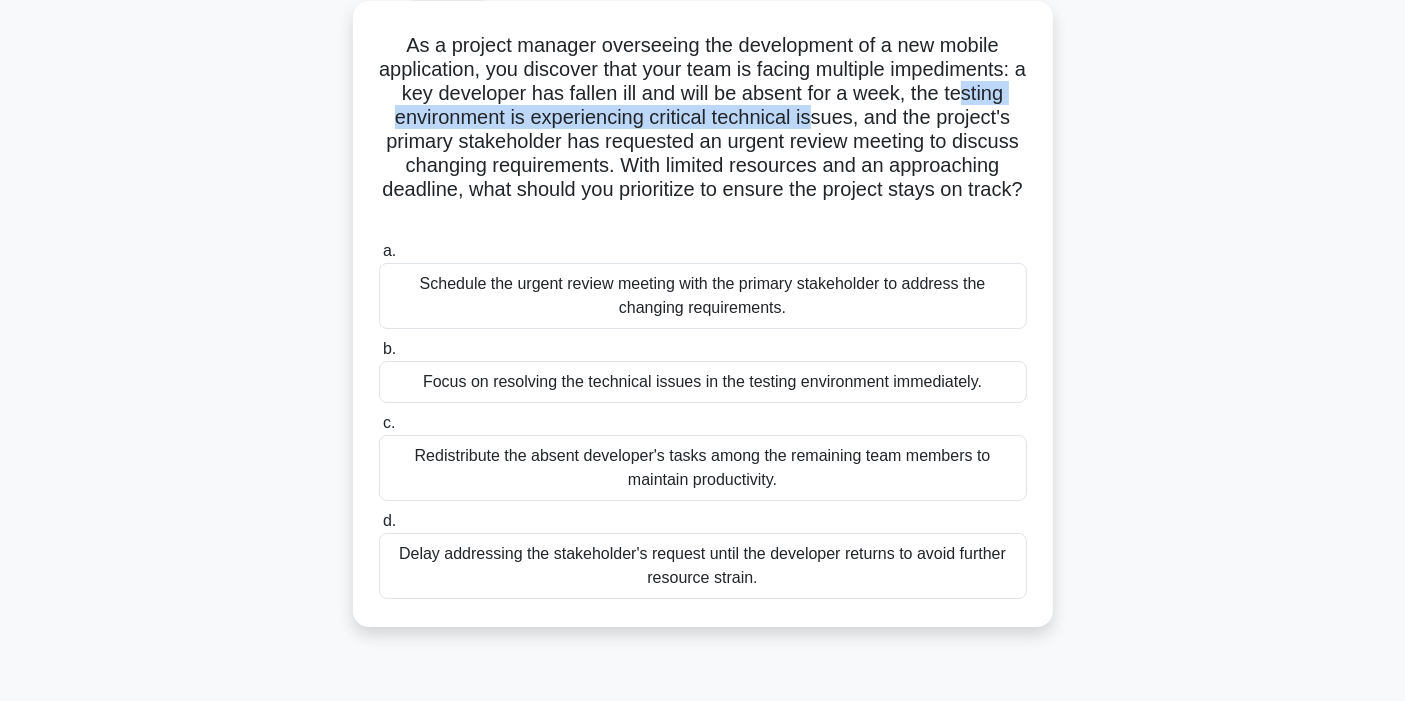 drag, startPoint x: 500, startPoint y: 120, endPoint x: 974, endPoint y: 122, distance: 474.0042 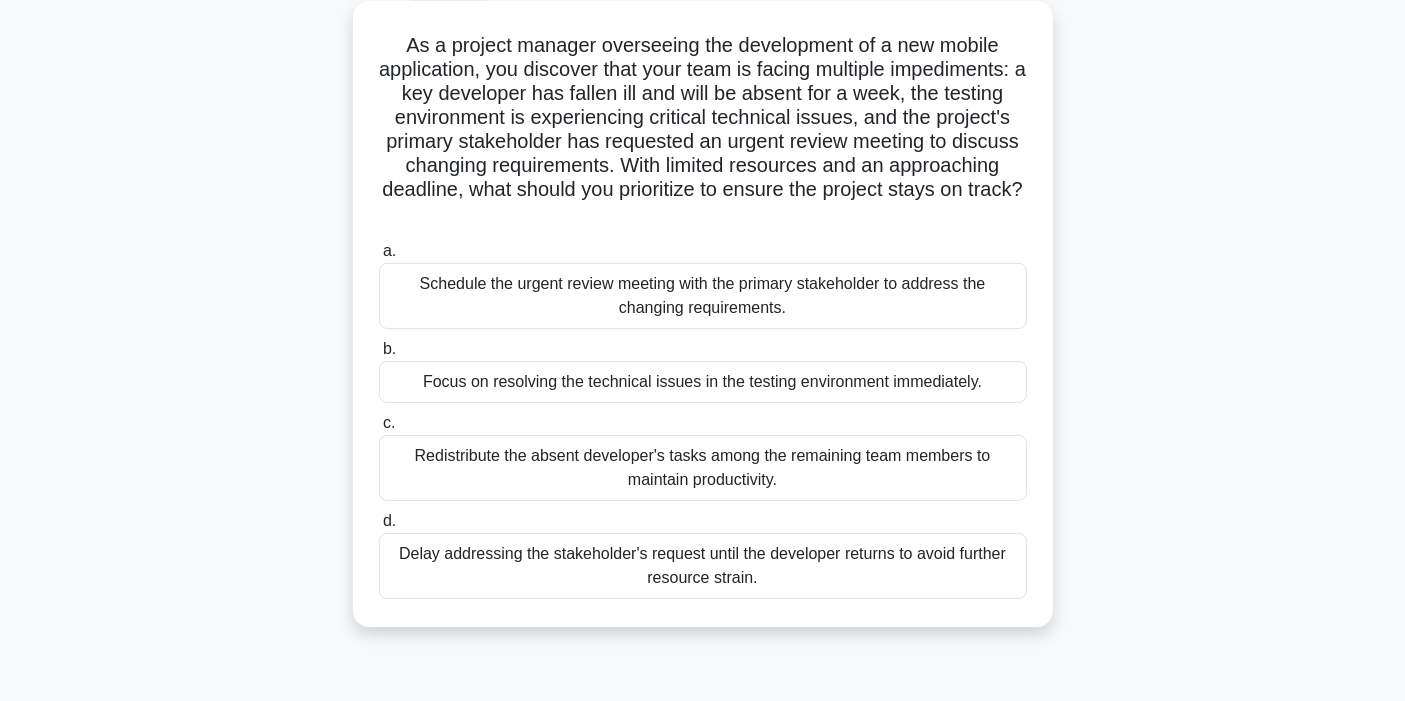 click on "As a project manager overseeing the development of a new mobile application, you discover that your team is facing multiple impediments: a key developer has fallen ill and will be absent for a week, the testing environment is experiencing critical technical issues, and the project's primary stakeholder has requested an urgent review meeting to discuss changing requirements. With limited resources and an approaching deadline, what should you prioritize to ensure the project stays on track?
.spinner_0XTQ{transform-origin:center;animation:spinner_0XTQ .75s linear infinite}@keyframes spinner_0XTQ{100%{transform:rotate(360deg)}}" at bounding box center (703, 130) 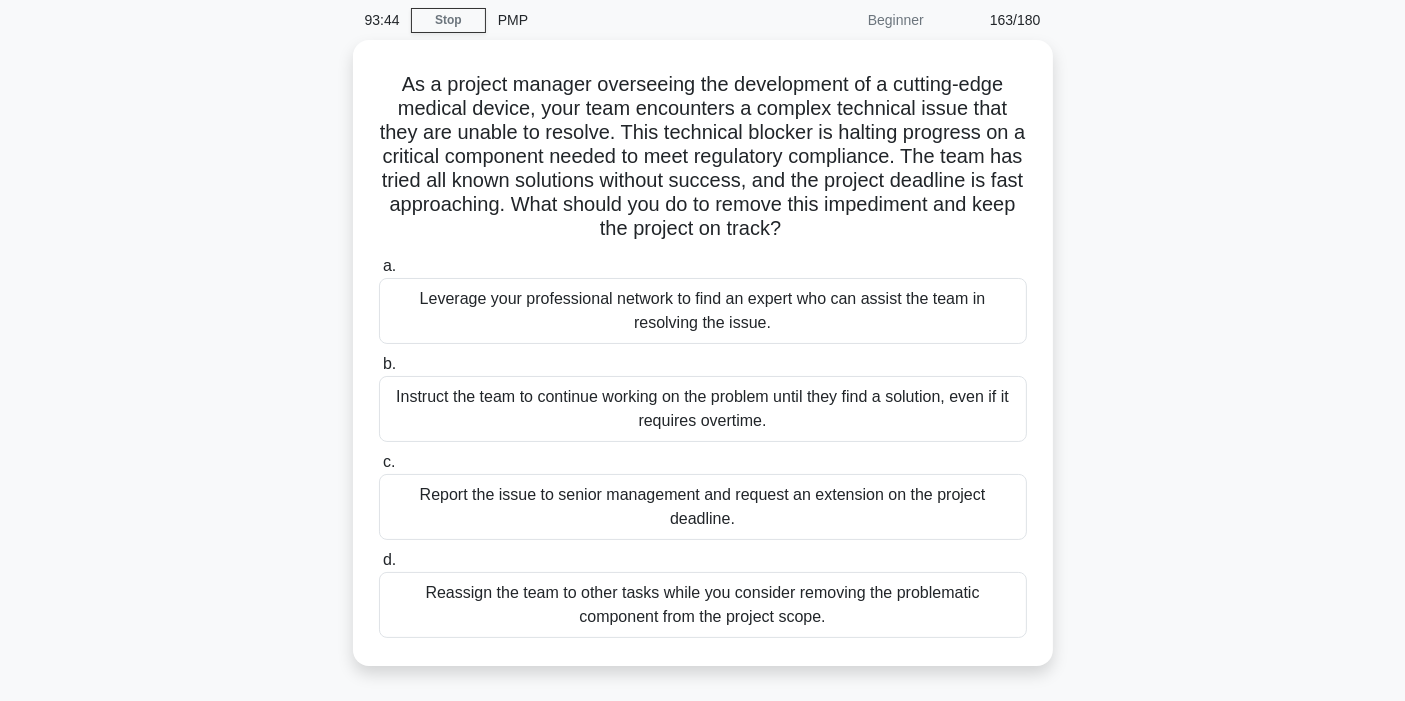 scroll, scrollTop: 111, scrollLeft: 0, axis: vertical 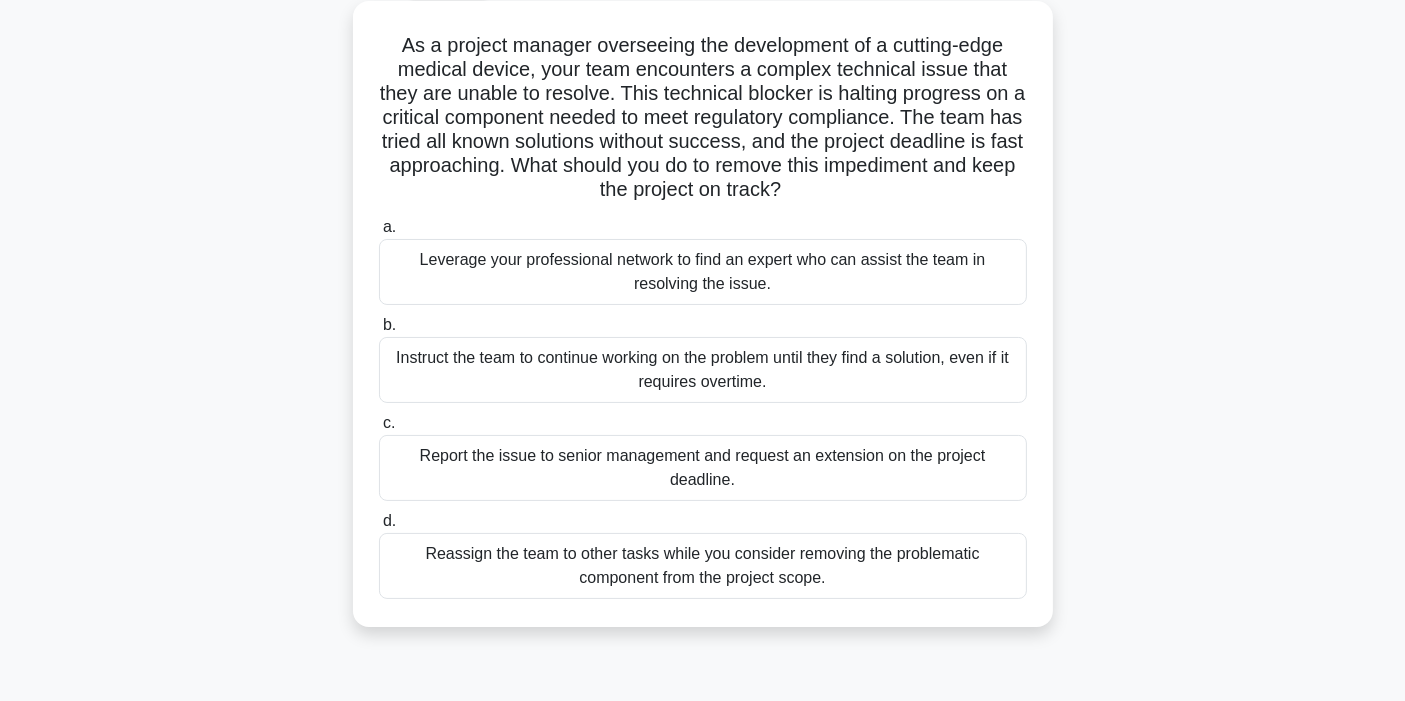 click on "Leverage your professional network to find an expert who can assist the team in resolving the issue." at bounding box center [703, 272] 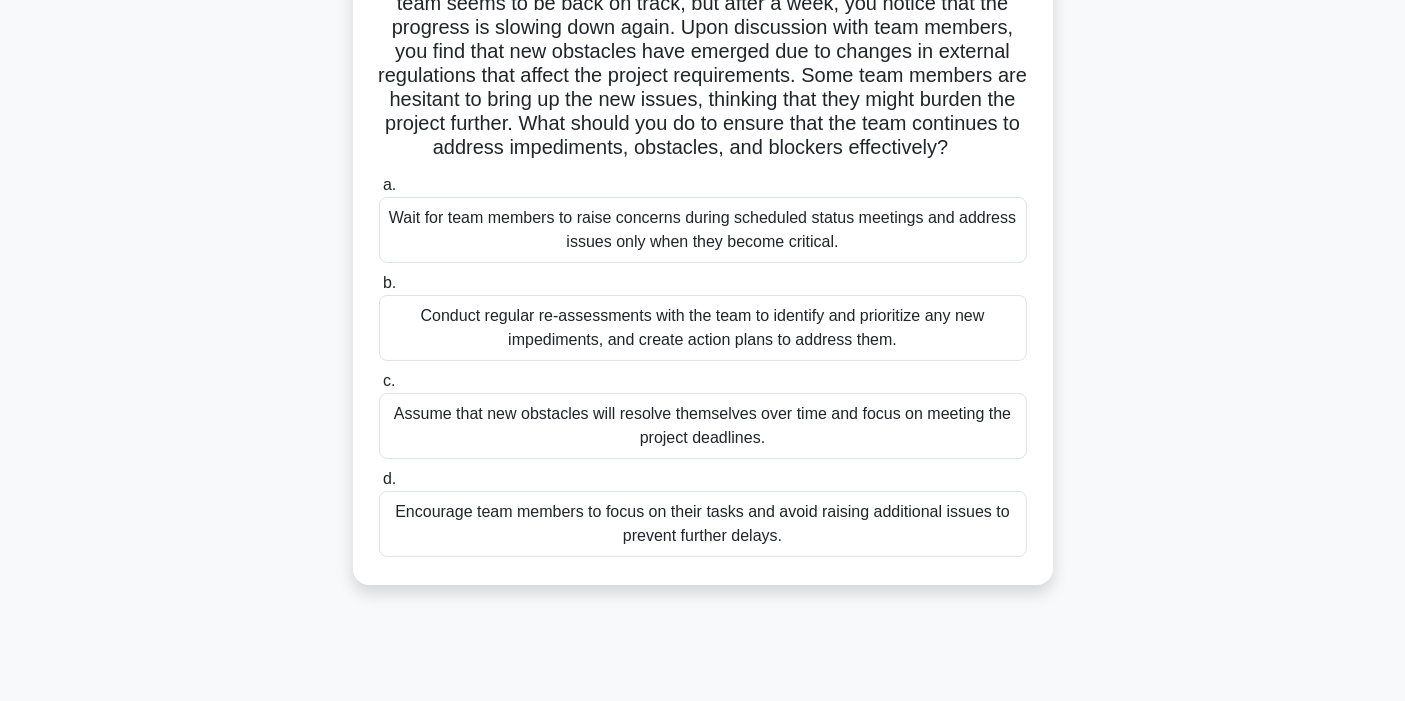 scroll, scrollTop: 222, scrollLeft: 0, axis: vertical 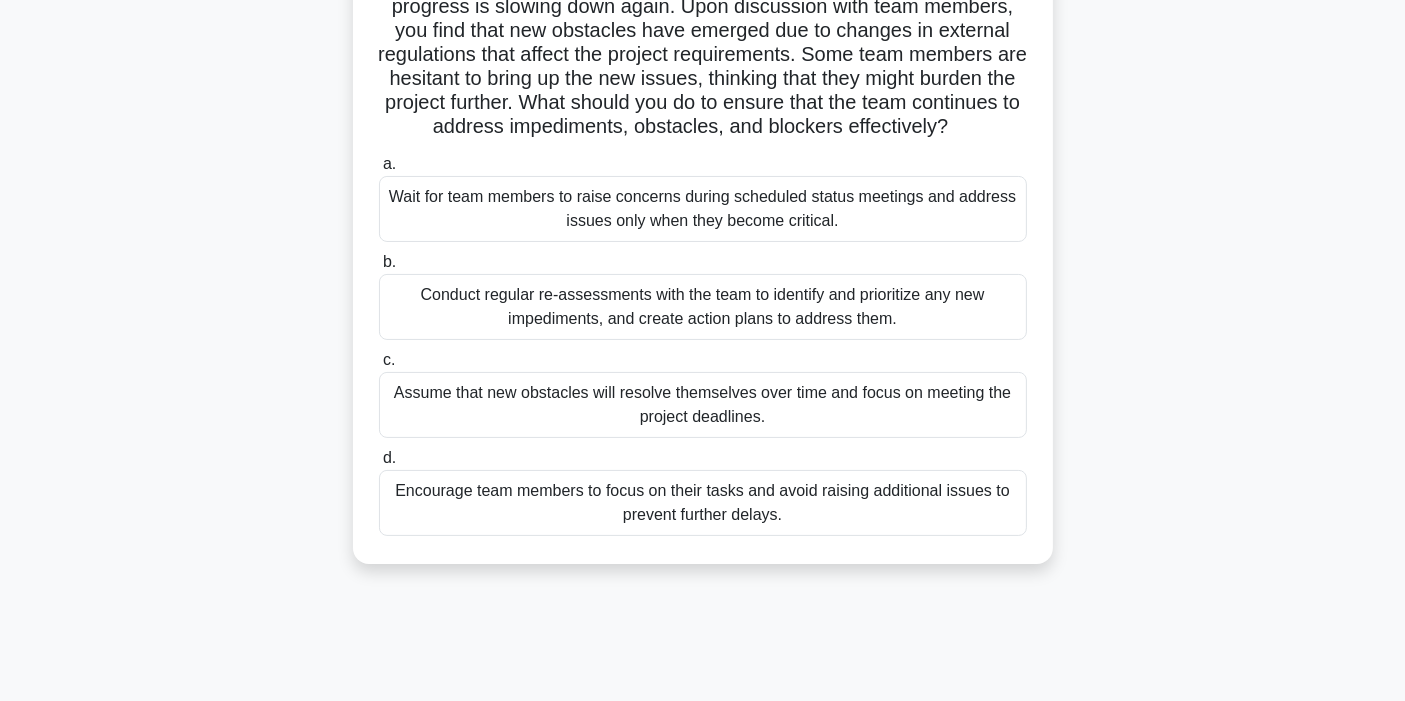 click on "Conduct regular re-assessments with the team to identify and prioritize any new impediments, and create action plans to address them." at bounding box center (703, 307) 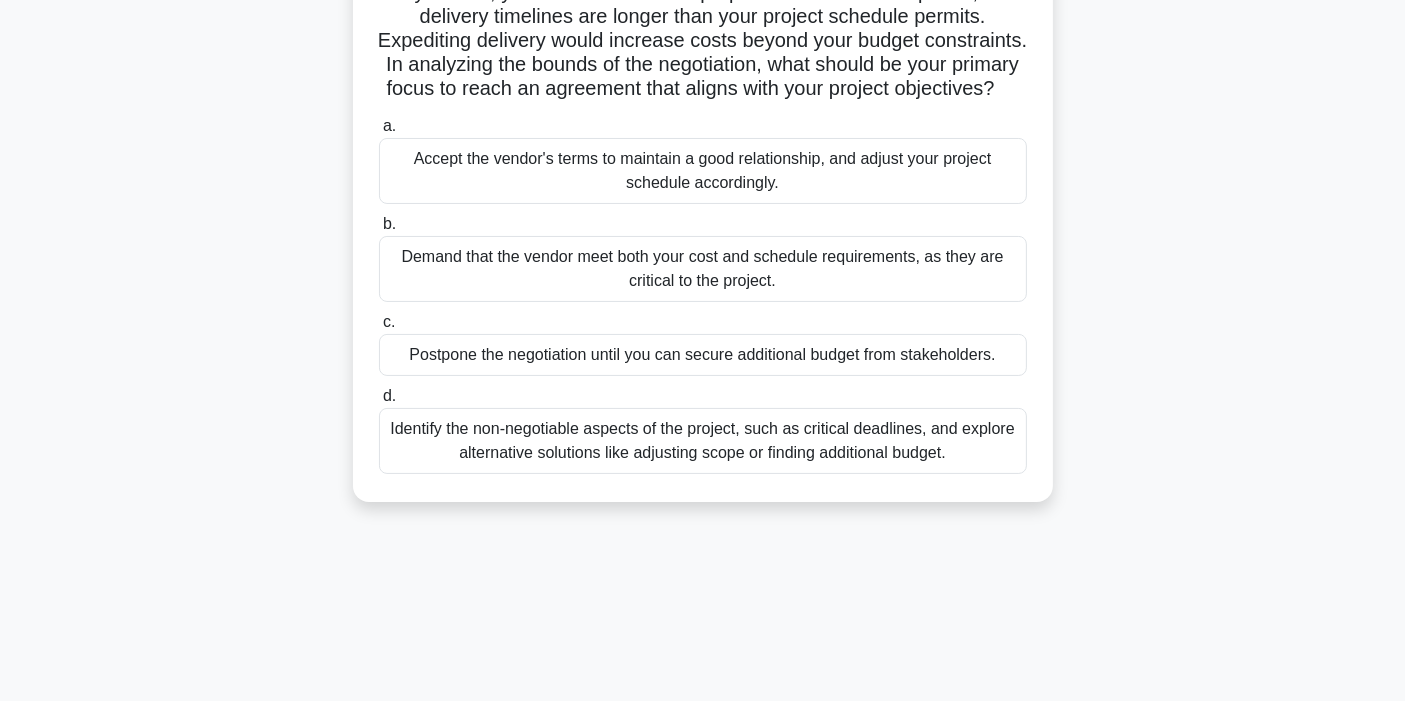 scroll, scrollTop: 222, scrollLeft: 0, axis: vertical 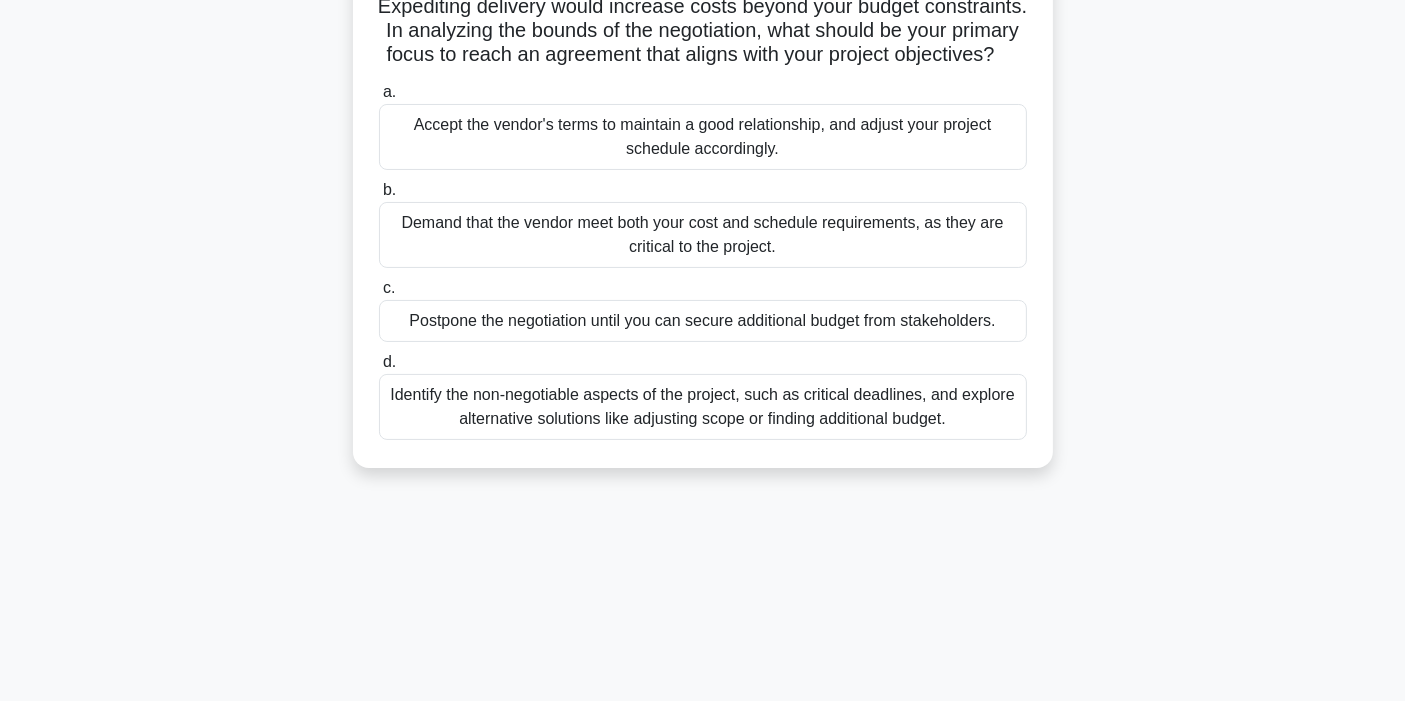 click on "Identify the non-negotiable aspects of the project, such as critical deadlines, and explore alternative solutions like adjusting scope or finding additional budget." at bounding box center [703, 407] 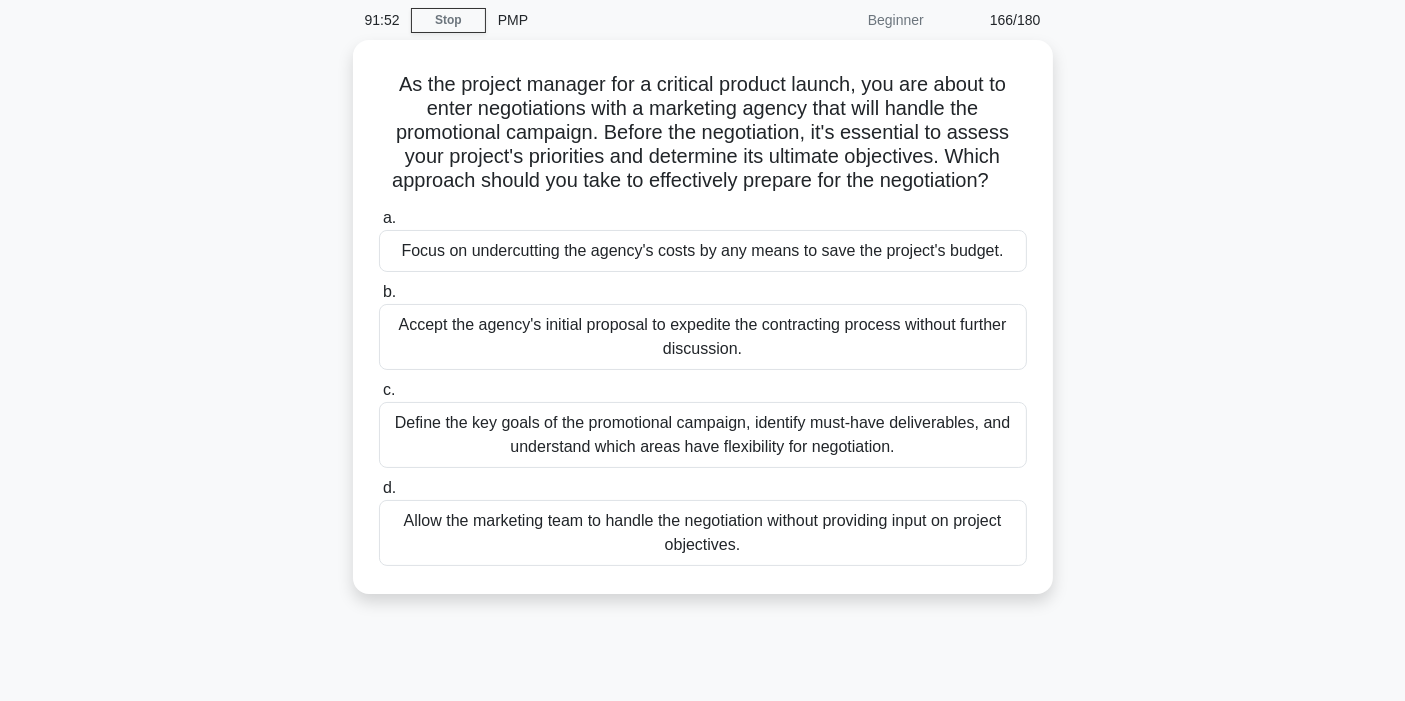 scroll, scrollTop: 111, scrollLeft: 0, axis: vertical 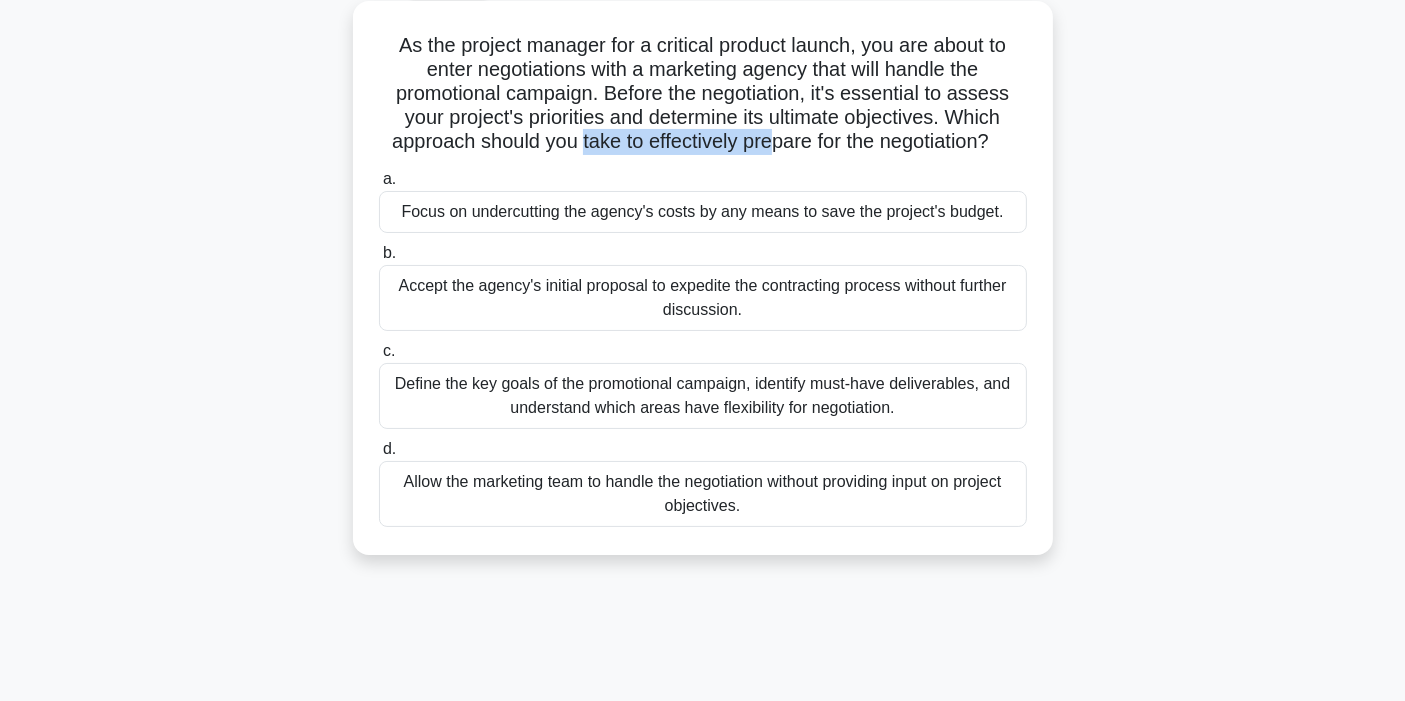 drag, startPoint x: 577, startPoint y: 140, endPoint x: 774, endPoint y: 134, distance: 197.09135 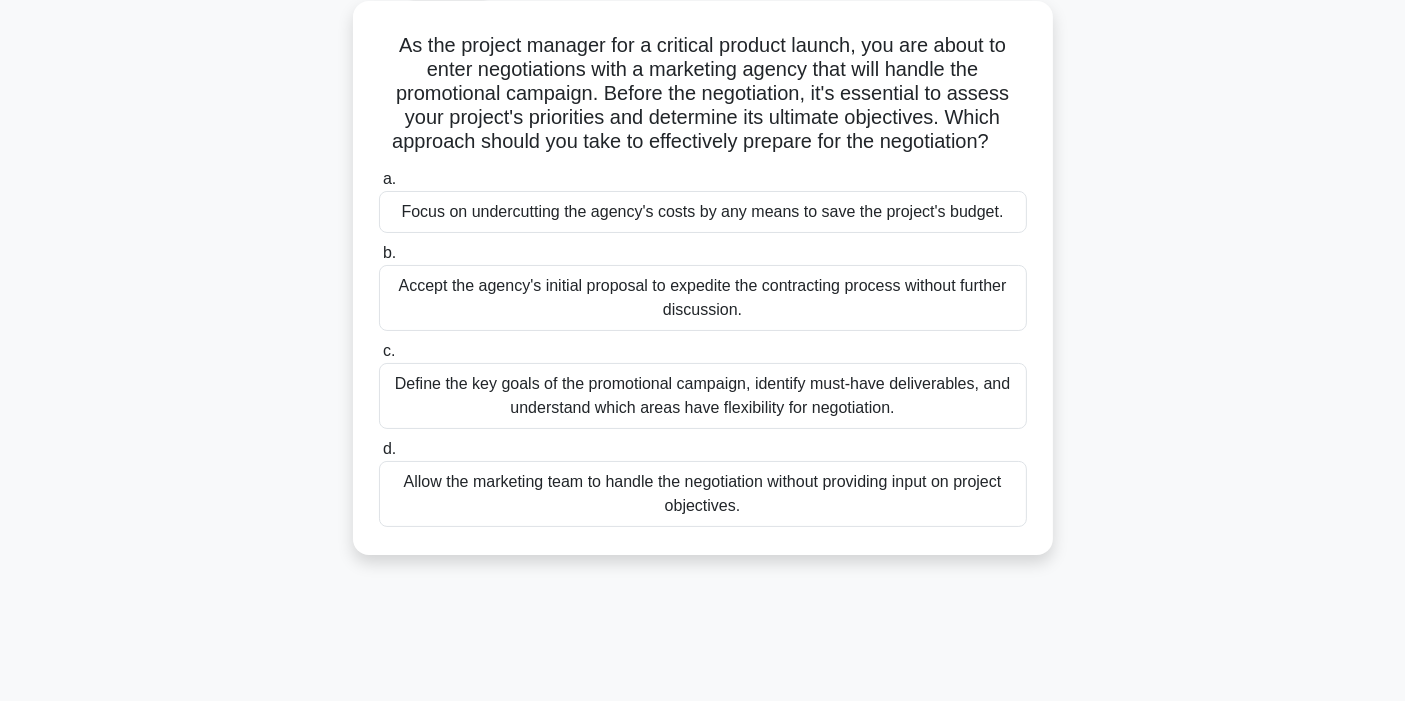 click on "Define the key goals of the promotional campaign, identify must-have deliverables, and understand which areas have flexibility for negotiation." at bounding box center (703, 396) 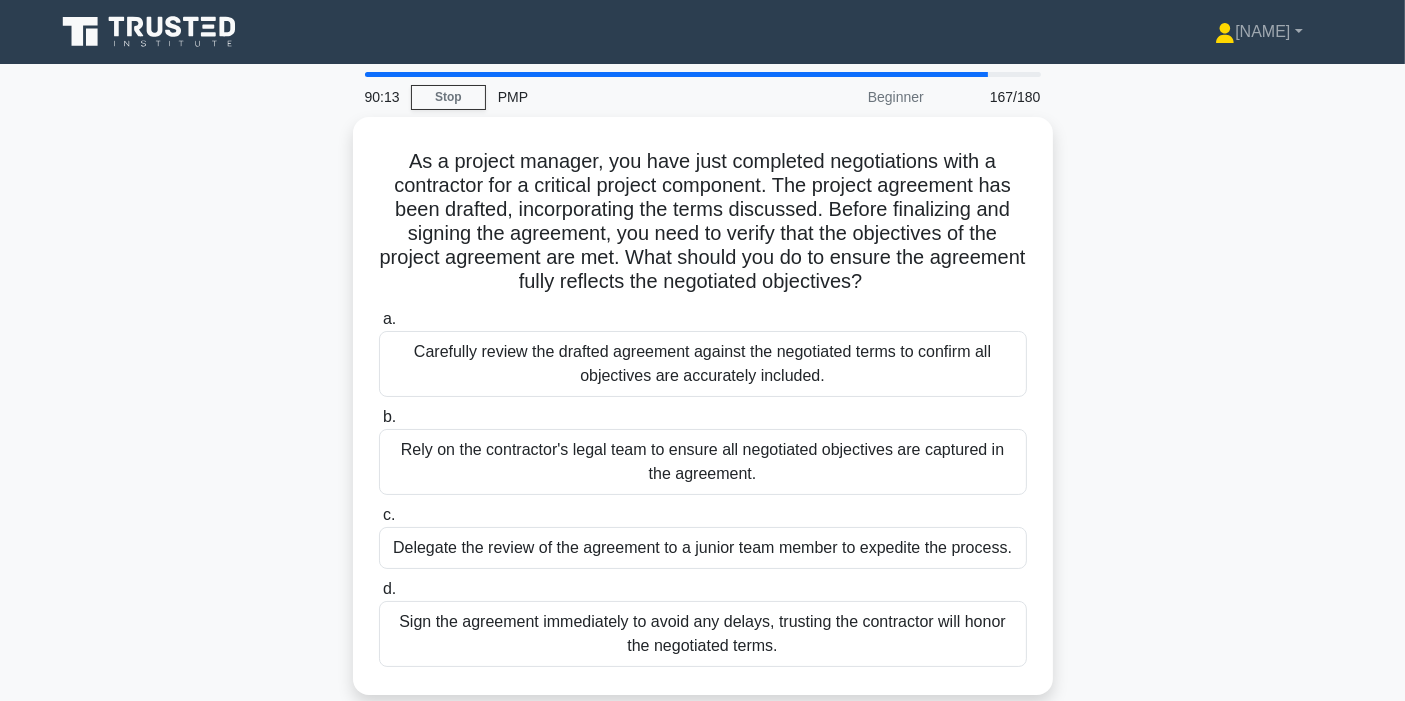 scroll, scrollTop: 111, scrollLeft: 0, axis: vertical 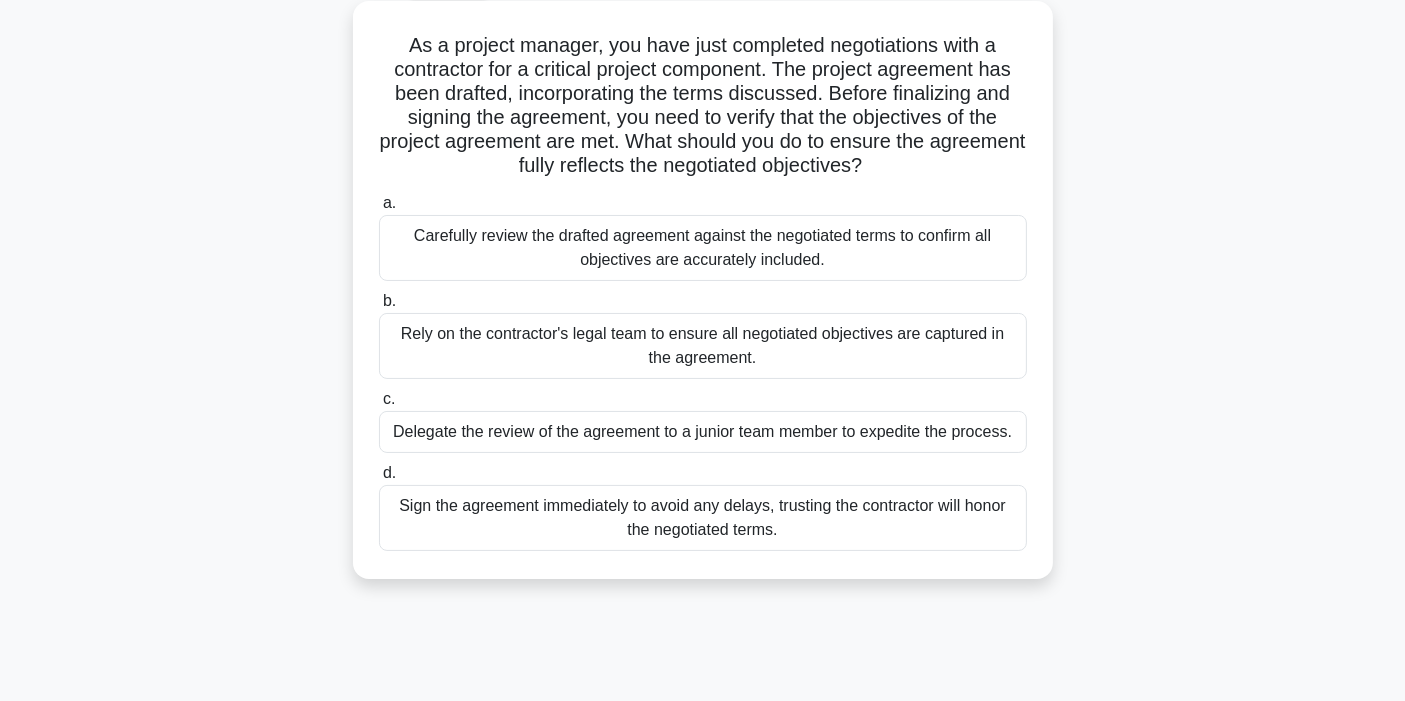 click on "As a project manager, you have just completed negotiations with a contractor for a critical project component. The project agreement has been drafted, incorporating the terms discussed. Before finalizing and signing the agreement, you need to verify that the objectives of the project agreement are met. What should you do to ensure the agreement fully reflects the negotiated objectives?
.spinner_0XTQ{transform-origin:center;animation:spinner_y6GP .75s linear infinite}@keyframes spinner_y6GP{100%{transform:rotate(360deg)}}" at bounding box center (703, 106) 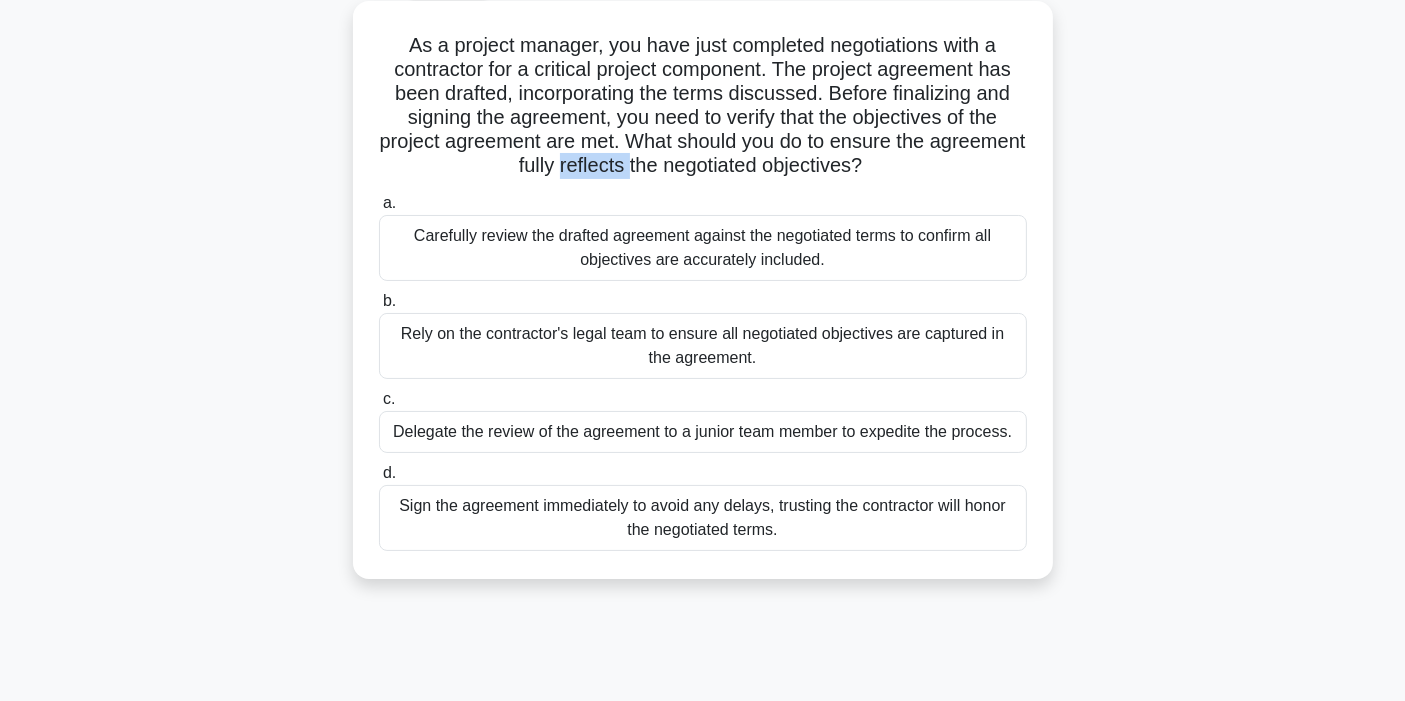 click on "As a project manager, you have just completed negotiations with a contractor for a critical project component. The project agreement has been drafted, incorporating the terms discussed. Before finalizing and signing the agreement, you need to verify that the objectives of the project agreement are met. What should you do to ensure the agreement fully reflects the negotiated objectives?
.spinner_0XTQ{transform-origin:center;animation:spinner_y6GP .75s linear infinite}@keyframes spinner_y6GP{100%{transform:rotate(360deg)}}" at bounding box center (703, 106) 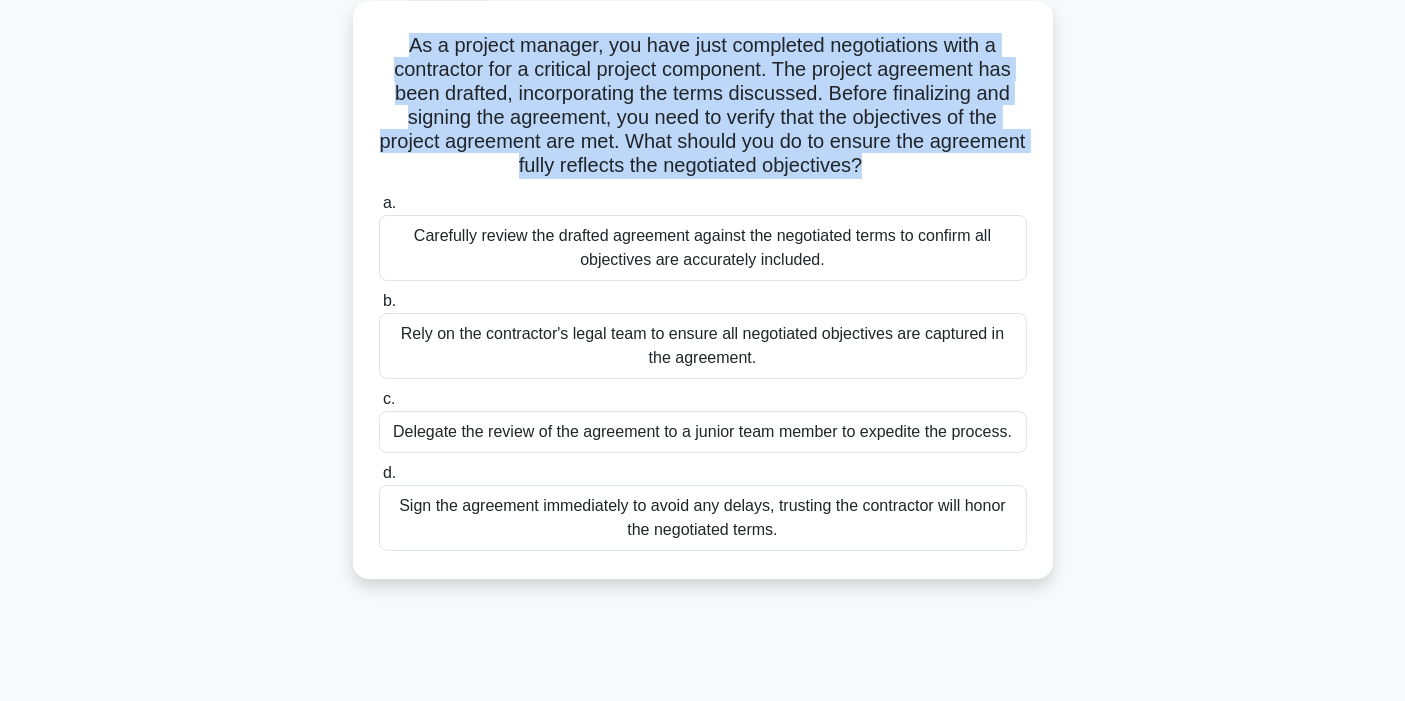 click on "As a project manager, you have just completed negotiations with a contractor for a critical project component. The project agreement has been drafted, incorporating the terms discussed. Before finalizing and signing the agreement, you need to verify that the objectives of the project agreement are met. What should you do to ensure the agreement fully reflects the negotiated objectives?
.spinner_0XTQ{transform-origin:center;animation:spinner_y6GP .75s linear infinite}@keyframes spinner_y6GP{100%{transform:rotate(360deg)}}" at bounding box center (703, 106) 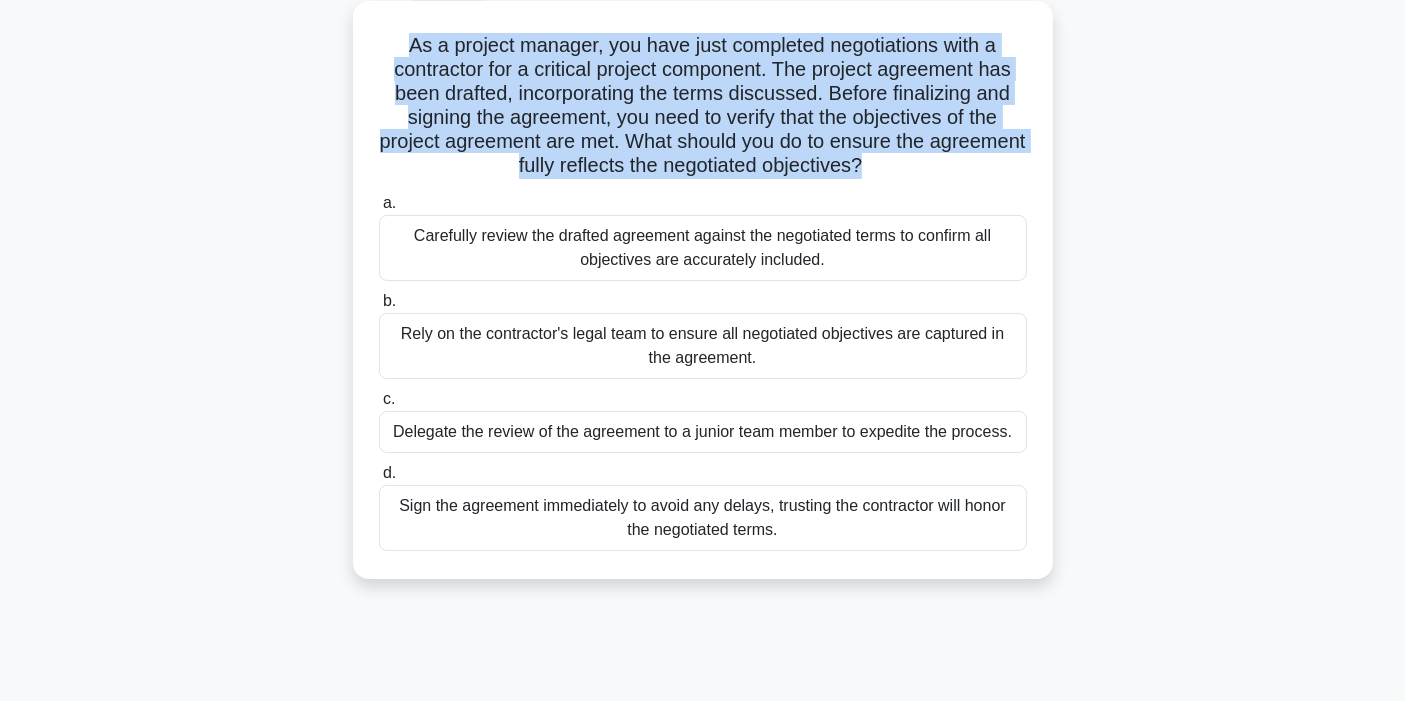 click on "As a project manager, you have just completed negotiations with a contractor for a critical project component. The project agreement has been drafted, incorporating the terms discussed. Before finalizing and signing the agreement, you need to verify that the objectives of the project agreement are met. What should you do to ensure the agreement fully reflects the negotiated objectives?
.spinner_0XTQ{transform-origin:center;animation:spinner_y6GP .75s linear infinite}@keyframes spinner_y6GP{100%{transform:rotate(360deg)}}" at bounding box center (703, 106) 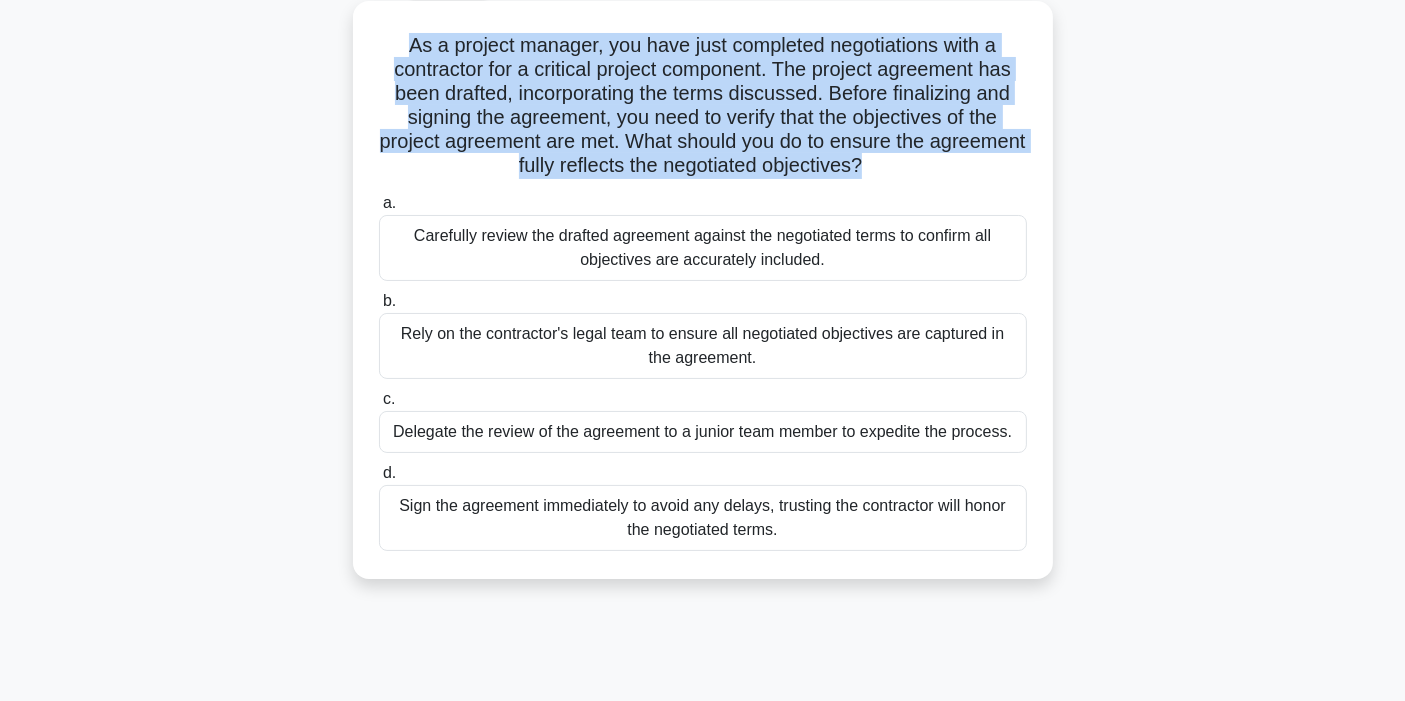 click on "As a project manager, you have just completed negotiations with a contractor for a critical project component. The project agreement has been drafted, incorporating the terms discussed. Before finalizing and signing the agreement, you need to verify that the objectives of the project agreement are met. What should you do to ensure the agreement fully reflects the negotiated objectives?
.spinner_0XTQ{transform-origin:center;animation:spinner_y6GP .75s linear infinite}@keyframes spinner_y6GP{100%{transform:rotate(360deg)}}" at bounding box center (703, 106) 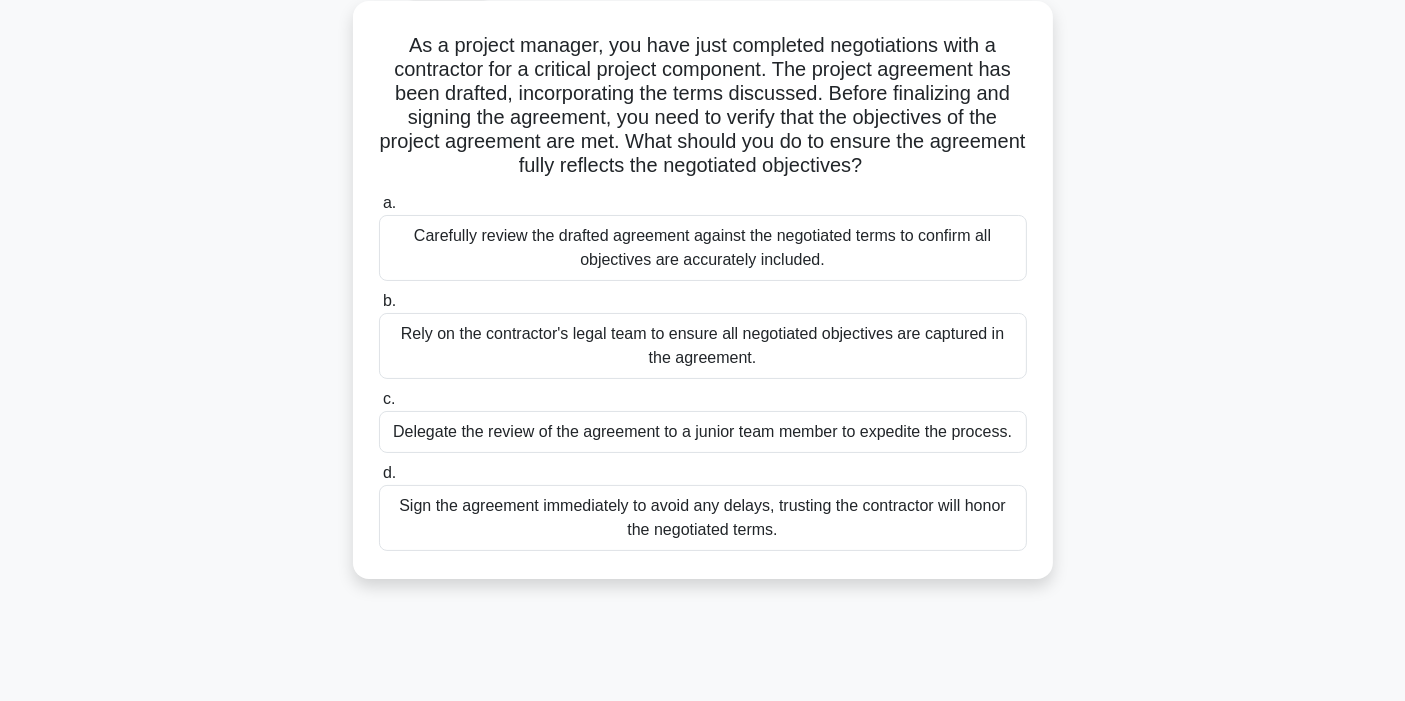 click on "Carefully review the drafted agreement against the negotiated terms to confirm all objectives are accurately included." at bounding box center (703, 248) 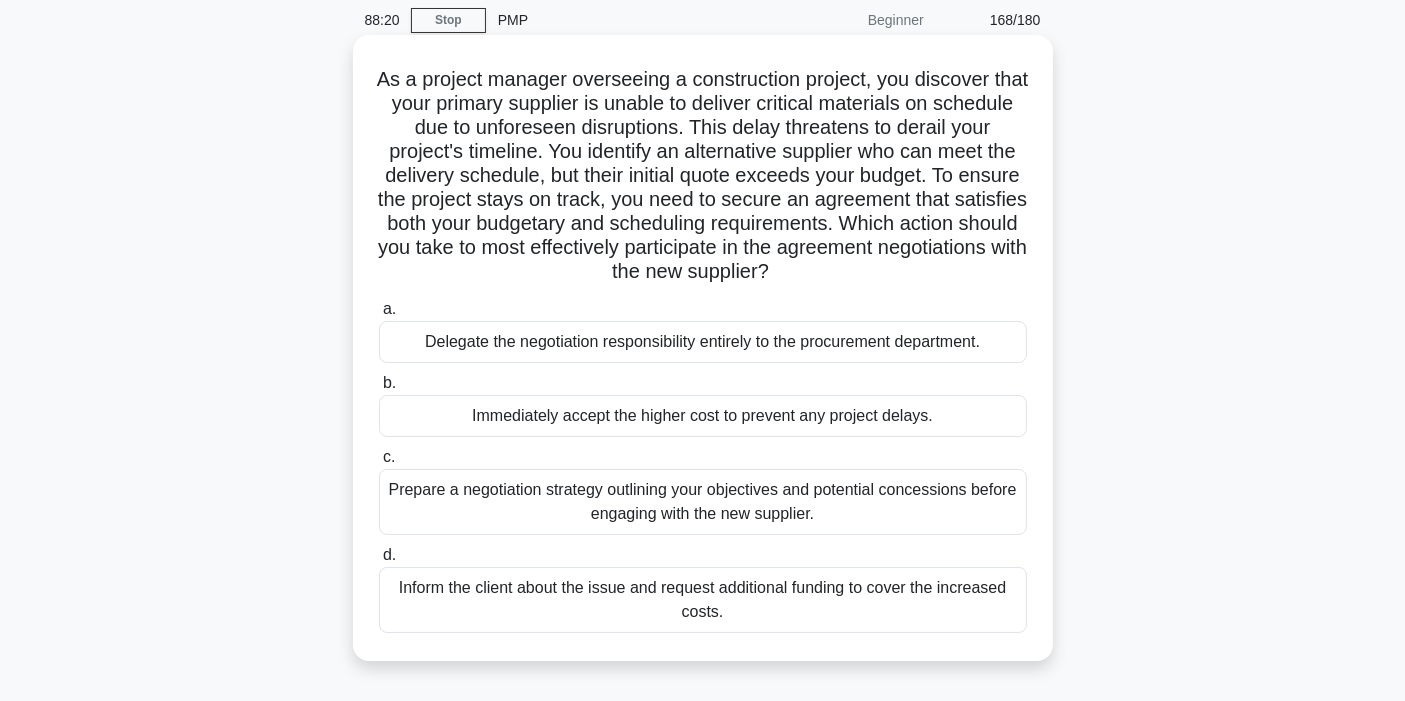 scroll, scrollTop: 111, scrollLeft: 0, axis: vertical 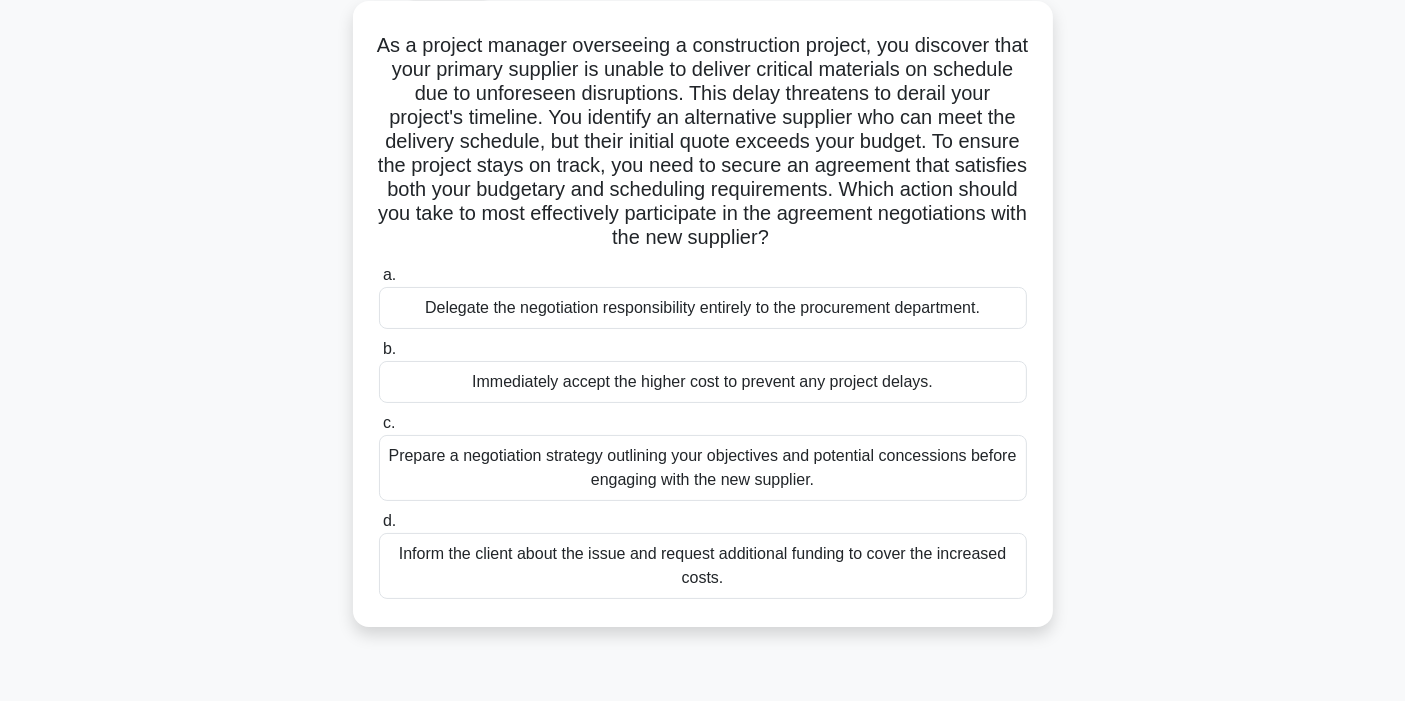 click on "Prepare a negotiation strategy outlining your objectives and potential concessions before engaging with the new supplier." at bounding box center (703, 468) 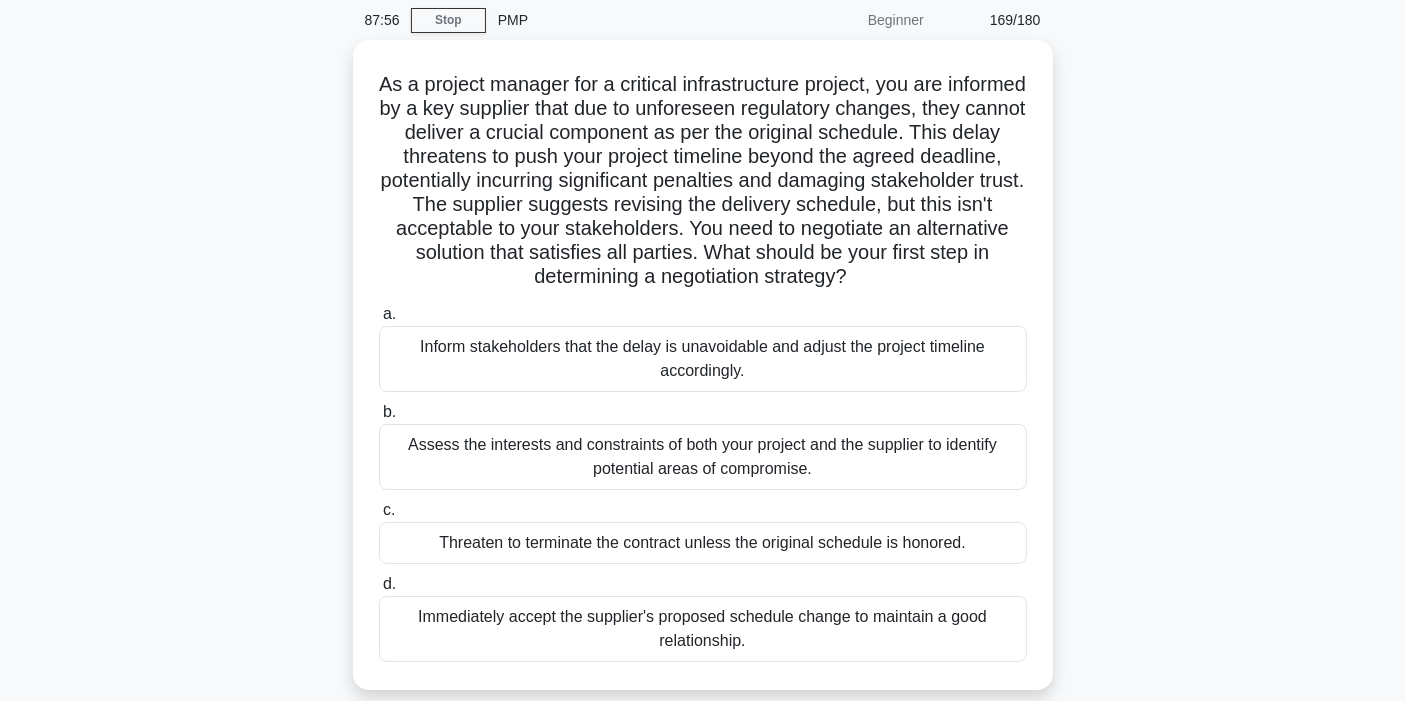 scroll, scrollTop: 111, scrollLeft: 0, axis: vertical 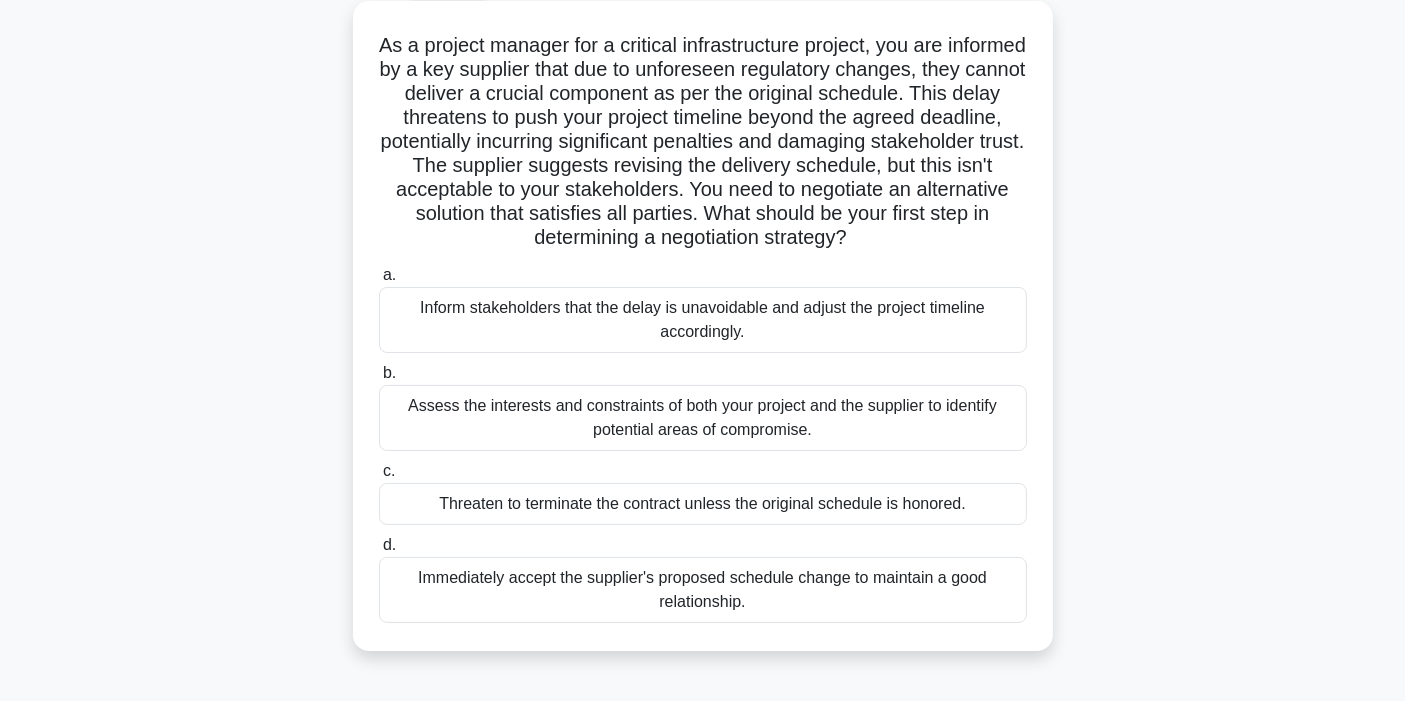 click on "Assess the interests and constraints of both your project and the supplier to identify potential areas of compromise." at bounding box center [703, 418] 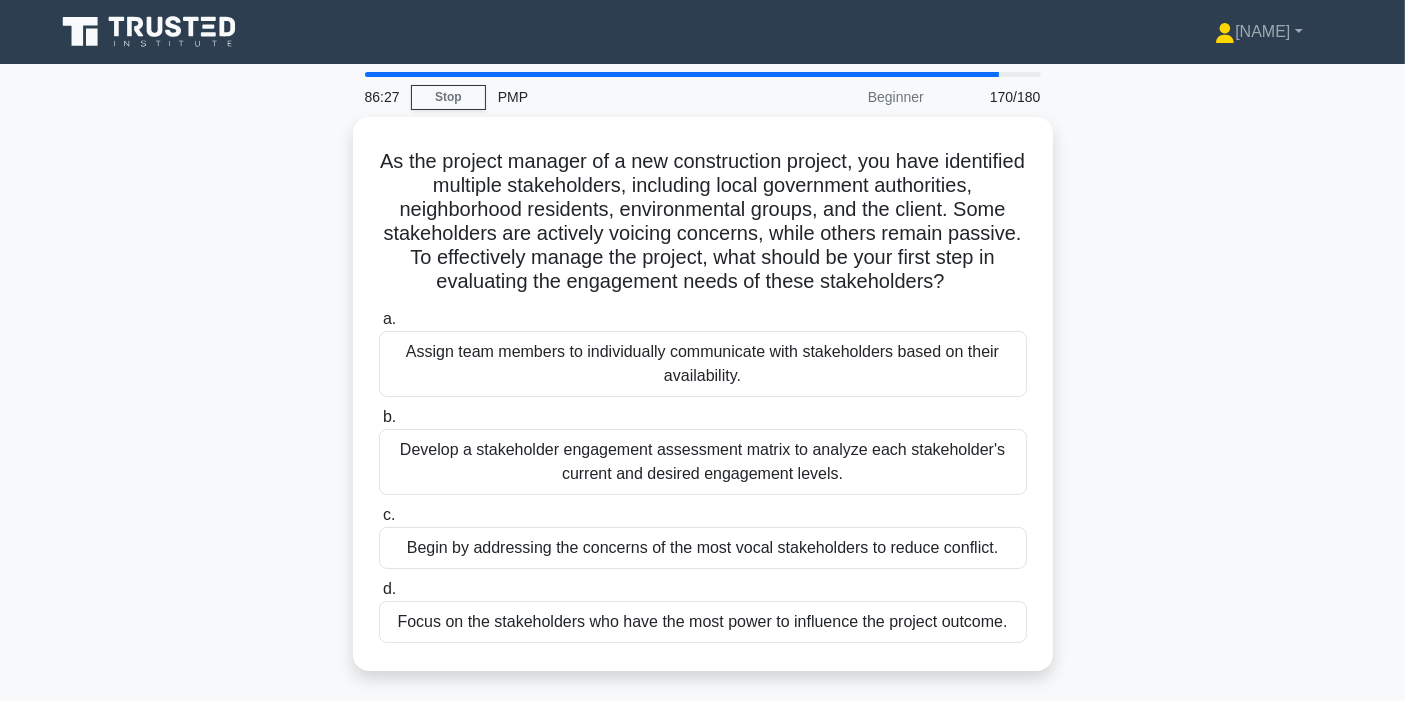 scroll, scrollTop: 111, scrollLeft: 0, axis: vertical 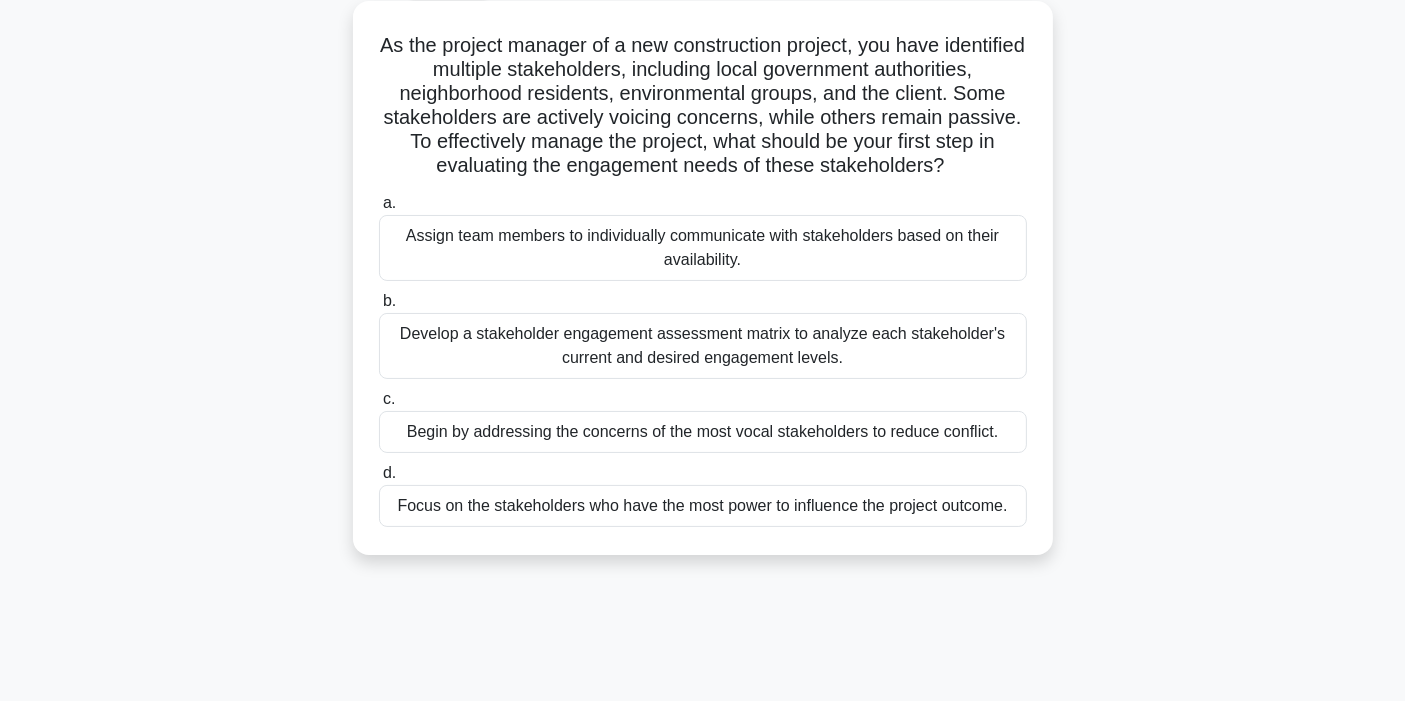 click on "Develop a stakeholder engagement assessment matrix to analyze each stakeholder's current and desired engagement levels." at bounding box center [703, 346] 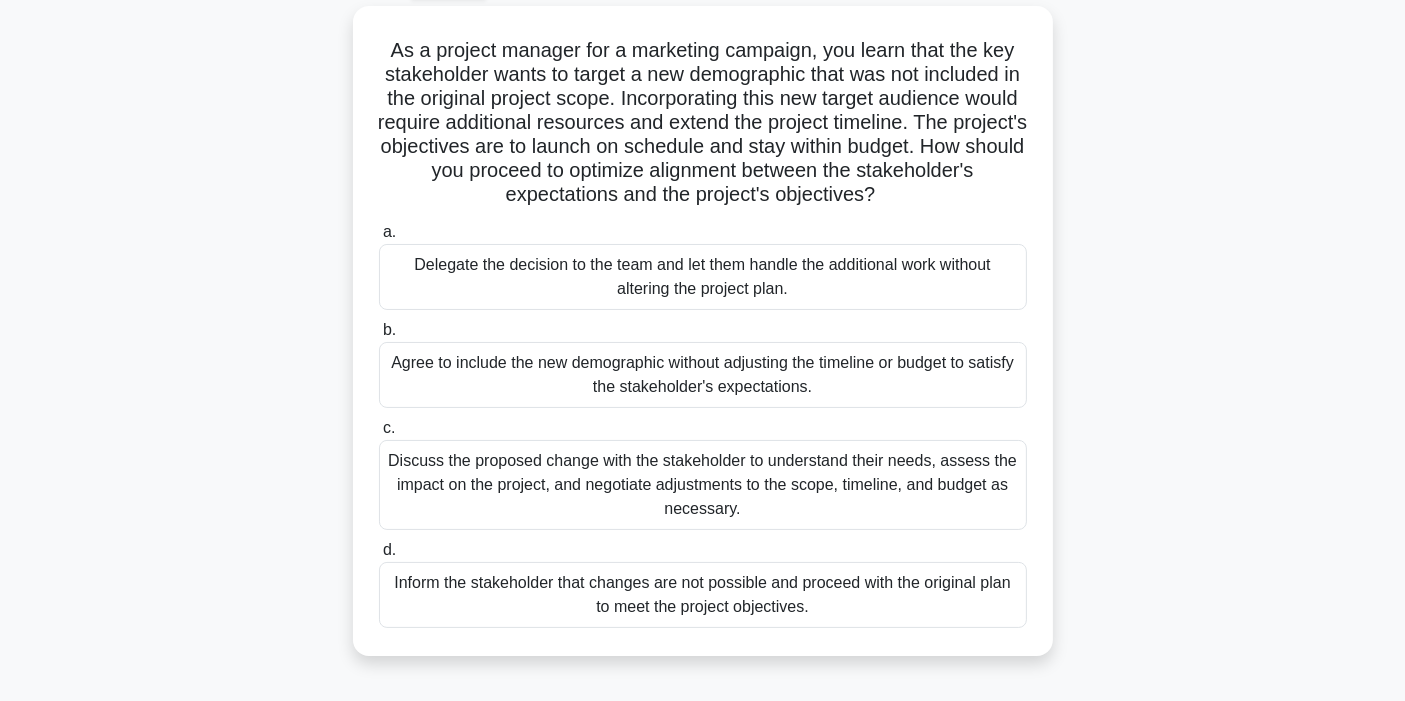 scroll, scrollTop: 222, scrollLeft: 0, axis: vertical 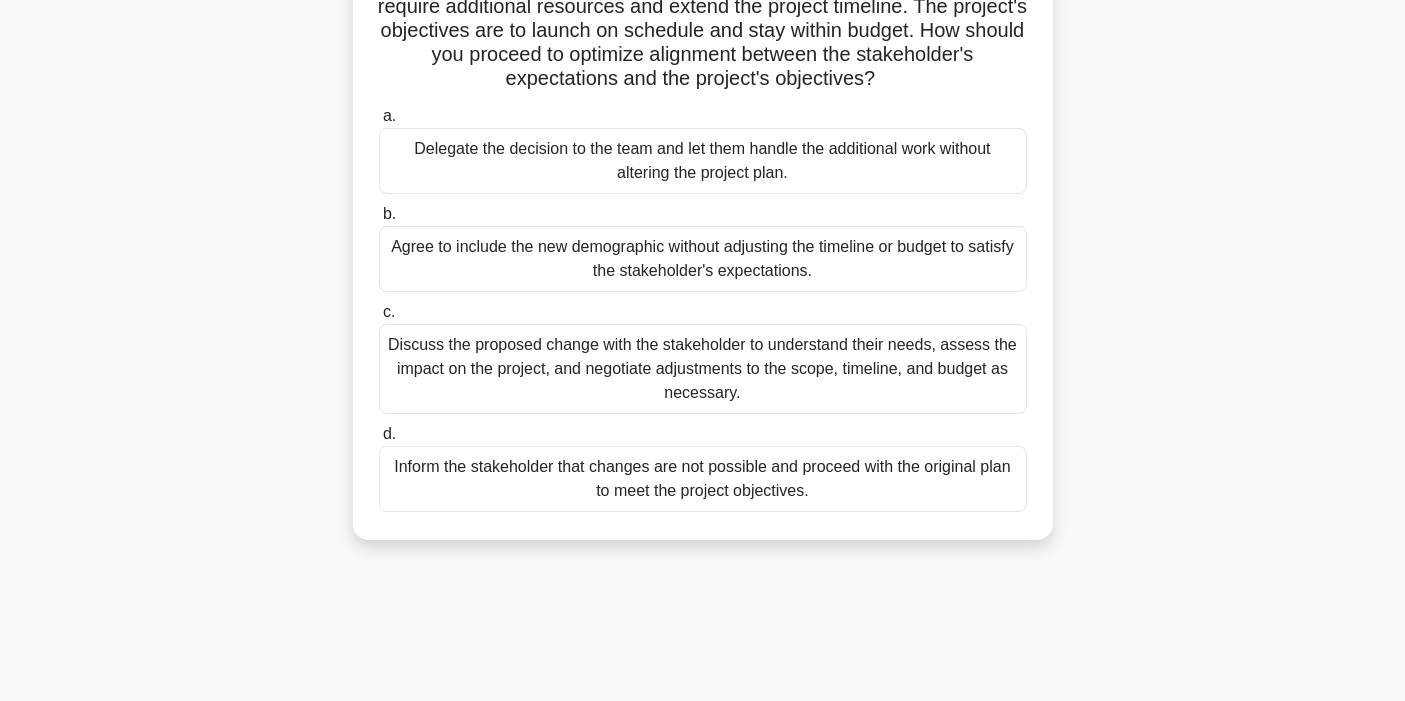 click on "Discuss the proposed change with the stakeholder to understand their needs, assess the impact on the project, and negotiate adjustments to the scope, timeline, and budget as necessary." at bounding box center (703, 369) 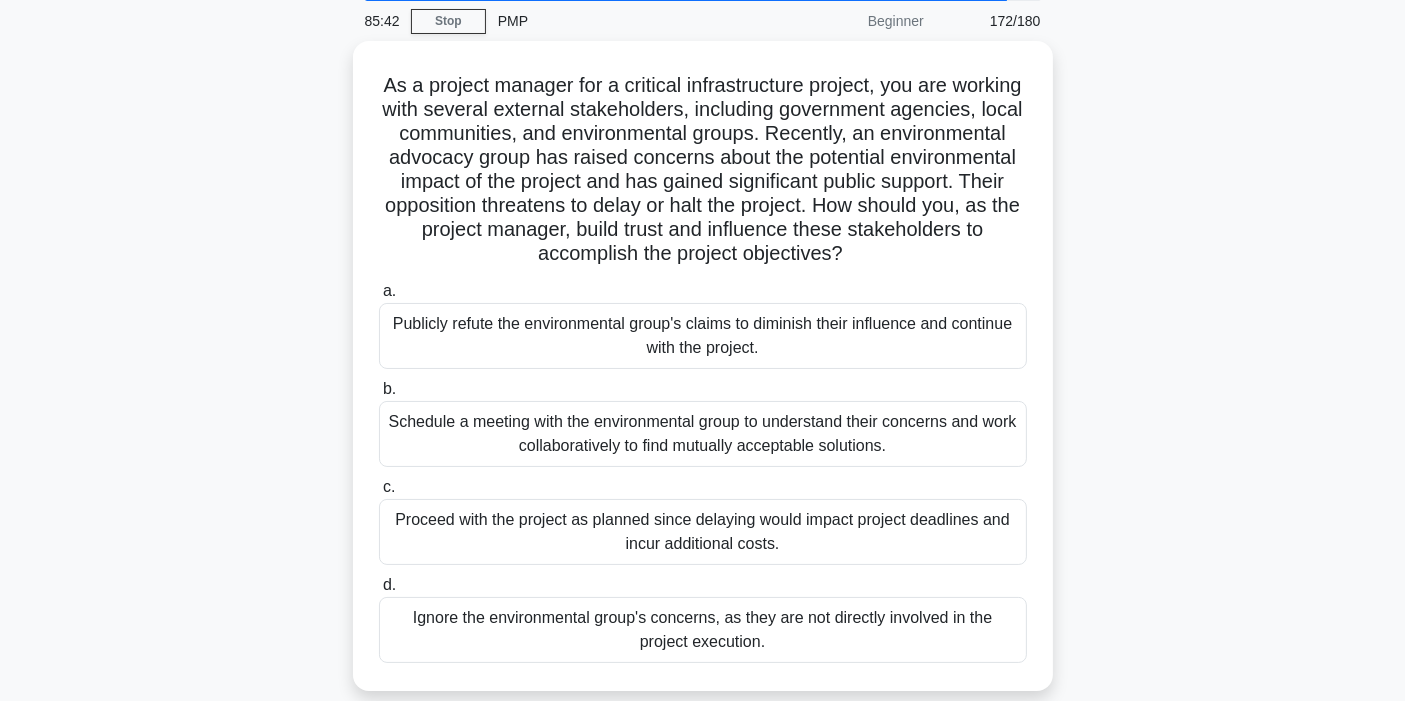 scroll, scrollTop: 111, scrollLeft: 0, axis: vertical 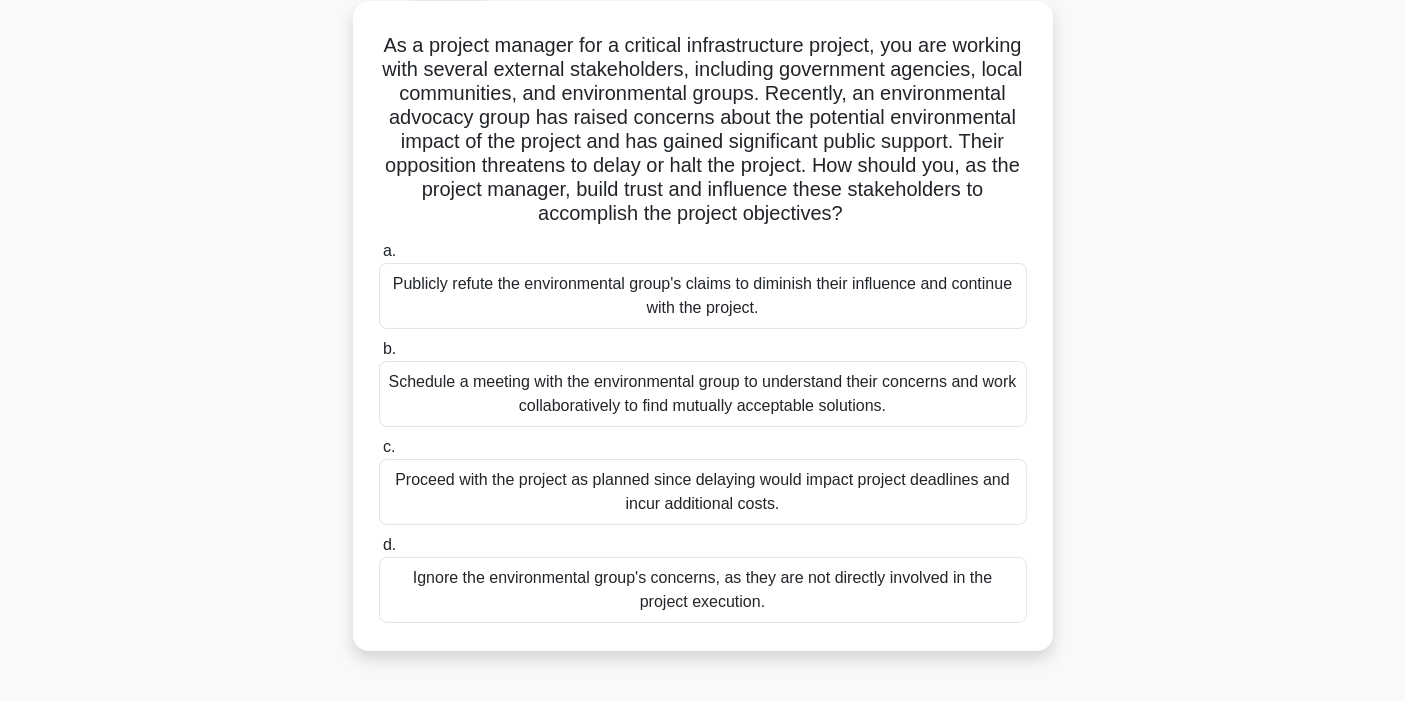 click on "Schedule a meeting with the environmental group to understand their concerns and work collaboratively to find mutually acceptable solutions." at bounding box center (703, 394) 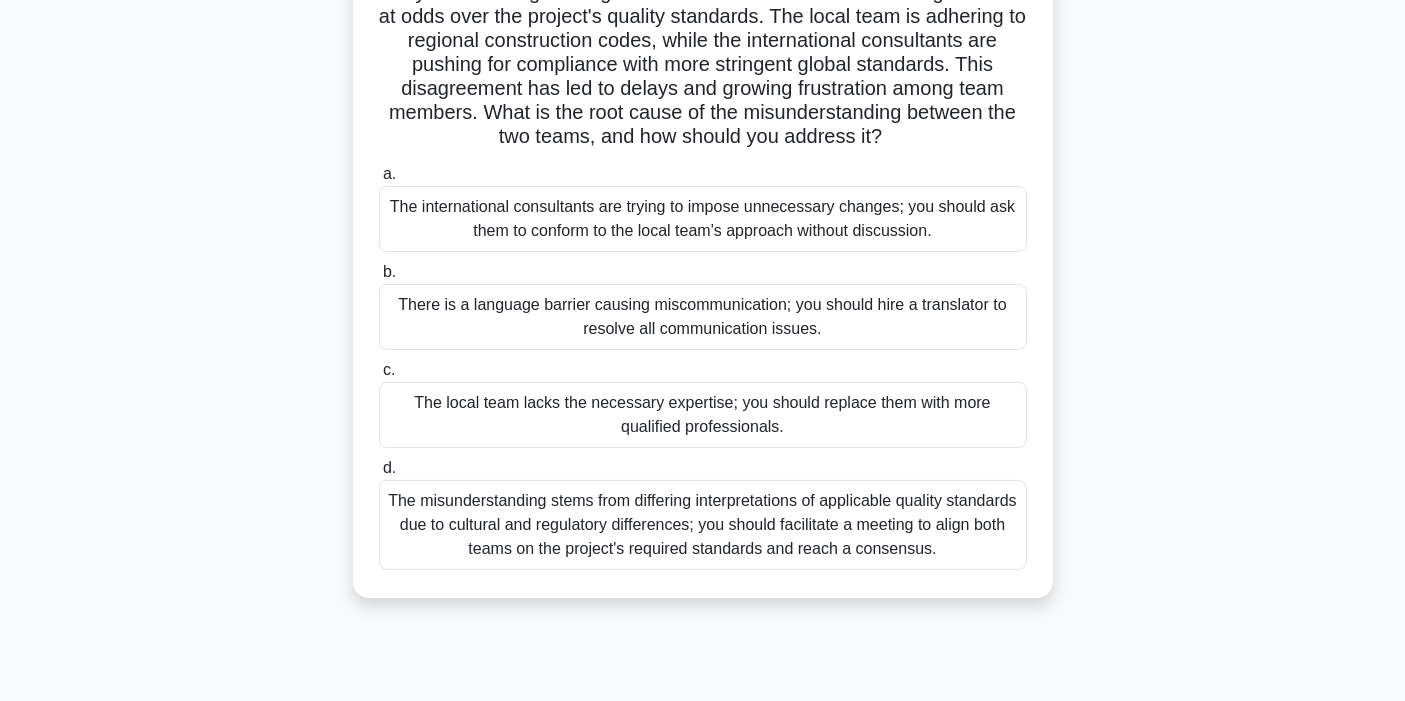 scroll, scrollTop: 222, scrollLeft: 0, axis: vertical 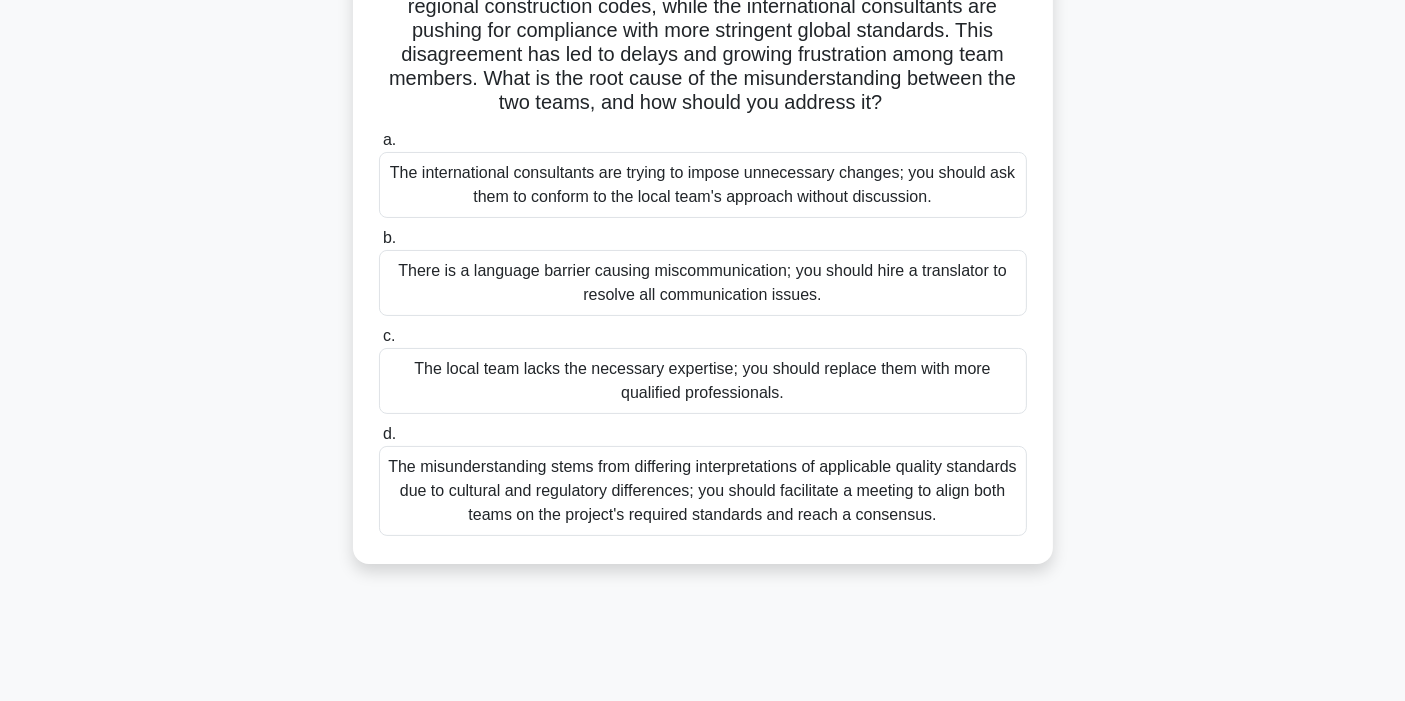 click on "The misunderstanding stems from differing interpretations of applicable quality standards due to cultural and regulatory differences; you should facilitate a meeting to align both teams on the project's required standards and reach a consensus." at bounding box center (703, 491) 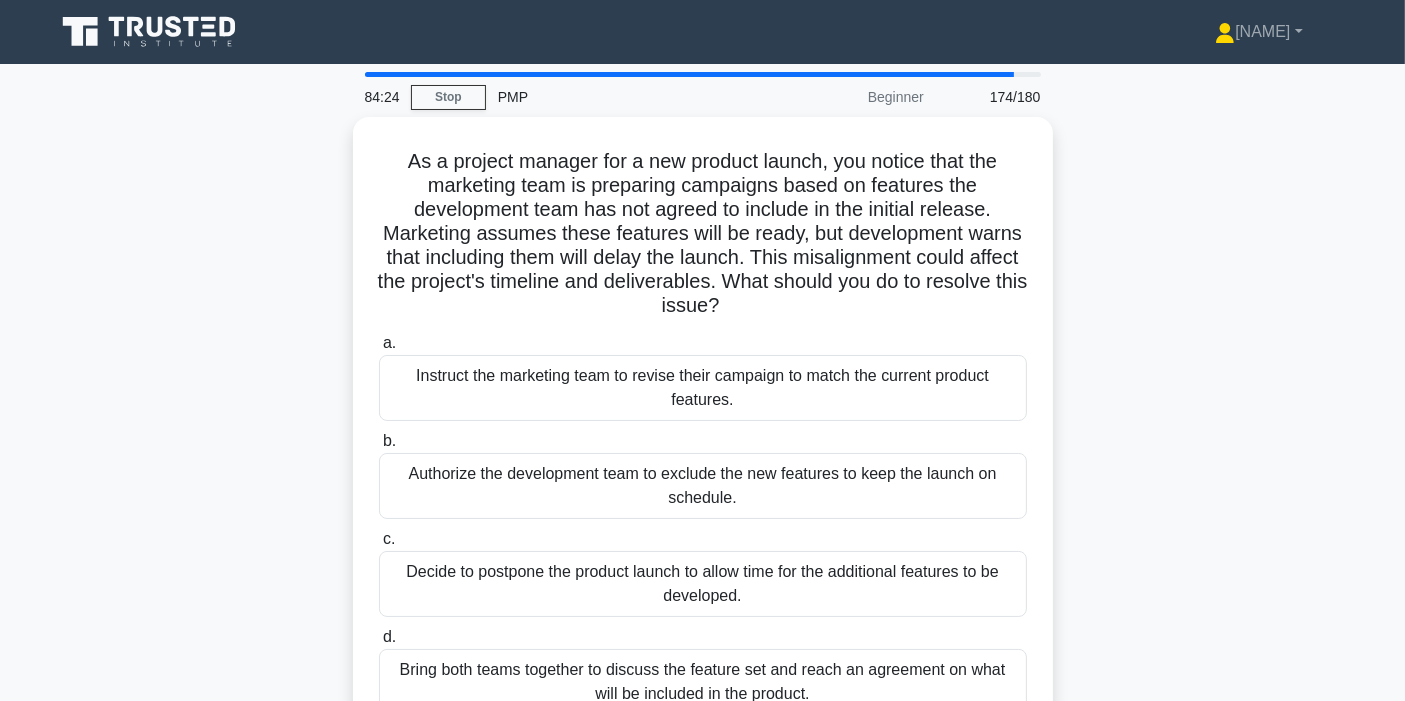 scroll, scrollTop: 111, scrollLeft: 0, axis: vertical 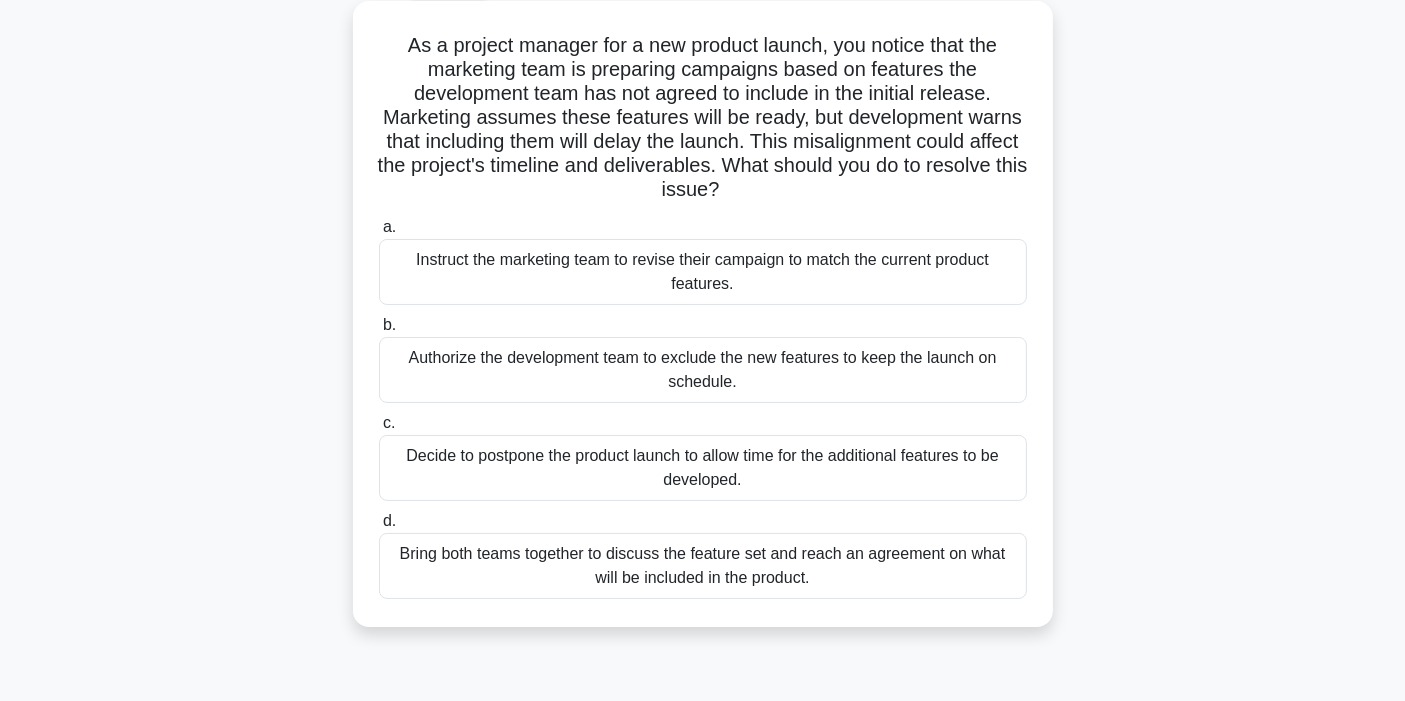 click on "Bring both teams together to discuss the feature set and reach an agreement on what will be included in the product." at bounding box center (703, 566) 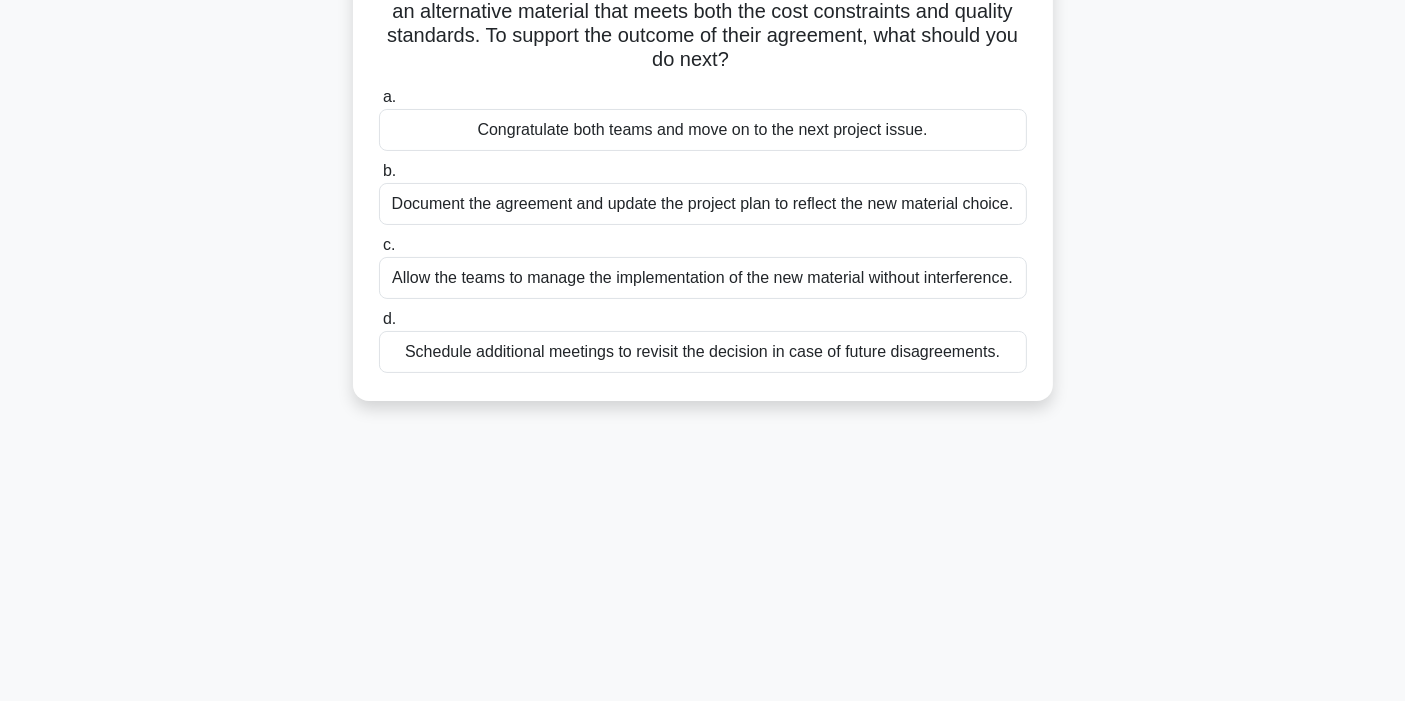 scroll, scrollTop: 111, scrollLeft: 0, axis: vertical 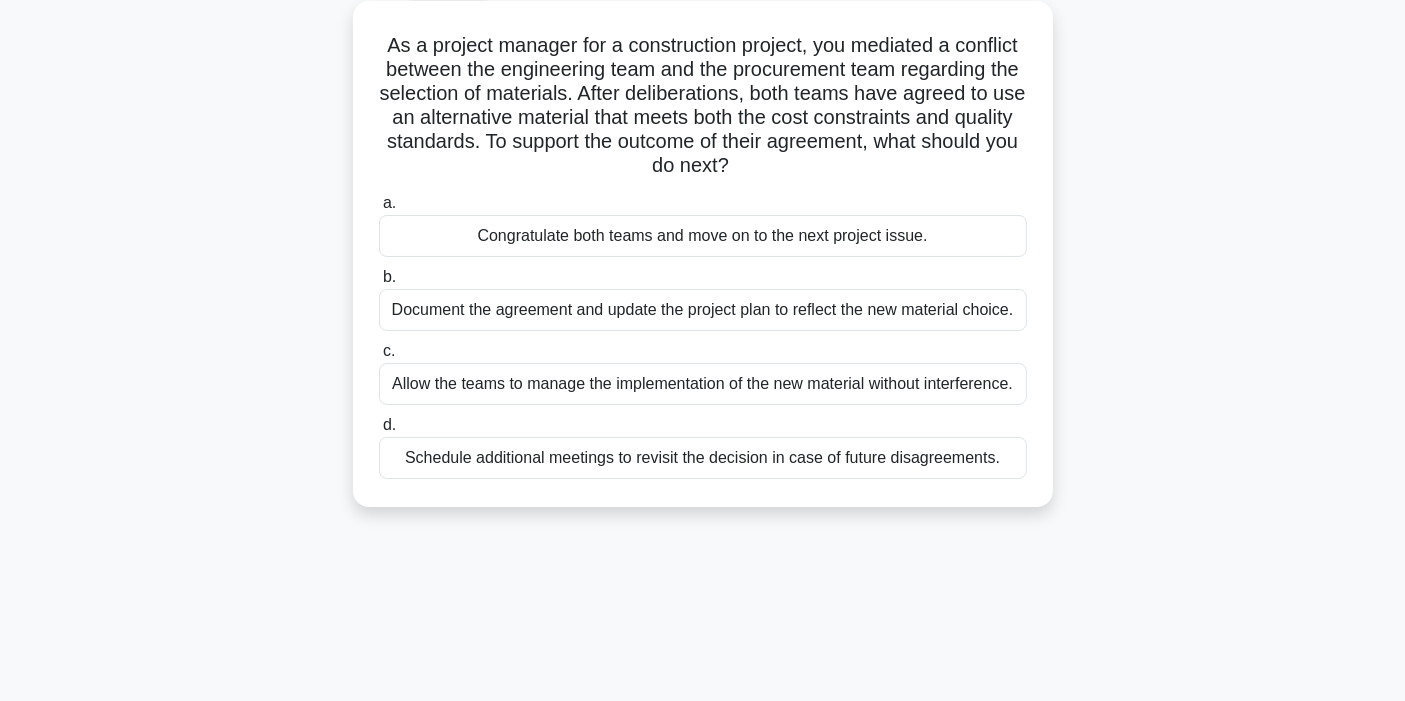 click on "Document the agreement and update the project plan to reflect the new material choice." at bounding box center [703, 310] 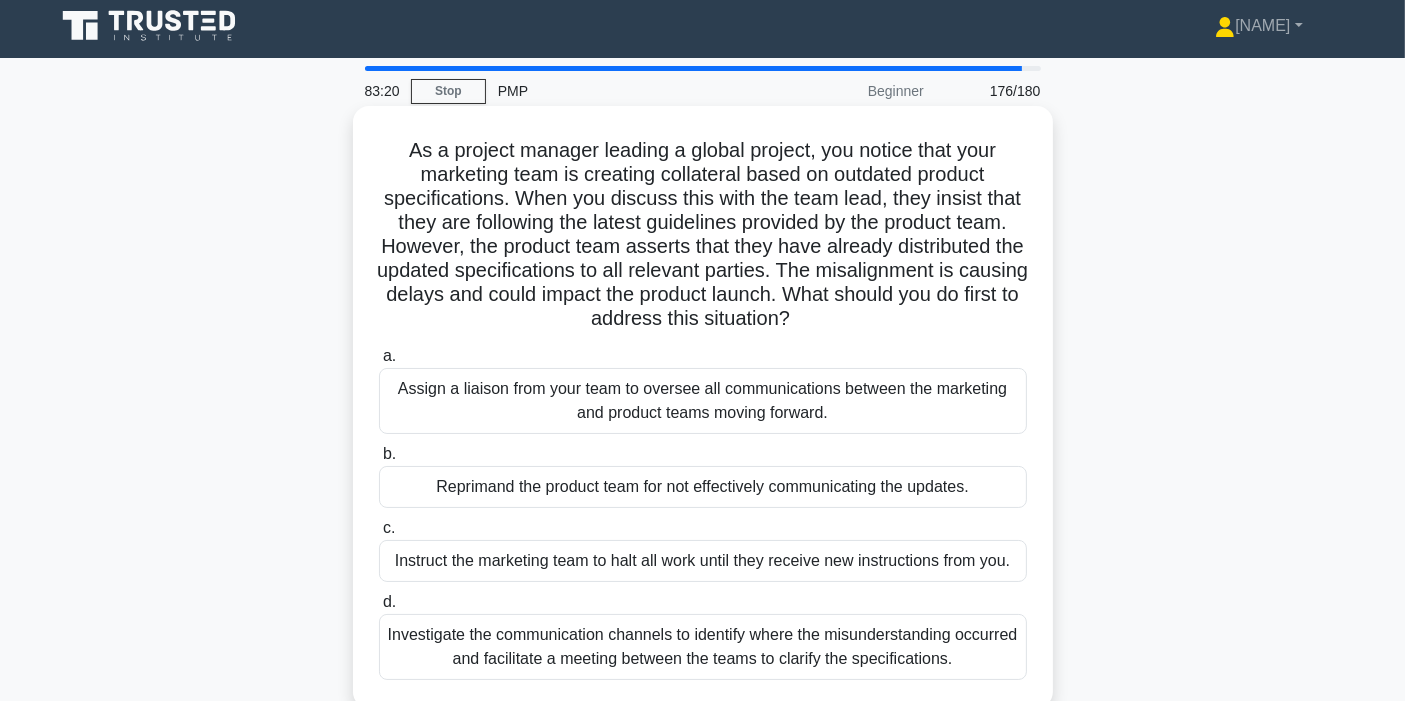 scroll, scrollTop: 111, scrollLeft: 0, axis: vertical 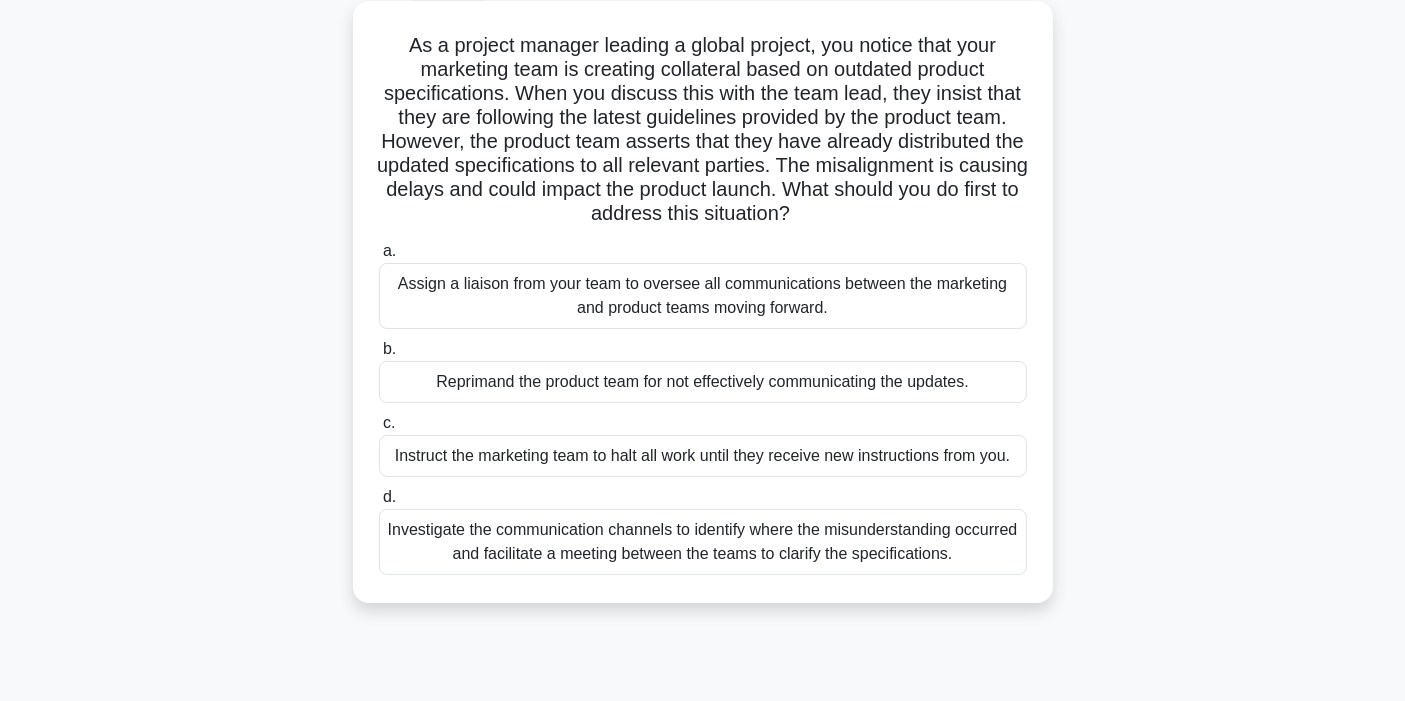 click on "Investigate the communication channels to identify where the misunderstanding occurred and facilitate a meeting between the teams to clarify the specifications." at bounding box center [703, 542] 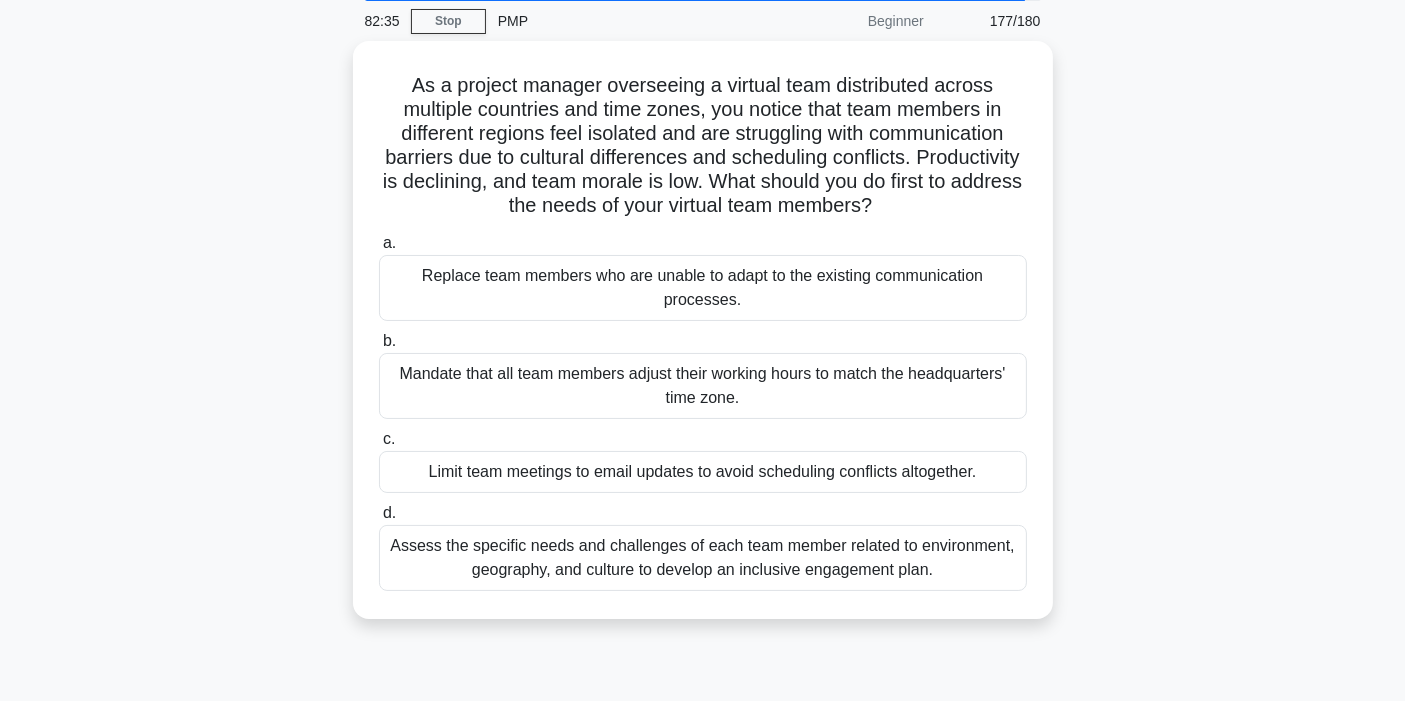 scroll, scrollTop: 111, scrollLeft: 0, axis: vertical 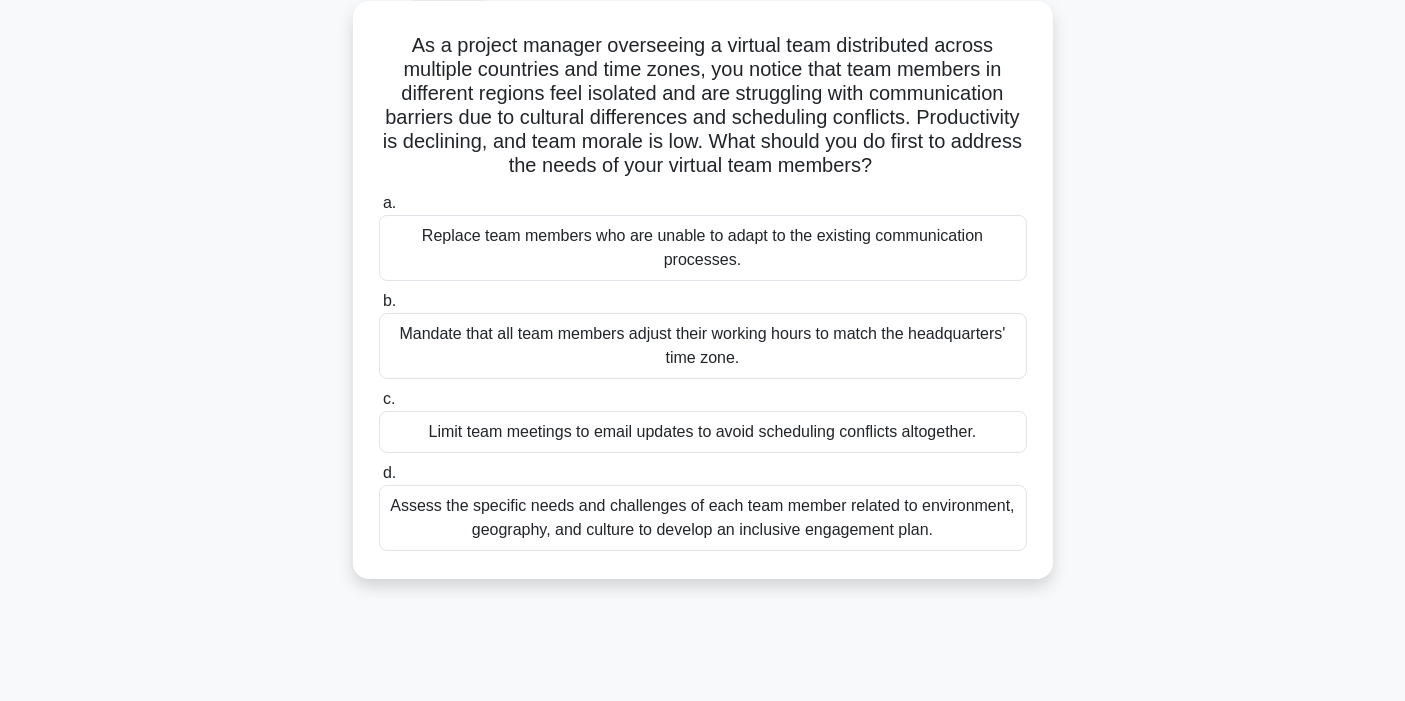 click on "Assess the specific needs and challenges of each team member related to environment, geography, and culture to develop an inclusive engagement plan." at bounding box center (703, 518) 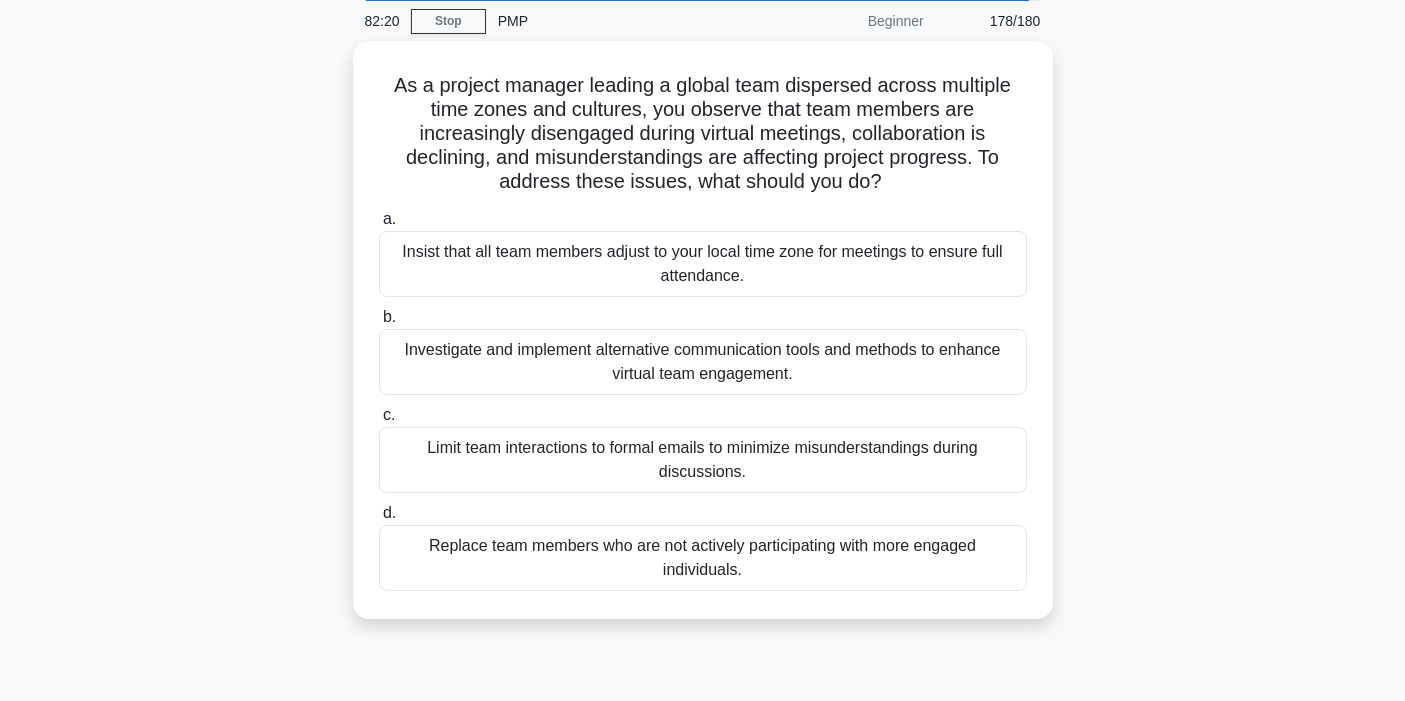 scroll, scrollTop: 111, scrollLeft: 0, axis: vertical 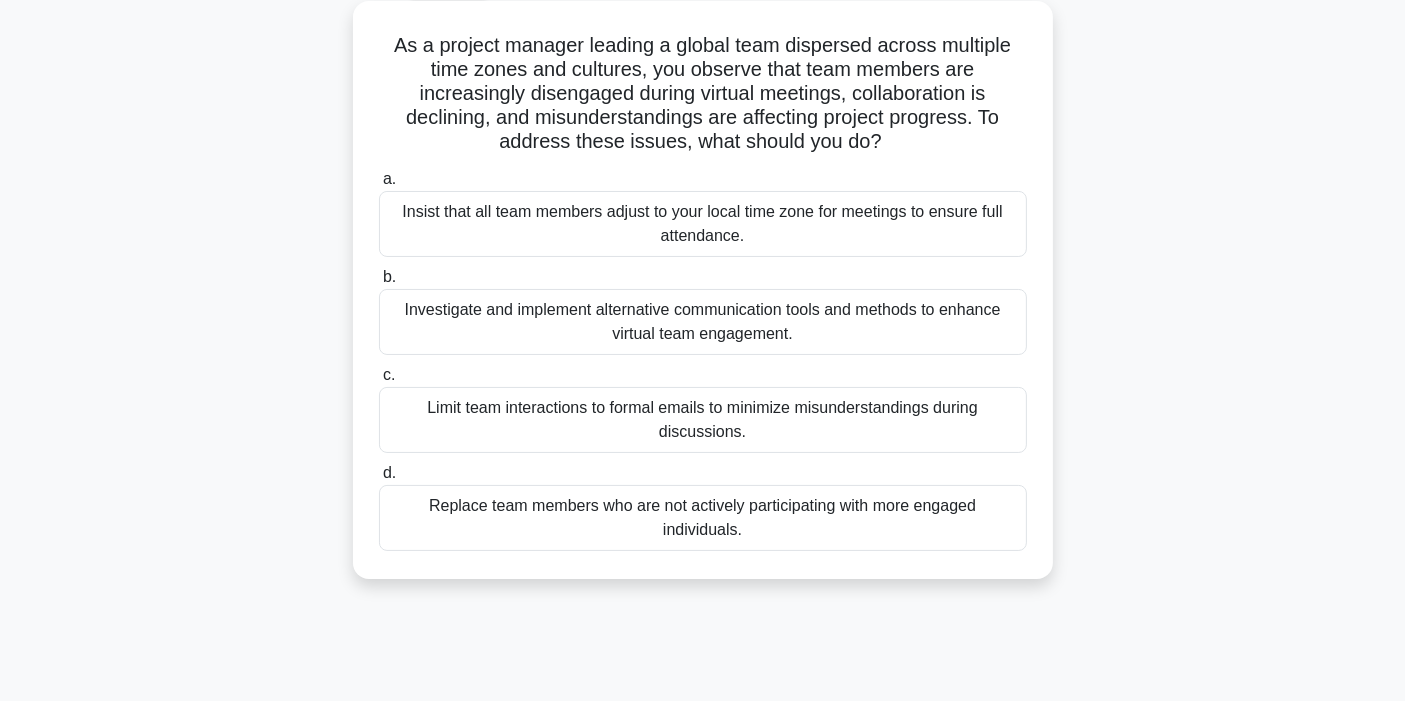 click on "Investigate and implement alternative communication tools and methods to enhance virtual team engagement." at bounding box center (703, 322) 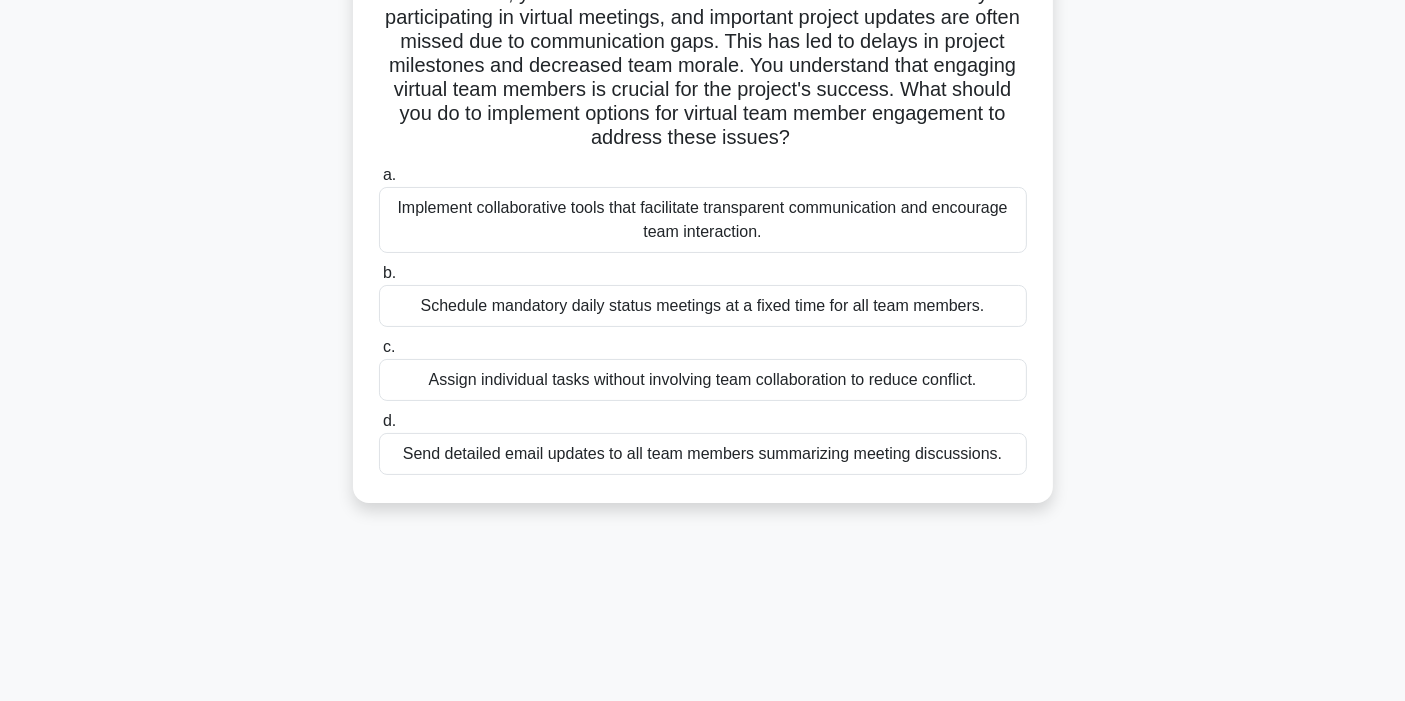 scroll, scrollTop: 153, scrollLeft: 0, axis: vertical 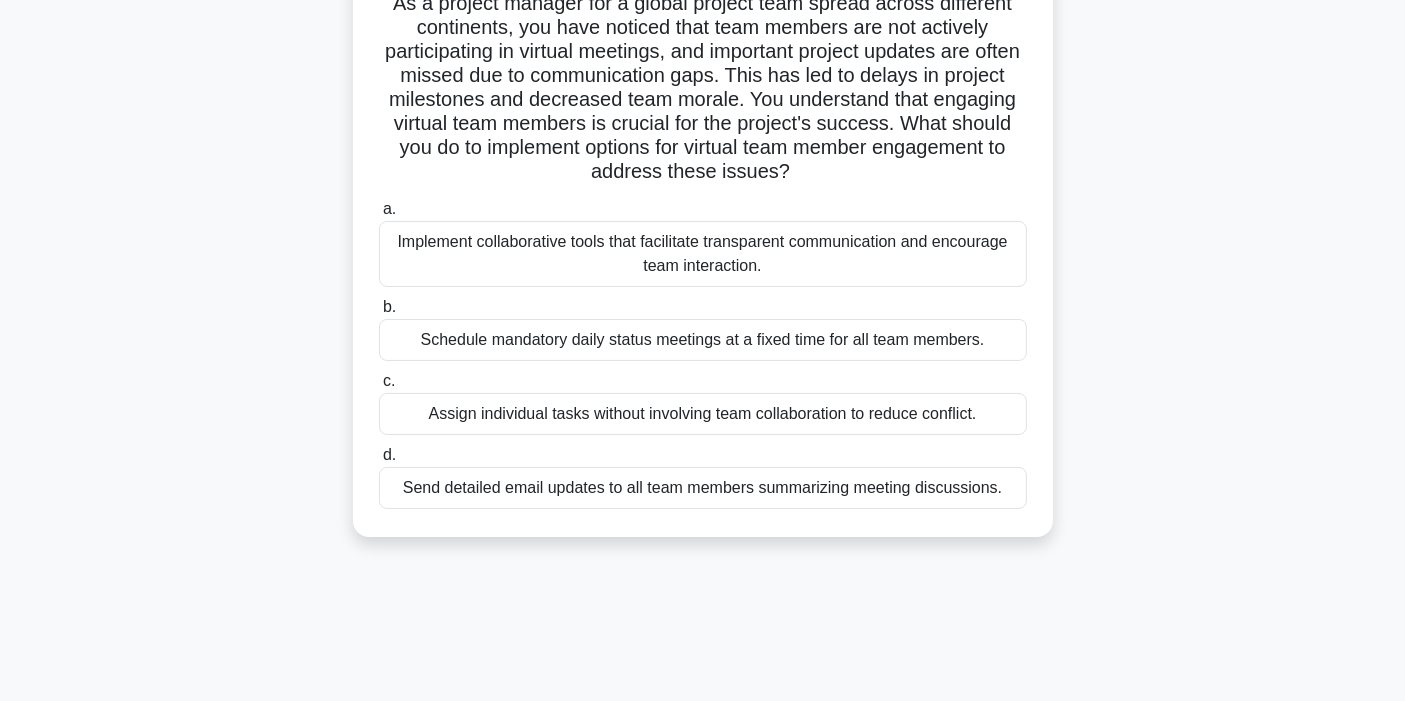 click on "Implement collaborative tools that facilitate transparent communication and encourage team interaction." at bounding box center (703, 254) 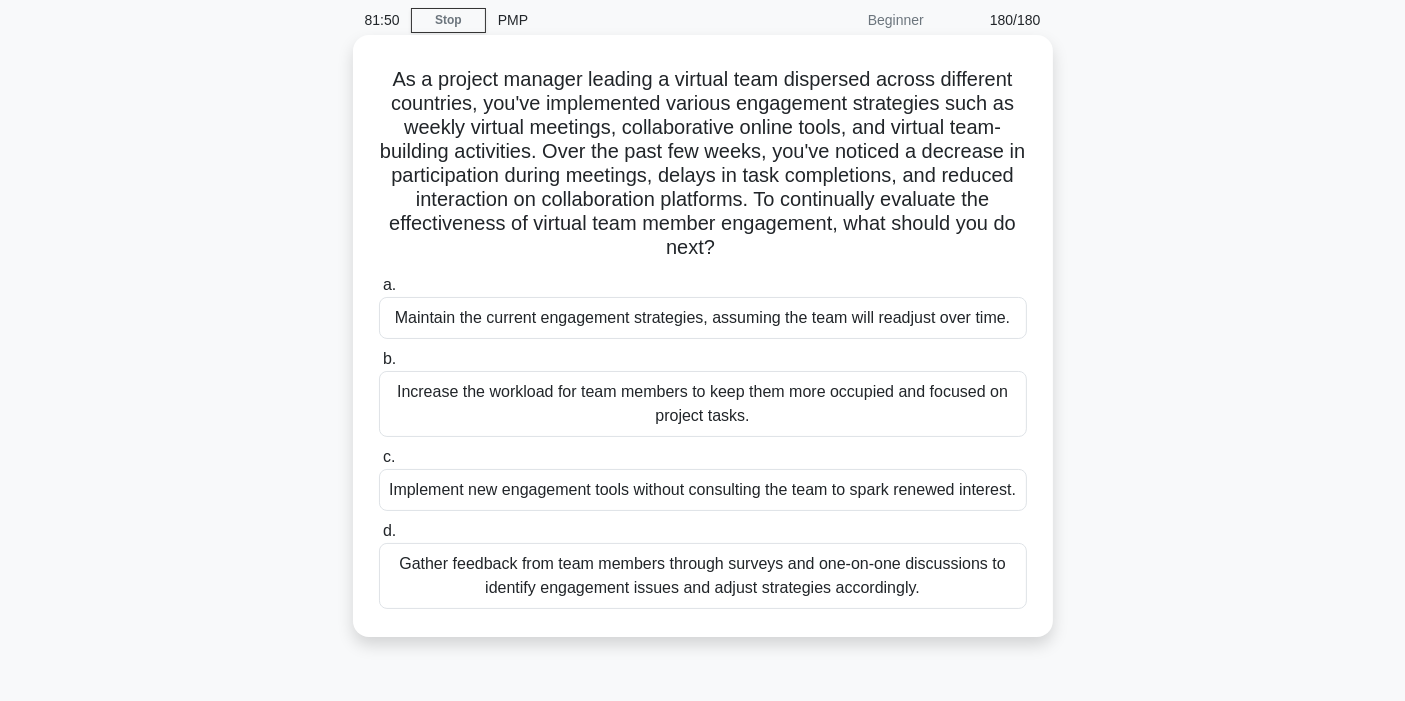 scroll, scrollTop: 111, scrollLeft: 0, axis: vertical 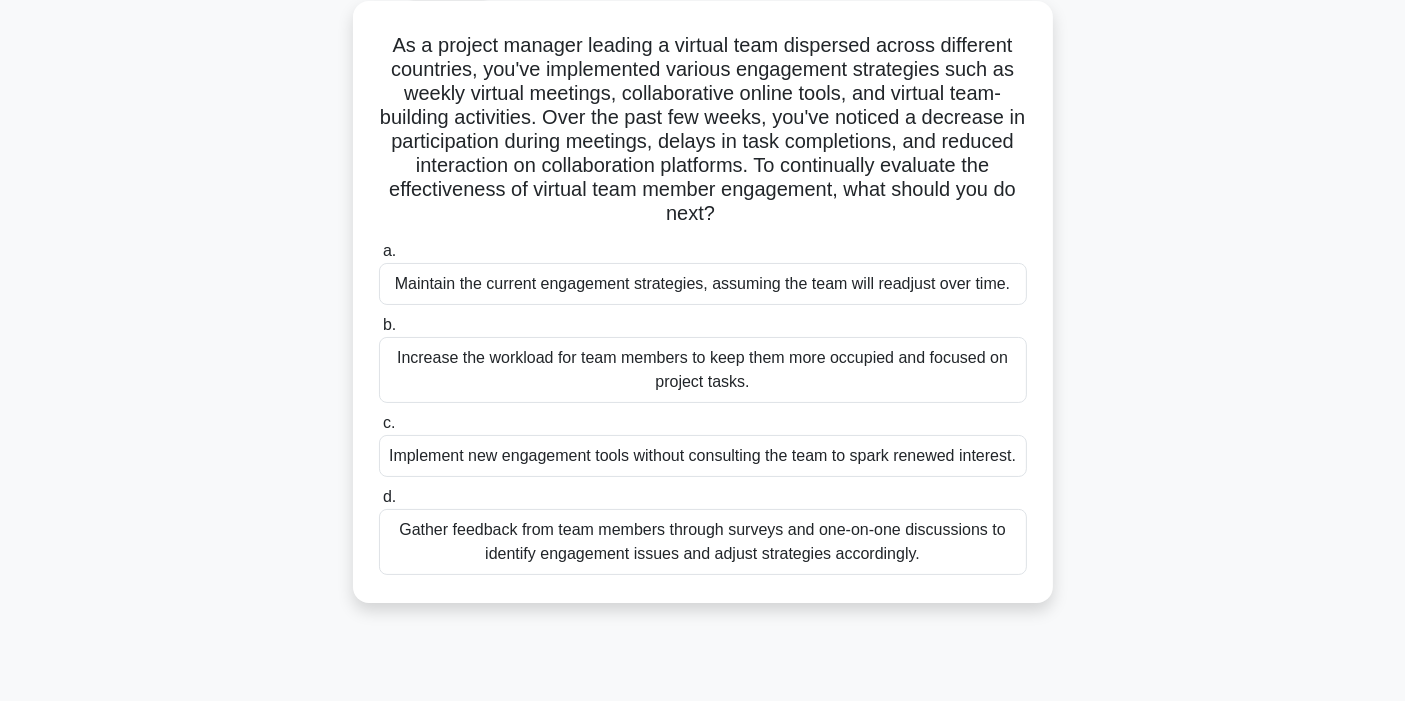 click on "Gather feedback from team members through surveys and one-on-one discussions to identify engagement issues and adjust strategies accordingly." at bounding box center [703, 542] 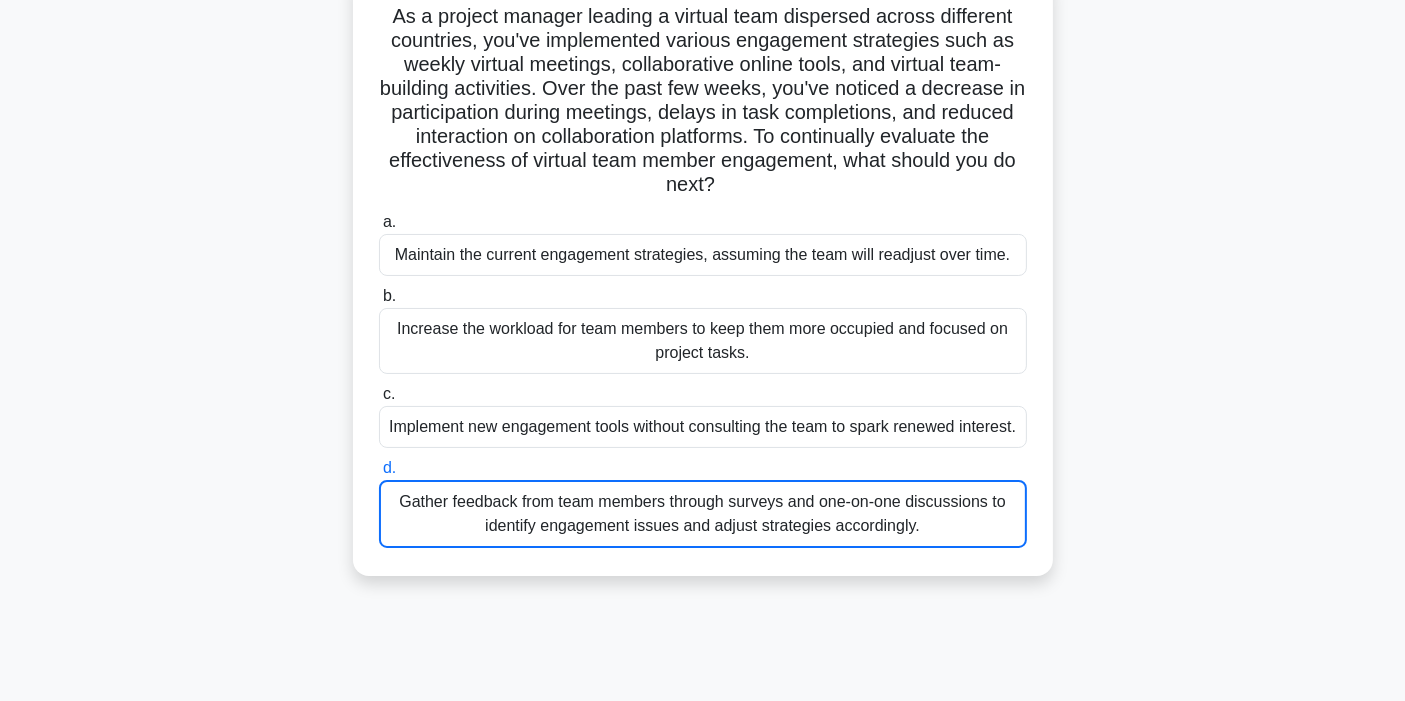scroll, scrollTop: 111, scrollLeft: 0, axis: vertical 